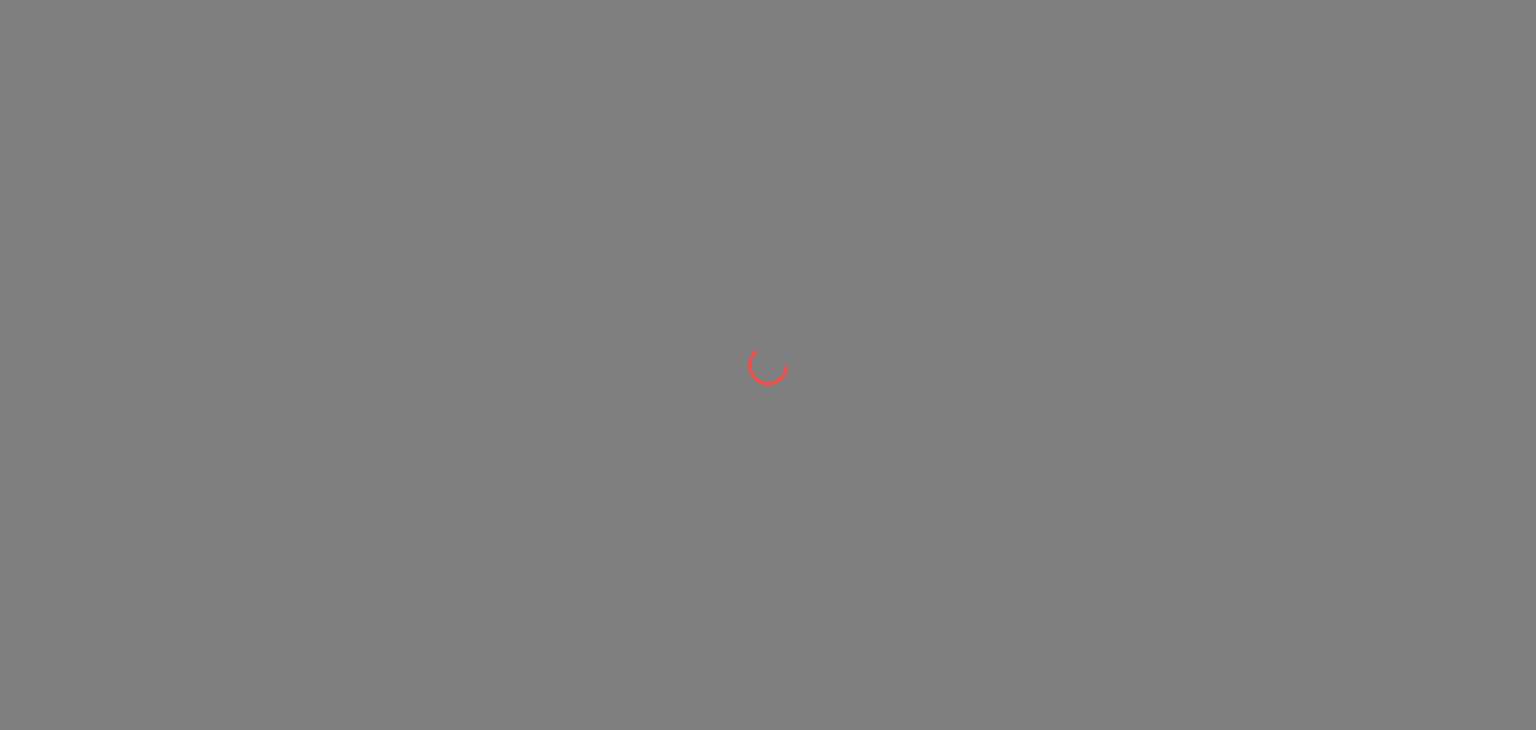 scroll, scrollTop: 0, scrollLeft: 0, axis: both 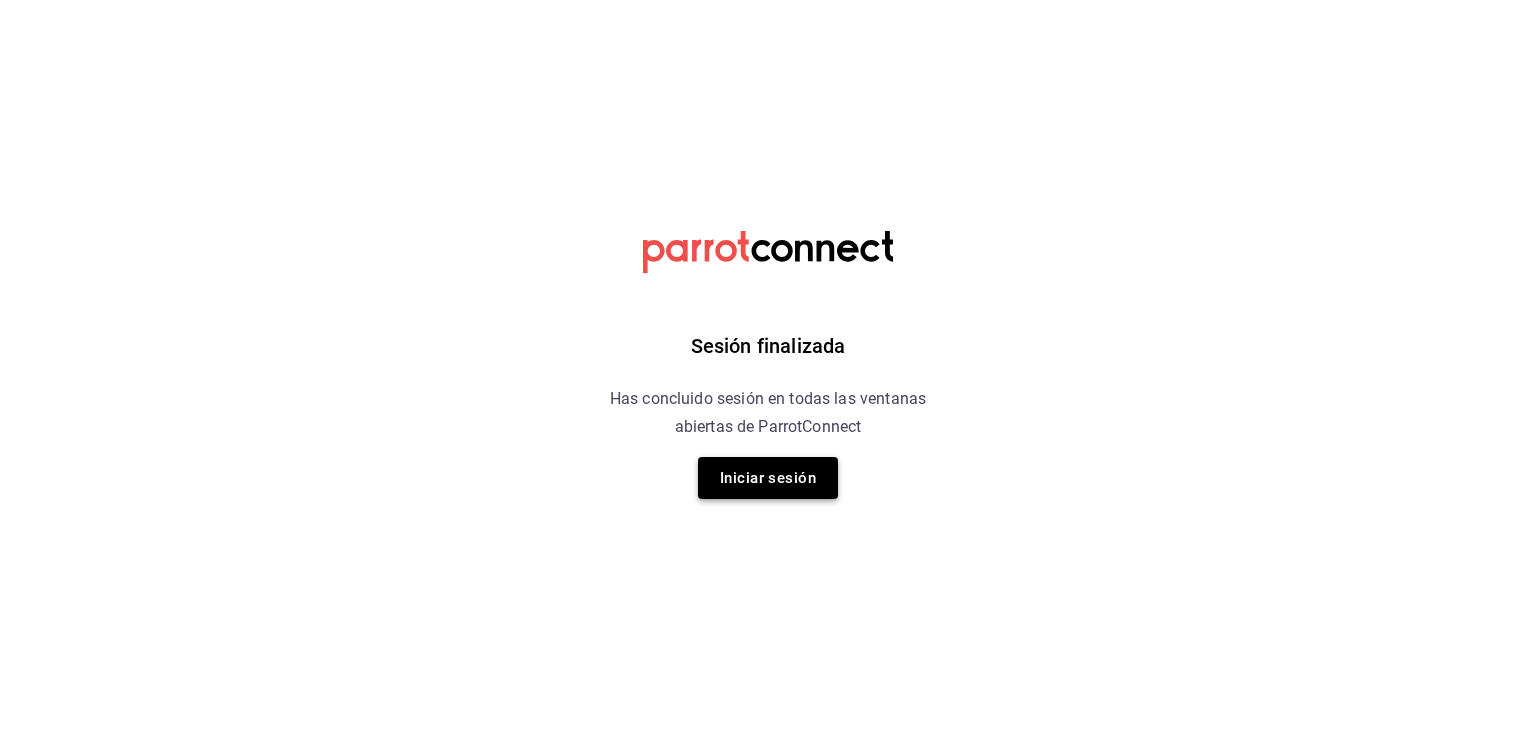 click on "Iniciar sesión" at bounding box center [768, 478] 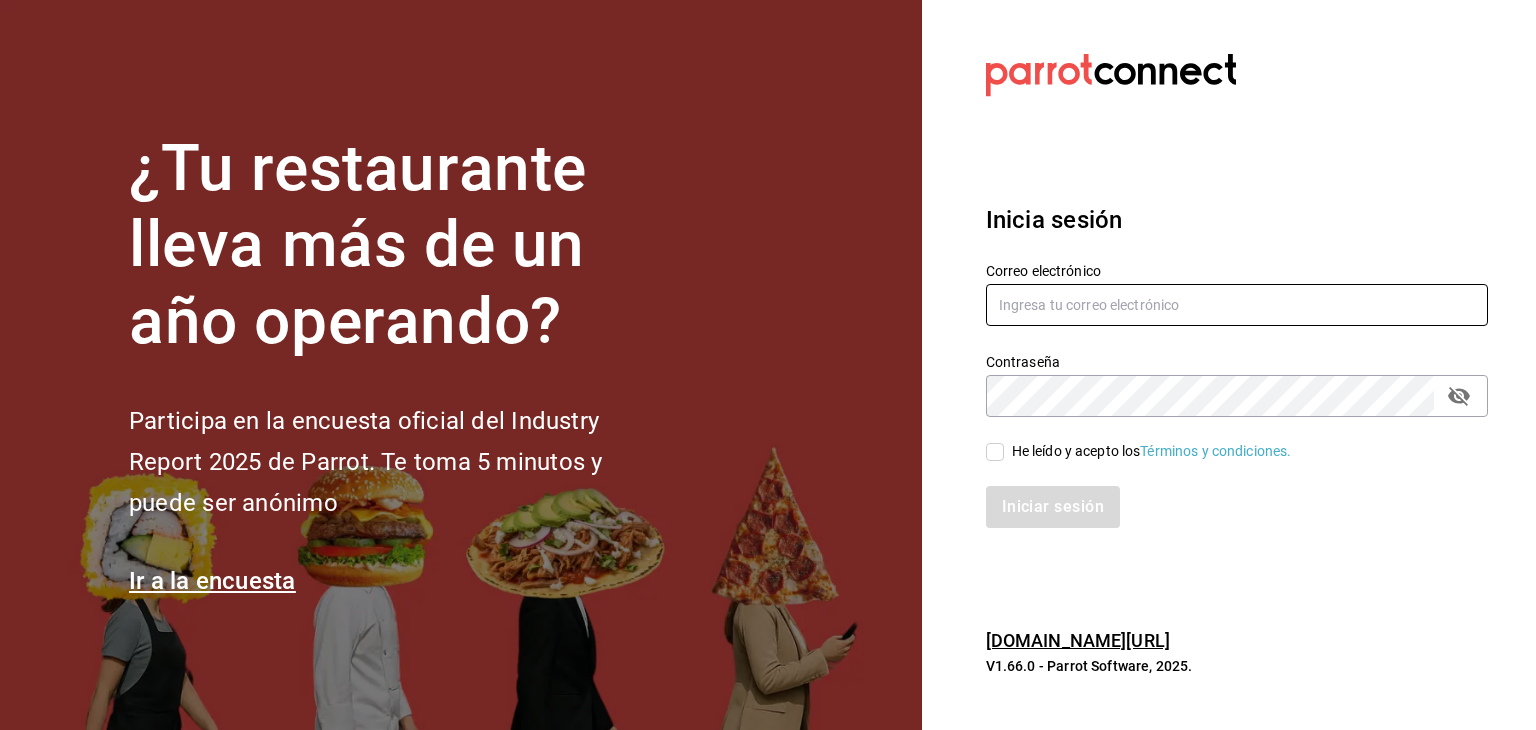 click at bounding box center (1237, 305) 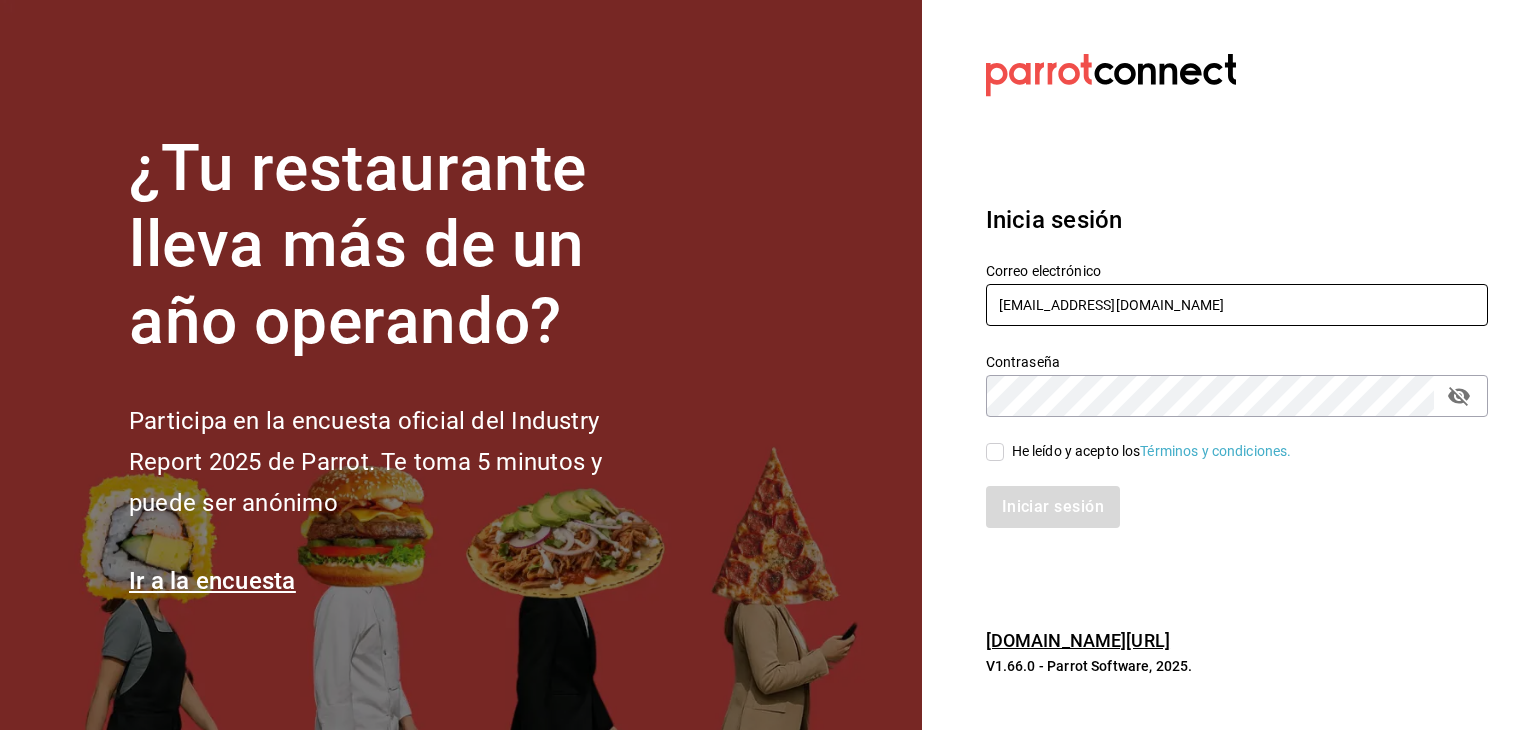 type on "[EMAIL_ADDRESS][DOMAIN_NAME]" 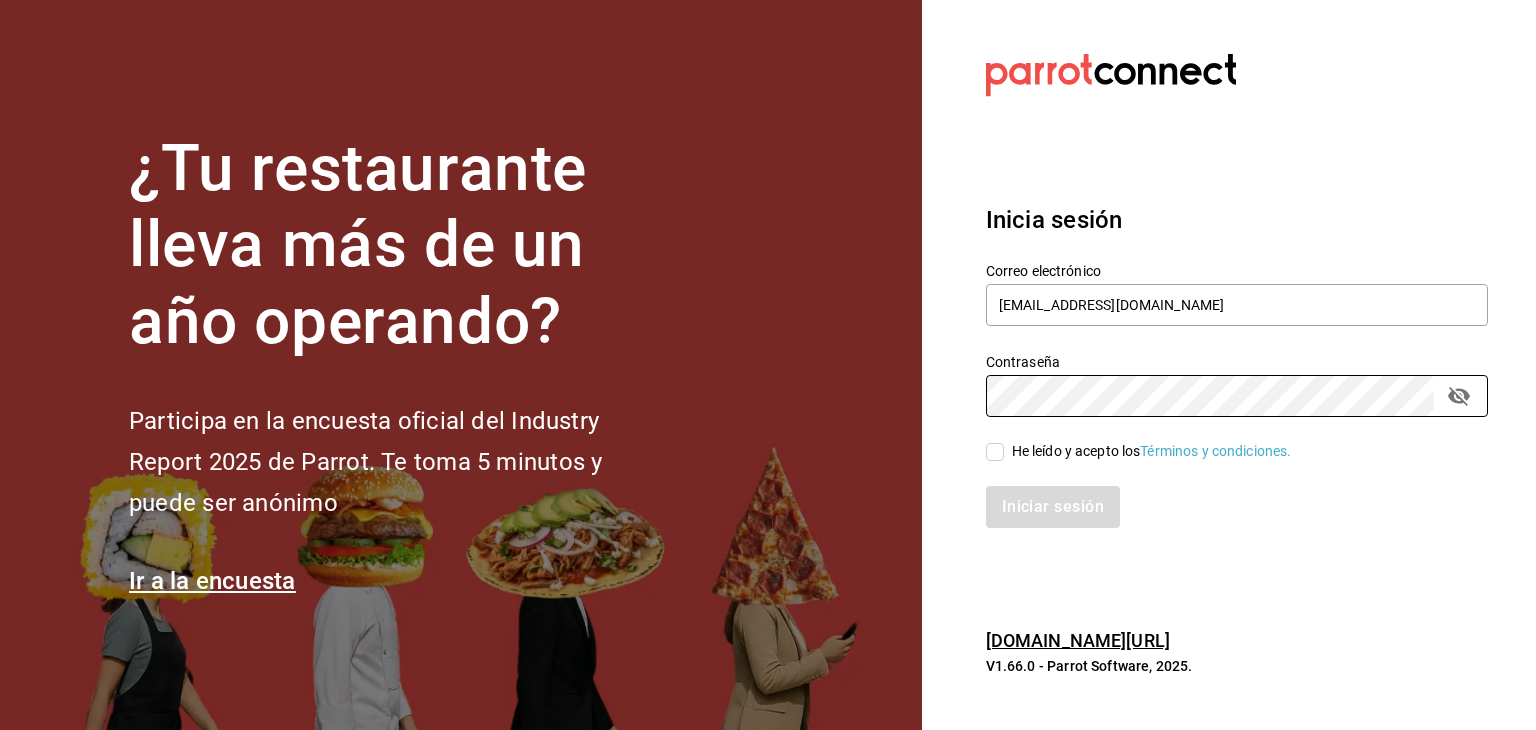 click on "He leído y acepto los  Términos y condiciones." at bounding box center [995, 452] 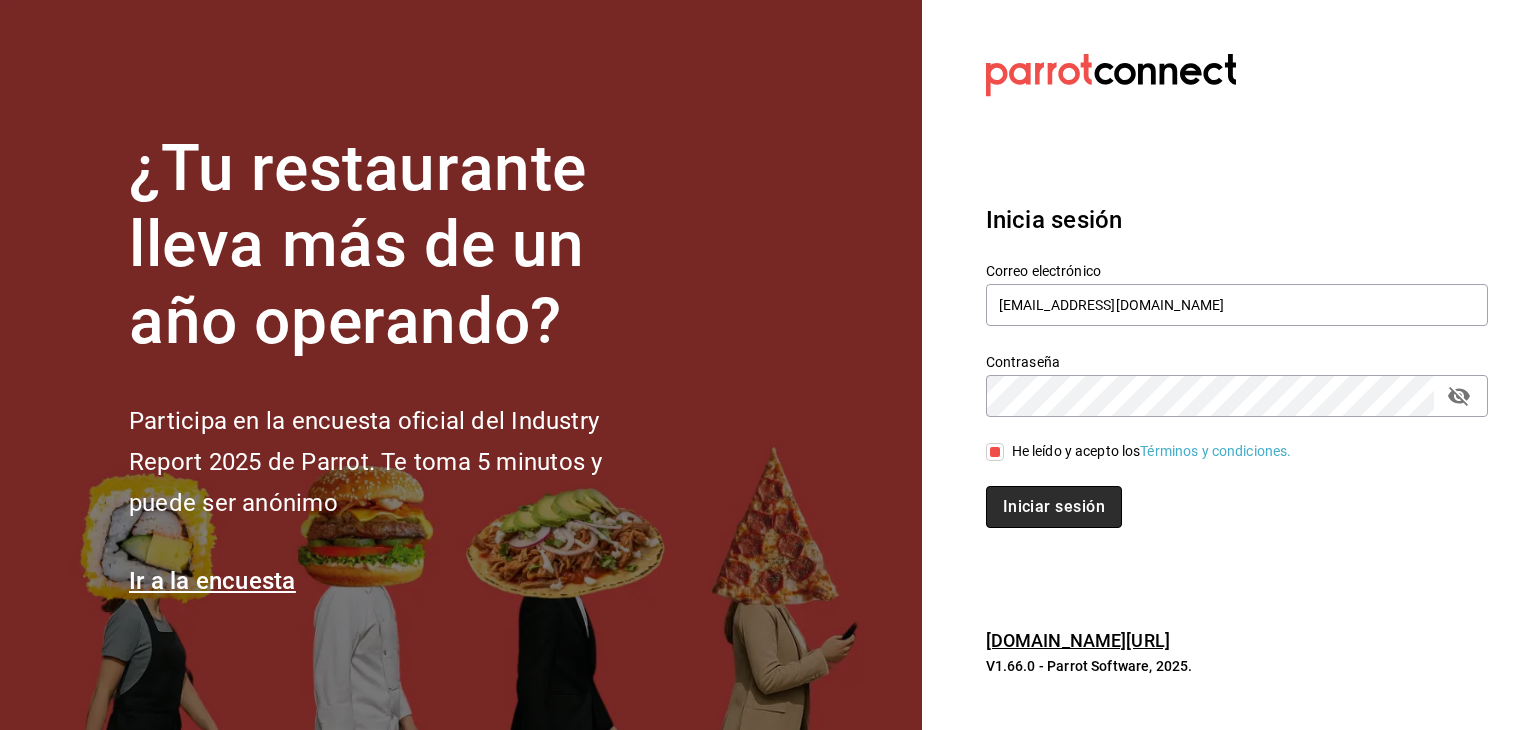 click on "Iniciar sesión" at bounding box center [1054, 507] 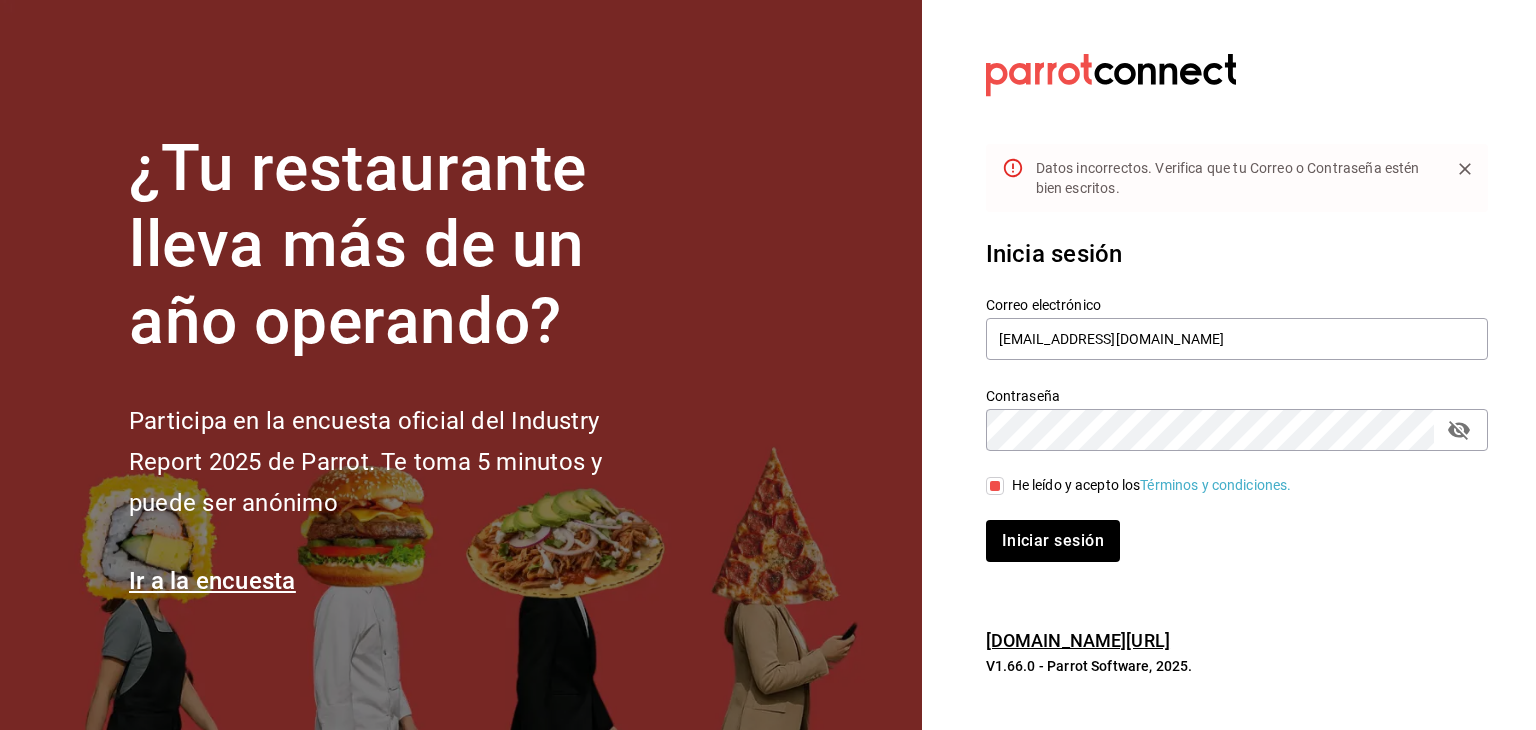 click 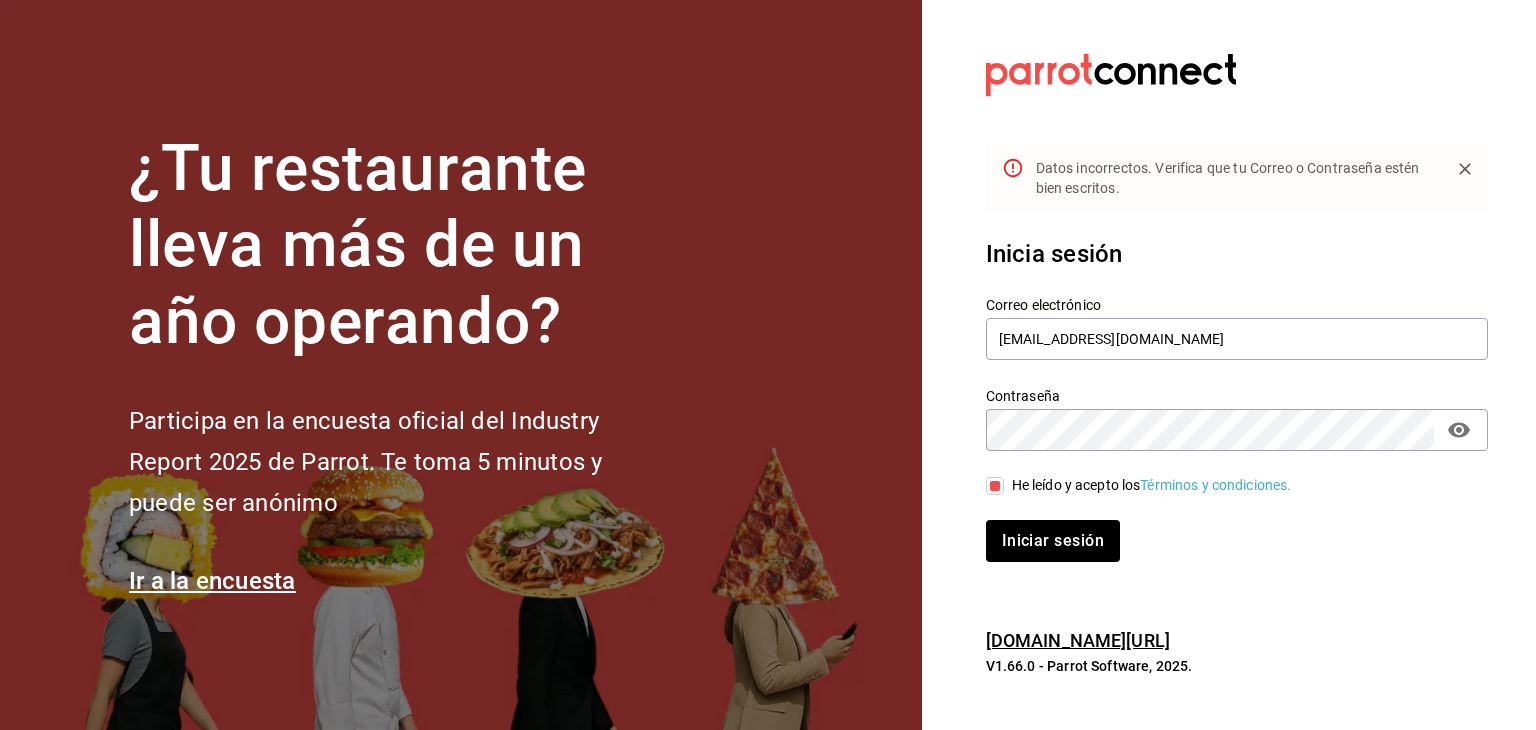 click on "Iniciar sesión" at bounding box center [1053, 541] 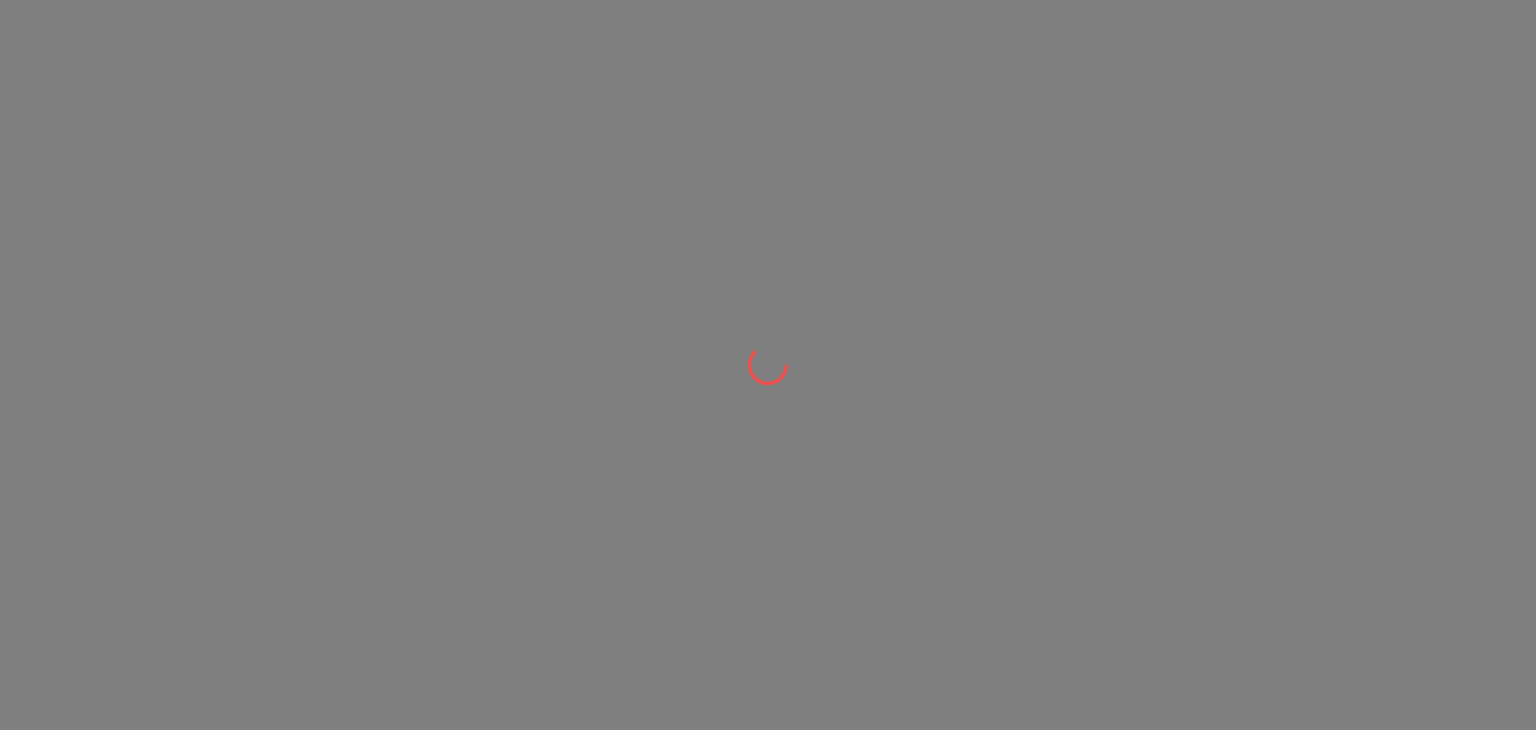 scroll, scrollTop: 0, scrollLeft: 0, axis: both 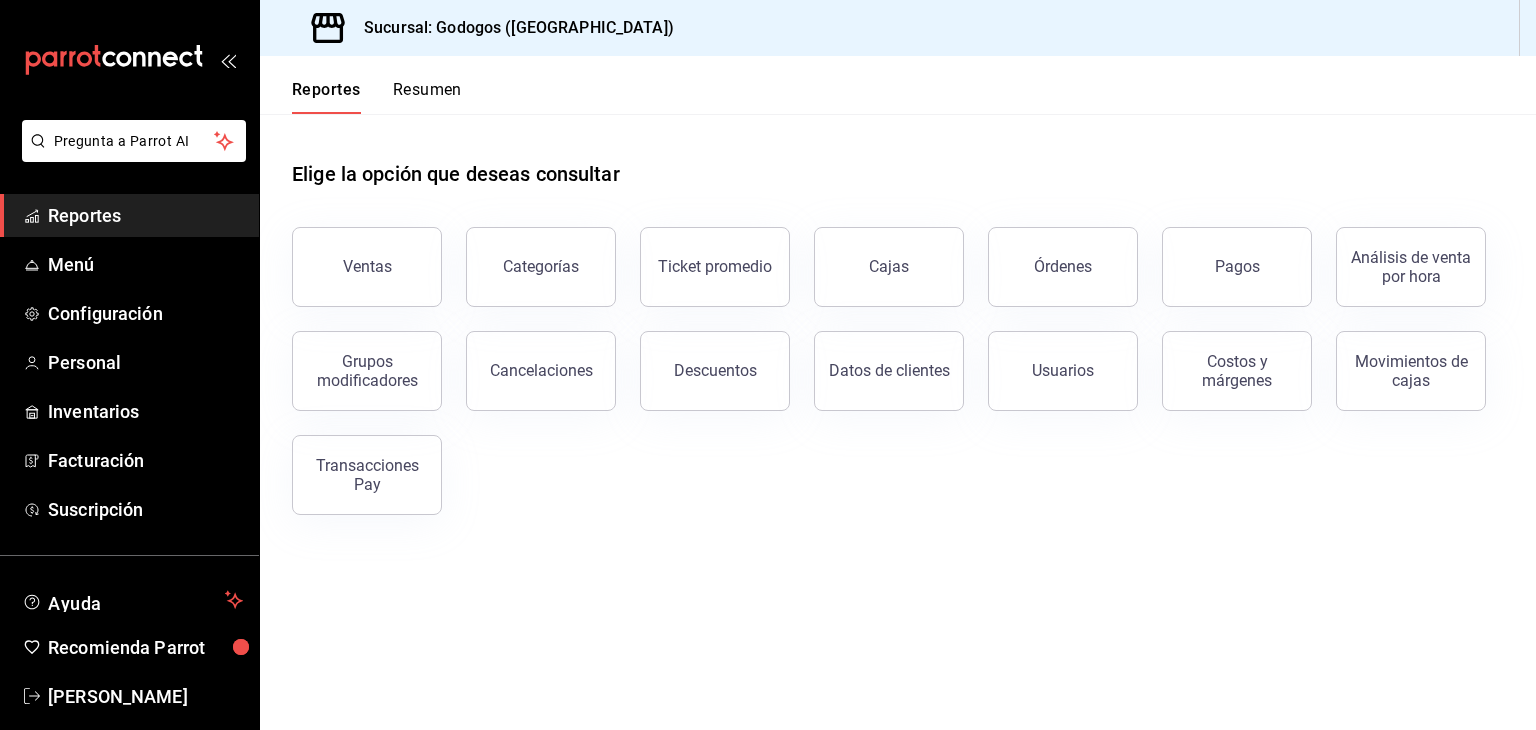 click on "Ventas Categorías Ticket promedio Cajas Órdenes Pagos Análisis de venta por hora Grupos modificadores Cancelaciones Descuentos Datos de clientes Usuarios Costos y márgenes Movimientos [PERSON_NAME] Transacciones Pay" at bounding box center [886, 359] 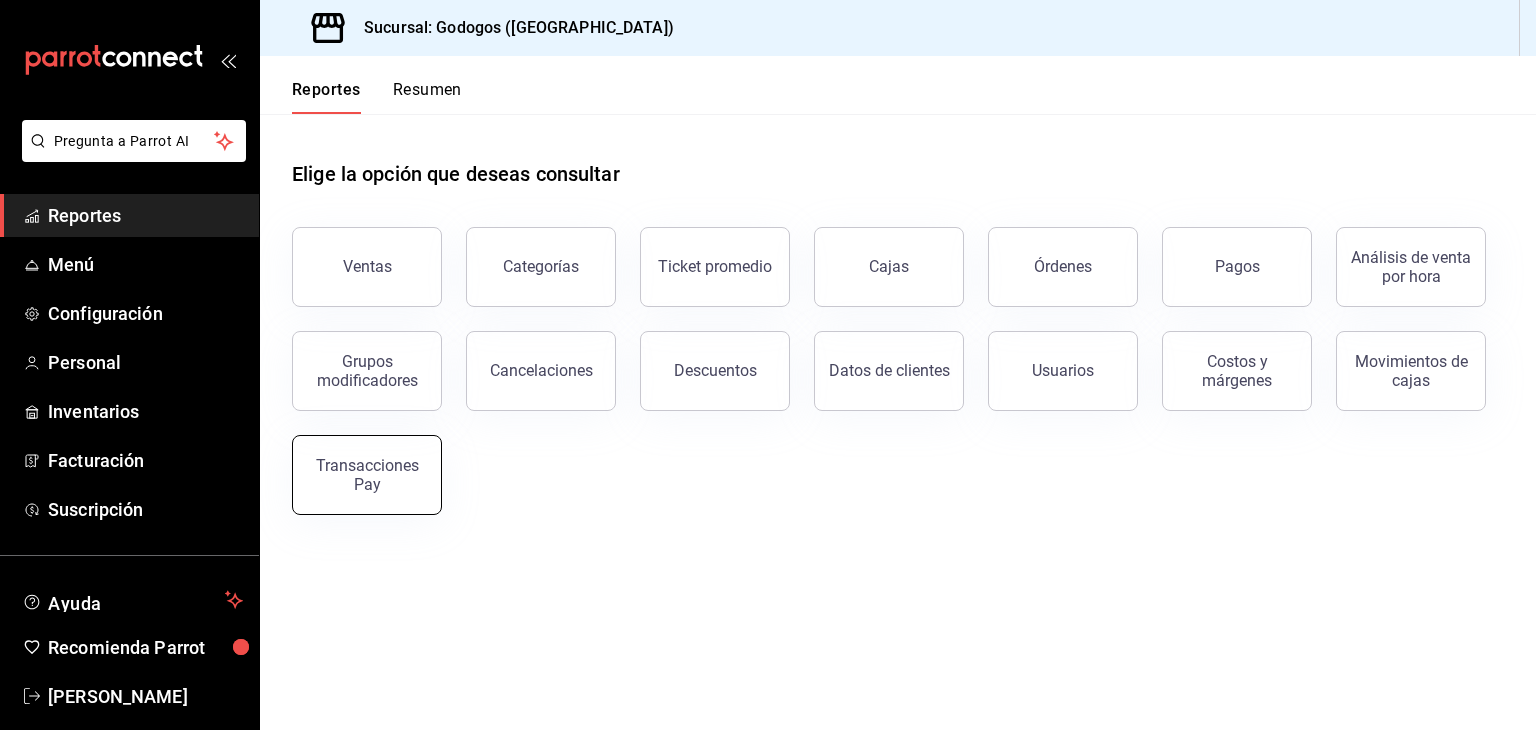 click on "Transacciones Pay" at bounding box center [367, 475] 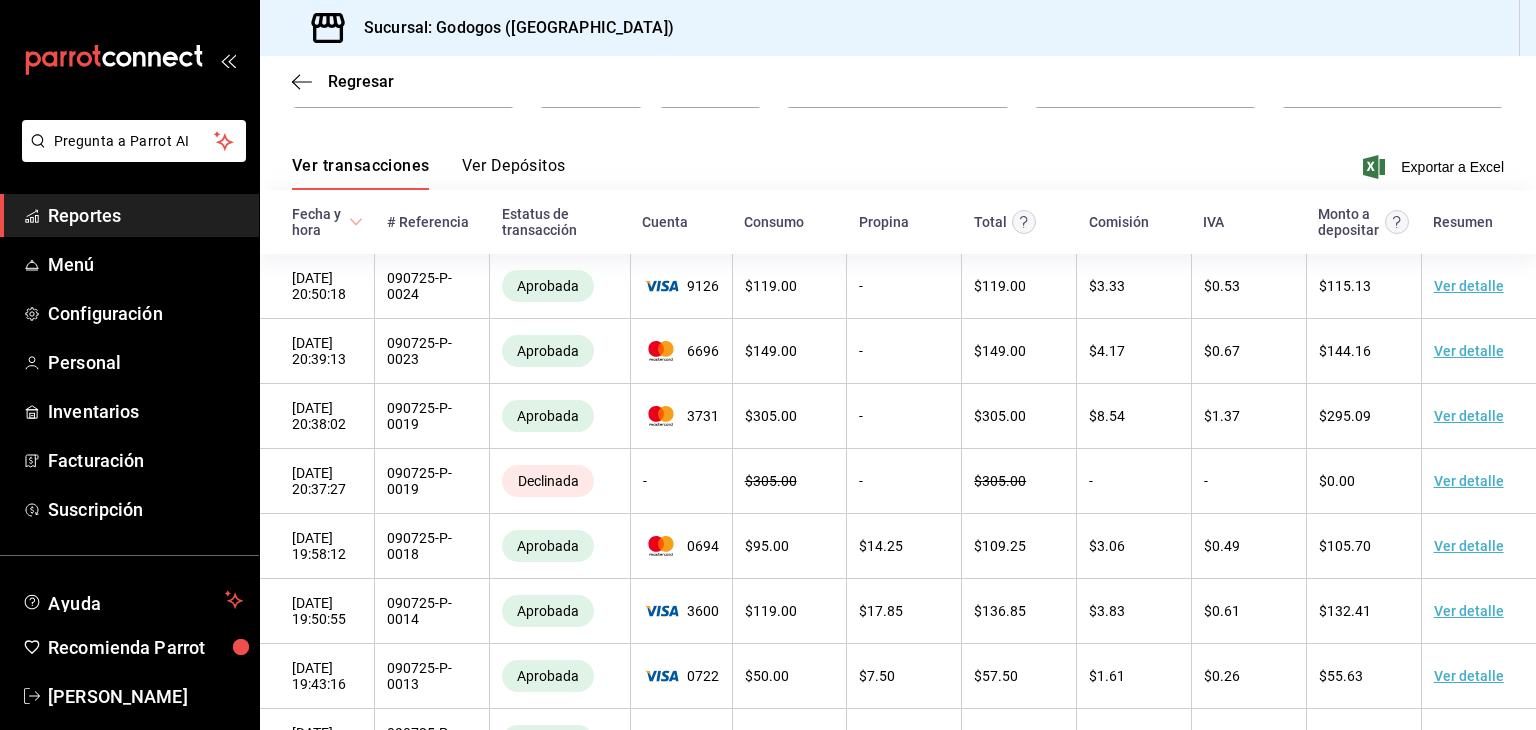scroll, scrollTop: 200, scrollLeft: 0, axis: vertical 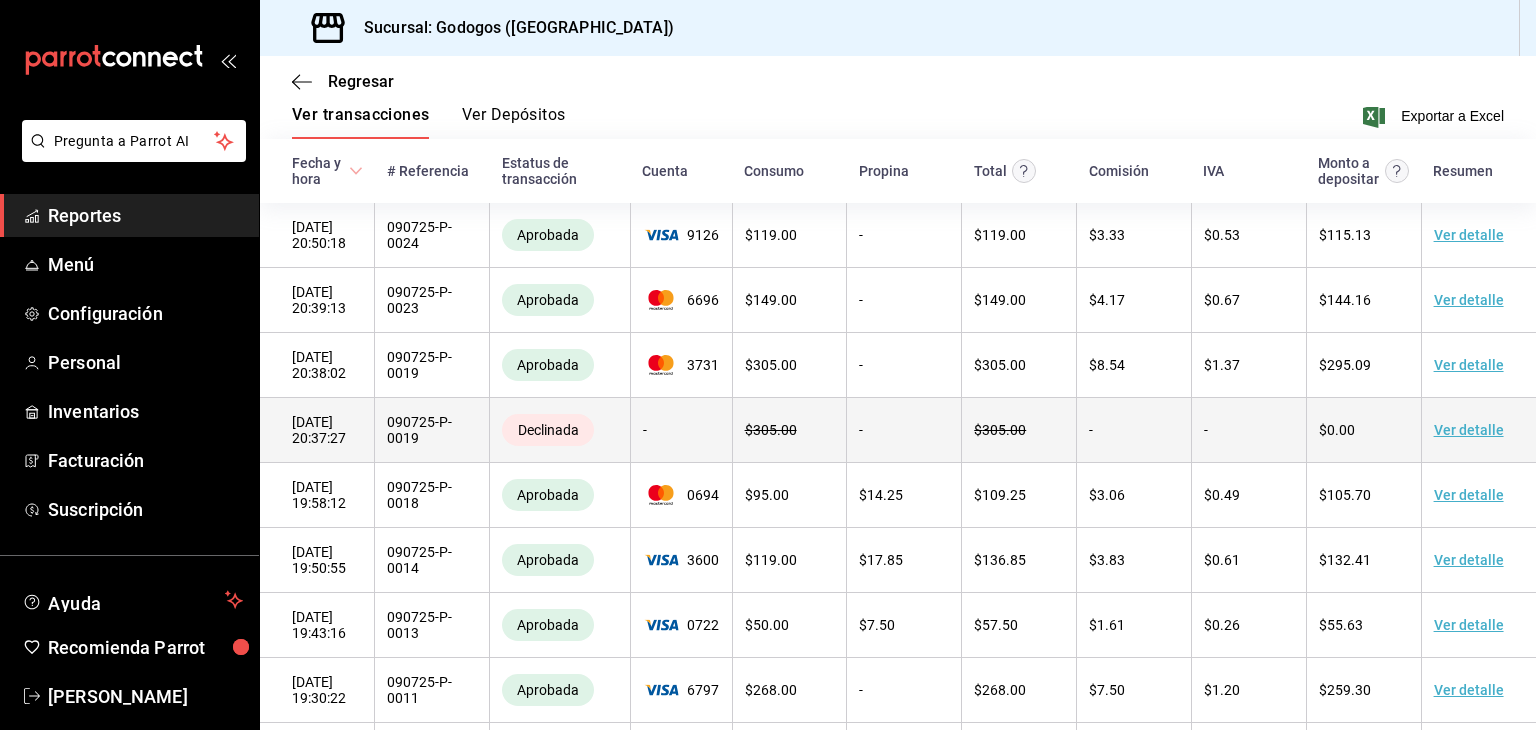 click on "Ver detalle" at bounding box center [1469, 430] 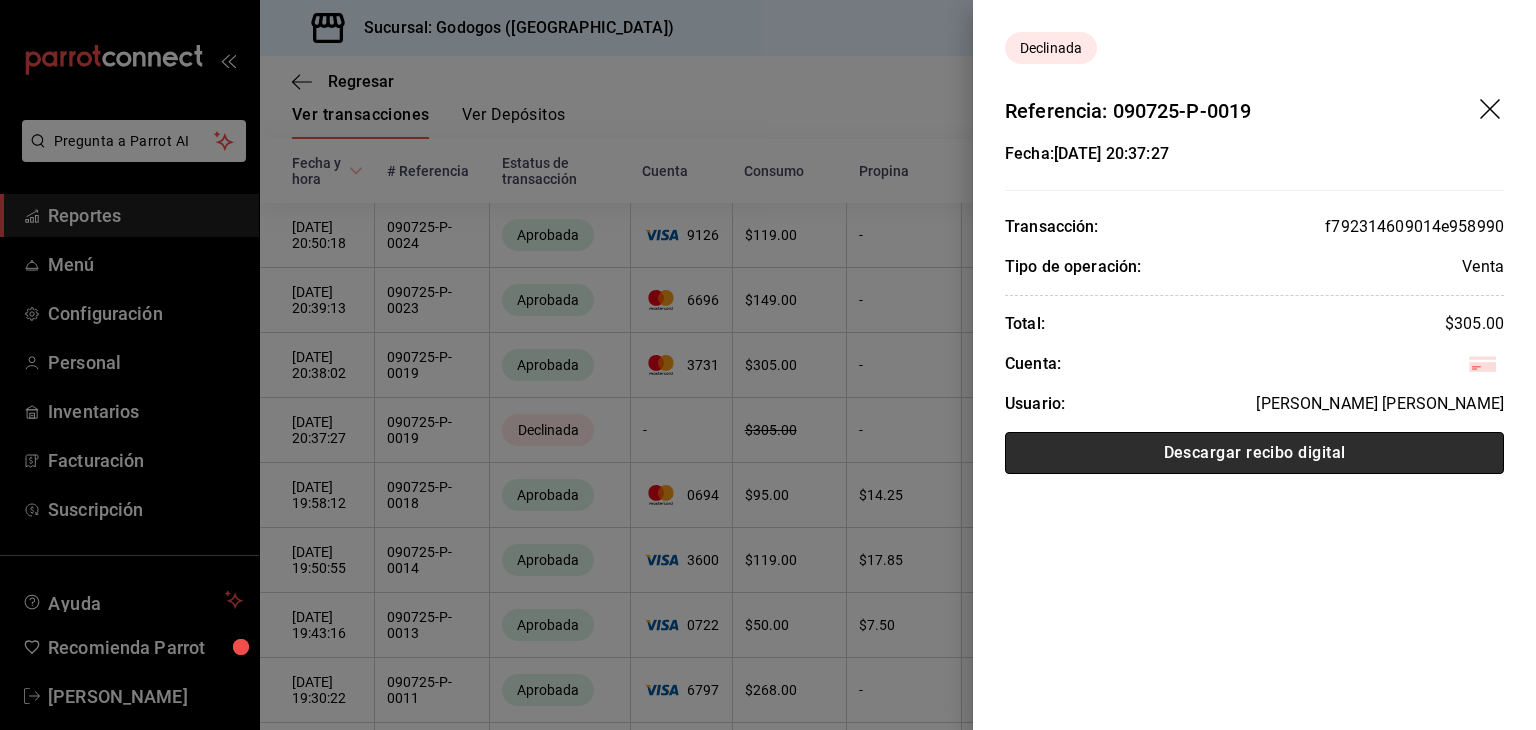 click on "Descargar recibo digital" at bounding box center (1254, 453) 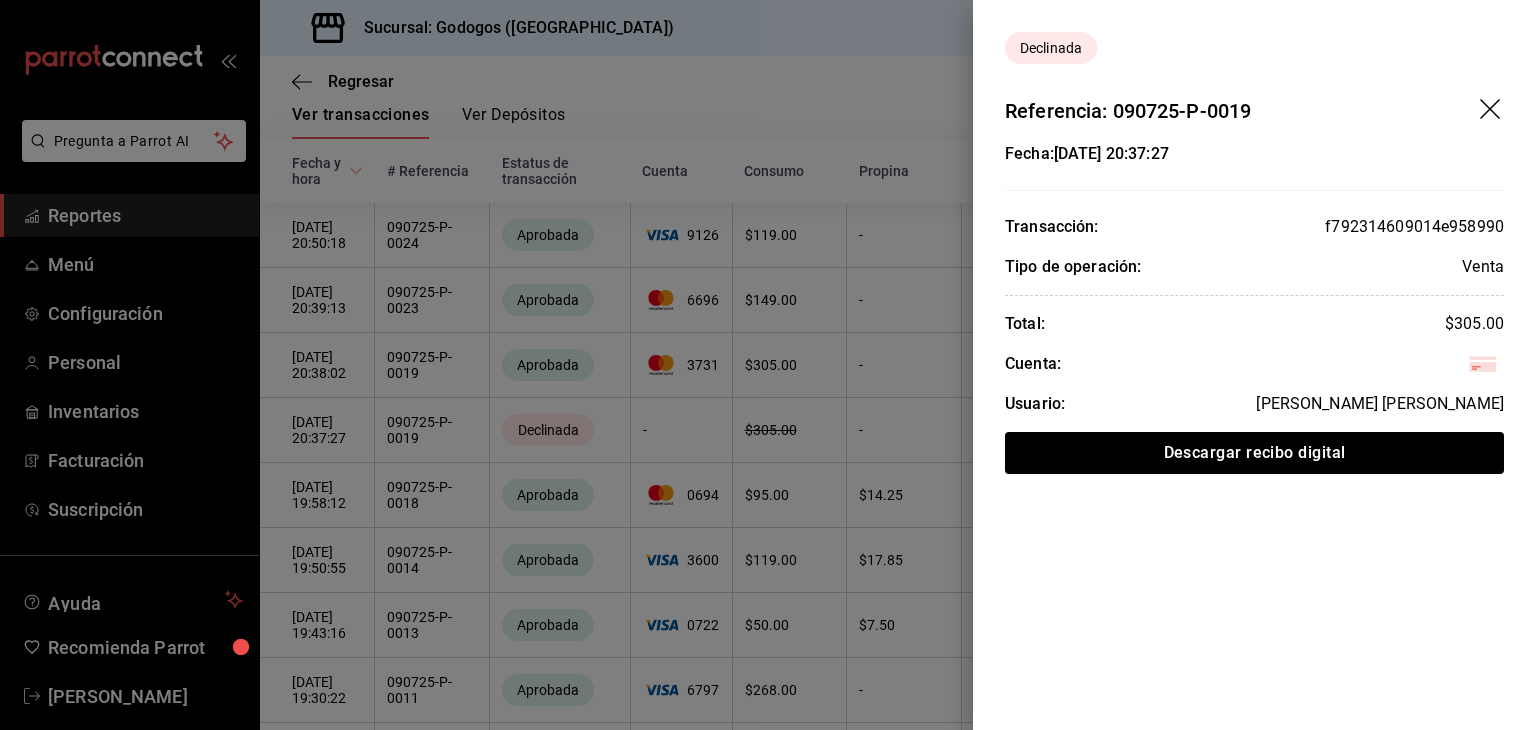 click 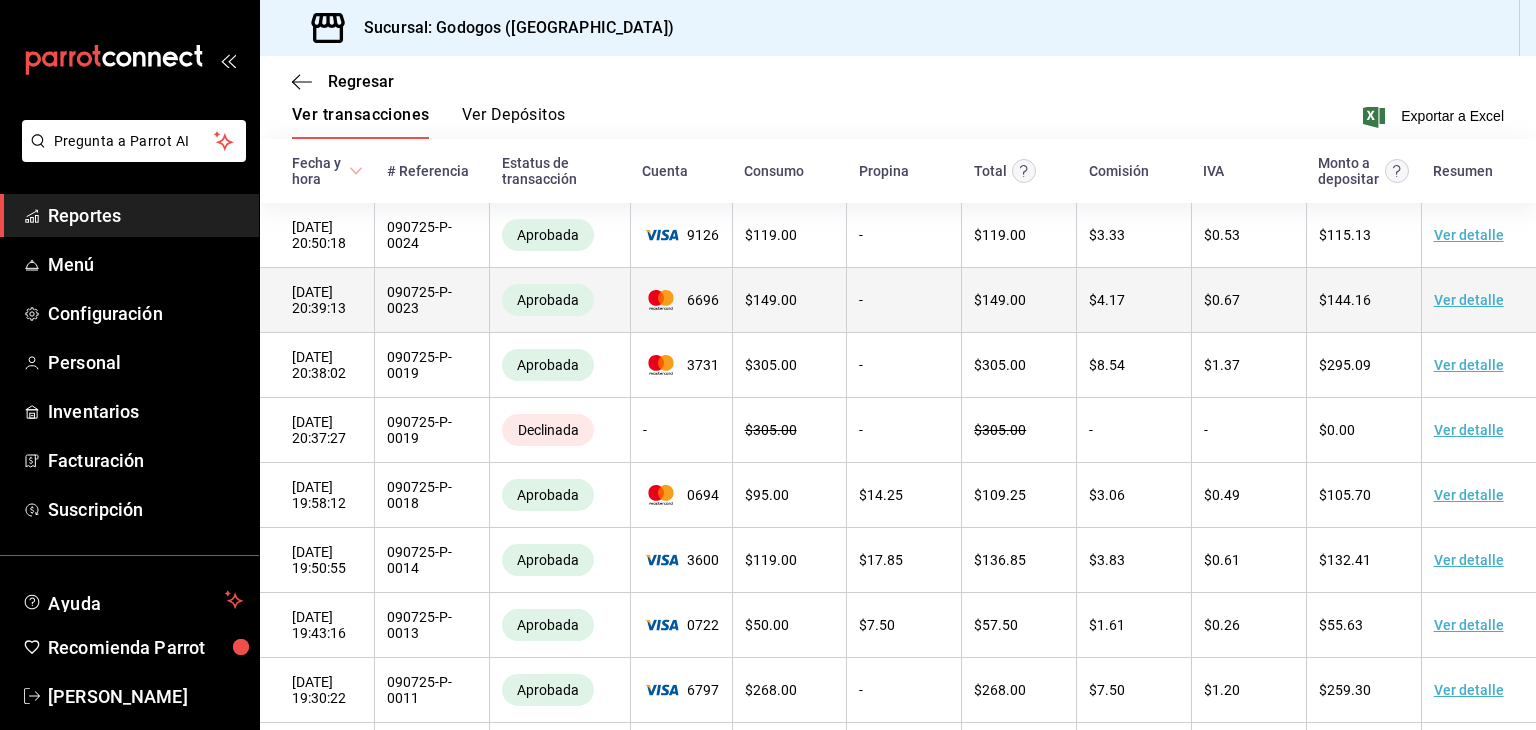 click on "Ver detalle" at bounding box center [1469, 300] 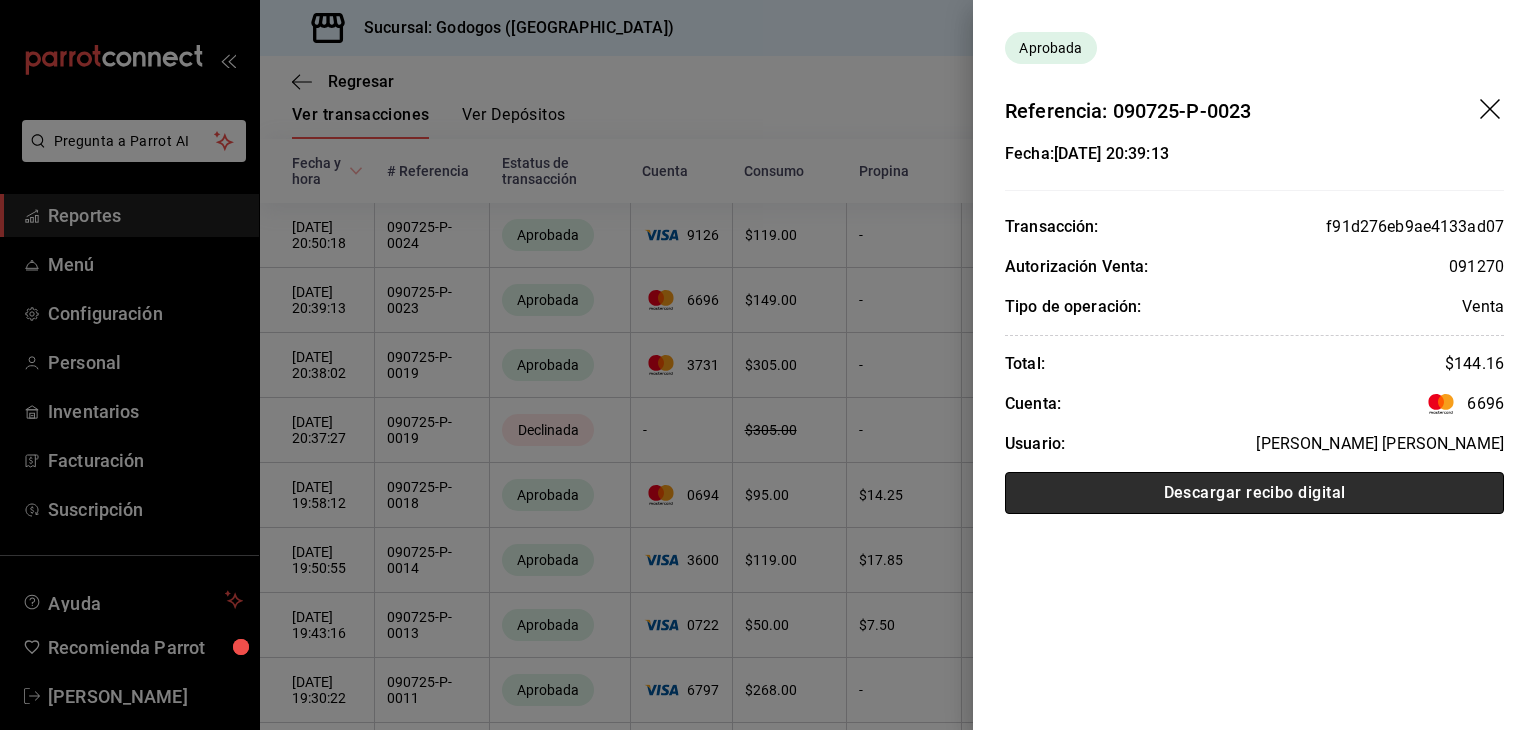 click on "Descargar recibo digital" at bounding box center [1254, 493] 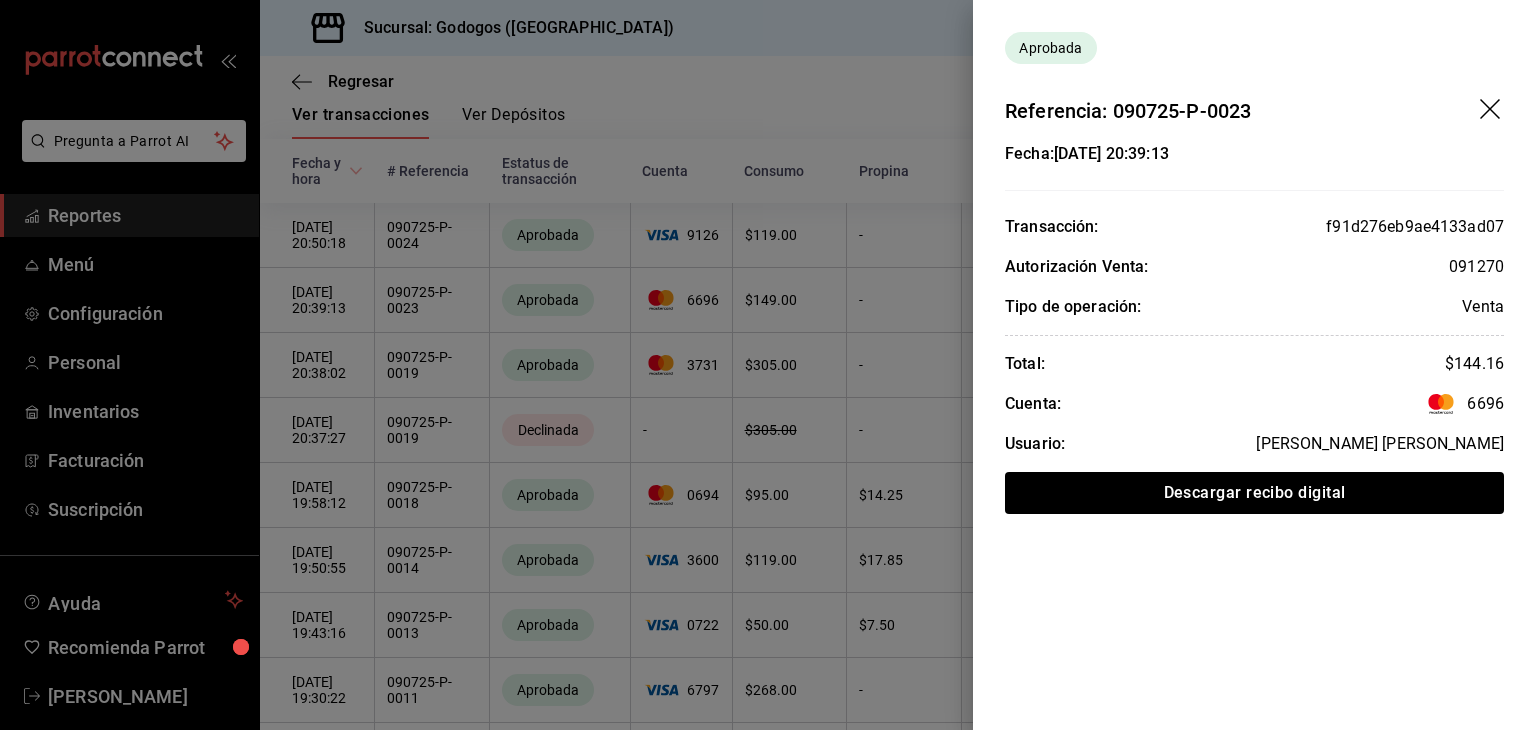 click 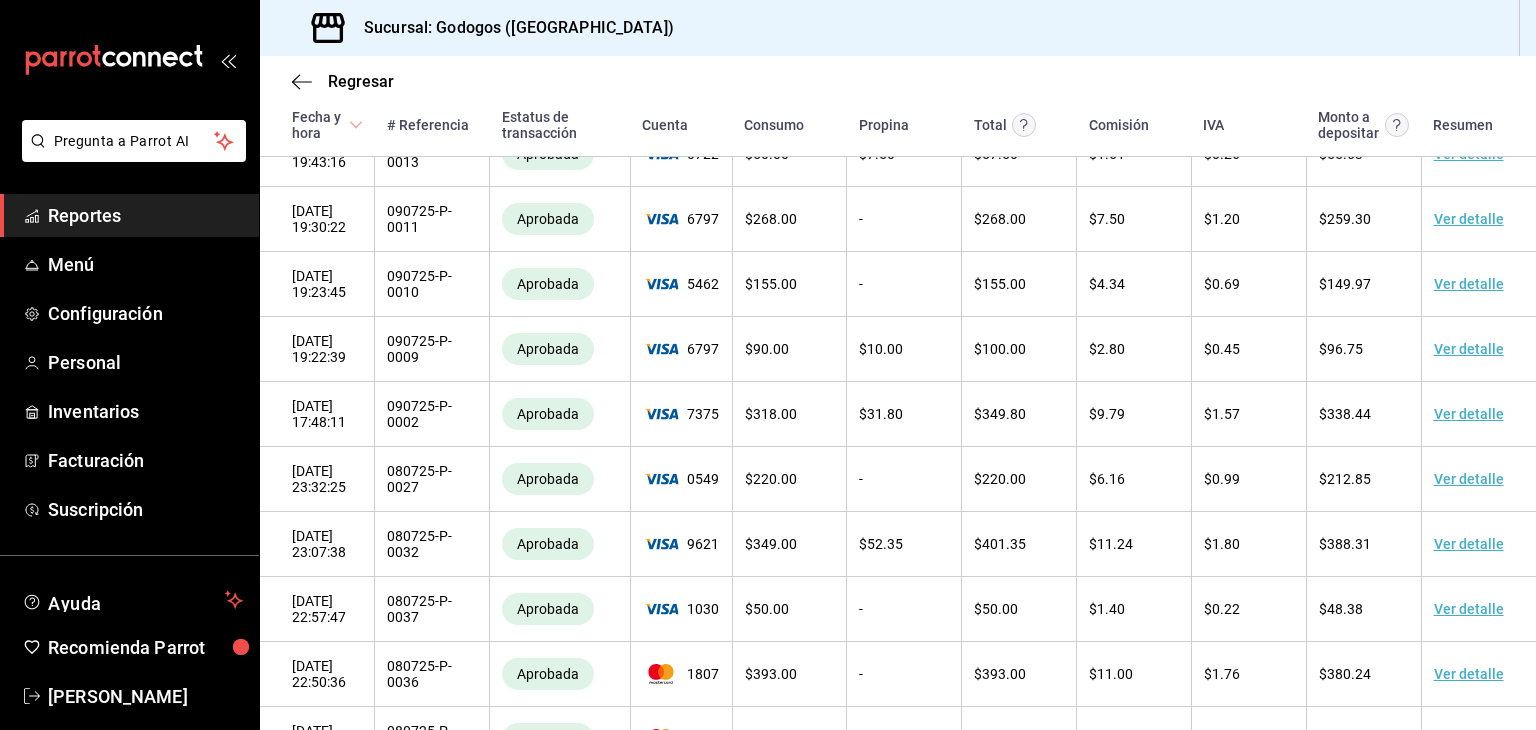 scroll, scrollTop: 908, scrollLeft: 0, axis: vertical 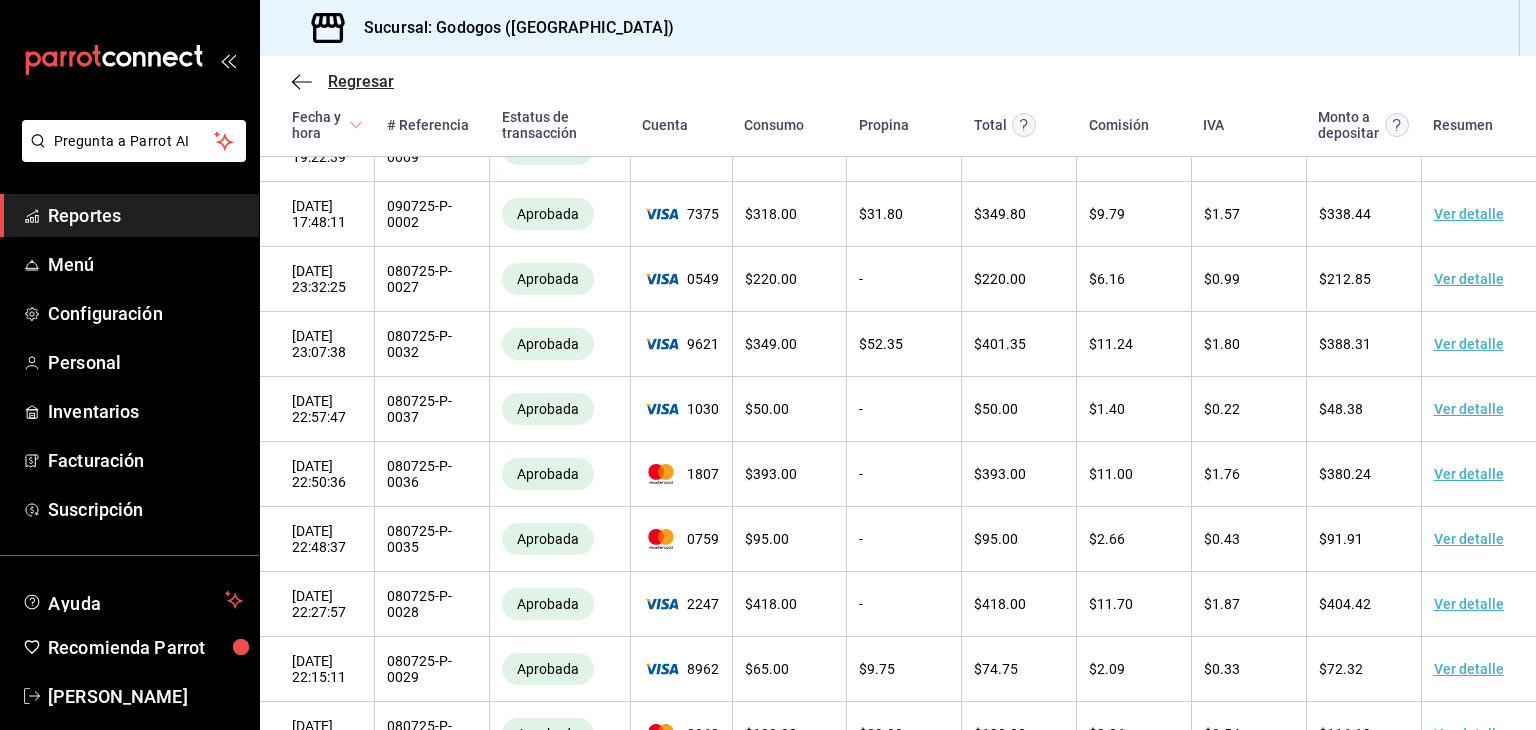 click on "Regresar" at bounding box center (361, 81) 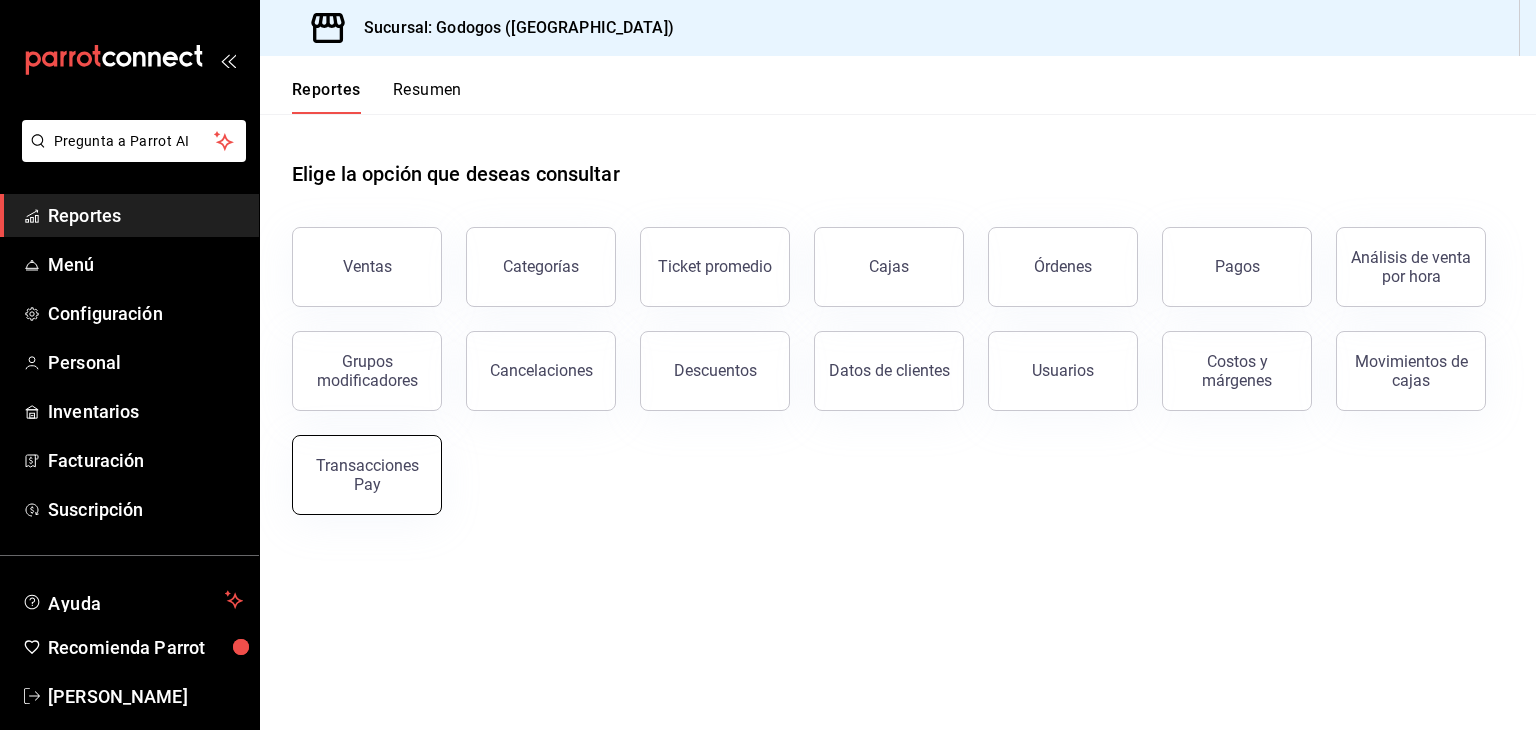 click on "Transacciones Pay" at bounding box center [367, 475] 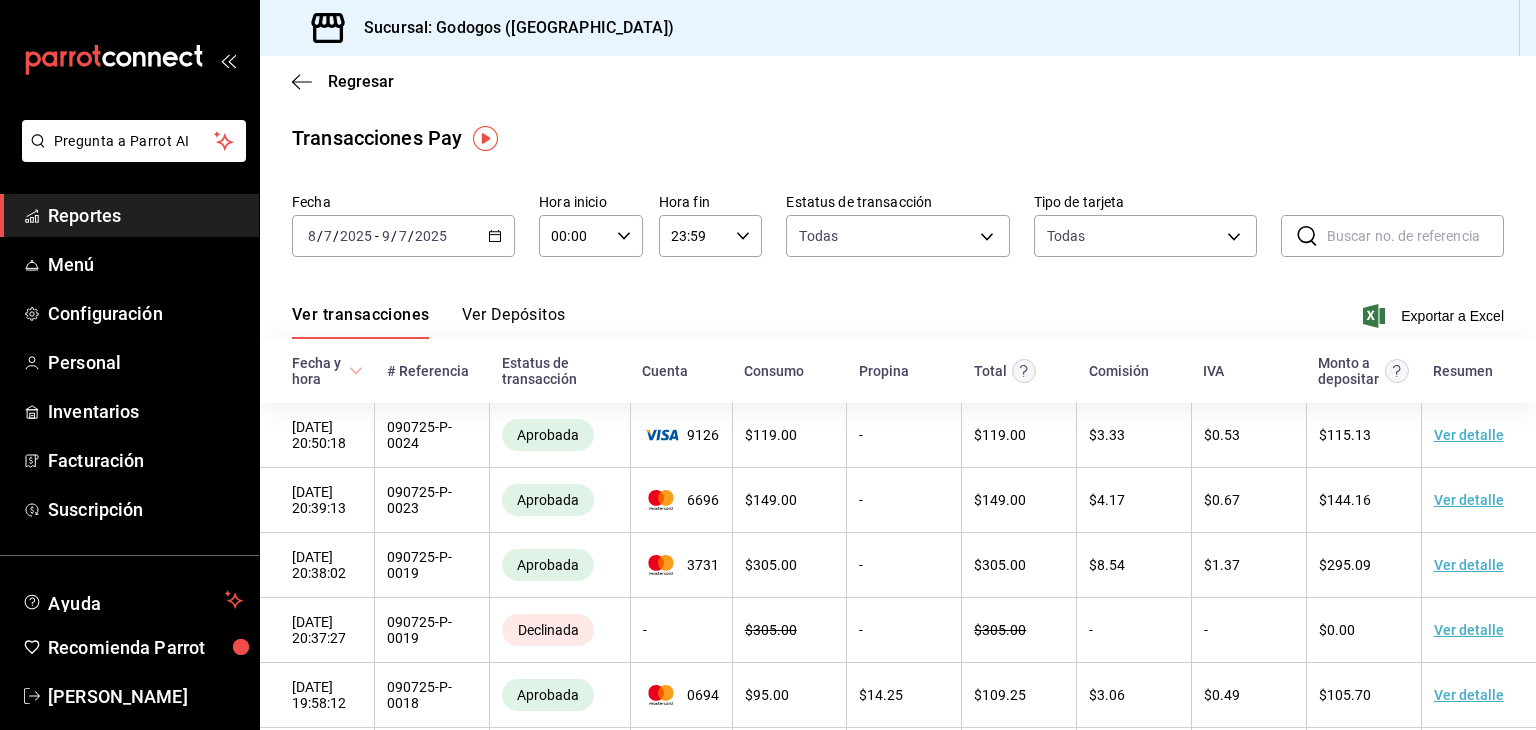 click 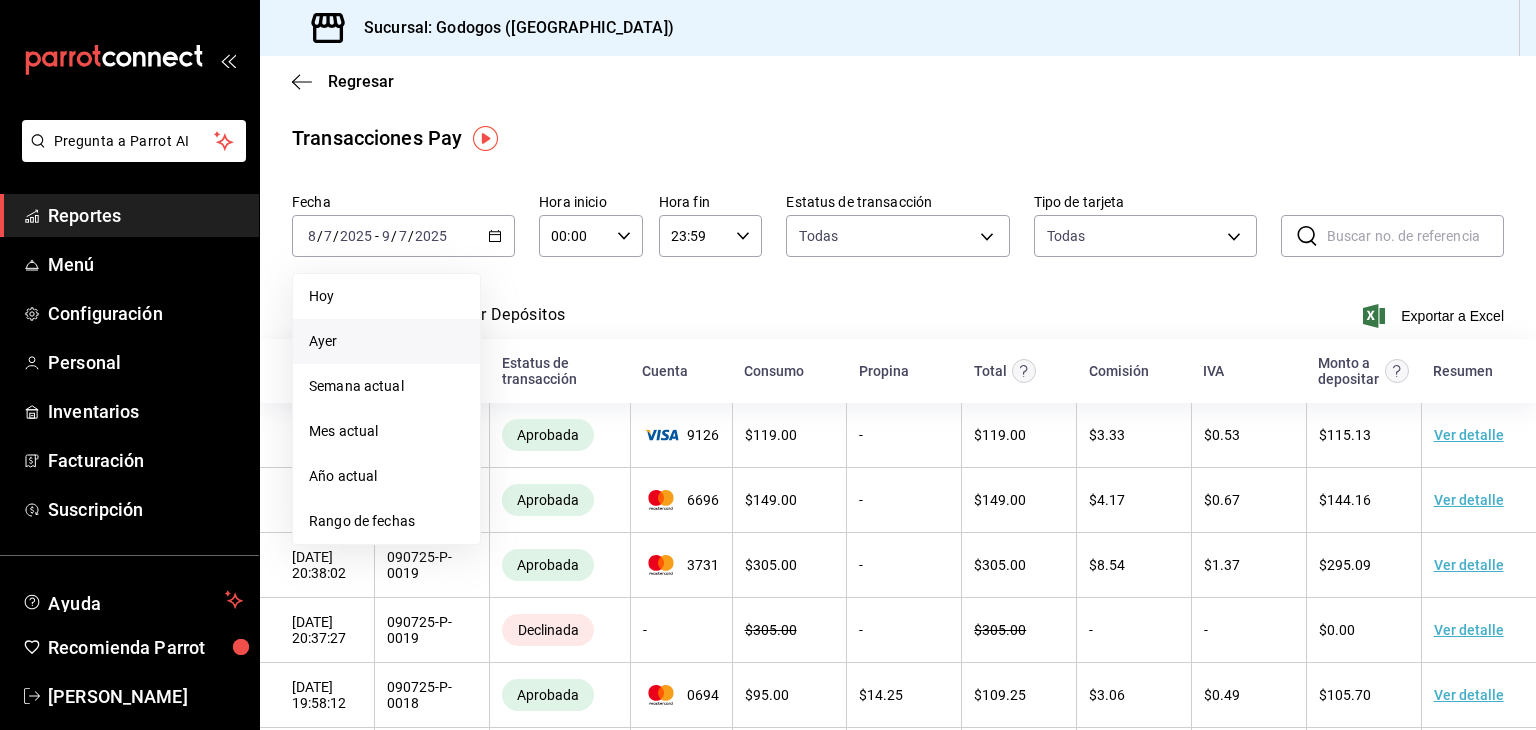 click on "Ayer" at bounding box center [386, 341] 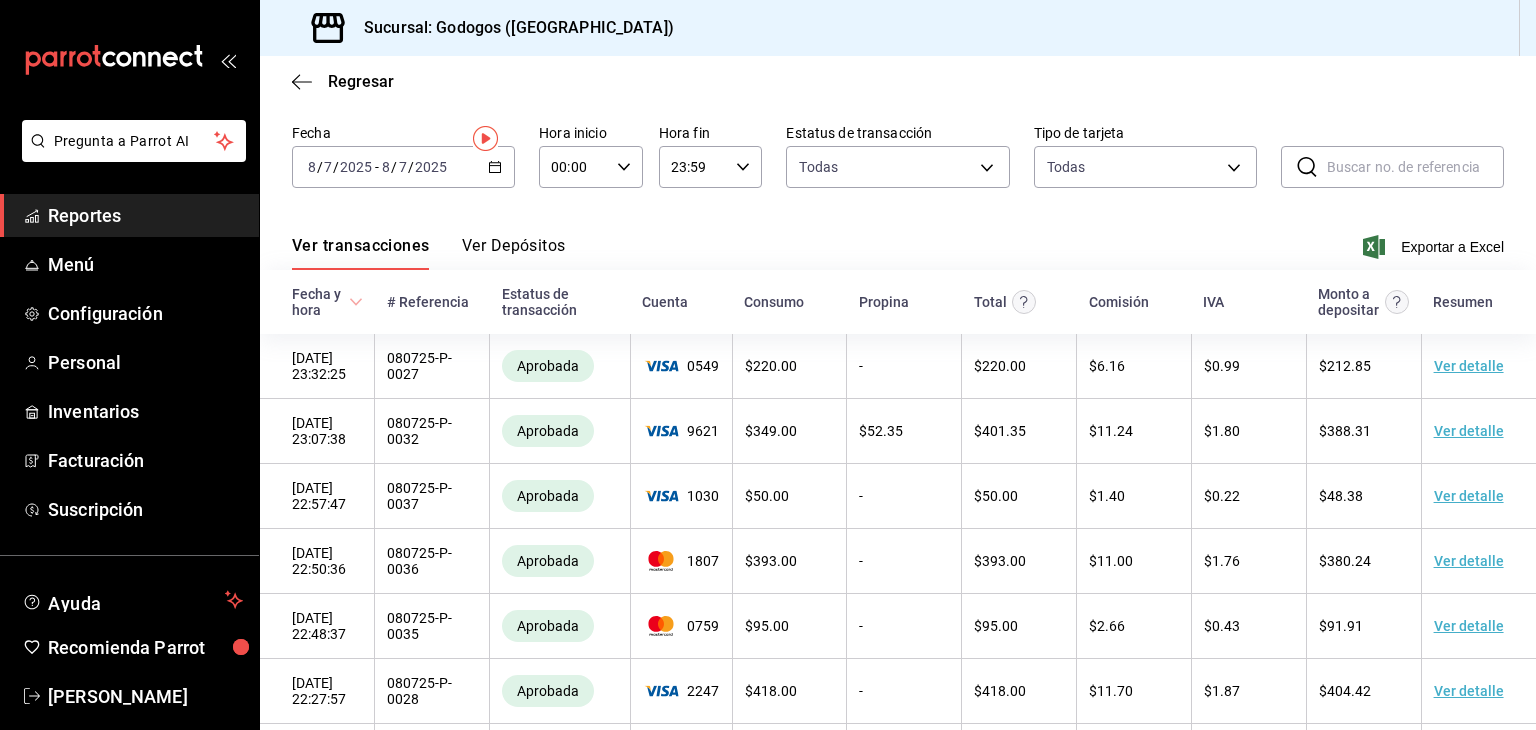 scroll, scrollTop: 0, scrollLeft: 0, axis: both 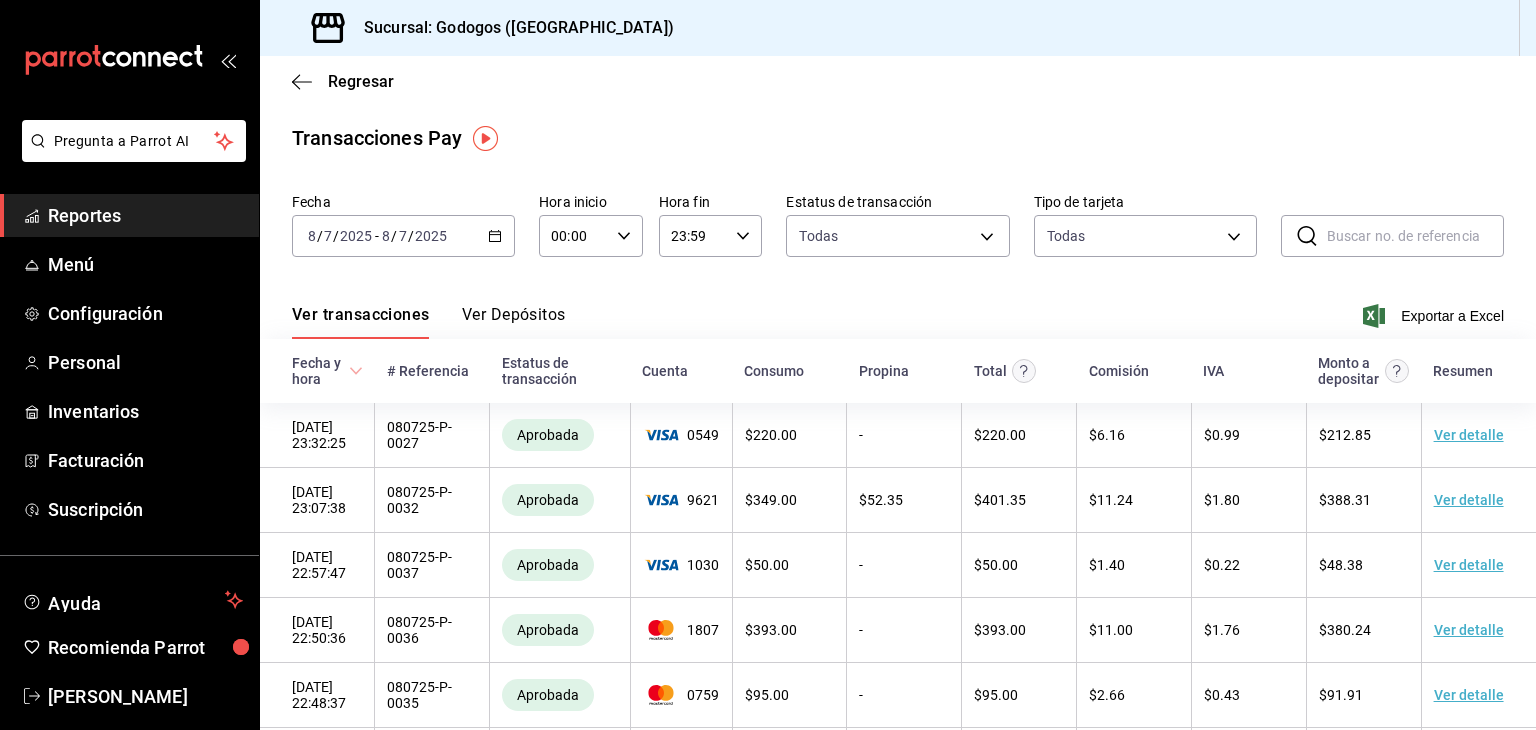 click on "Ver Depósitos" at bounding box center [514, 322] 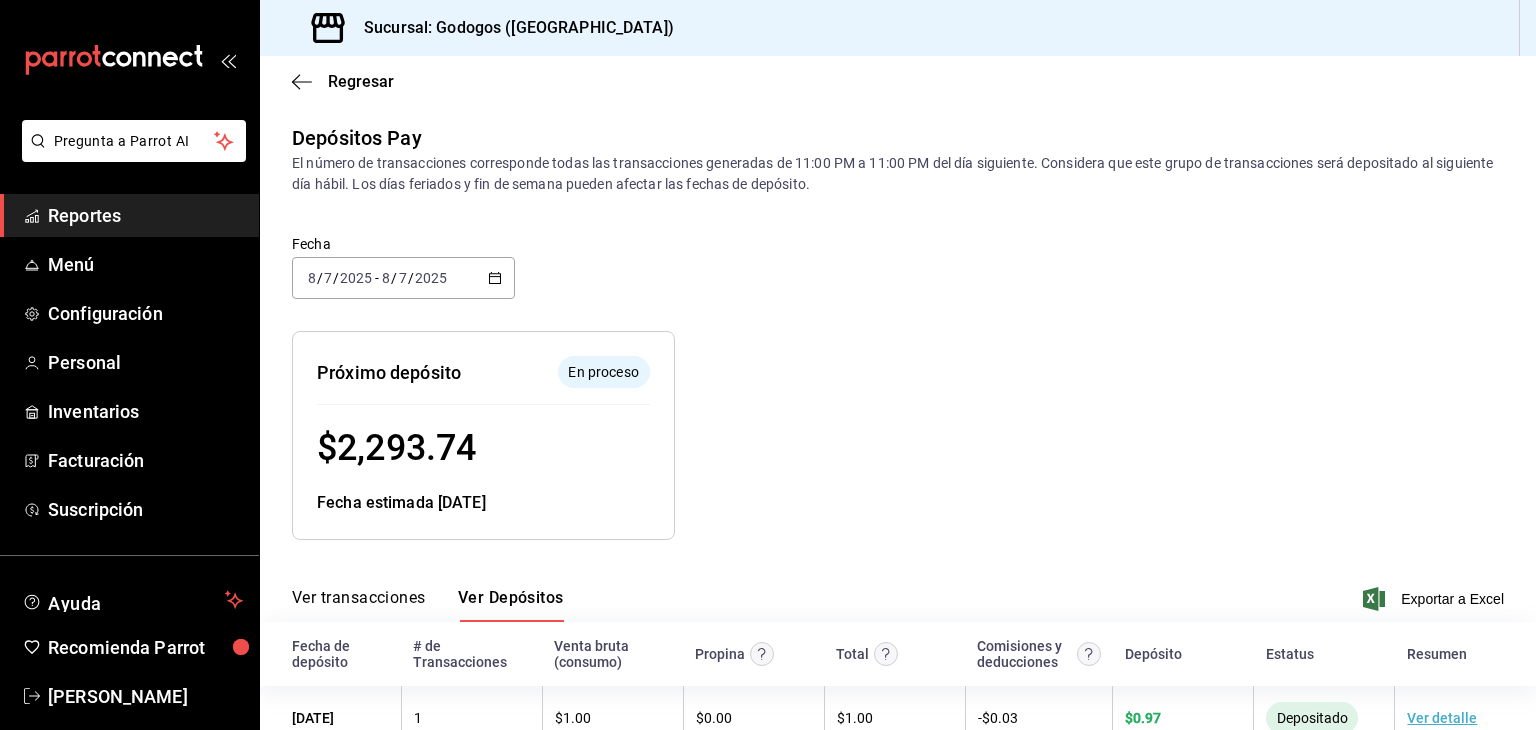 scroll, scrollTop: 54, scrollLeft: 0, axis: vertical 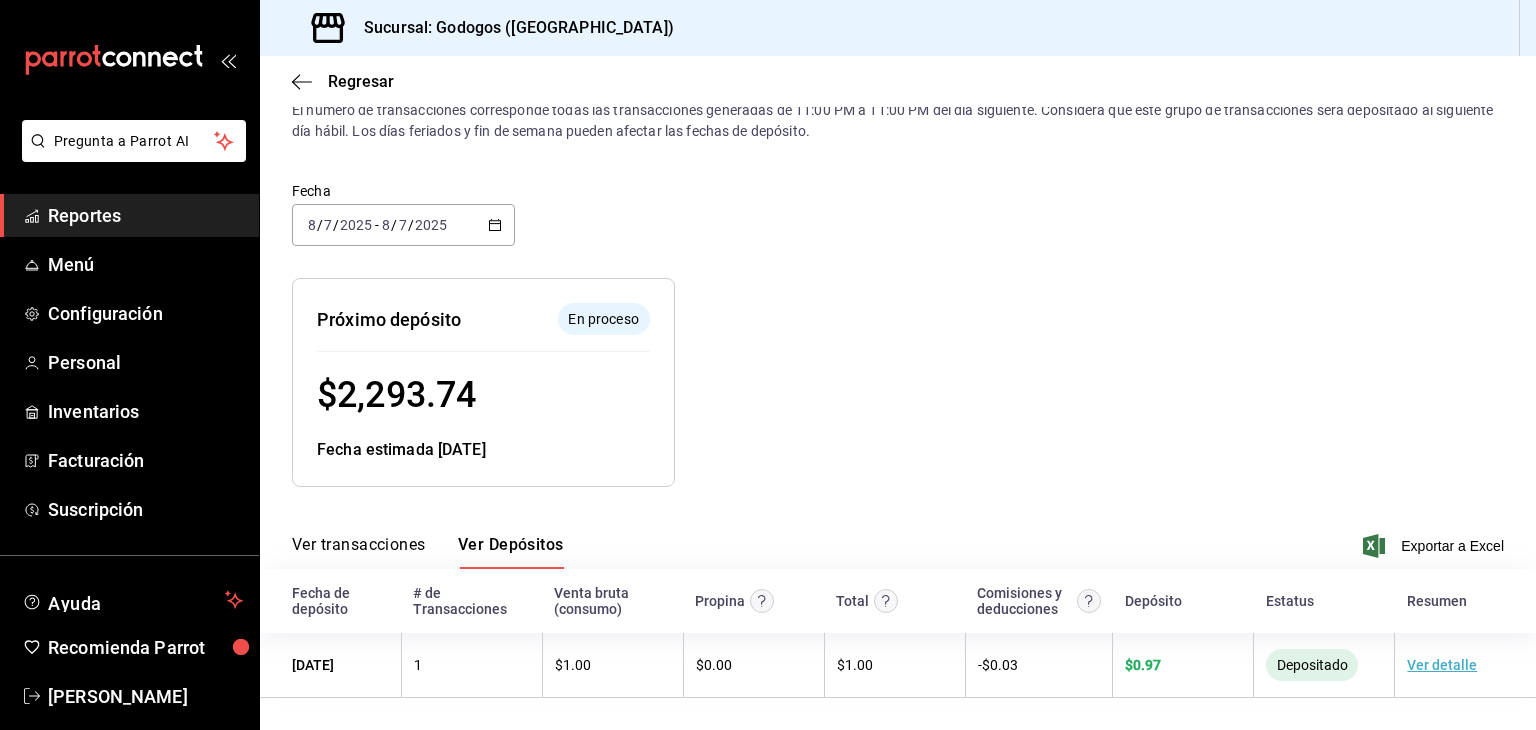 click 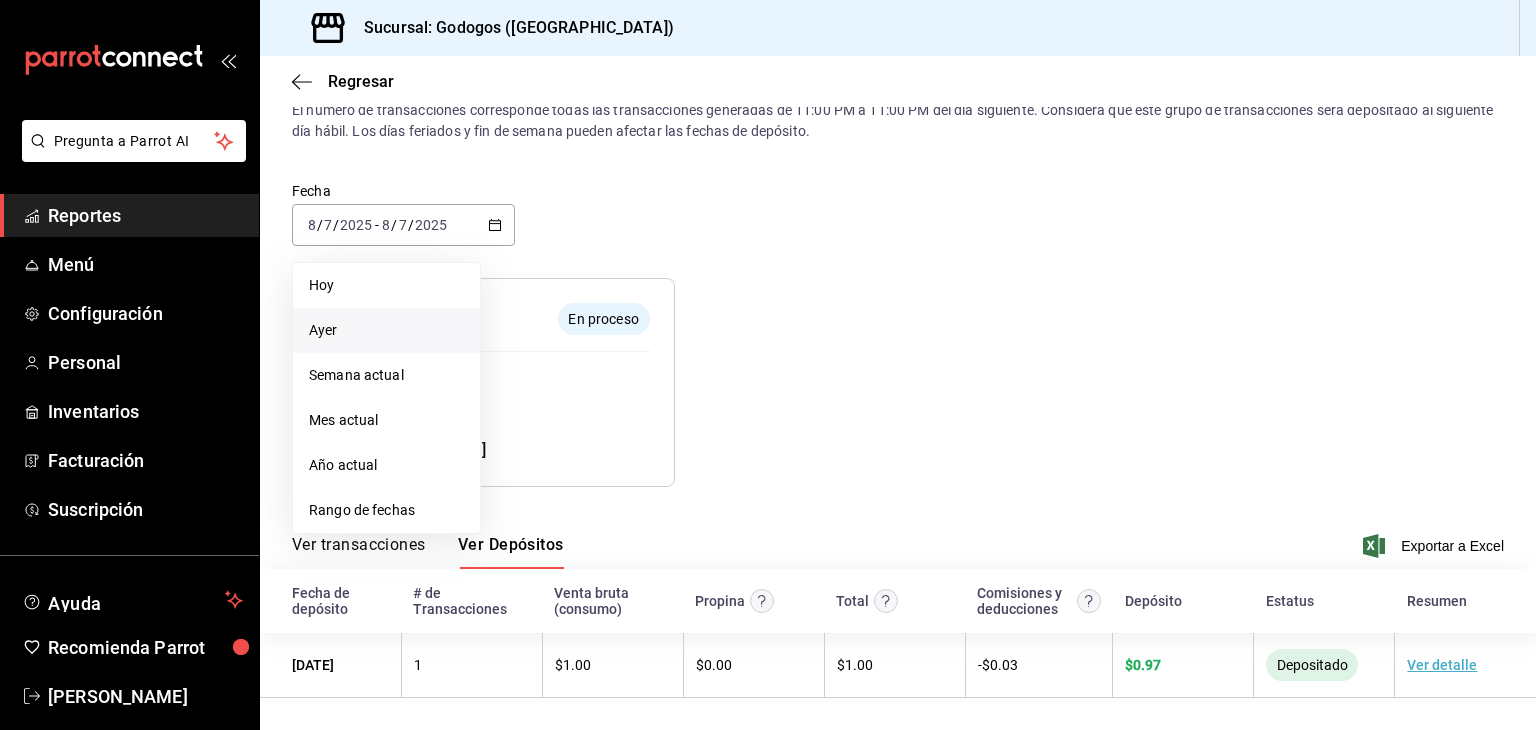 click on "Ayer" at bounding box center [386, 330] 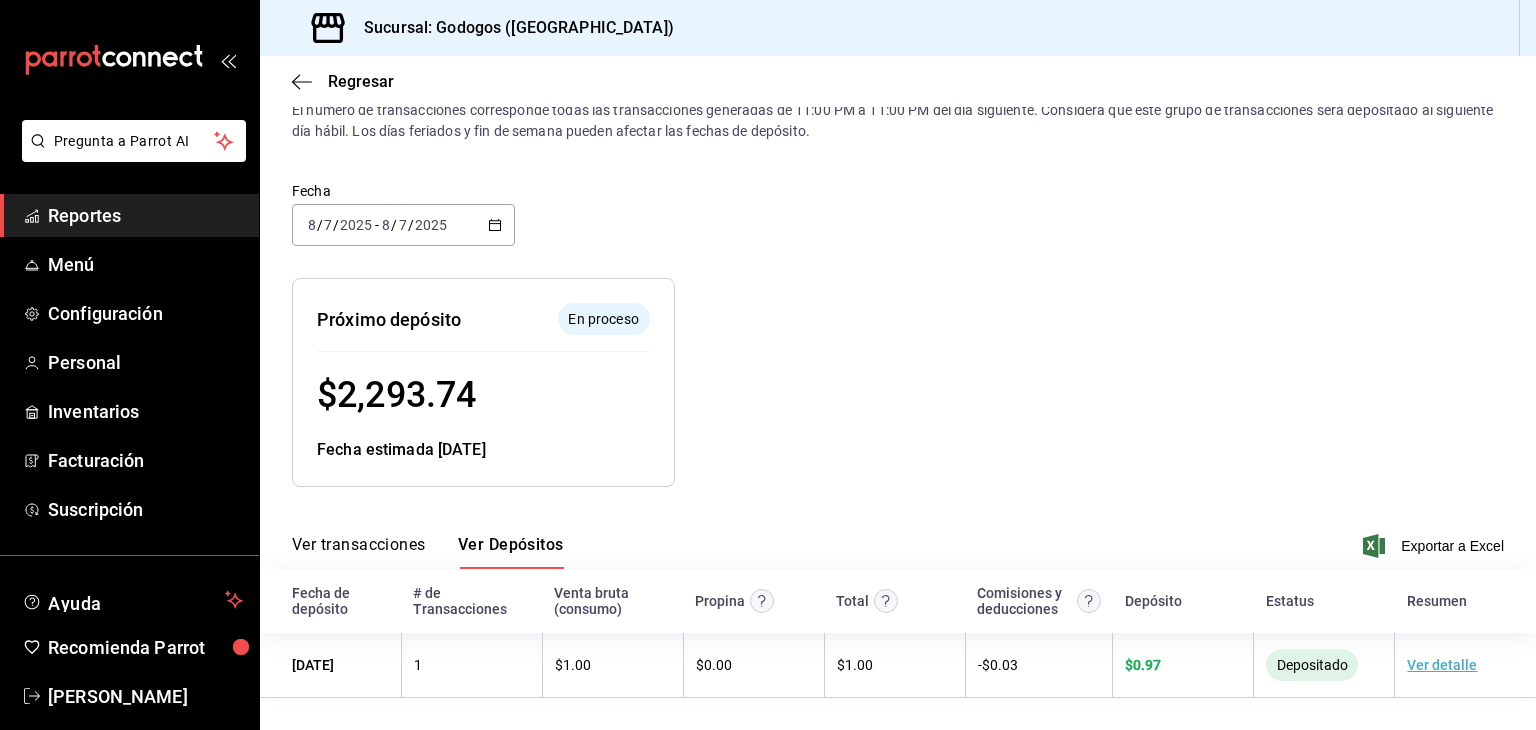 click 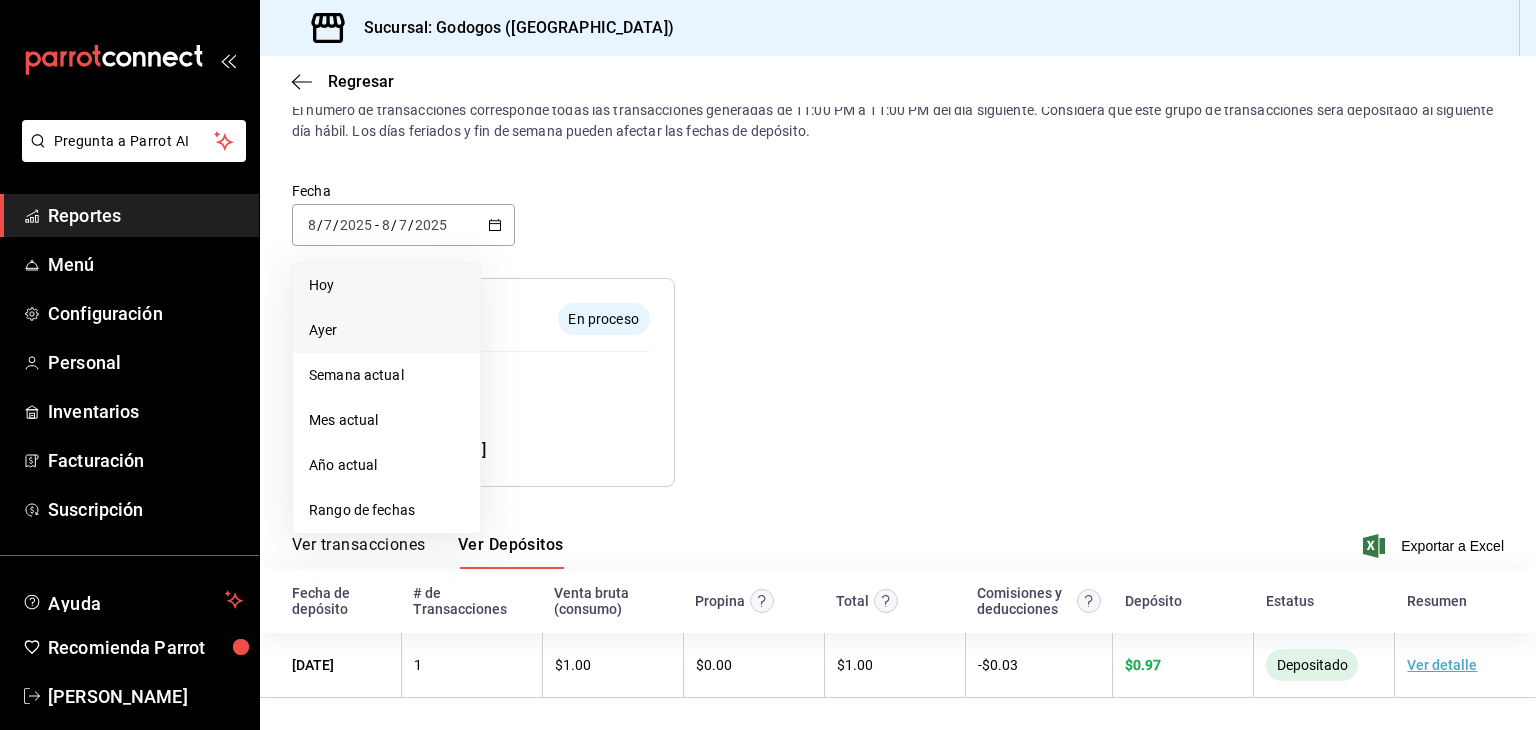 click on "Hoy" at bounding box center (386, 285) 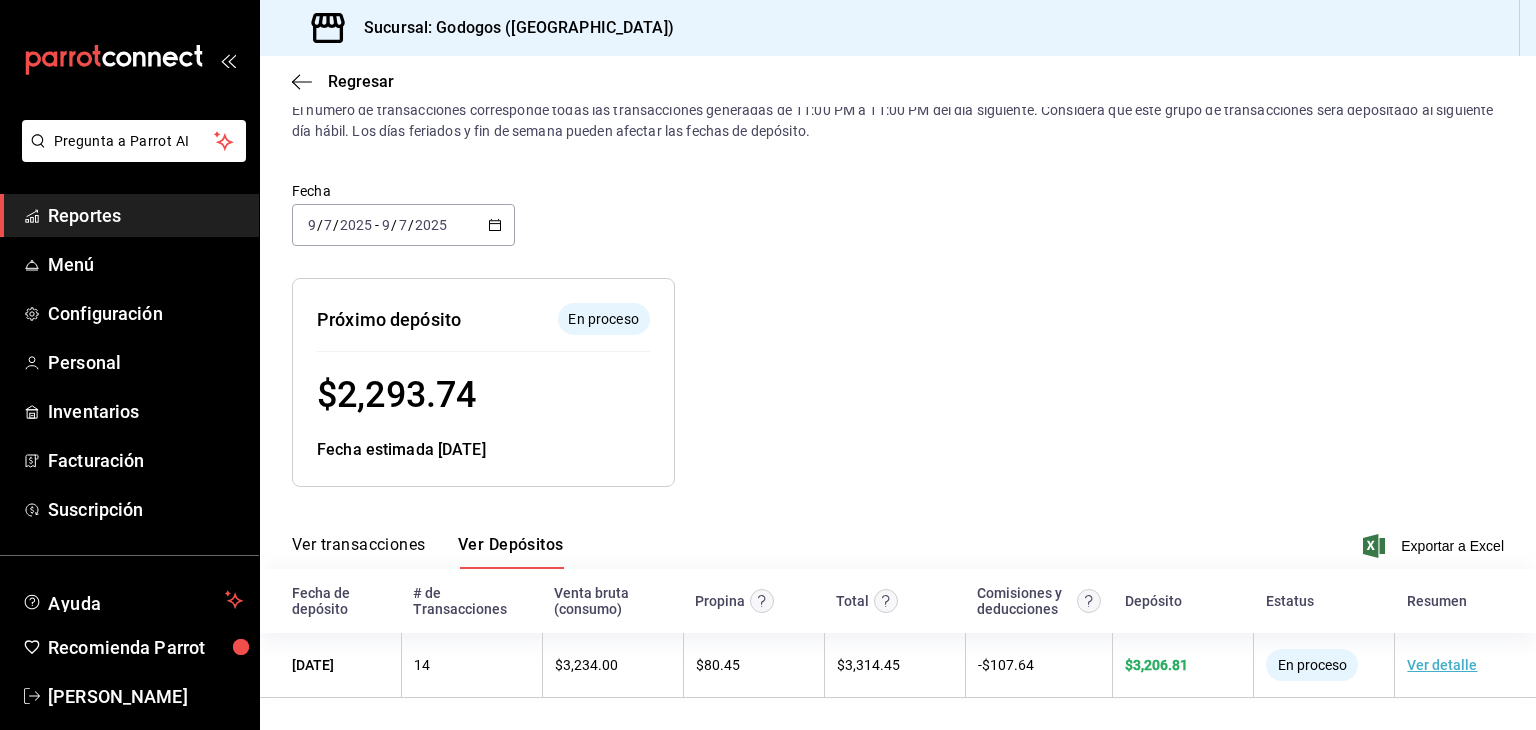 click 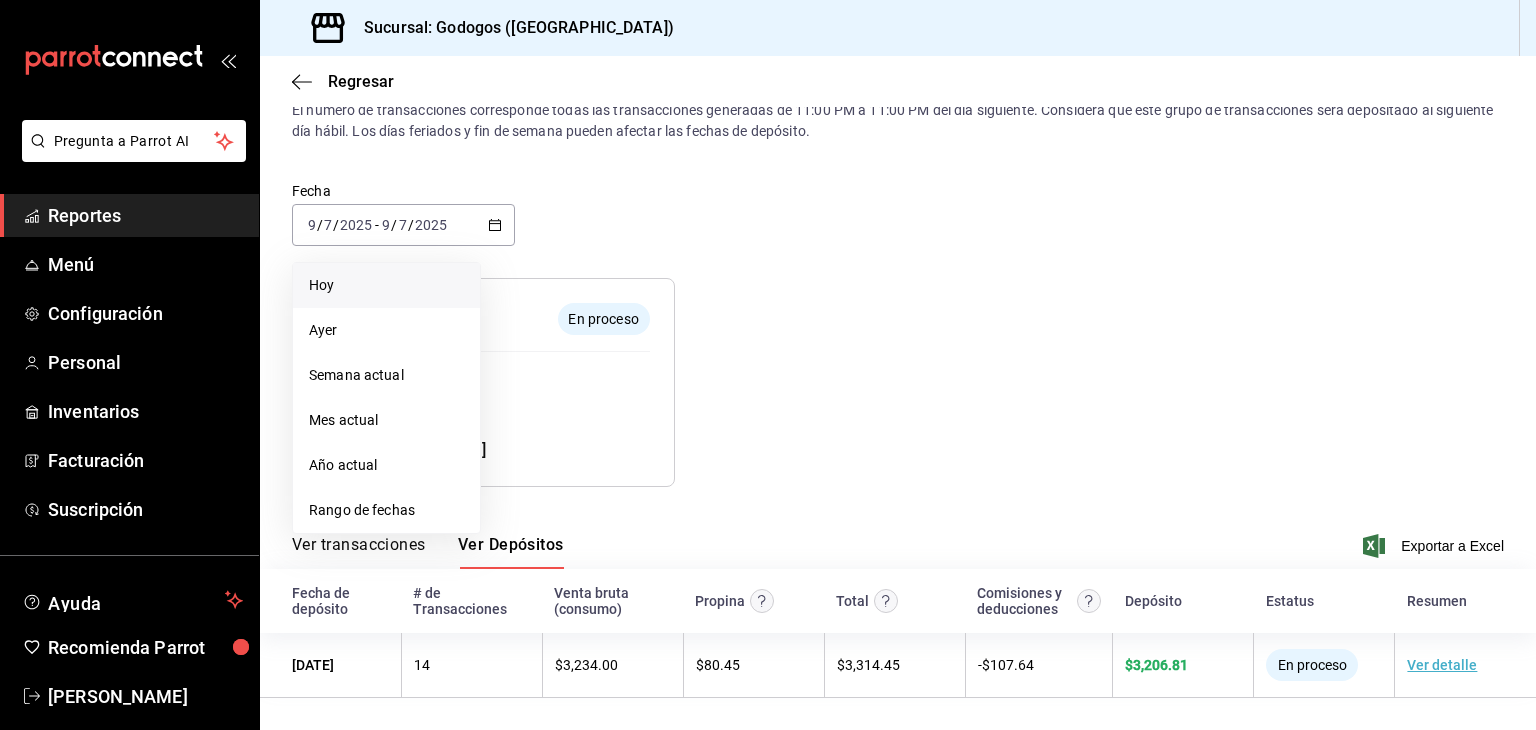 click on "Ayer" at bounding box center [386, 330] 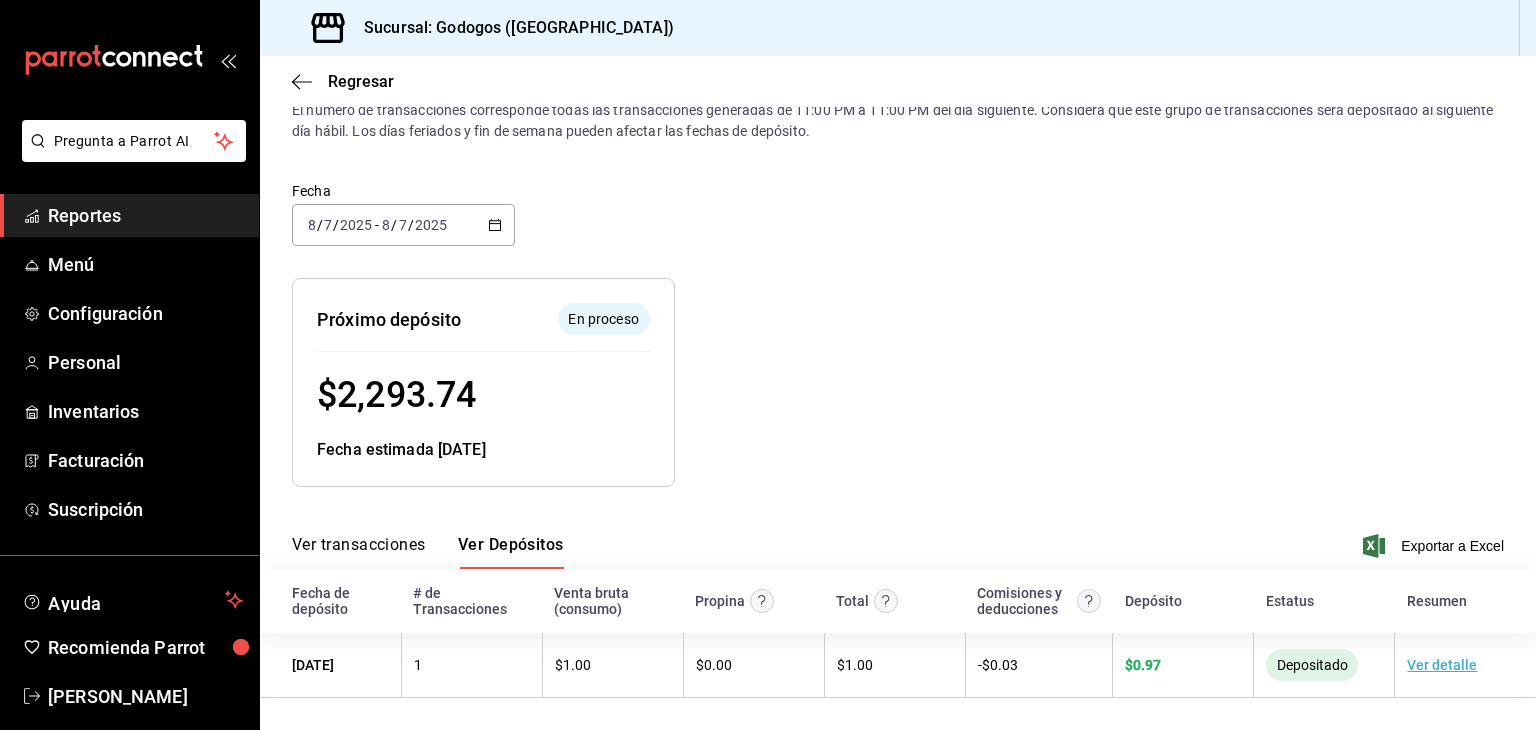 click on "[DATE] [DATE] - [DATE] [DATE]" at bounding box center [403, 225] 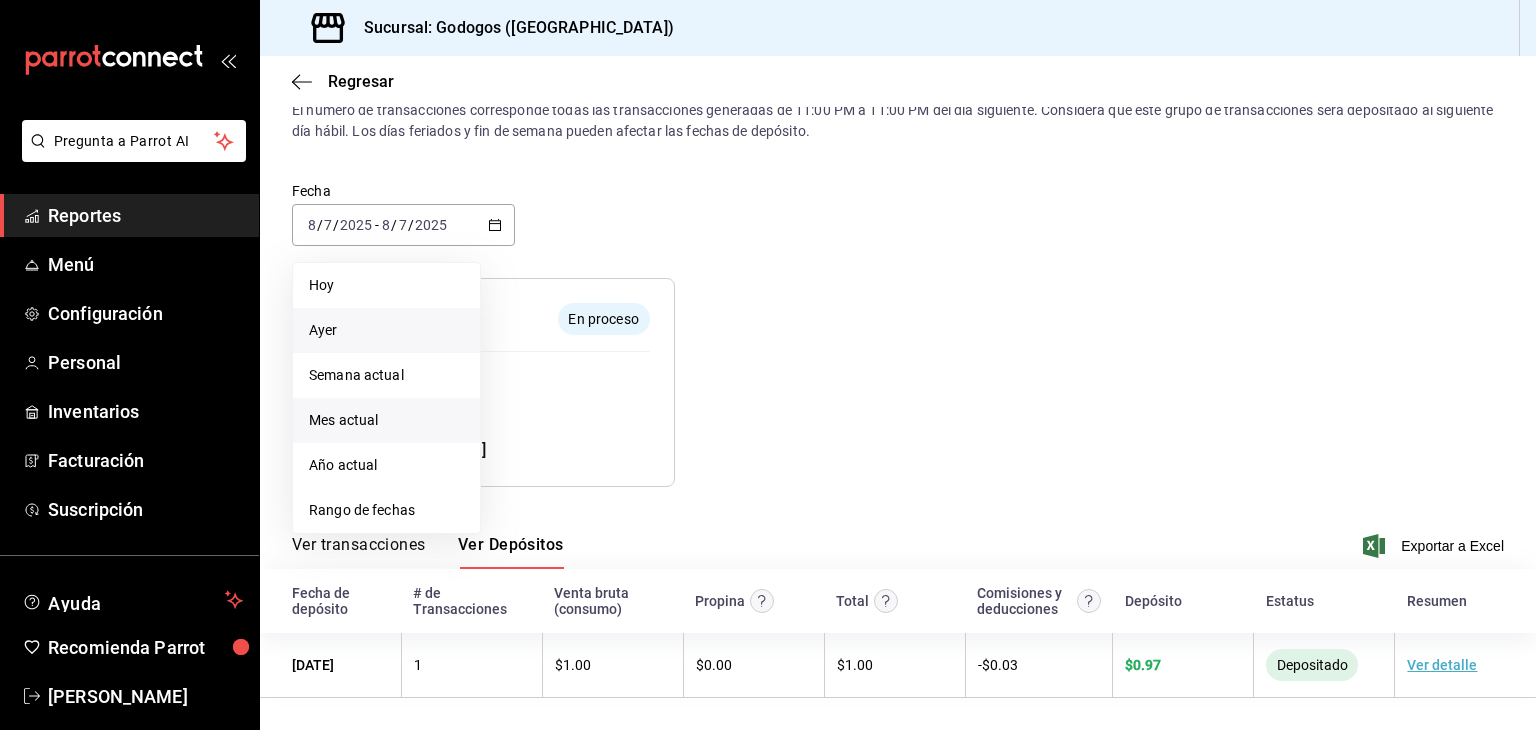 click on "Mes actual" at bounding box center (386, 420) 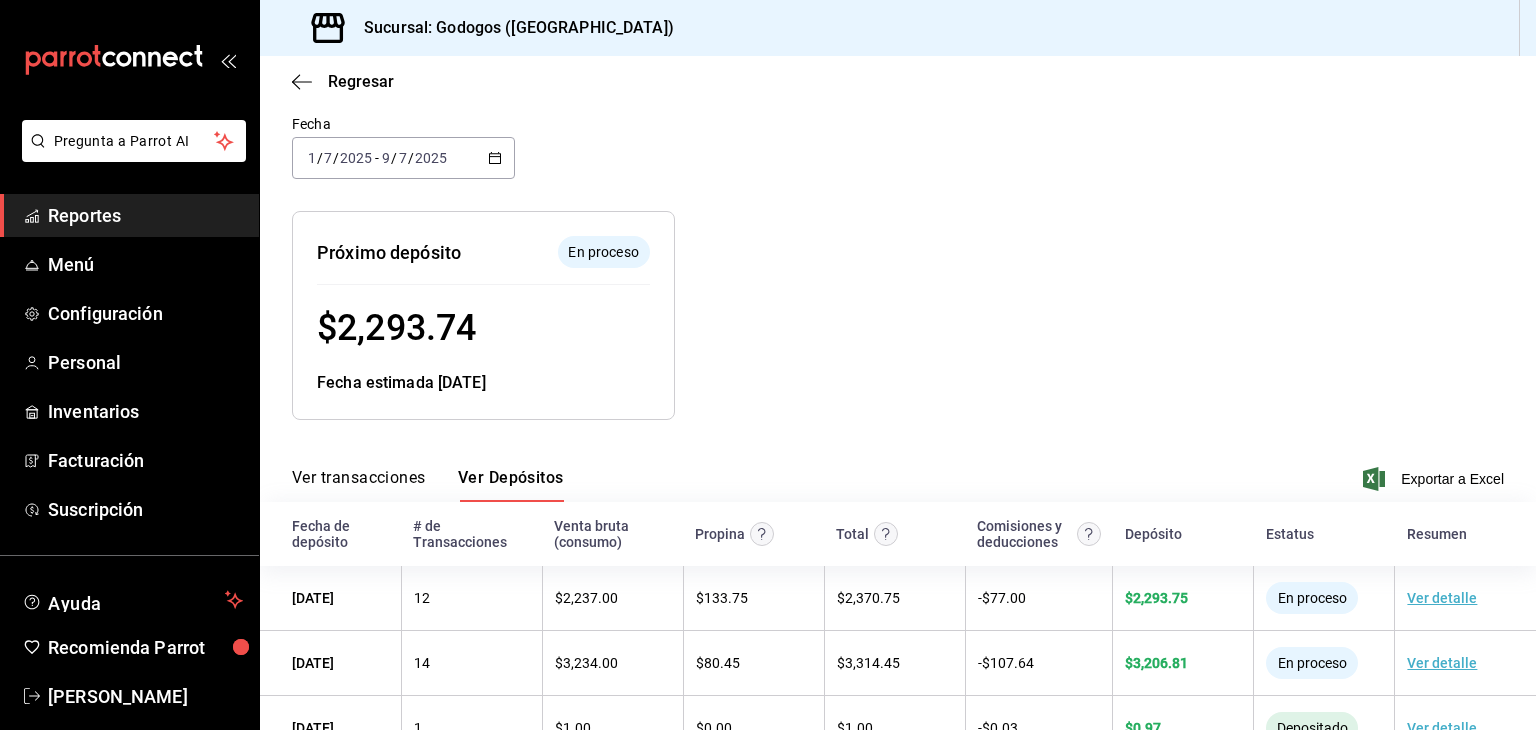 scroll, scrollTop: 184, scrollLeft: 0, axis: vertical 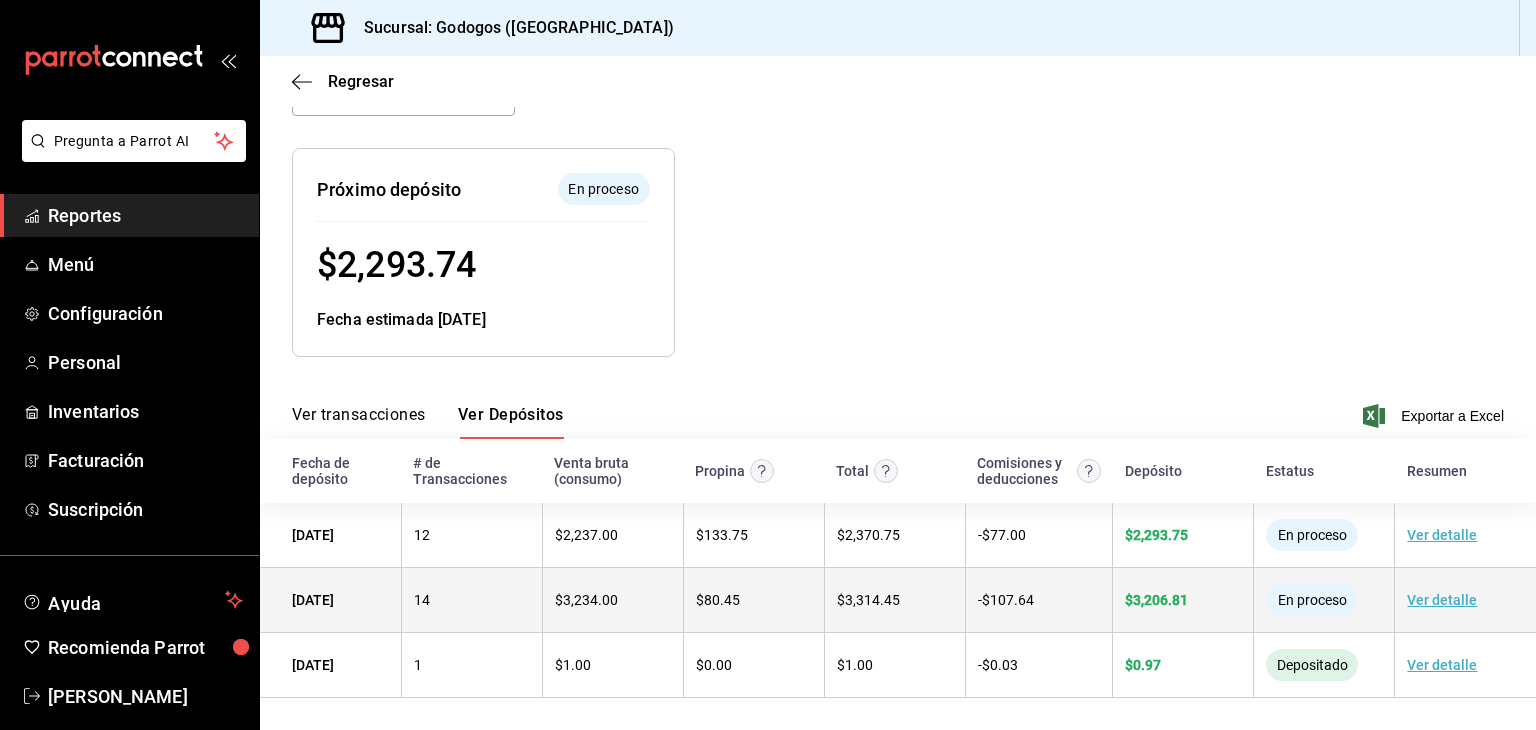 click on "Ver detalle" at bounding box center (1442, 600) 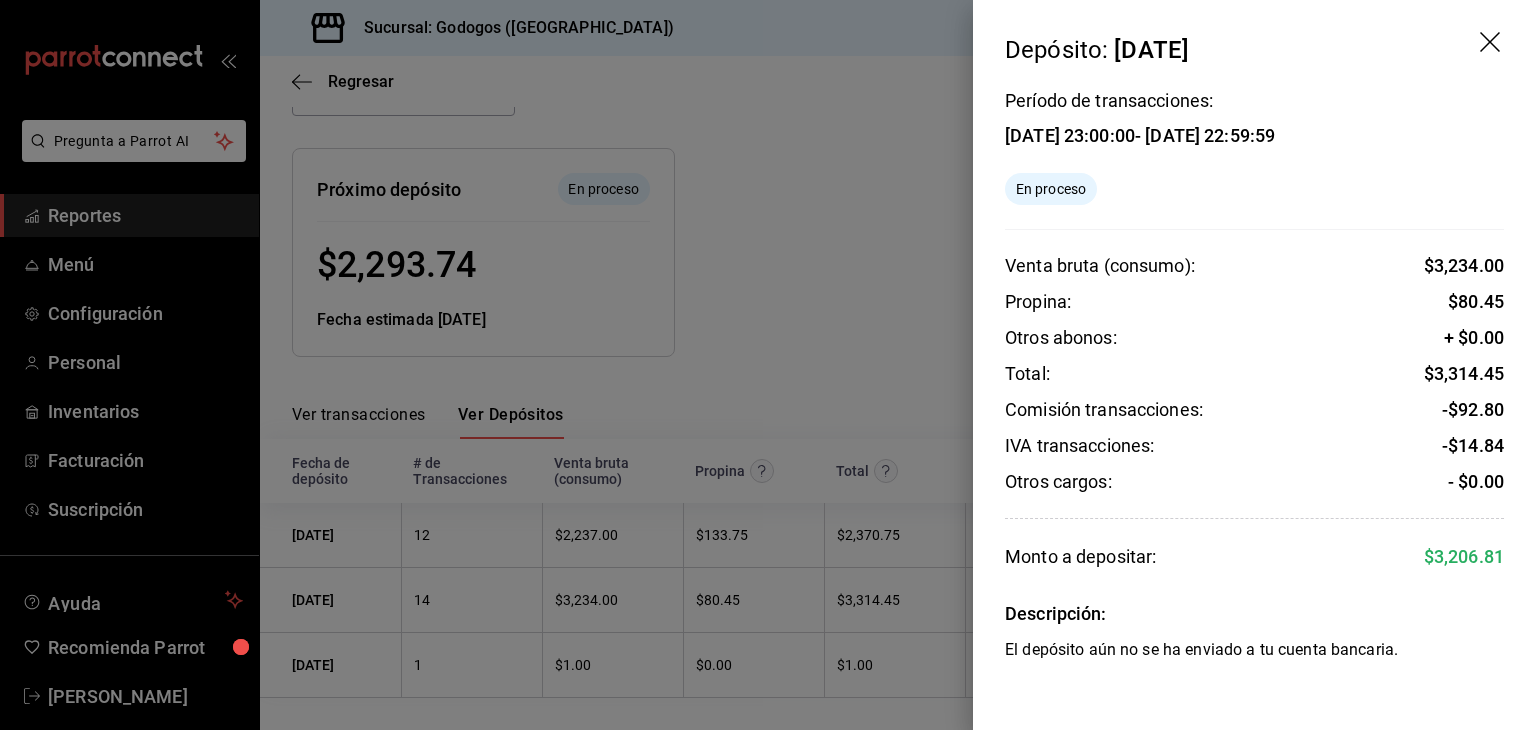 click 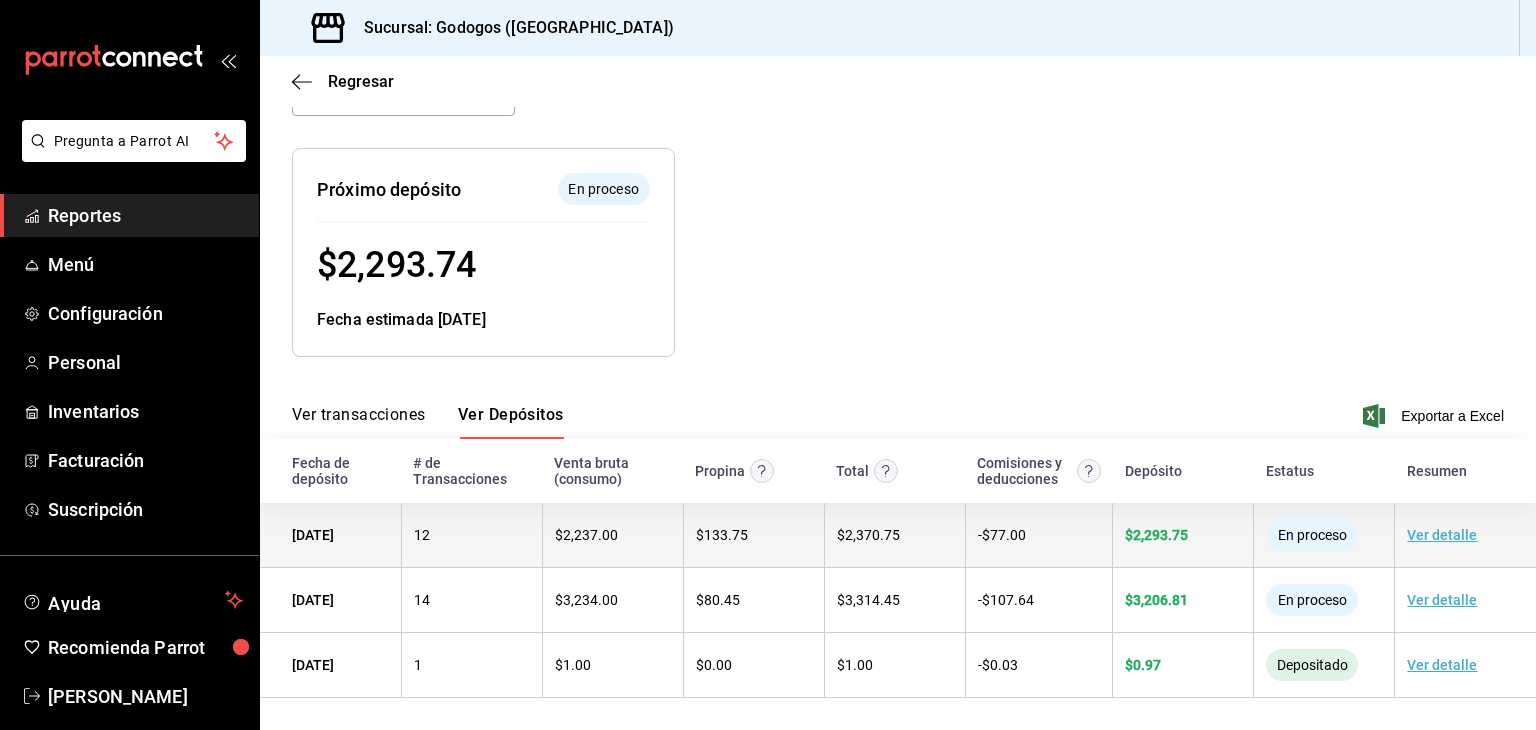 click on "Ver detalle" at bounding box center (1442, 535) 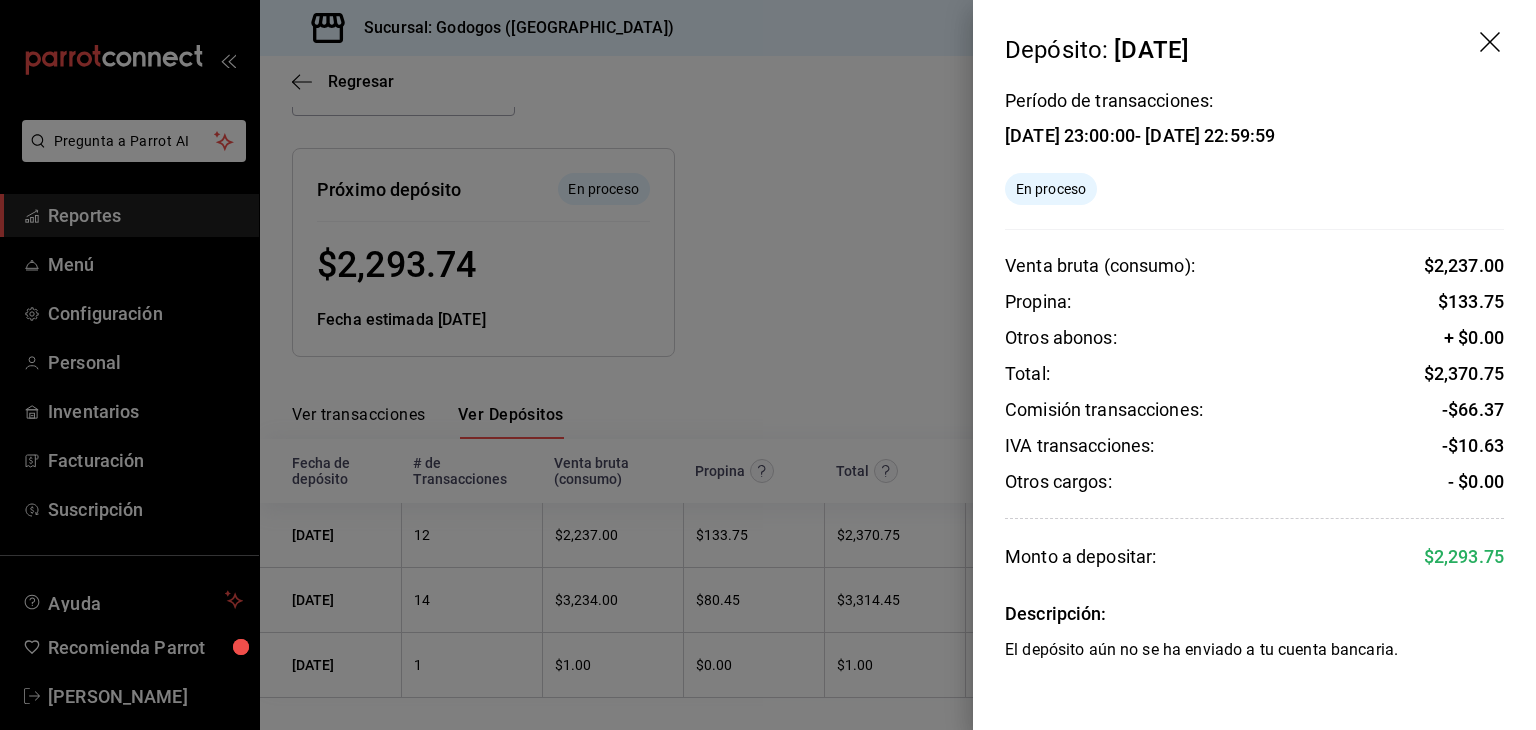 click at bounding box center [768, 365] 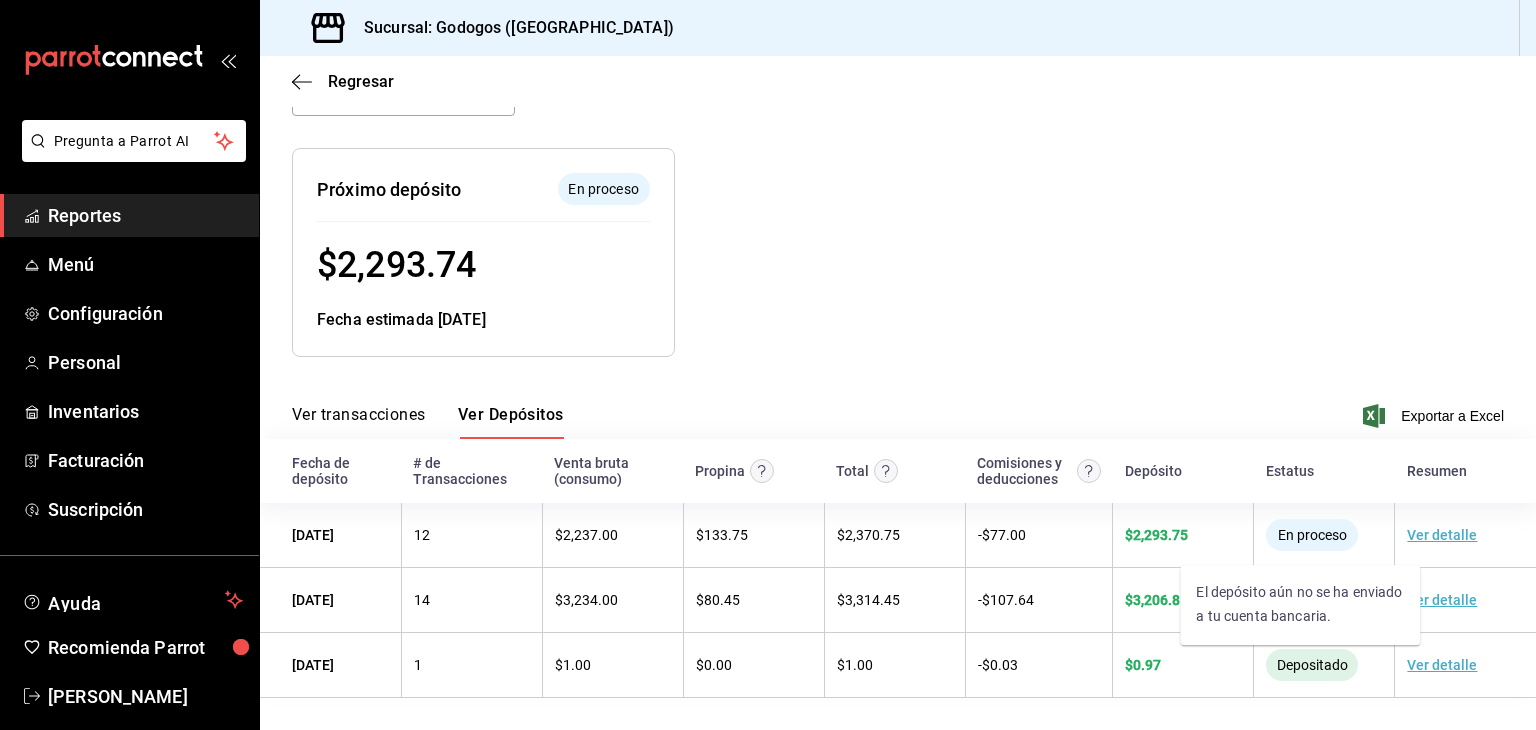 click on "En proceso" at bounding box center (1312, 535) 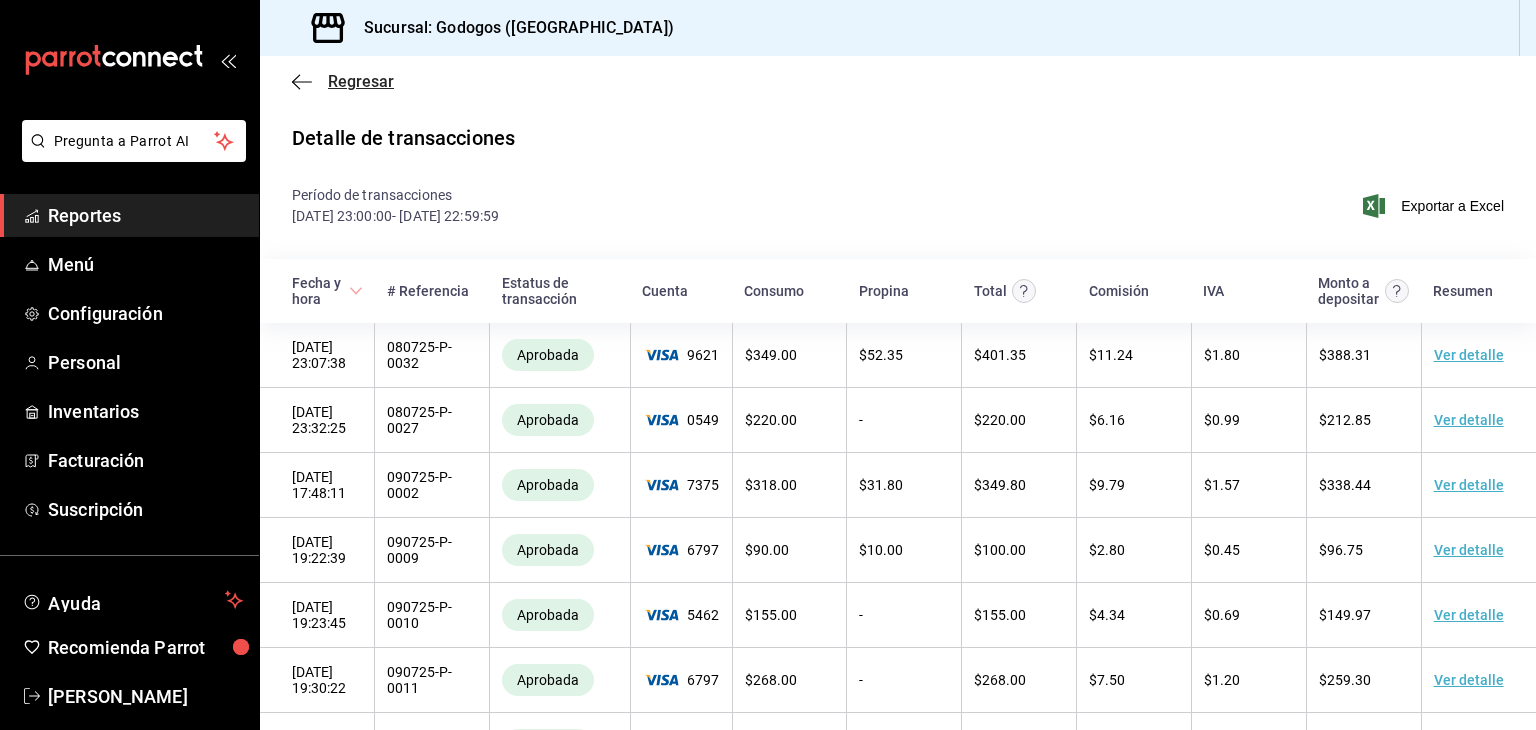 click on "Regresar" at bounding box center (361, 81) 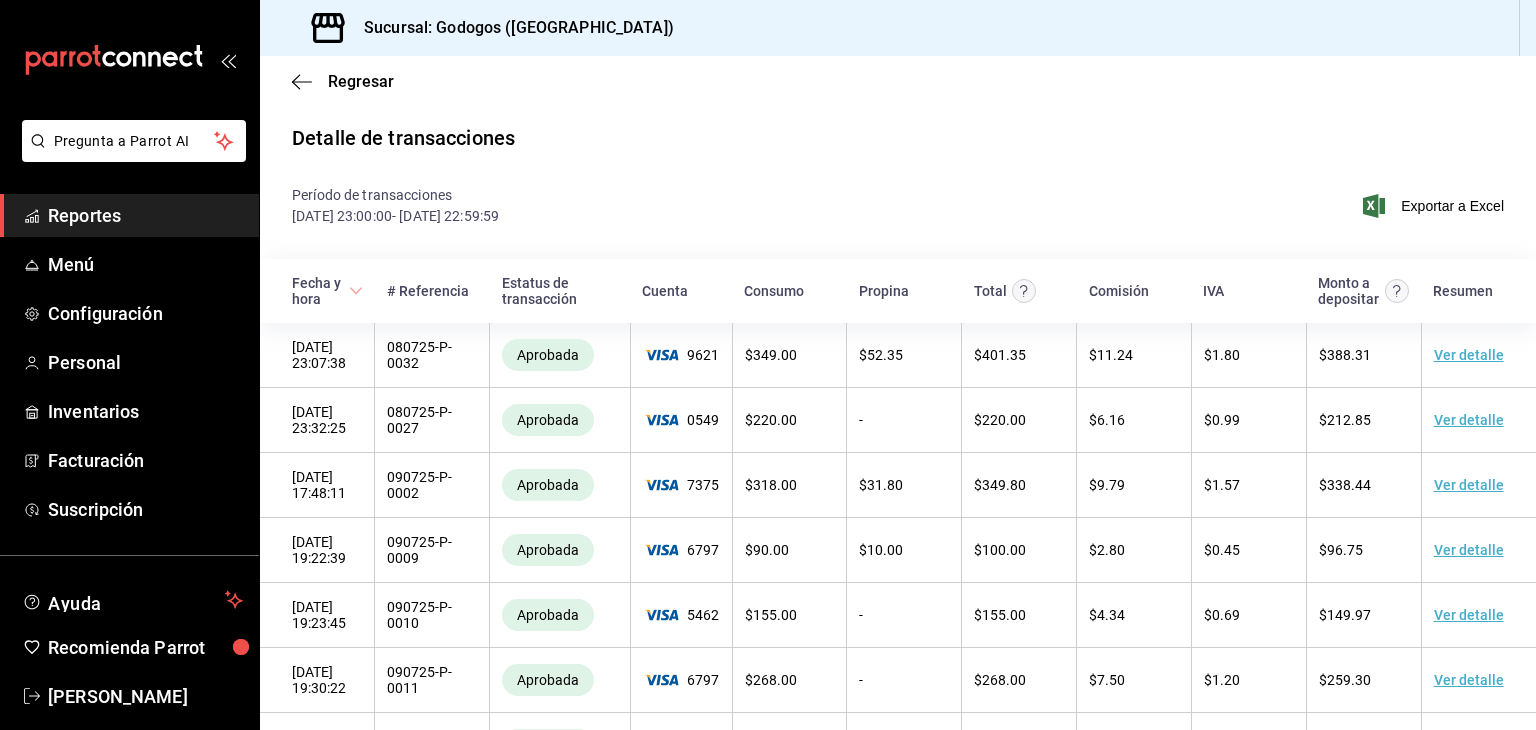 click on "Regresar" at bounding box center (898, 81) 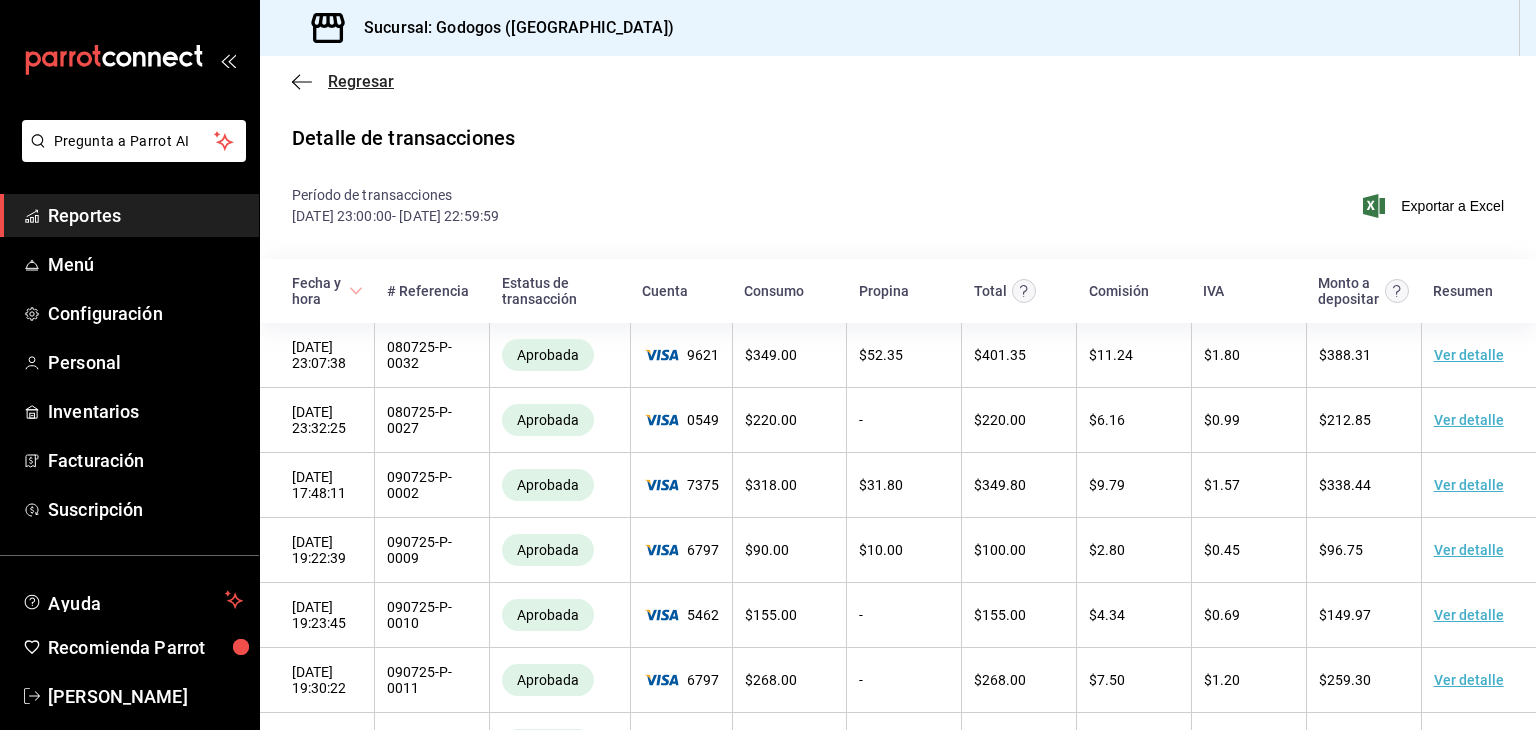 click 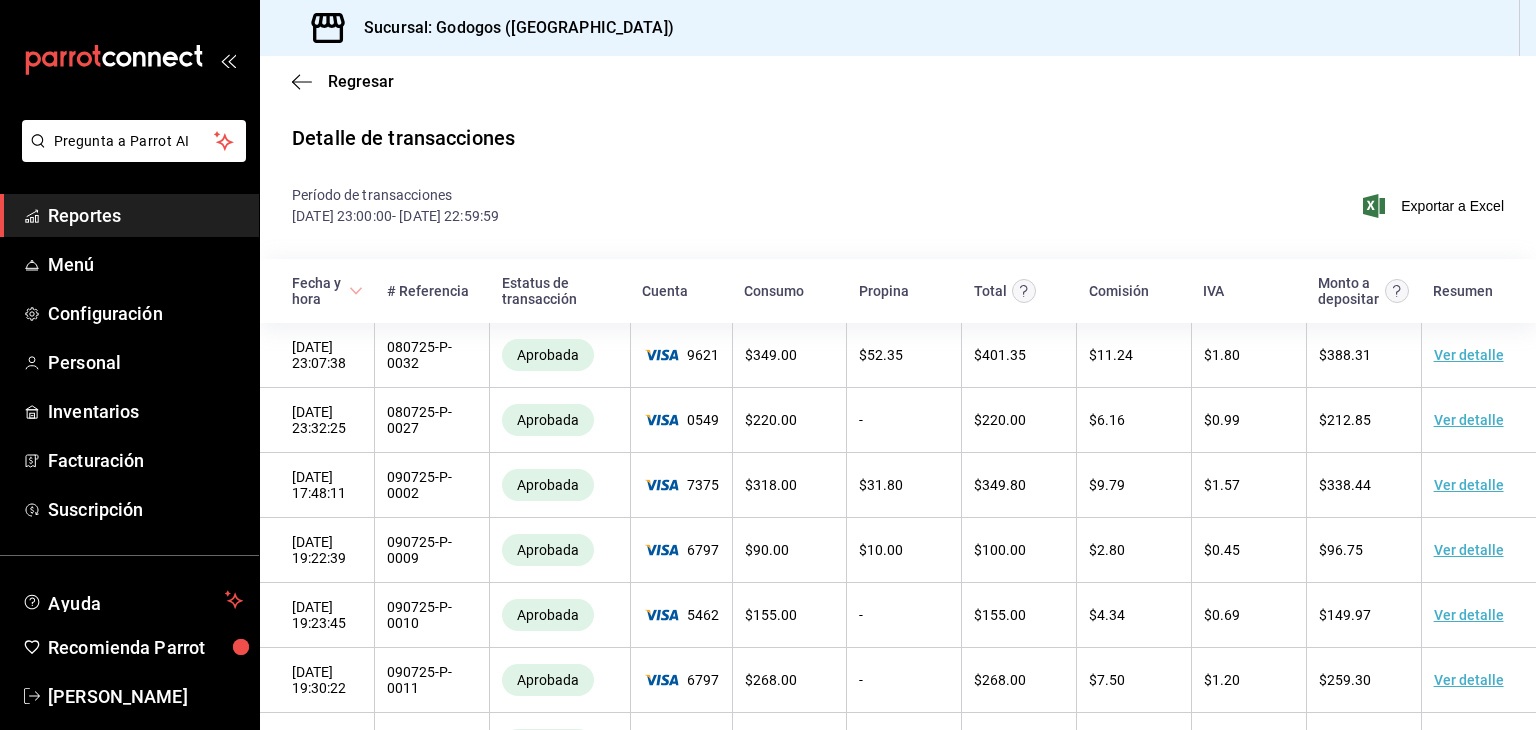 click on "Reportes" at bounding box center (145, 215) 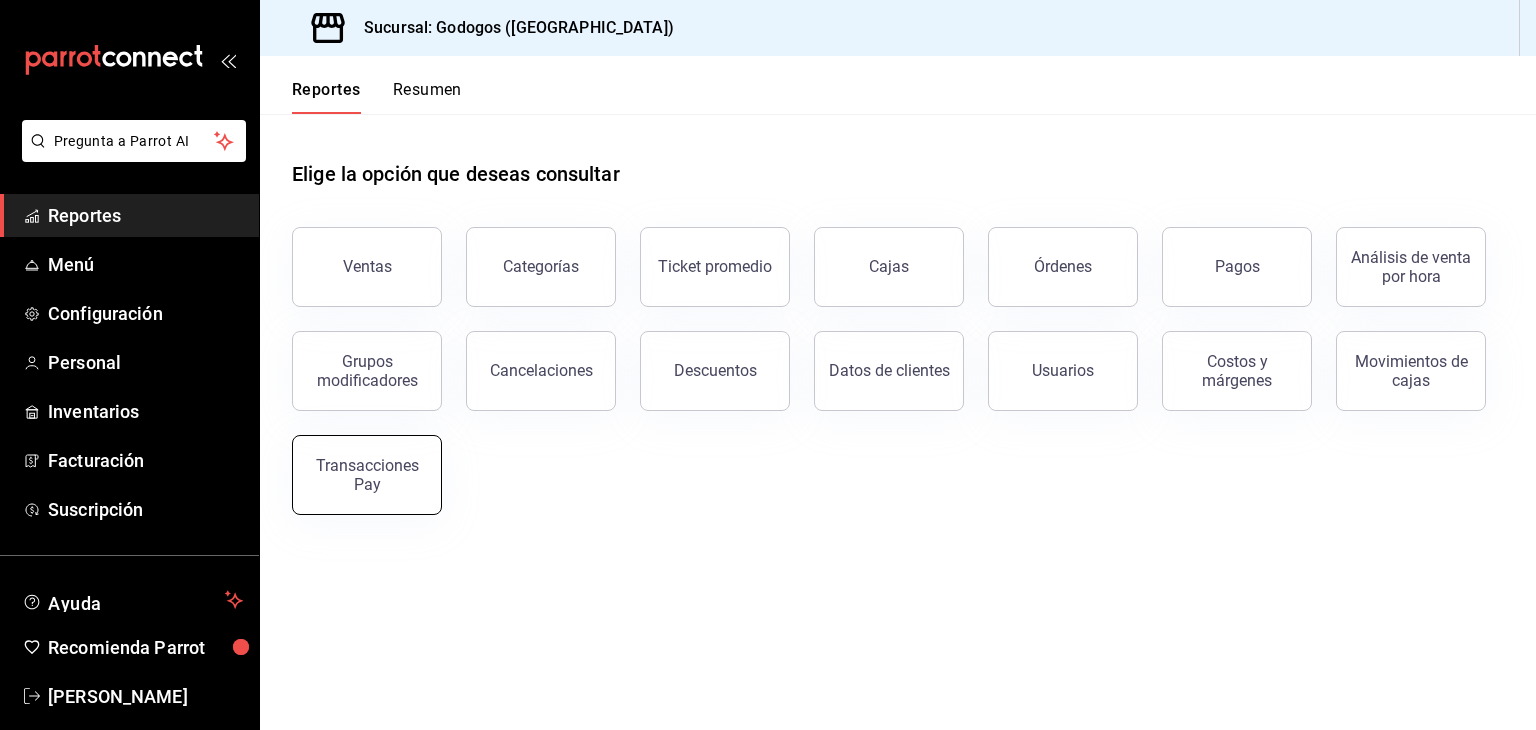 click on "Transacciones Pay" at bounding box center (367, 475) 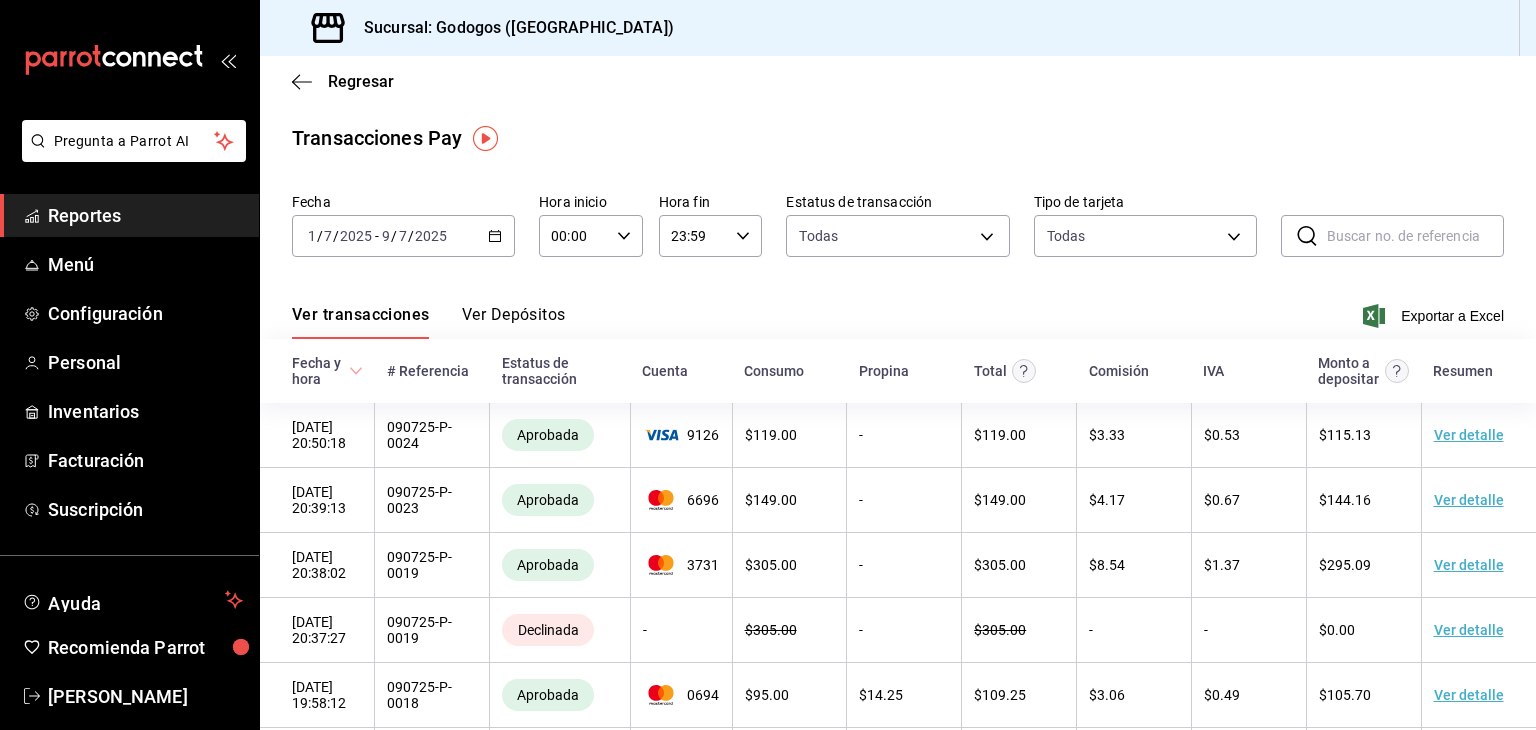 click on "Ver Depósitos" at bounding box center [514, 322] 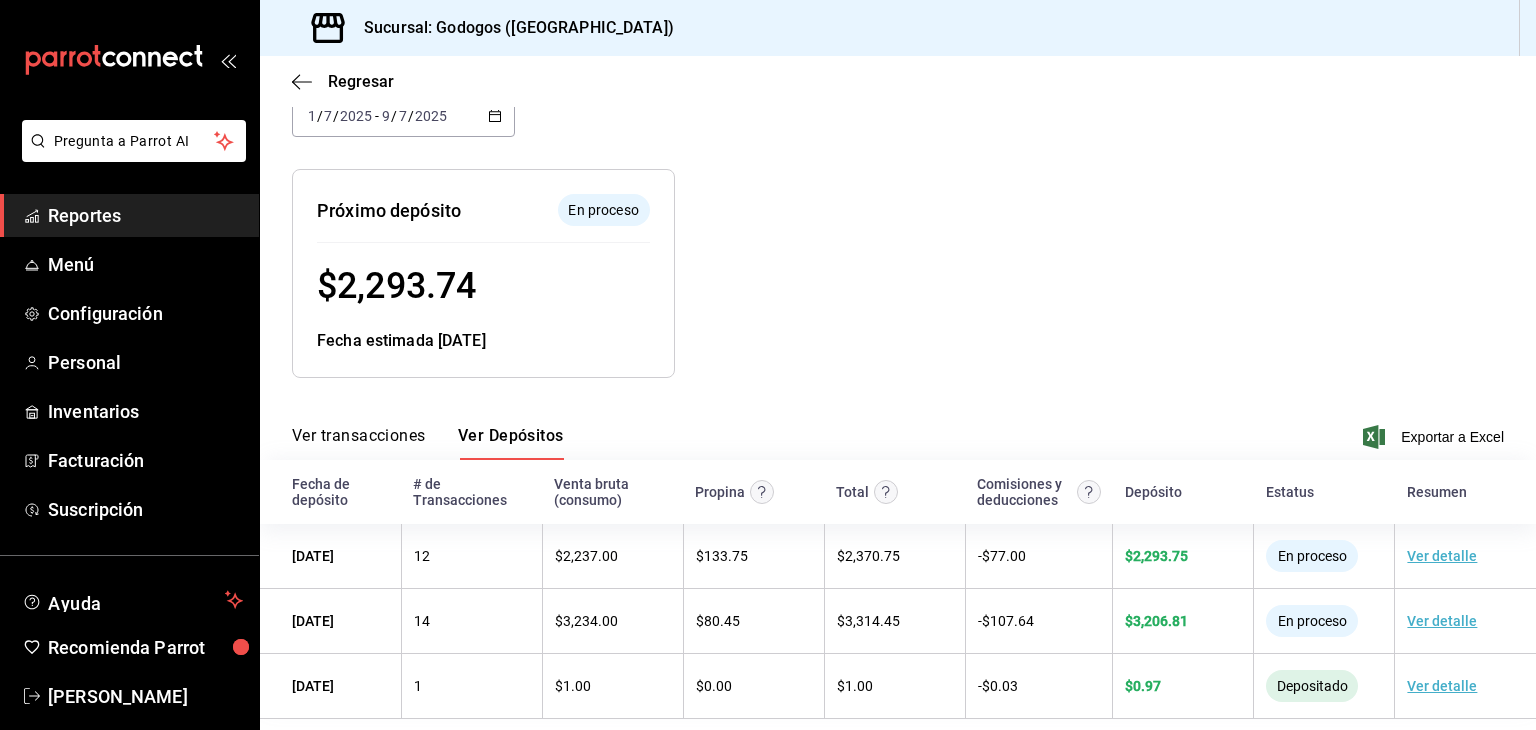 scroll, scrollTop: 184, scrollLeft: 0, axis: vertical 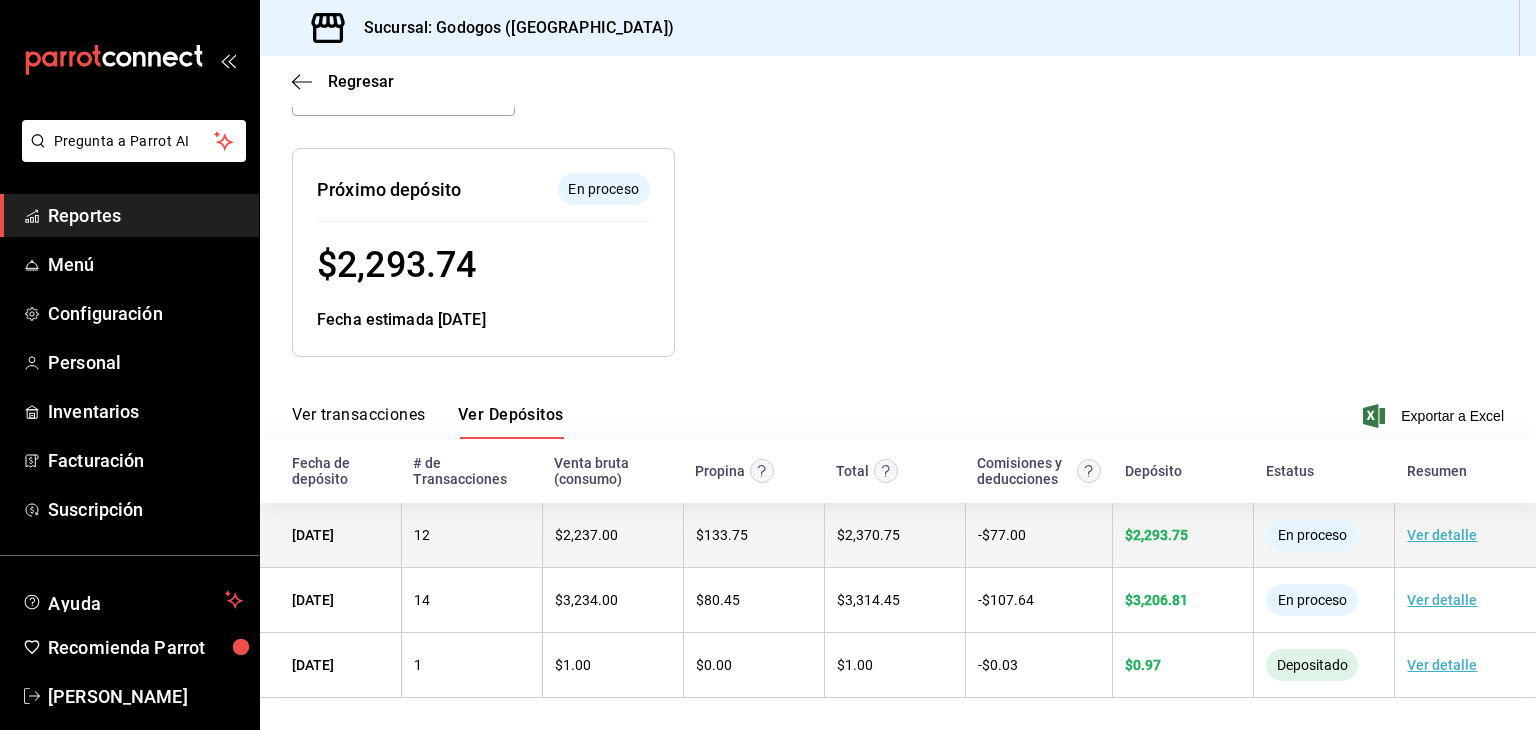 click on "Ver detalle" at bounding box center [1442, 535] 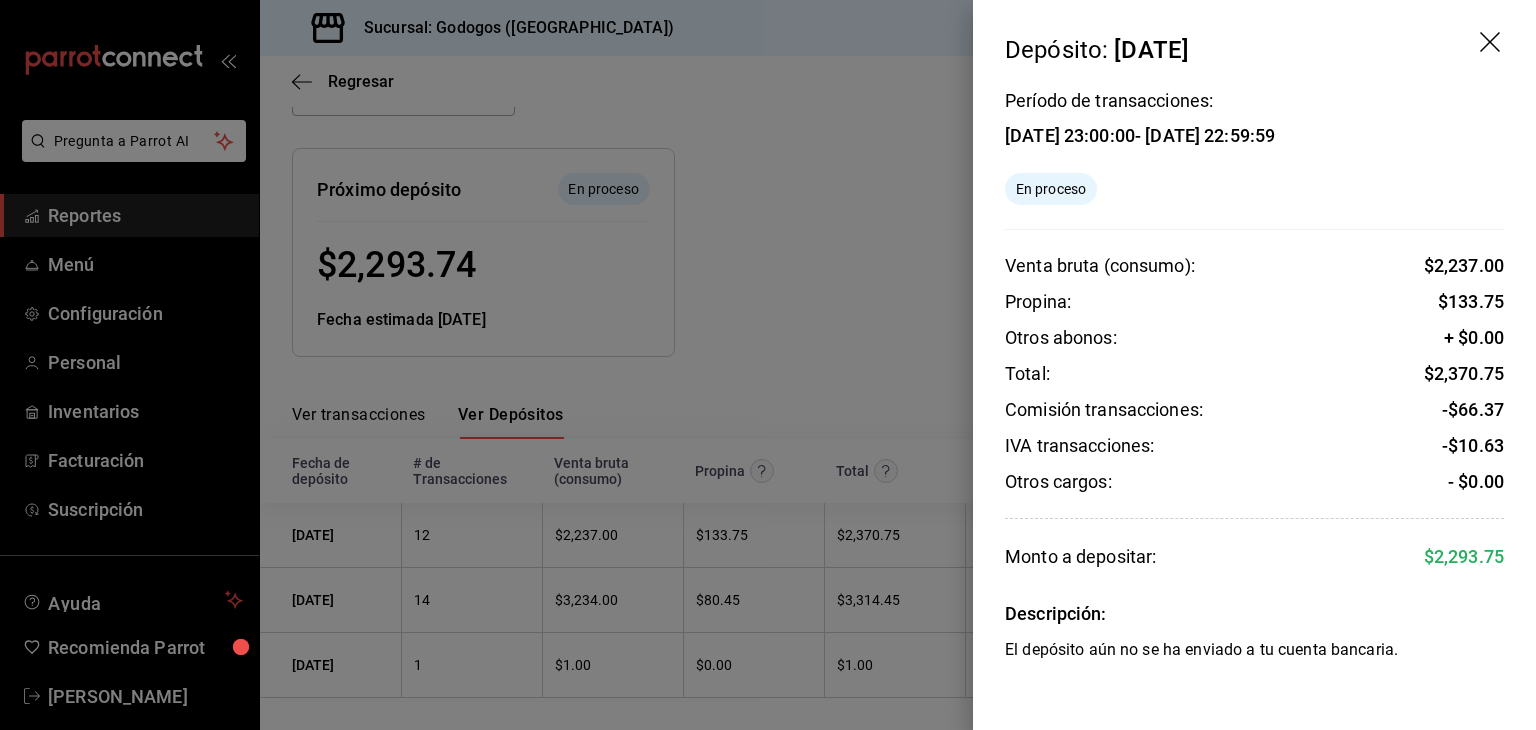 click 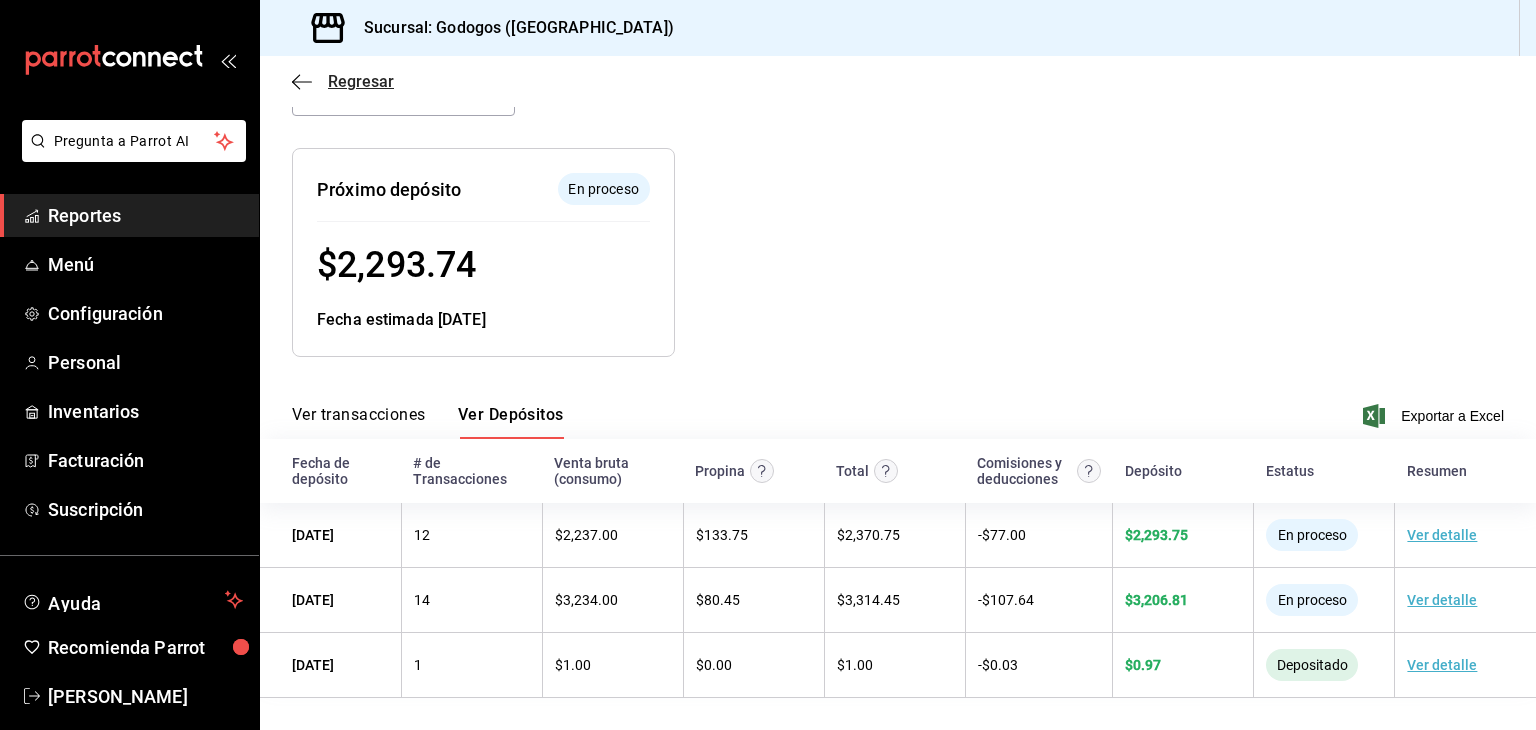 click on "Regresar" at bounding box center [343, 81] 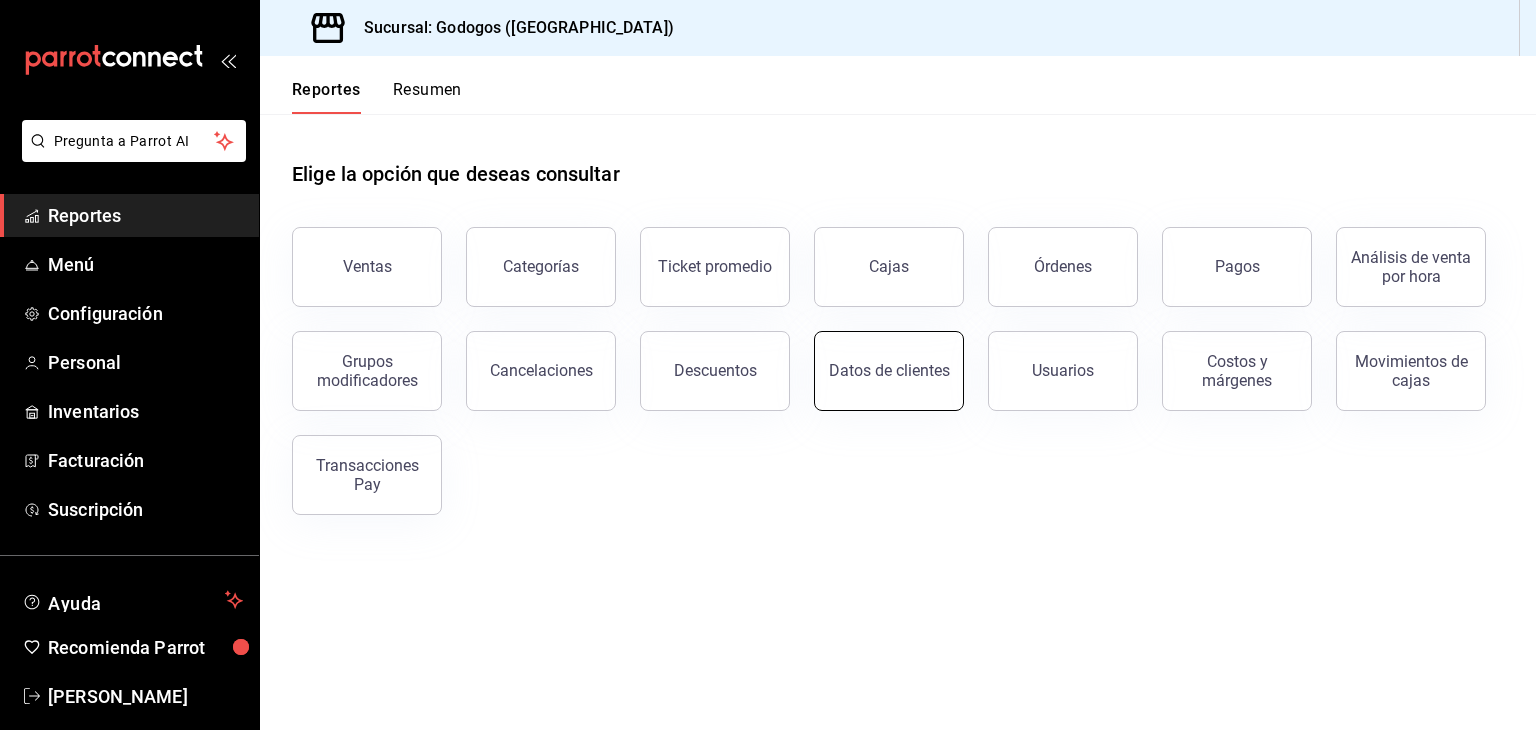 click on "Datos de clientes" at bounding box center (889, 371) 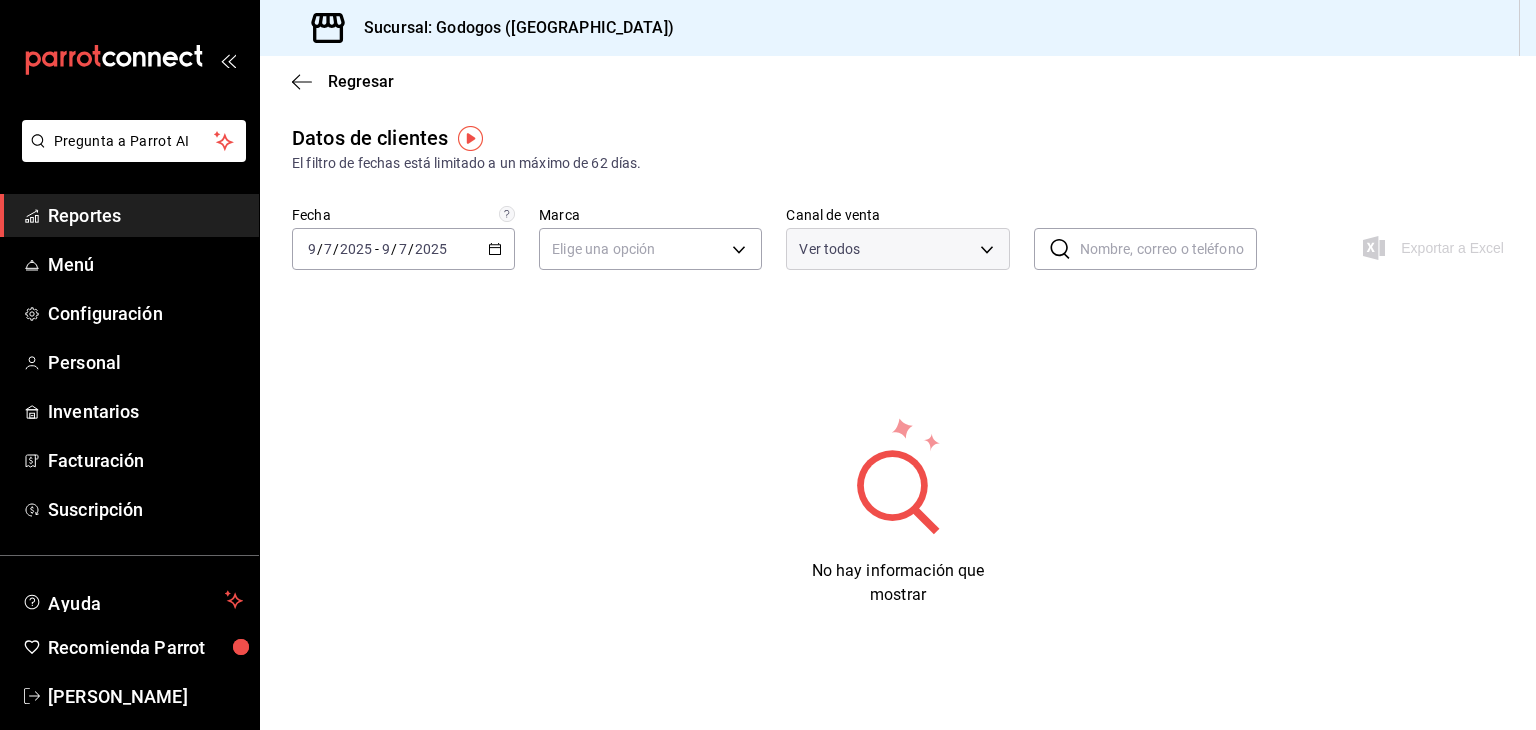 type on "PARROT,DIDI_FOOD,ONLINE" 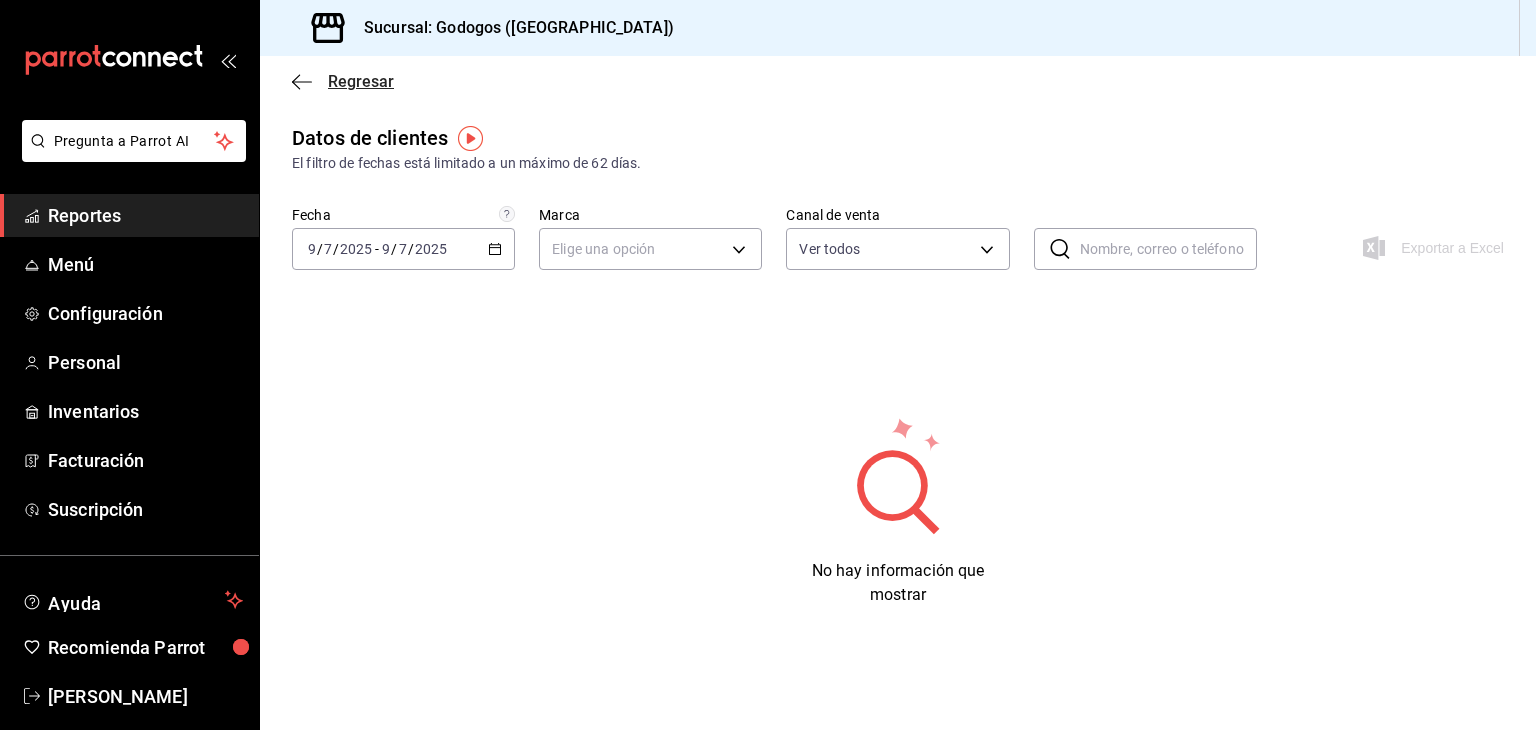click on "Regresar" at bounding box center [361, 81] 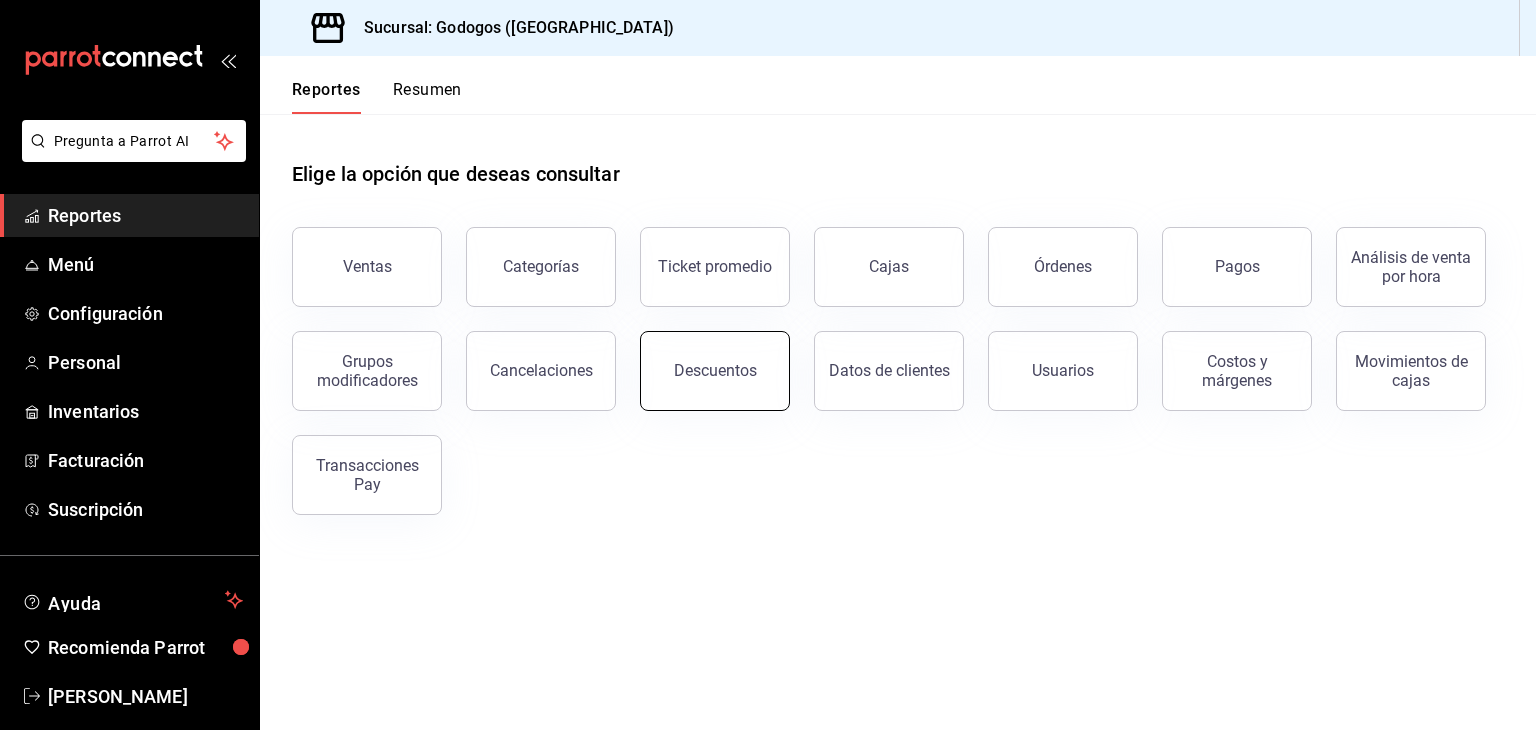 click on "Descuentos" at bounding box center [715, 371] 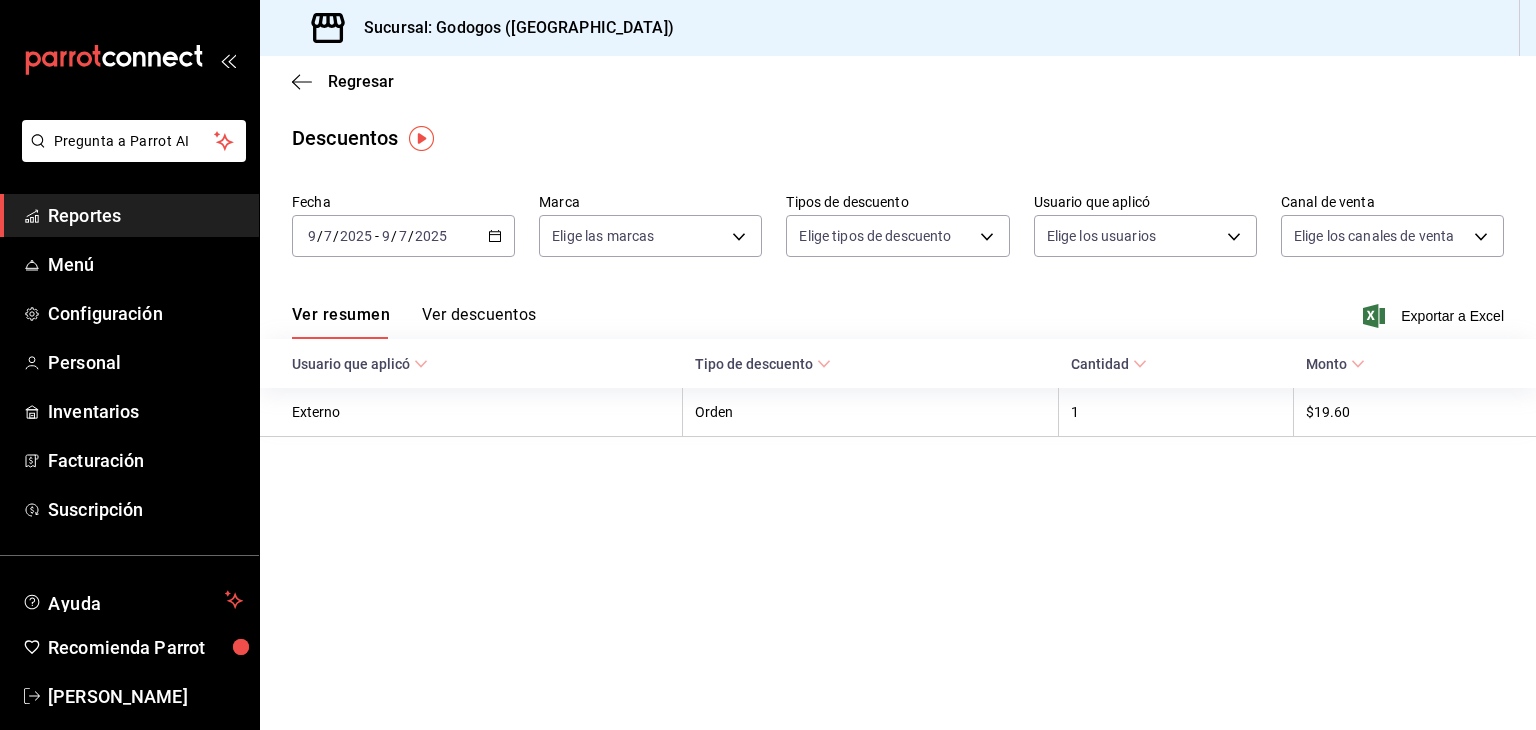 click on "Ver resumen Ver descuentos Exportar a Excel" at bounding box center (898, 310) 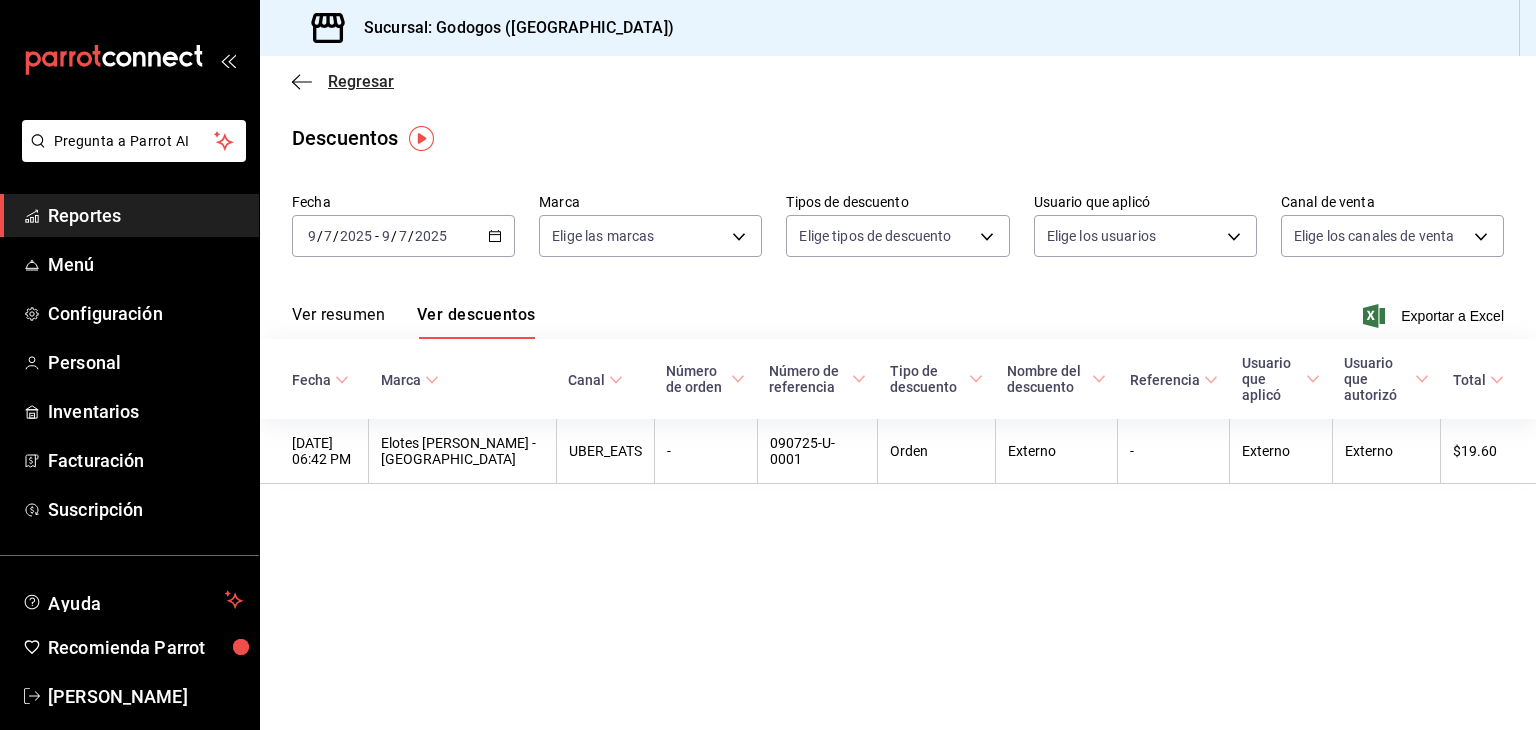 click on "Regresar" at bounding box center (343, 81) 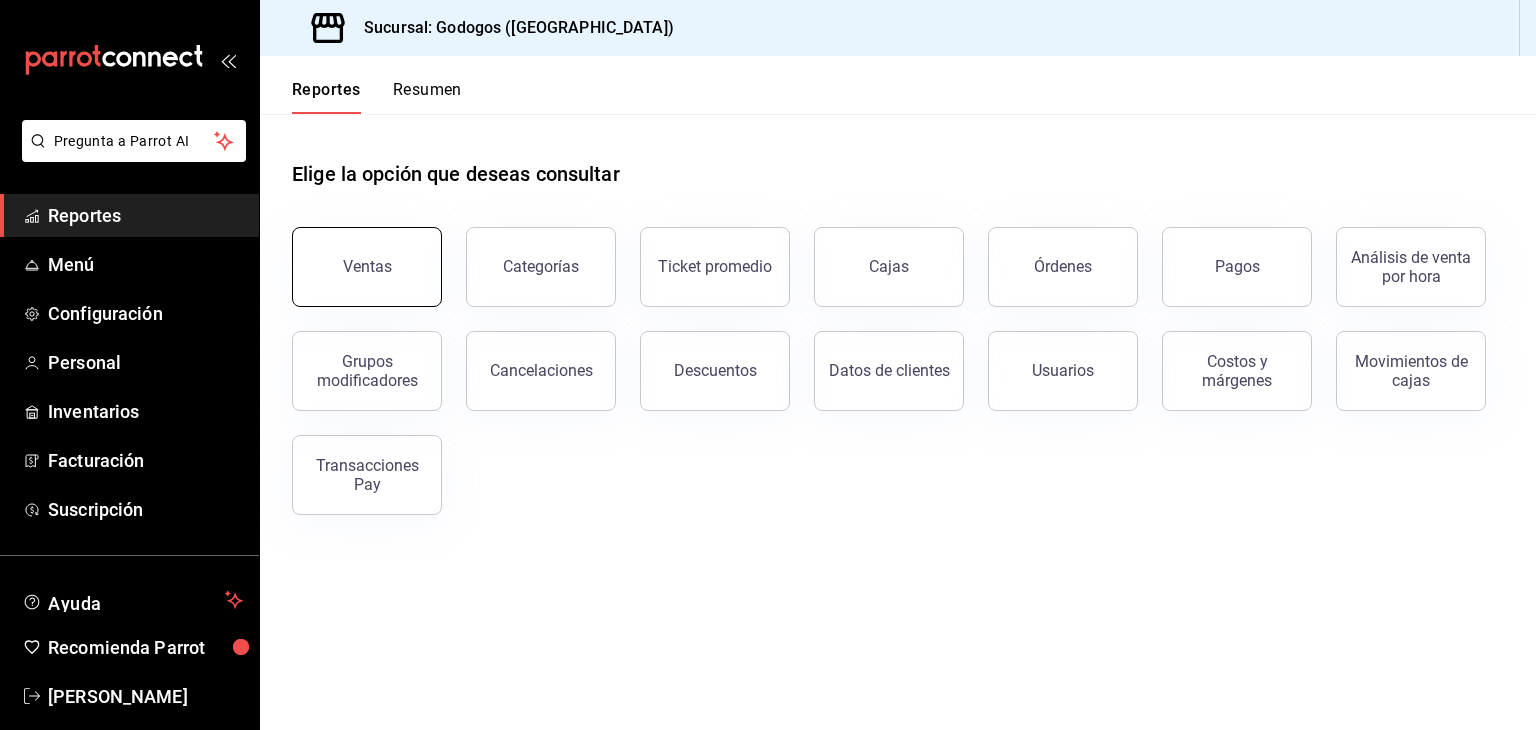 click on "Ventas" at bounding box center (367, 266) 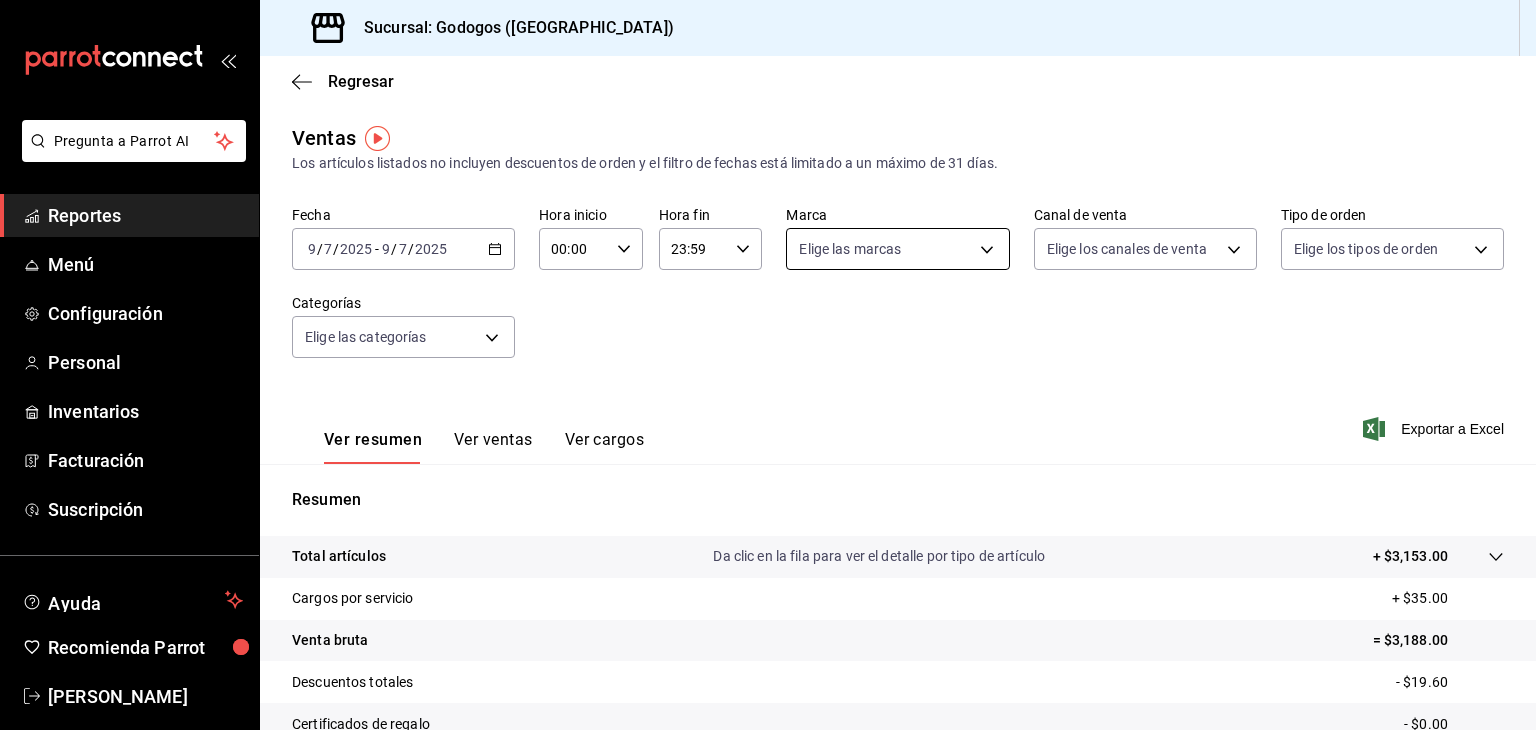 click on "Pregunta a Parrot AI Reportes   Menú   Configuración   Personal   Inventarios   Facturación   Suscripción   Ayuda Recomienda Parrot   [PERSON_NAME]   Sugerir nueva función   Sucursal: Godogos ([GEOGRAPHIC_DATA]) Regresar Ventas Los artículos listados no incluyen descuentos de orden y el filtro de fechas está limitado a un máximo de 31 [PERSON_NAME]. Fecha [DATE] [DATE] - [DATE] [DATE] Hora inicio 00:00 Hora inicio Hora fin 23:59 Hora fin Marca Elige las marcas Canal de venta Elige los [PERSON_NAME] de venta Tipo de orden Elige los tipos de orden Categorías Elige las categorías Ver resumen Ver ventas Ver cargos Exportar a Excel Resumen Total artículos Da clic en la fila para ver el detalle por tipo de artículo + $3,153.00 Cargos por servicio + $35.00 Venta bruta = $3,188.00 Descuentos totales - $19.60 Certificados de regalo - $0.00 Venta total = $3,168.40 Impuestos - $421.38 Venta [PERSON_NAME] = $2,747.02 Pregunta a Parrot AI Reportes   Menú   Configuración   Personal   Inventarios       Ayuda" at bounding box center [768, 365] 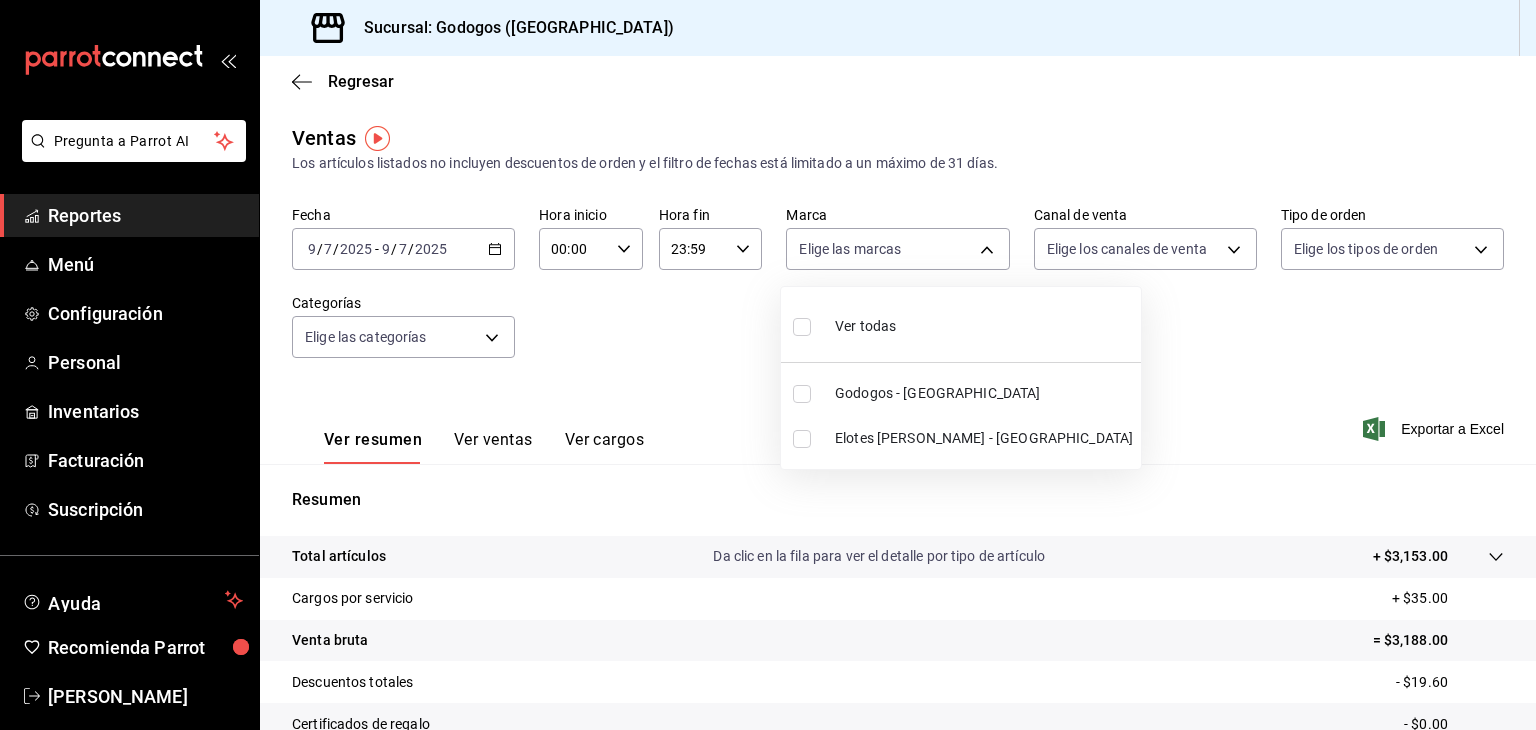 click on "Elotes [PERSON_NAME] - [GEOGRAPHIC_DATA]" at bounding box center (984, 438) 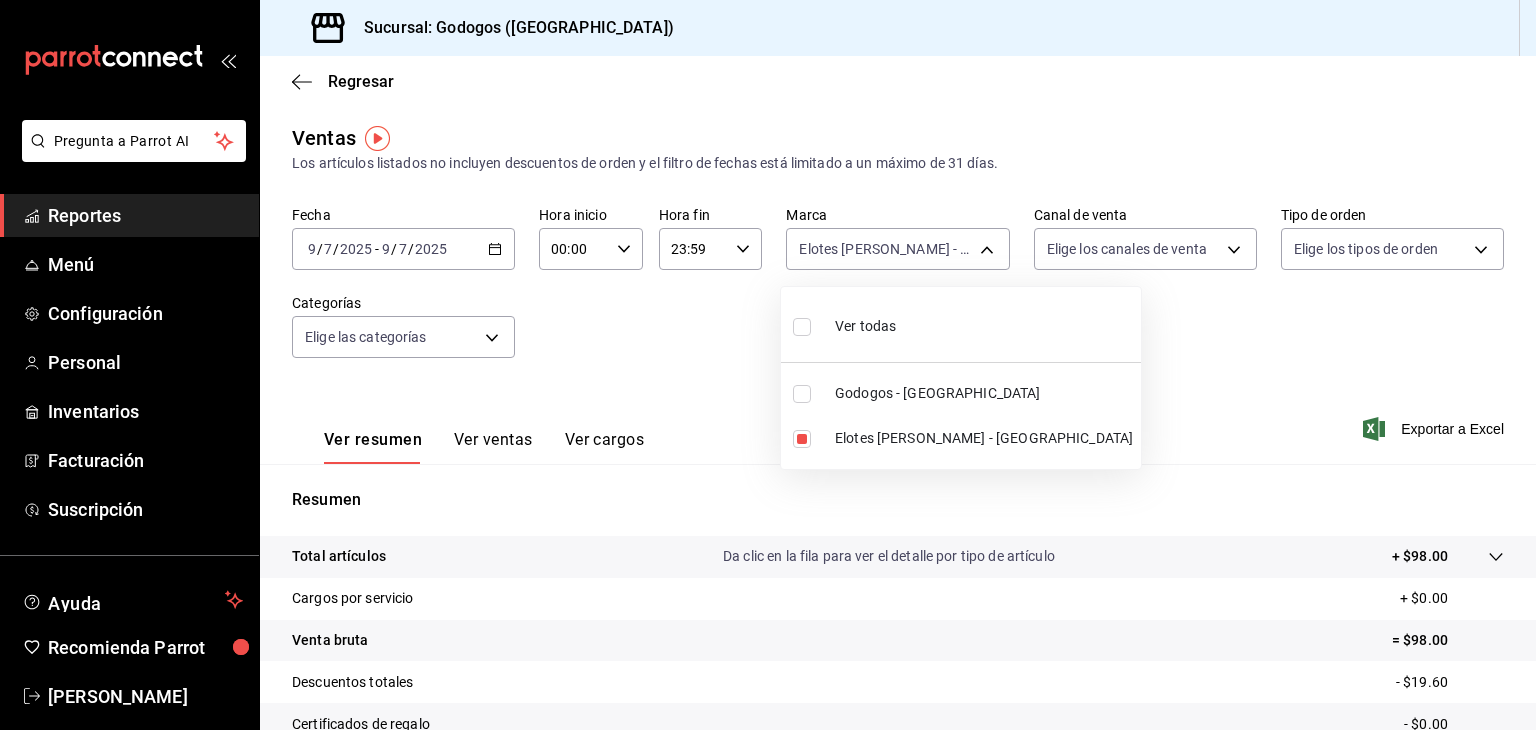 click at bounding box center (768, 365) 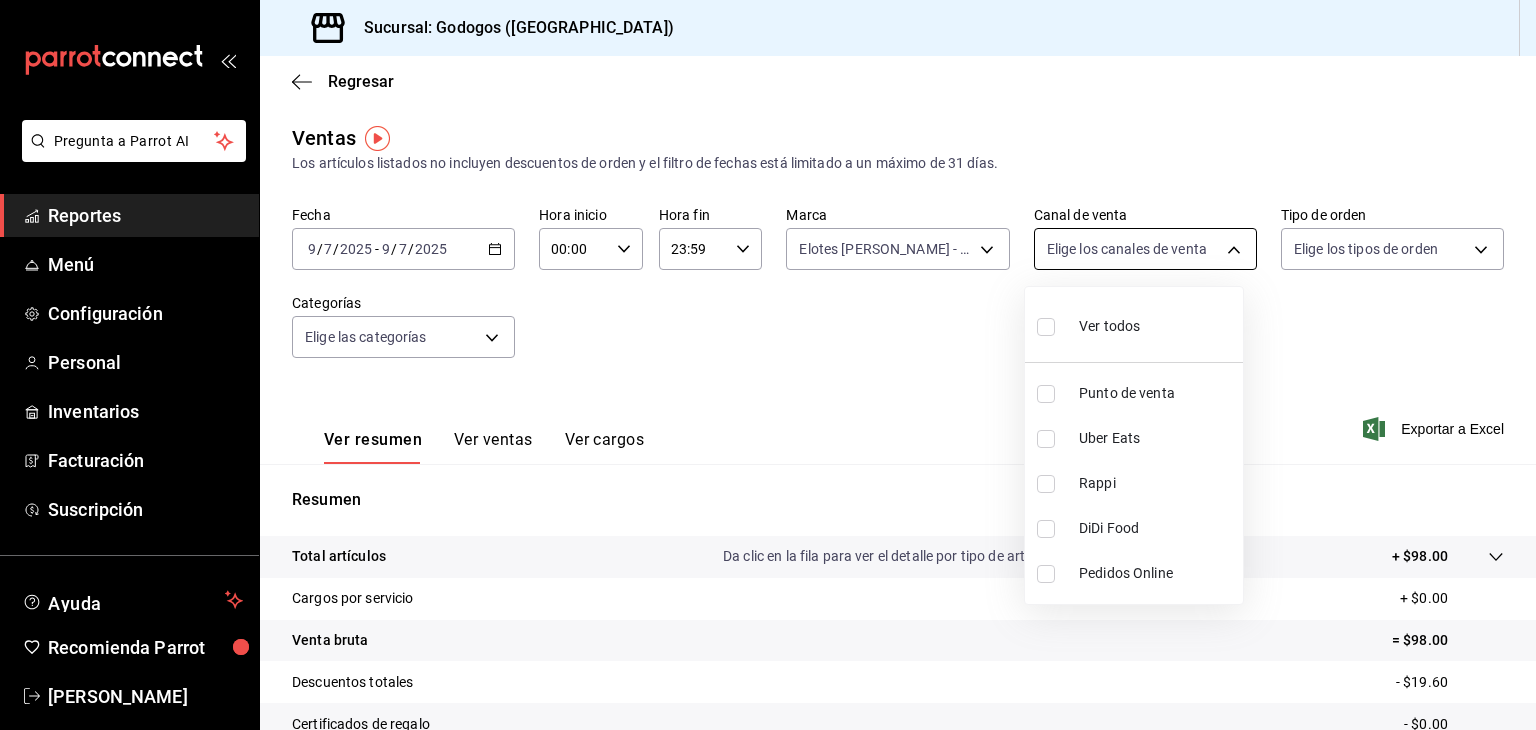 click on "Pregunta a Parrot AI Reportes   Menú   Configuración   Personal   Inventarios   Facturación   Suscripción   Ayuda Recomienda Parrot   [PERSON_NAME]   Sugerir nueva función   Sucursal: Godogos ([GEOGRAPHIC_DATA]) Regresar Ventas Los artículos listados no incluyen descuentos de orden y el filtro de fechas está limitado a un máximo de 31 [PERSON_NAME]. Fecha [DATE] [DATE] - [DATE] [DATE] Hora inicio 00:00 Hora inicio Hora fin 23:59 Hora fin Marca Elotes [PERSON_NAME] - Monterrey 3a7f3da2-7046-47ea-a0e2-eed43982f75a Canal de venta Elige los [PERSON_NAME] de venta Tipo de orden Elige los tipos de orden Categorías Elige las categorías Ver resumen Ver ventas Ver cargos Exportar a Excel Resumen Total artículos Da clic en la fila para ver el detalle por tipo de artículo + $98.00 Cargos por servicio + $0.00 Venta bruta = $98.00 Descuentos totales - $19.60 Certificados de regalo - $0.00 Venta total = $78.40 Impuestos - $0.00 Venta [PERSON_NAME] = $78.40 Pregunta a Parrot AI Reportes   Menú   Configuración" at bounding box center [768, 365] 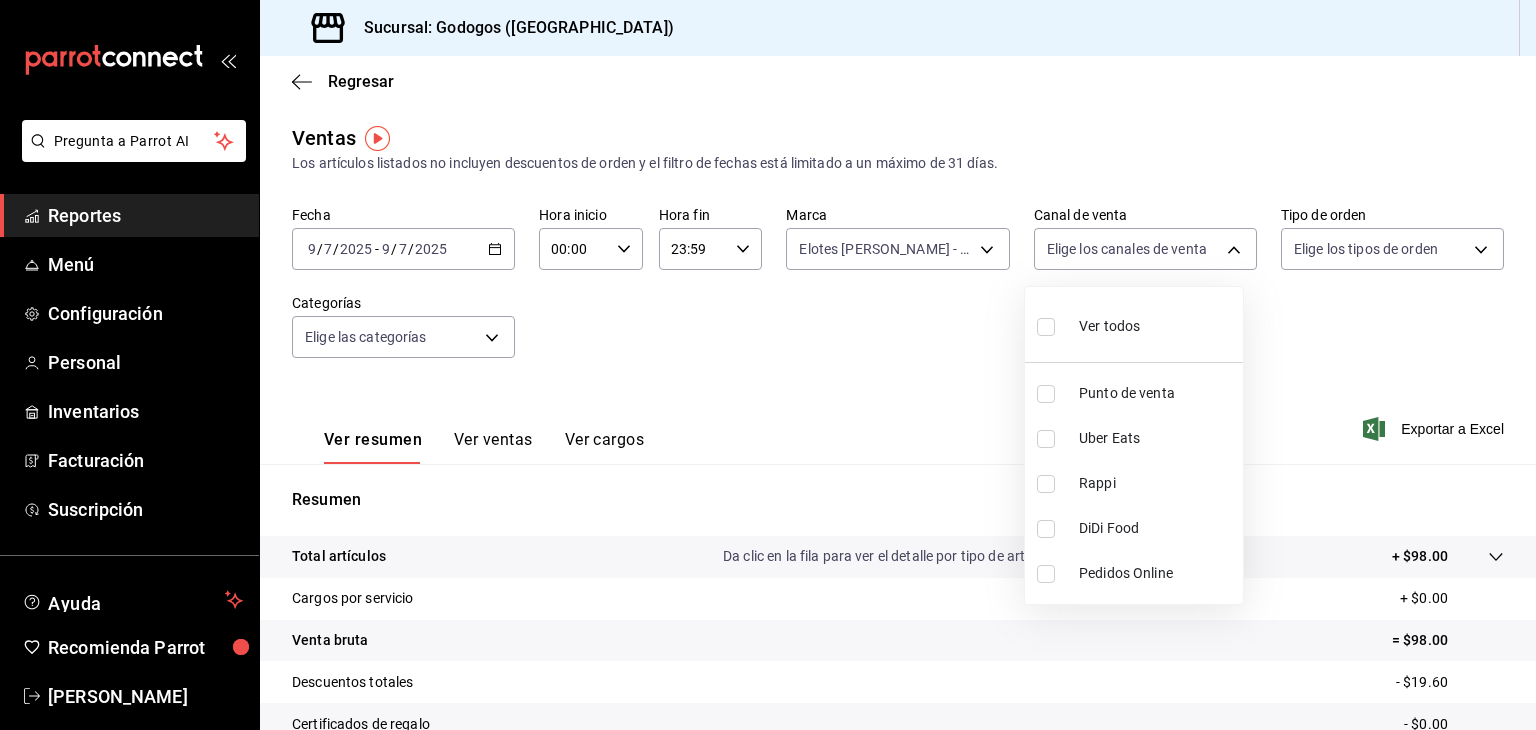 click on "Uber Eats" at bounding box center (1157, 438) 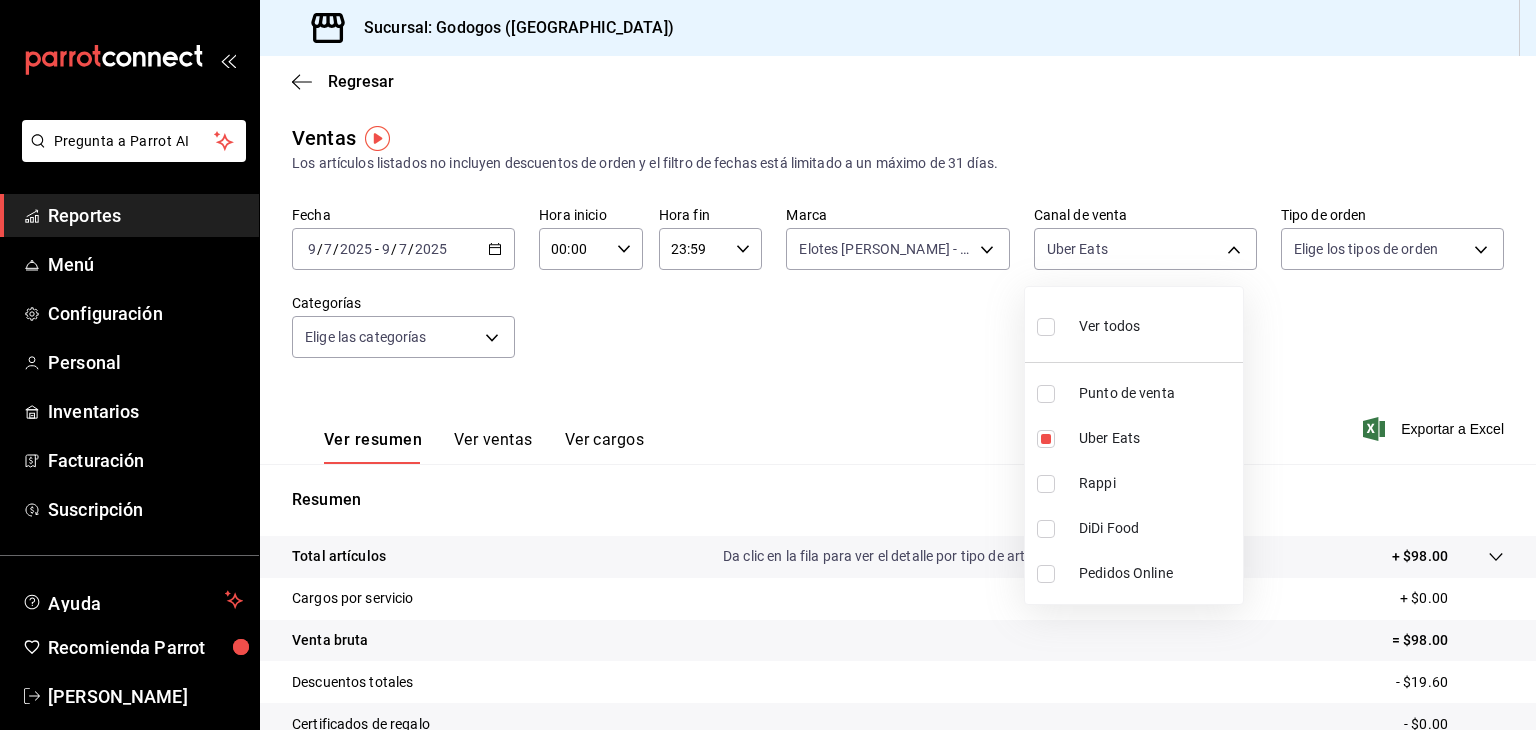 click at bounding box center [768, 365] 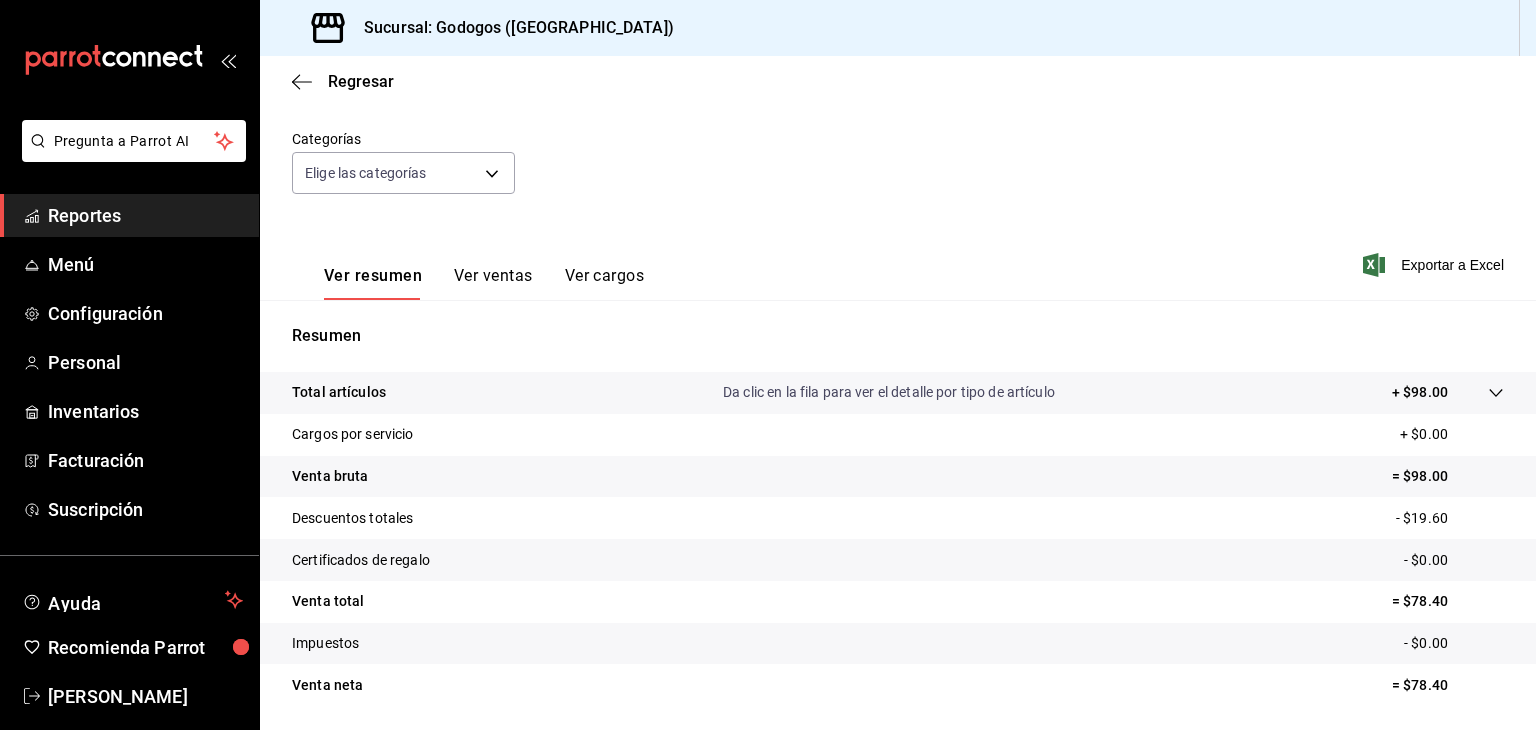 scroll, scrollTop: 228, scrollLeft: 0, axis: vertical 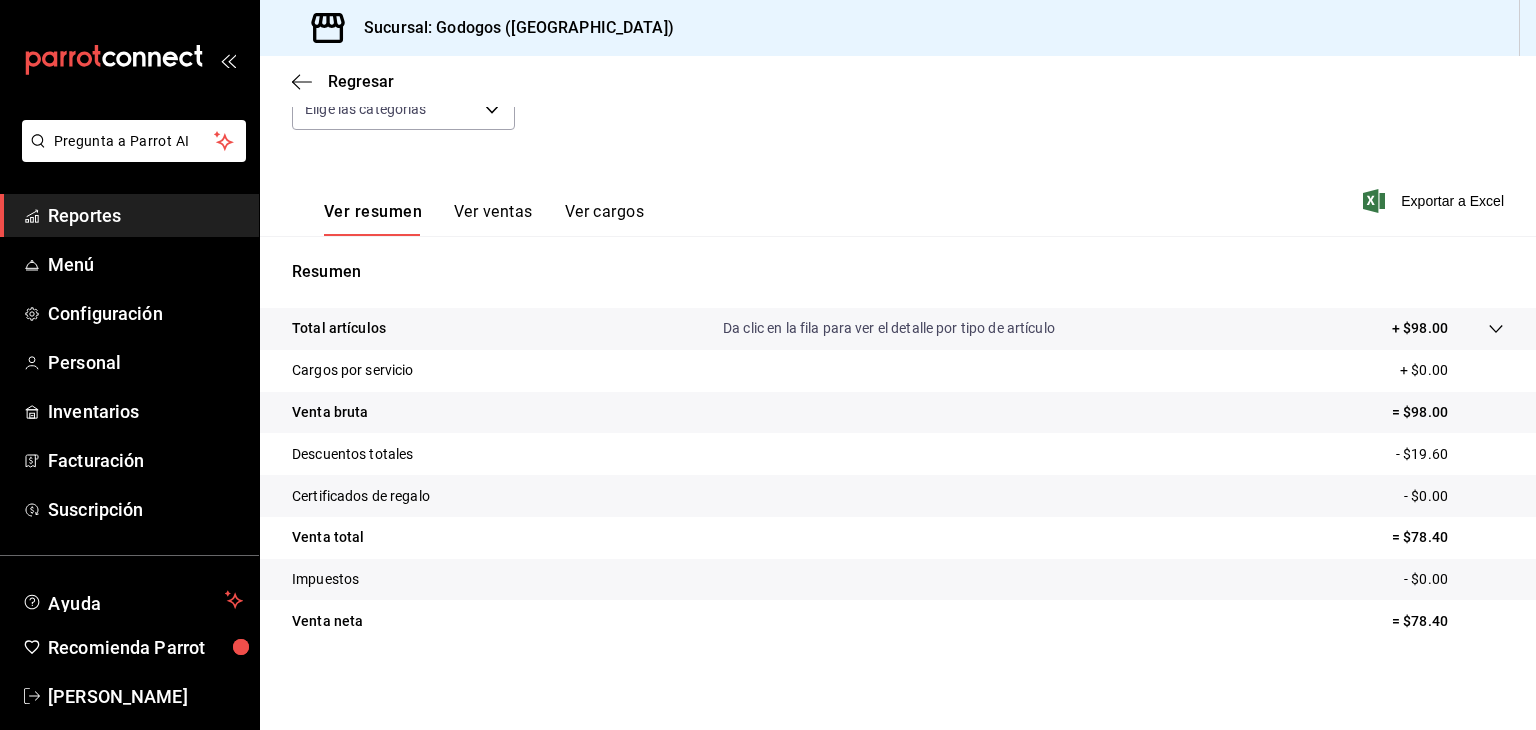 click on "Da clic en la fila para ver el detalle por tipo de artículo" at bounding box center (889, 328) 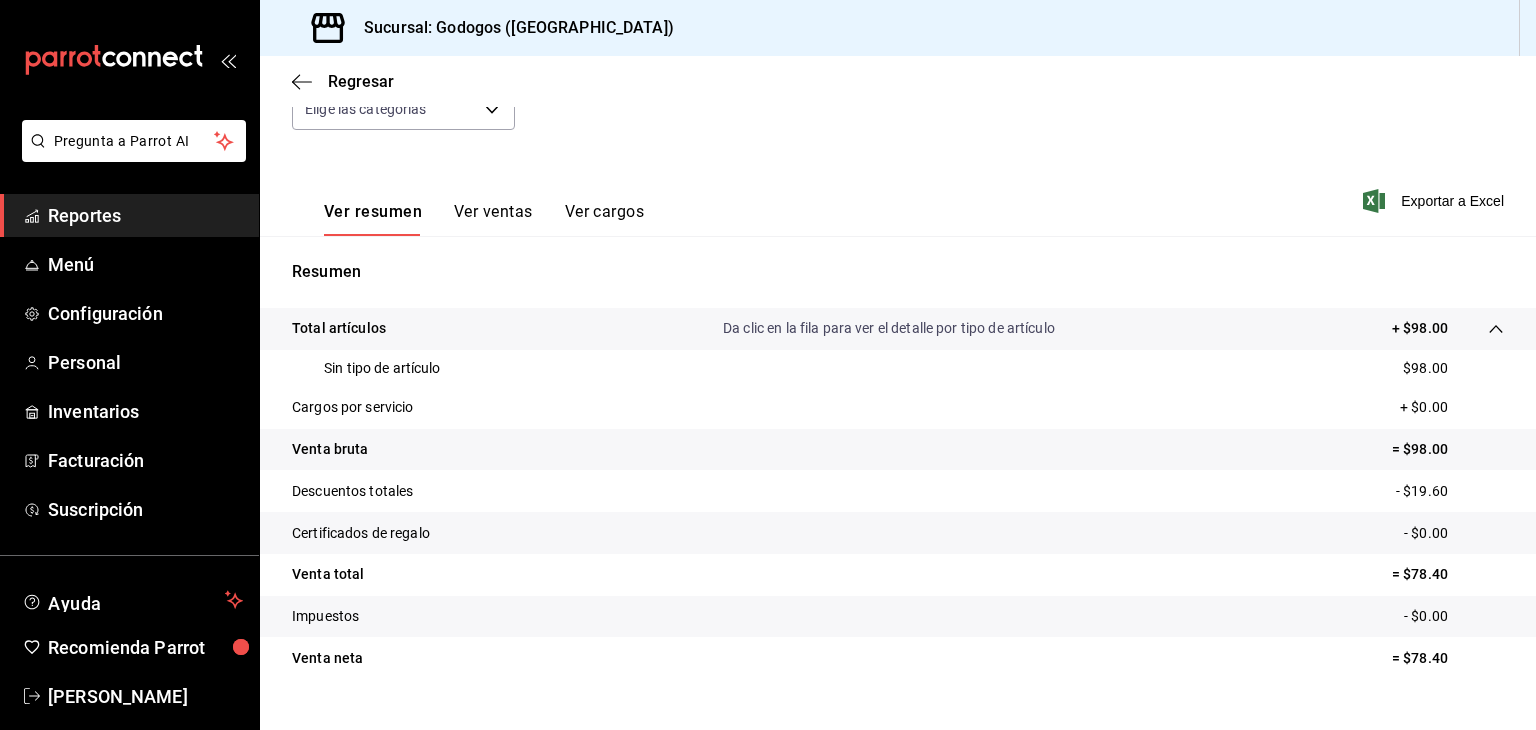 click on "Ver ventas" at bounding box center [493, 219] 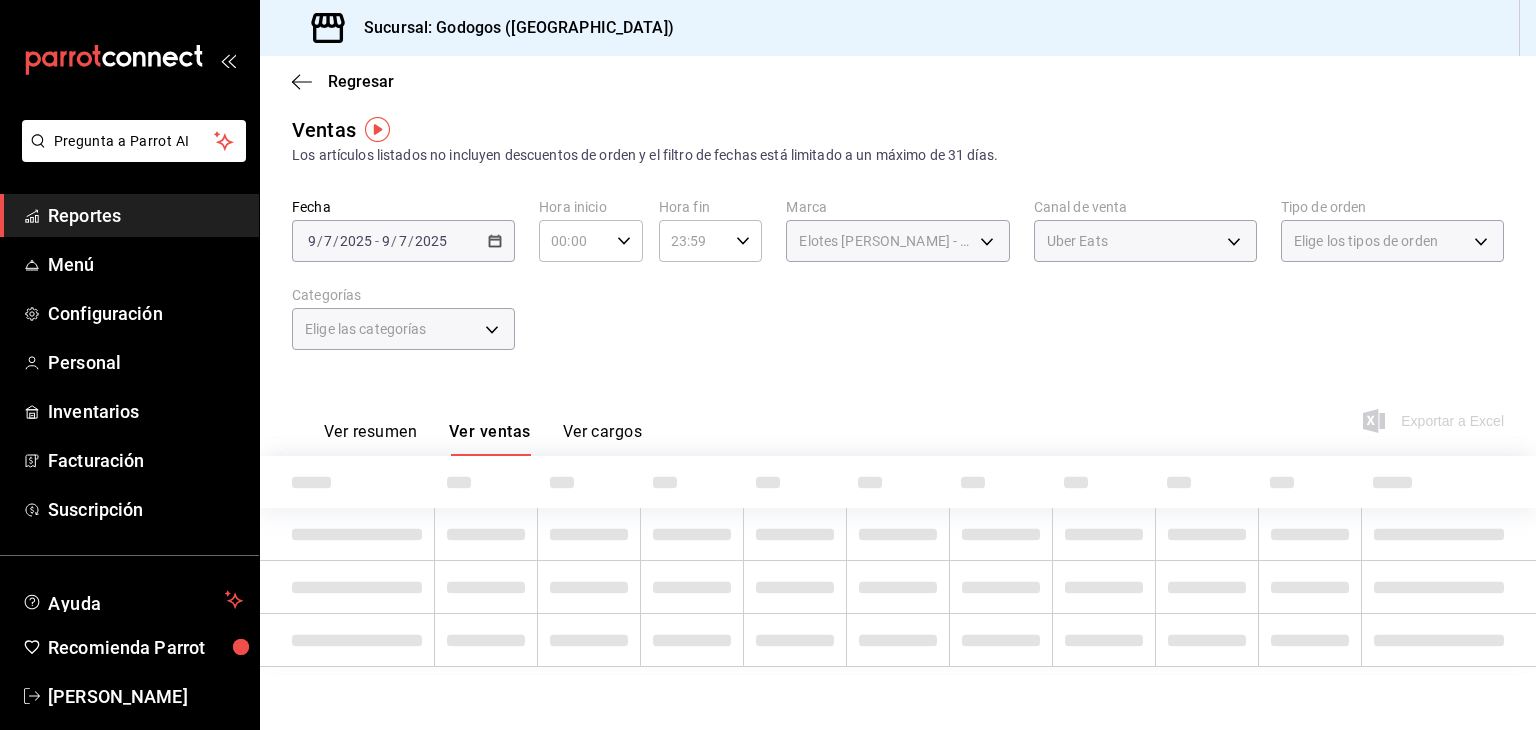 scroll, scrollTop: 0, scrollLeft: 0, axis: both 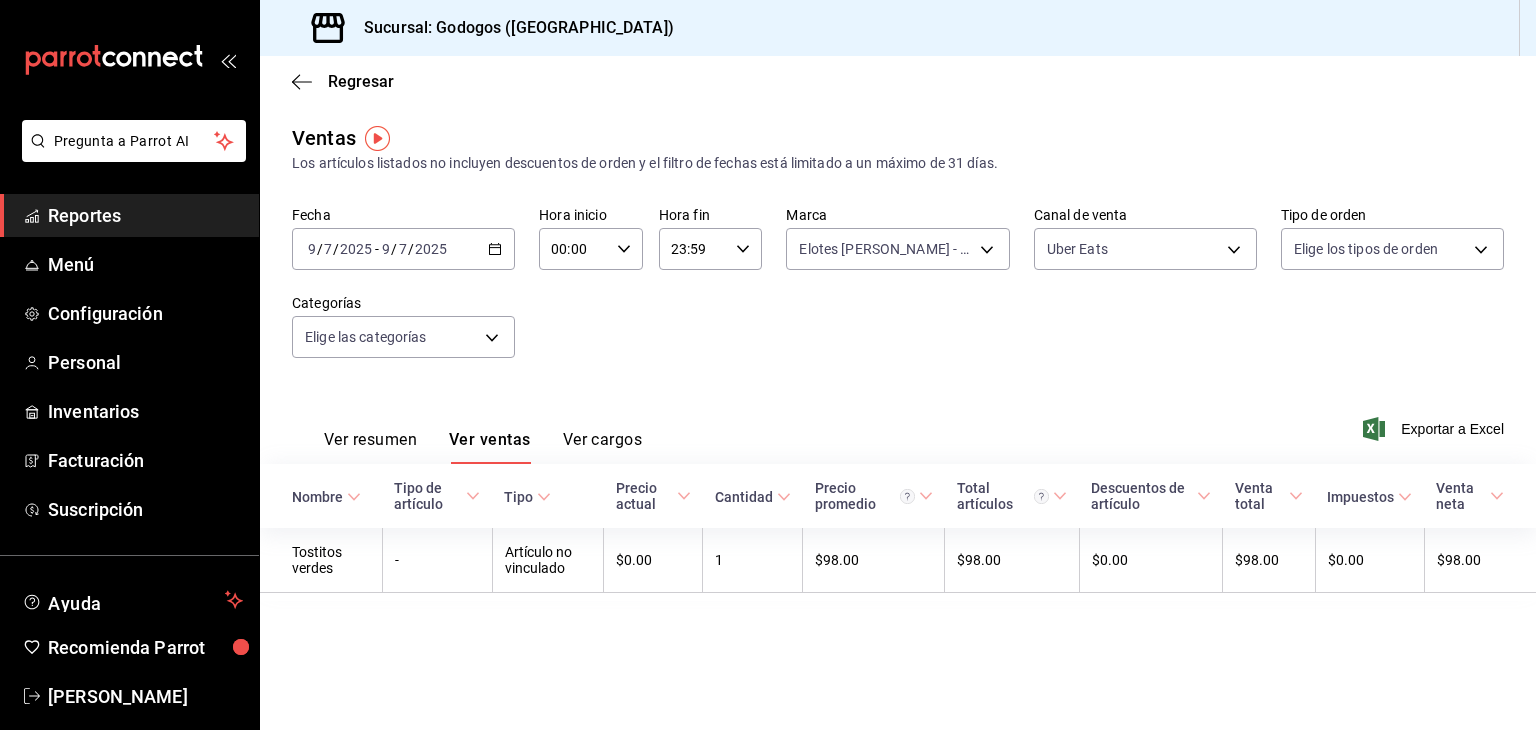 click on "Ver cargos" at bounding box center [603, 447] 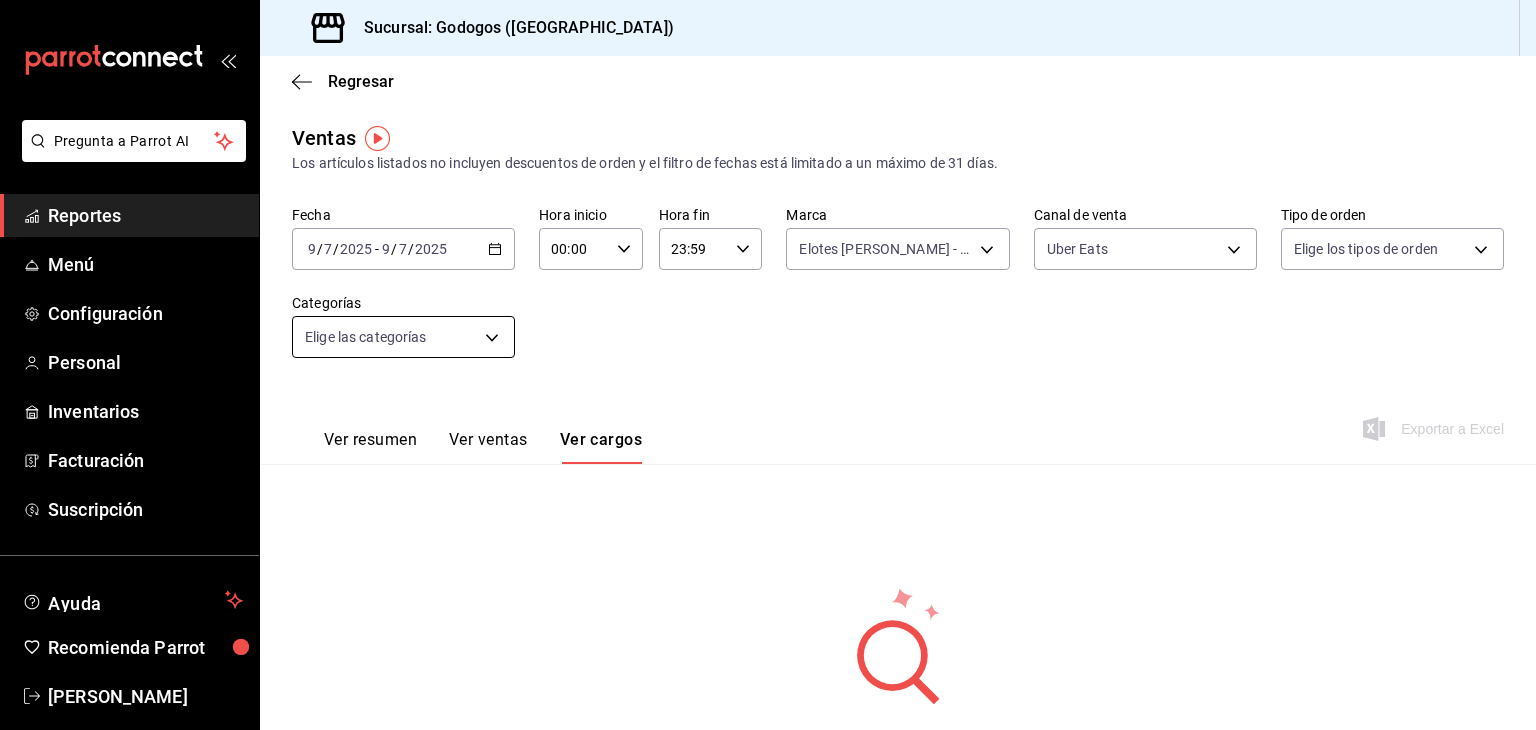 click on "Pregunta a Parrot AI Reportes   Menú   Configuración   Personal   Inventarios   Facturación   Suscripción   Ayuda Recomienda Parrot   [PERSON_NAME]   Sugerir nueva función   Sucursal: Godogos ([GEOGRAPHIC_DATA]) Regresar Ventas Los artículos listados no incluyen descuentos de orden y el filtro de fechas está limitado a un máximo de 31 [PERSON_NAME]. Fecha [DATE] [DATE] - [DATE] [DATE] Hora inicio 00:00 Hora inicio Hora fin 23:59 Hora fin Marca Elotes [PERSON_NAME] - Monterrey 3a7f3da2-7046-47ea-a0e2-eed43982f75a Canal de venta Uber Eats UBER_EATS Tipo de orden Elige los tipos de orden Categorías Elige las categorías Ver resumen Ver ventas Ver cargos Exportar a Excel No hay información que mostrar Pregunta a Parrot AI Reportes   Menú   Configuración   Personal   Inventarios   Facturación   Suscripción   Ayuda Recomienda Parrot   [PERSON_NAME]   Sugerir nueva función   GANA 1 MES GRATIS EN TU SUSCRIPCIÓN AQUÍ Ver video tutorial Ir a video Visitar centro de ayuda" at bounding box center (768, 365) 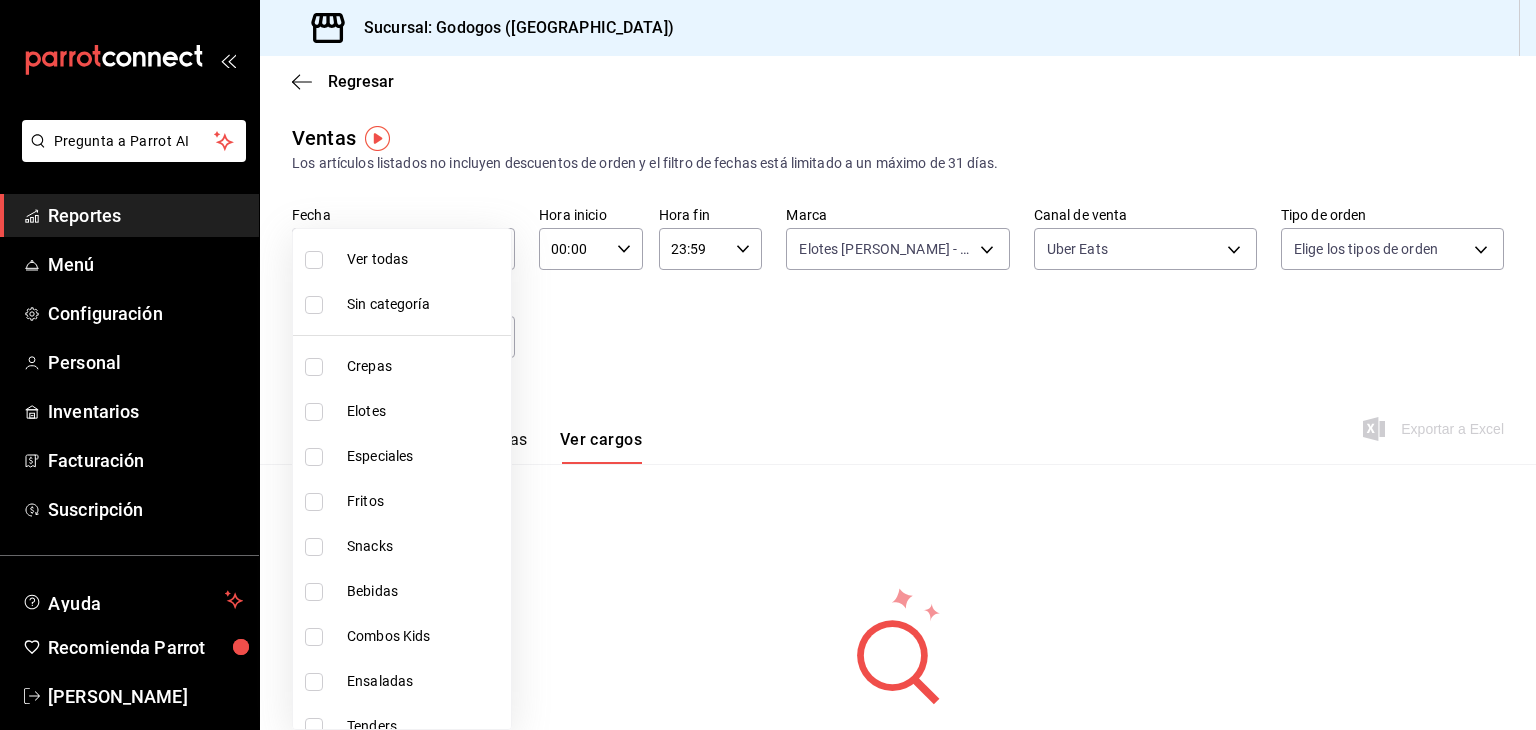 click at bounding box center (768, 365) 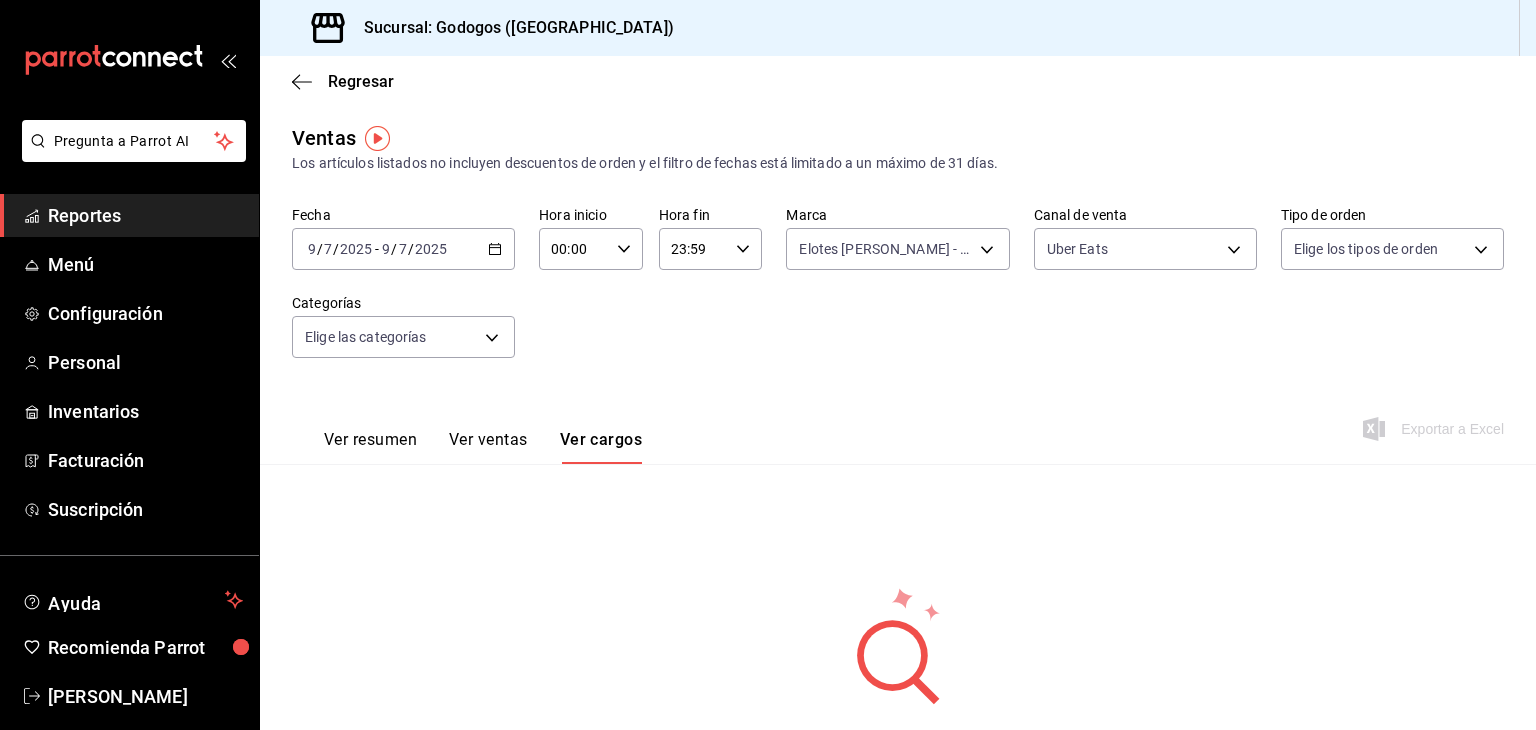 click on "Ver resumen" at bounding box center (370, 447) 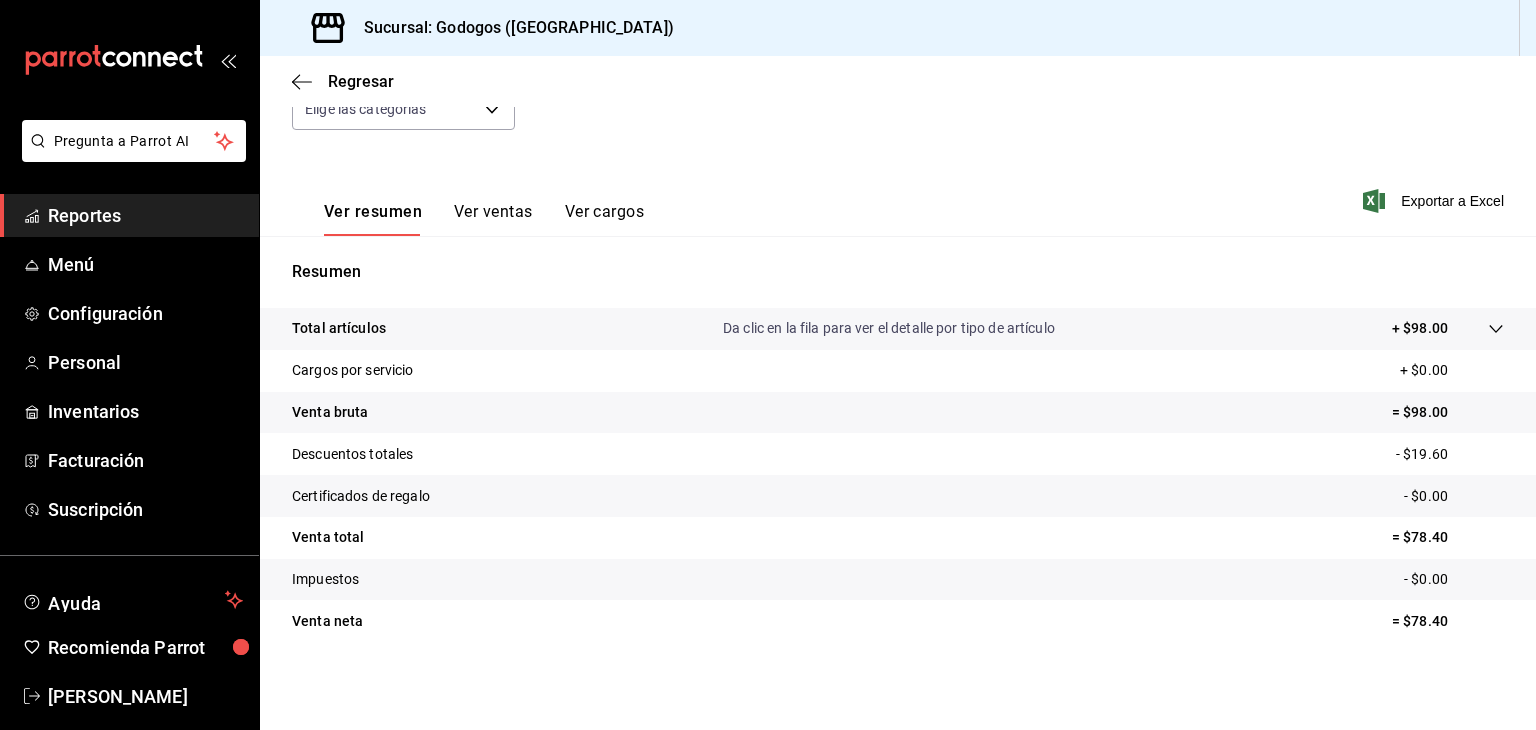 scroll, scrollTop: 228, scrollLeft: 0, axis: vertical 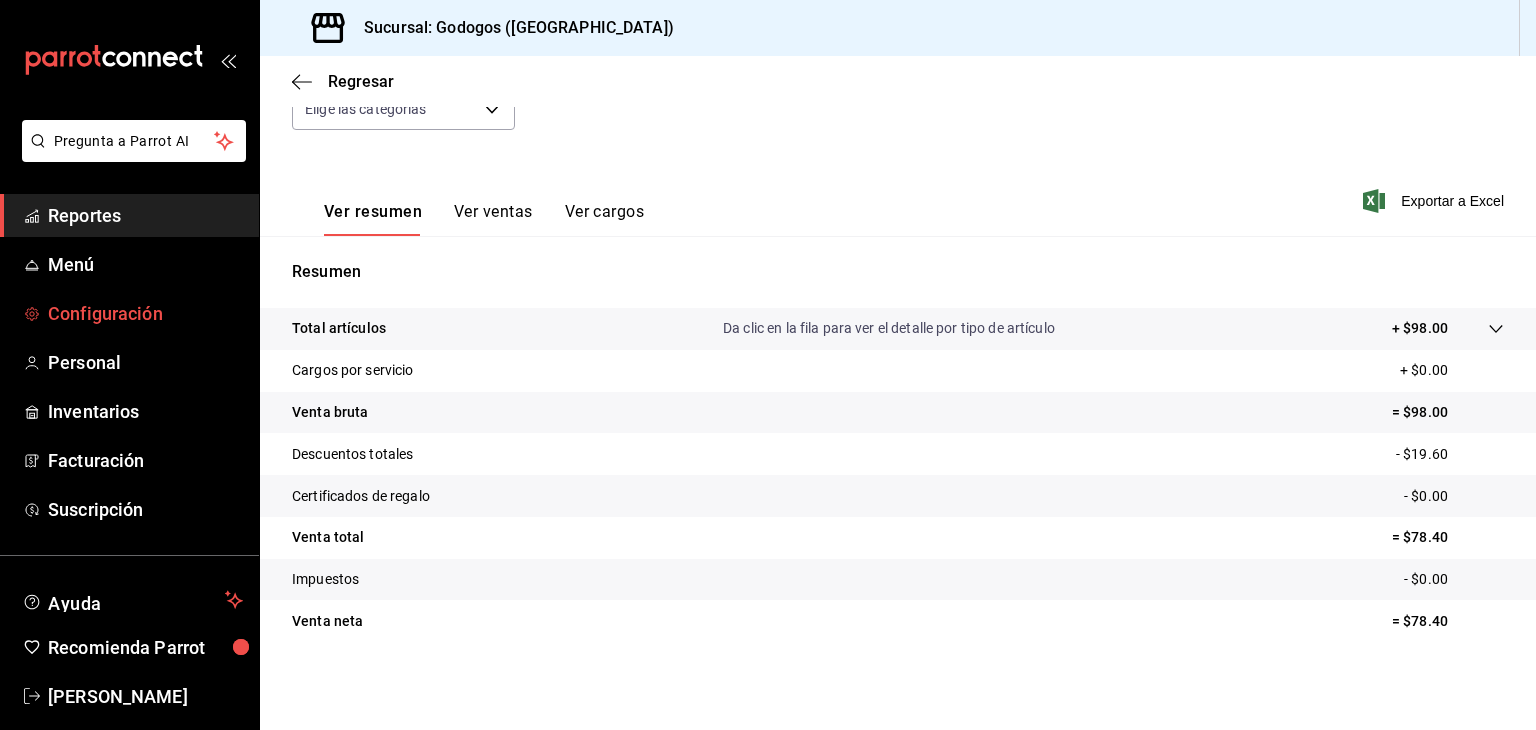 click on "Configuración" at bounding box center [145, 313] 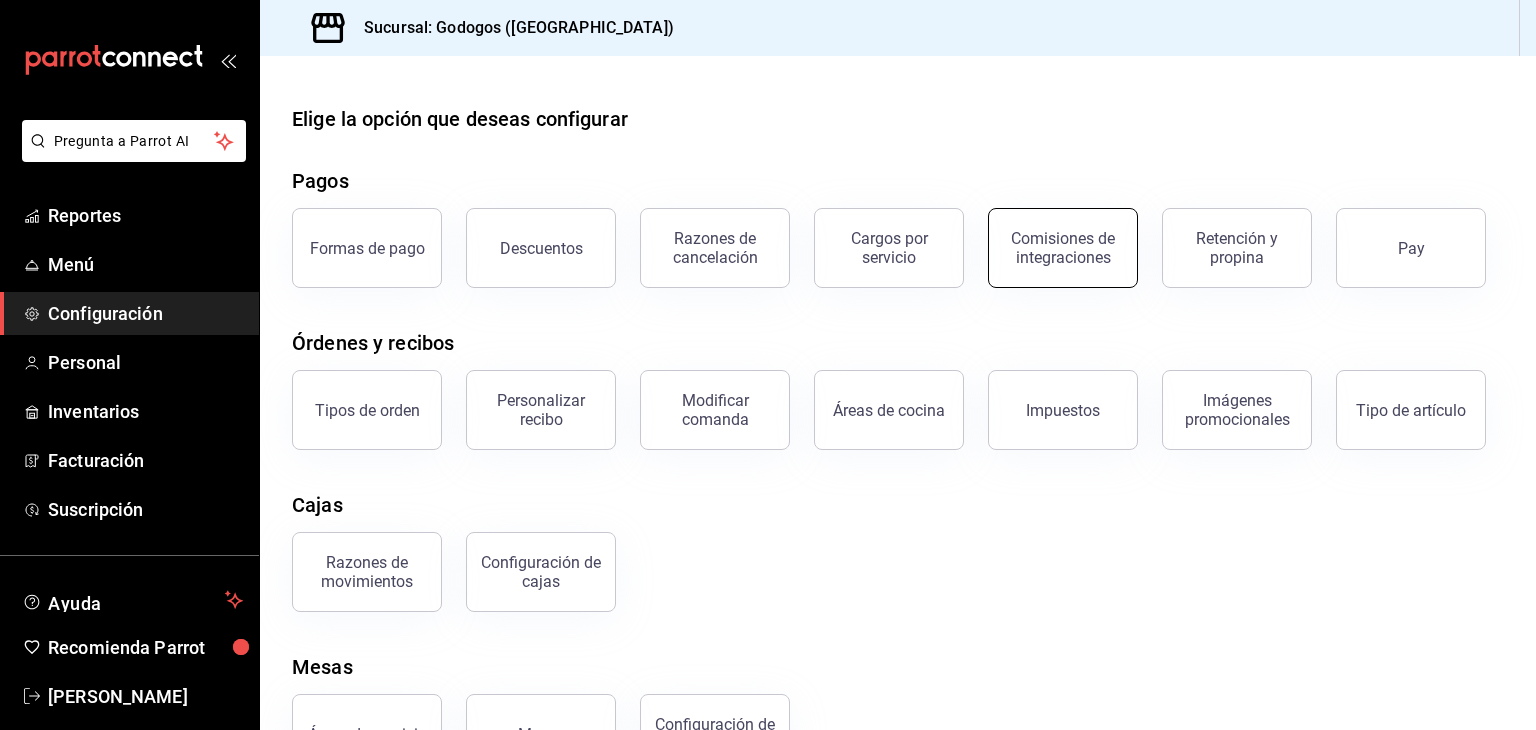 click on "Comisiones de integraciones" at bounding box center [1063, 248] 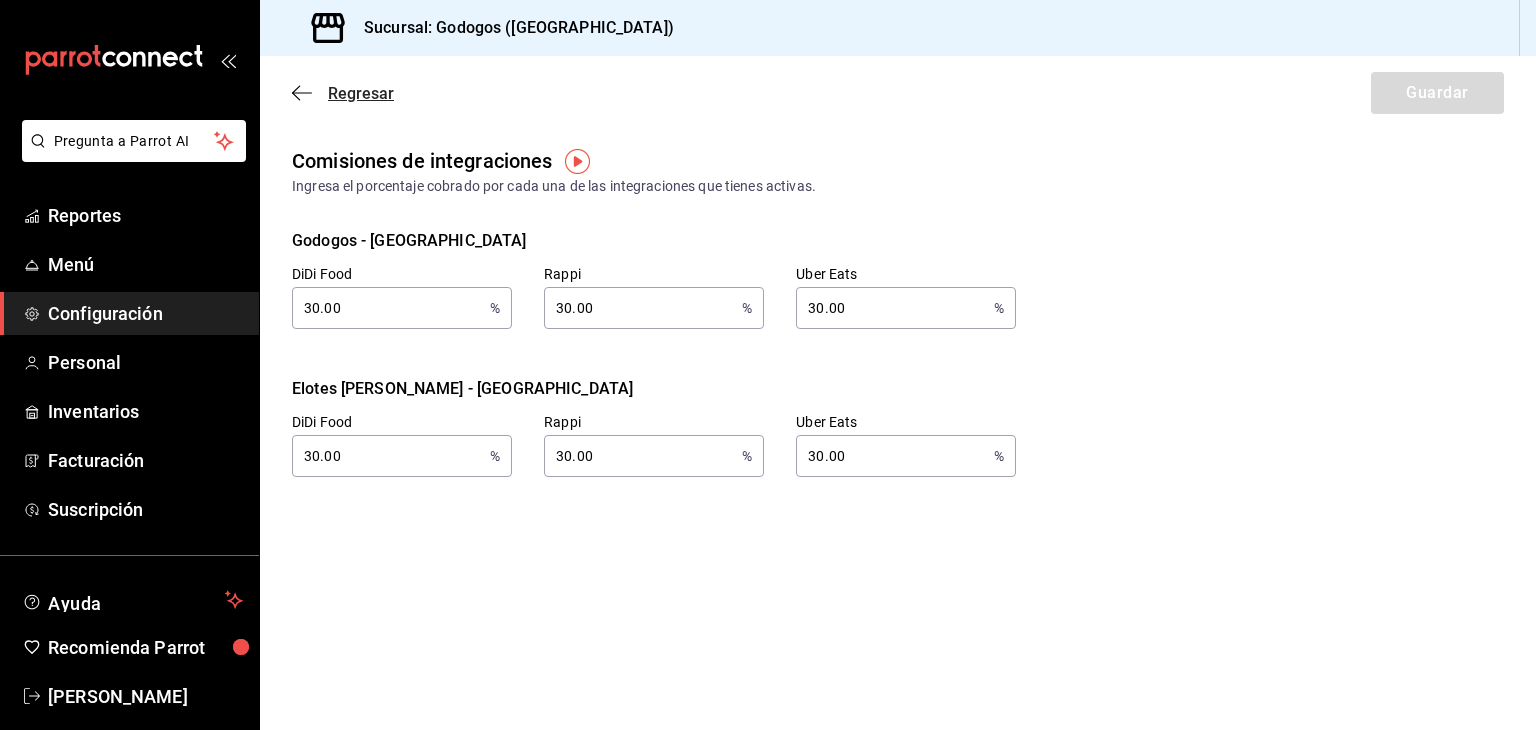 click on "Regresar" at bounding box center (361, 93) 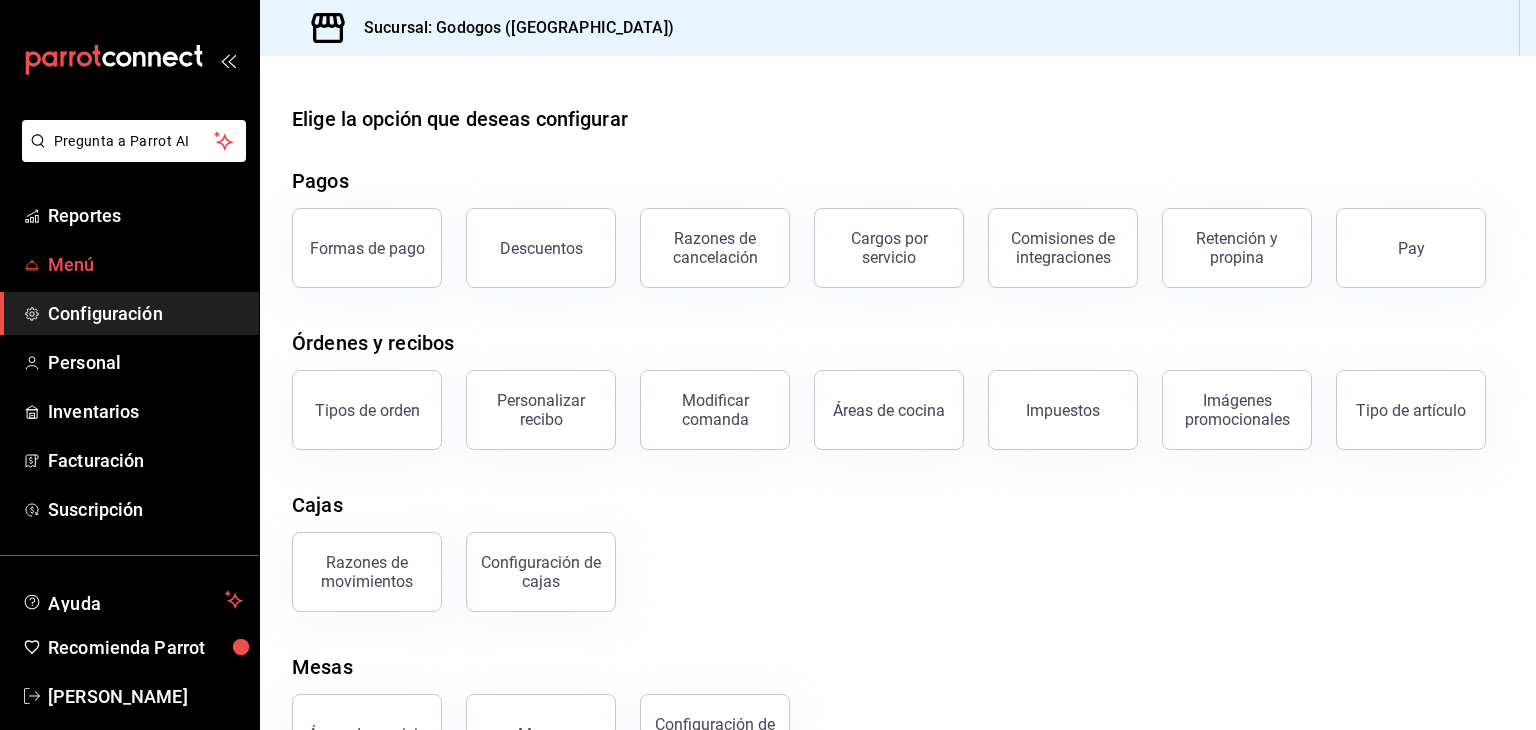 click on "Menú" at bounding box center [145, 264] 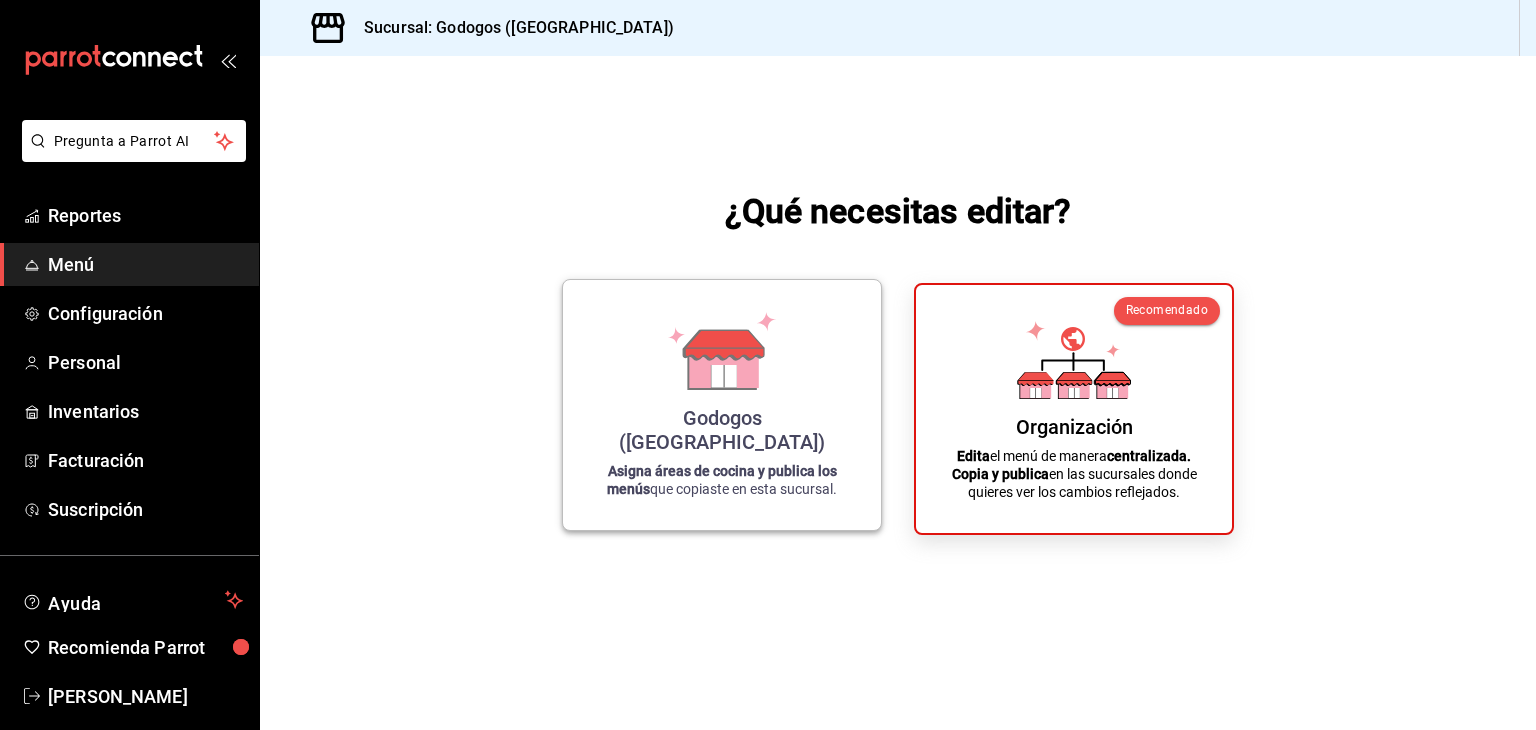 click 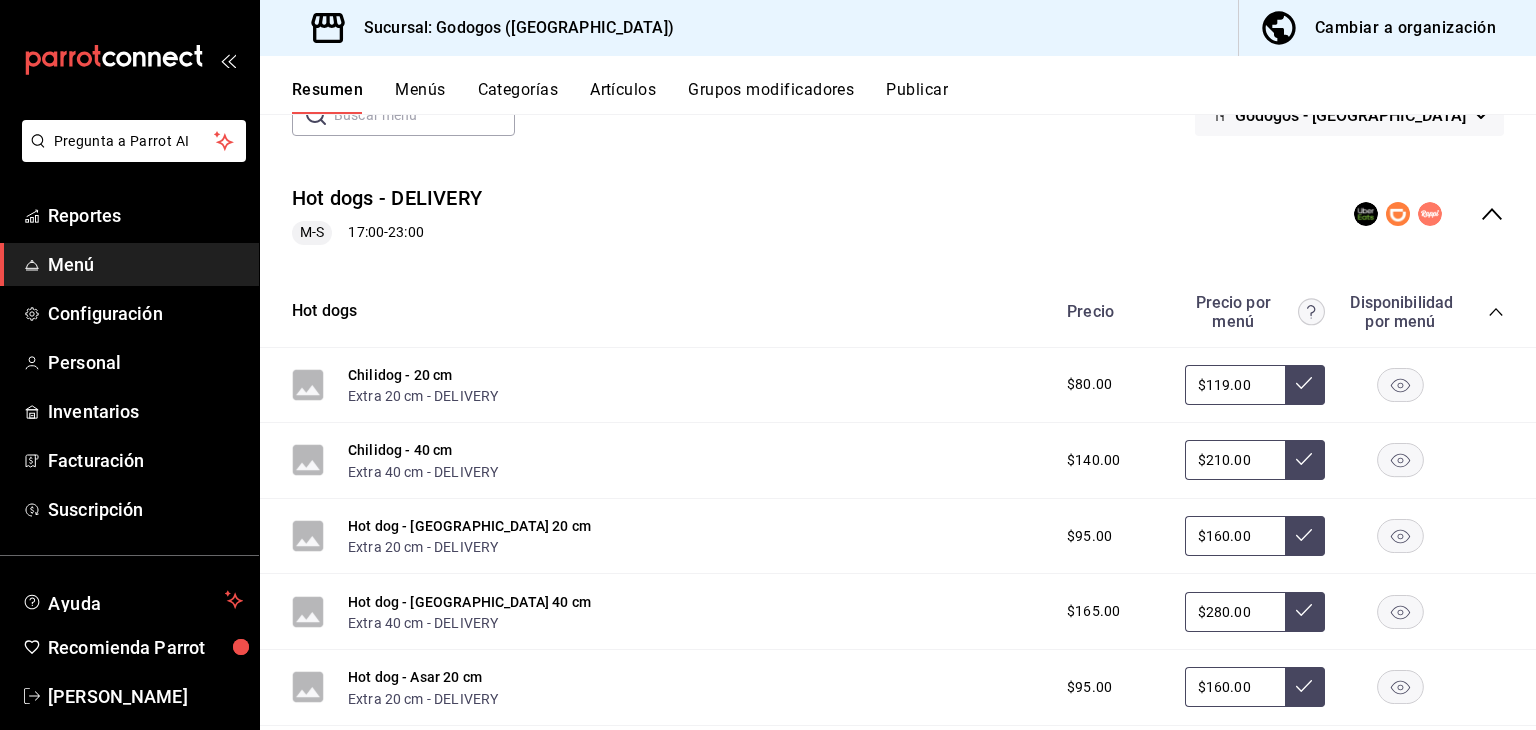 scroll, scrollTop: 100, scrollLeft: 0, axis: vertical 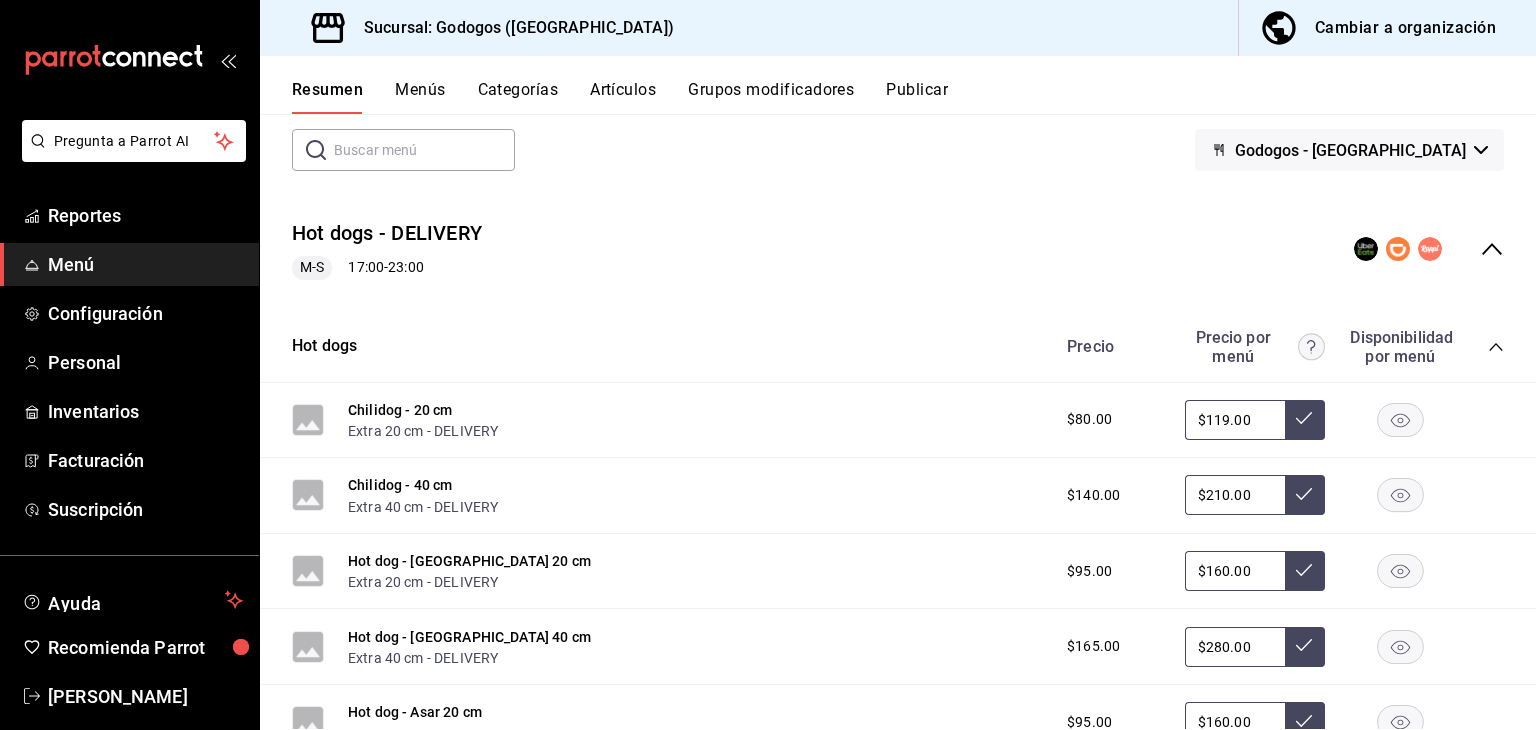 click 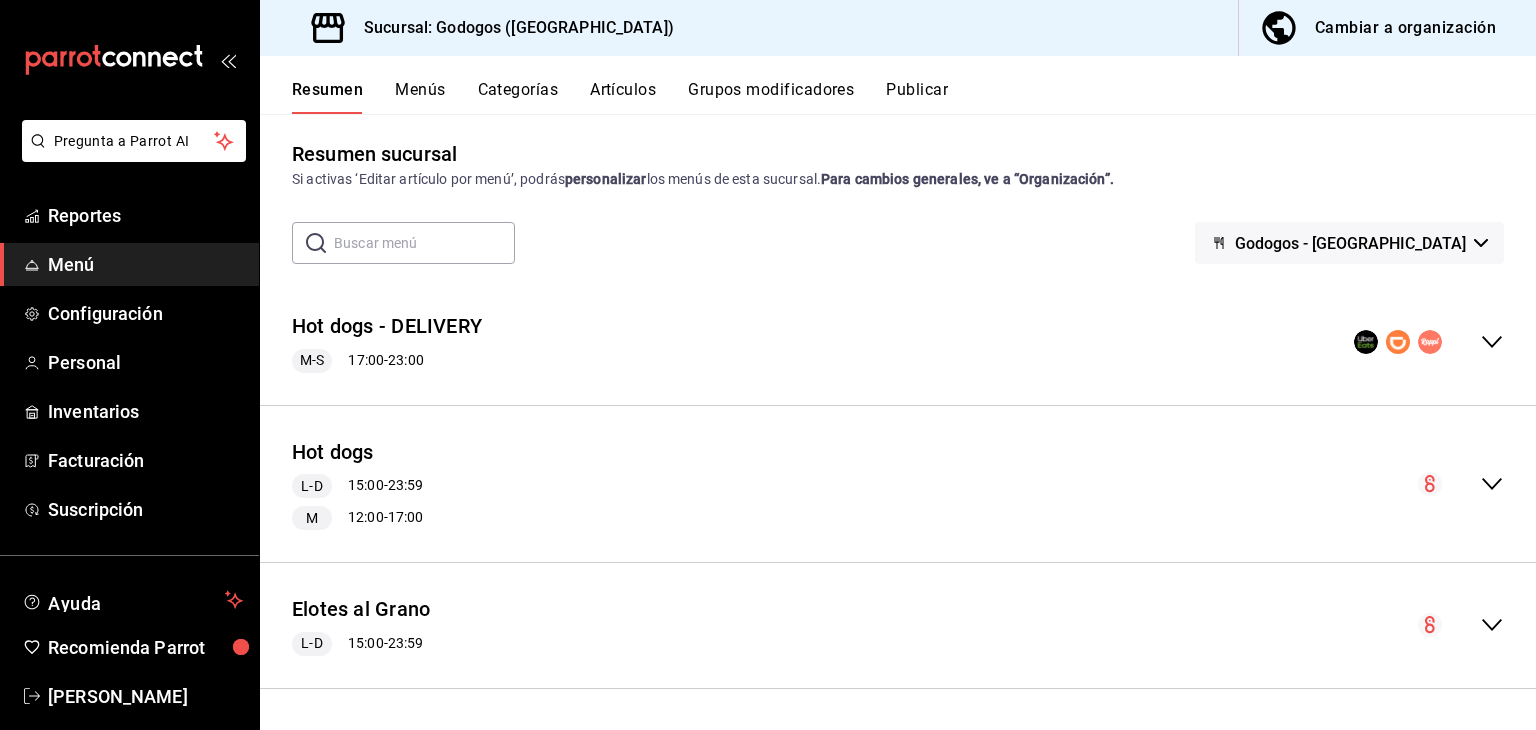 scroll, scrollTop: 6, scrollLeft: 0, axis: vertical 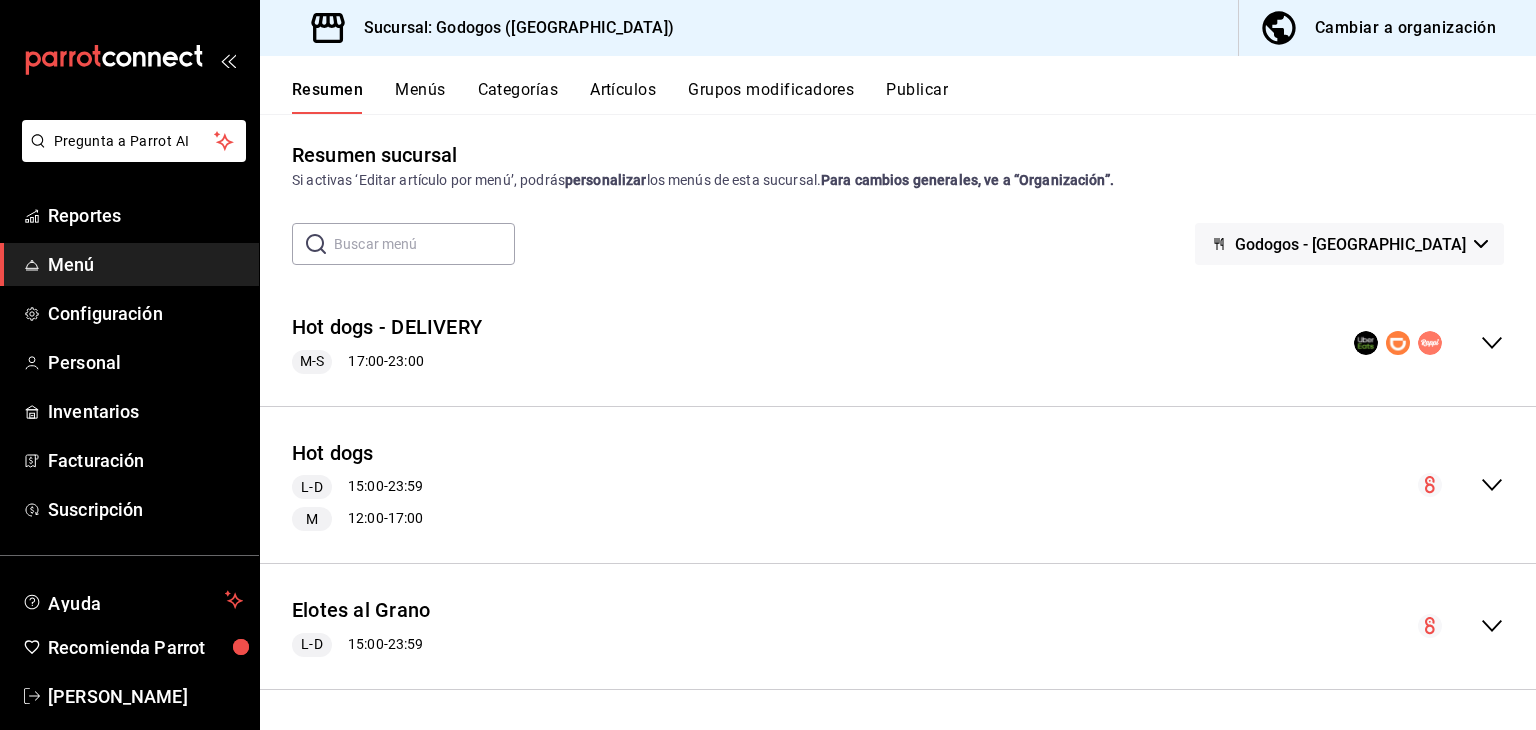 click 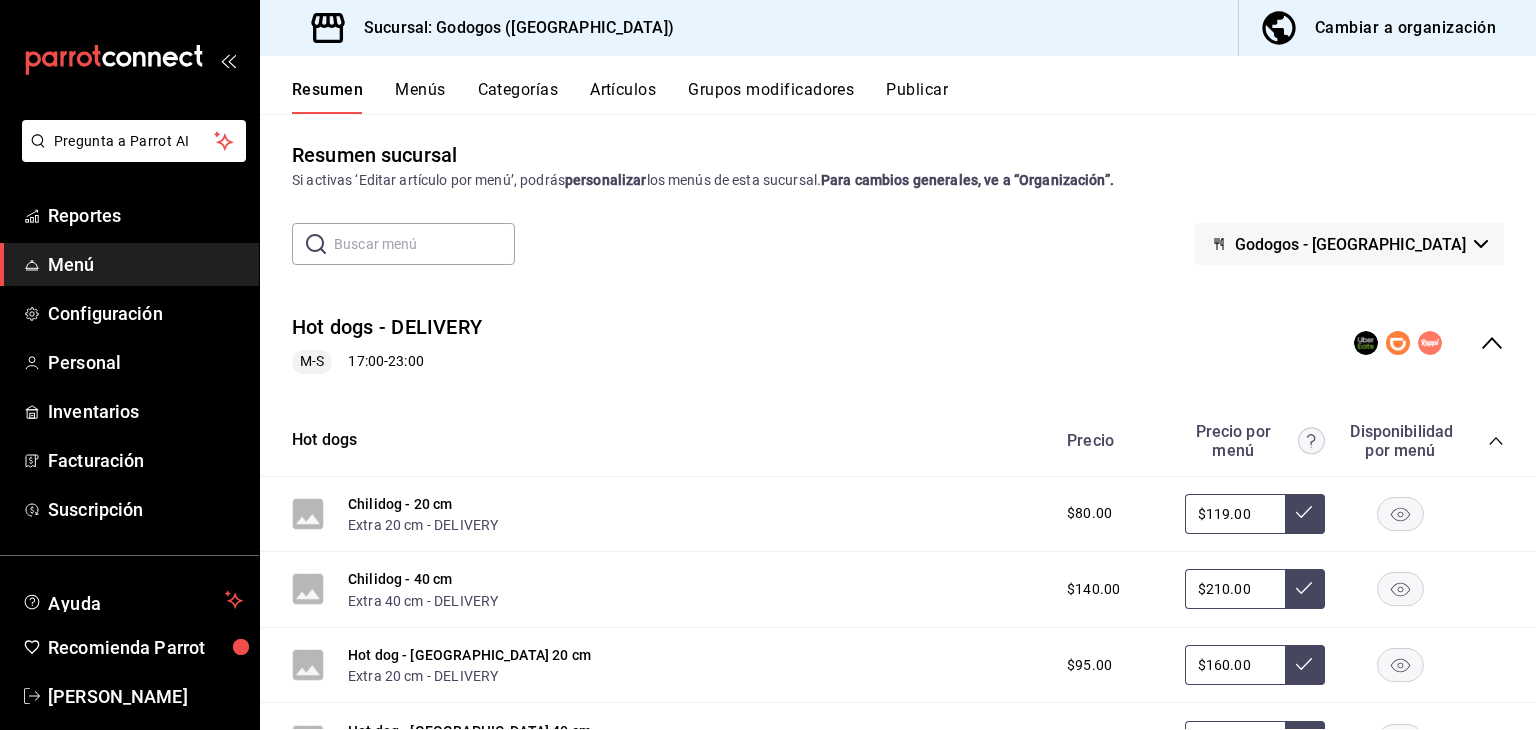 click on "Hot dogs - DELIVERY M-S 17:00  -  23:00" at bounding box center [898, 343] 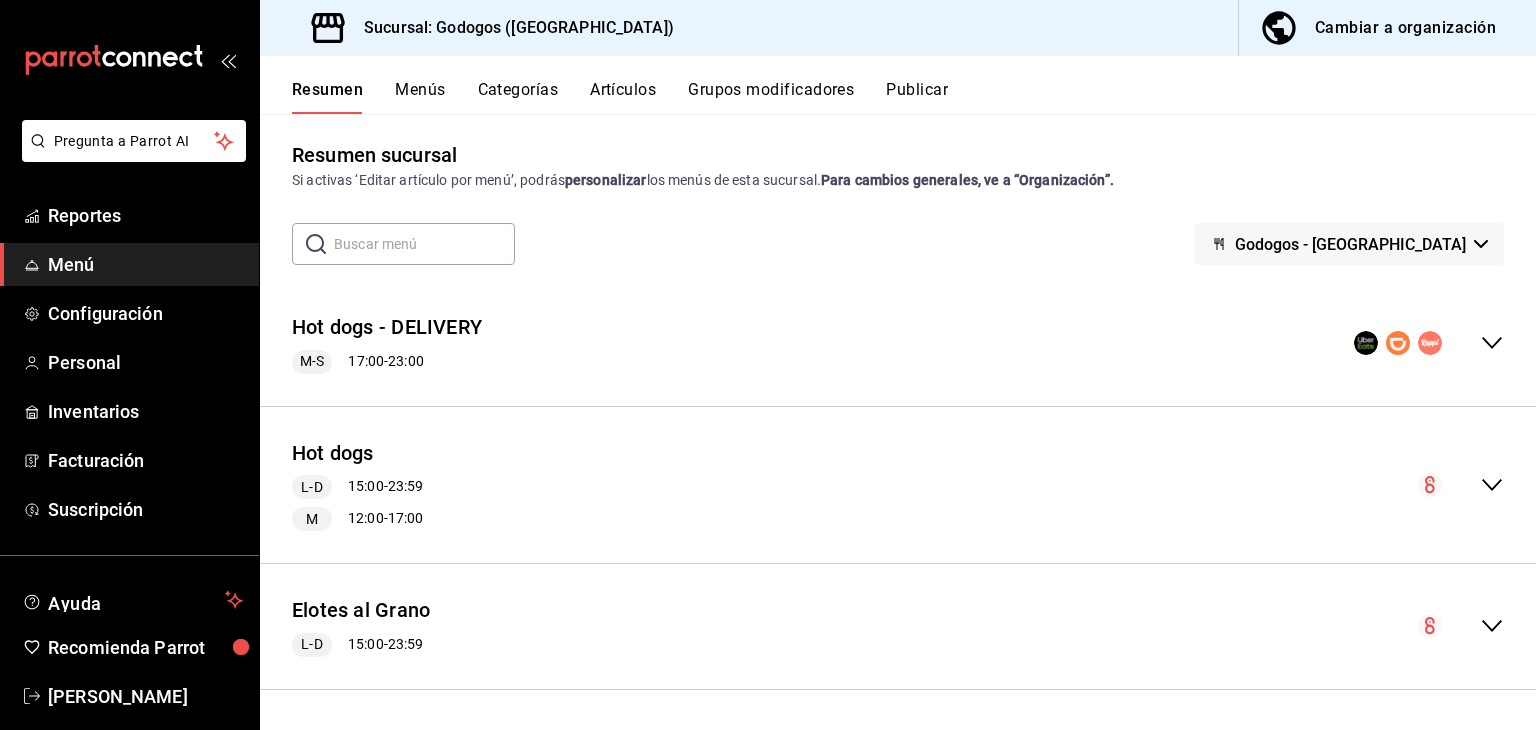 click on "​ ​ Godogos - [GEOGRAPHIC_DATA]" at bounding box center (898, 244) 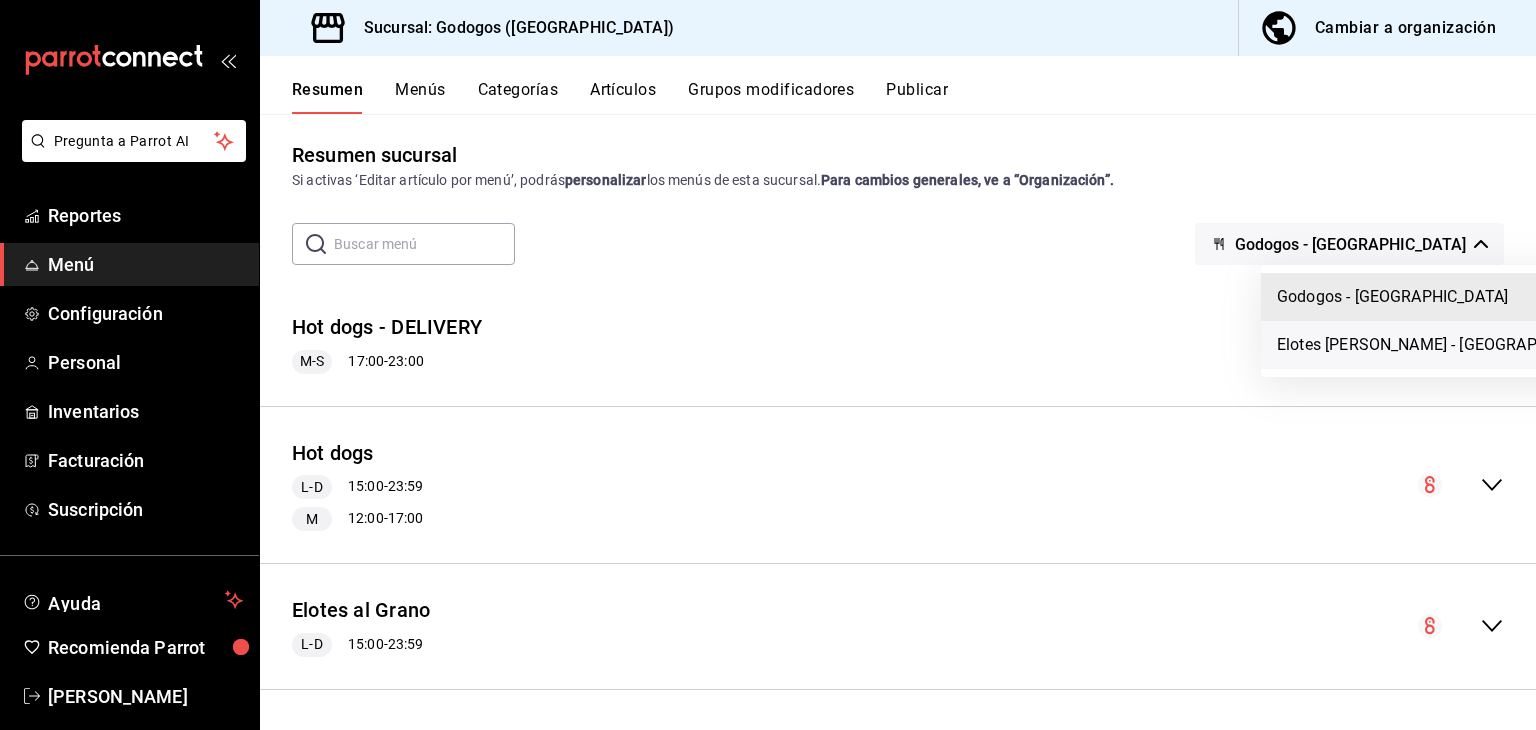 click on "Elotes [PERSON_NAME] - [GEOGRAPHIC_DATA]" at bounding box center (1445, 345) 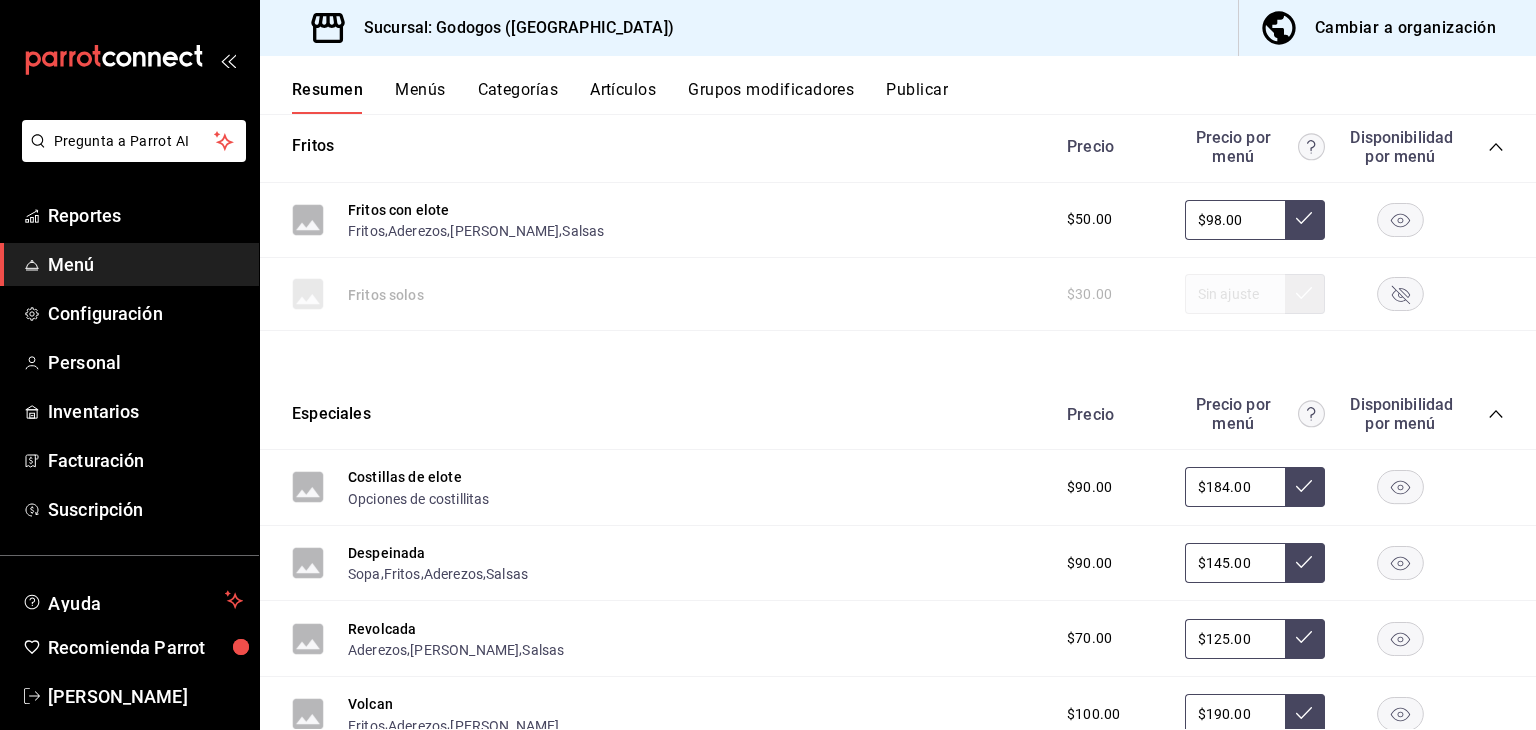 scroll, scrollTop: 100, scrollLeft: 0, axis: vertical 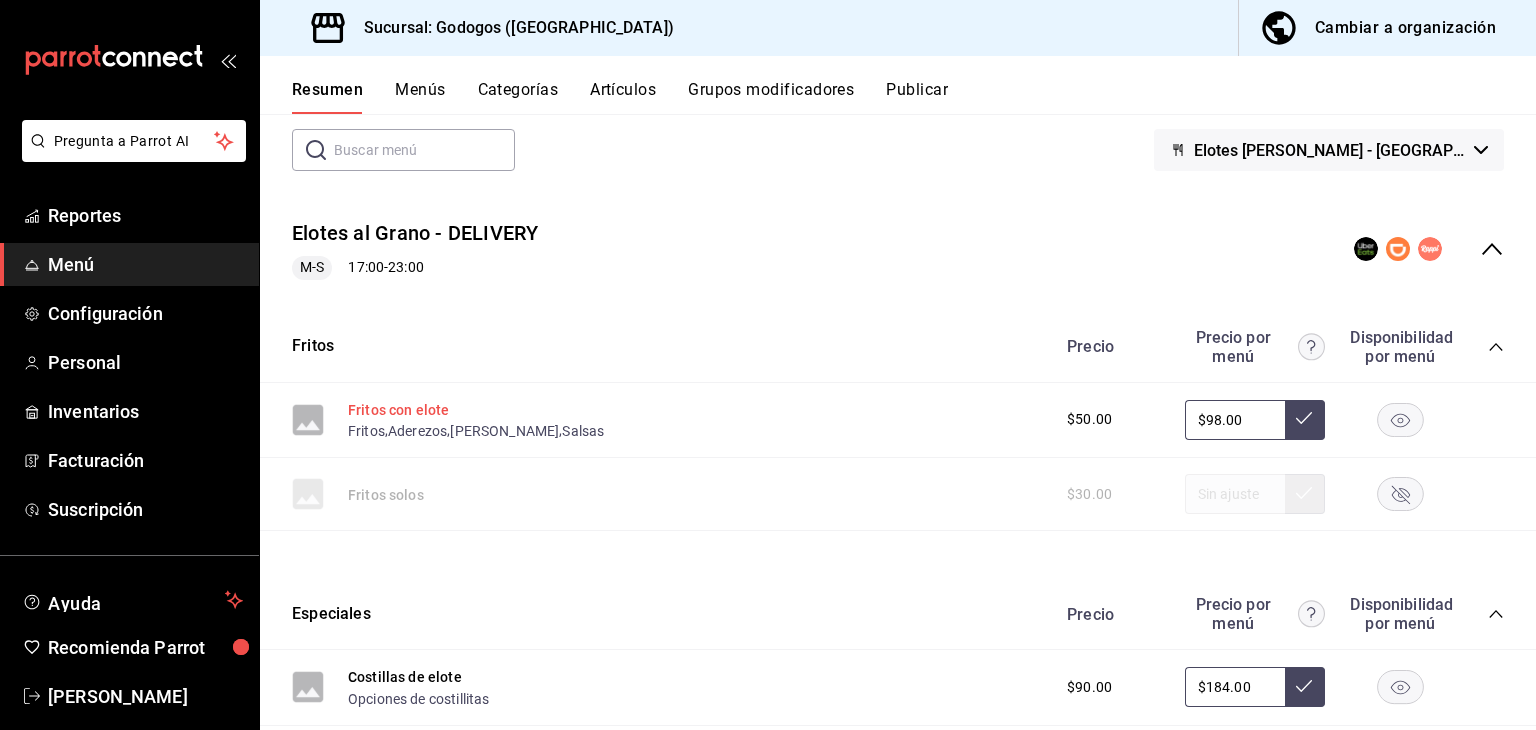 click on "Fritos con elote" at bounding box center (398, 410) 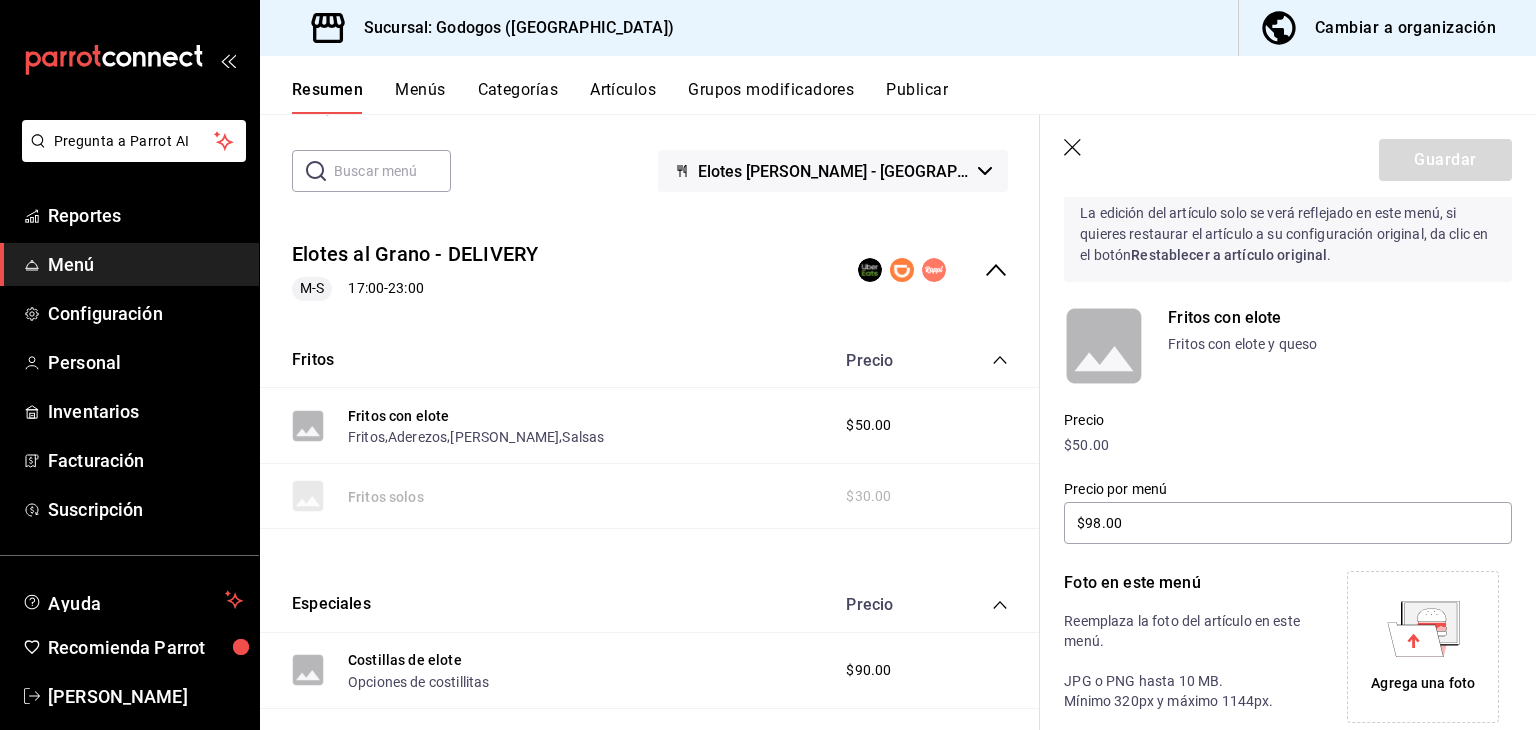 scroll, scrollTop: 0, scrollLeft: 0, axis: both 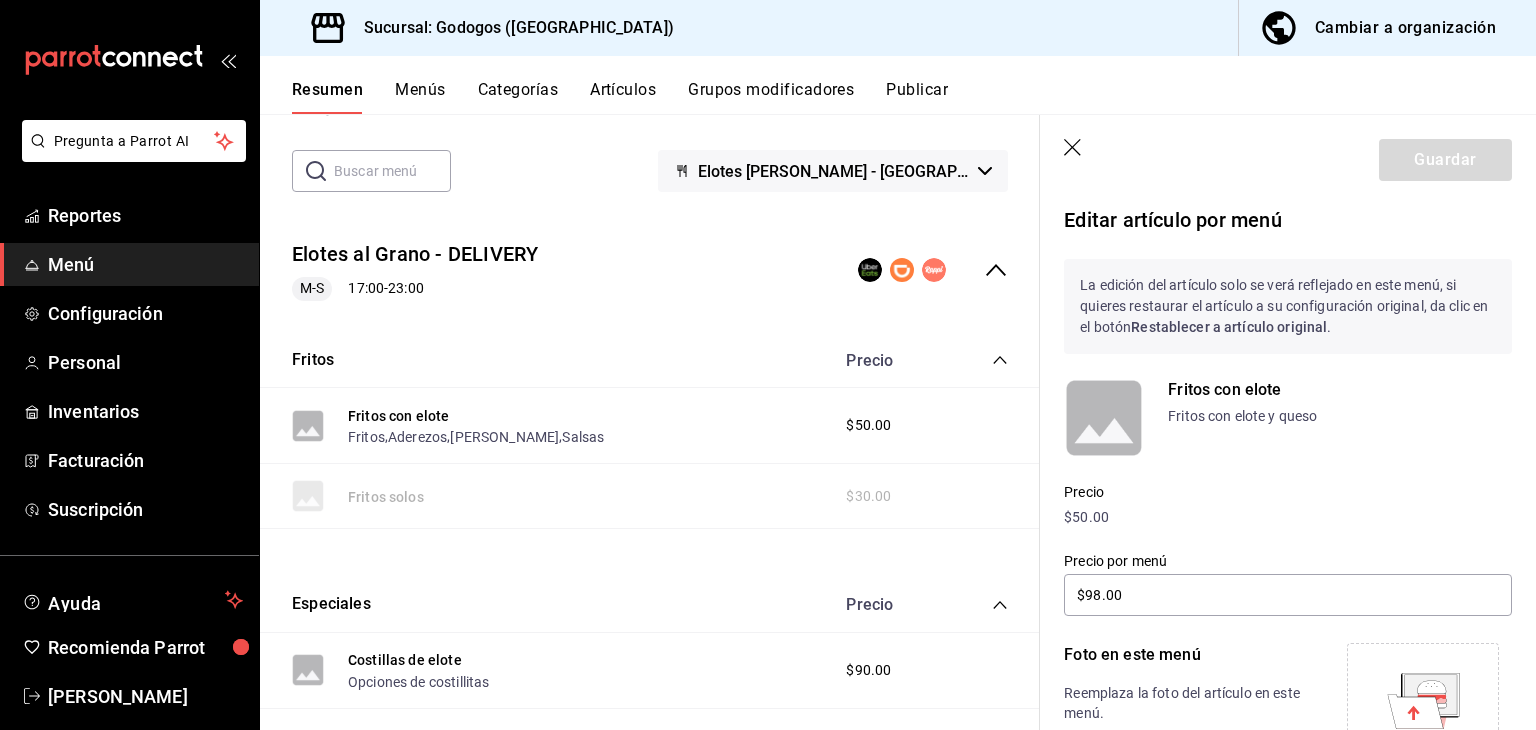 click 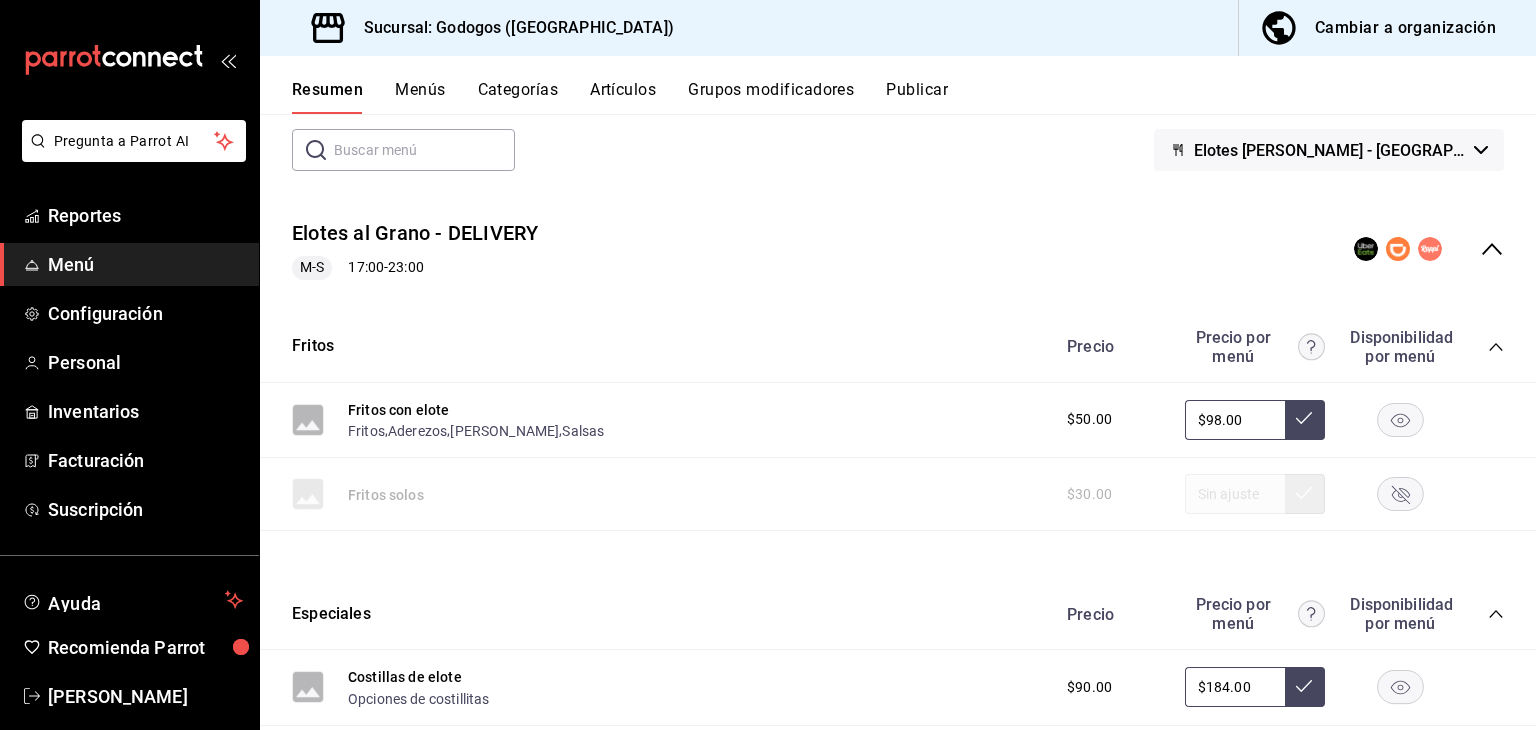 click on "Artículos" at bounding box center (623, 97) 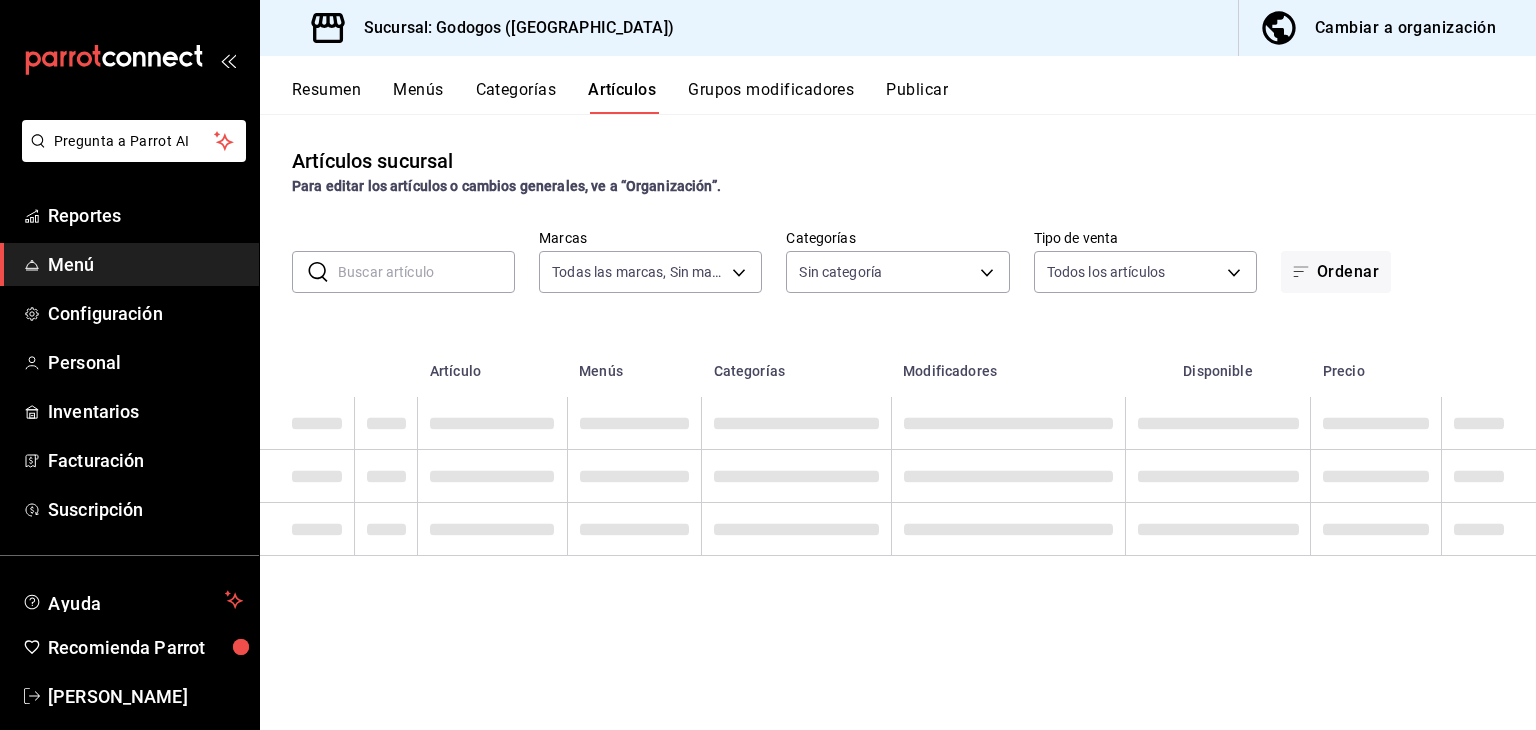 type on "f88750bd-a363-4eea-a372-f4e82ed3d2a9,3a7f3da2-7046-47ea-a0e2-eed43982f75a" 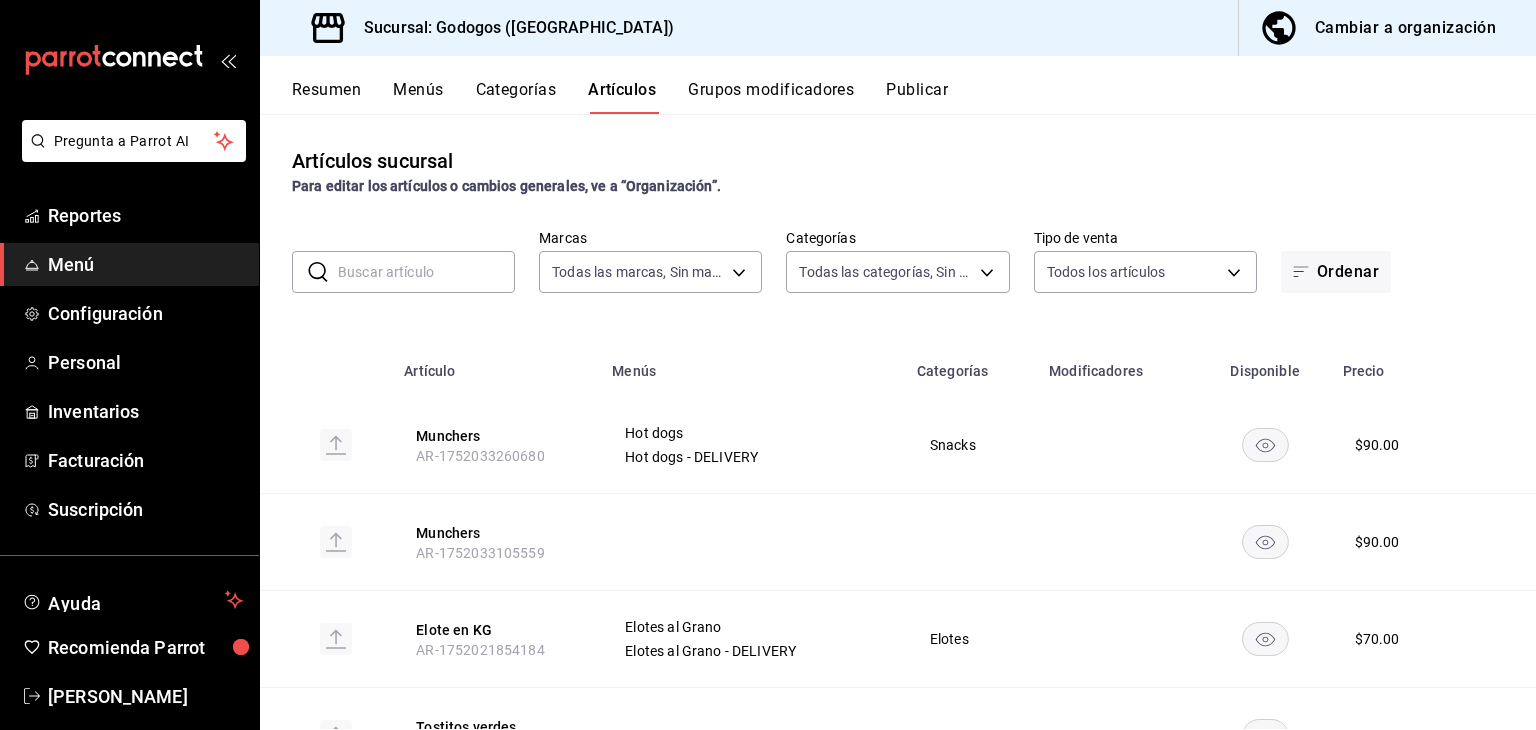 type on "c7bce350-fa38-419e-a2dc-2aecf5bff5fe,7235c9fa-9ab1-417b-8bcd-e1a357dc70df,99135bd1-7e07-47a5-8439-b48ea6c9550a,38b2b8e3-2864-4dc7-8567-bf28fe3da6f0,4fbd00dc-358b-470d-8eff-1fe508c4daf6,35fb36cb-48eb-4f76-90a3-59e3df6c2d82,124820c2-731f-42f4-9966-55c10c5571ea,9af10e28-ee9f-4e1b-b89e-a1dd33edb6c2,aa90b487-a1fb-48c3-9e89-0752ecb2e057,e74e0c6b-6cad-4534-8000-dbe4d36f09fb,04a8d210-fd82-4104-a400-a3b617393231,6c380b37-90ed-4f5a-9ab2-3cd50f153aa3,855c4828-50bd-4d1a-9699-7cf5bdcf7f46" 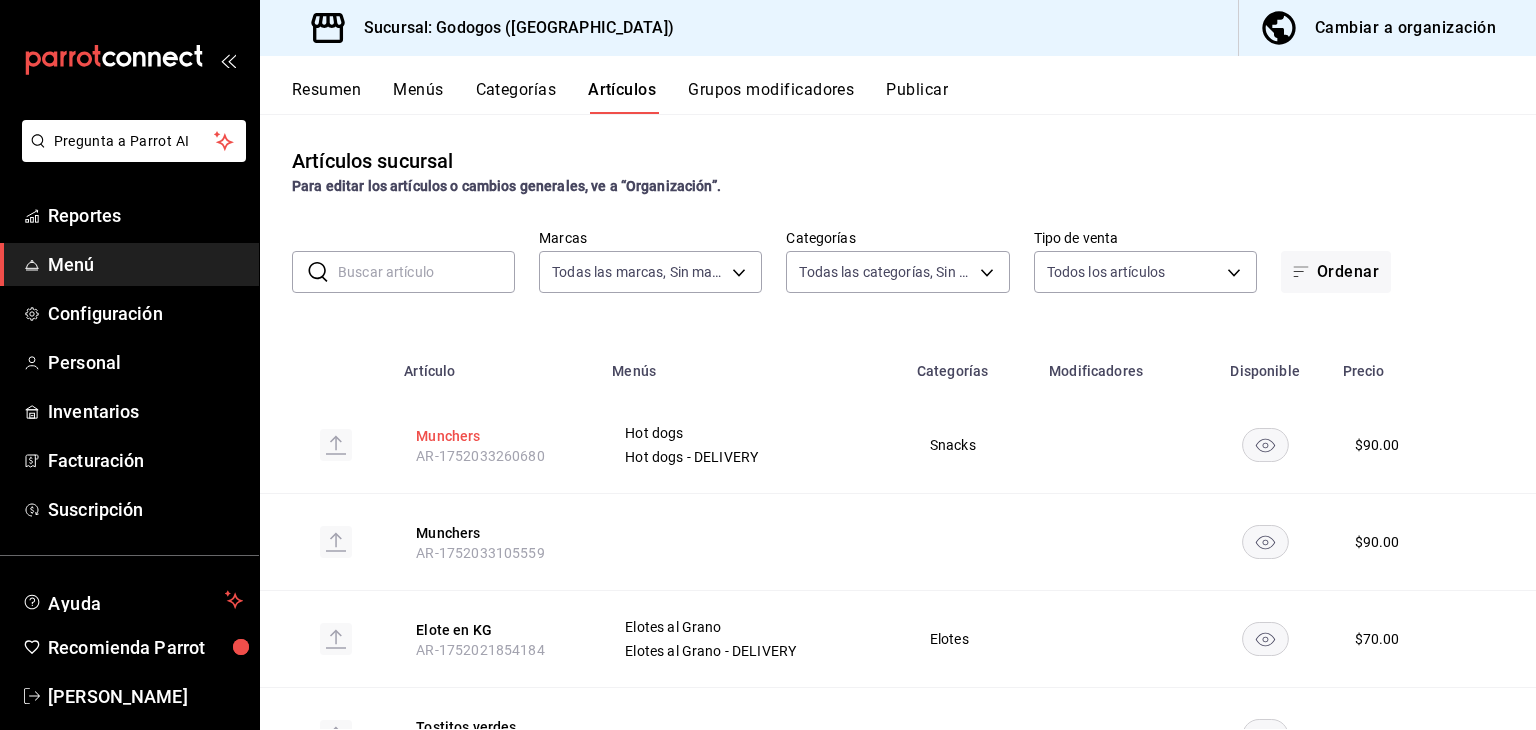 click on "Munchers" at bounding box center [496, 436] 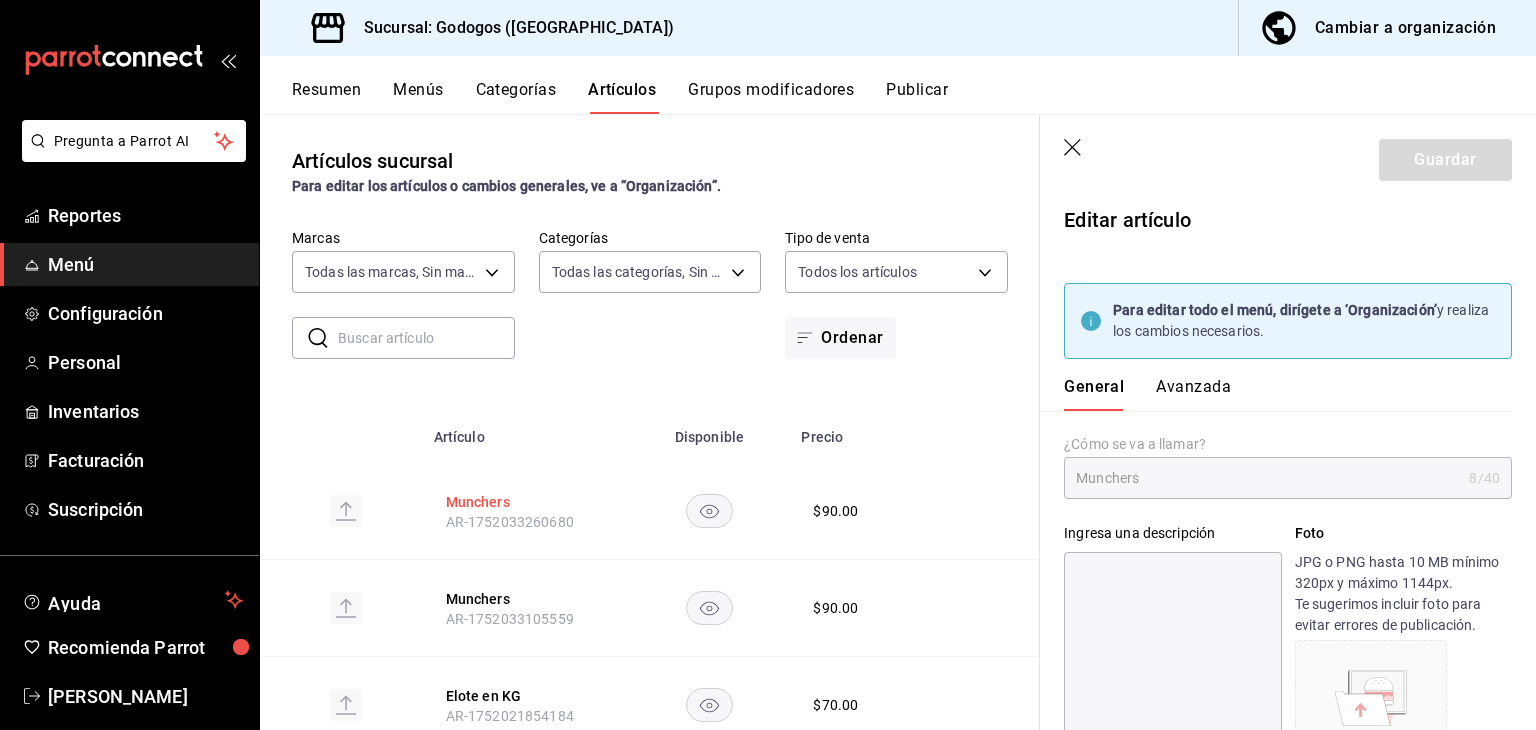 type on "$90.00" 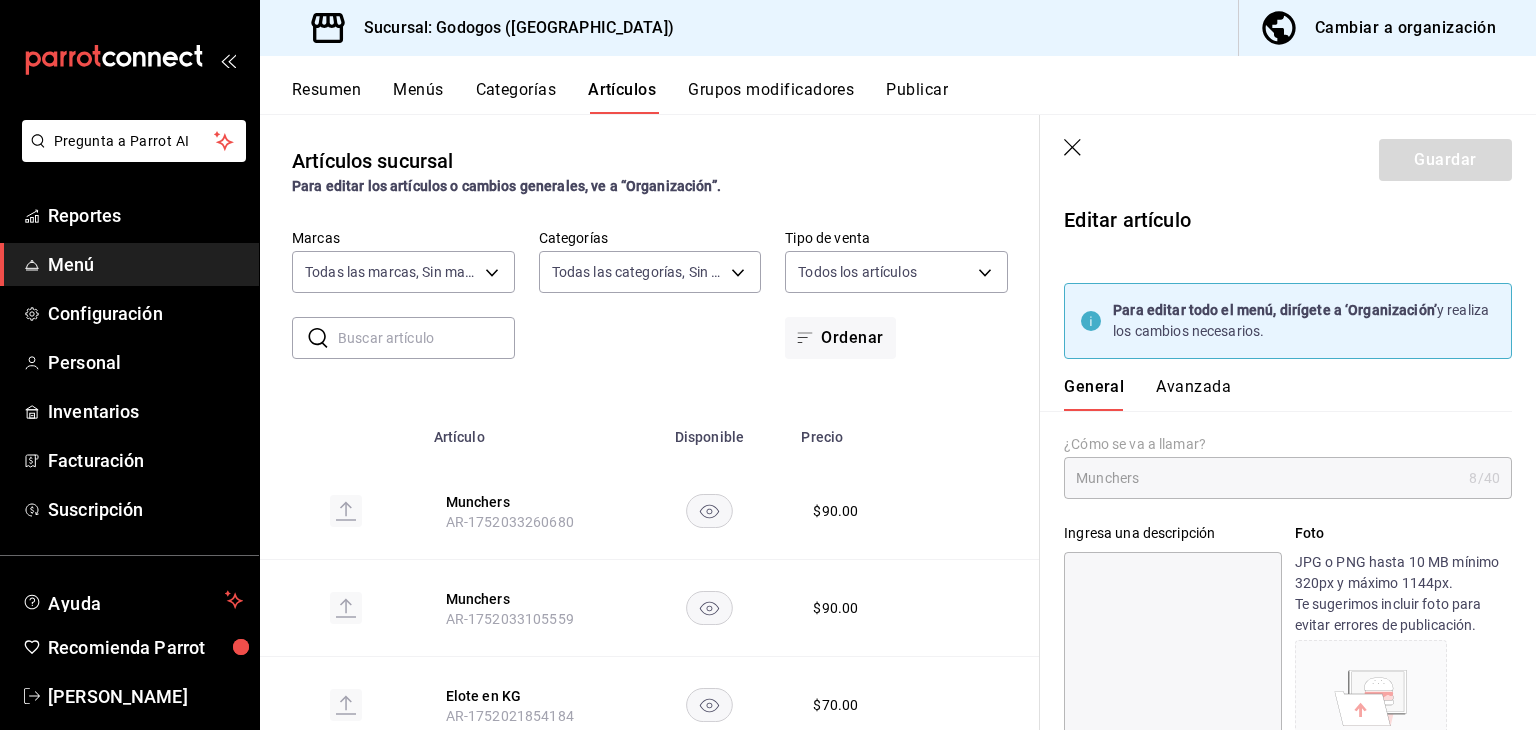 click on "Guardar" at bounding box center [1288, 156] 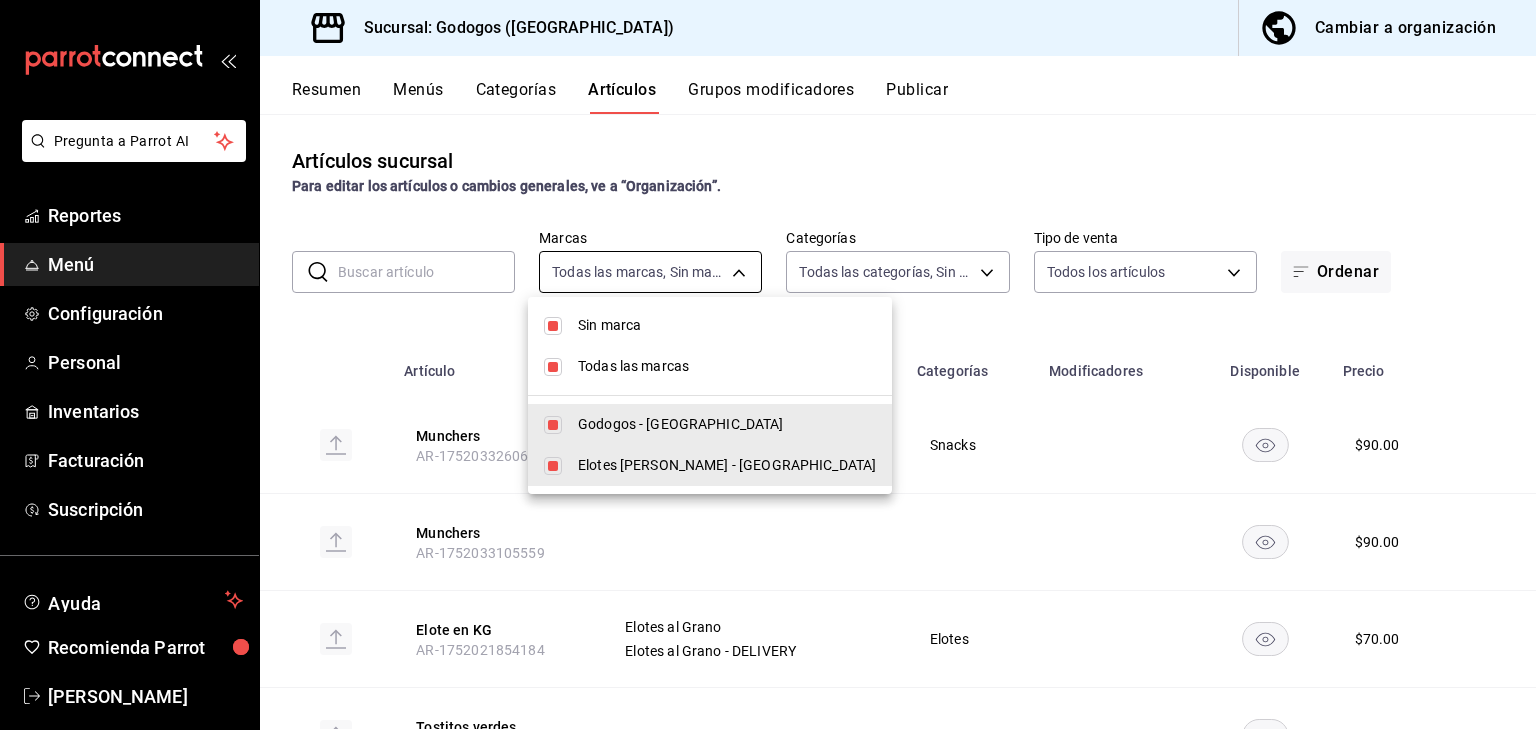 click on "Pregunta a Parrot AI Reportes   Menú   Configuración   Personal   Inventarios   Facturación   Suscripción   Ayuda Recomienda Parrot   [PERSON_NAME]   Sugerir nueva función   Sucursal: Godogos ([GEOGRAPHIC_DATA]) Cambiar a organización Resumen Menús Categorías Artículos Grupos modificadores Publicar Artículos sucursal Para editar los artículos o cambios generales, ve a “Organización”. ​ ​ Marcas Todas las marcas, Sin marca f88750bd-a363-4eea-a372-f4e82ed3d2a9,3a7f3da2-7046-47ea-a0e2-eed43982f75a Categorías Todas las categorías, Sin categoría Tipo de venta Todos los artículos ALL Ordenar Artículo Menús Categorías Modificadores Disponible Precio Munchers AR-1752033260680 Hot dogs Hot dogs - DELIVERY Snacks $ 90.00 Munchers AR-1752033105559 $ 90.00 Elote en KG AR-1752021854184 Elotes [PERSON_NAME] Elotes [PERSON_NAME] - DELIVERY Elotes $ 70.00 Tostitos verdes AR-301751686498146 $ 0.00 Tostitos morados AR-311751686498146 $ 0.00 Tostileo AR-[TECHNICAL_ID] $ 0.00 Todos AR-491751686498147 $ 0.00" at bounding box center [768, 365] 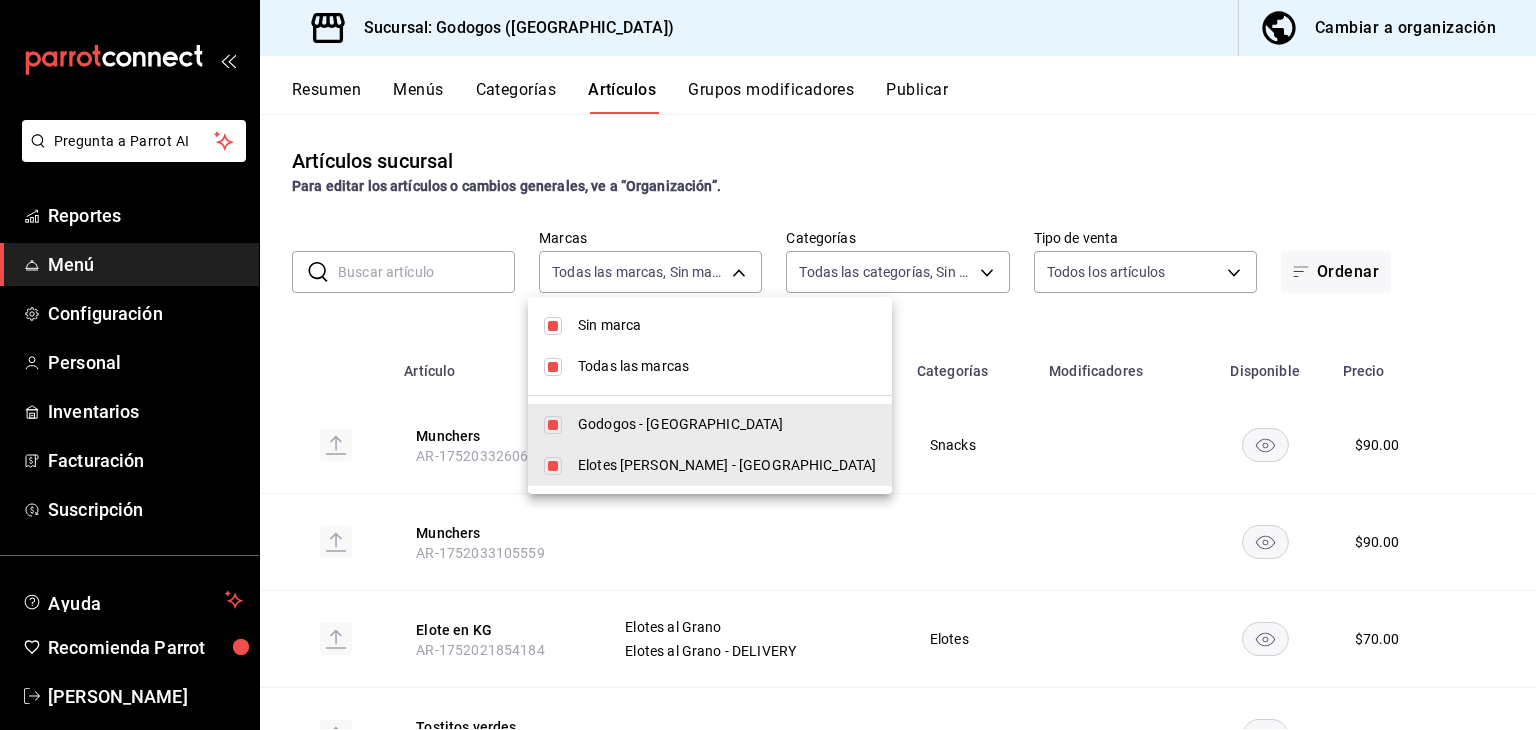 click on "Sin marca" at bounding box center [727, 325] 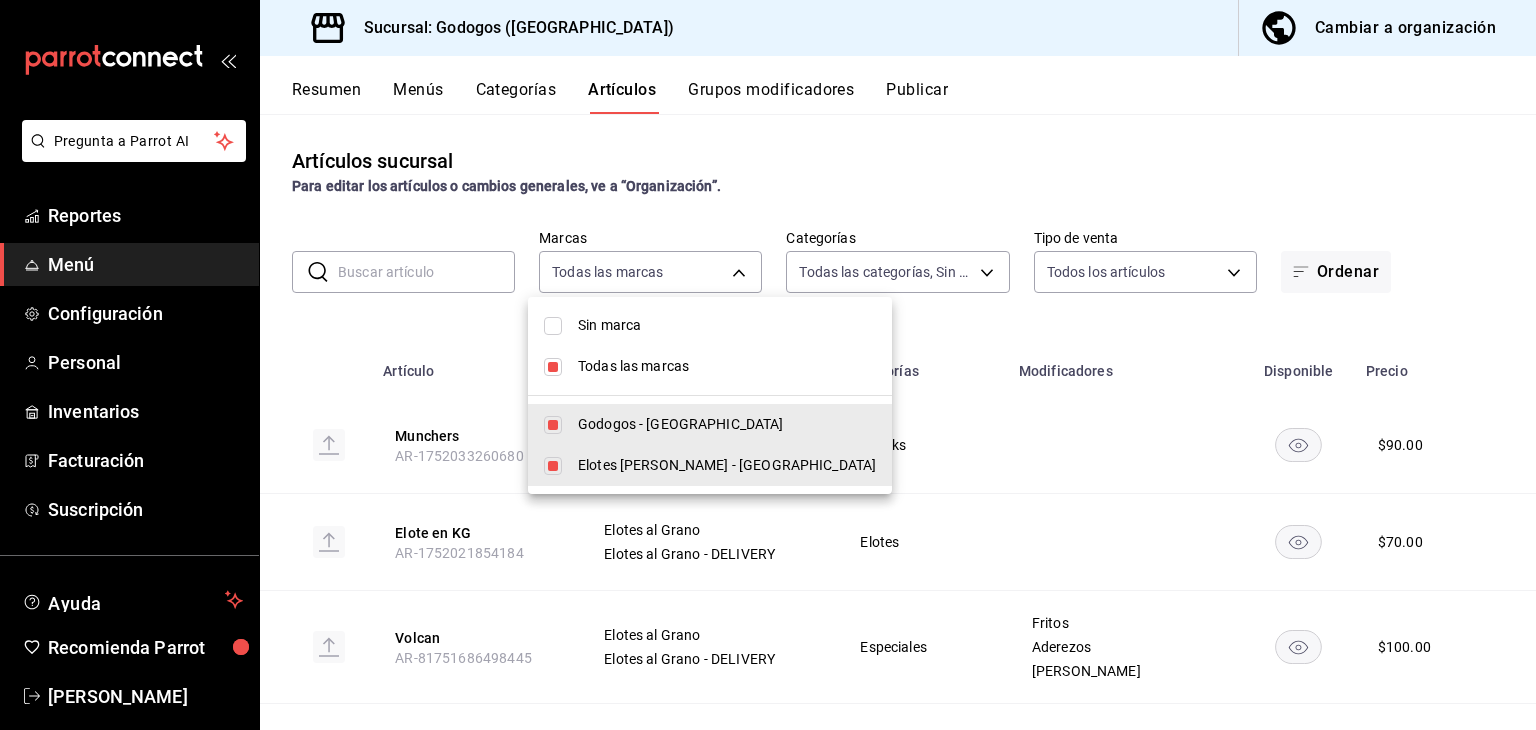 click on "Elotes [PERSON_NAME] - [GEOGRAPHIC_DATA]" at bounding box center [727, 465] 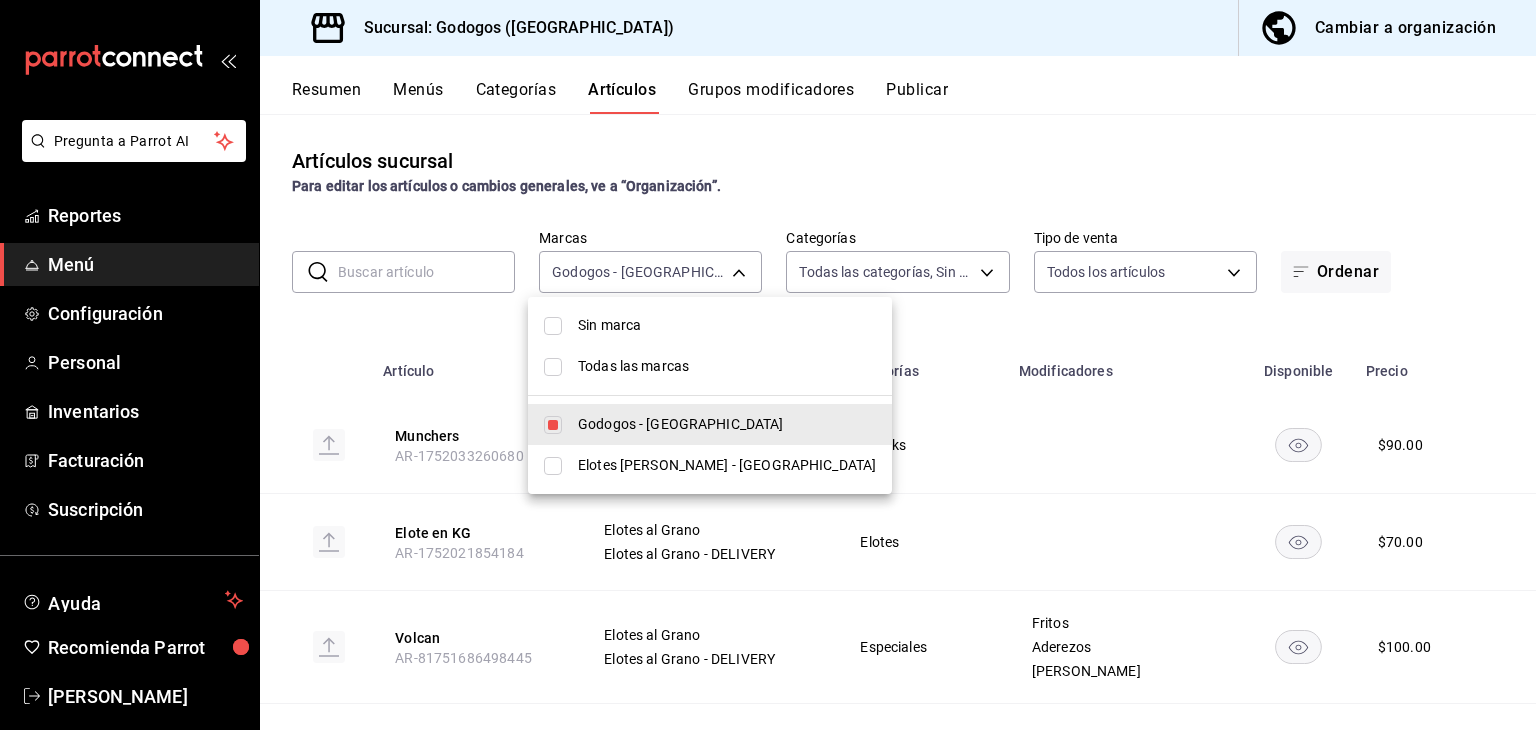 click on "Sin marca Todas las marcas Godogos - Monterrey Elotes [PERSON_NAME] - [GEOGRAPHIC_DATA]" at bounding box center [710, 395] 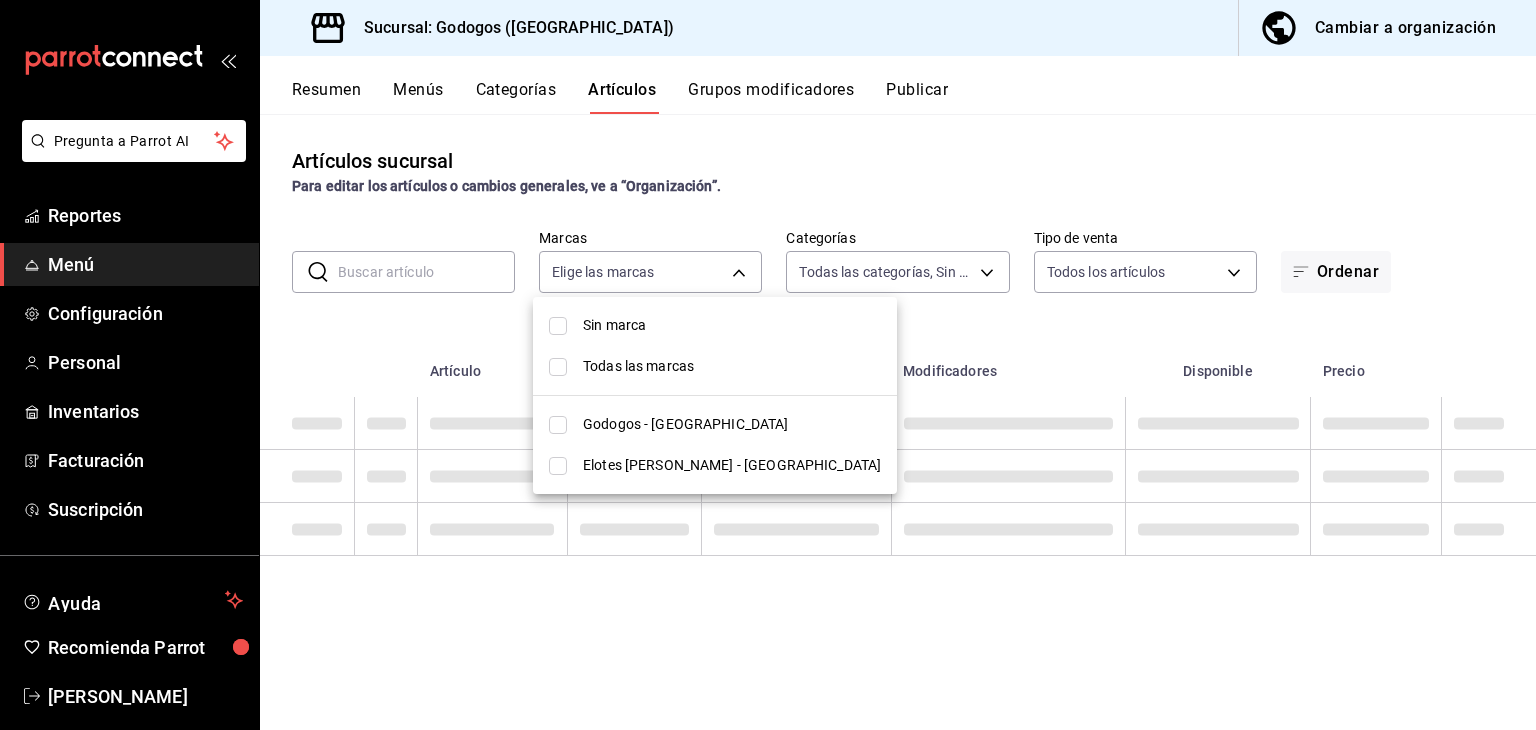 click on "Elotes [PERSON_NAME] - [GEOGRAPHIC_DATA]" at bounding box center [715, 465] 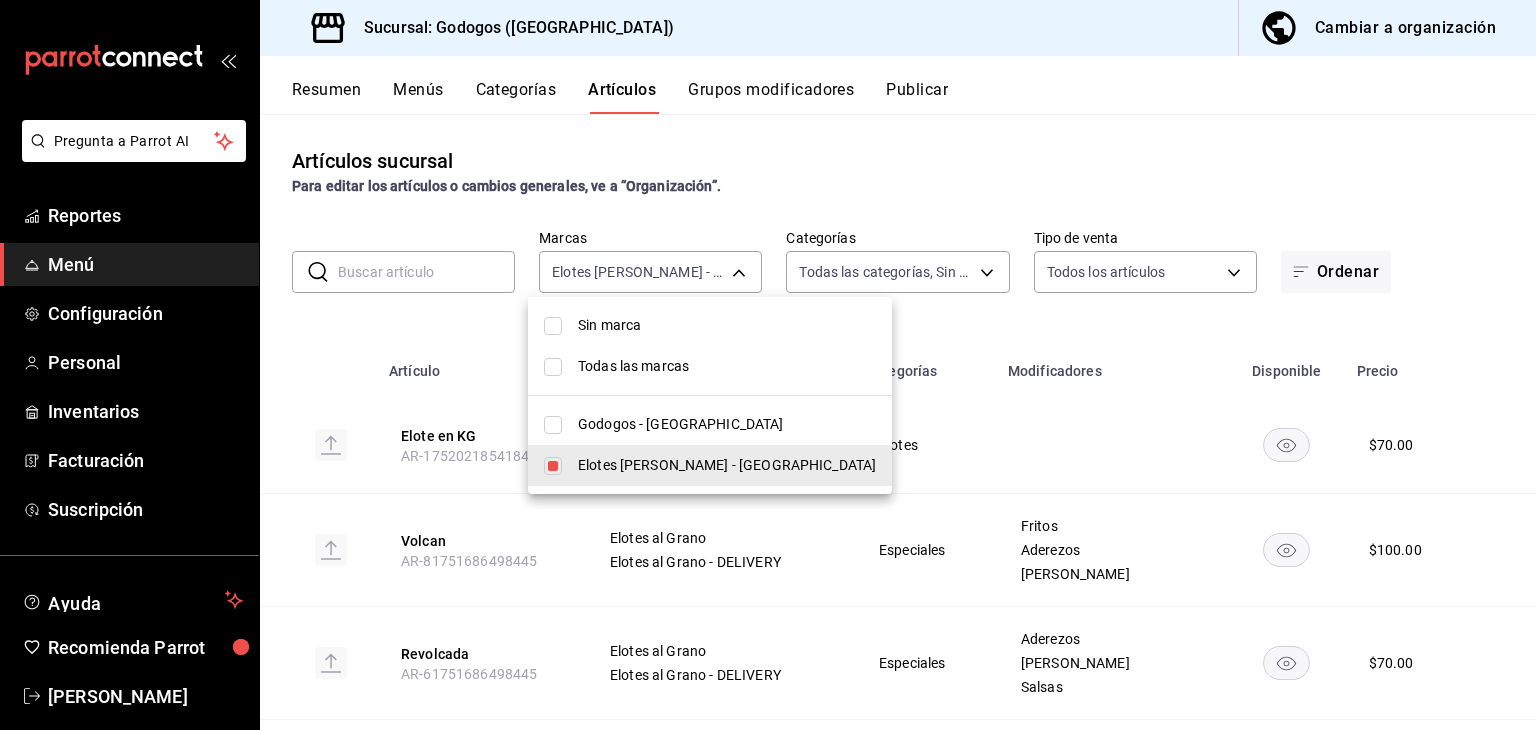 click at bounding box center [768, 365] 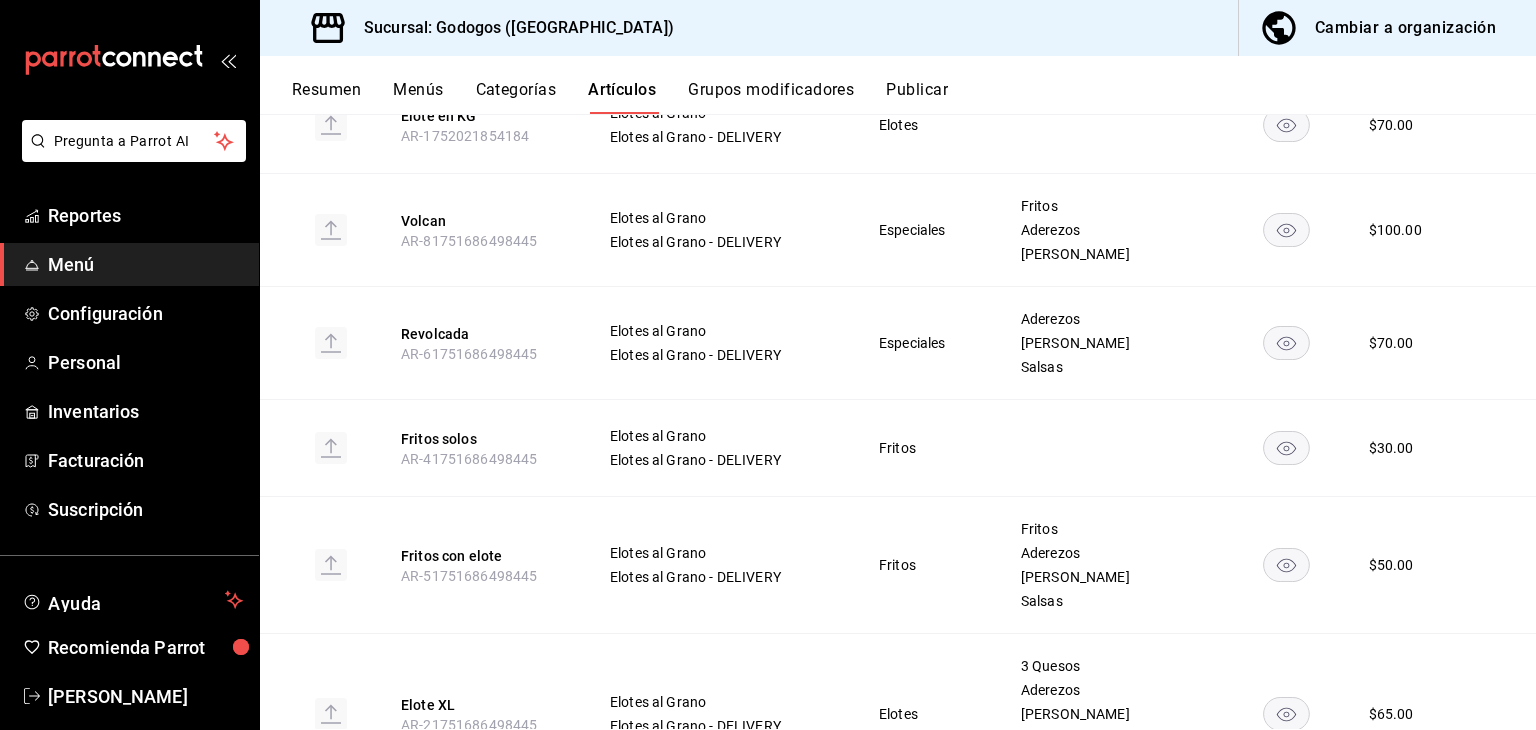 scroll, scrollTop: 400, scrollLeft: 0, axis: vertical 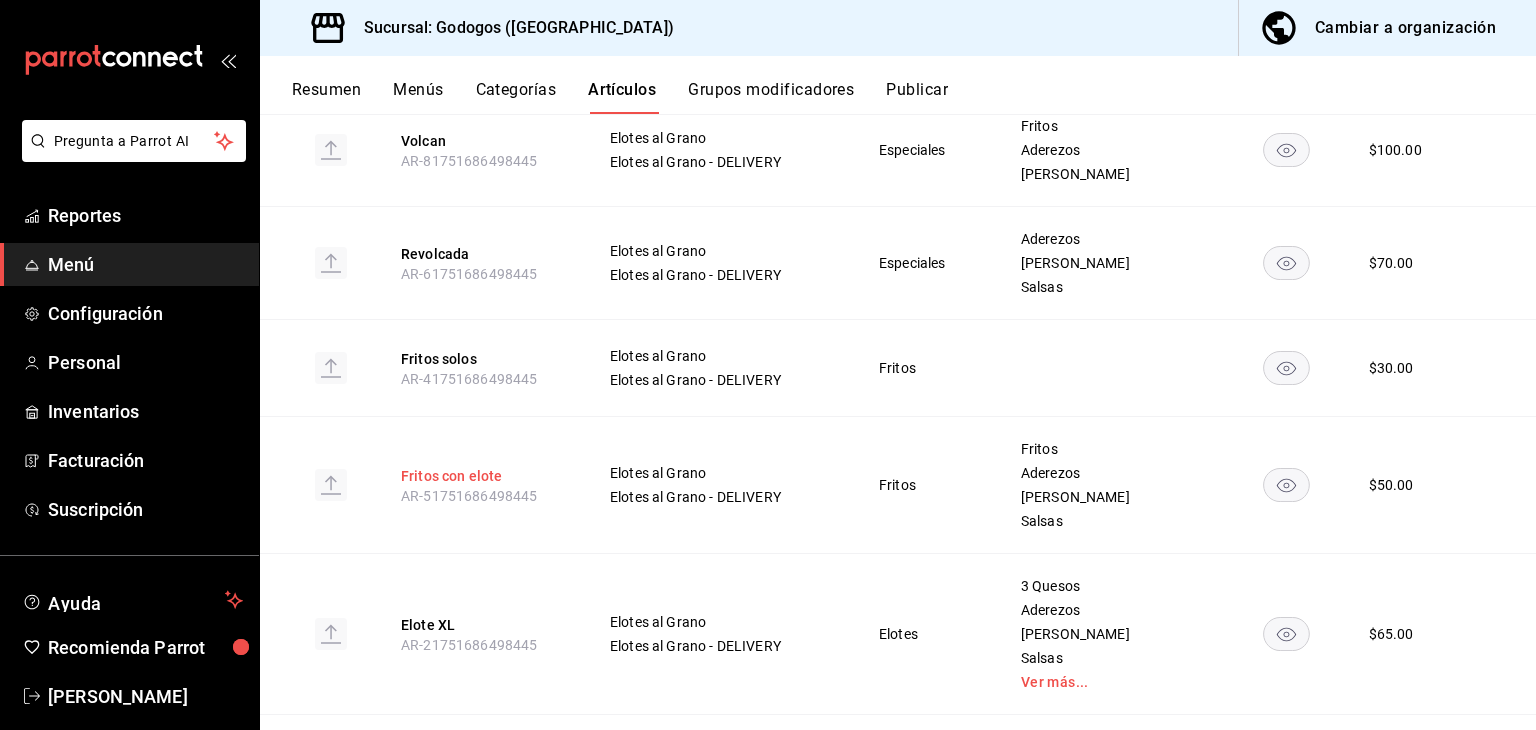 click on "Fritos con elote" at bounding box center (481, 476) 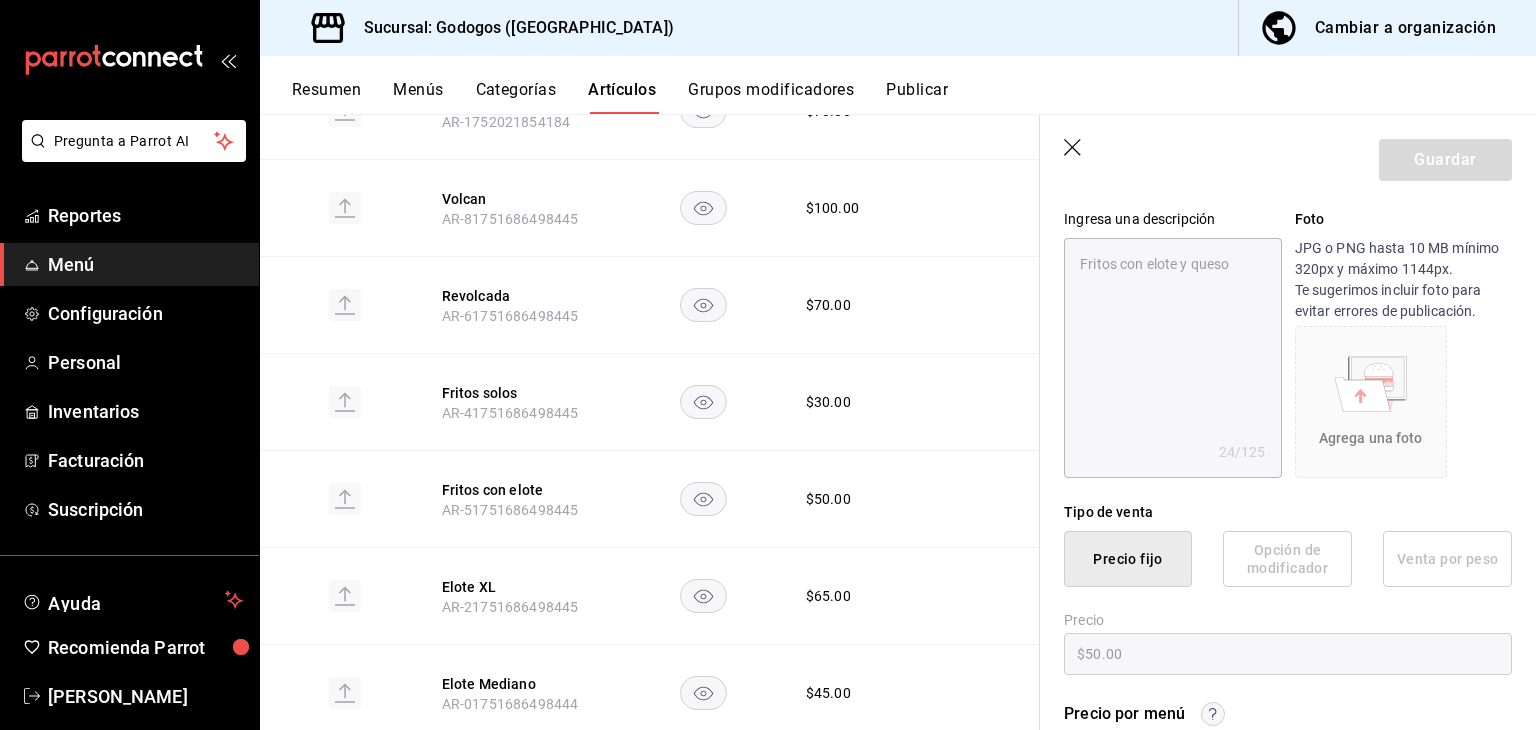 scroll, scrollTop: 0, scrollLeft: 0, axis: both 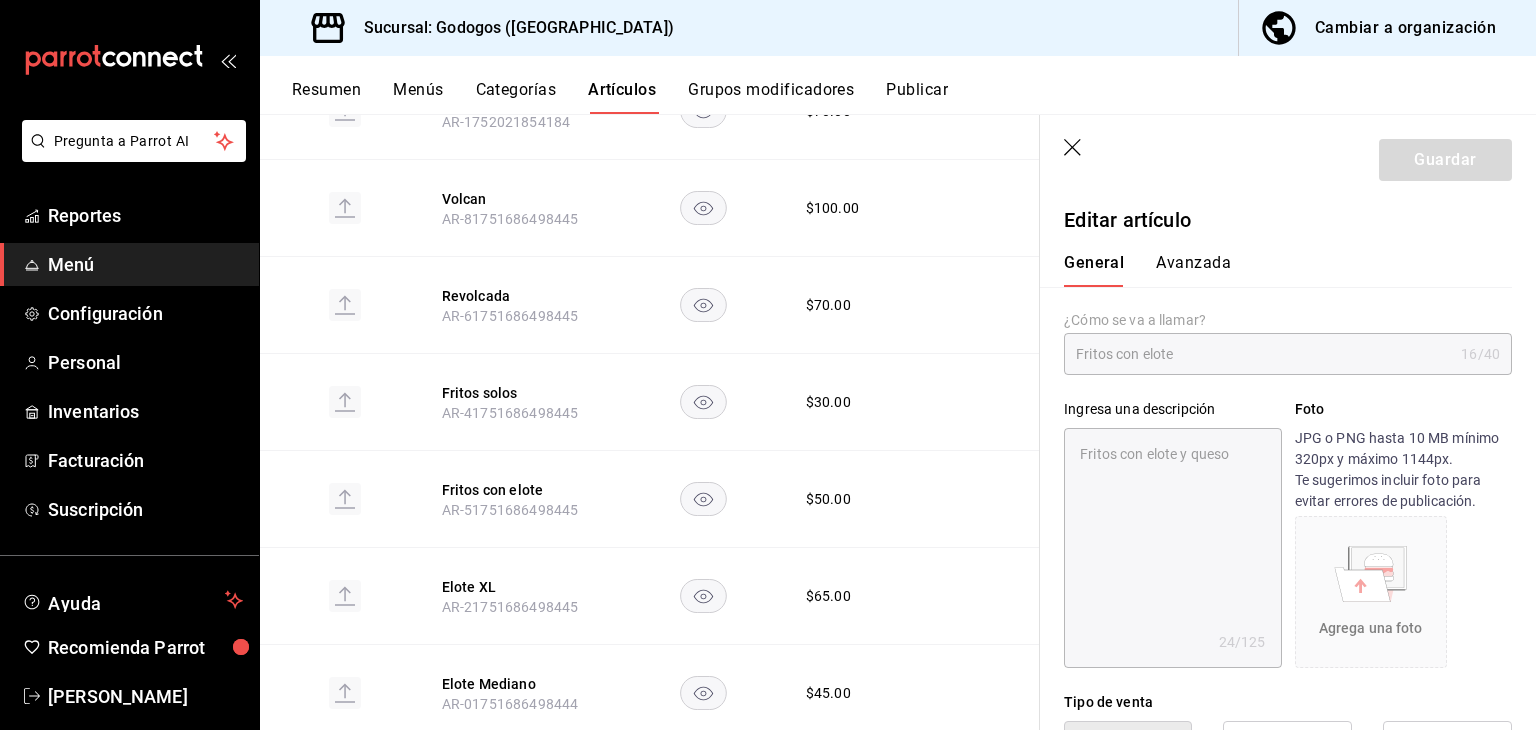 click on "Avanzada" at bounding box center [1193, 270] 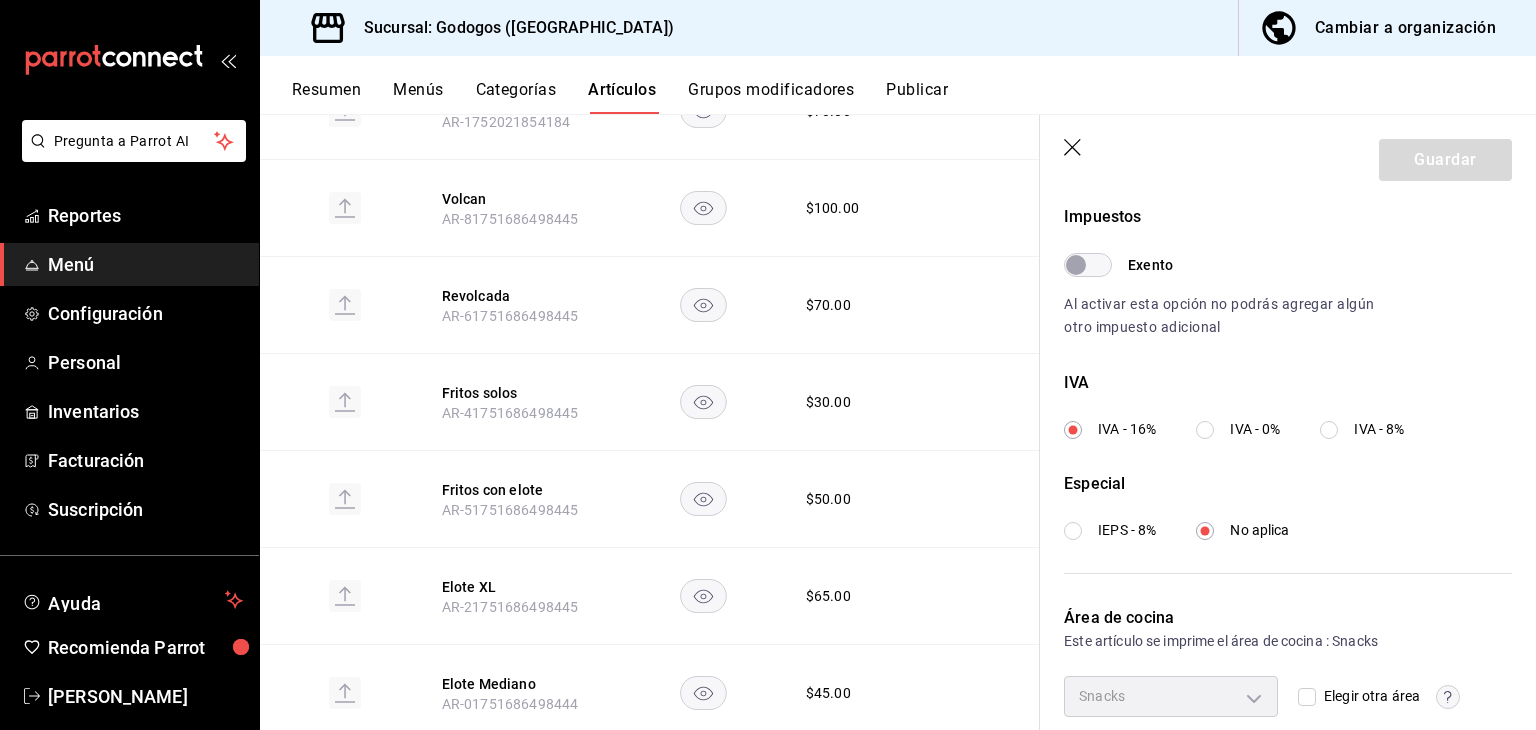 scroll, scrollTop: 682, scrollLeft: 0, axis: vertical 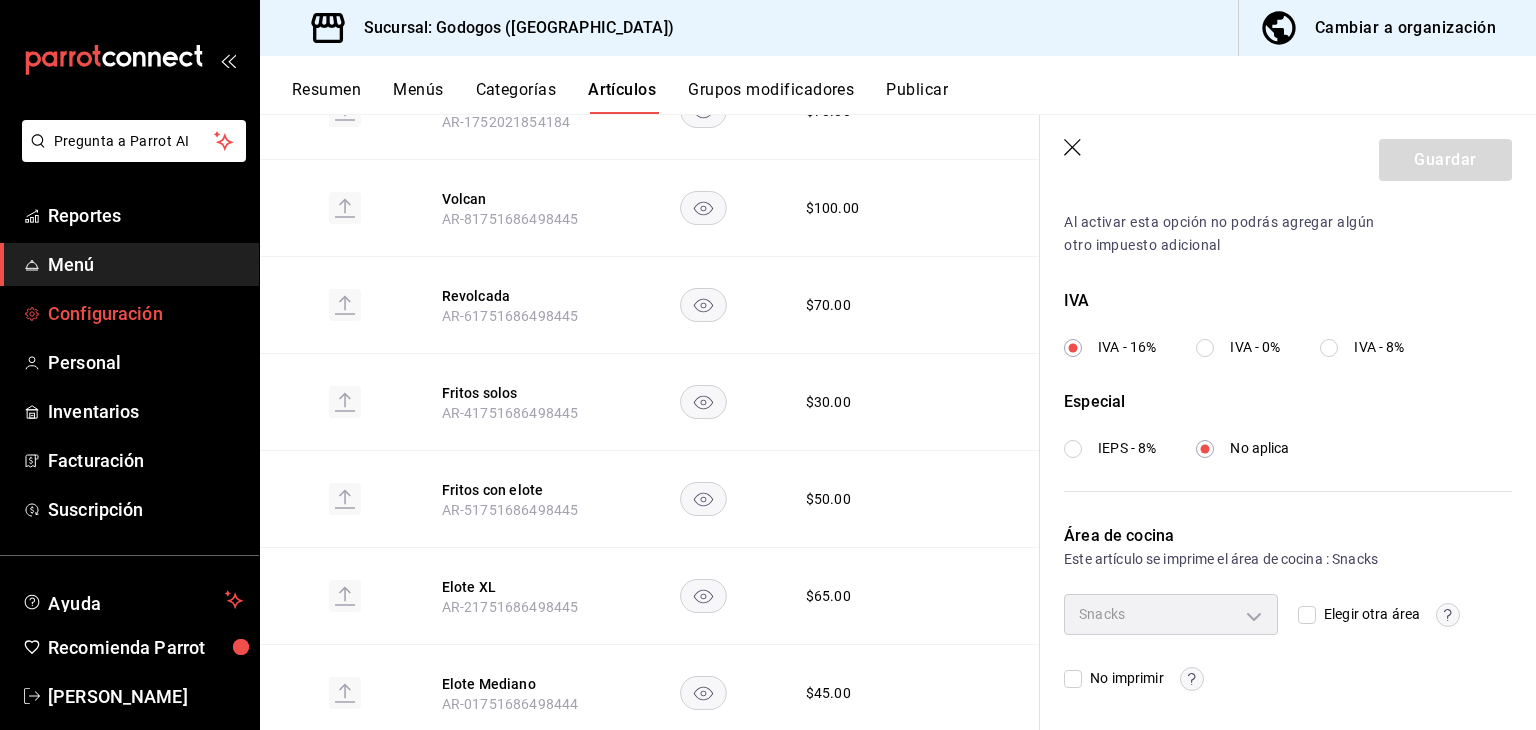 click on "Configuración" at bounding box center (145, 313) 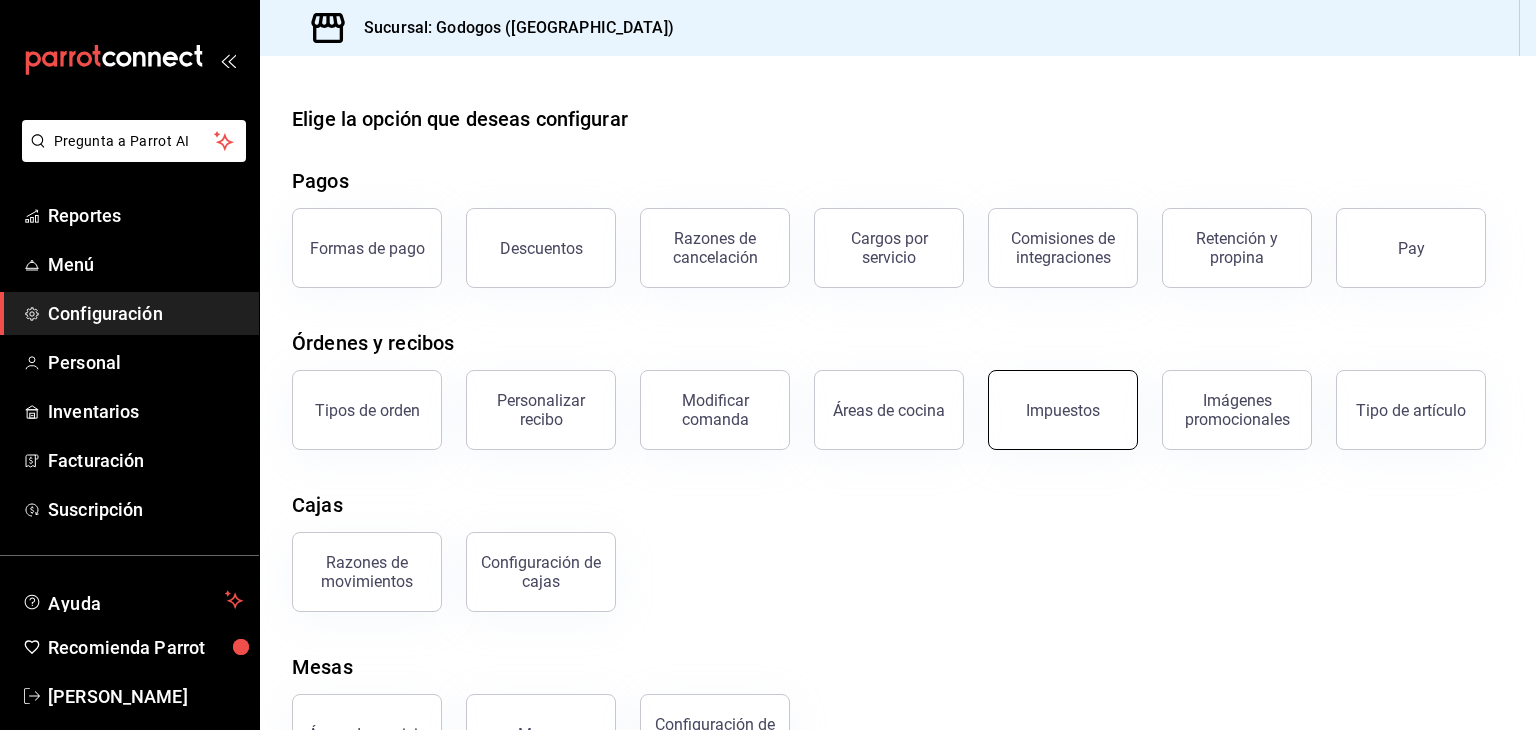 click on "Impuestos" at bounding box center (1051, 398) 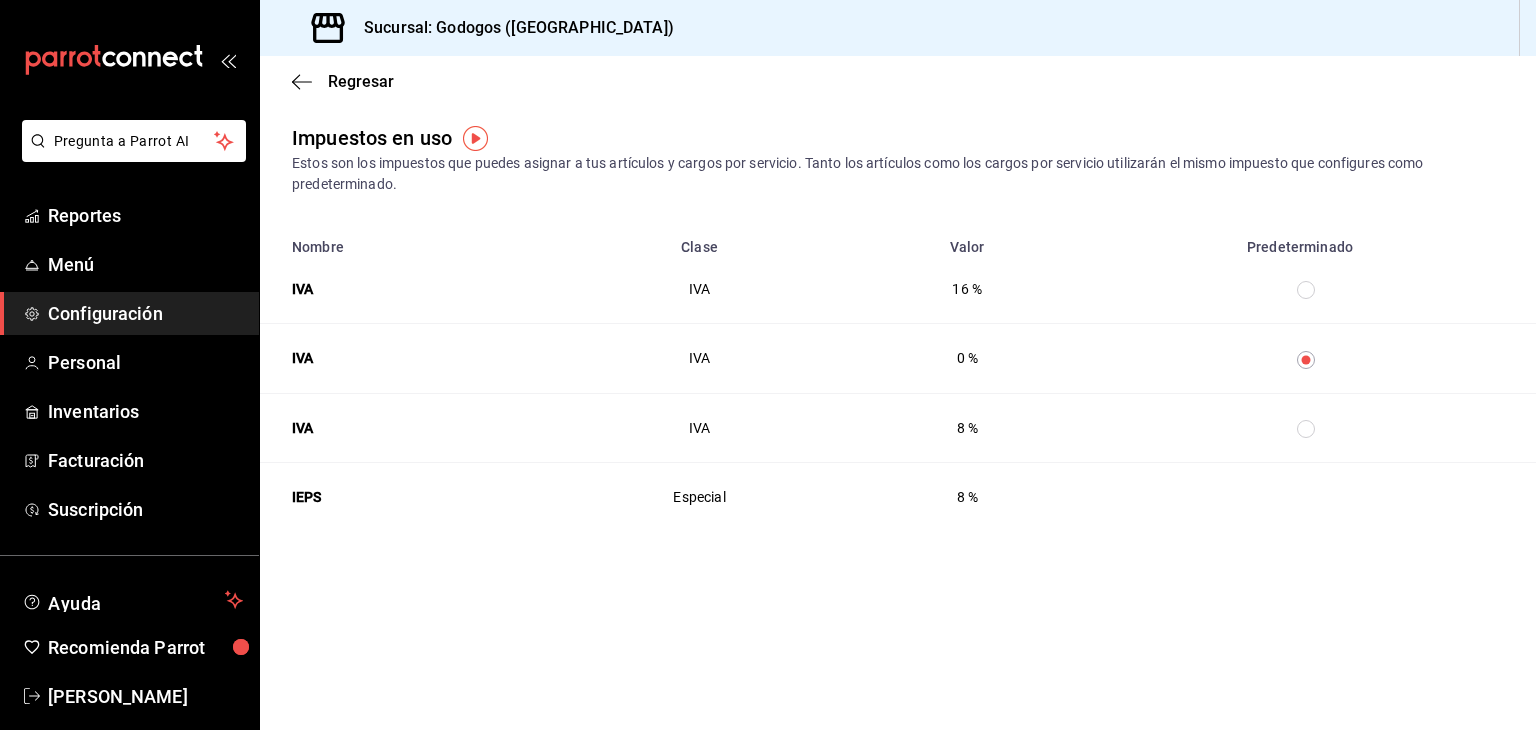 click on "Regresar" at bounding box center (898, 81) 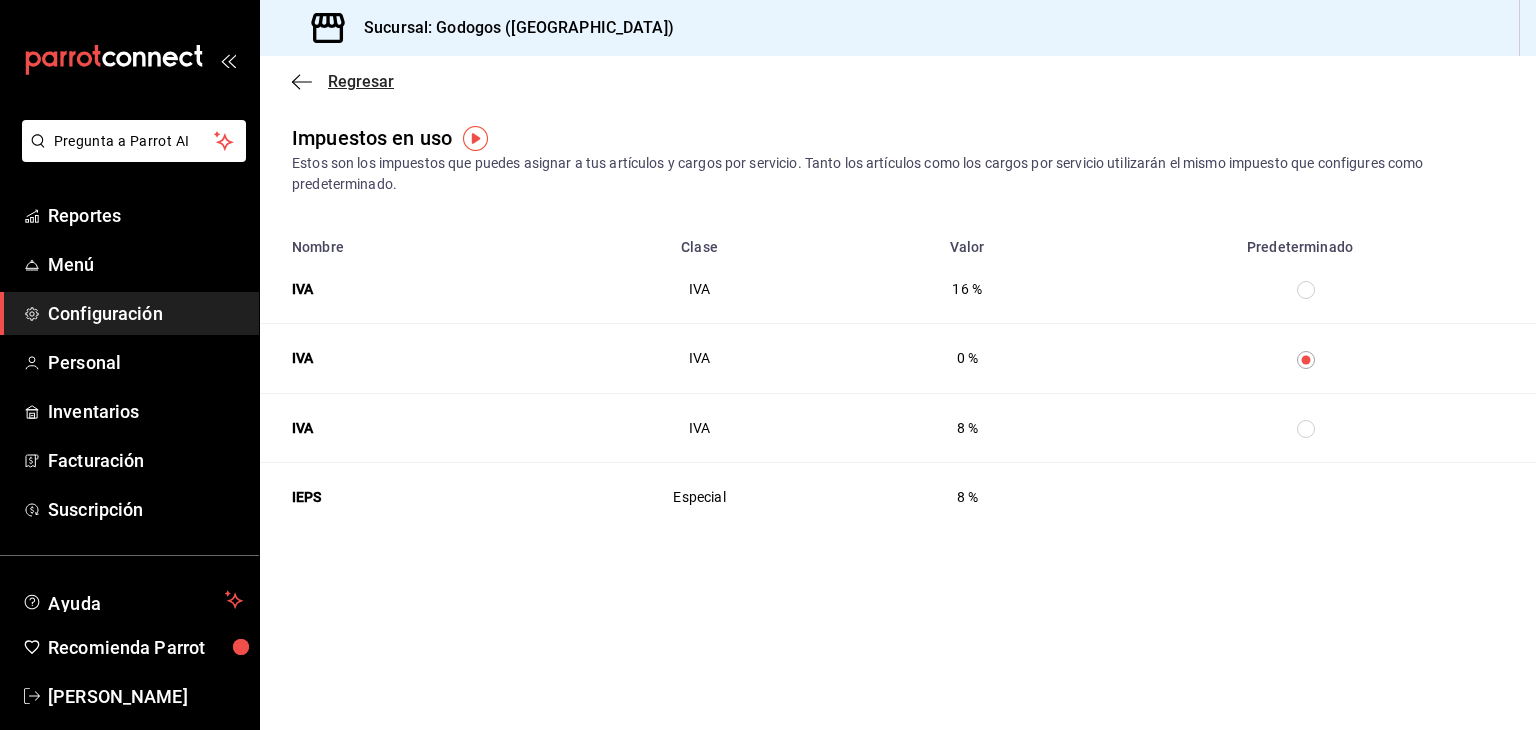 click on "Regresar" at bounding box center [361, 81] 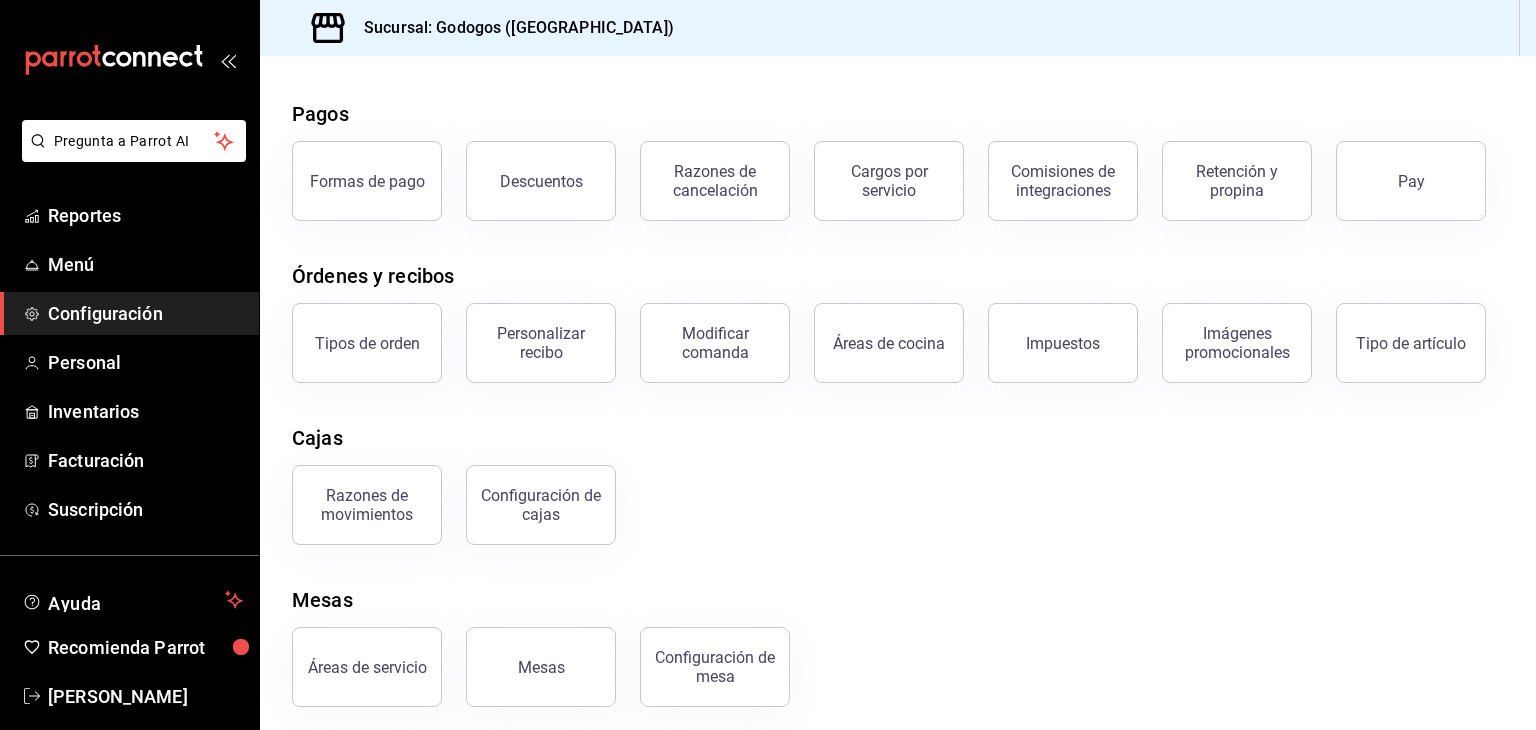 scroll, scrollTop: 76, scrollLeft: 0, axis: vertical 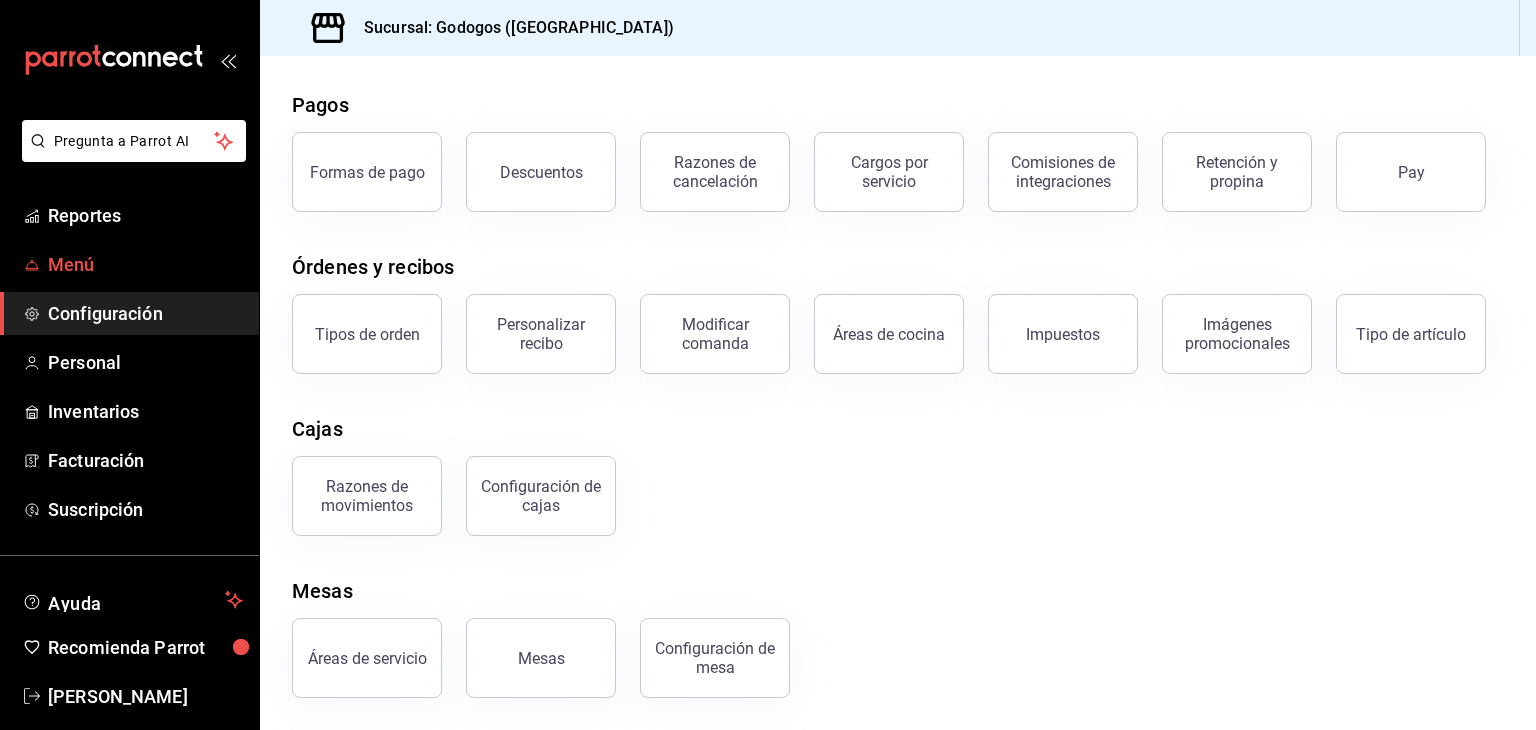 click on "Menú" at bounding box center (145, 264) 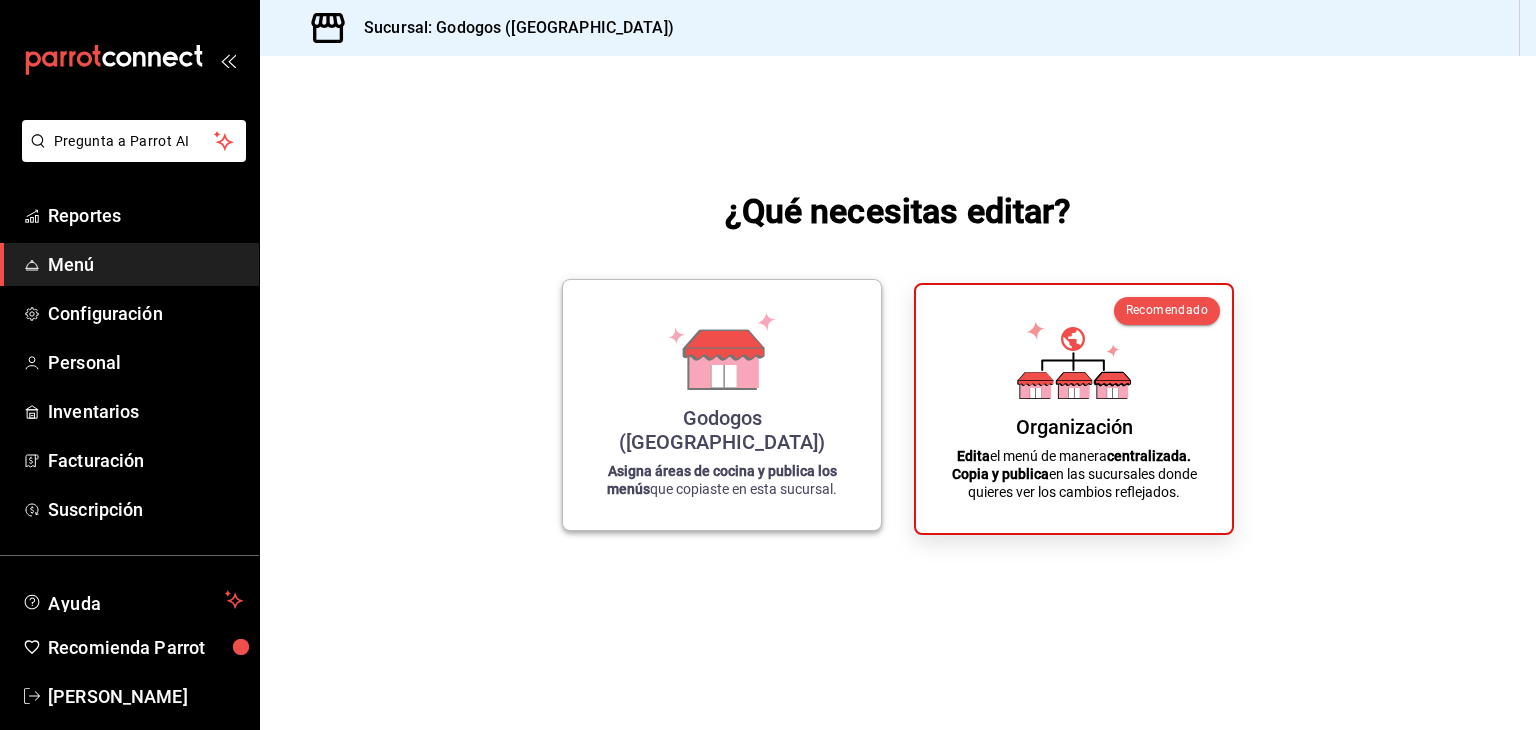 click on "Godogos ([GEOGRAPHIC_DATA]) Asigna áreas de cocina y publica los menús  que copiaste en esta sucursal." at bounding box center (722, 405) 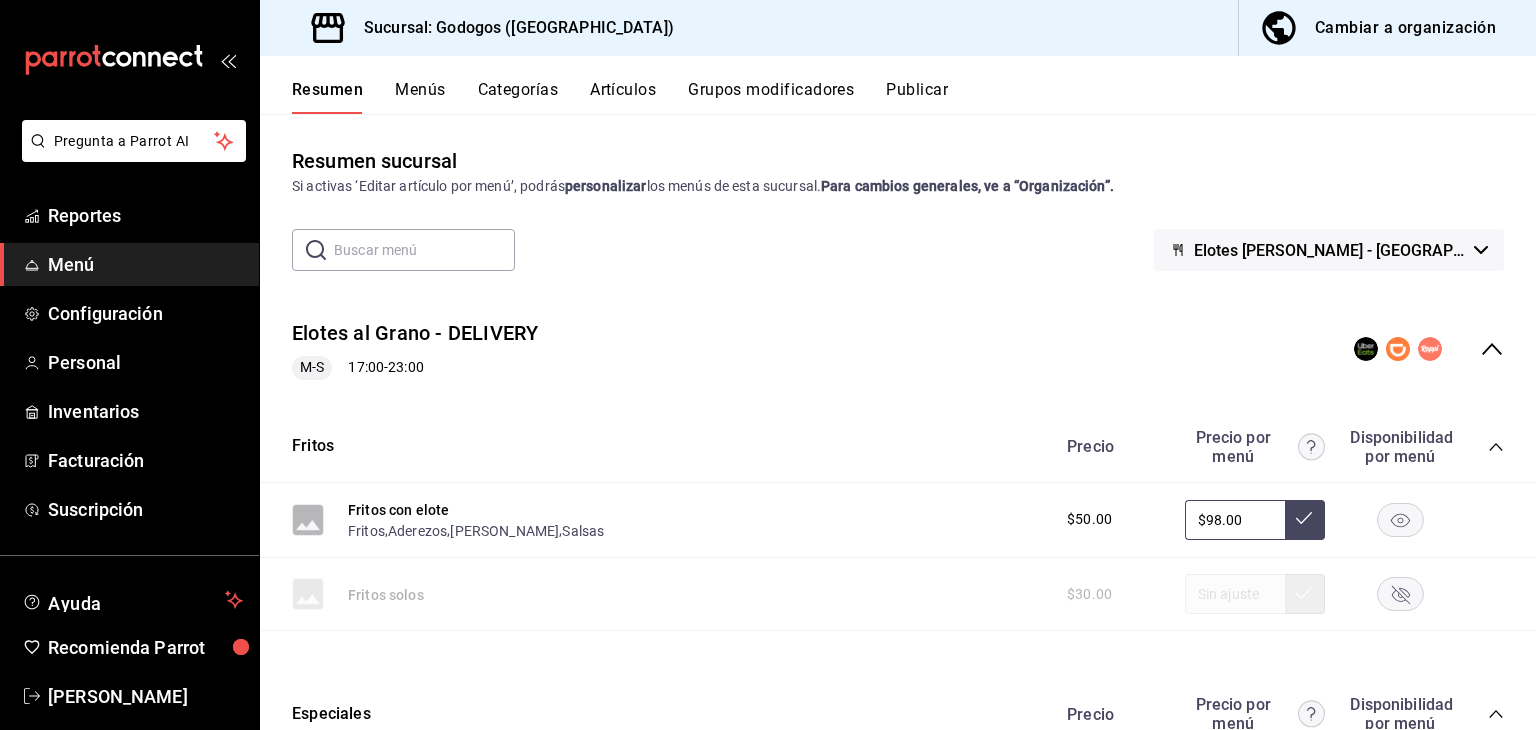 click 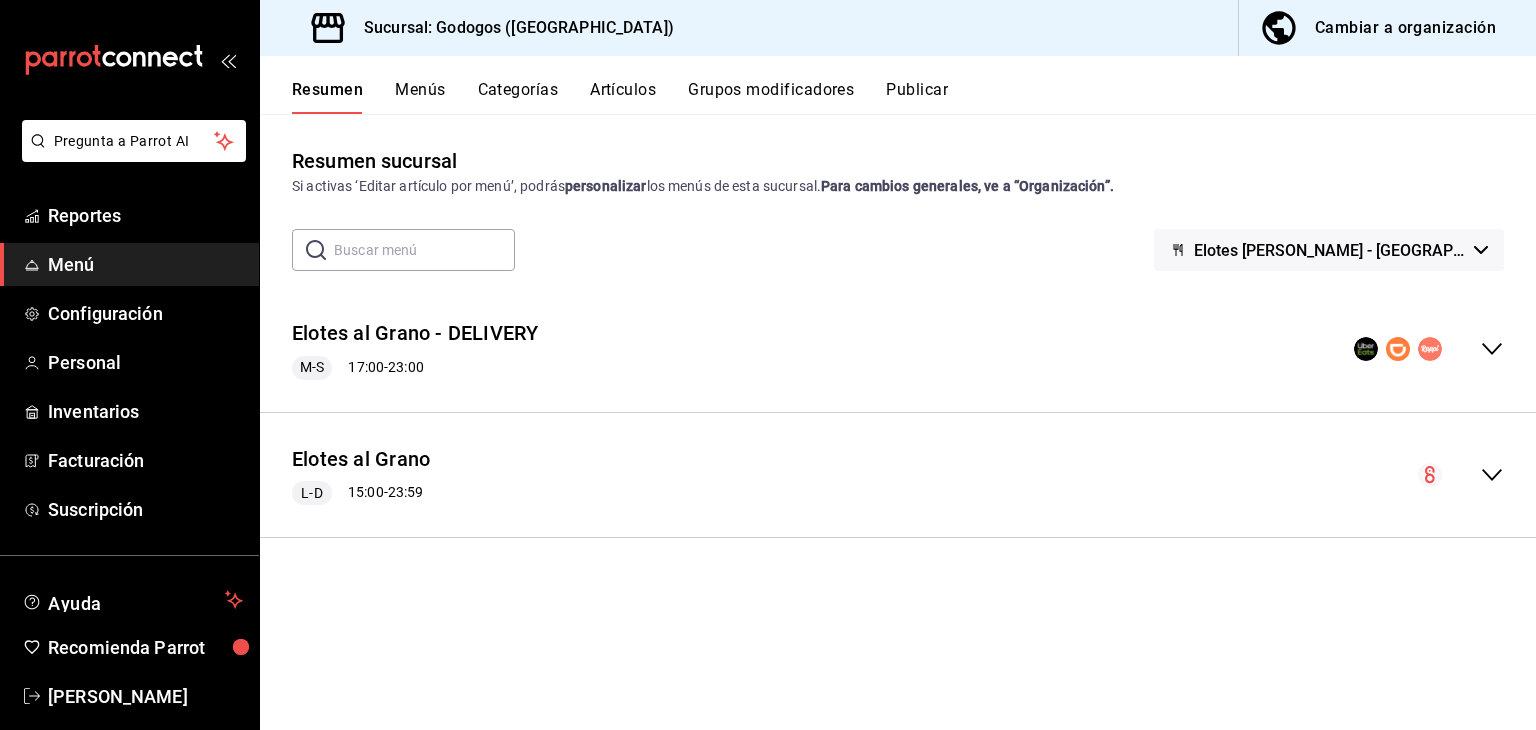 click on "Elotes [PERSON_NAME] - [GEOGRAPHIC_DATA]" at bounding box center (1330, 250) 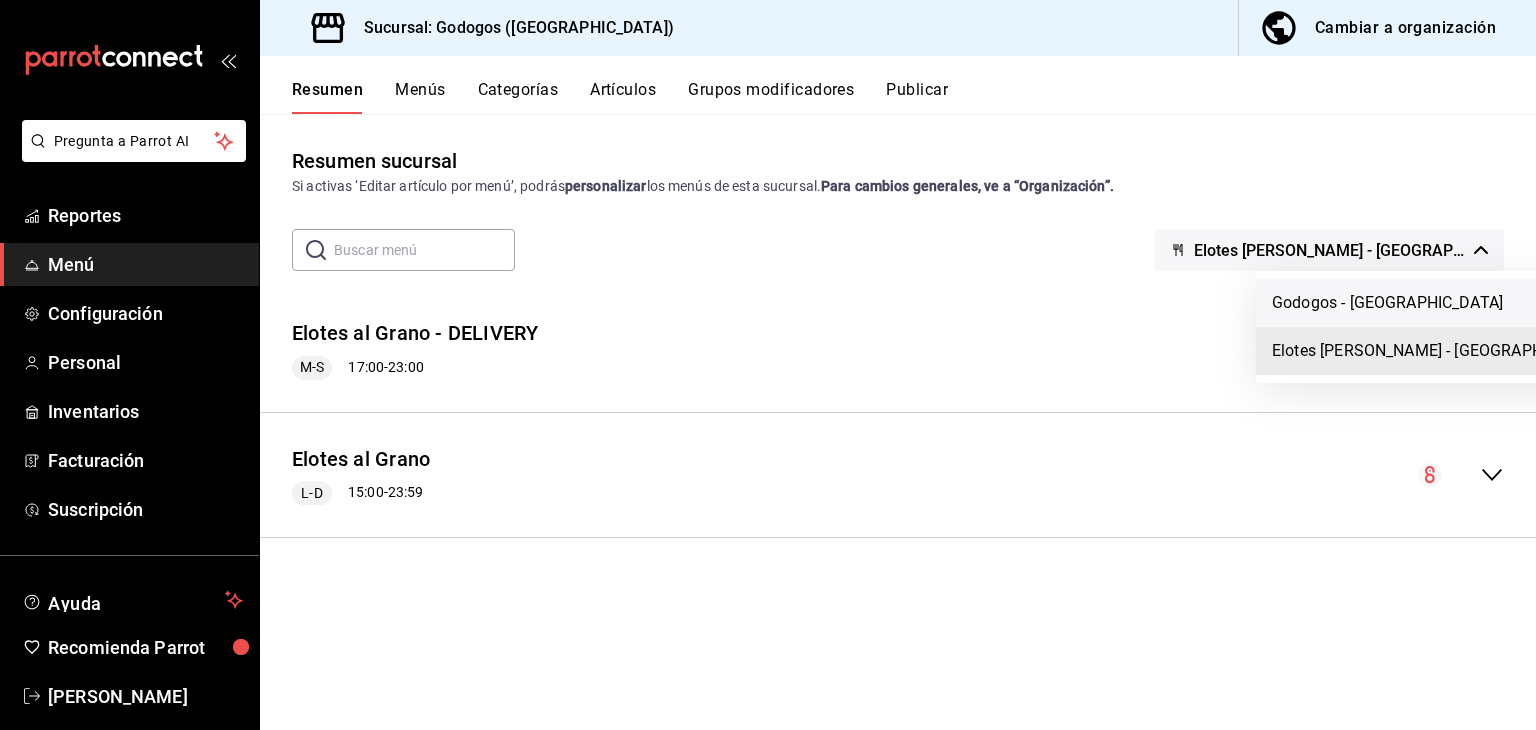 click on "Godogos - [GEOGRAPHIC_DATA]" at bounding box center (1440, 303) 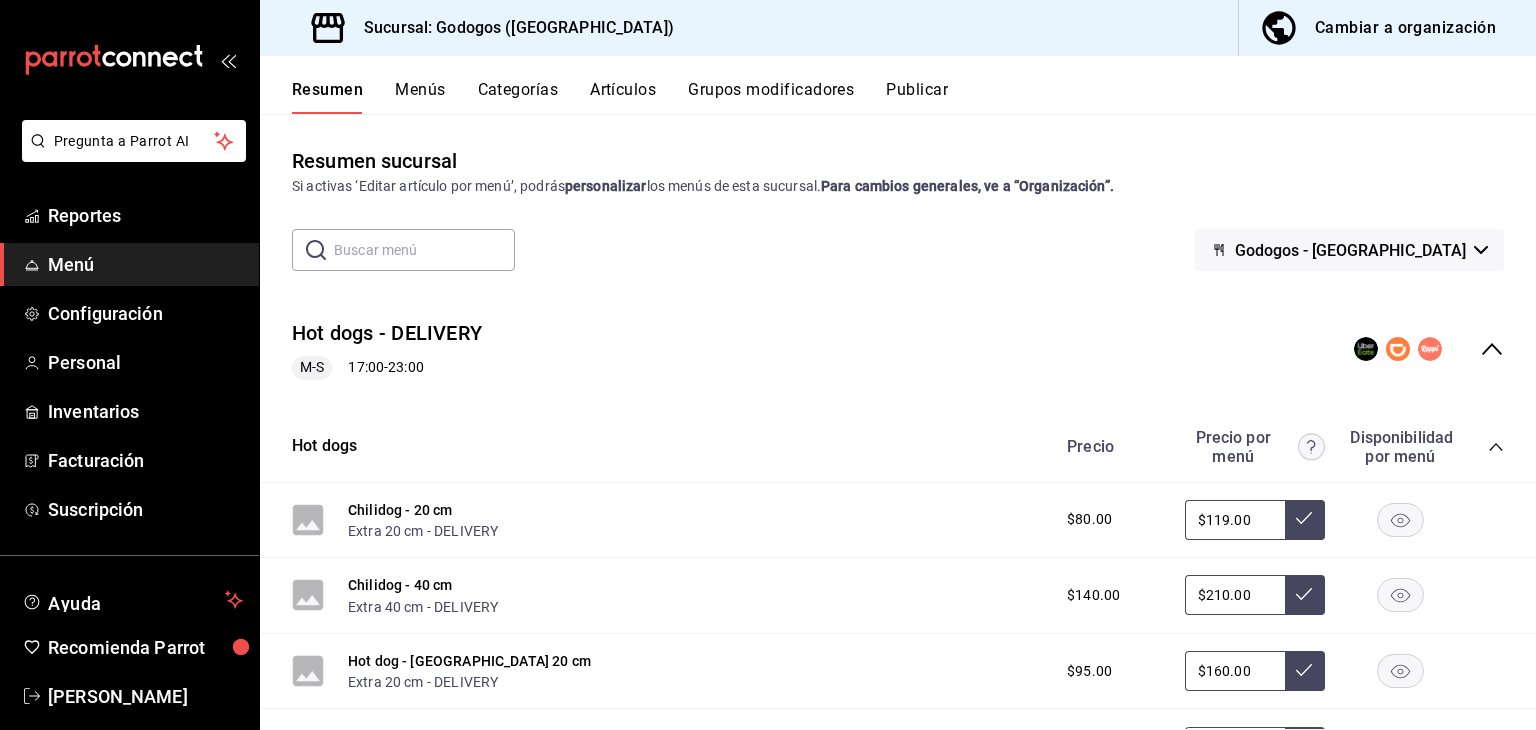 click 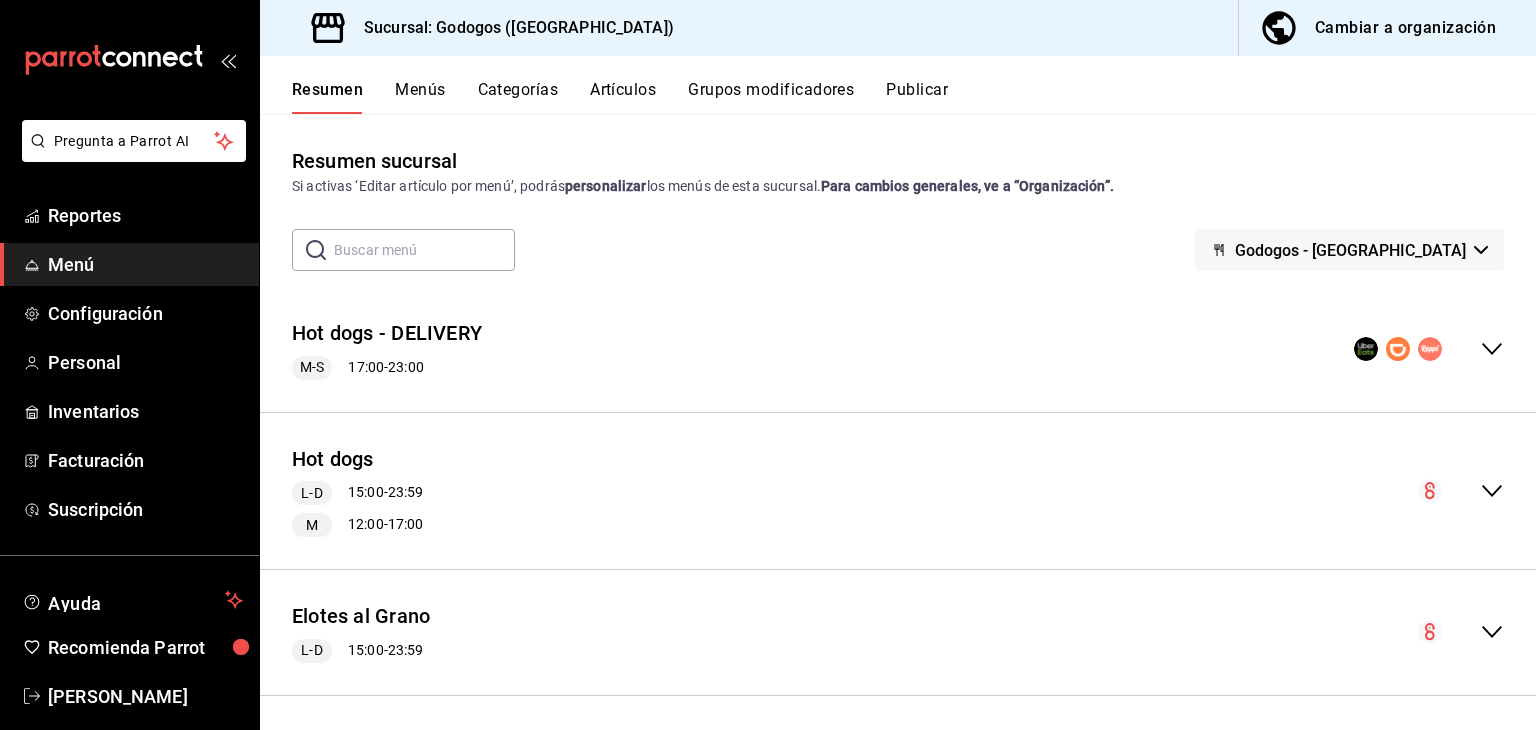 scroll, scrollTop: 6, scrollLeft: 0, axis: vertical 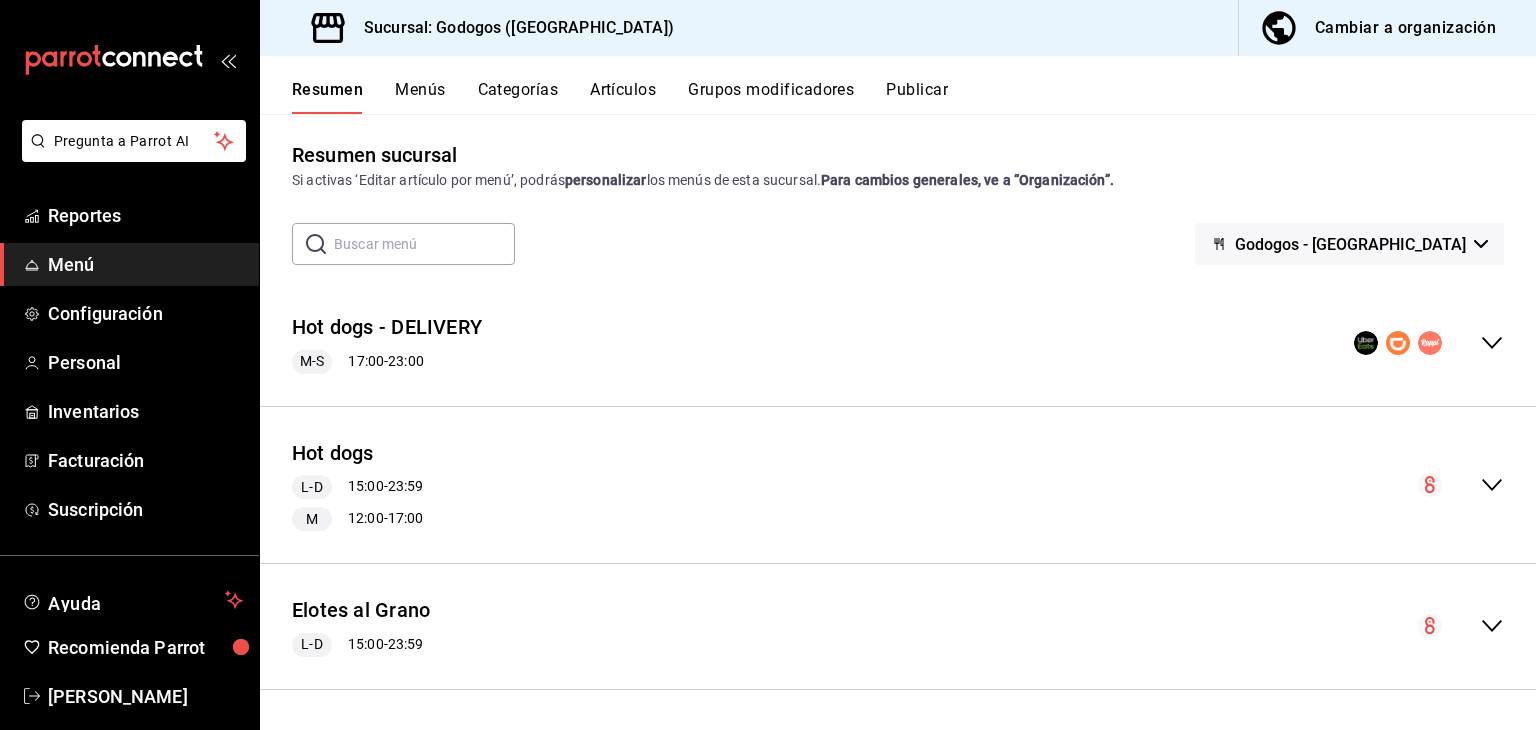 click 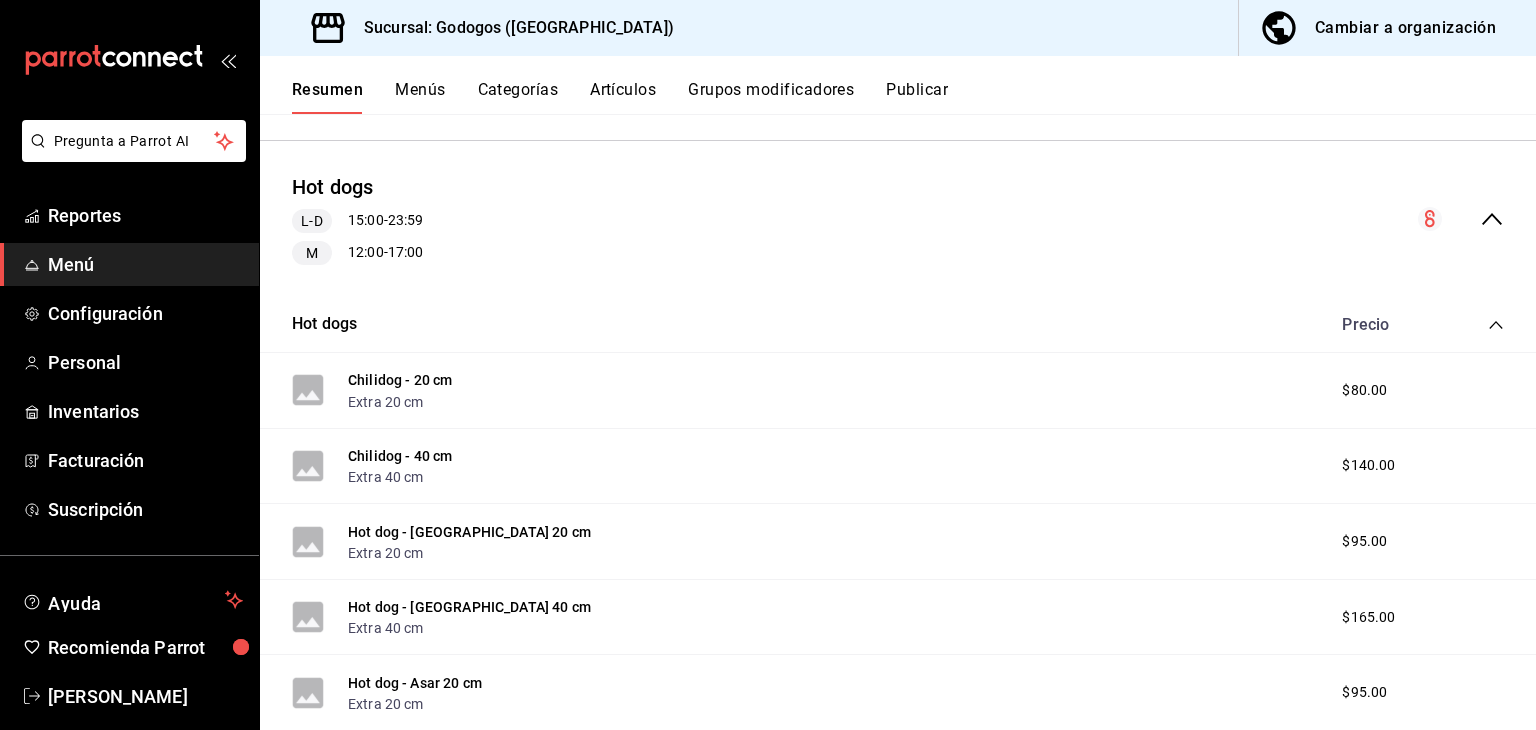 scroll, scrollTop: 406, scrollLeft: 0, axis: vertical 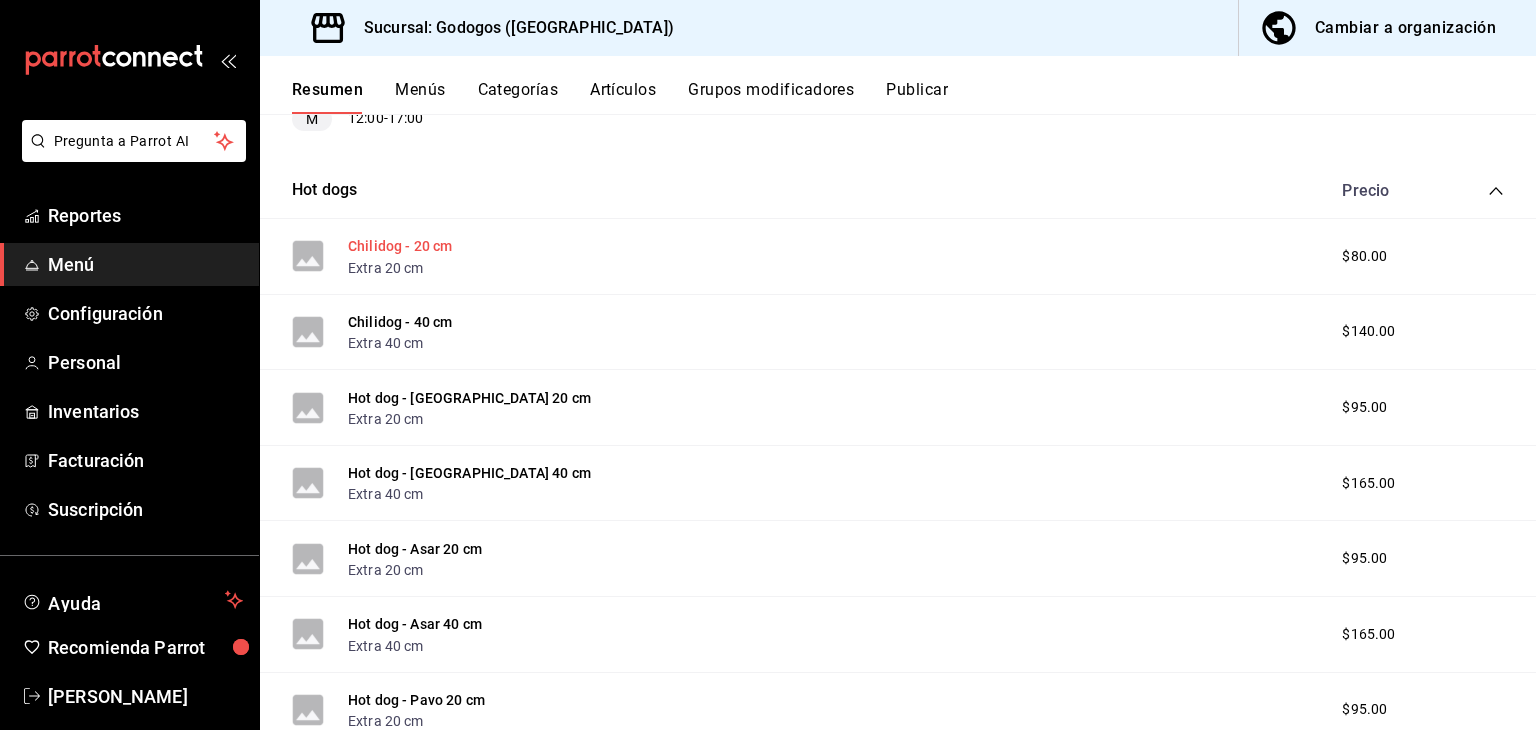 click on "Chilidog - 20 cm" at bounding box center (400, 246) 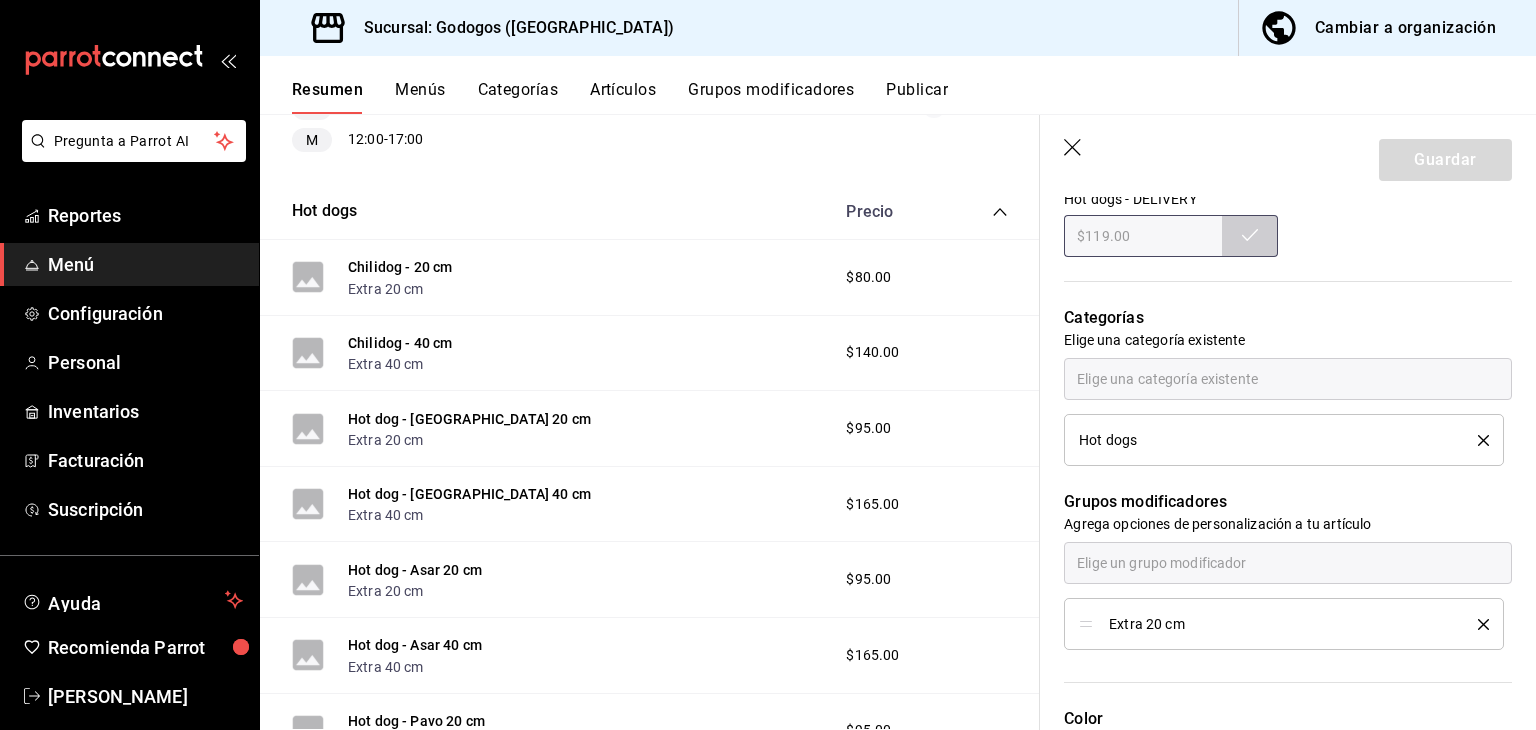 scroll, scrollTop: 738, scrollLeft: 0, axis: vertical 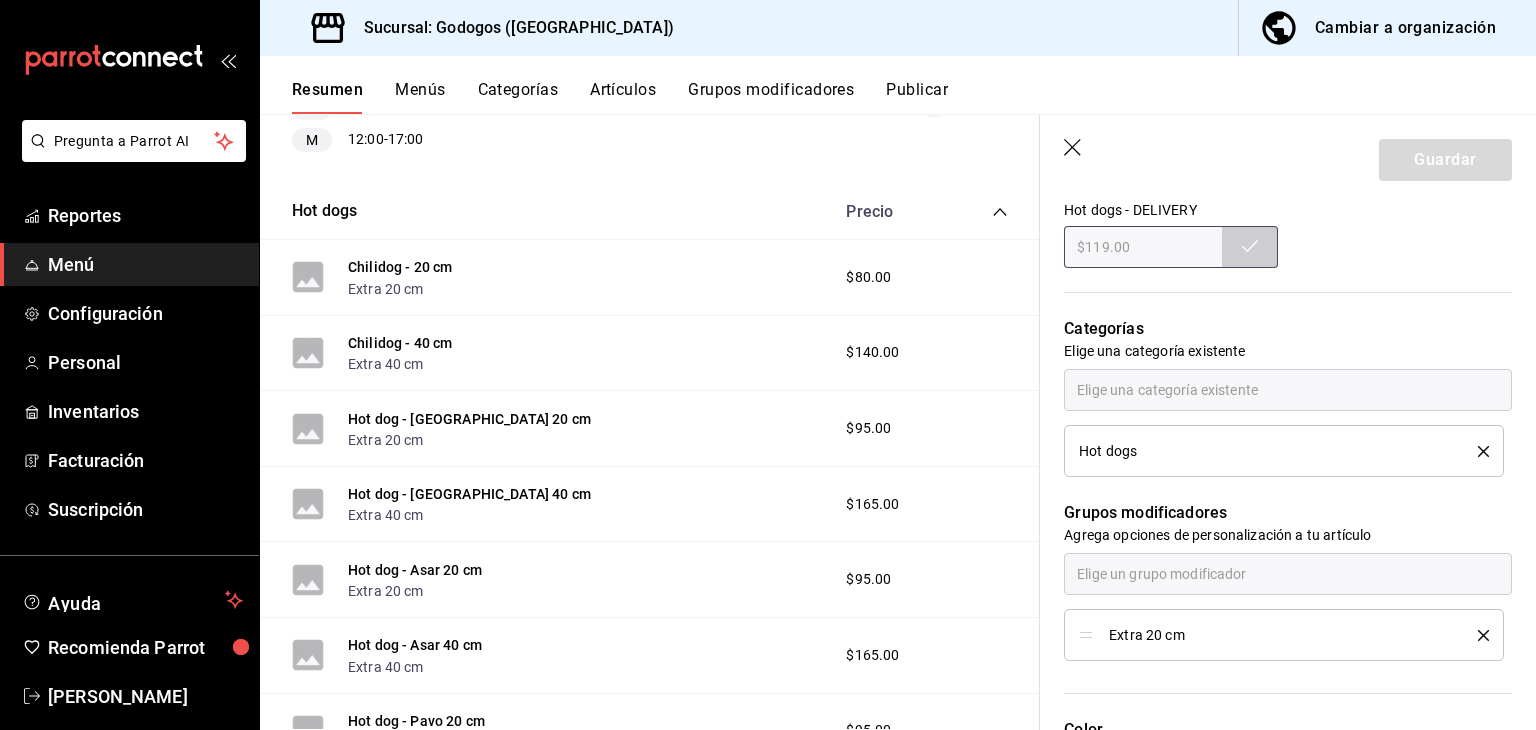 click on "Categorías" at bounding box center [518, 97] 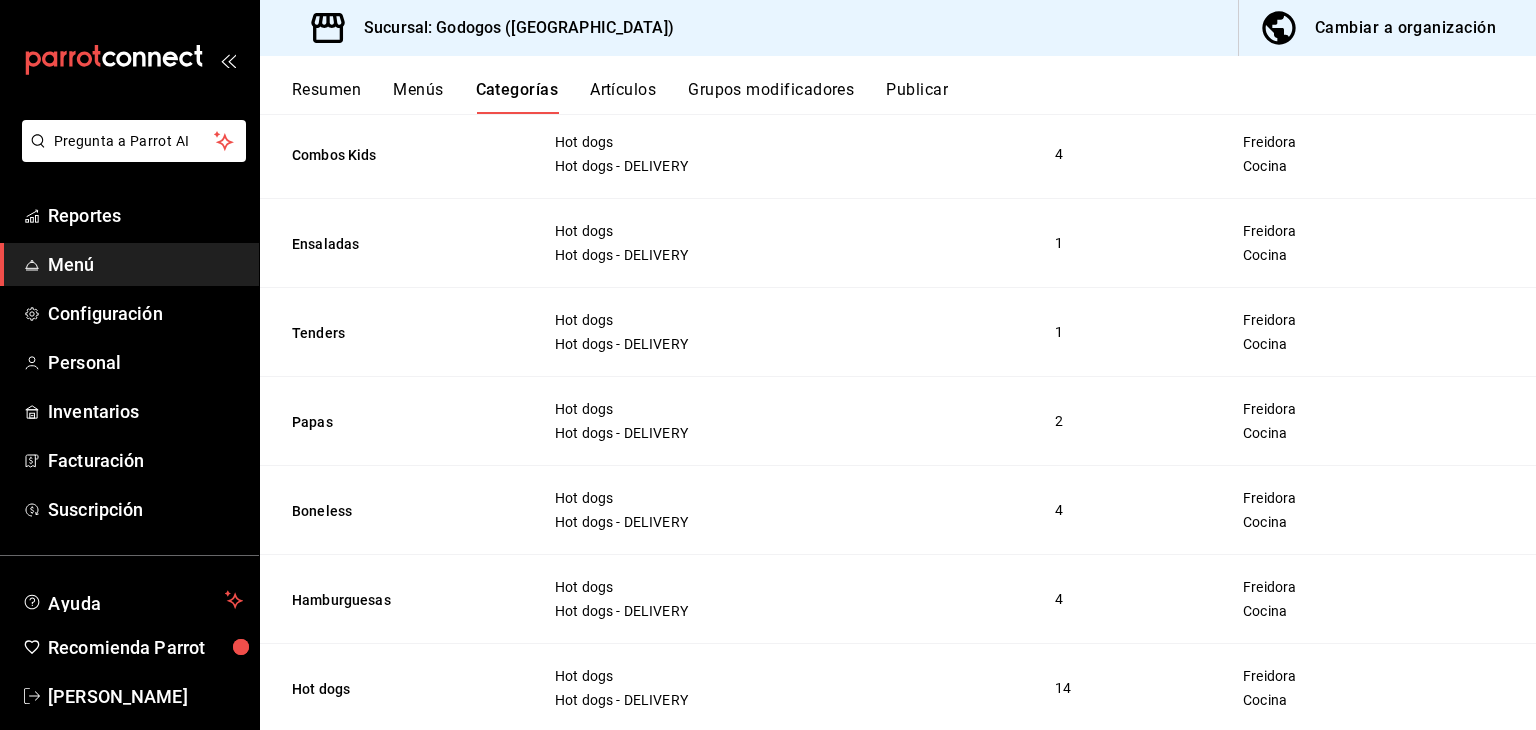 scroll, scrollTop: 908, scrollLeft: 0, axis: vertical 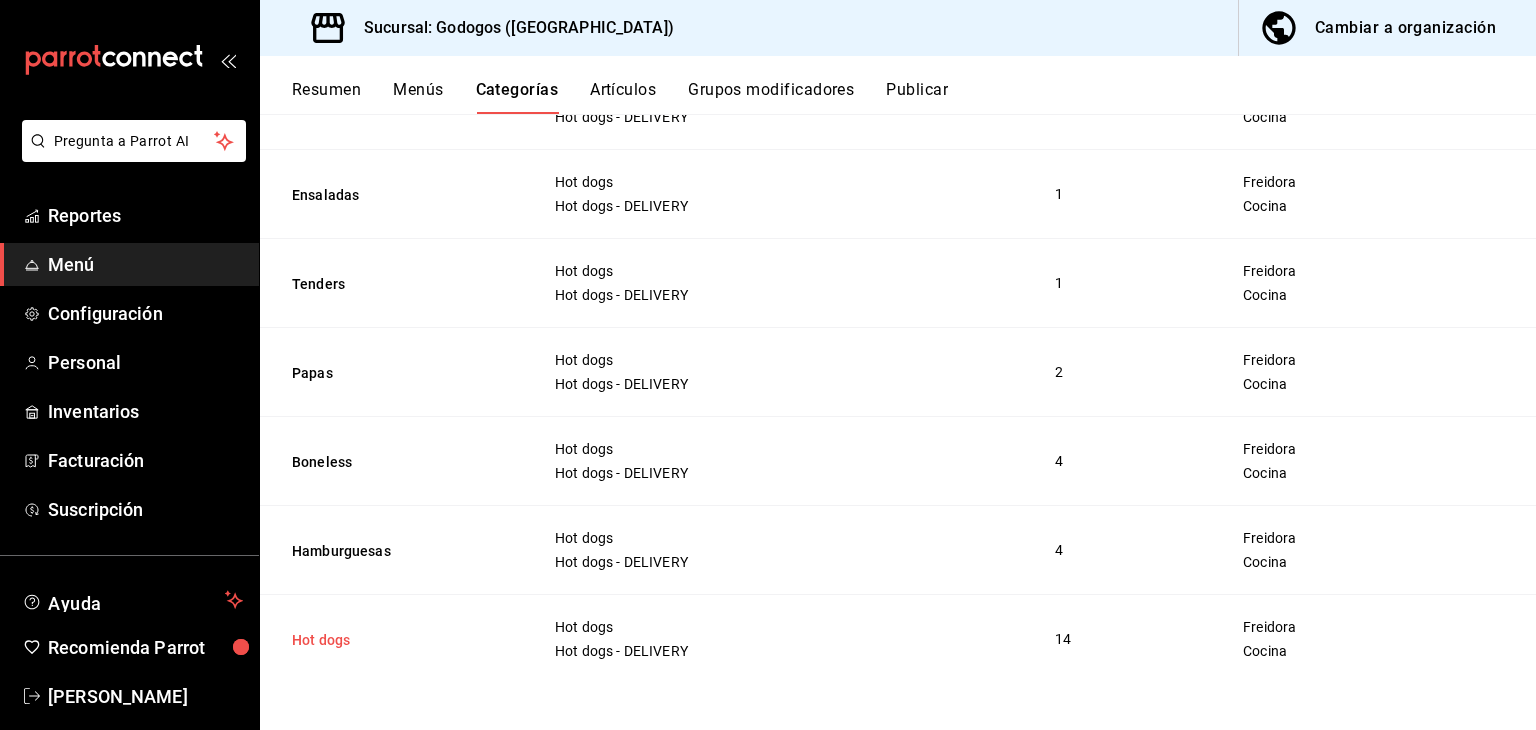 click on "Hot dogs" at bounding box center (392, 640) 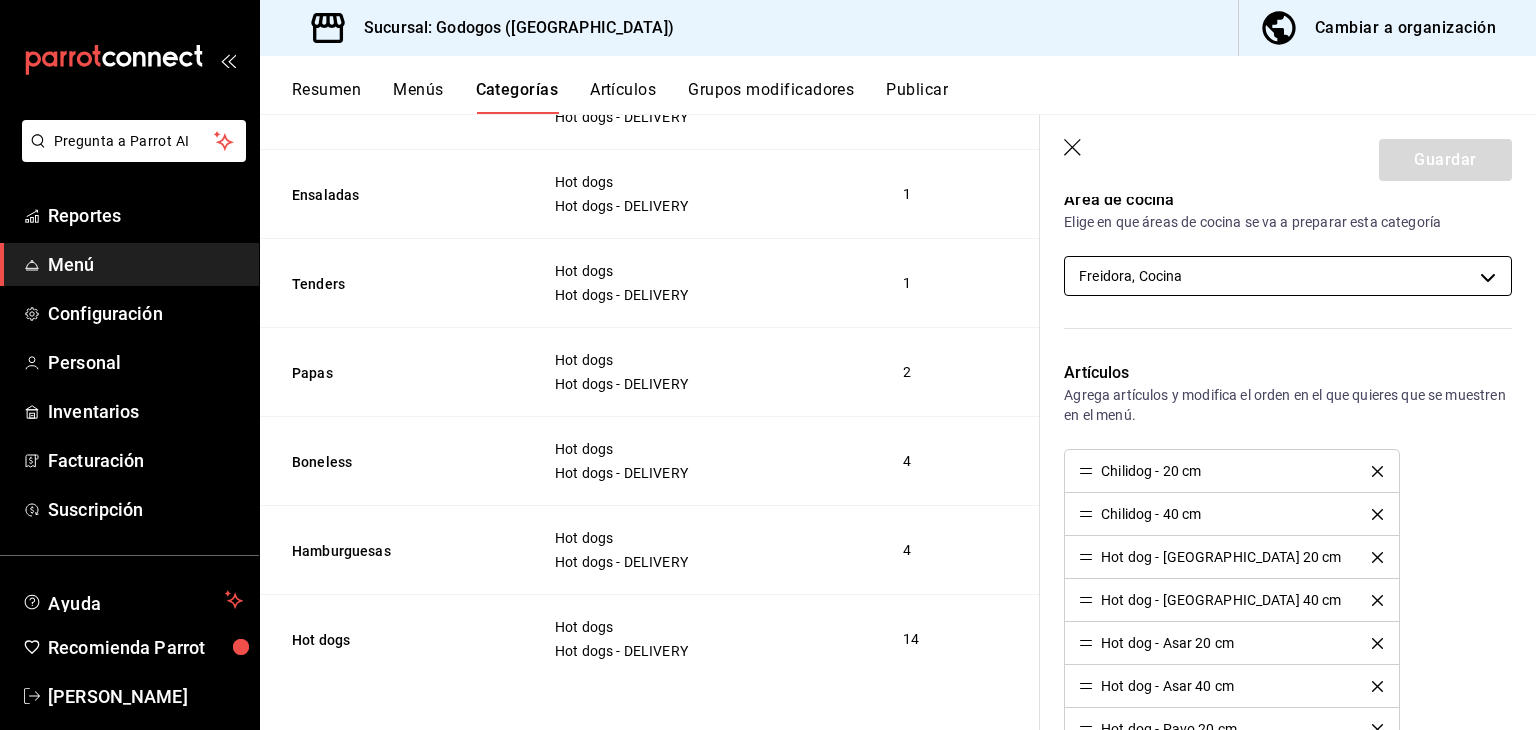 scroll, scrollTop: 538, scrollLeft: 0, axis: vertical 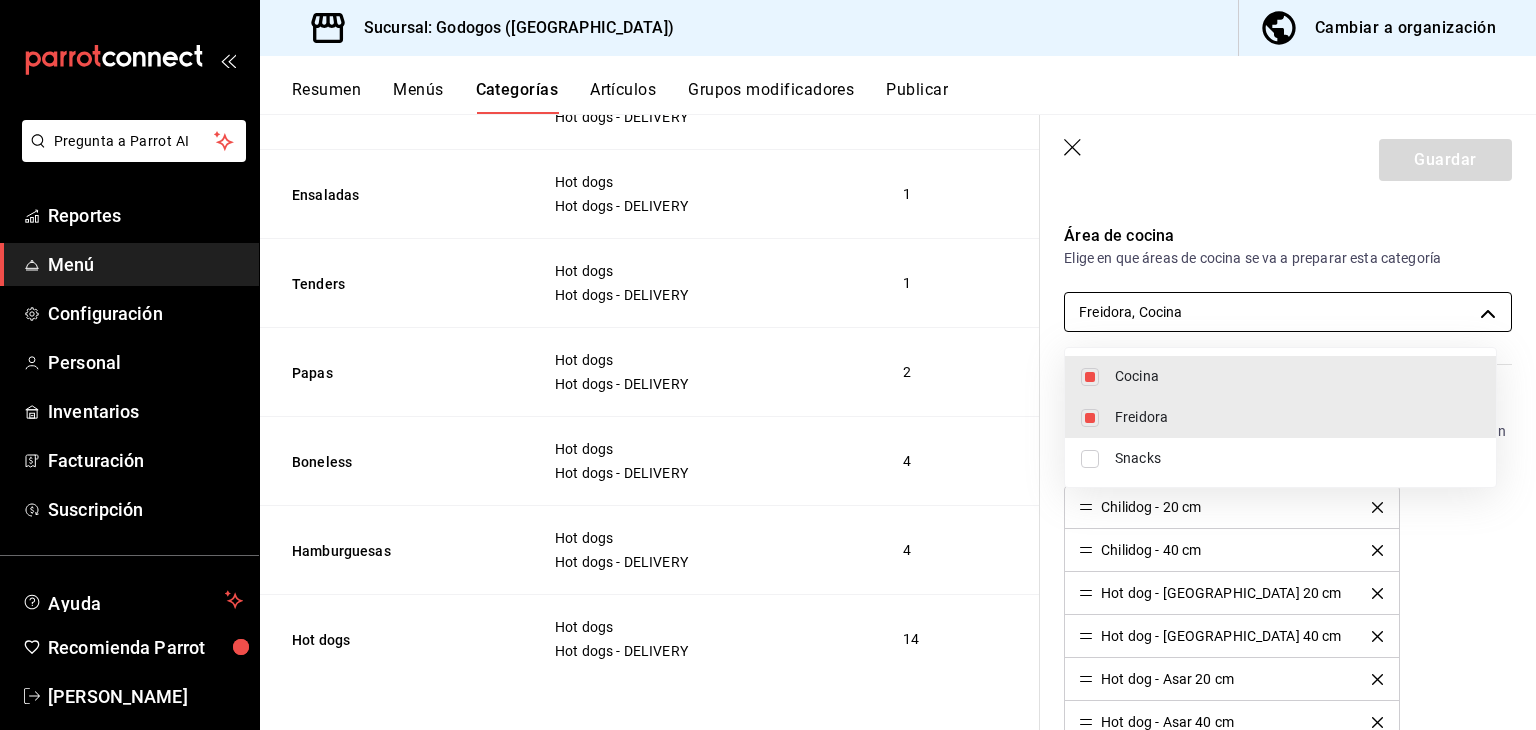 click on "Pregunta a Parrot AI Reportes   Menú   Configuración   Personal   Inventarios   Facturación   Suscripción   Ayuda Recomienda Parrot   [PERSON_NAME]   Sugerir nueva función   Sucursal: Godogos ([GEOGRAPHIC_DATA]) Cambiar a organización Resumen Menús Categorías Artículos Grupos modificadores Publicar Categoría sucursal Asigna o edita el área de cocina  de esta sucursal.  Para cambios generales, ve a “Organización”. ​ ​ Godogos - Monterrey Nombre Menús Artículos Crepas Elotes [PERSON_NAME] Elotes [PERSON_NAME] - DELIVERY Elotes [PERSON_NAME] 1 Elotes Elotes [PERSON_NAME] Elotes [PERSON_NAME] - DELIVERY Elotes [PERSON_NAME] 6 Especiales Elotes [PERSON_NAME] Elotes [PERSON_NAME] - DELIVERY Elotes [PERSON_NAME] 4 Fritos Elotes [PERSON_NAME] Elotes [PERSON_NAME] - DELIVERY Elotes [PERSON_NAME] 2 Snacks Hot dogs Hot dogs - DELIVERY 6 Bebidas Hot dogs Hot dogs - DELIVERY Elotes [PERSON_NAME] - DELIVERY 4 Combos Kids Hot dogs Hot dogs - DELIVERY 4 Ensaladas Hot dogs Hot dogs - DELIVERY 1 Tenders Hot dogs Hot dogs - DELIVERY 1 Papas Hot dogs 2 Boneless 4 4 14" at bounding box center (768, 365) 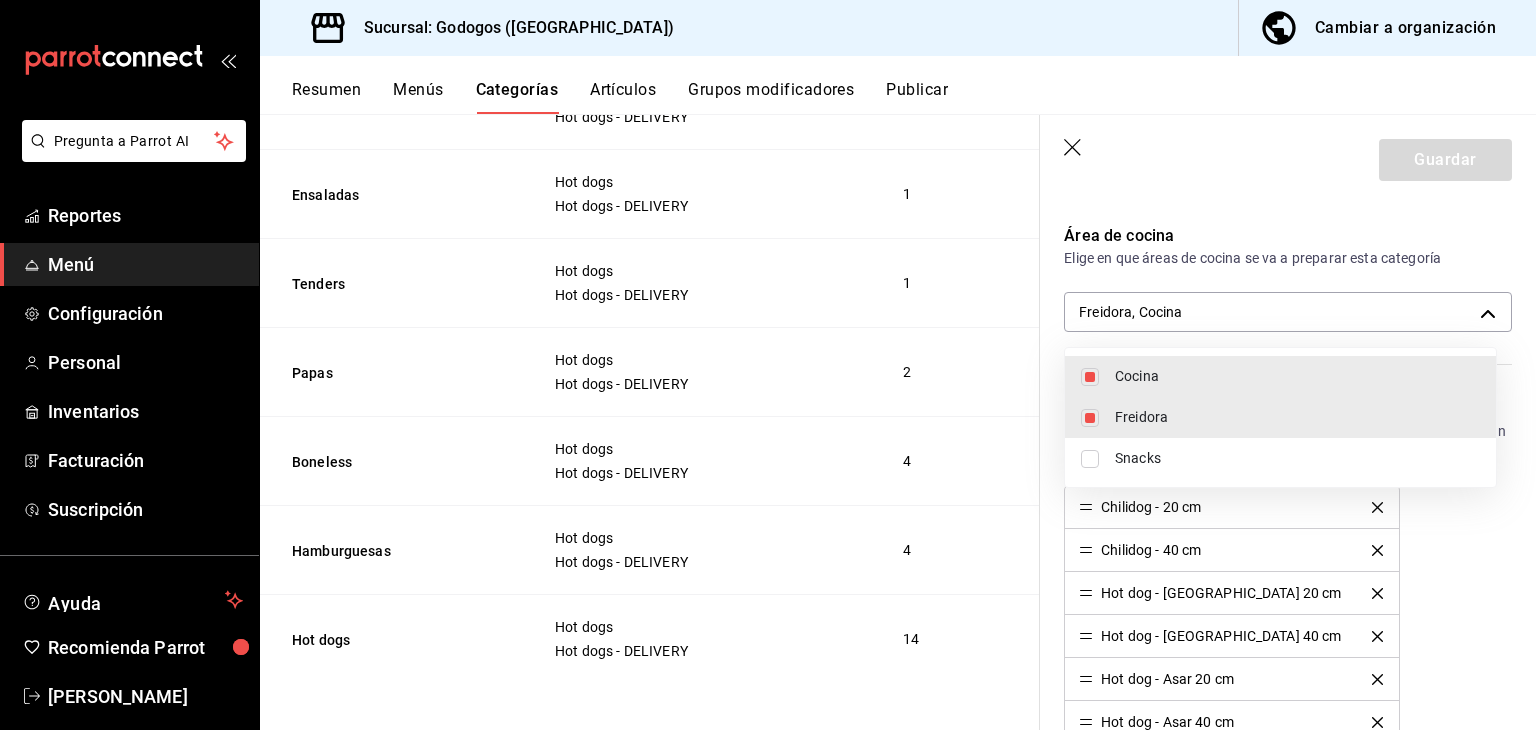 click on "Freidora" at bounding box center [1297, 417] 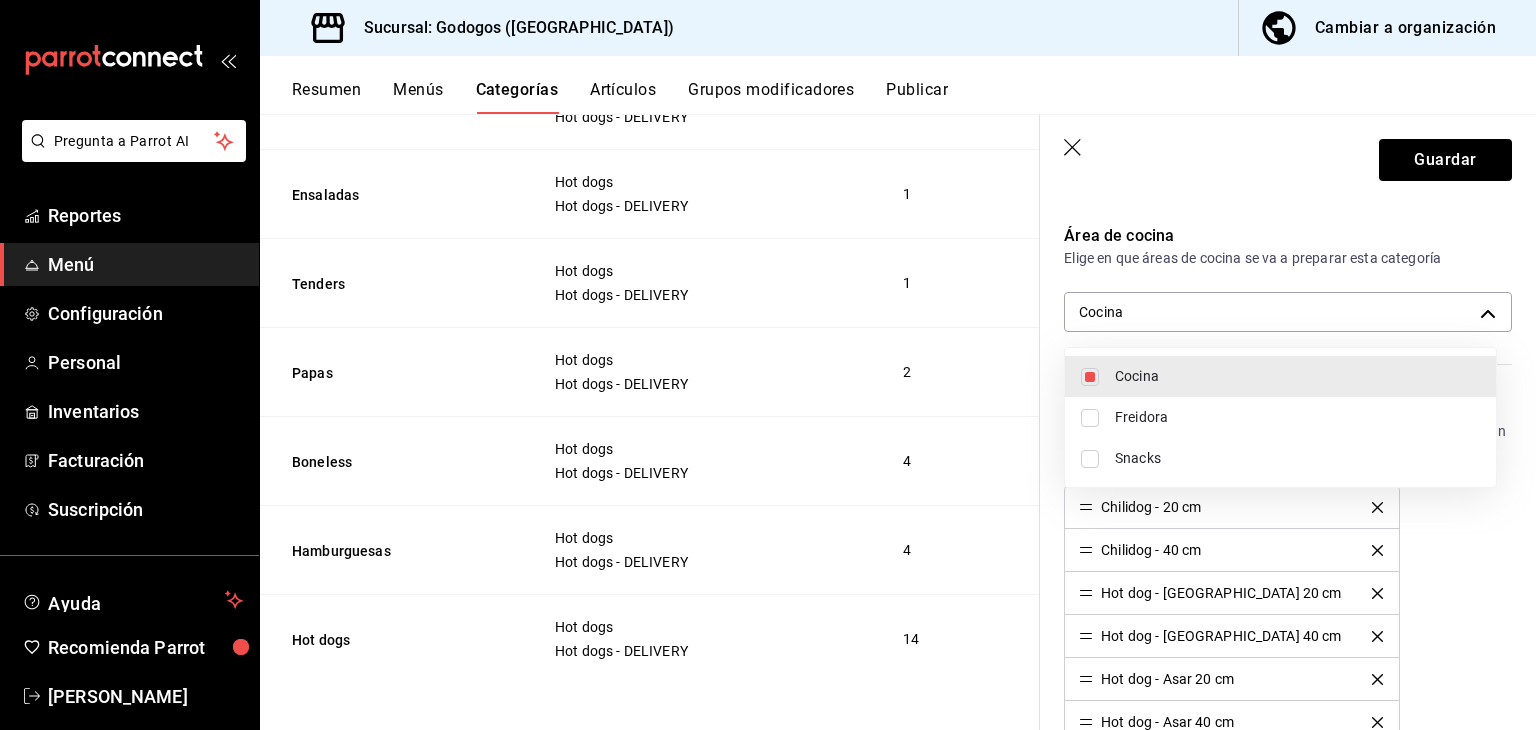 click at bounding box center (768, 365) 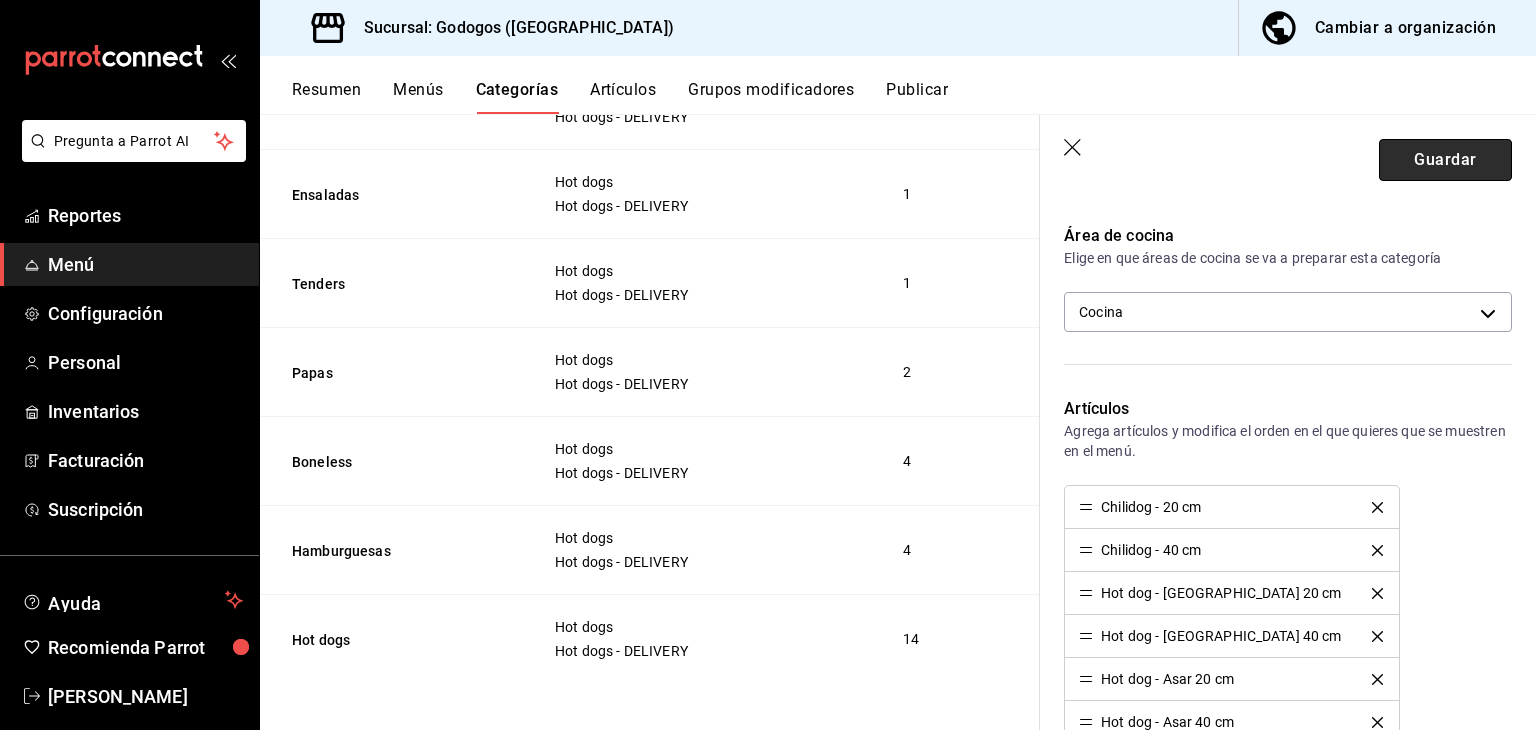 click on "Guardar" at bounding box center [1445, 160] 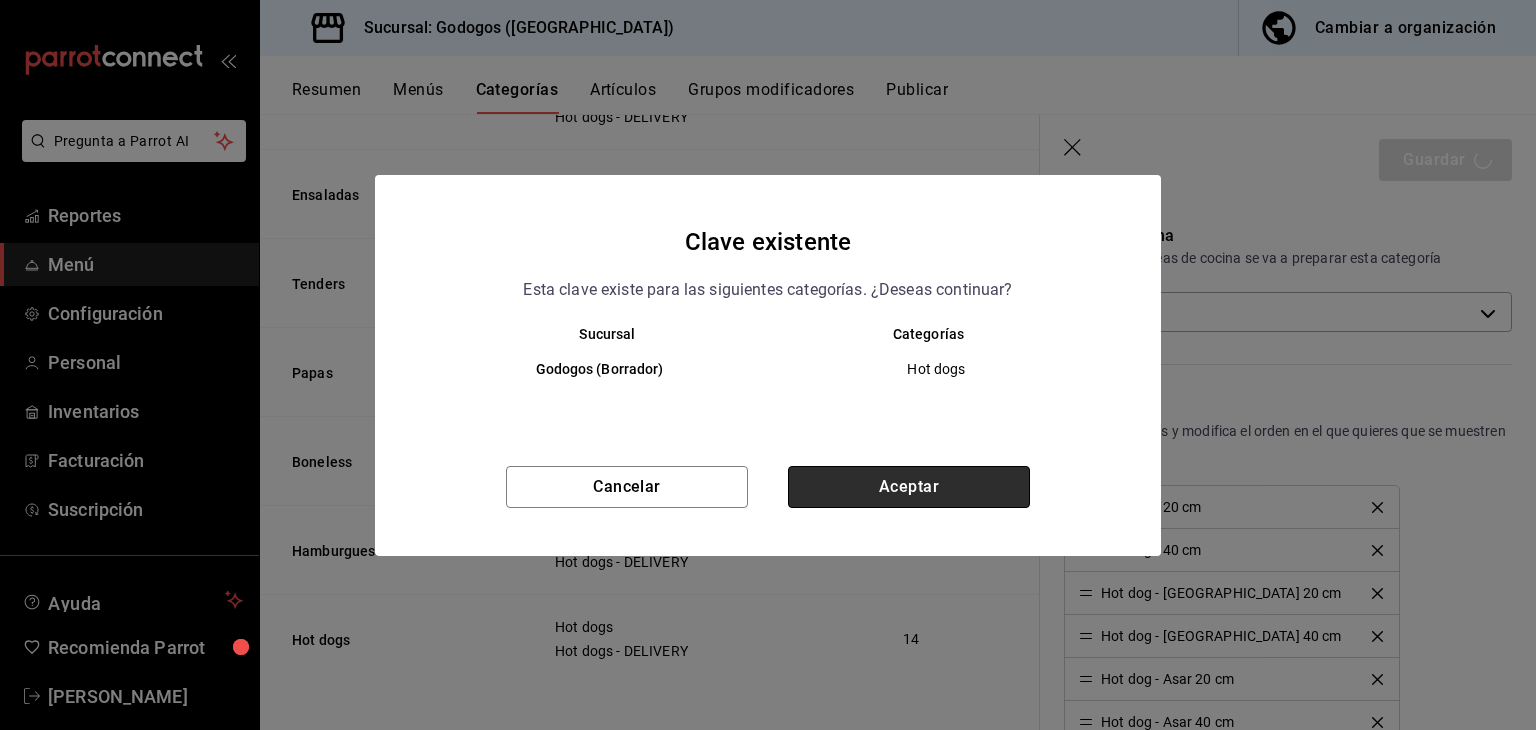 click on "Aceptar" at bounding box center [909, 487] 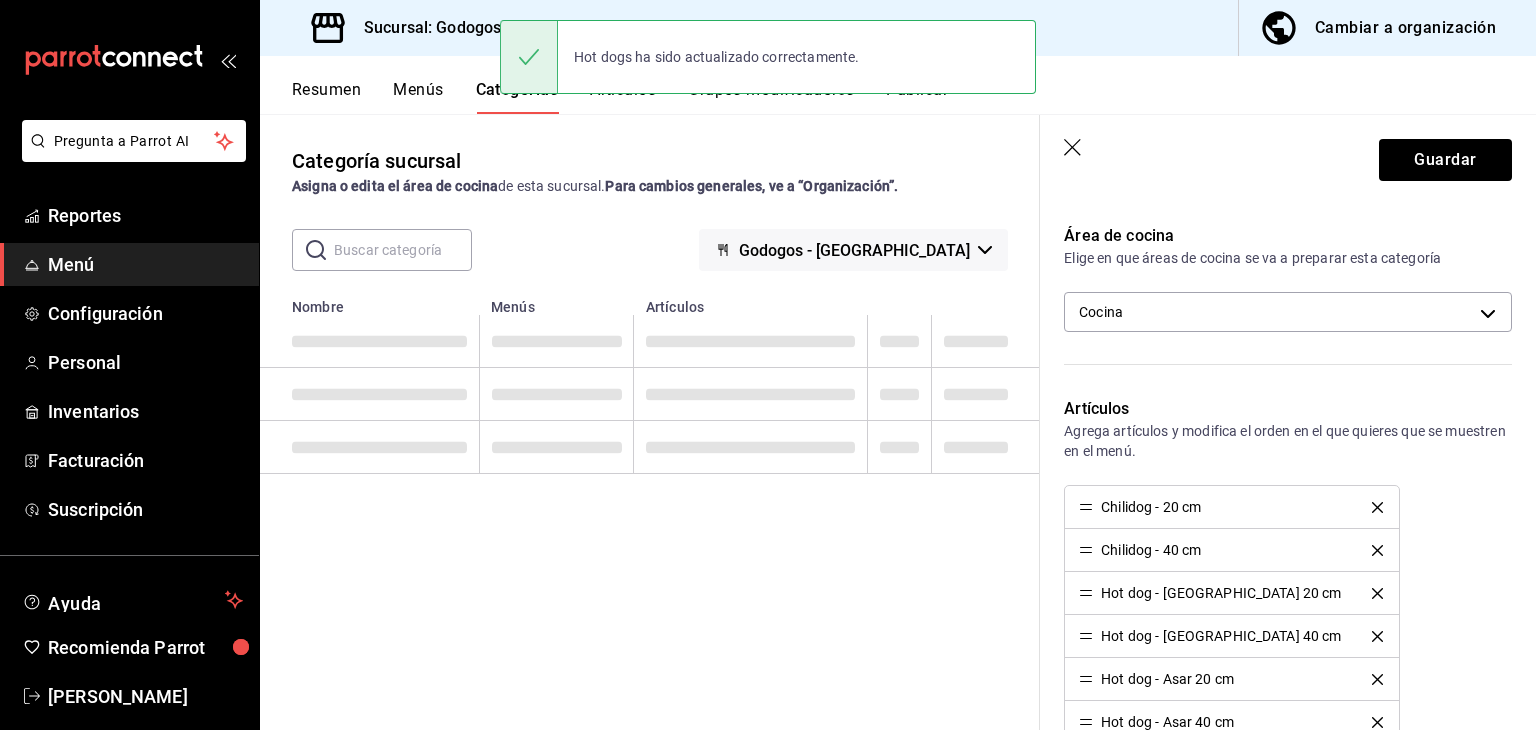 scroll, scrollTop: 0, scrollLeft: 0, axis: both 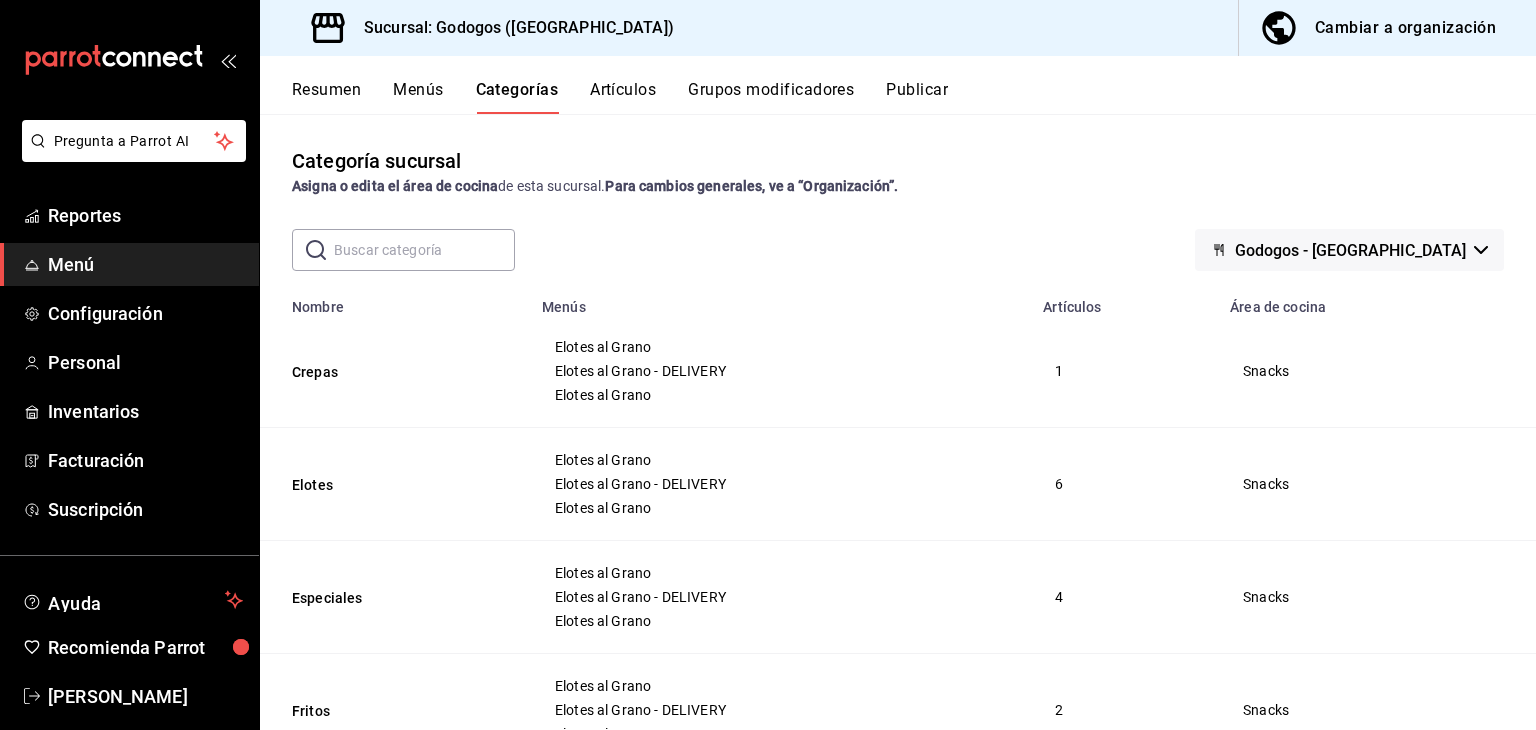 click on "Publicar" at bounding box center [917, 97] 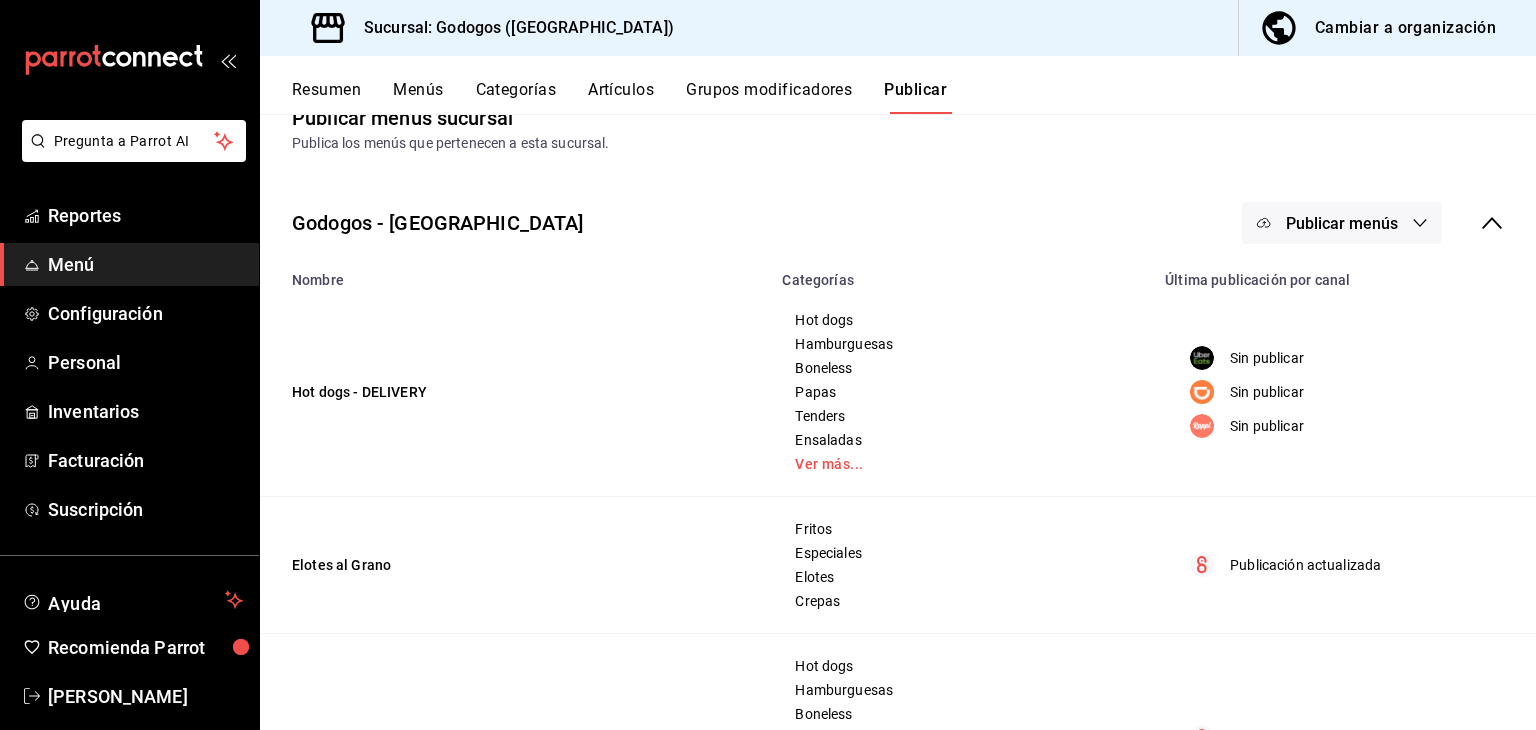 scroll, scrollTop: 0, scrollLeft: 0, axis: both 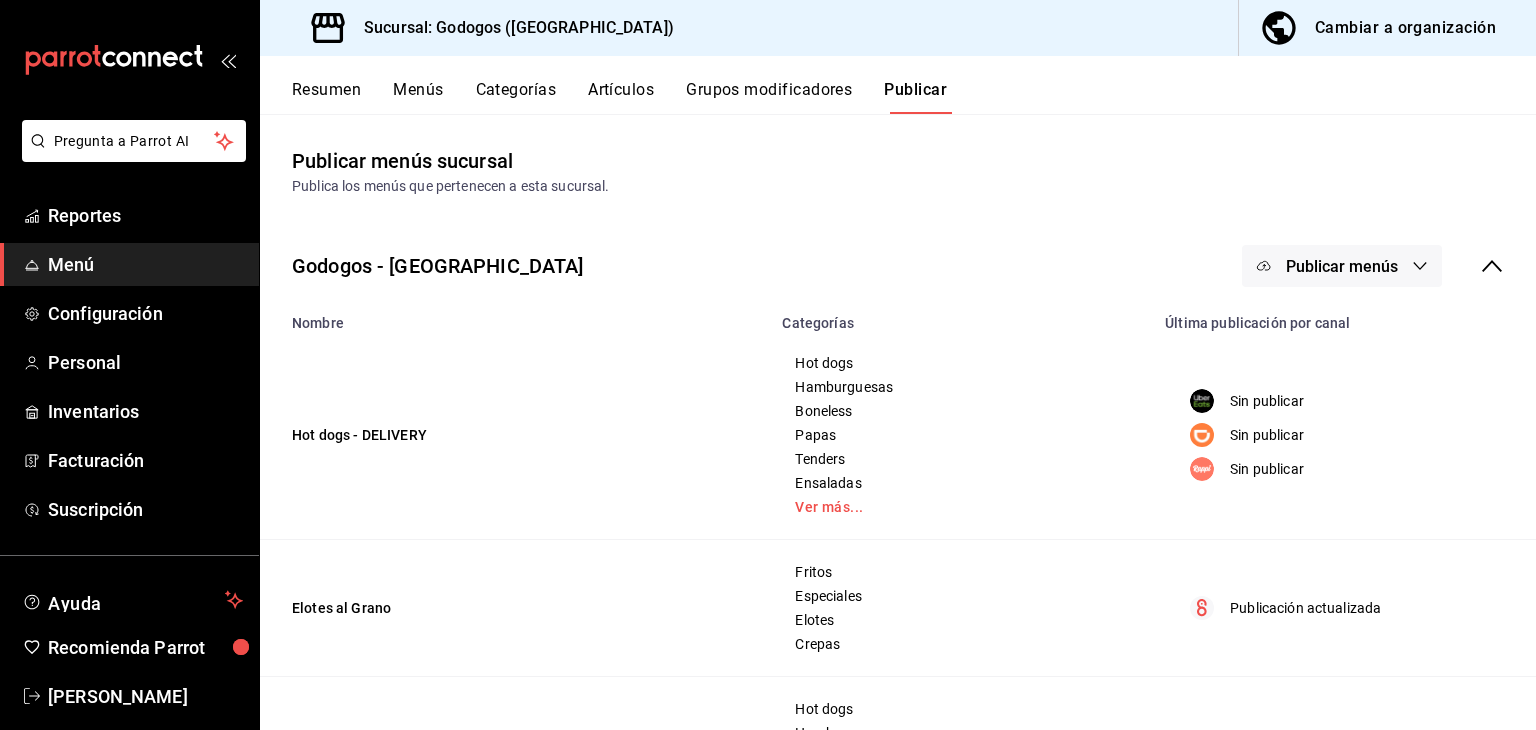 click on "Publicar menús" at bounding box center (1342, 266) 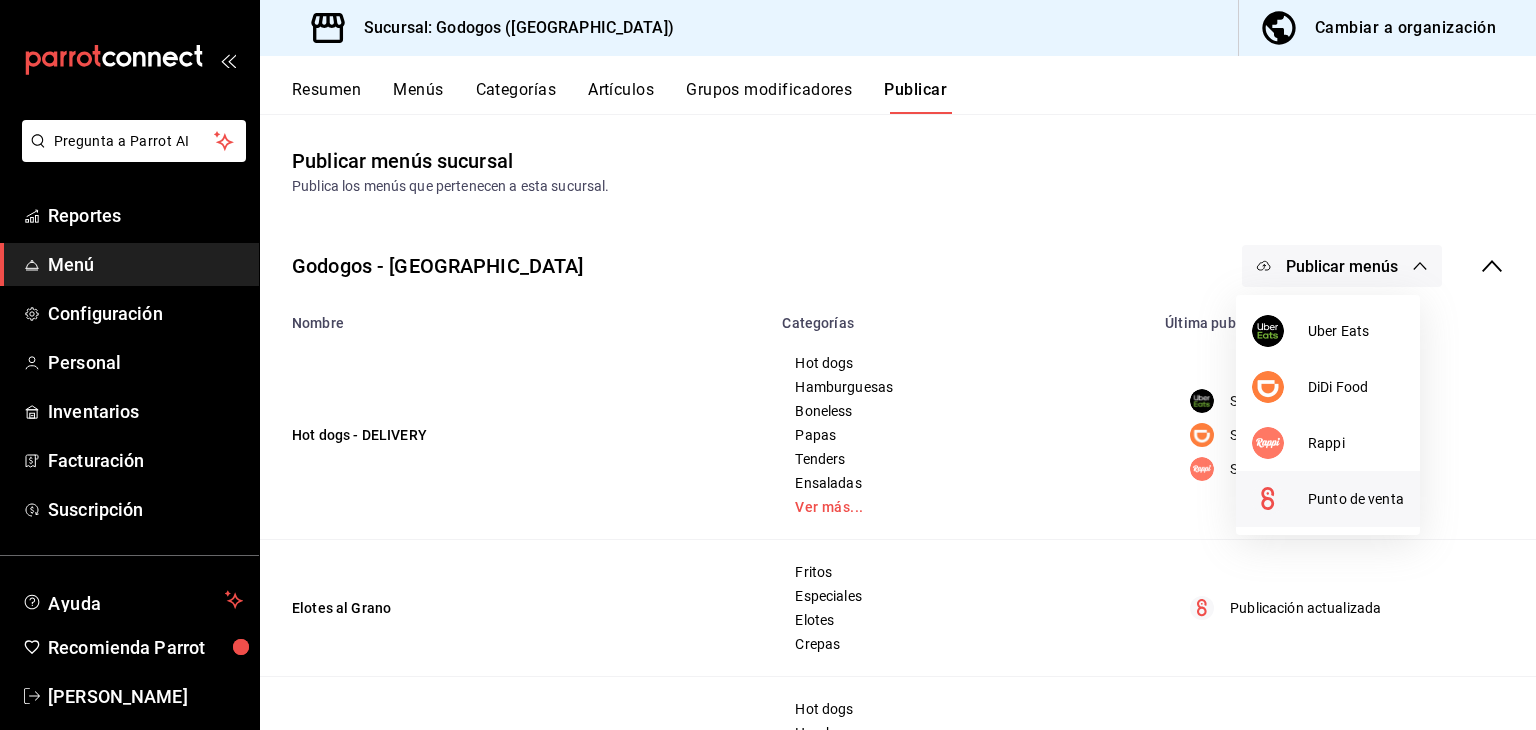 click on "Punto de venta" at bounding box center (1356, 499) 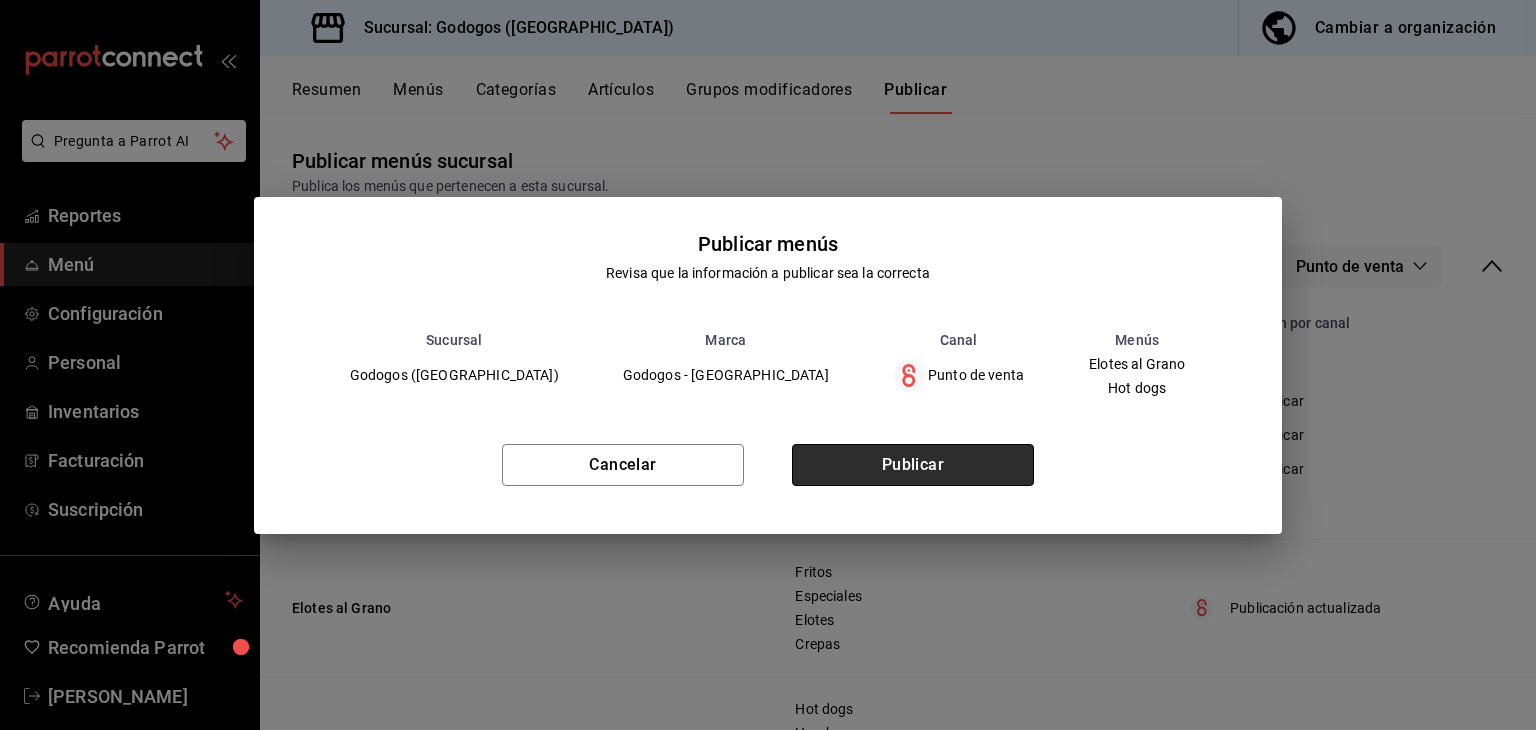 click on "Publicar" at bounding box center [913, 465] 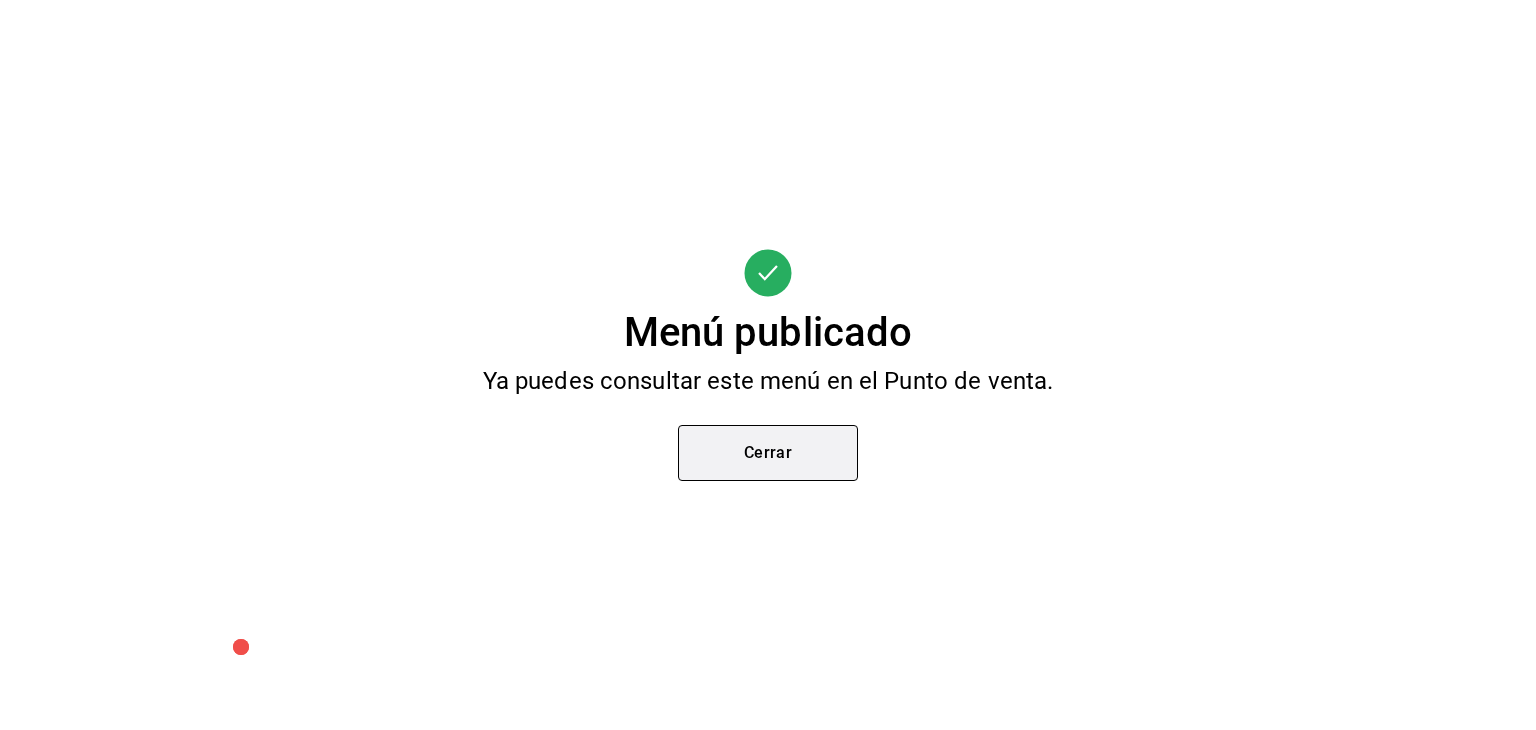 click on "Cerrar" at bounding box center [768, 453] 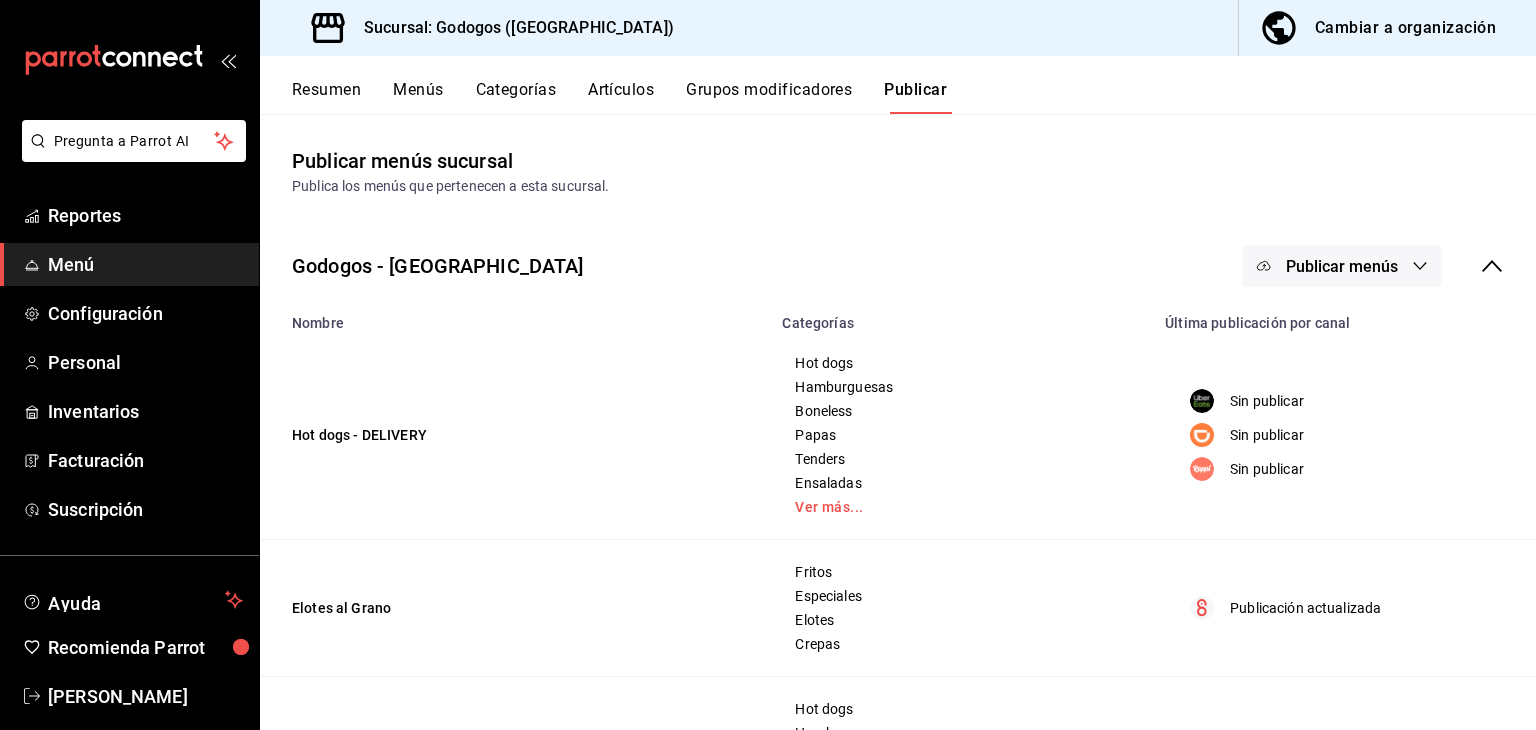 click on "Categorías" at bounding box center [516, 97] 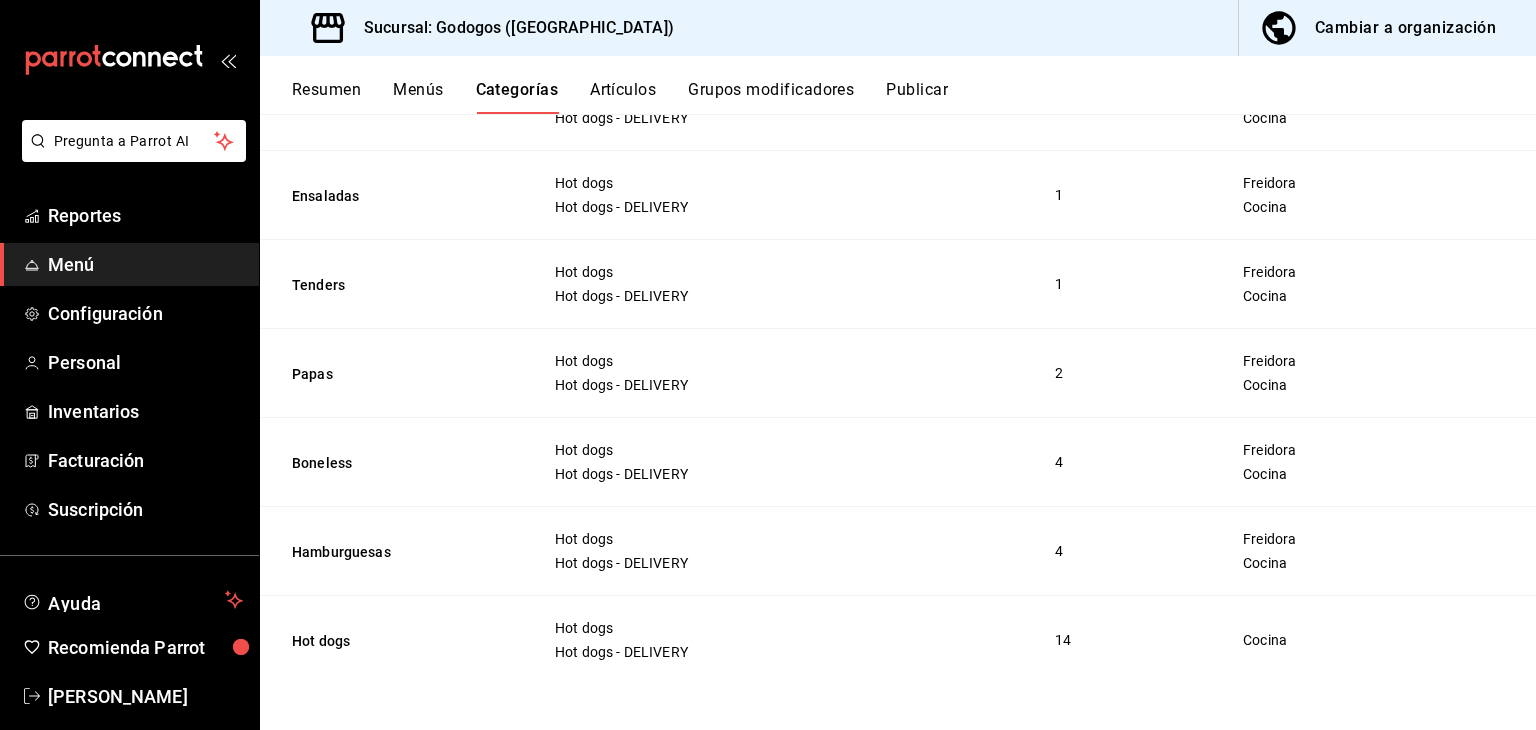 scroll, scrollTop: 908, scrollLeft: 0, axis: vertical 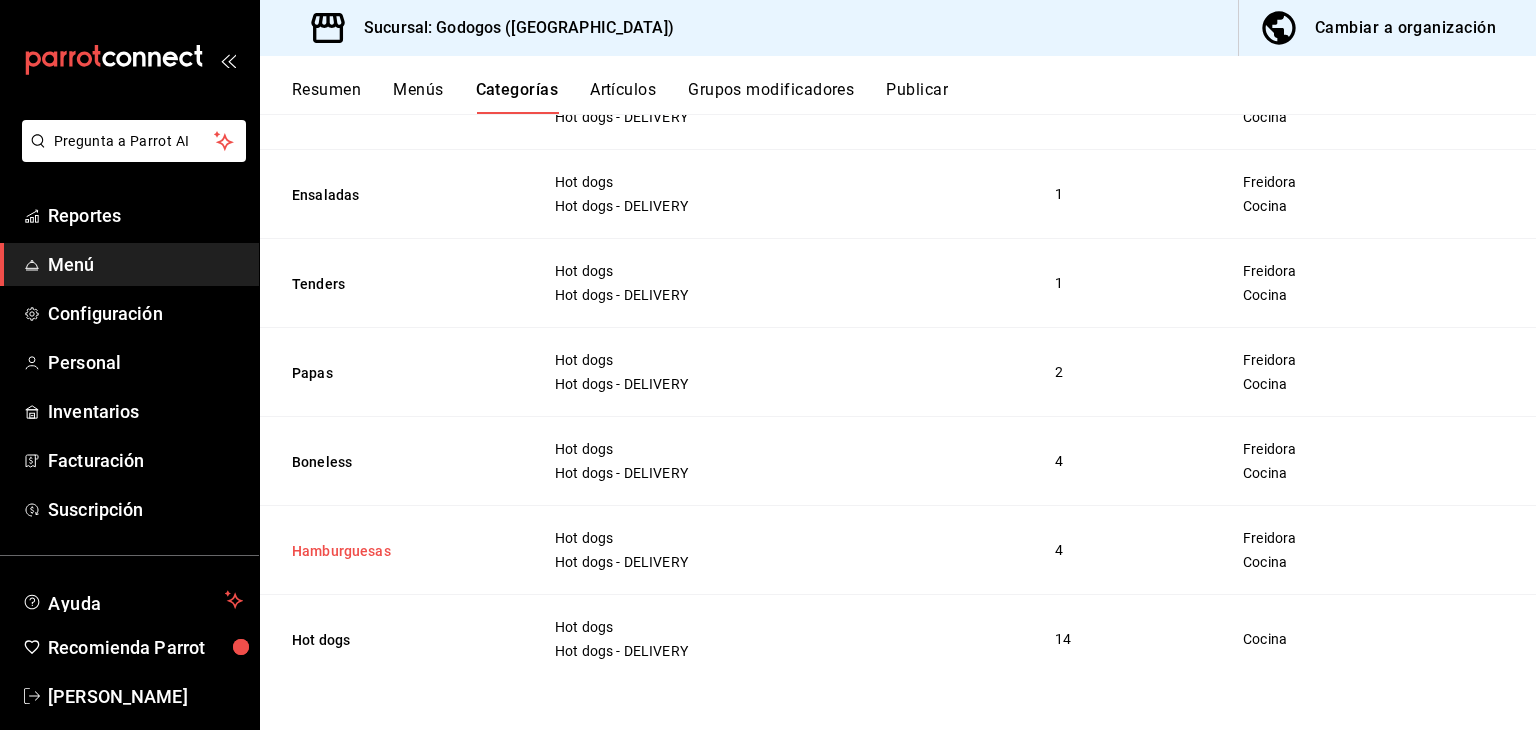 click on "Hamburguesas" at bounding box center [392, 551] 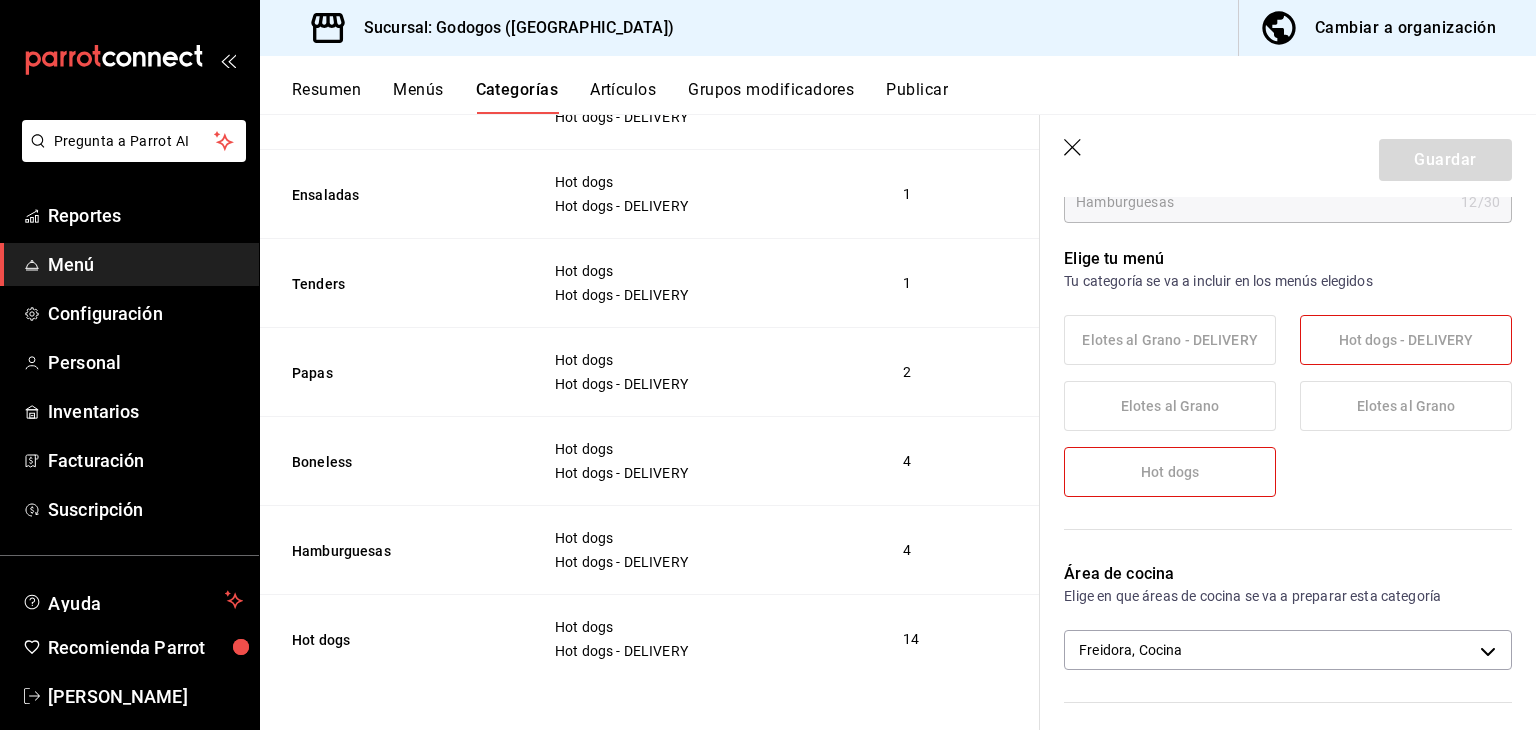 scroll, scrollTop: 300, scrollLeft: 0, axis: vertical 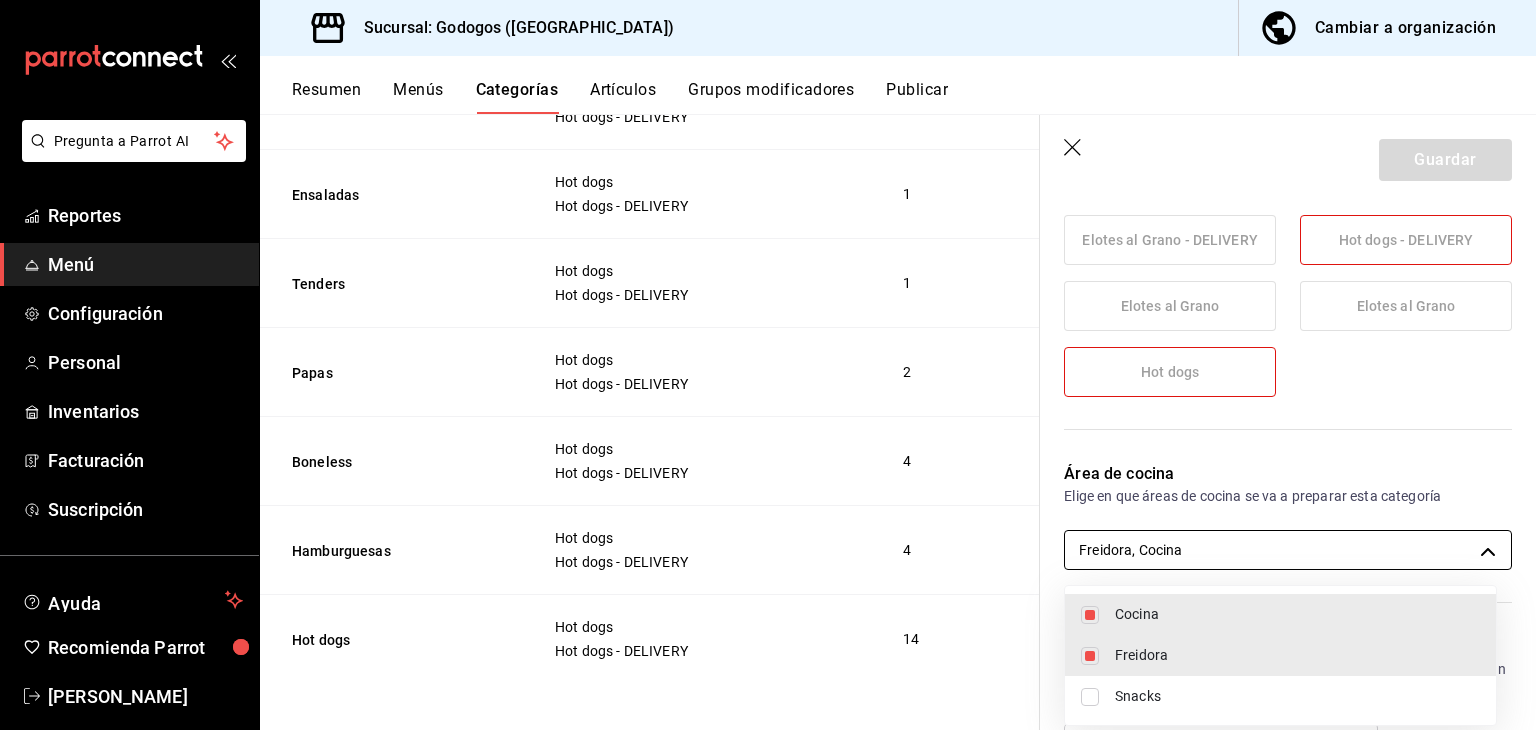click on "Pregunta a Parrot AI Reportes   Menú   Configuración   Personal   Inventarios   Facturación   Suscripción   Ayuda Recomienda Parrot   [PERSON_NAME]   Sugerir nueva función   Sucursal: Godogos ([GEOGRAPHIC_DATA]) Cambiar a organización Resumen Menús Categorías Artículos Grupos modificadores Publicar Categoría sucursal Asigna o edita el área de cocina  de esta sucursal.  Para cambios generales, ve a “Organización”. ​ ​ Godogos - Monterrey Nombre Menús Artículos Crepas Elotes [PERSON_NAME] Elotes [PERSON_NAME] - DELIVERY Elotes [PERSON_NAME] 1 Elotes Elotes [PERSON_NAME] Elotes [PERSON_NAME] - DELIVERY Elotes [PERSON_NAME] 6 Especiales Elotes [PERSON_NAME] Elotes [PERSON_NAME] - DELIVERY Elotes [PERSON_NAME] 4 Fritos Elotes [PERSON_NAME] Elotes [PERSON_NAME] - DELIVERY Elotes [PERSON_NAME] 2 Snacks Hot dogs Hot dogs - DELIVERY 6 Bebidas Hot dogs Hot dogs - DELIVERY Elotes [PERSON_NAME] - DELIVERY 4 Combos Kids Hot dogs Hot dogs - DELIVERY 4 Ensaladas Hot dogs Hot dogs - DELIVERY 1 Tenders Hot dogs Hot dogs - DELIVERY 1 Papas Hot dogs 2 Boneless 4 4 14" at bounding box center (768, 365) 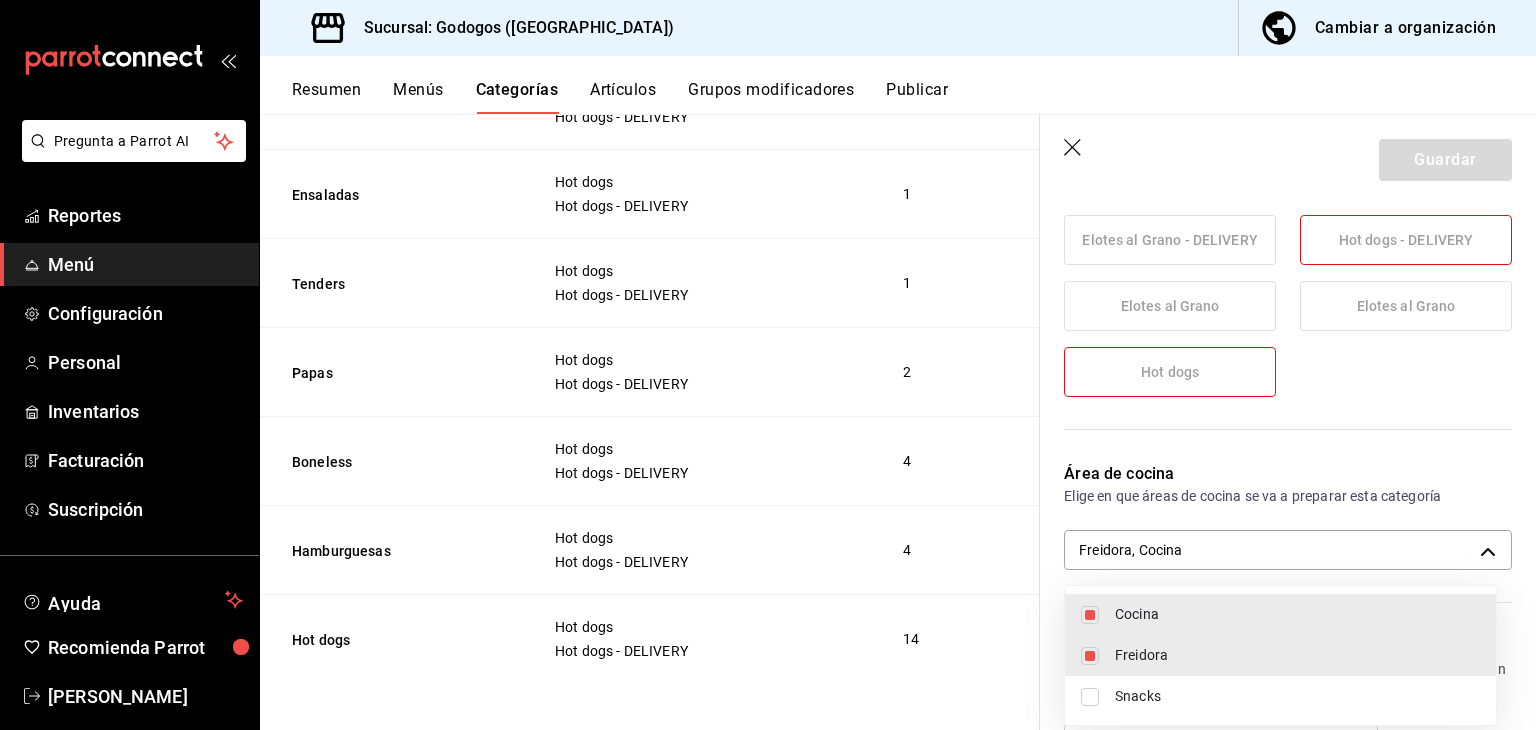 click on "Freidora" at bounding box center (1297, 655) 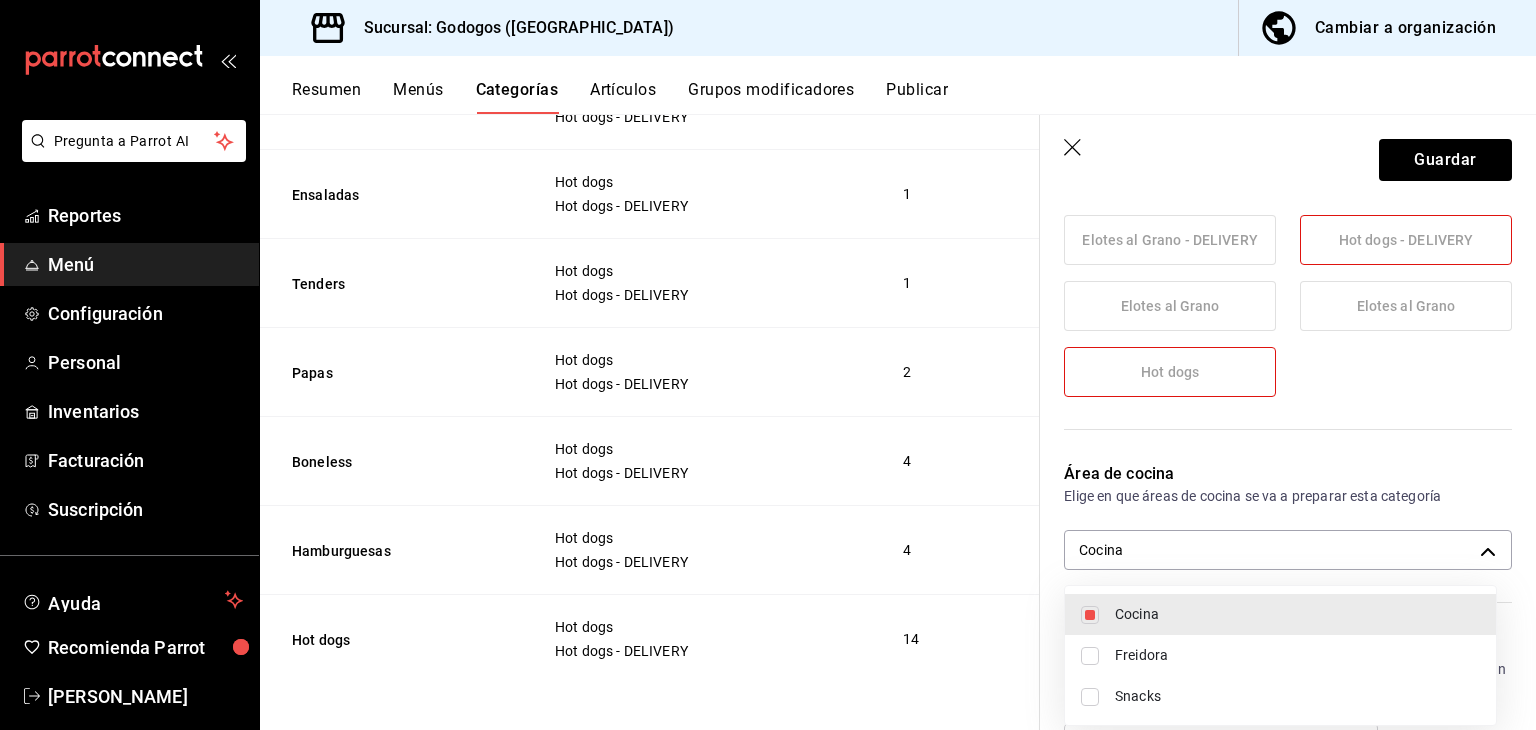 click at bounding box center [768, 365] 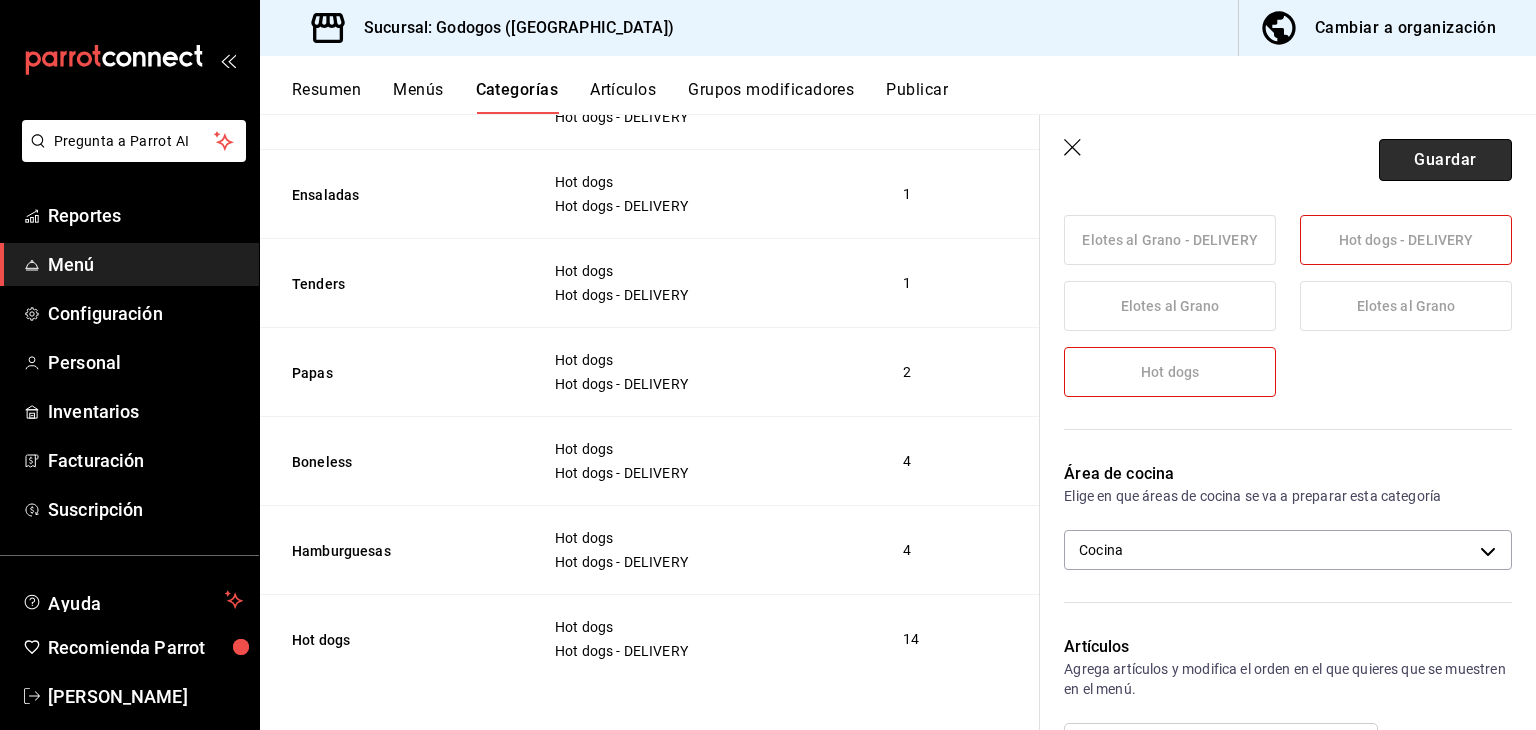 click on "Guardar" at bounding box center [1445, 160] 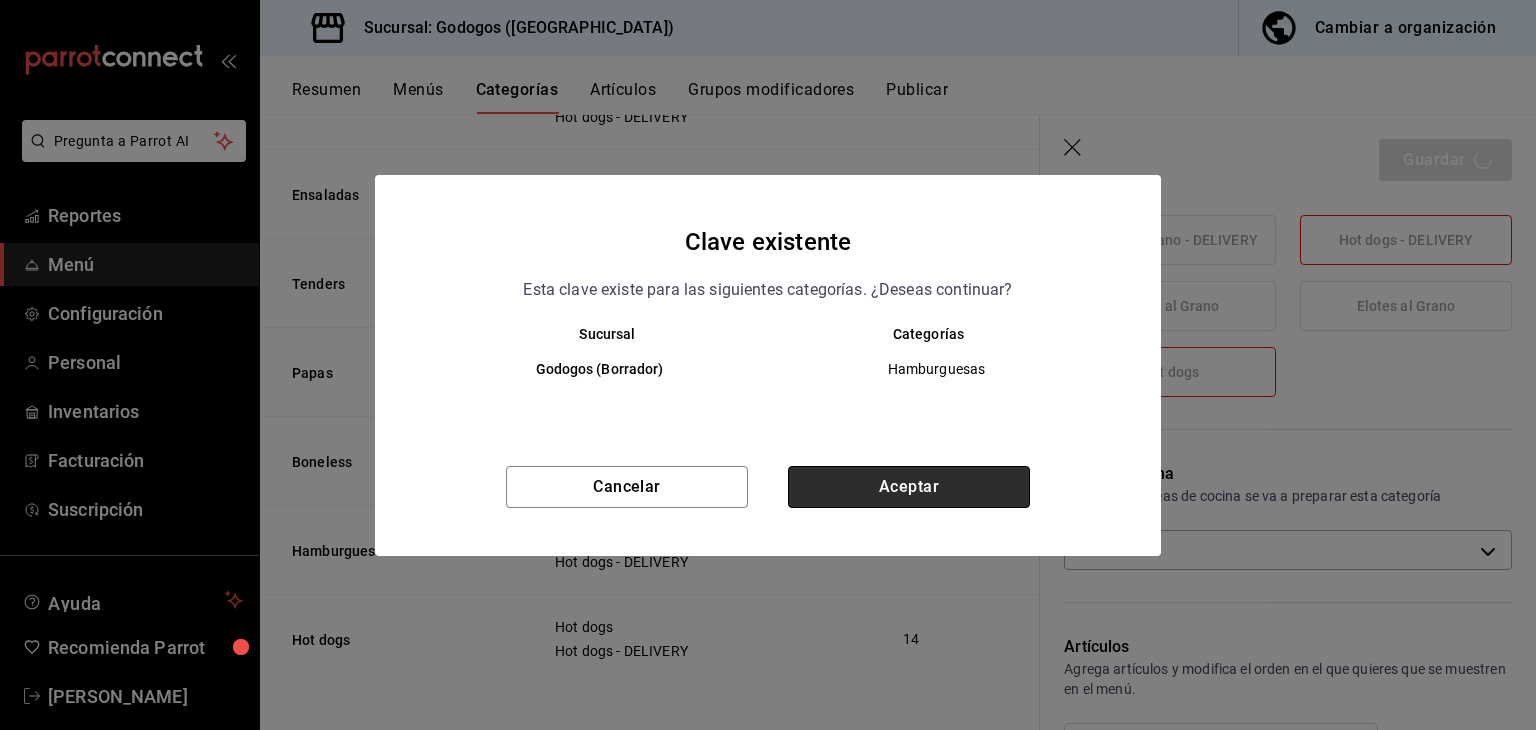 click on "Aceptar" at bounding box center [909, 487] 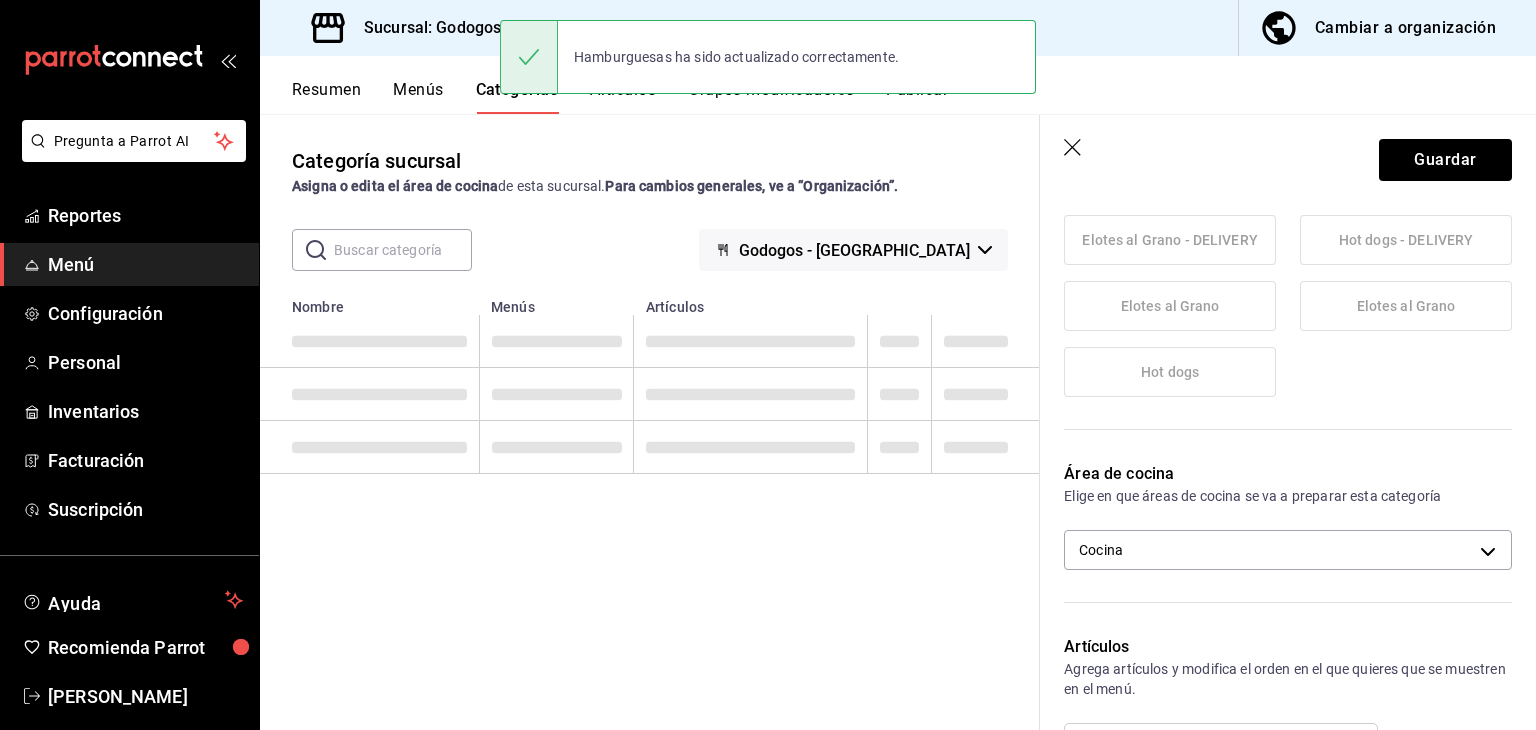 scroll, scrollTop: 0, scrollLeft: 0, axis: both 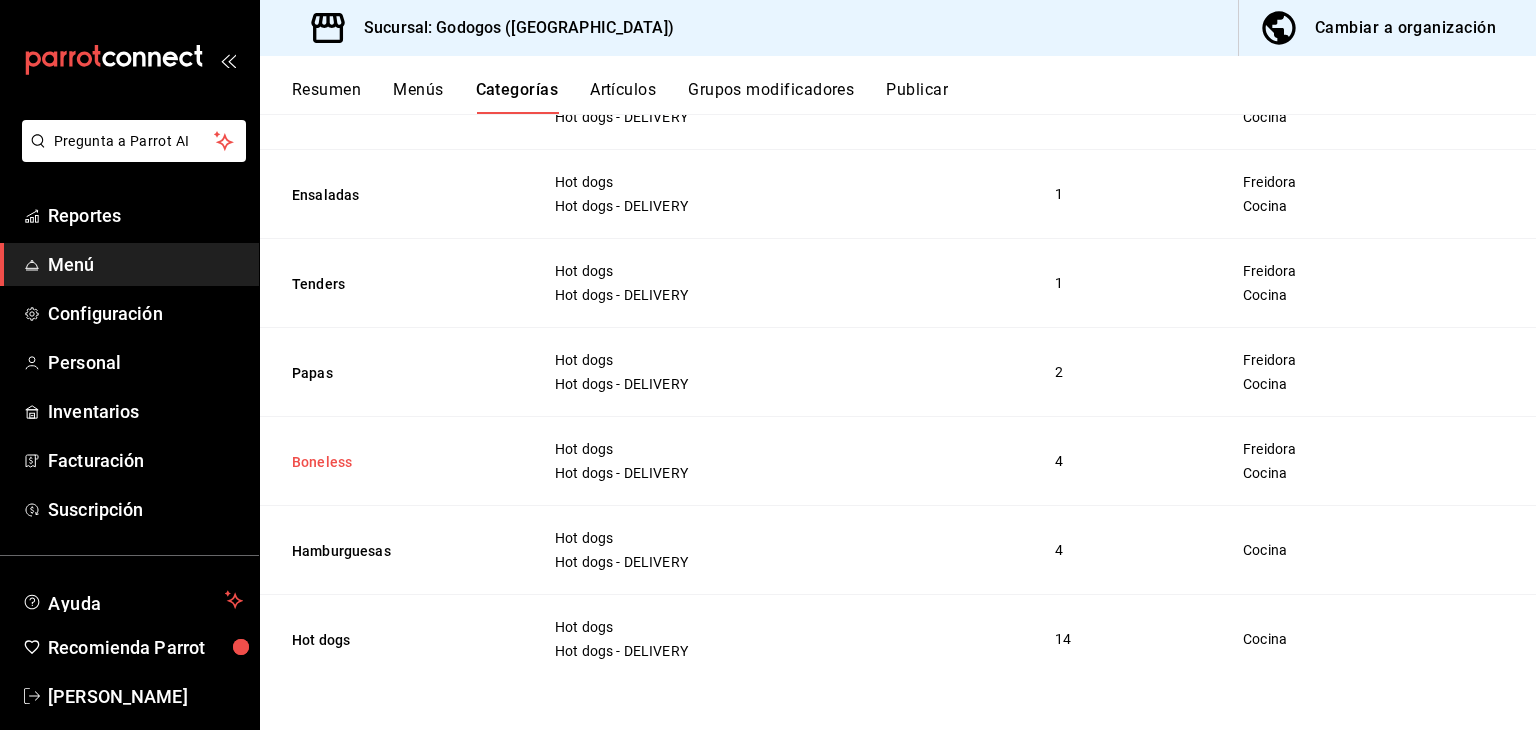 click on "Boneless" at bounding box center [392, 462] 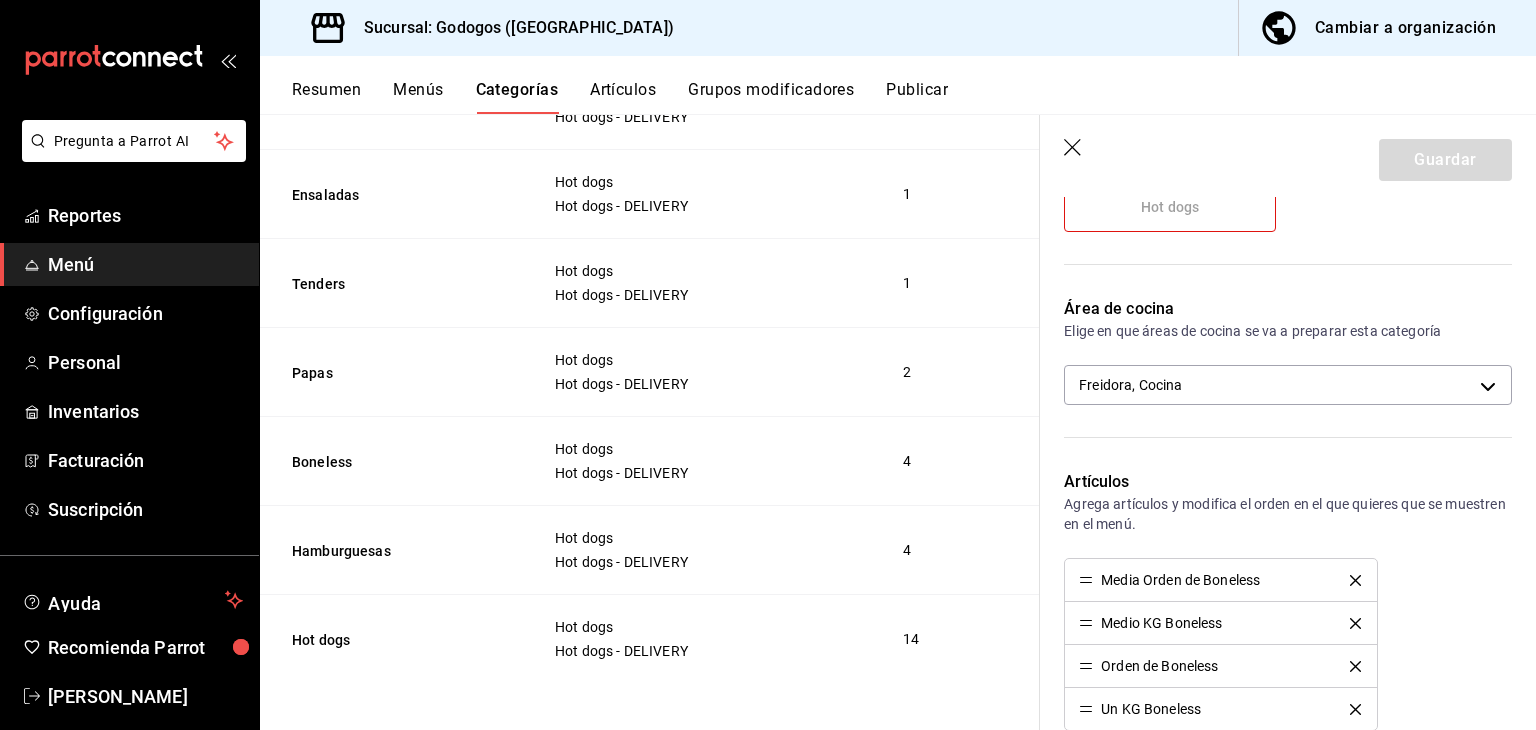 scroll, scrollTop: 600, scrollLeft: 0, axis: vertical 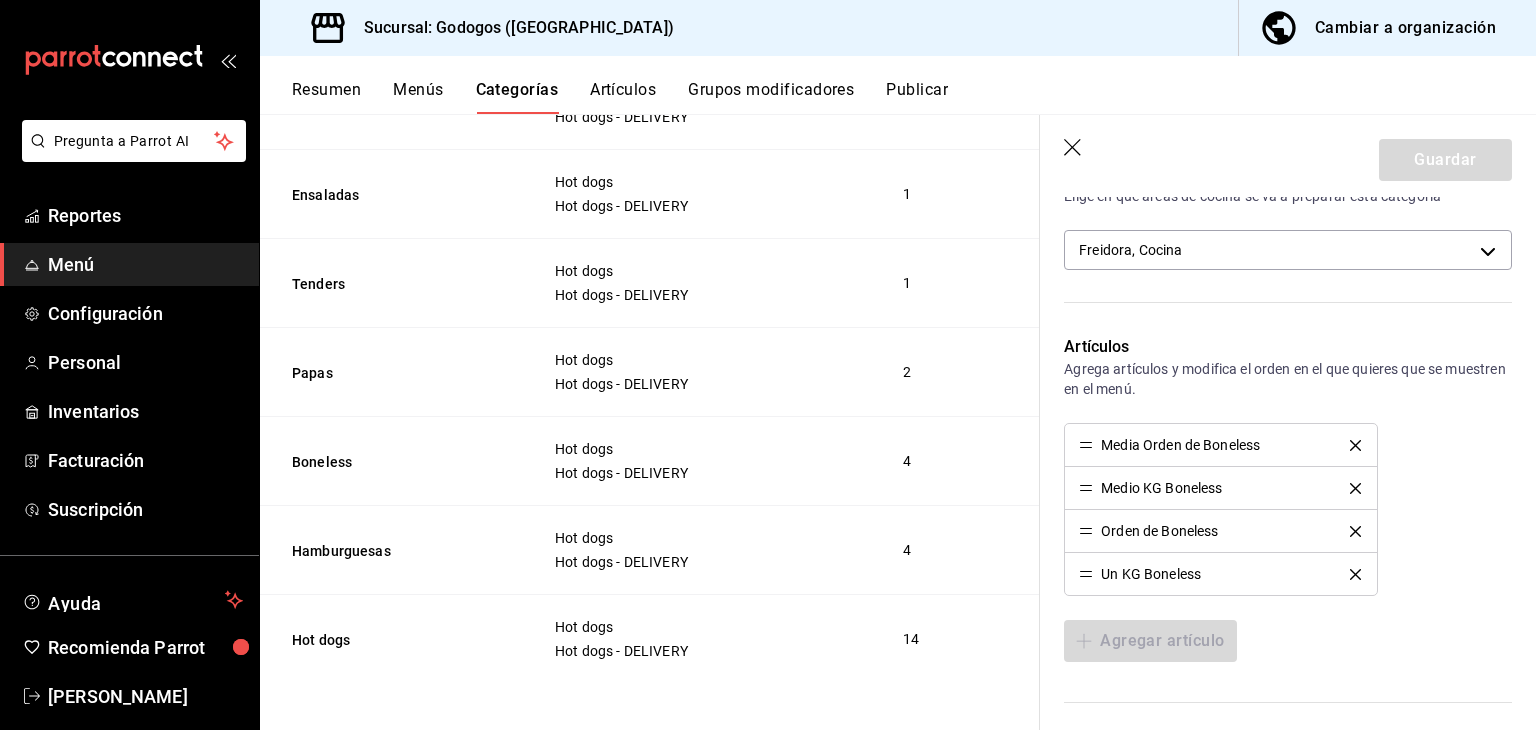 click on "Área de cocina Elige en que áreas de cocina se va a preparar esta categoría Freidora, Cocina 73fc574d-804b-42b8-bcf1-ff0286a05eeb,0f11d397-018c-4a7f-ab63-c96a3226ec81" at bounding box center [1276, 224] 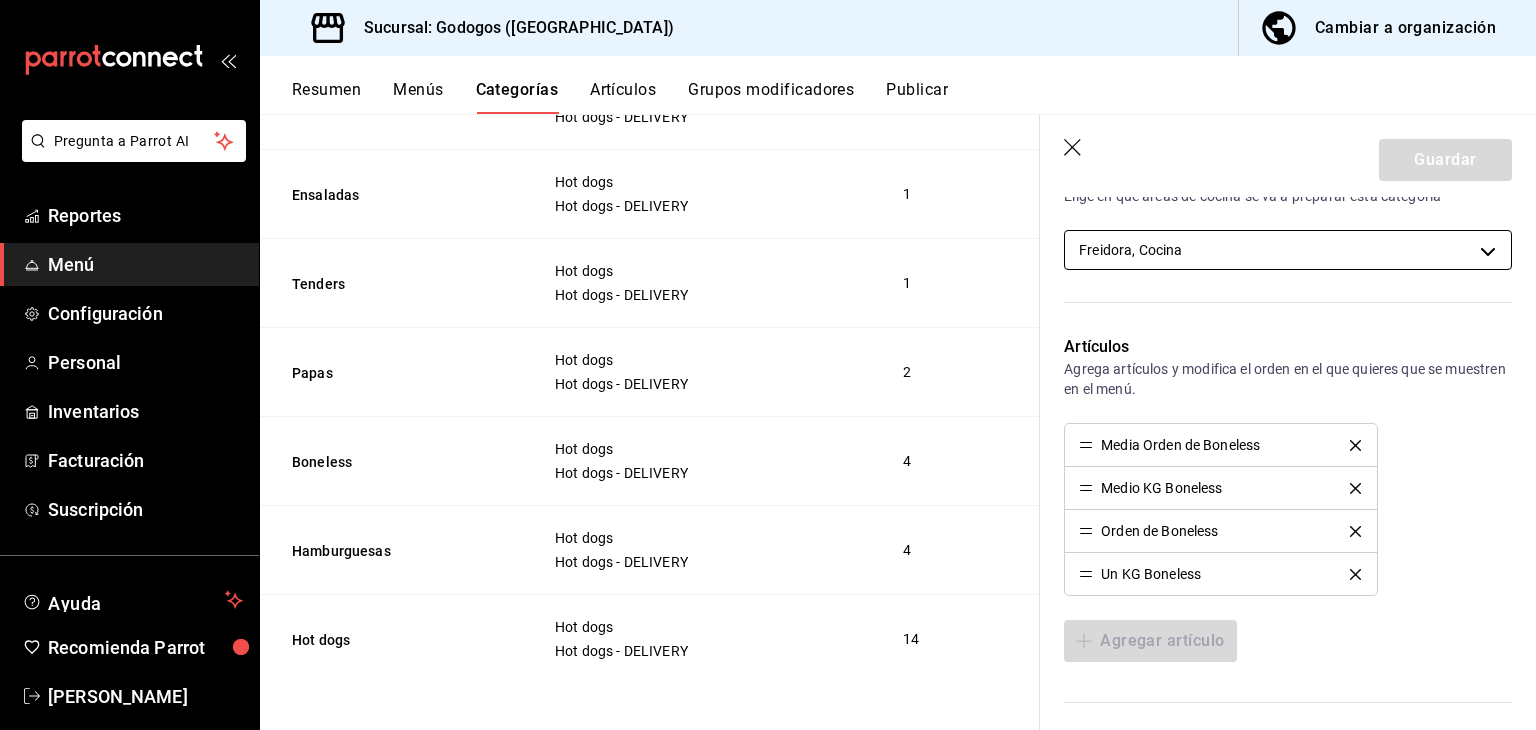 click on "Pregunta a Parrot AI Reportes   Menú   Configuración   Personal   Inventarios   Facturación   Suscripción   Ayuda Recomienda Parrot   [PERSON_NAME]   Sugerir nueva función   Sucursal: Godogos ([GEOGRAPHIC_DATA]) Cambiar a organización Resumen Menús Categorías Artículos Grupos modificadores Publicar Categoría sucursal Asigna o edita el área de cocina  de esta sucursal.  Para cambios generales, ve a “Organización”. ​ ​ Godogos - Monterrey Nombre Menús Artículos Crepas Elotes [PERSON_NAME] Elotes [PERSON_NAME] - DELIVERY Elotes [PERSON_NAME] 1 Elotes Elotes [PERSON_NAME] Elotes [PERSON_NAME] - DELIVERY Elotes [PERSON_NAME] 6 Especiales Elotes [PERSON_NAME] Elotes [PERSON_NAME] - DELIVERY Elotes [PERSON_NAME] 4 Fritos Elotes [PERSON_NAME] Elotes [PERSON_NAME] - DELIVERY Elotes [PERSON_NAME] 2 Snacks Hot dogs Hot dogs - DELIVERY 6 Bebidas Hot dogs Hot dogs - DELIVERY Elotes [PERSON_NAME] - DELIVERY 4 Combos Kids Hot dogs Hot dogs - DELIVERY 4 Ensaladas Hot dogs Hot dogs - DELIVERY 1 Tenders Hot dogs Hot dogs - DELIVERY 1 Papas Hot dogs 2 Boneless 4 4 14" at bounding box center [768, 365] 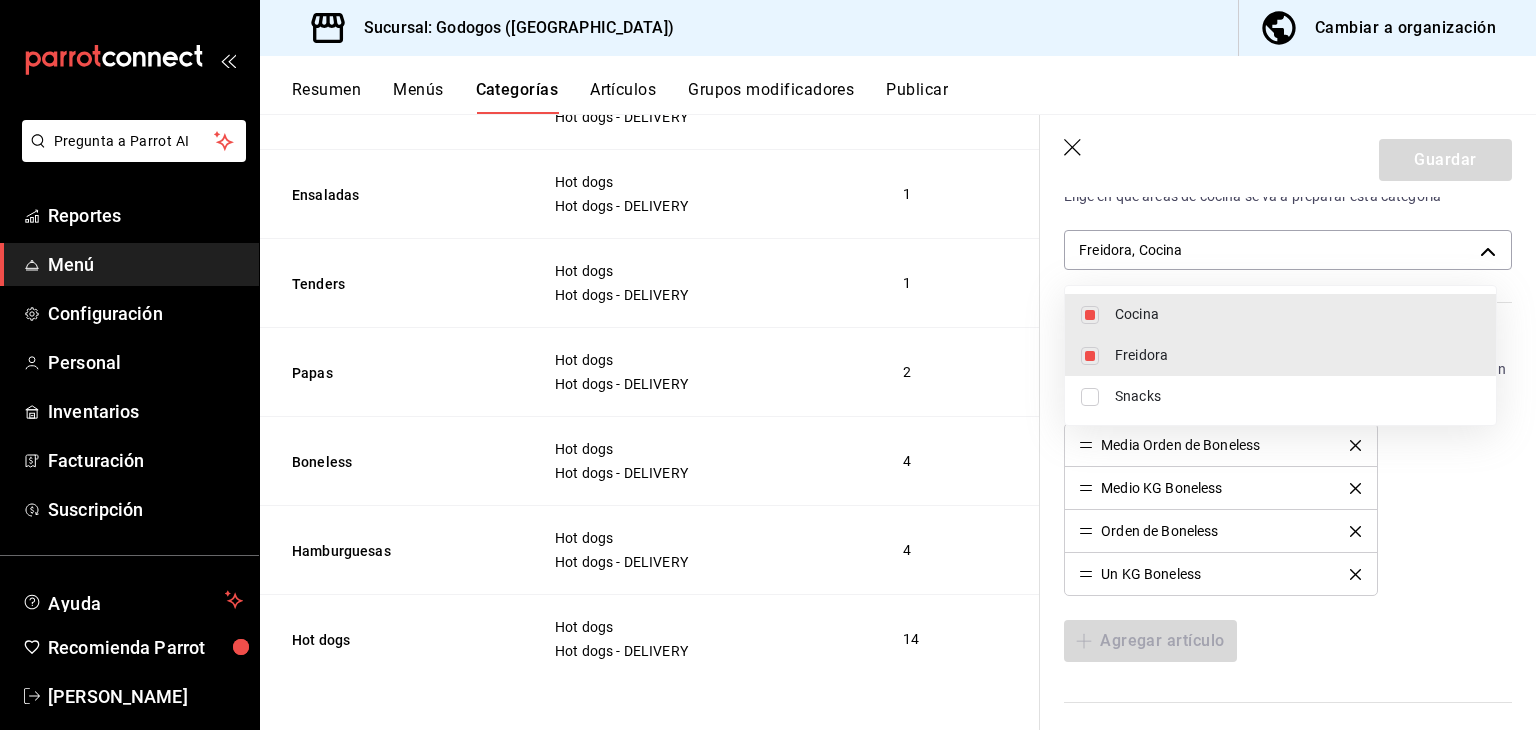 click on "Freidora" at bounding box center [1297, 355] 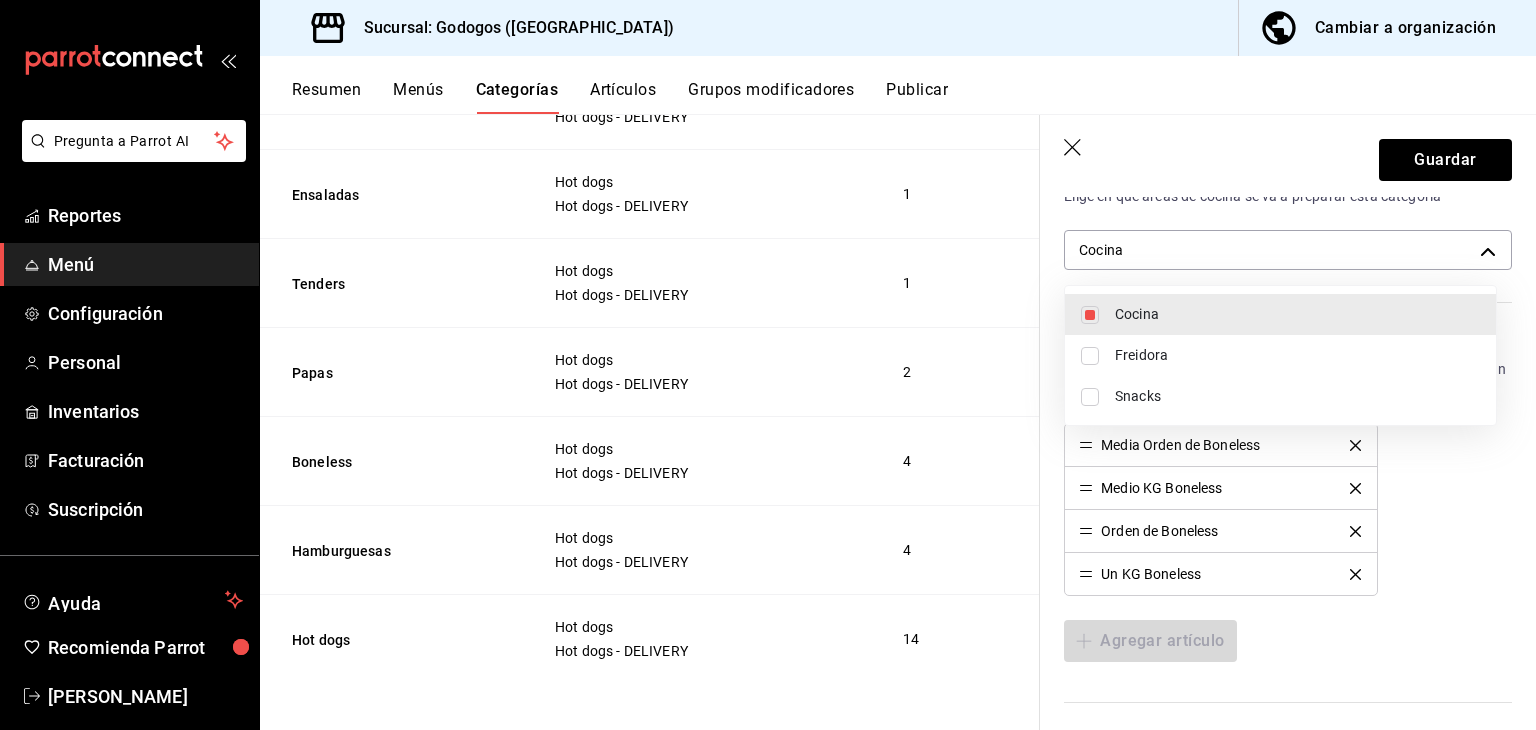 click at bounding box center (768, 365) 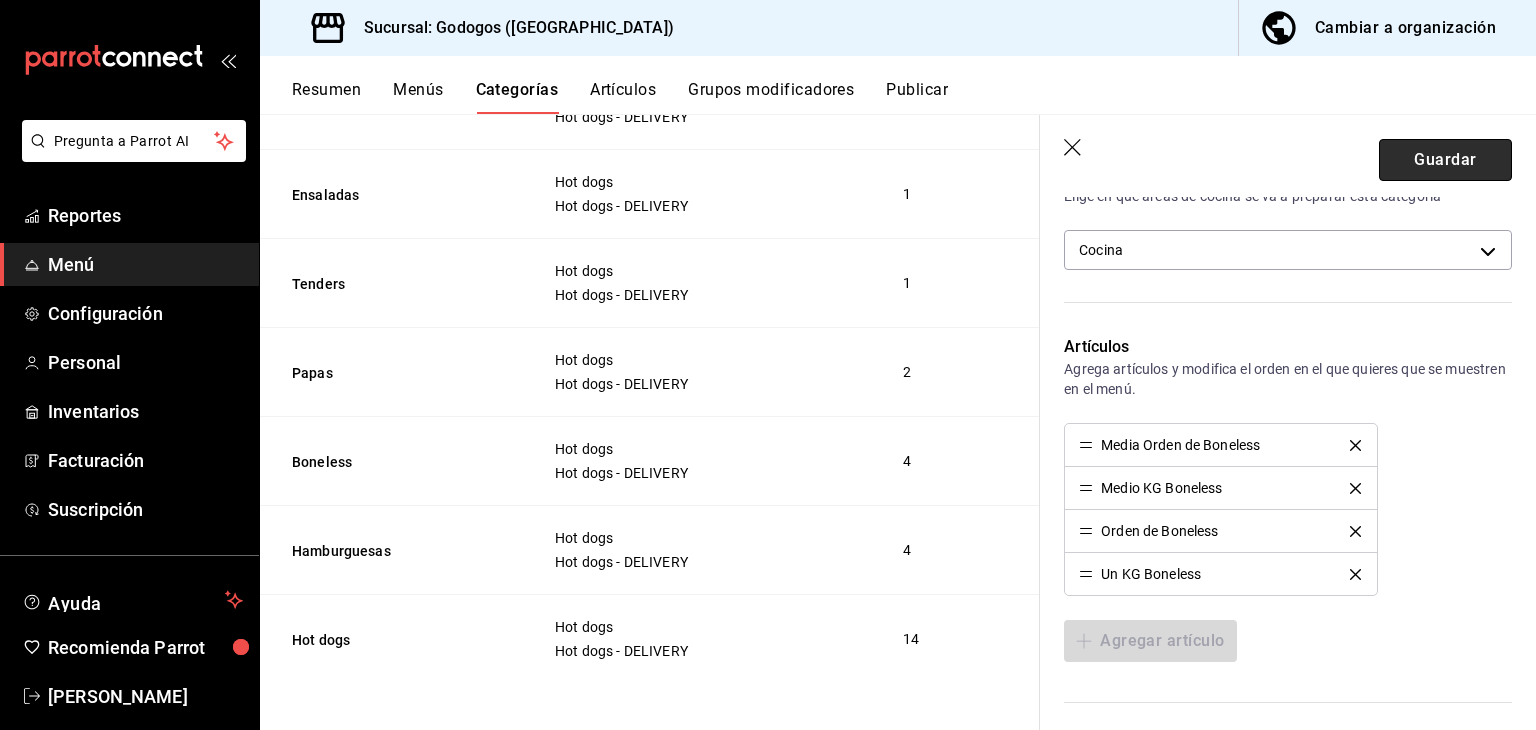 click on "Guardar" at bounding box center [1445, 160] 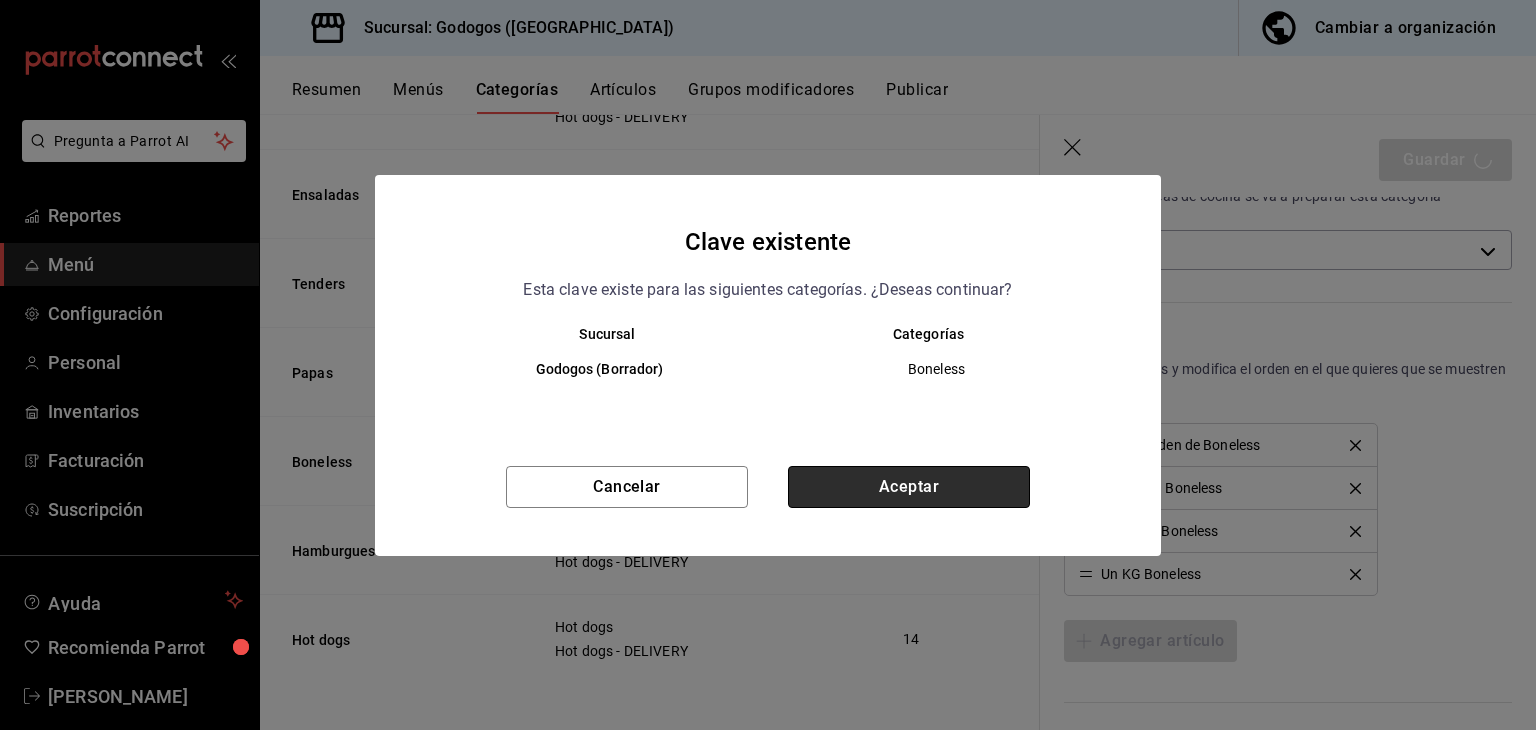 click on "Aceptar" at bounding box center [909, 487] 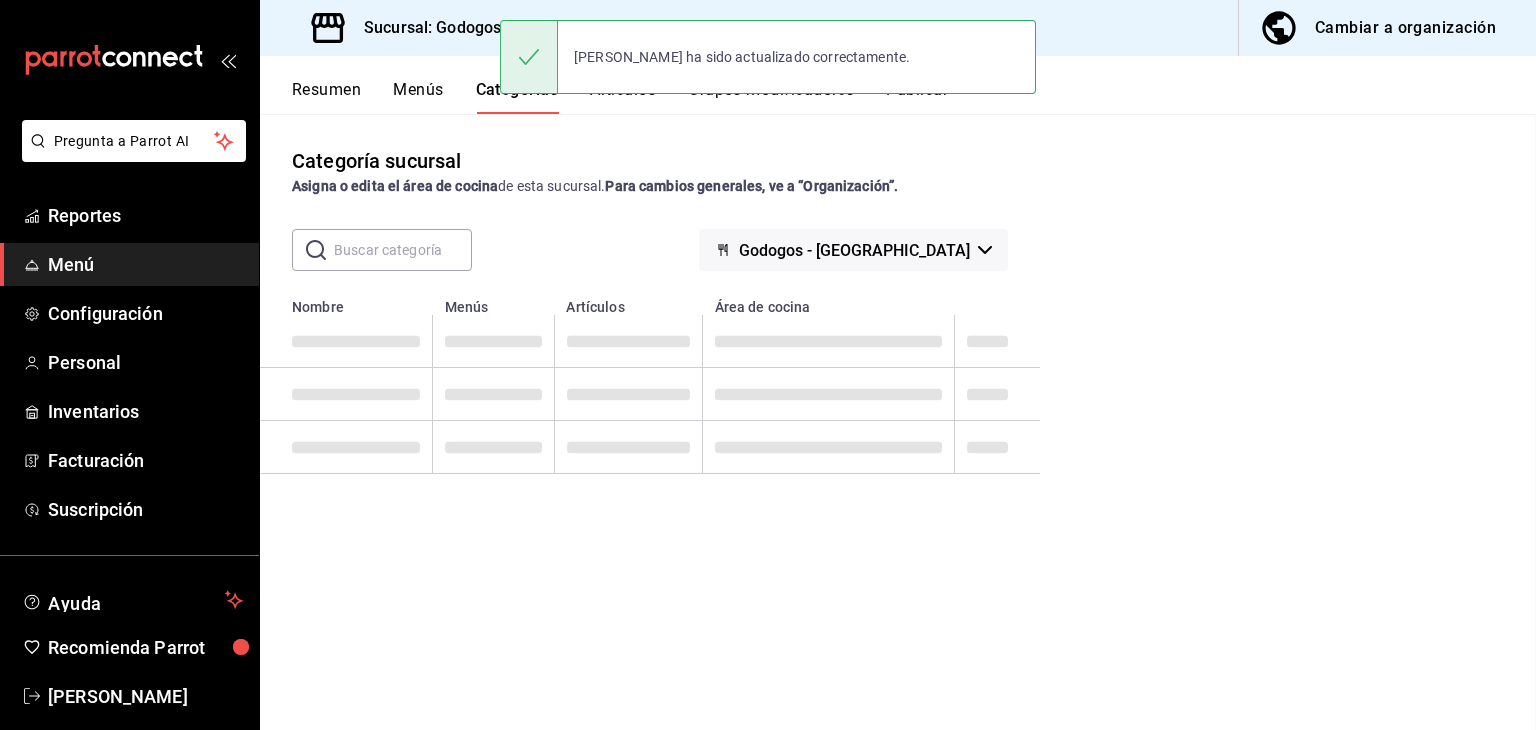 scroll, scrollTop: 0, scrollLeft: 0, axis: both 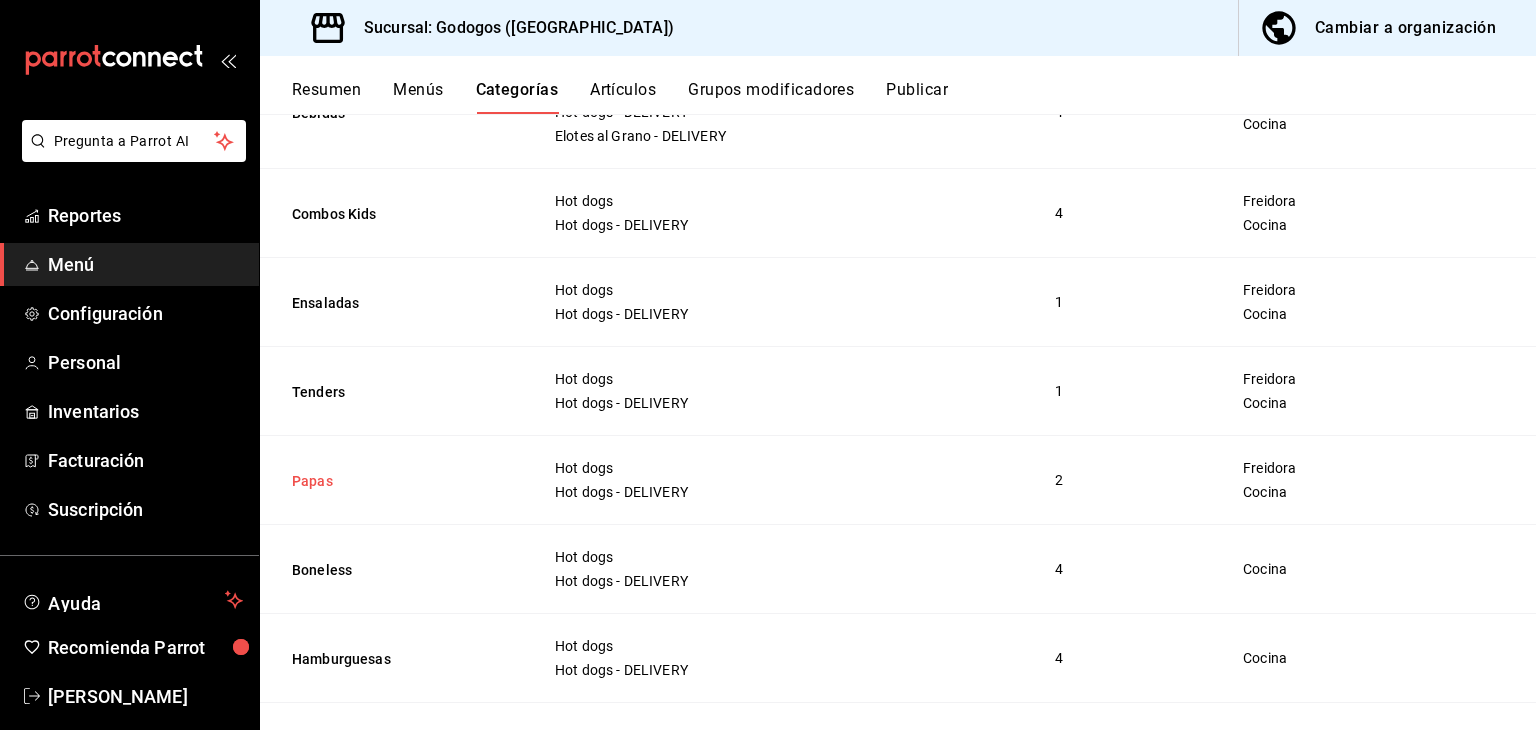 click on "Papas" at bounding box center [392, 481] 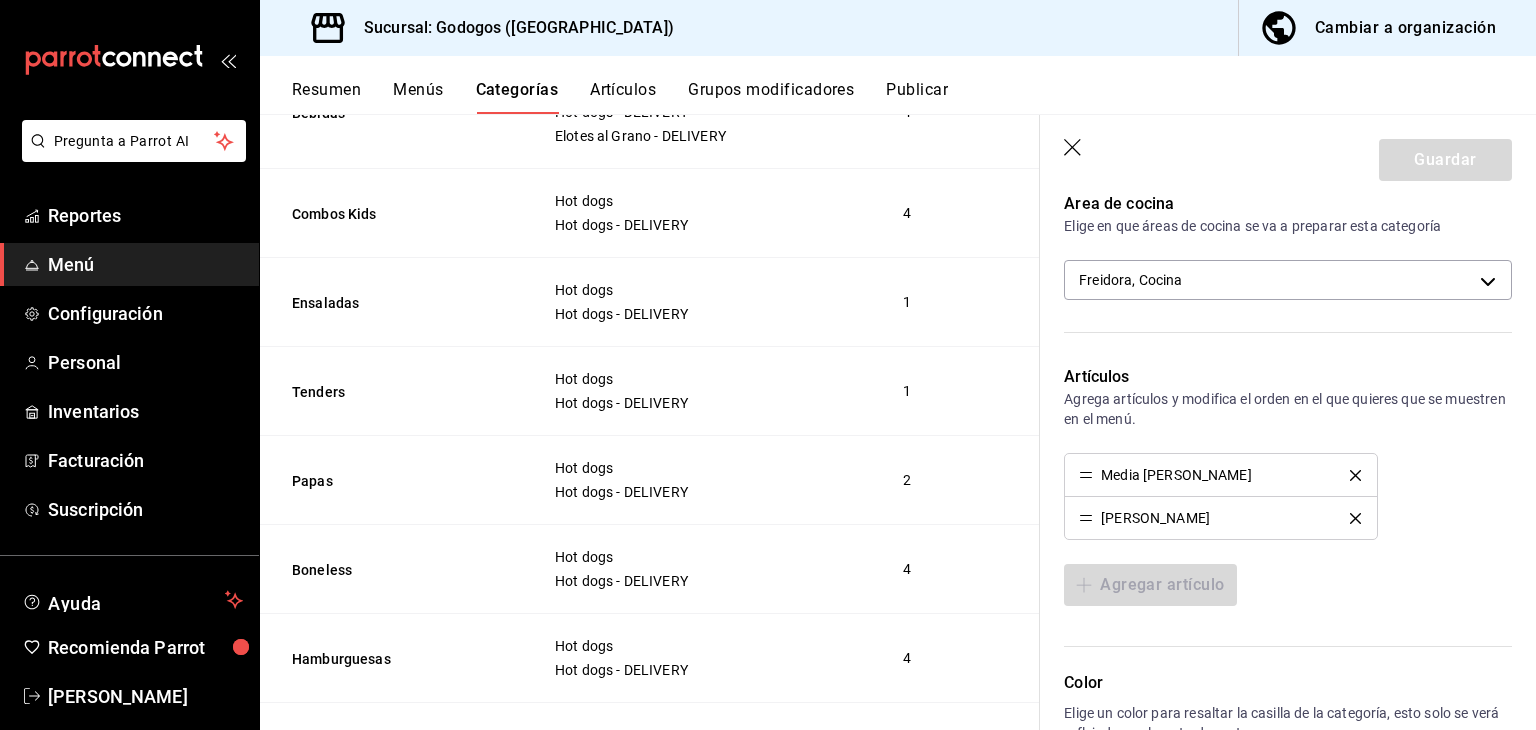 scroll, scrollTop: 600, scrollLeft: 0, axis: vertical 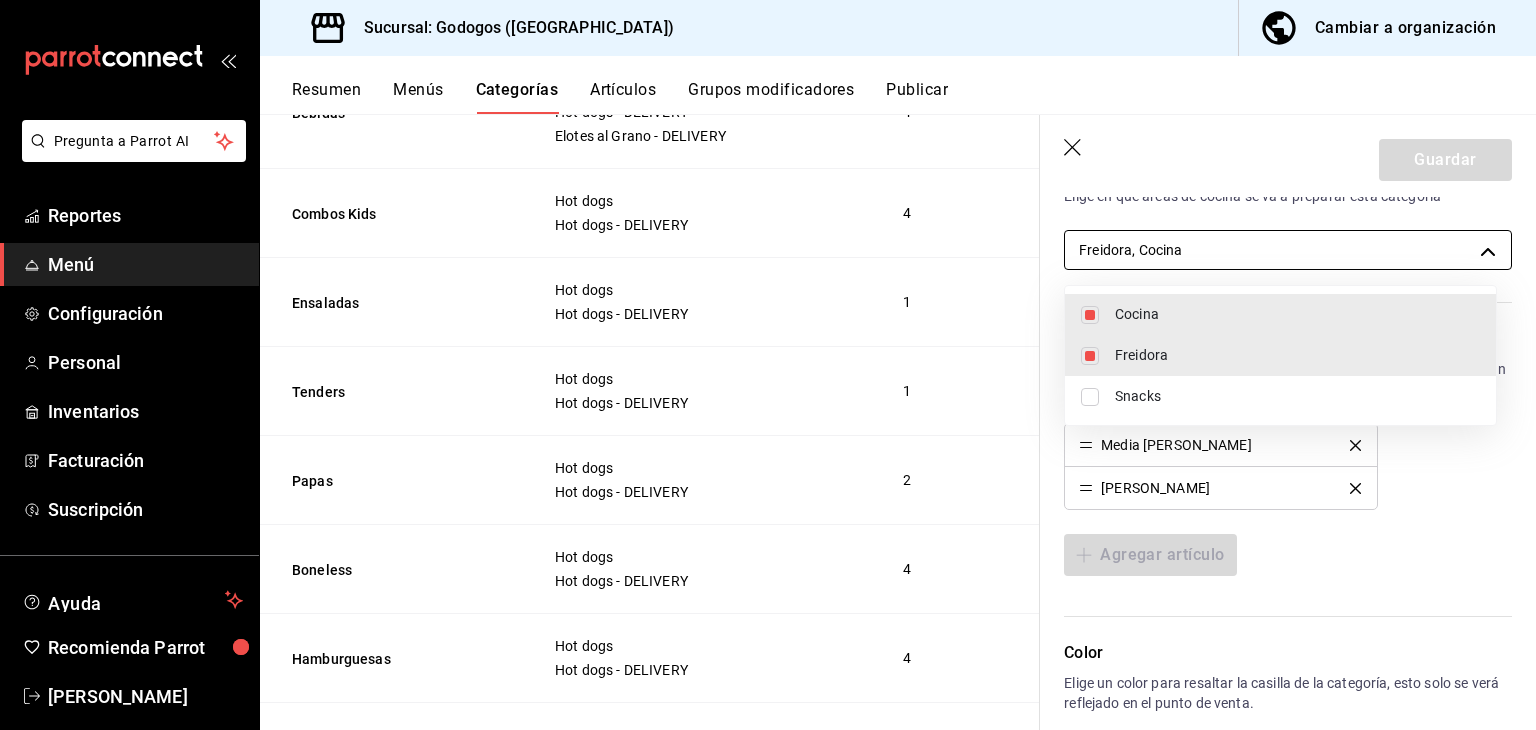click on "Pregunta a Parrot AI Reportes   Menú   Configuración   Personal   Inventarios   Facturación   Suscripción   Ayuda Recomienda Parrot   [PERSON_NAME]   Sugerir nueva función   Sucursal: Godogos ([GEOGRAPHIC_DATA]) Cambiar a organización Resumen Menús Categorías Artículos Grupos modificadores Publicar Categoría sucursal Asigna o edita el área de cocina  de esta sucursal.  Para cambios generales, ve a “Organización”. ​ ​ Godogos - Monterrey Nombre Menús Artículos Crepas Elotes [PERSON_NAME] Elotes [PERSON_NAME] - DELIVERY Elotes [PERSON_NAME] 1 Elotes Elotes [PERSON_NAME] Elotes [PERSON_NAME] - DELIVERY Elotes [PERSON_NAME] 6 Especiales Elotes [PERSON_NAME] Elotes [PERSON_NAME] - DELIVERY Elotes [PERSON_NAME] 4 Fritos Elotes [PERSON_NAME] Elotes [PERSON_NAME] - DELIVERY Elotes [PERSON_NAME] 2 Snacks Hot dogs Hot dogs - DELIVERY 6 Bebidas Hot dogs Hot dogs - DELIVERY Elotes [PERSON_NAME] - DELIVERY 4 Combos Kids Hot dogs Hot dogs - DELIVERY 4 Ensaladas Hot dogs Hot dogs - DELIVERY 1 Tenders Hot dogs Hot dogs - DELIVERY 1 Papas Hot dogs 2 Boneless 4 4 14" at bounding box center [768, 365] 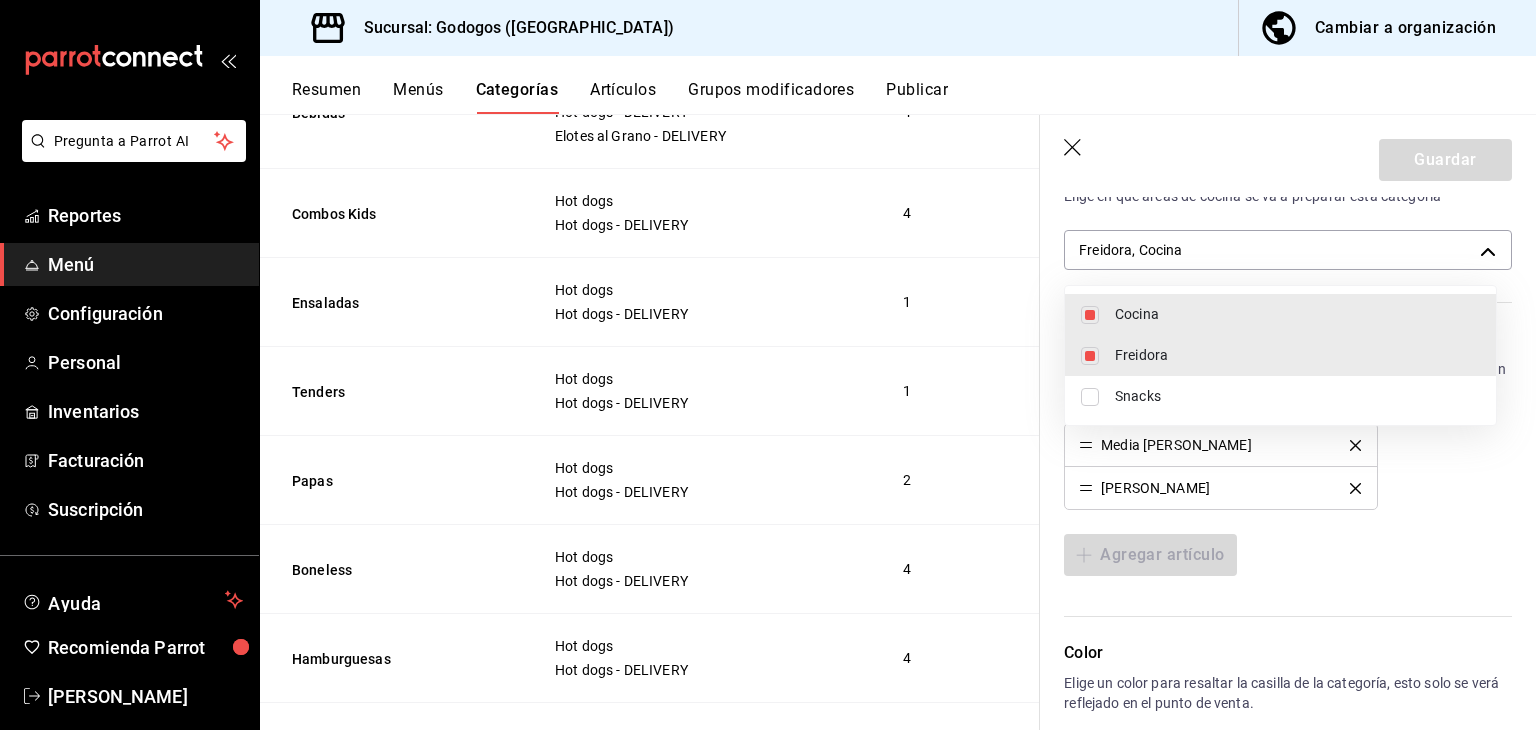 click on "Freidora" at bounding box center [1297, 355] 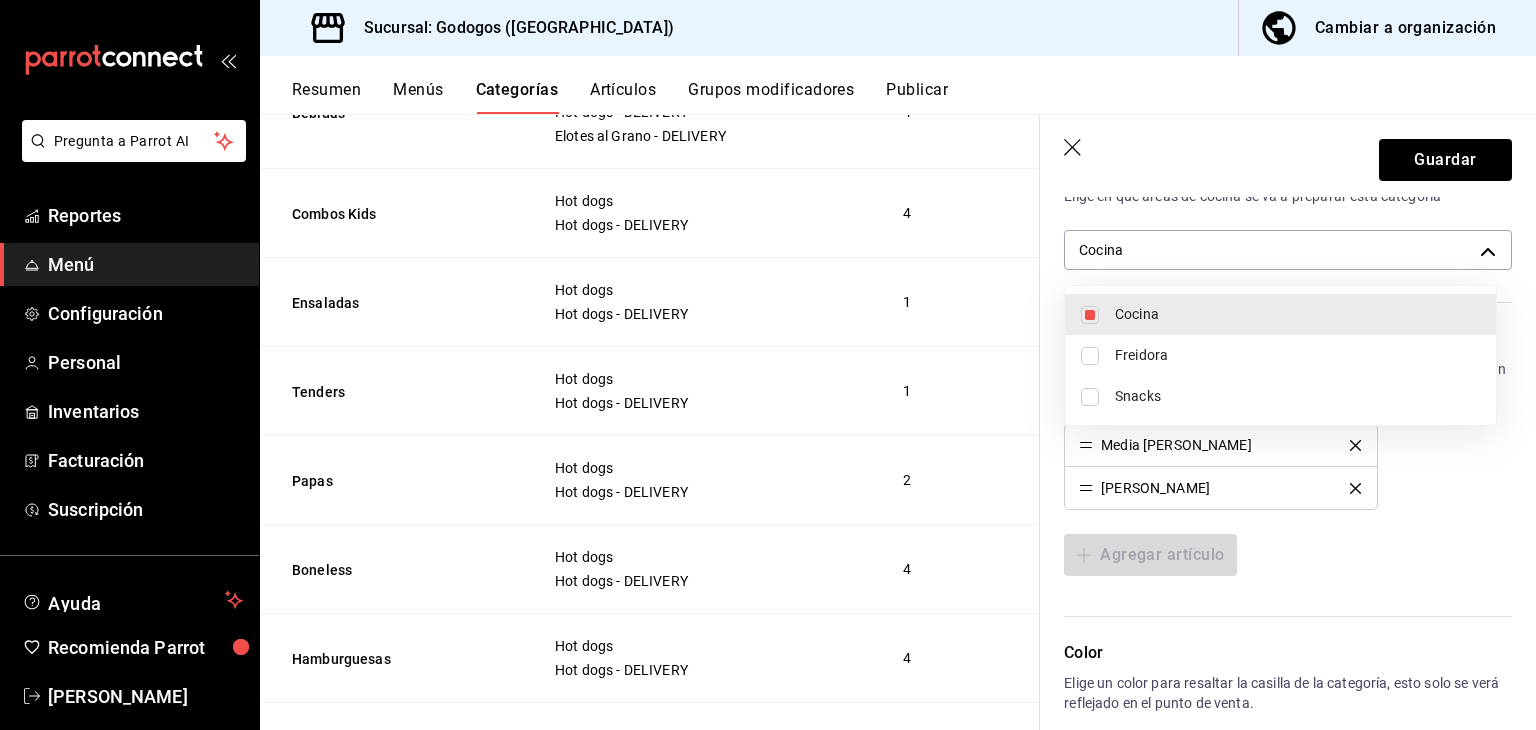 click at bounding box center (768, 365) 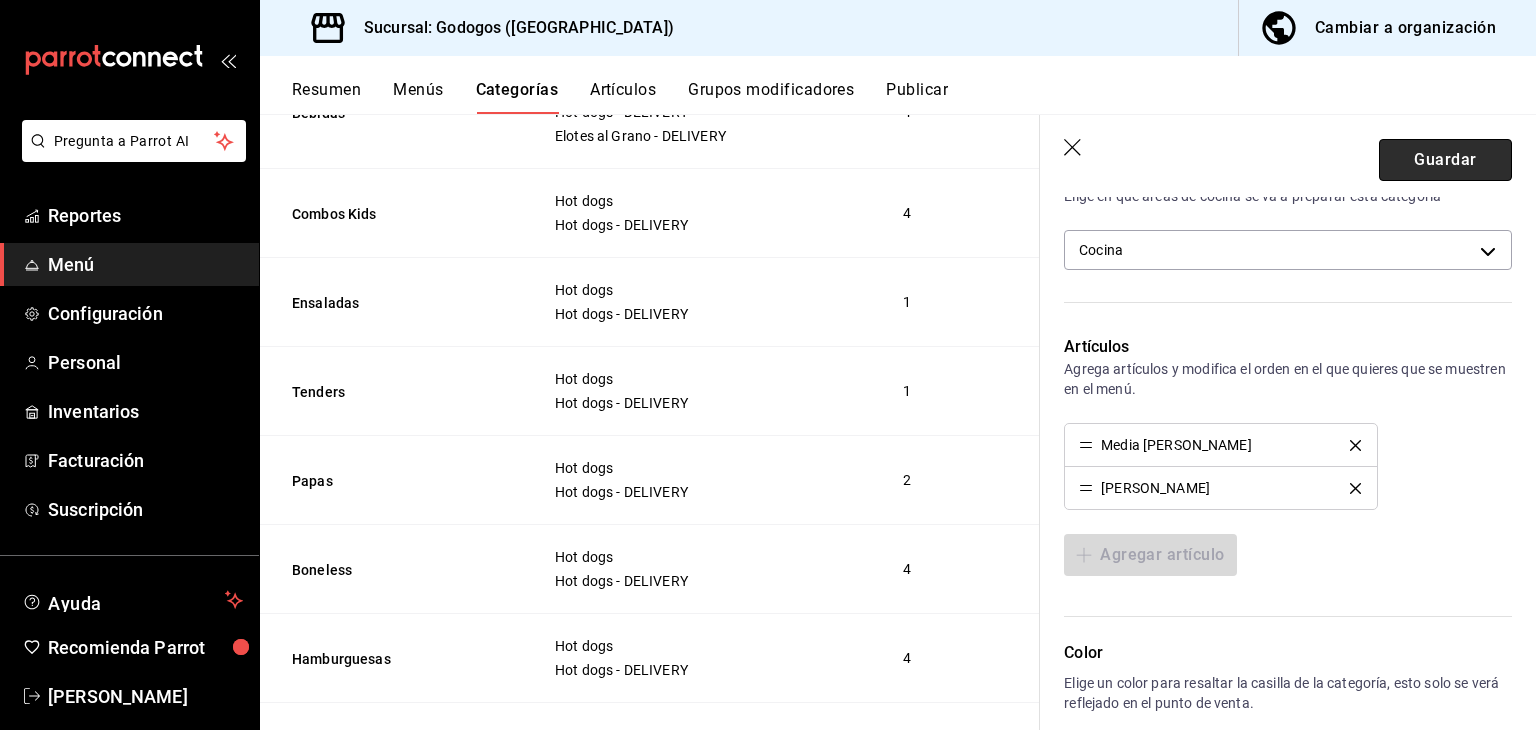 click on "Guardar" at bounding box center [1445, 160] 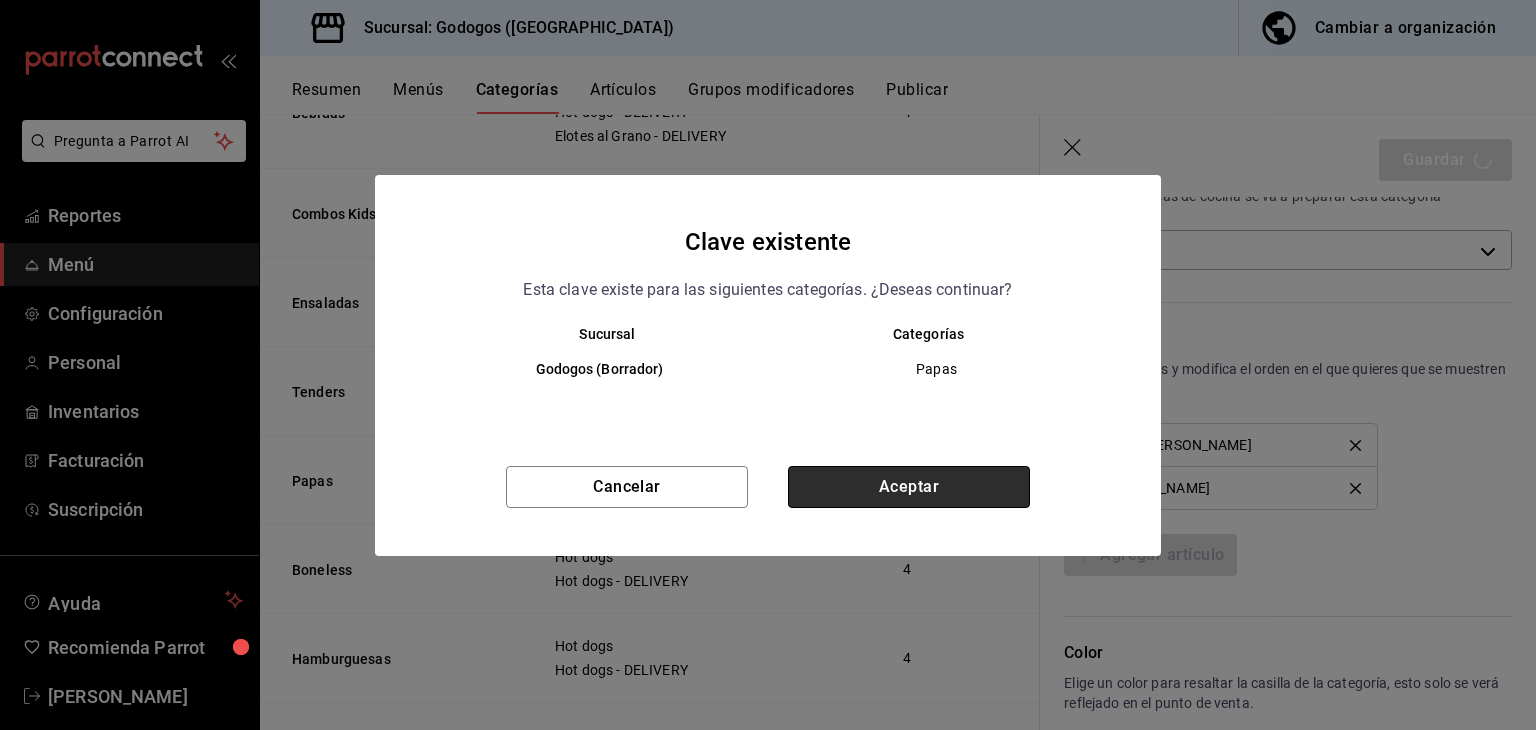 click on "Aceptar" at bounding box center (909, 487) 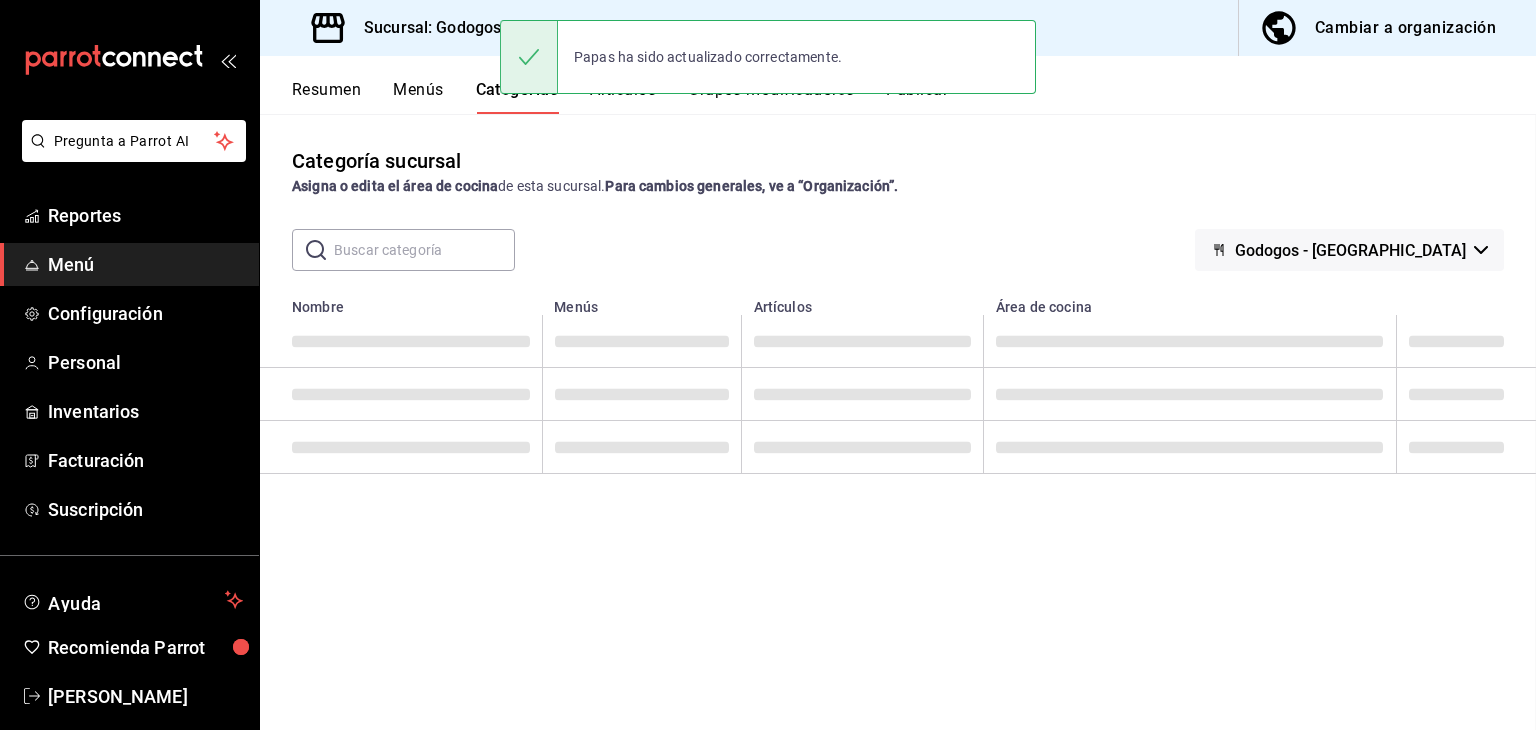 scroll, scrollTop: 0, scrollLeft: 0, axis: both 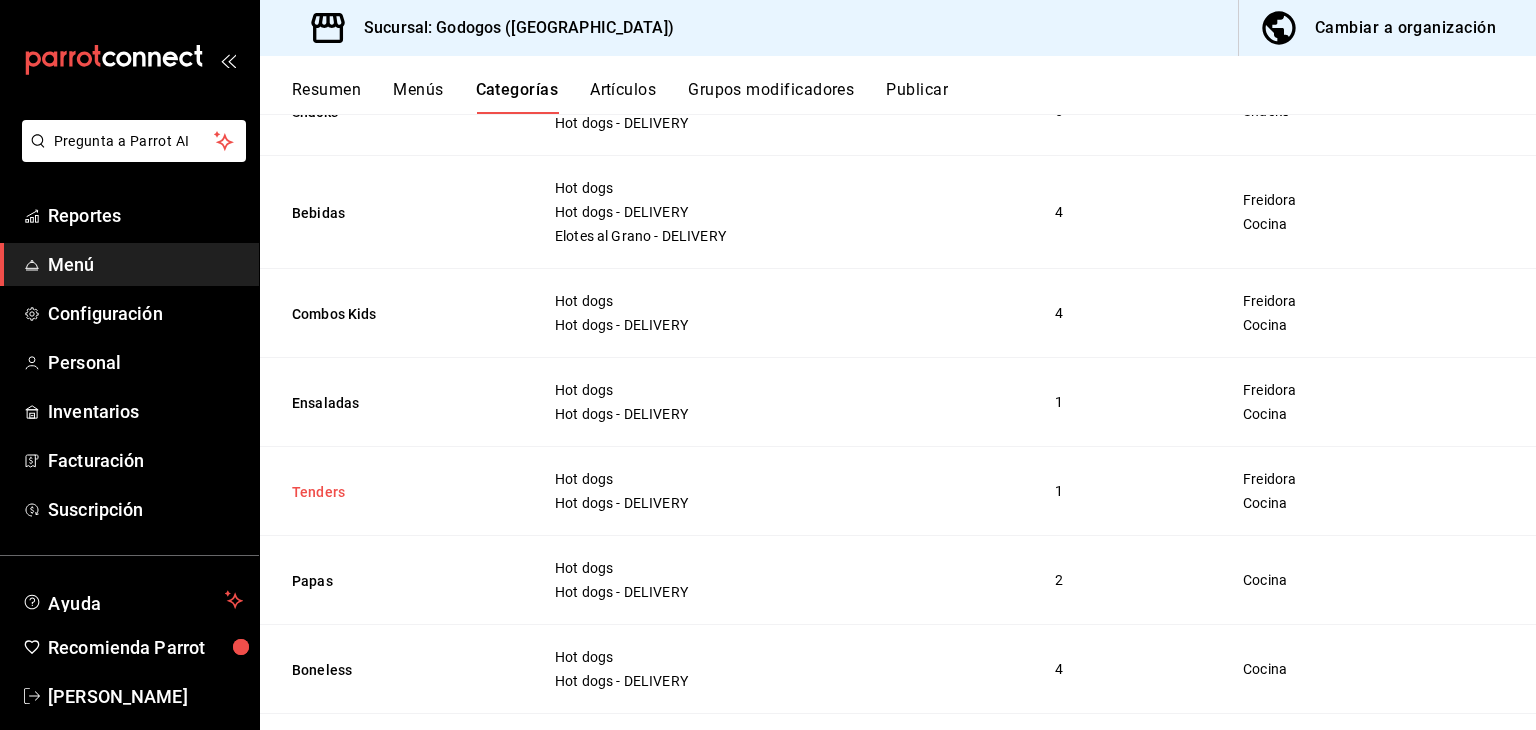 click on "Tenders" at bounding box center (392, 492) 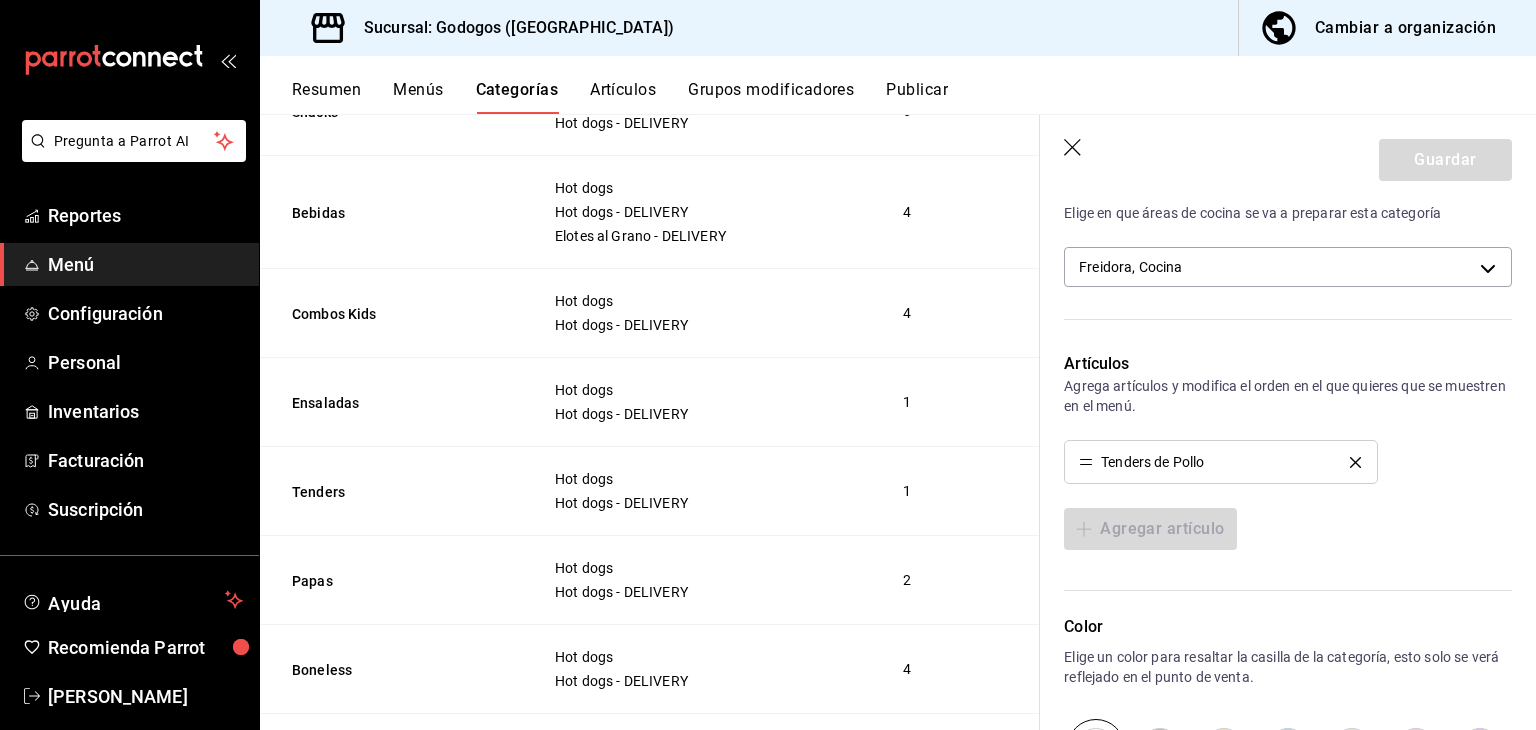 scroll, scrollTop: 600, scrollLeft: 0, axis: vertical 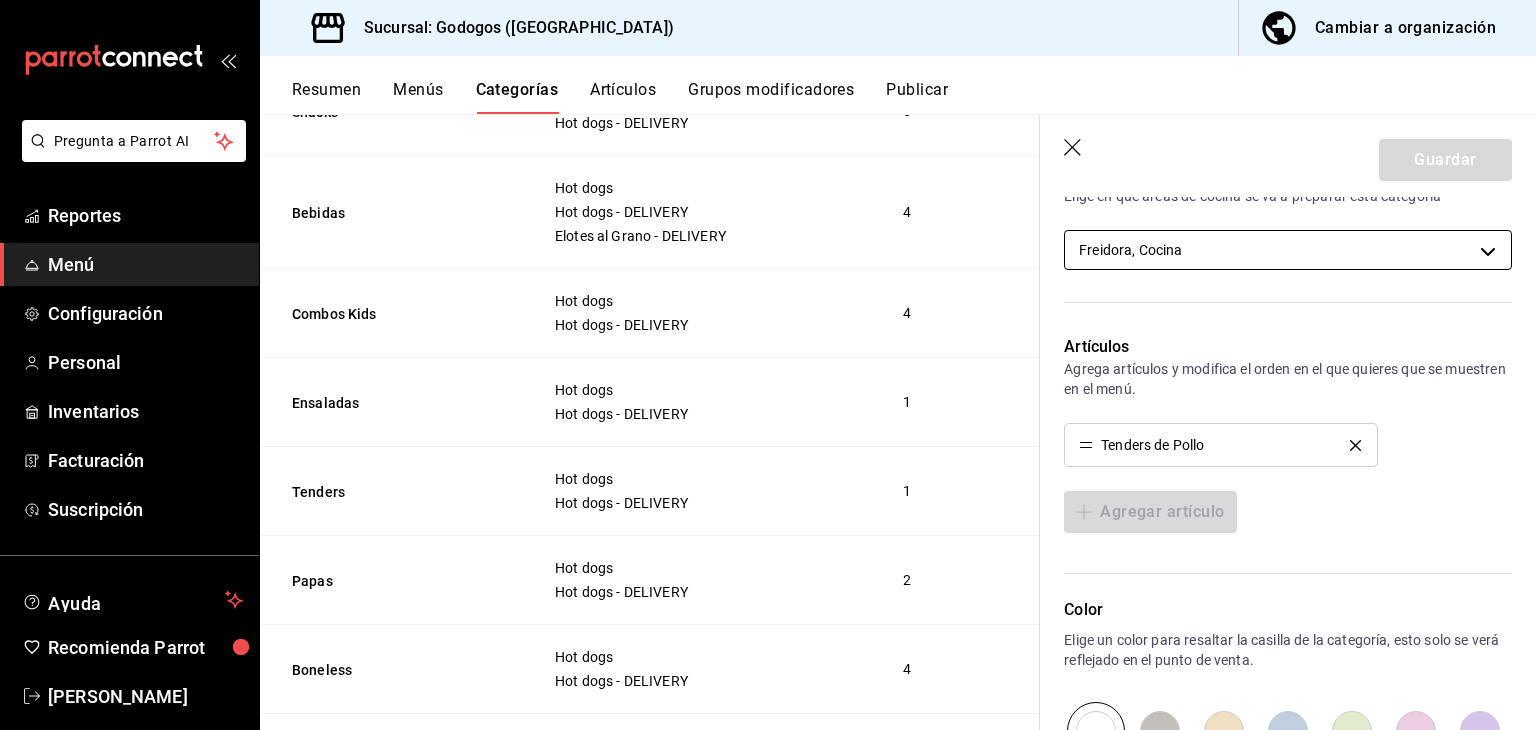 click on "Pregunta a Parrot AI Reportes   Menú   Configuración   Personal   Inventarios   Facturación   Suscripción   Ayuda Recomienda Parrot   [PERSON_NAME]   Sugerir nueva función   Sucursal: Godogos ([GEOGRAPHIC_DATA]) Cambiar a organización Resumen Menús Categorías Artículos Grupos modificadores Publicar Categoría sucursal Asigna o edita el área de cocina  de esta sucursal.  Para cambios generales, ve a “Organización”. ​ ​ Godogos - Monterrey Nombre Menús Artículos Crepas Elotes [PERSON_NAME] Elotes [PERSON_NAME] - DELIVERY Elotes [PERSON_NAME] 1 Elotes Elotes [PERSON_NAME] Elotes [PERSON_NAME] - DELIVERY Elotes [PERSON_NAME] 6 Especiales Elotes [PERSON_NAME] Elotes [PERSON_NAME] - DELIVERY Elotes [PERSON_NAME] 4 Fritos Elotes [PERSON_NAME] Elotes [PERSON_NAME] - DELIVERY Elotes [PERSON_NAME] 2 Snacks Hot dogs Hot dogs - DELIVERY 6 Bebidas Hot dogs Hot dogs - DELIVERY Elotes [PERSON_NAME] - DELIVERY 4 Combos Kids Hot dogs Hot dogs - DELIVERY 4 Ensaladas Hot dogs Hot dogs - DELIVERY 1 Tenders Hot dogs Hot dogs - DELIVERY 1 Papas Hot dogs 2 Boneless 4 4 14" at bounding box center [768, 365] 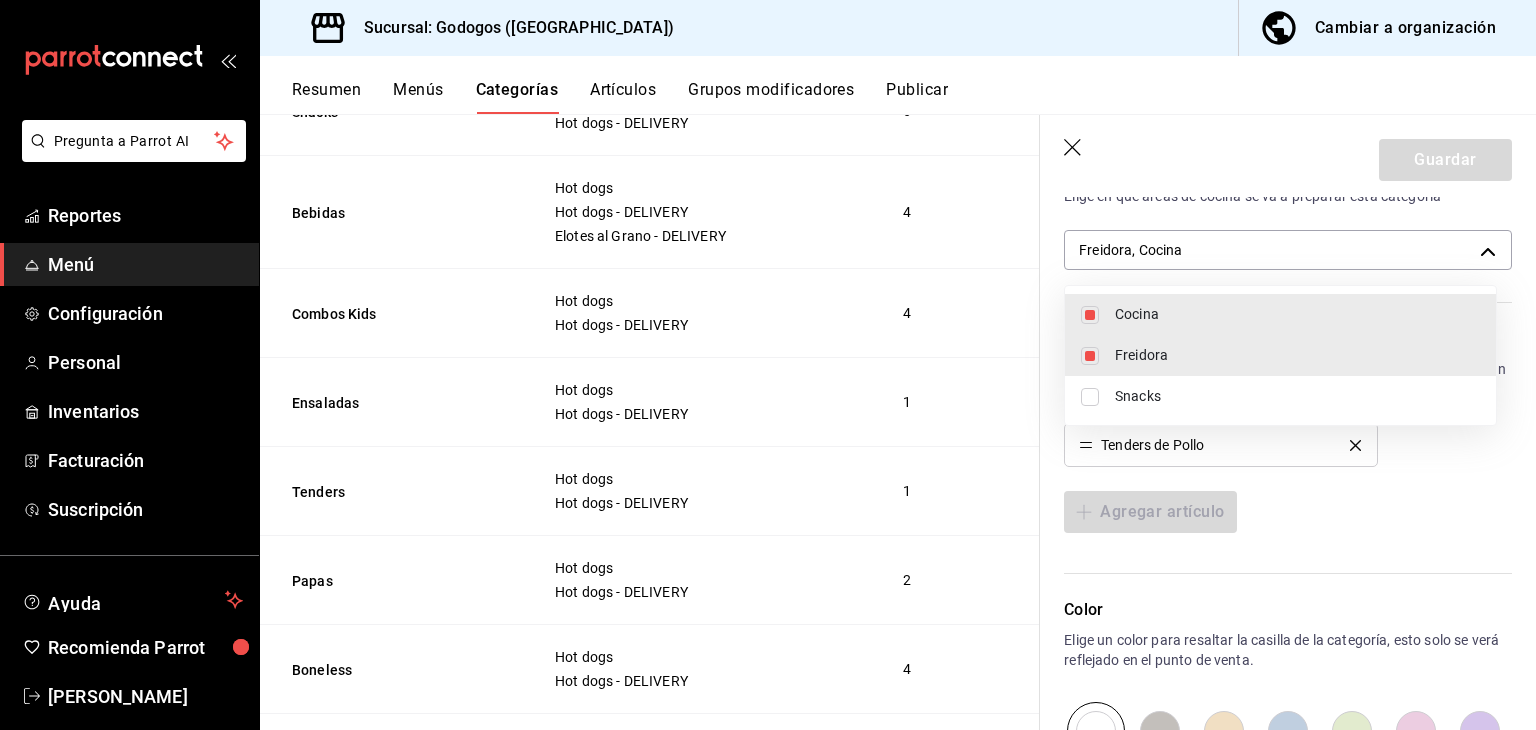 click on "Freidora" at bounding box center [1297, 355] 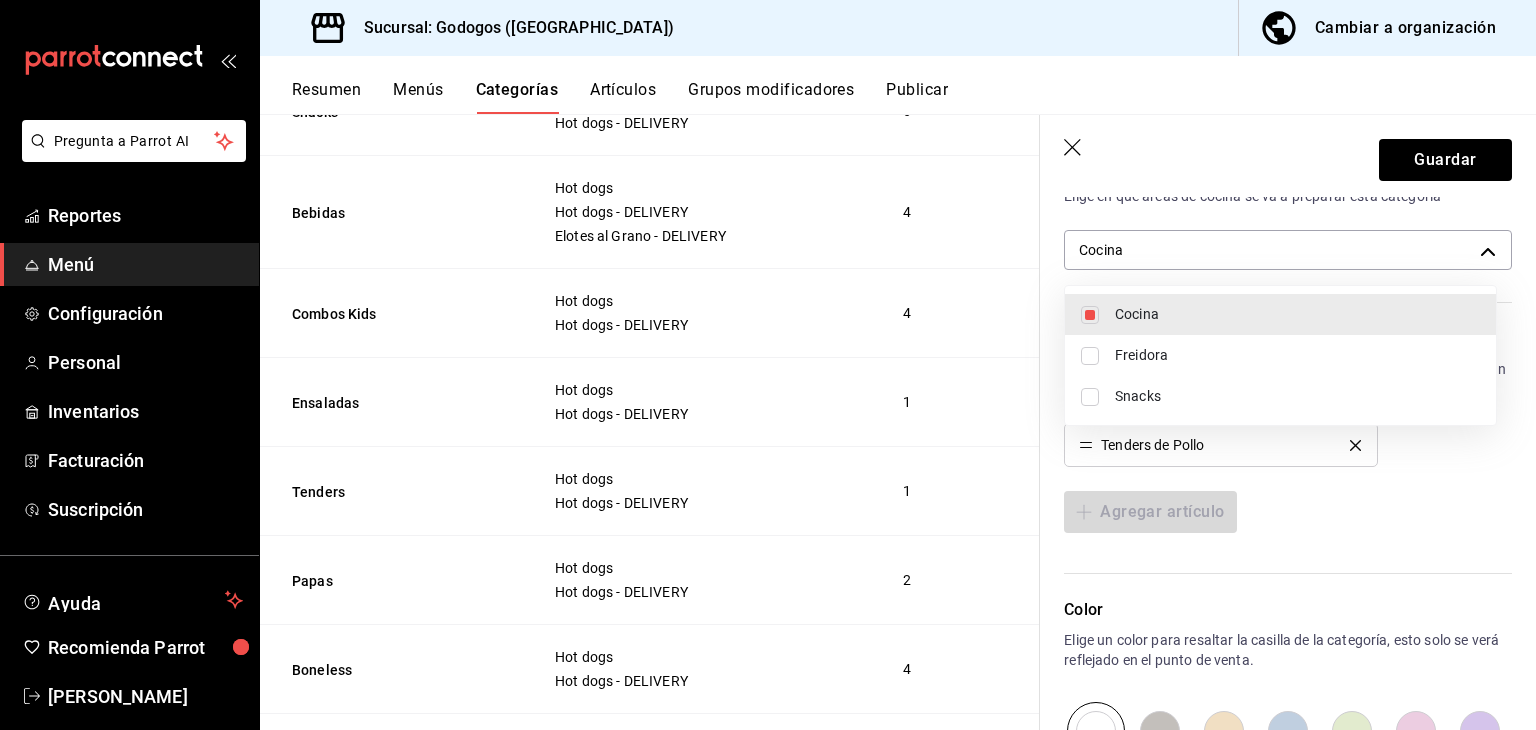 type on "0f11d397-018c-4a7f-ab63-c96a3226ec81" 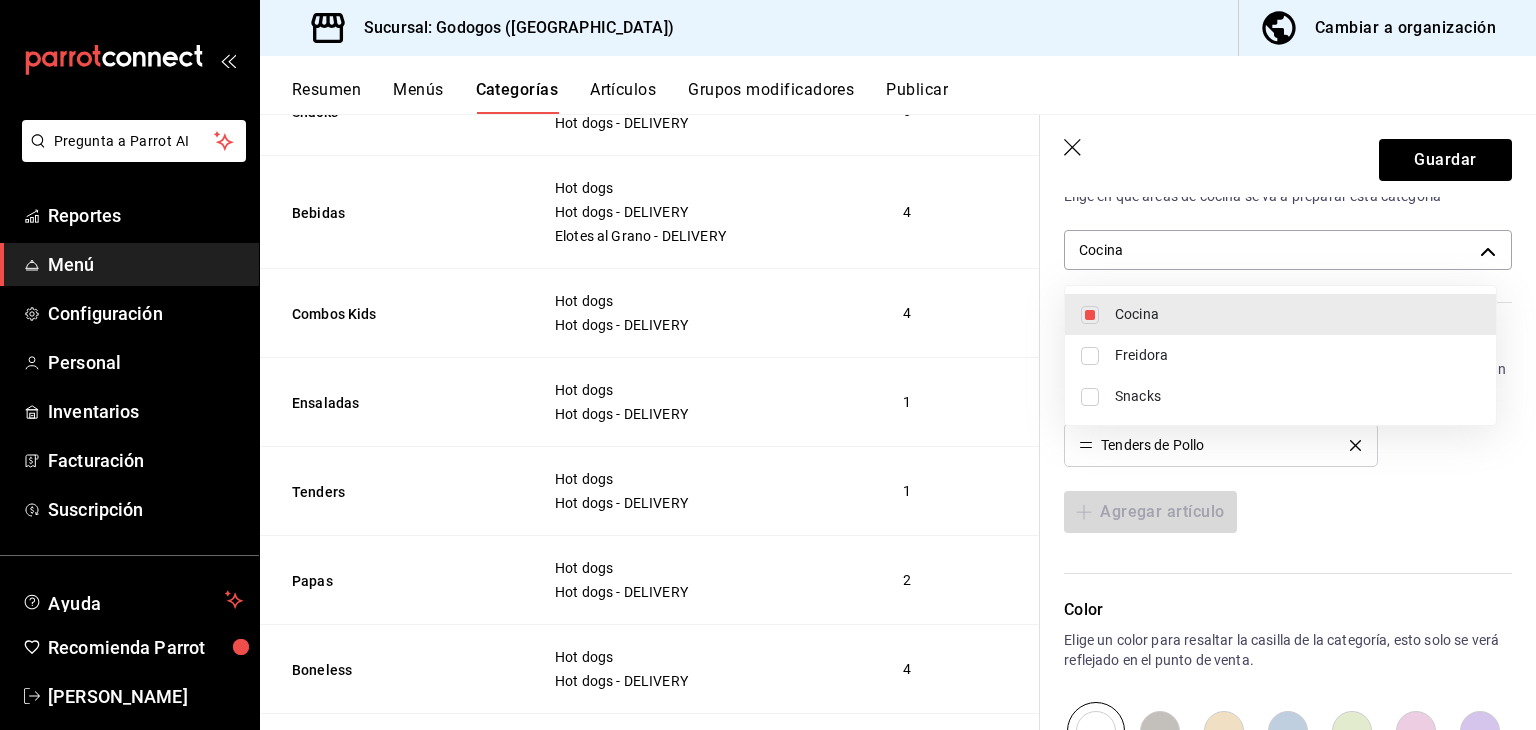 click at bounding box center [768, 365] 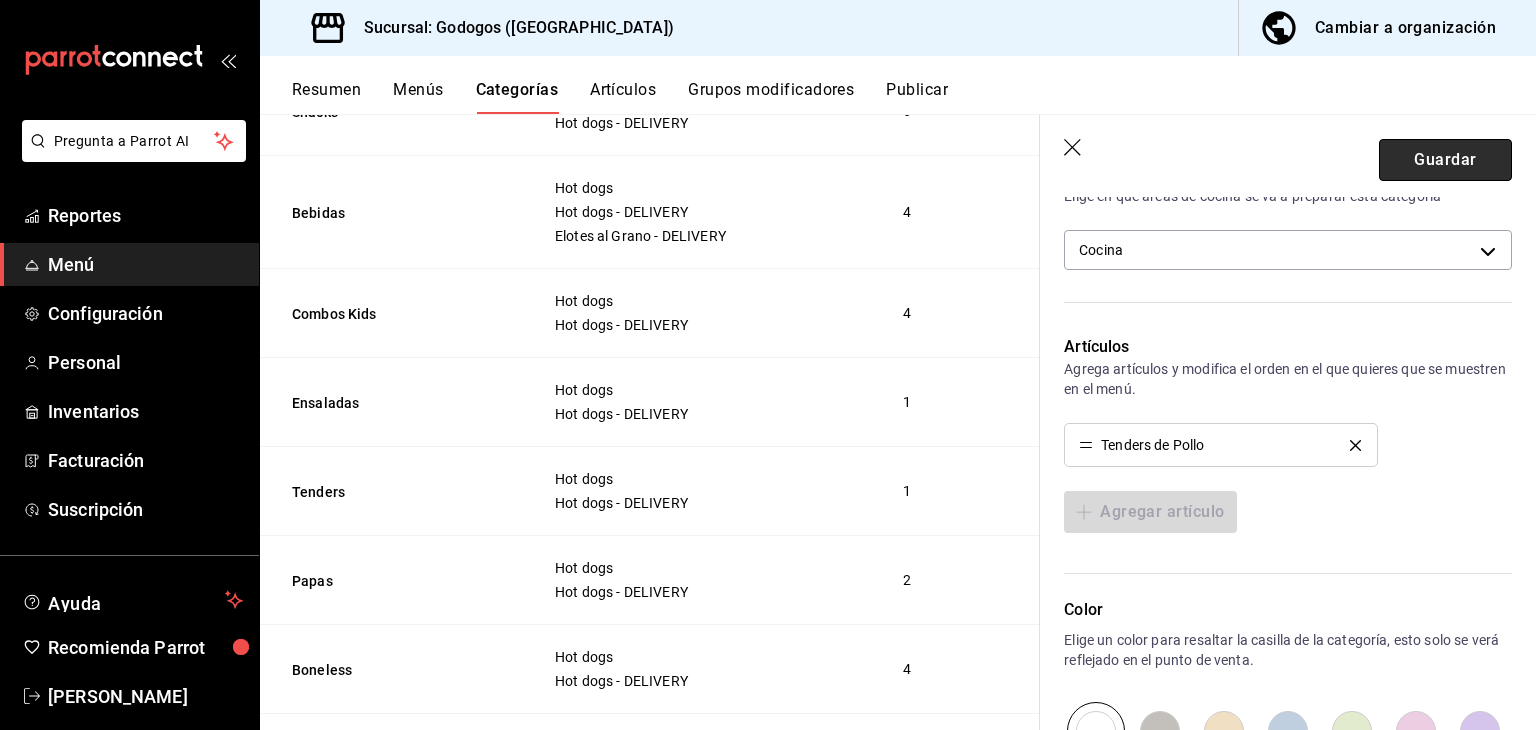 click on "Guardar" at bounding box center (1445, 160) 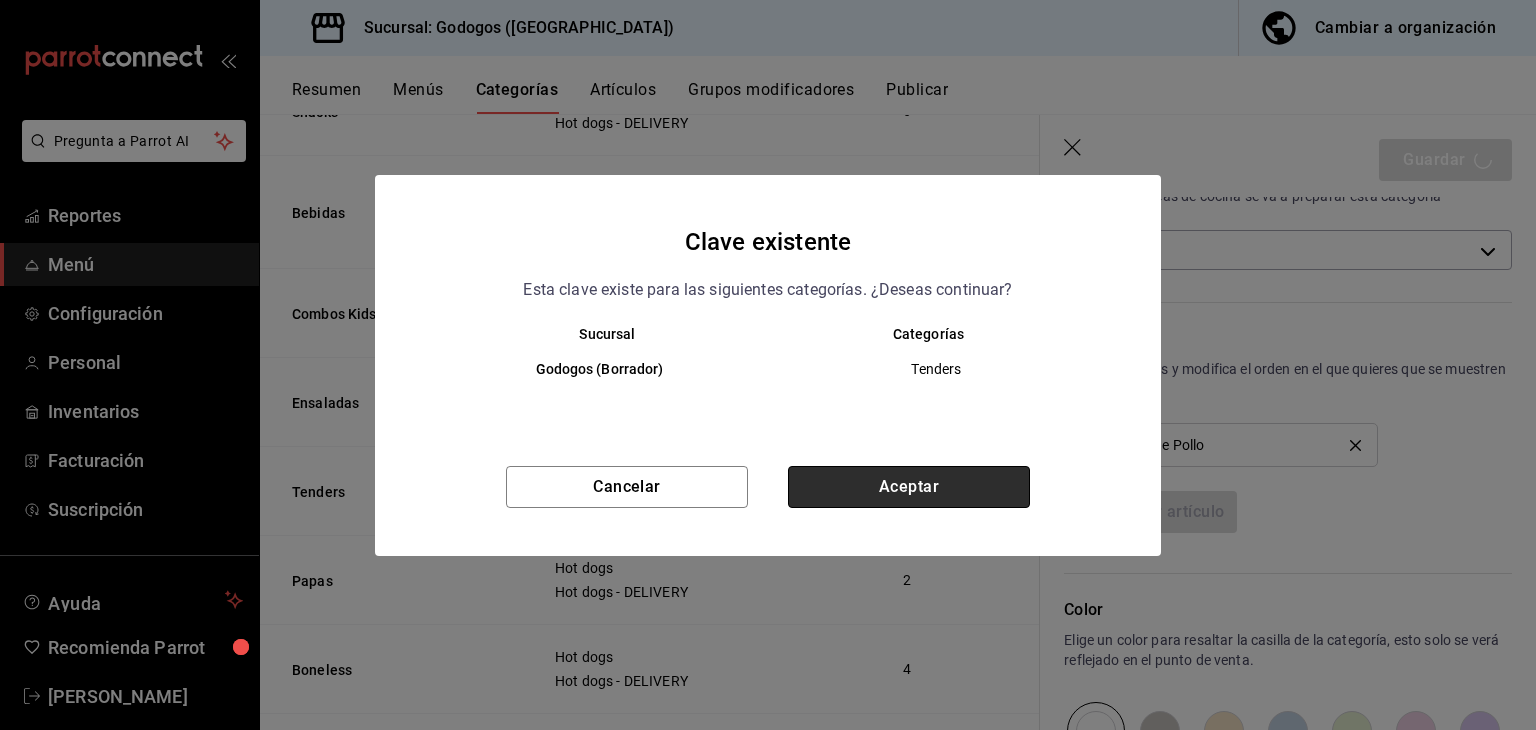 click on "Aceptar" at bounding box center (909, 487) 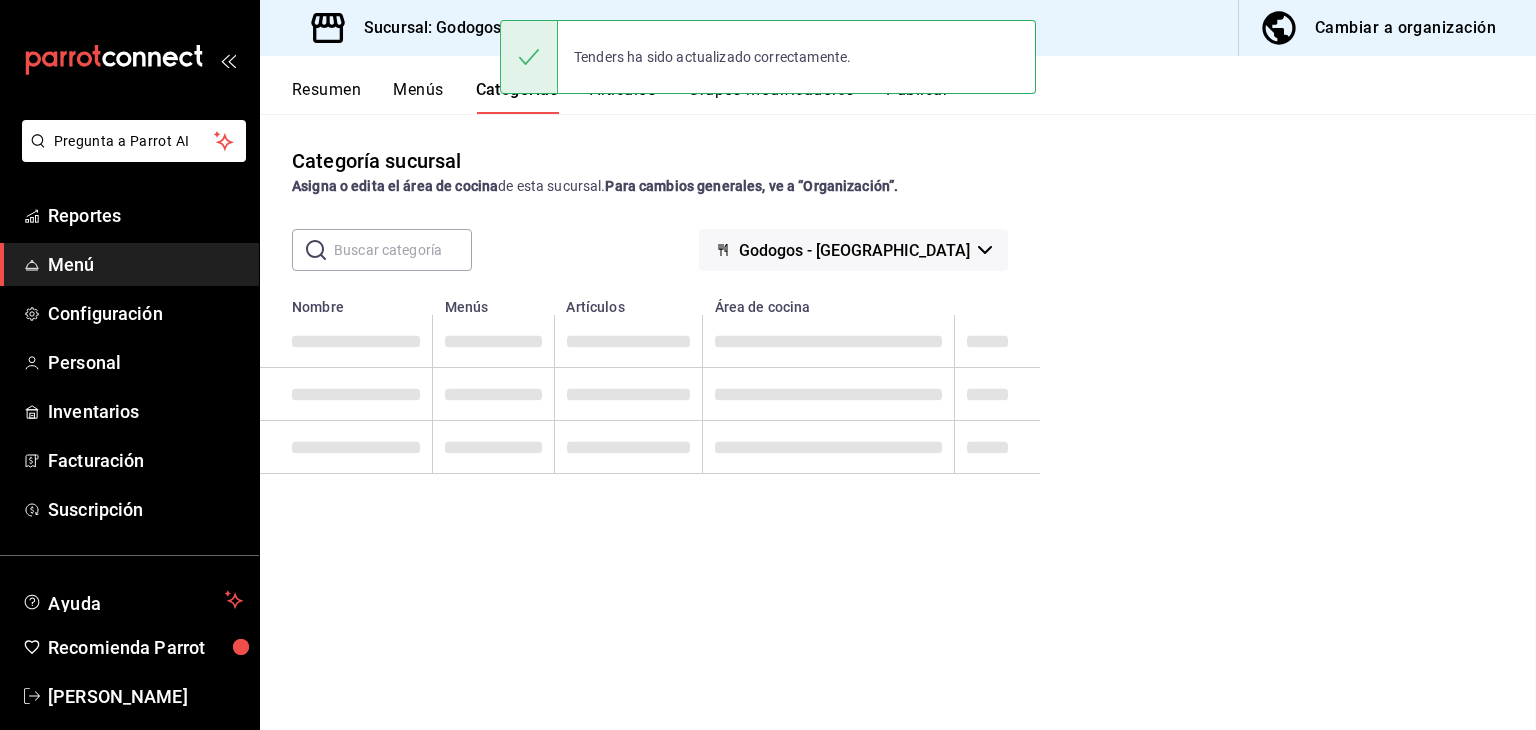 scroll, scrollTop: 0, scrollLeft: 0, axis: both 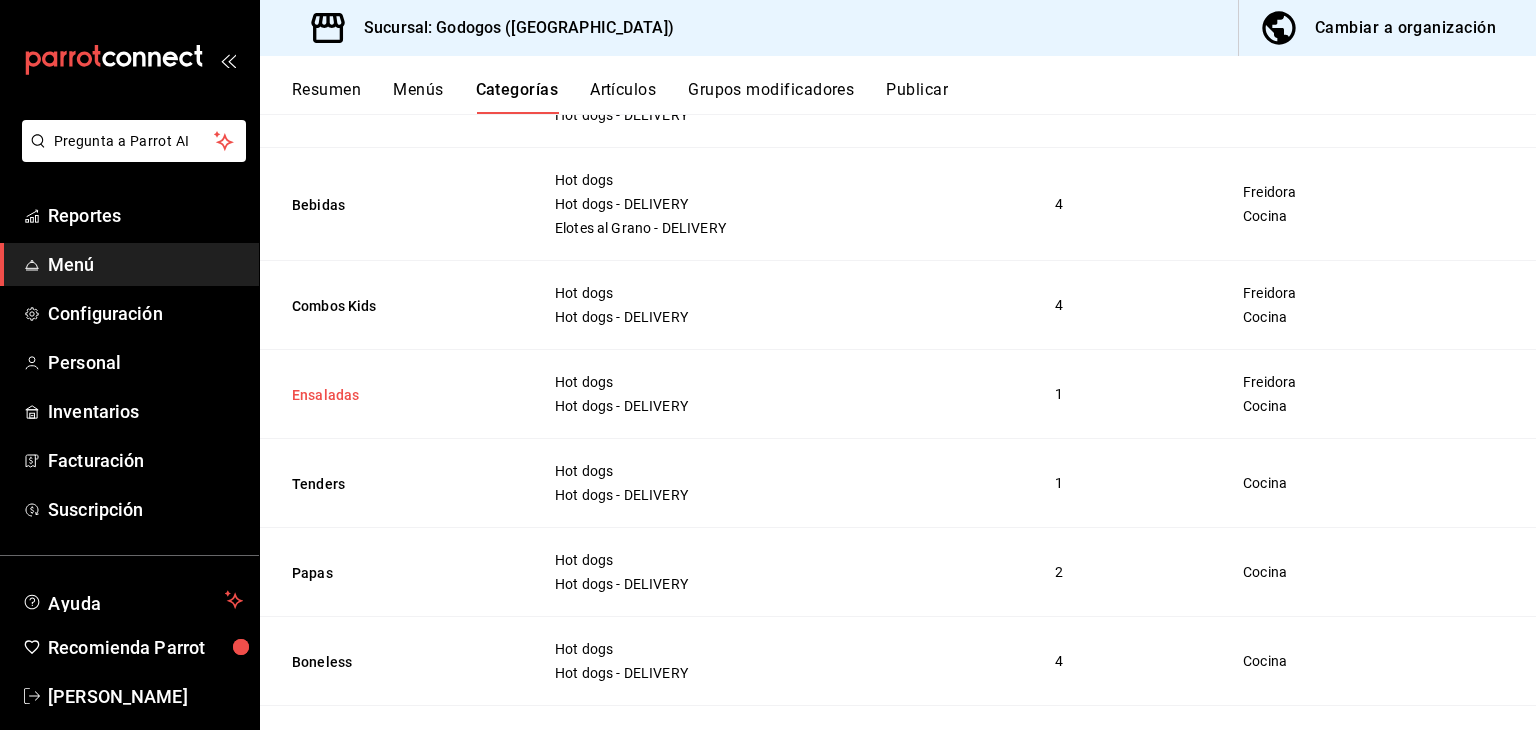 click on "Ensaladas" at bounding box center (392, 395) 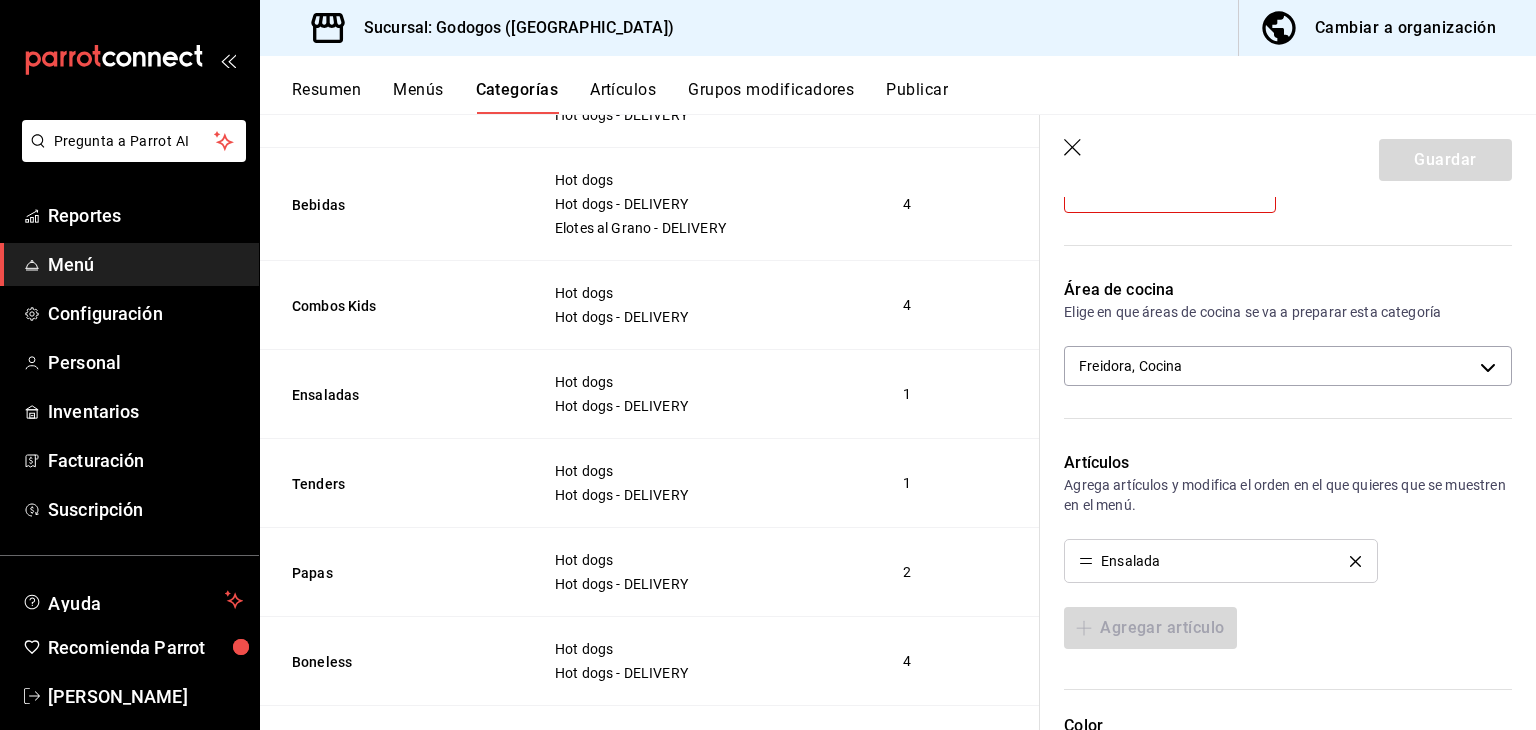scroll, scrollTop: 500, scrollLeft: 0, axis: vertical 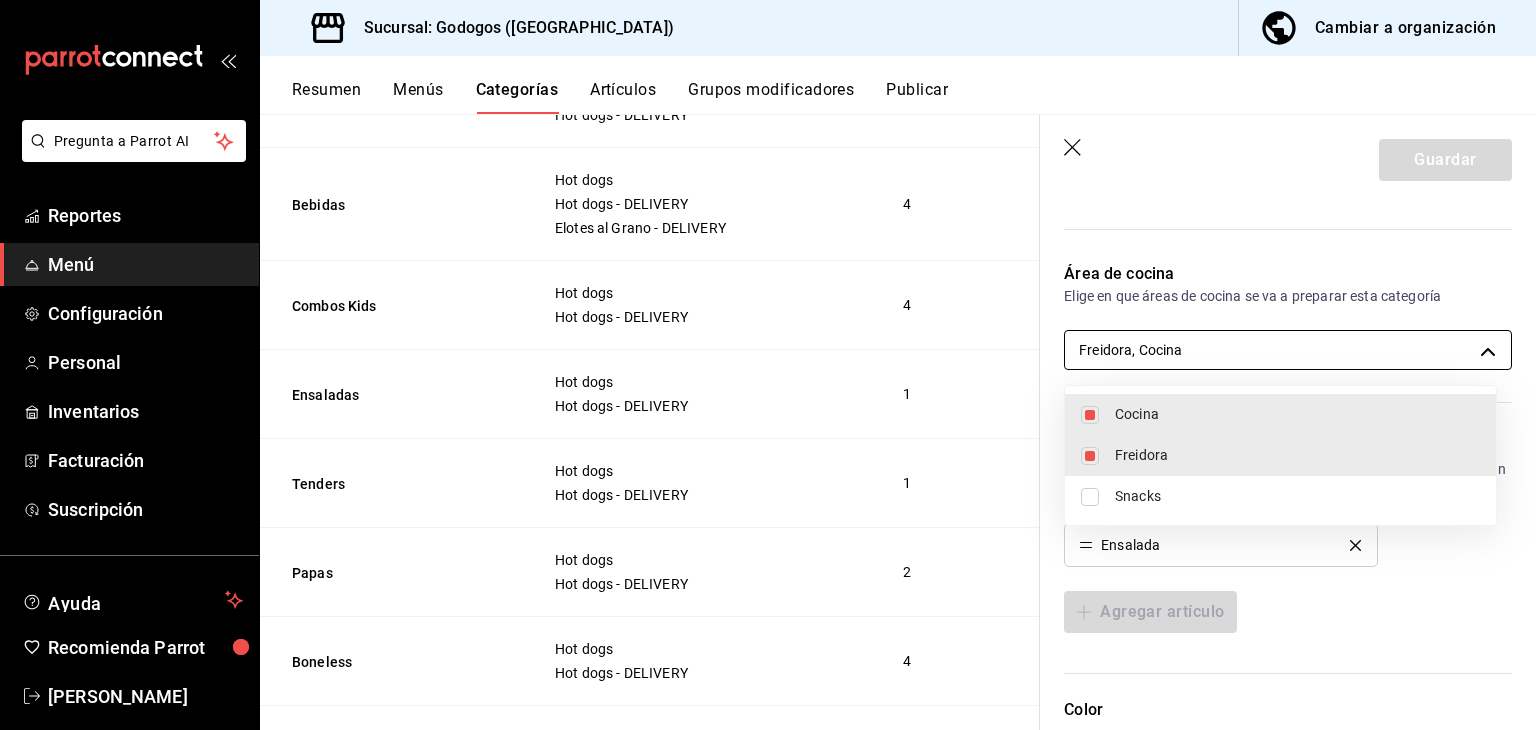 click on "Pregunta a Parrot AI Reportes   Menú   Configuración   Personal   Inventarios   Facturación   Suscripción   Ayuda Recomienda Parrot   [PERSON_NAME]   Sugerir nueva función   Sucursal: Godogos ([GEOGRAPHIC_DATA]) Cambiar a organización Resumen Menús Categorías Artículos Grupos modificadores Publicar Categoría sucursal Asigna o edita el área de cocina  de esta sucursal.  Para cambios generales, ve a “Organización”. ​ ​ Godogos - Monterrey Nombre Menús Artículos Crepas Elotes [PERSON_NAME] Elotes [PERSON_NAME] - DELIVERY Elotes [PERSON_NAME] 1 Elotes Elotes [PERSON_NAME] Elotes [PERSON_NAME] - DELIVERY Elotes [PERSON_NAME] 6 Especiales Elotes [PERSON_NAME] Elotes [PERSON_NAME] - DELIVERY Elotes [PERSON_NAME] 4 Fritos Elotes [PERSON_NAME] Elotes [PERSON_NAME] - DELIVERY Elotes [PERSON_NAME] 2 Snacks Hot dogs Hot dogs - DELIVERY 6 Bebidas Hot dogs Hot dogs - DELIVERY Elotes [PERSON_NAME] - DELIVERY 4 Combos Kids Hot dogs Hot dogs - DELIVERY 4 Ensaladas Hot dogs Hot dogs - DELIVERY 1 Tenders Hot dogs Hot dogs - DELIVERY 1 Papas Hot dogs 2 Boneless 4 4 14" at bounding box center (768, 365) 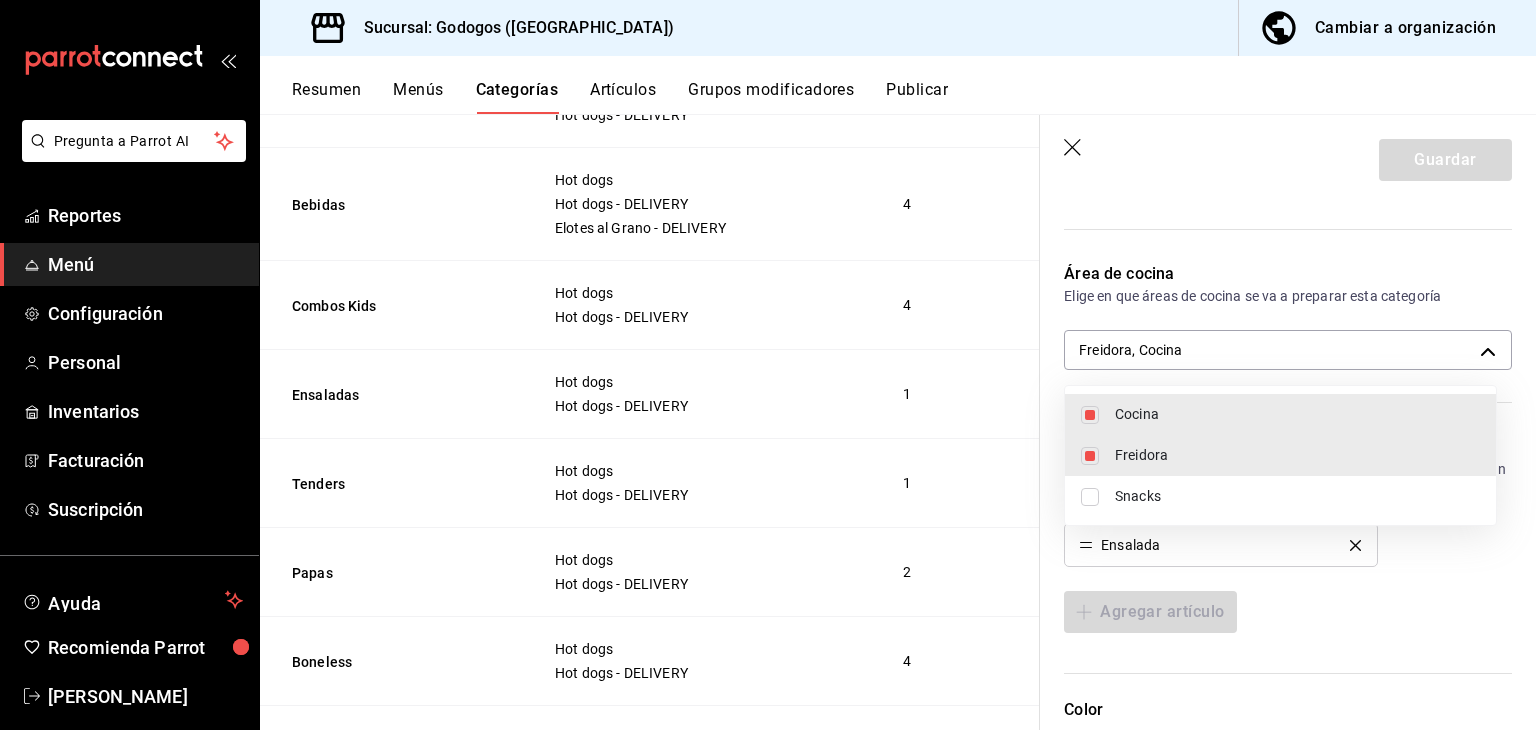 click on "Freidora" at bounding box center [1297, 455] 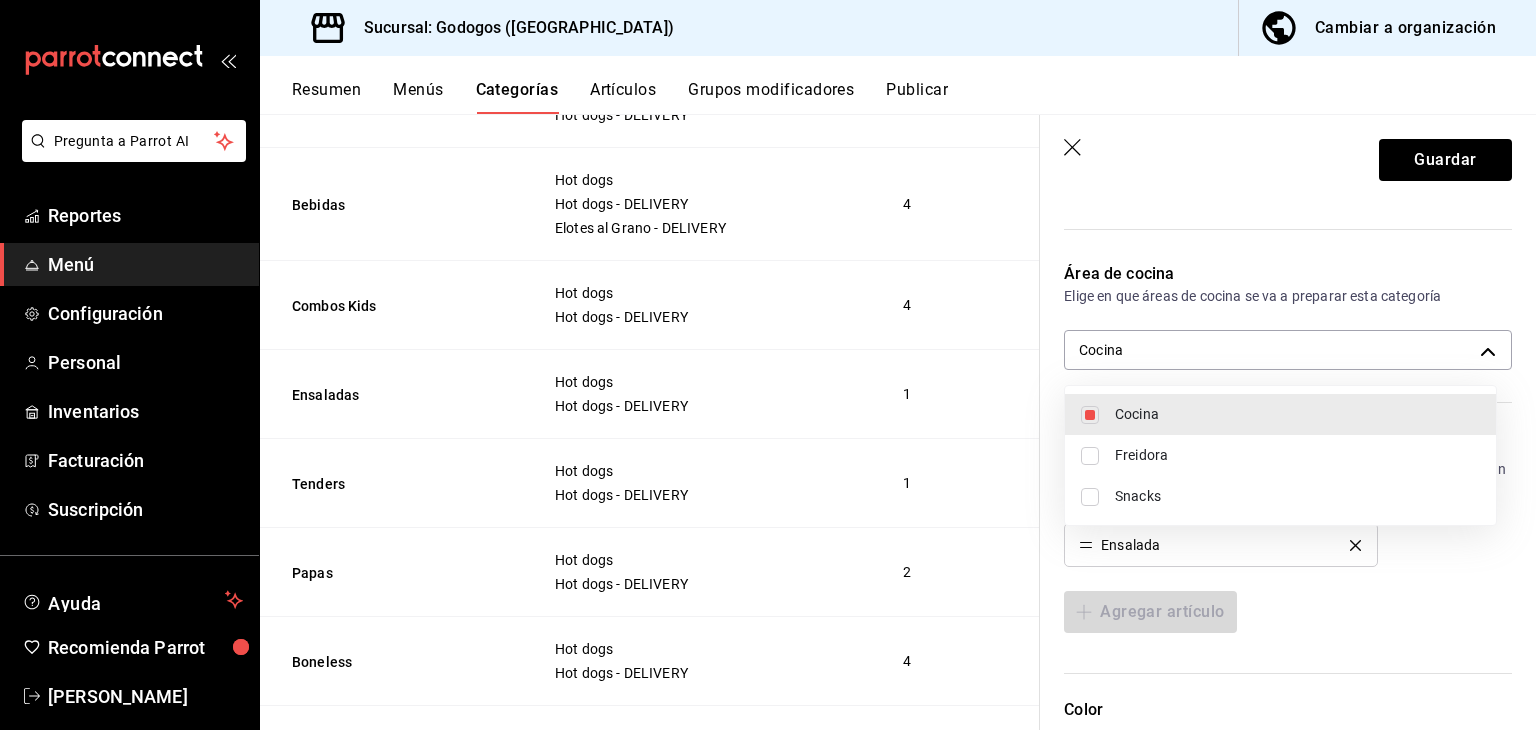 click at bounding box center (768, 365) 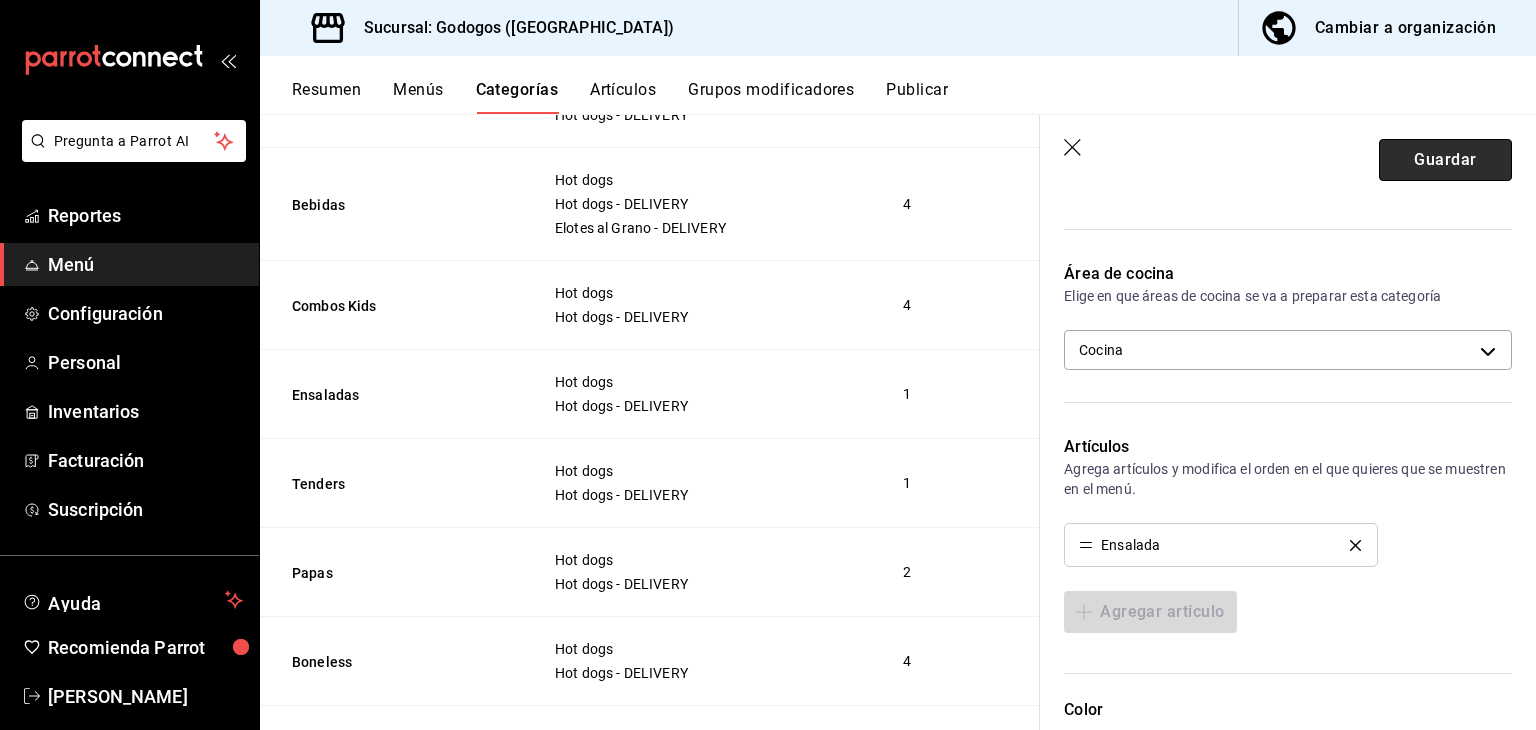 click on "Guardar" at bounding box center (1445, 160) 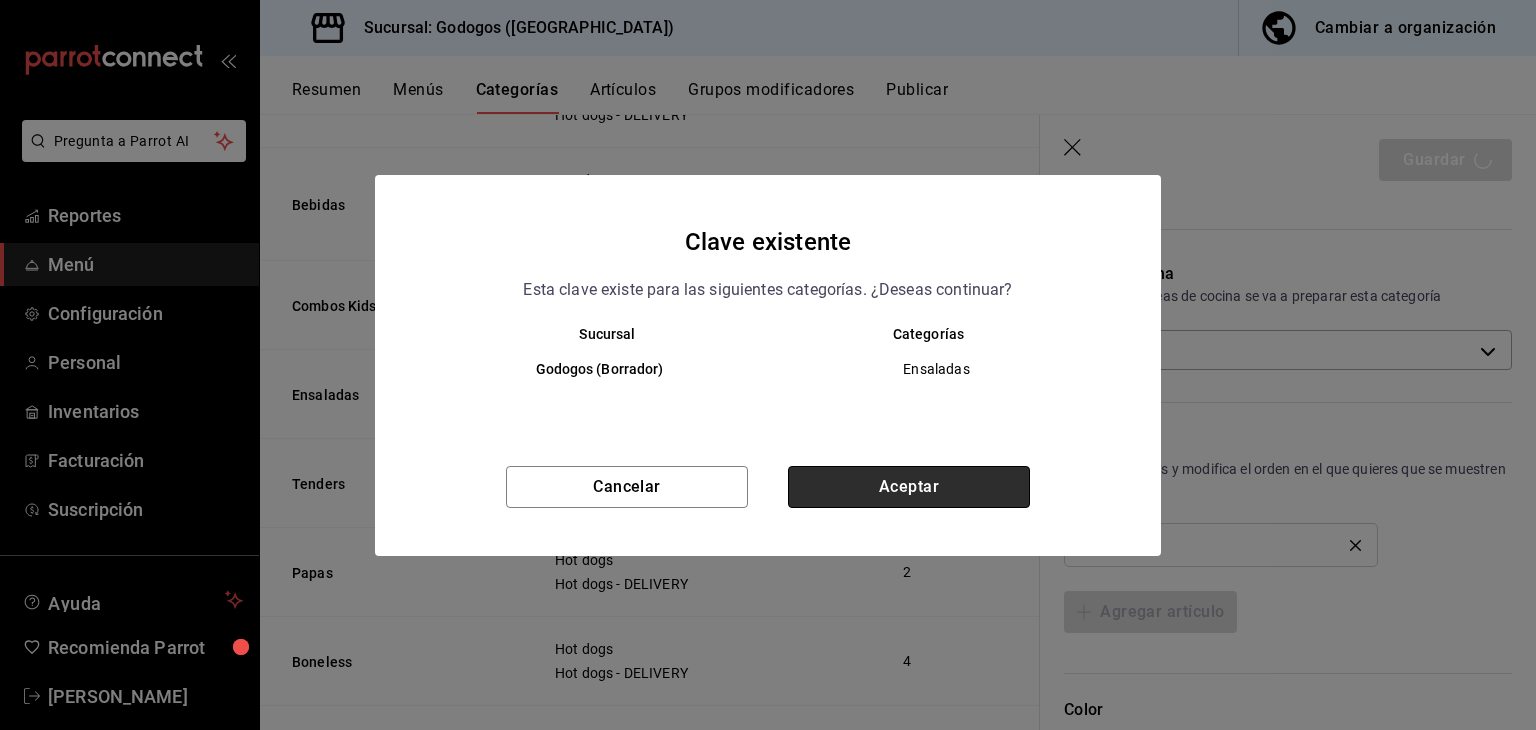 click on "Aceptar" at bounding box center [909, 487] 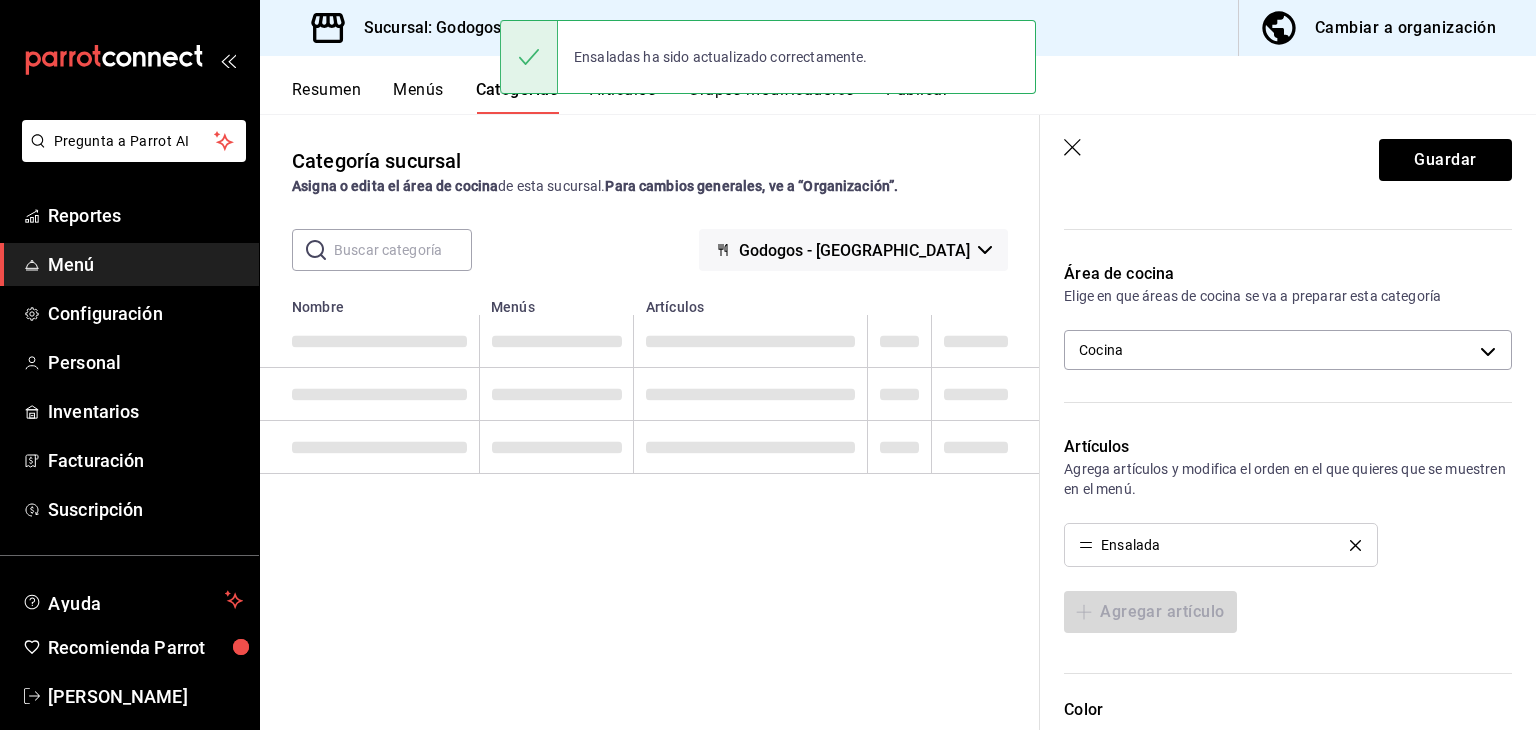 scroll, scrollTop: 0, scrollLeft: 0, axis: both 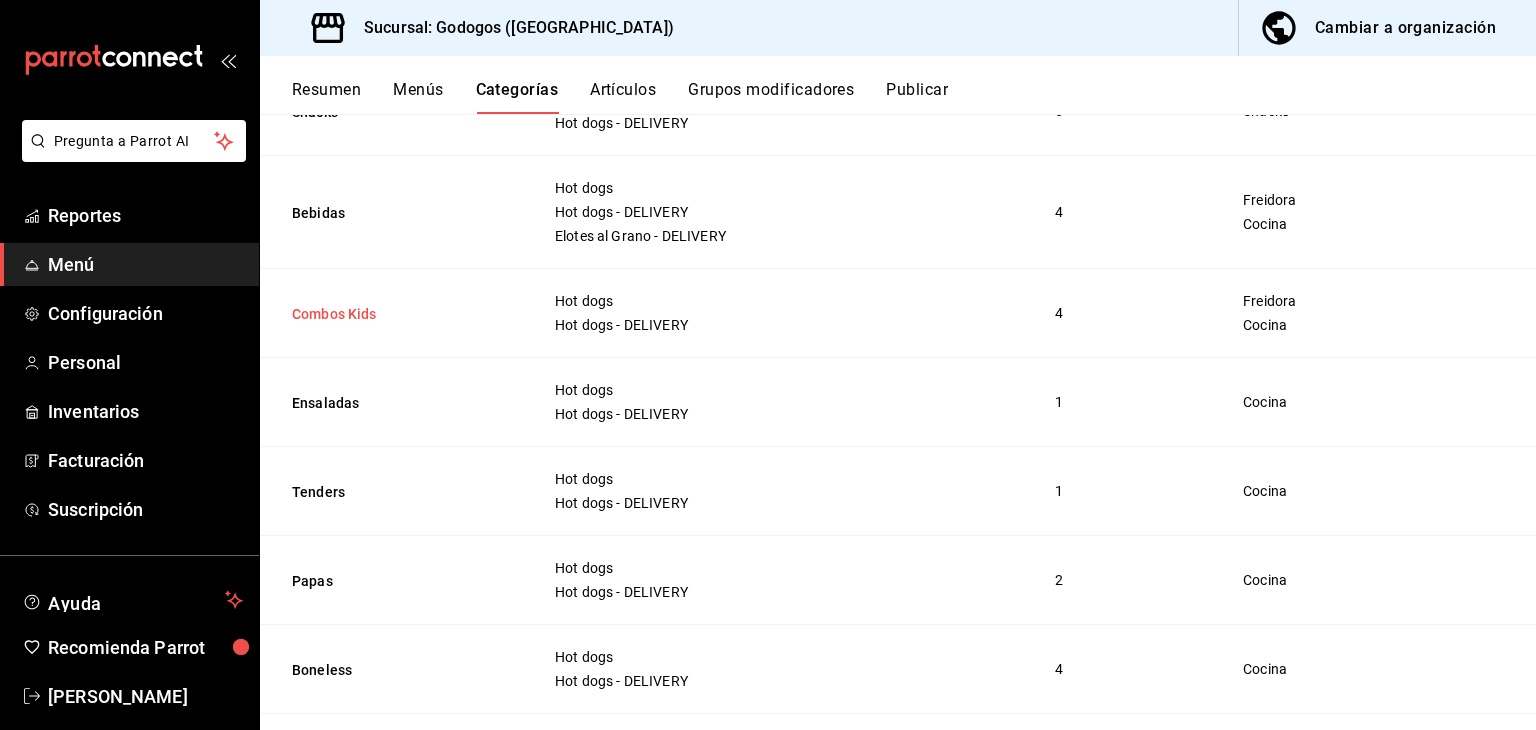 click on "Combos Kids" at bounding box center [392, 314] 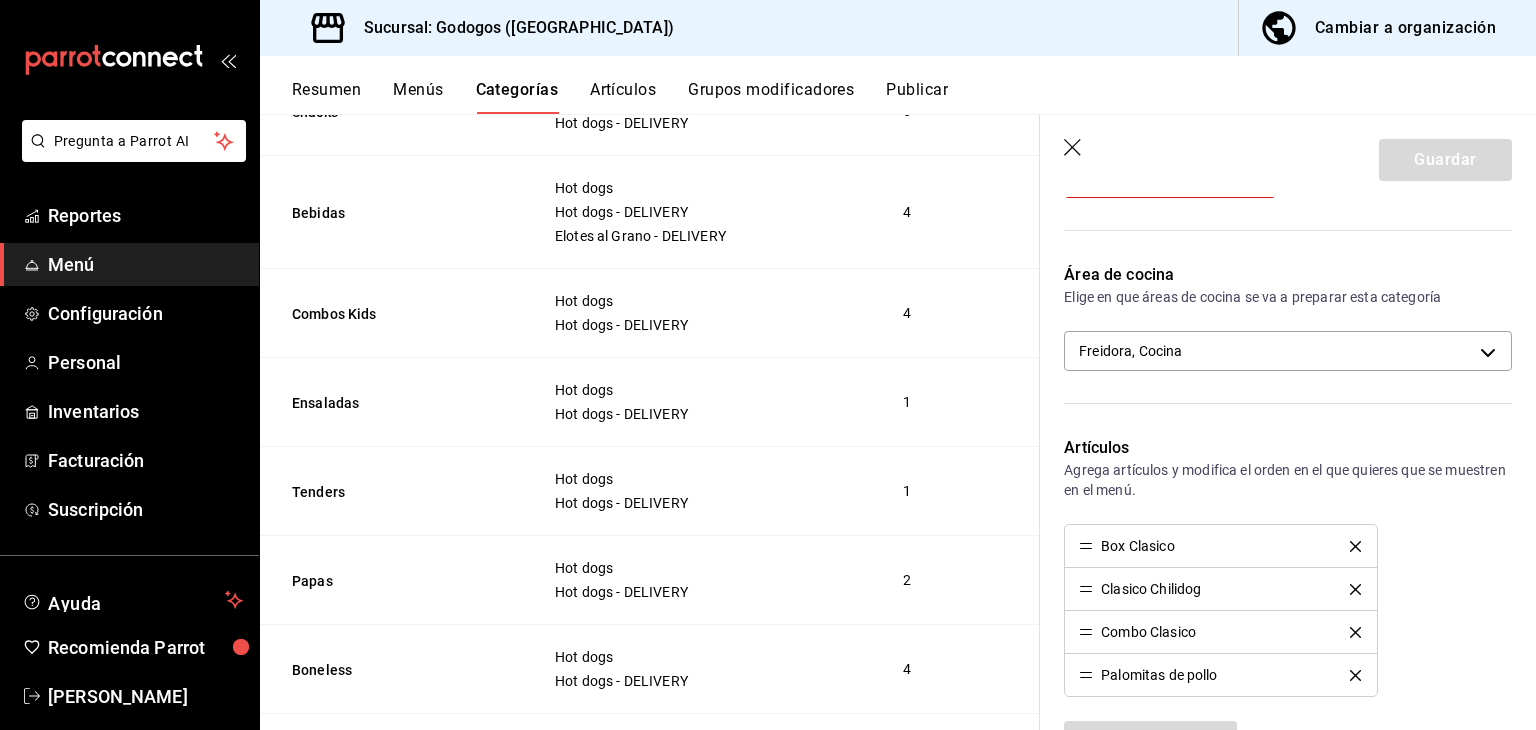 scroll, scrollTop: 500, scrollLeft: 0, axis: vertical 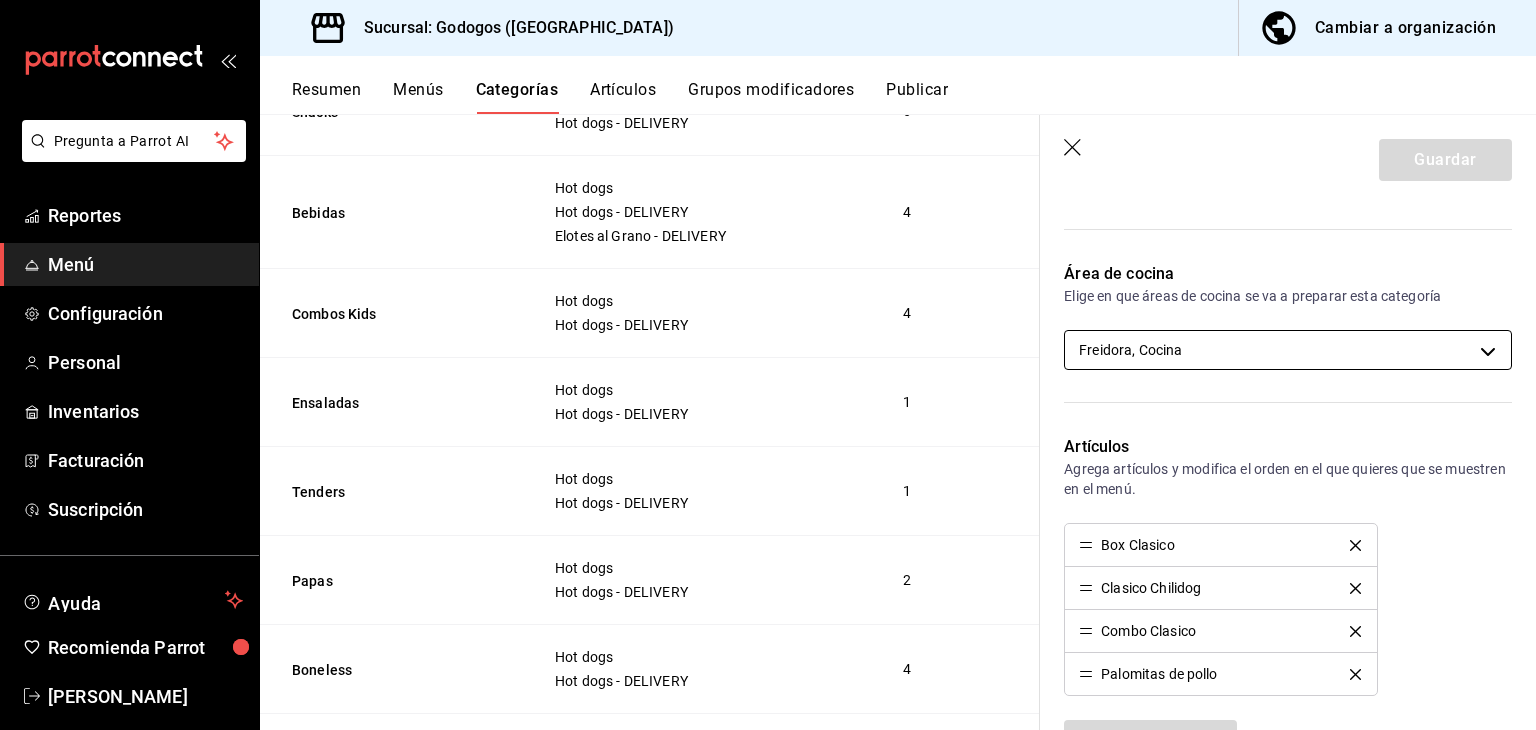 click on "Pregunta a Parrot AI Reportes   Menú   Configuración   Personal   Inventarios   Facturación   Suscripción   Ayuda Recomienda Parrot   [PERSON_NAME]   Sugerir nueva función   Sucursal: Godogos ([GEOGRAPHIC_DATA]) Cambiar a organización Resumen Menús Categorías Artículos Grupos modificadores Publicar Categoría sucursal Asigna o edita el área de cocina  de esta sucursal.  Para cambios generales, ve a “Organización”. ​ ​ Godogos - Monterrey Nombre Menús Artículos Crepas Elotes [PERSON_NAME] Elotes [PERSON_NAME] - DELIVERY Elotes [PERSON_NAME] 1 Elotes Elotes [PERSON_NAME] Elotes [PERSON_NAME] - DELIVERY Elotes [PERSON_NAME] 6 Especiales Elotes [PERSON_NAME] Elotes [PERSON_NAME] - DELIVERY Elotes [PERSON_NAME] 4 Fritos Elotes [PERSON_NAME] Elotes [PERSON_NAME] - DELIVERY Elotes [PERSON_NAME] 2 Snacks Hot dogs Hot dogs - DELIVERY 6 Bebidas Hot dogs Hot dogs - DELIVERY Elotes [PERSON_NAME] - DELIVERY 4 Combos Kids Hot dogs Hot dogs - DELIVERY 4 Ensaladas Hot dogs Hot dogs - DELIVERY 1 Tenders Hot dogs Hot dogs - DELIVERY 1 Papas Hot dogs 2 Boneless 4 4 14" at bounding box center (768, 365) 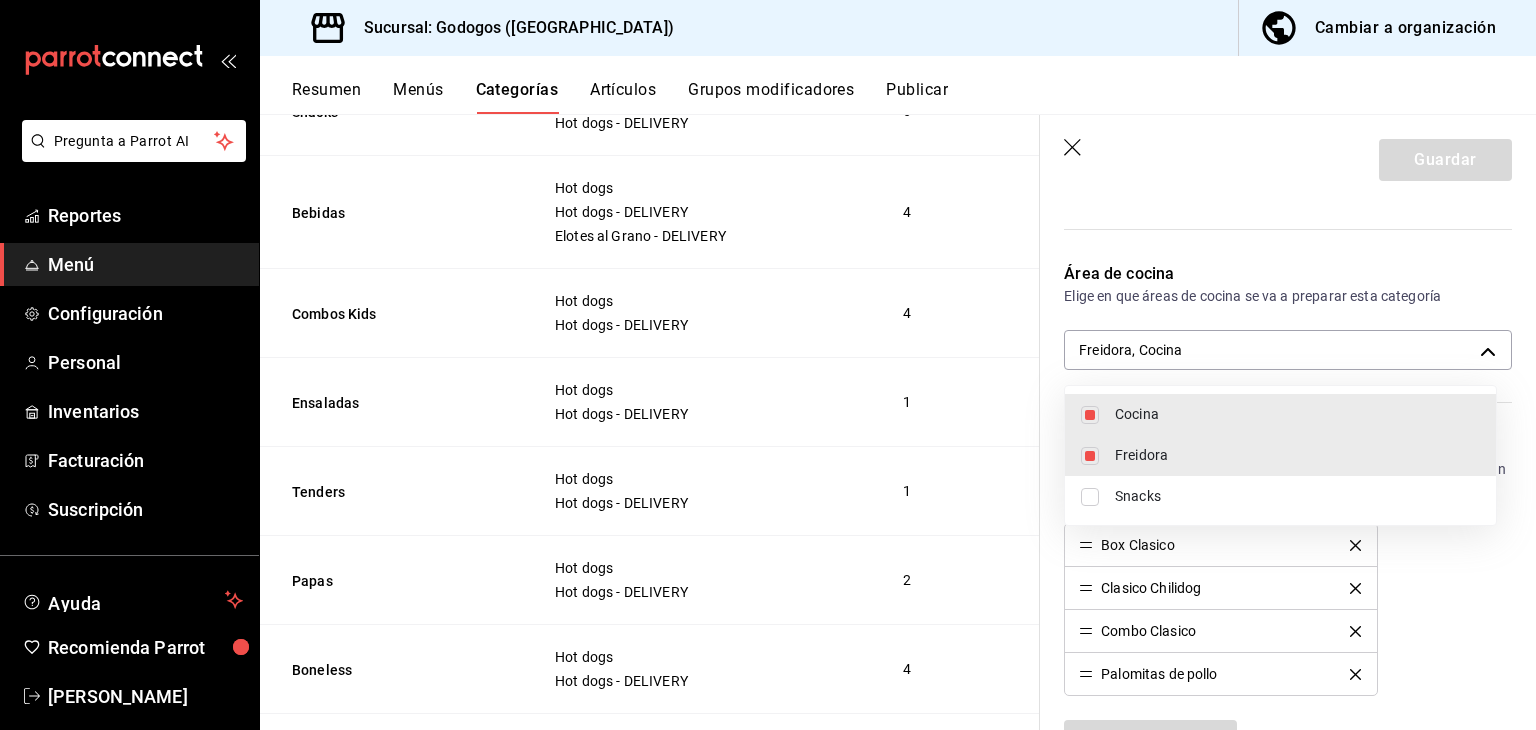 click on "Freidora" at bounding box center [1297, 455] 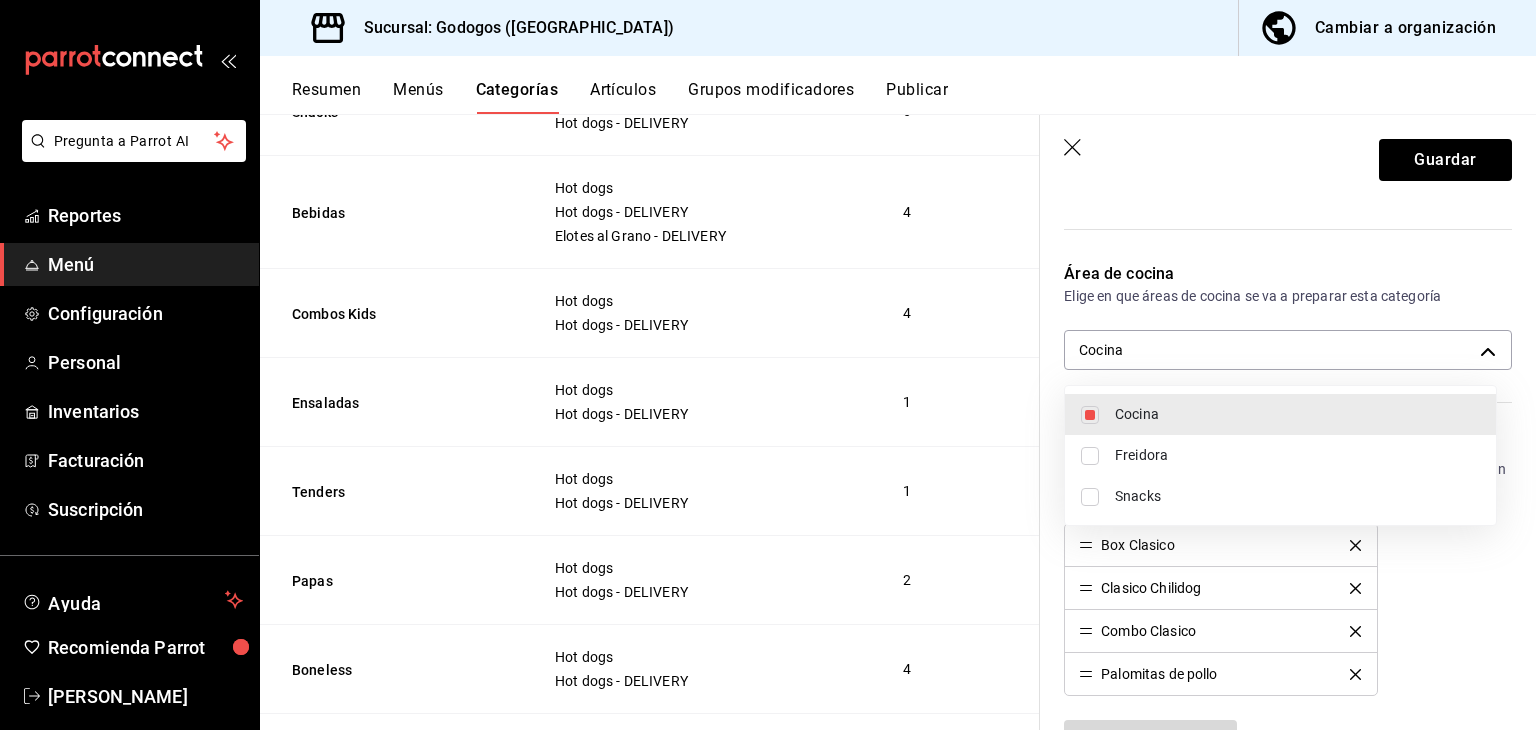 click at bounding box center [768, 365] 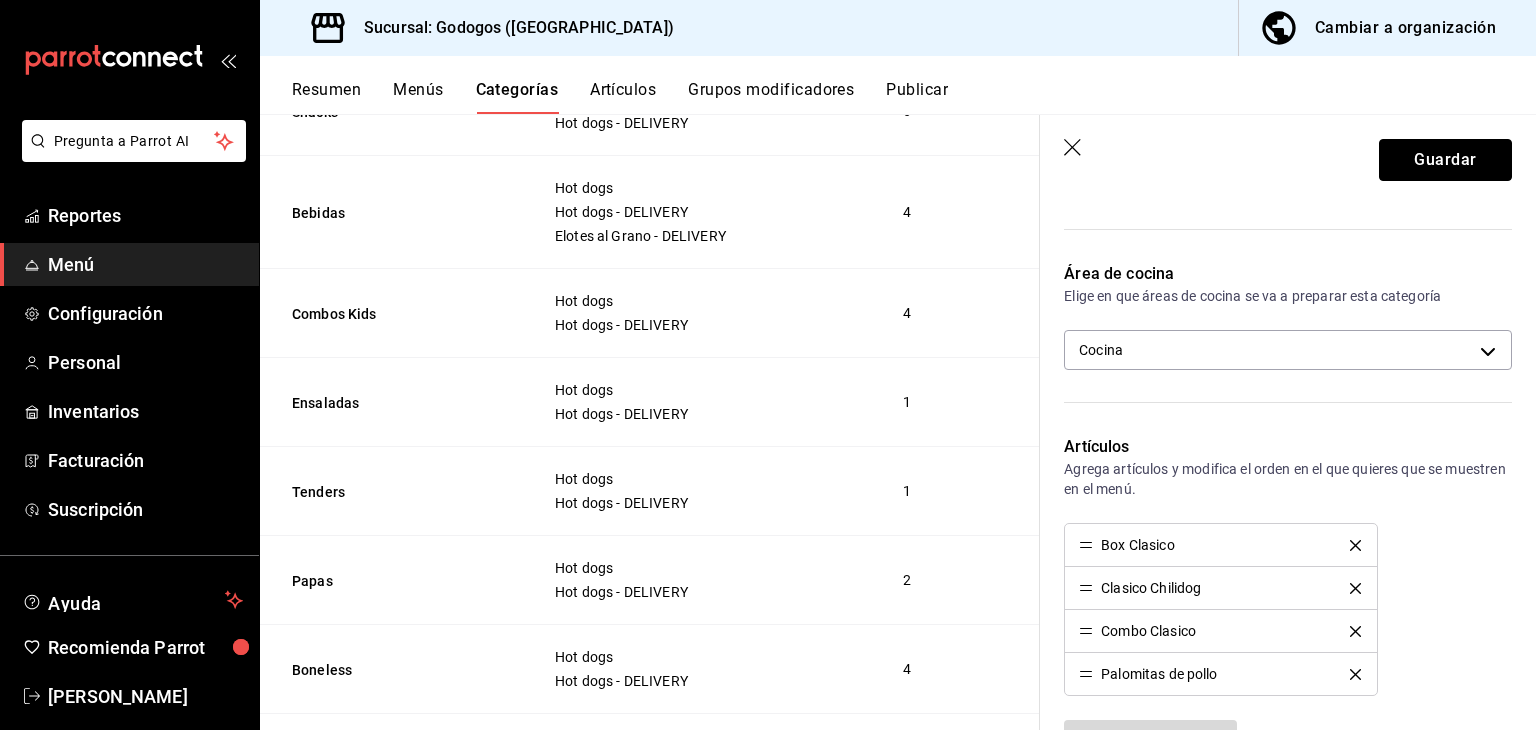 click on "Guardar" at bounding box center [1445, 160] 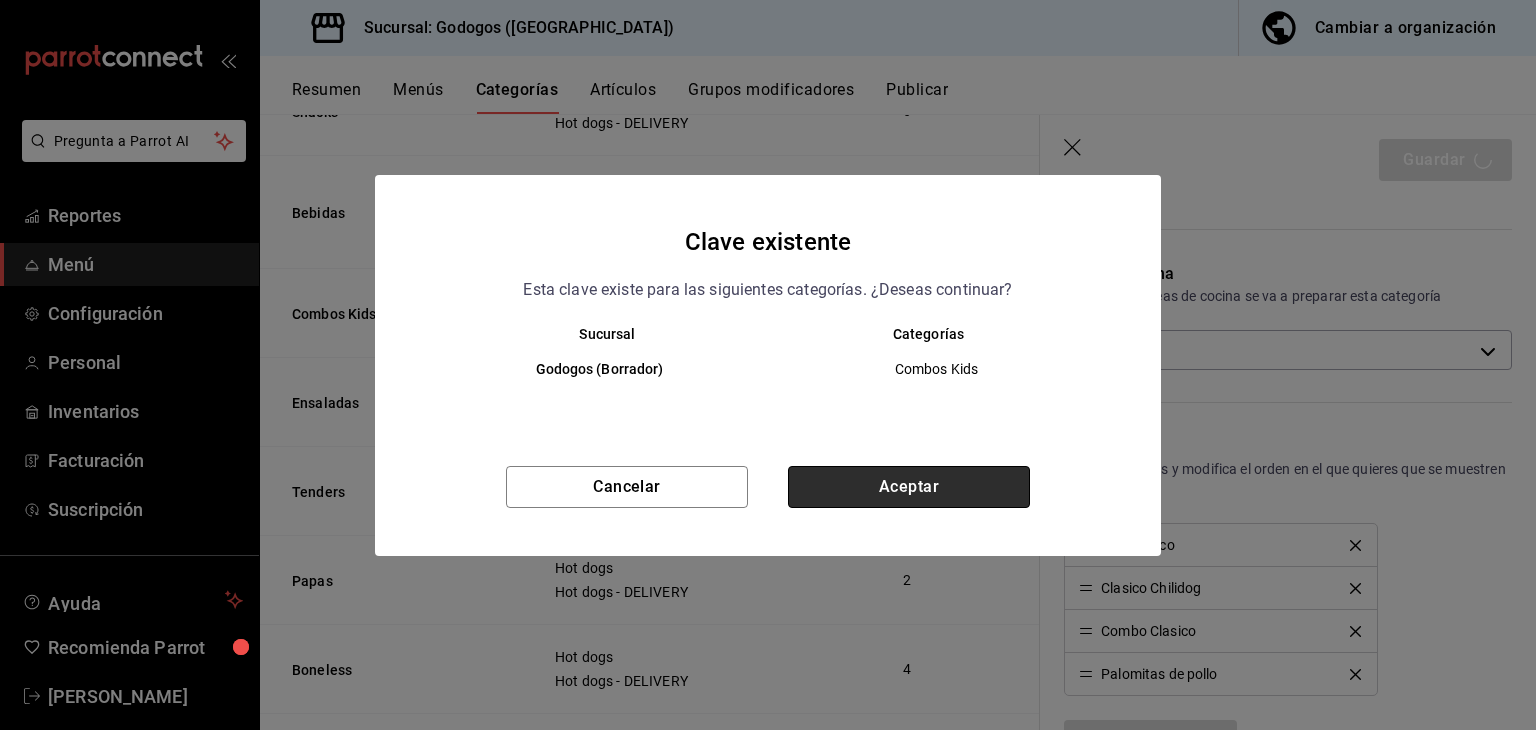 click on "Aceptar" at bounding box center [909, 487] 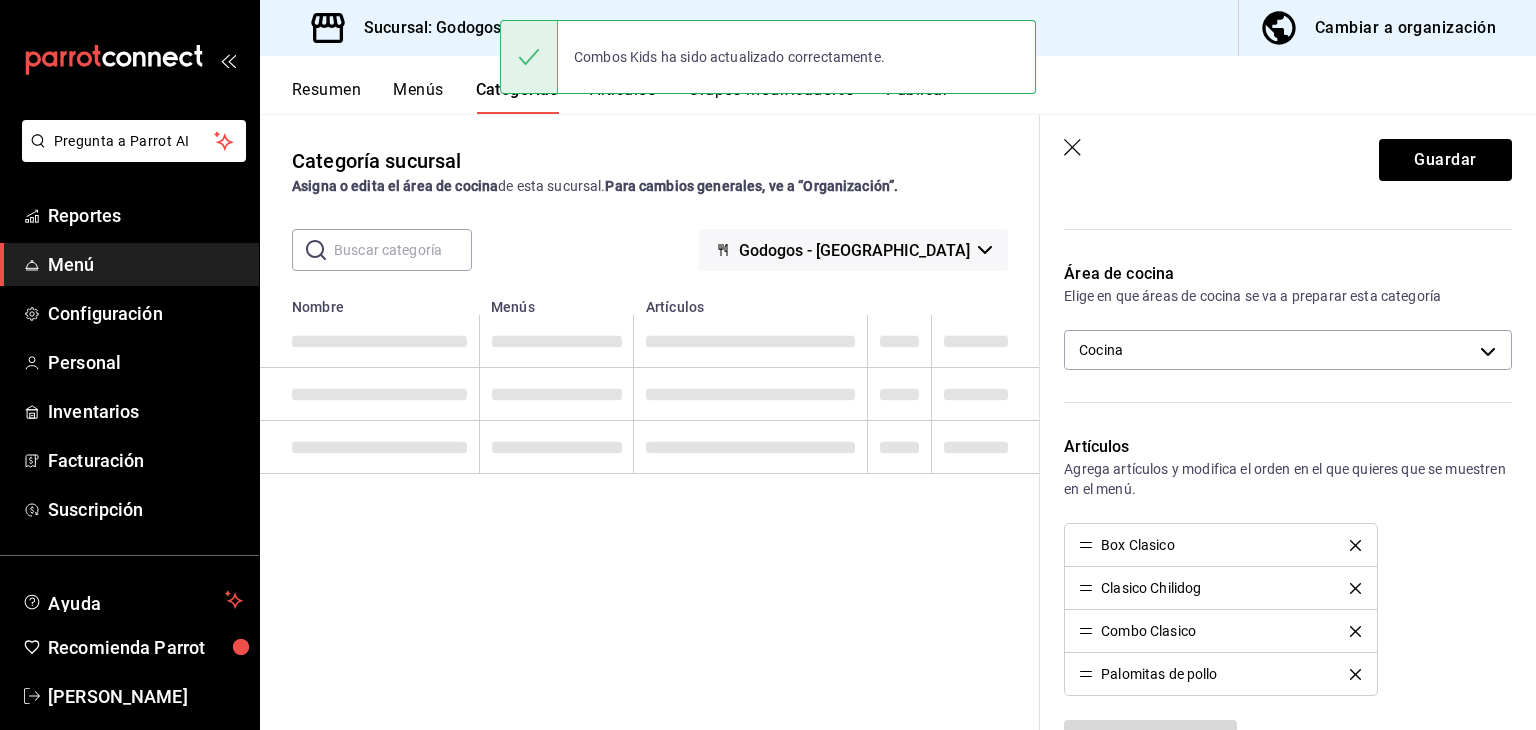 scroll, scrollTop: 0, scrollLeft: 0, axis: both 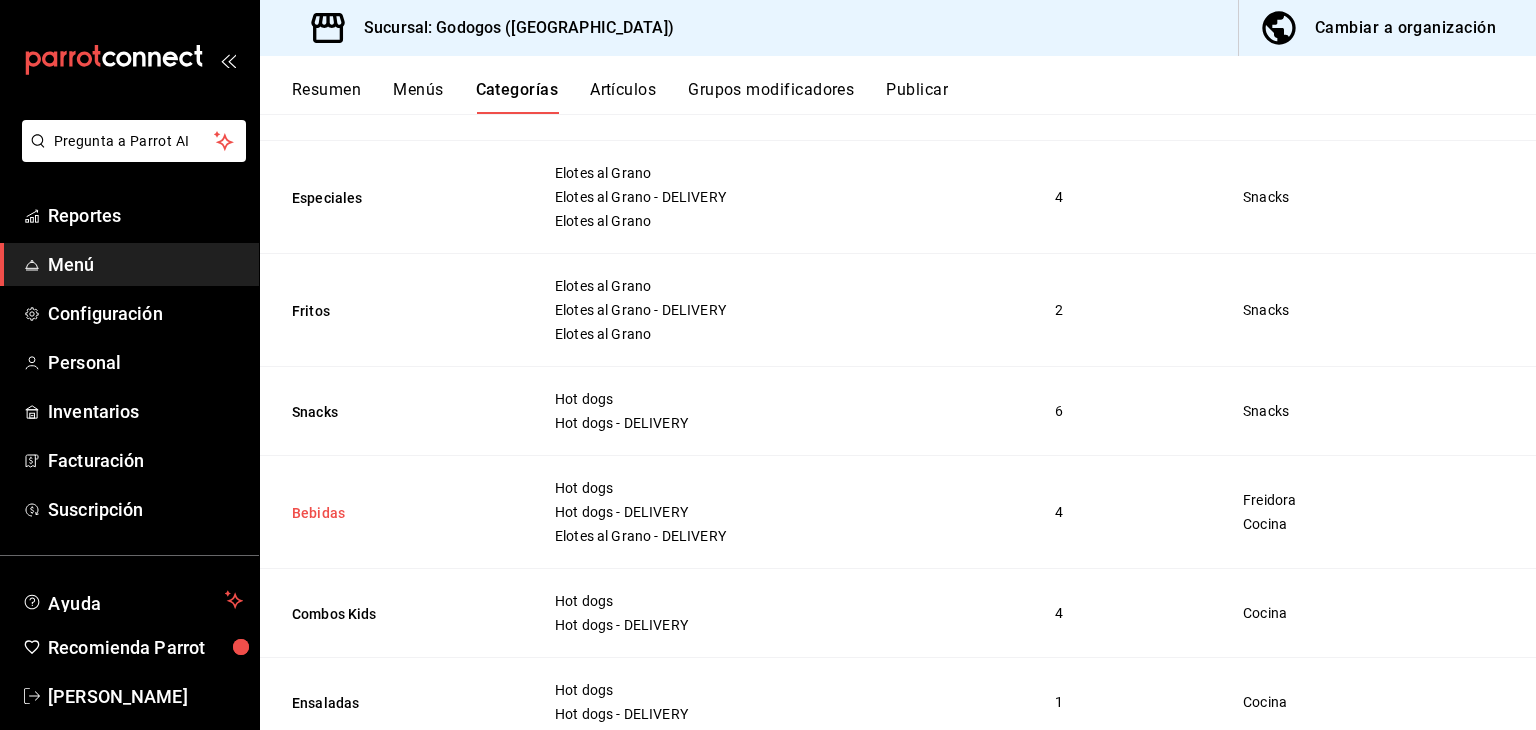 click on "Bebidas" at bounding box center (392, 513) 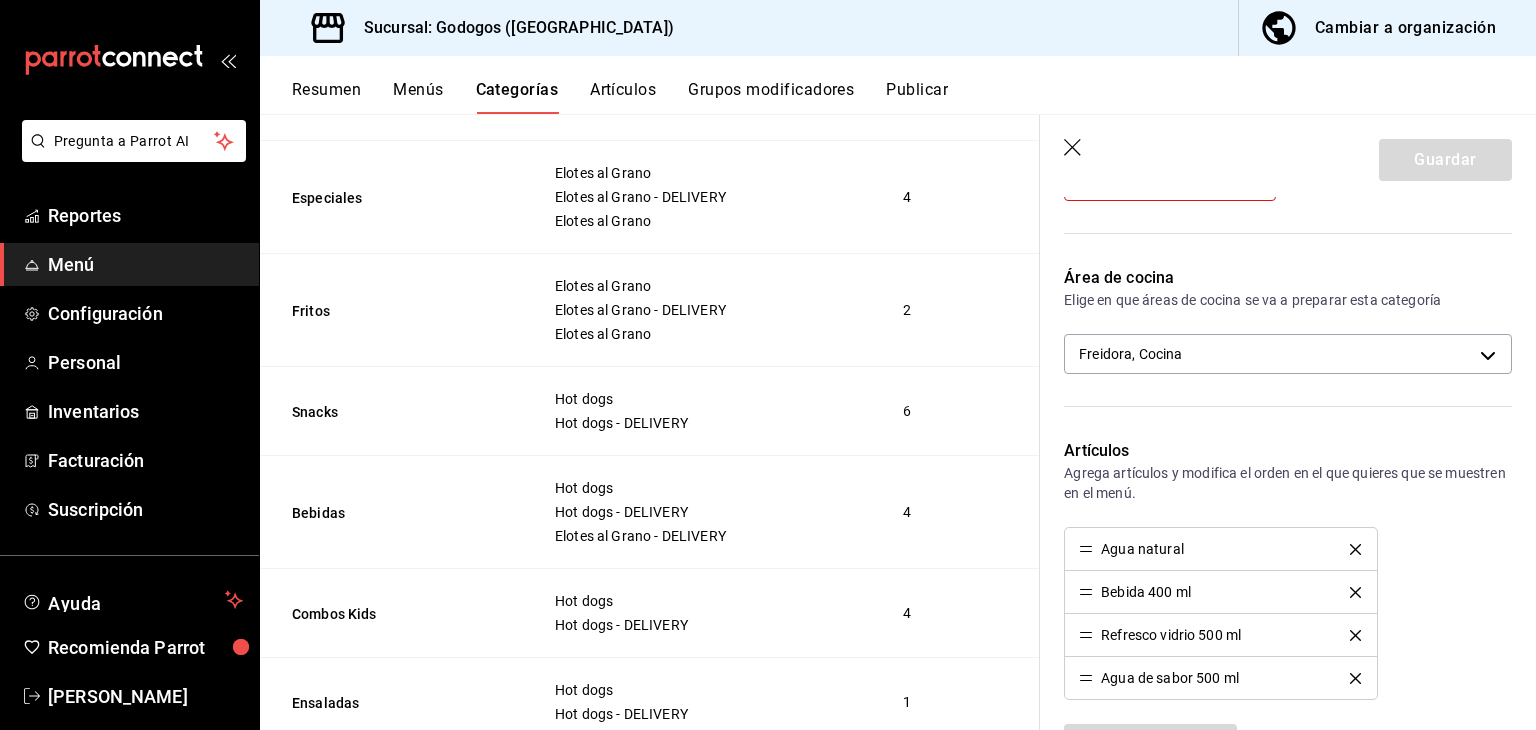 scroll, scrollTop: 500, scrollLeft: 0, axis: vertical 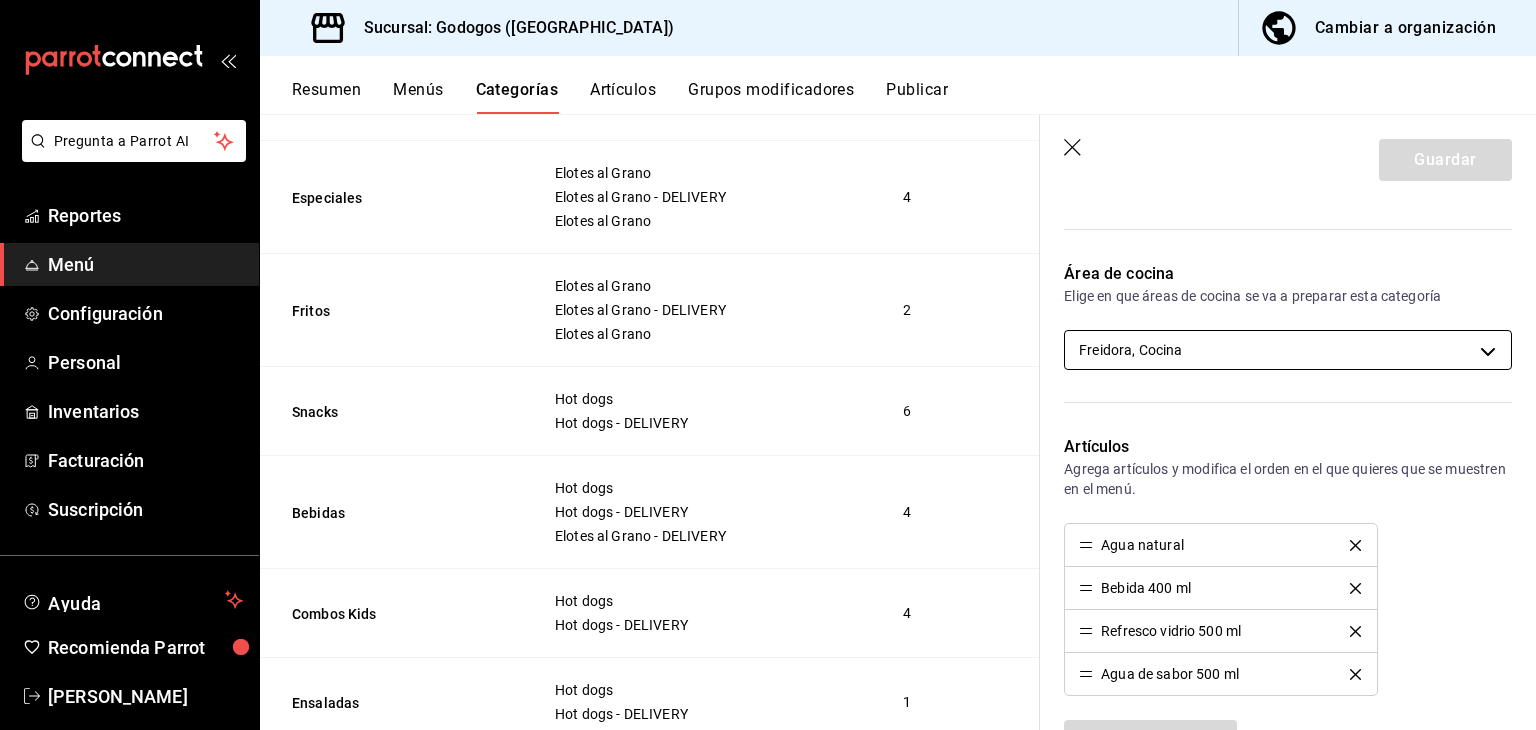 click on "Pregunta a Parrot AI Reportes   Menú   Configuración   Personal   Inventarios   Facturación   Suscripción   Ayuda Recomienda Parrot   [PERSON_NAME]   Sugerir nueva función   Sucursal: Godogos ([GEOGRAPHIC_DATA]) Cambiar a organización Resumen Menús Categorías Artículos Grupos modificadores Publicar Categoría sucursal Asigna o edita el área de cocina  de esta sucursal.  Para cambios generales, ve a “Organización”. ​ ​ Godogos - Monterrey Nombre Menús Artículos Crepas Elotes [PERSON_NAME] Elotes [PERSON_NAME] - DELIVERY Elotes [PERSON_NAME] 1 Elotes Elotes [PERSON_NAME] Elotes [PERSON_NAME] - DELIVERY Elotes [PERSON_NAME] 6 Especiales Elotes [PERSON_NAME] Elotes [PERSON_NAME] - DELIVERY Elotes [PERSON_NAME] 4 Fritos Elotes [PERSON_NAME] Elotes [PERSON_NAME] - DELIVERY Elotes [PERSON_NAME] 2 Snacks Hot dogs Hot dogs - DELIVERY 6 Bebidas Hot dogs Hot dogs - DELIVERY Elotes [PERSON_NAME] - DELIVERY 4 Combos Kids Hot dogs Hot dogs - DELIVERY 4 Ensaladas Hot dogs Hot dogs - DELIVERY 1 Tenders Hot dogs Hot dogs - DELIVERY 1 Papas Hot dogs 2 Boneless 4 4 14" at bounding box center [768, 365] 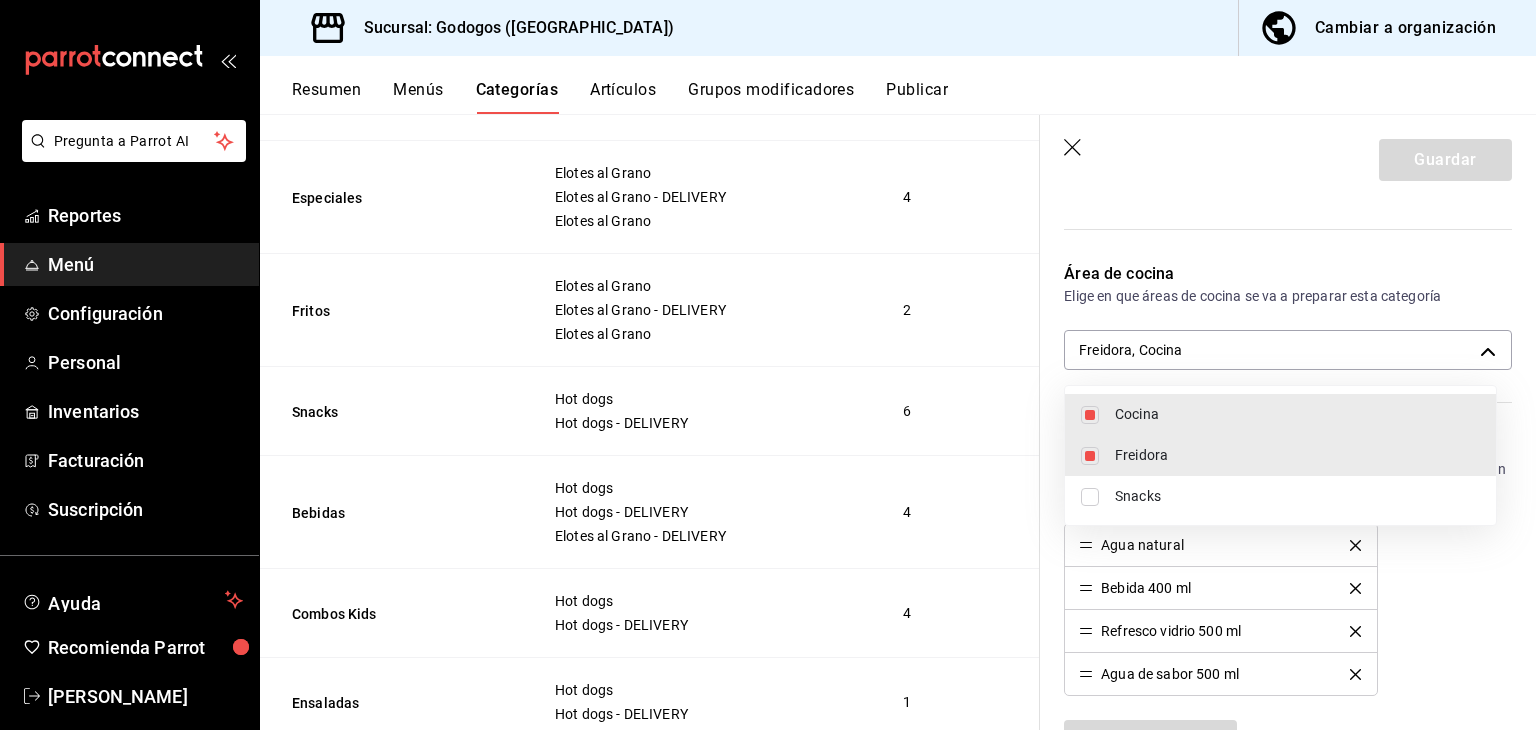 click on "Freidora" at bounding box center [1297, 455] 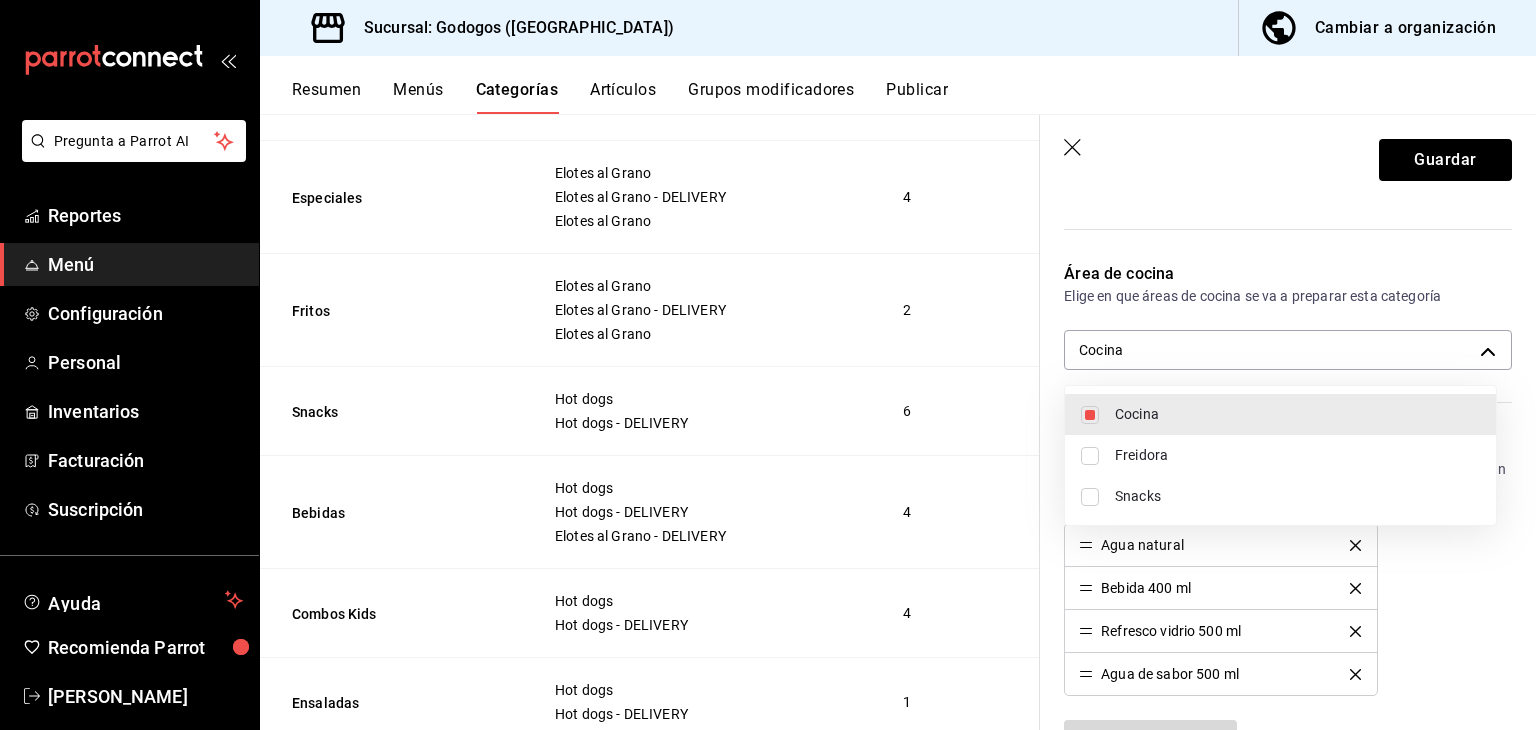 click at bounding box center [768, 365] 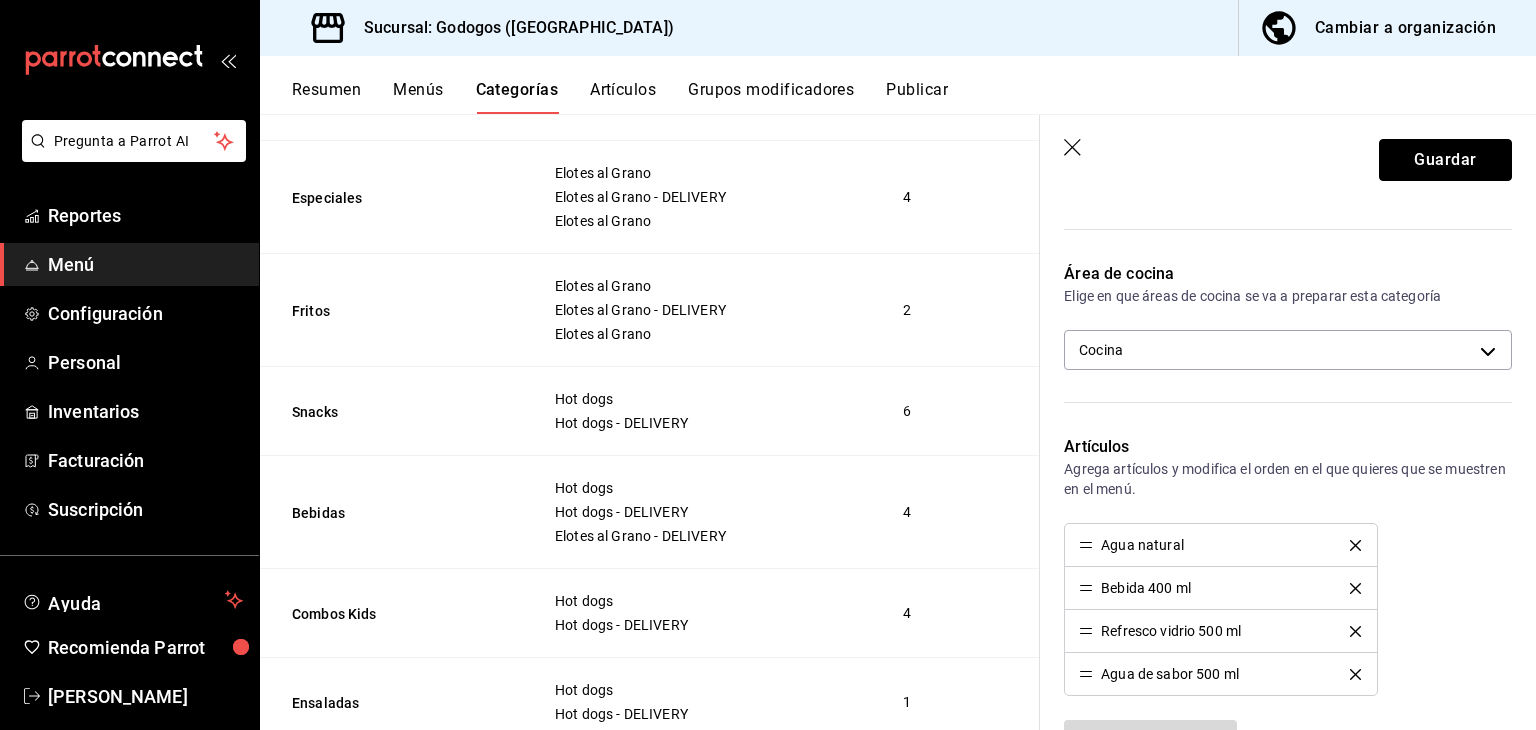 click on "Guardar" at bounding box center [1445, 160] 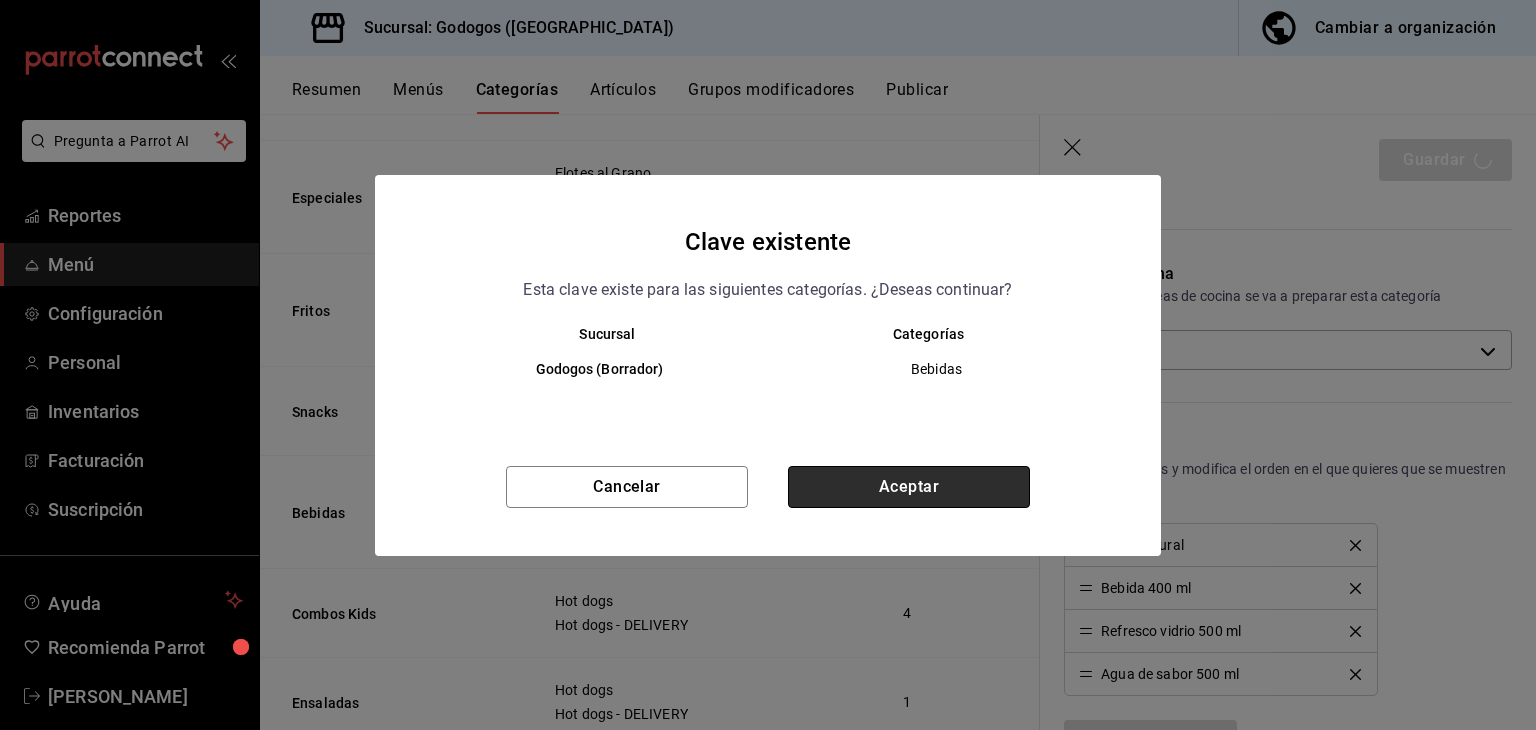 click on "Aceptar" at bounding box center [909, 487] 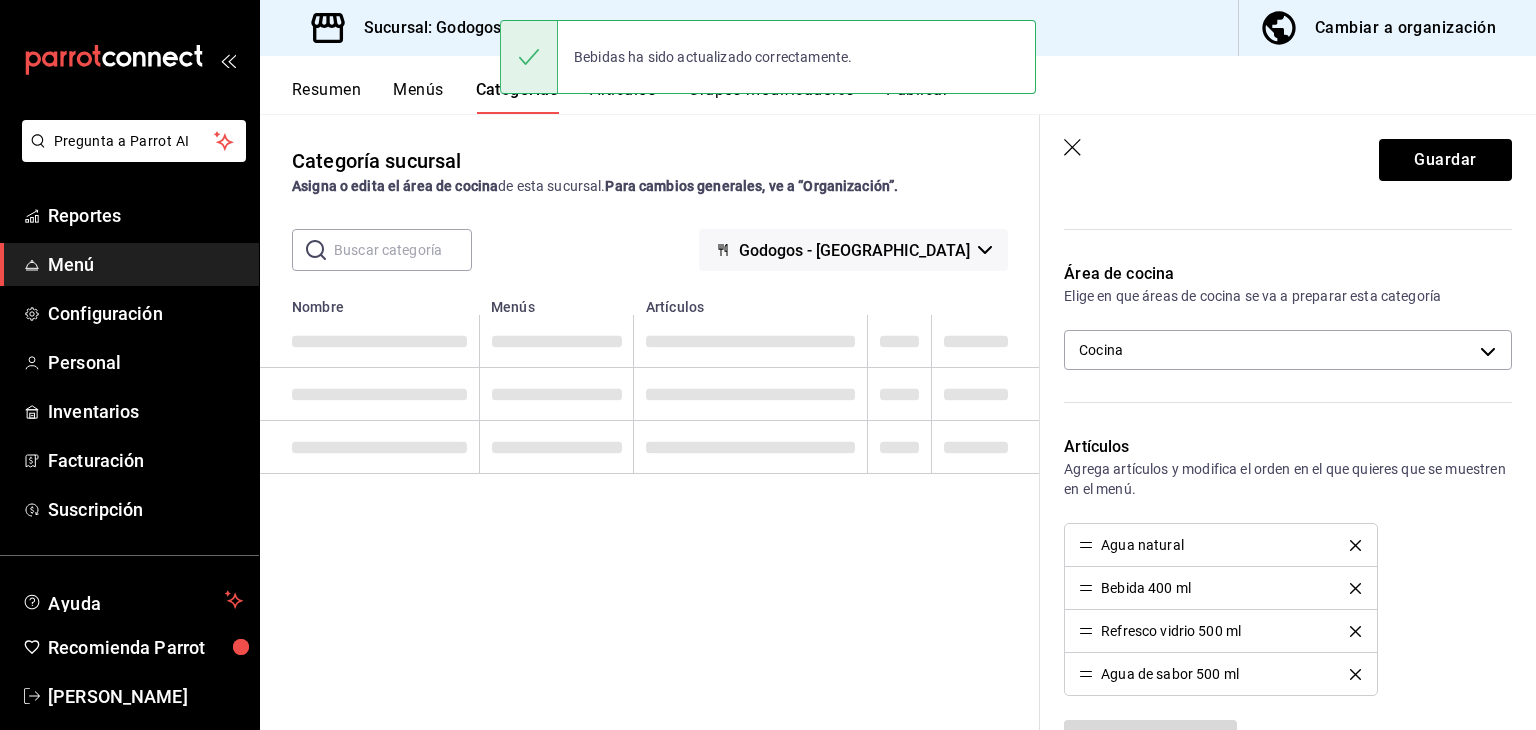 scroll, scrollTop: 0, scrollLeft: 0, axis: both 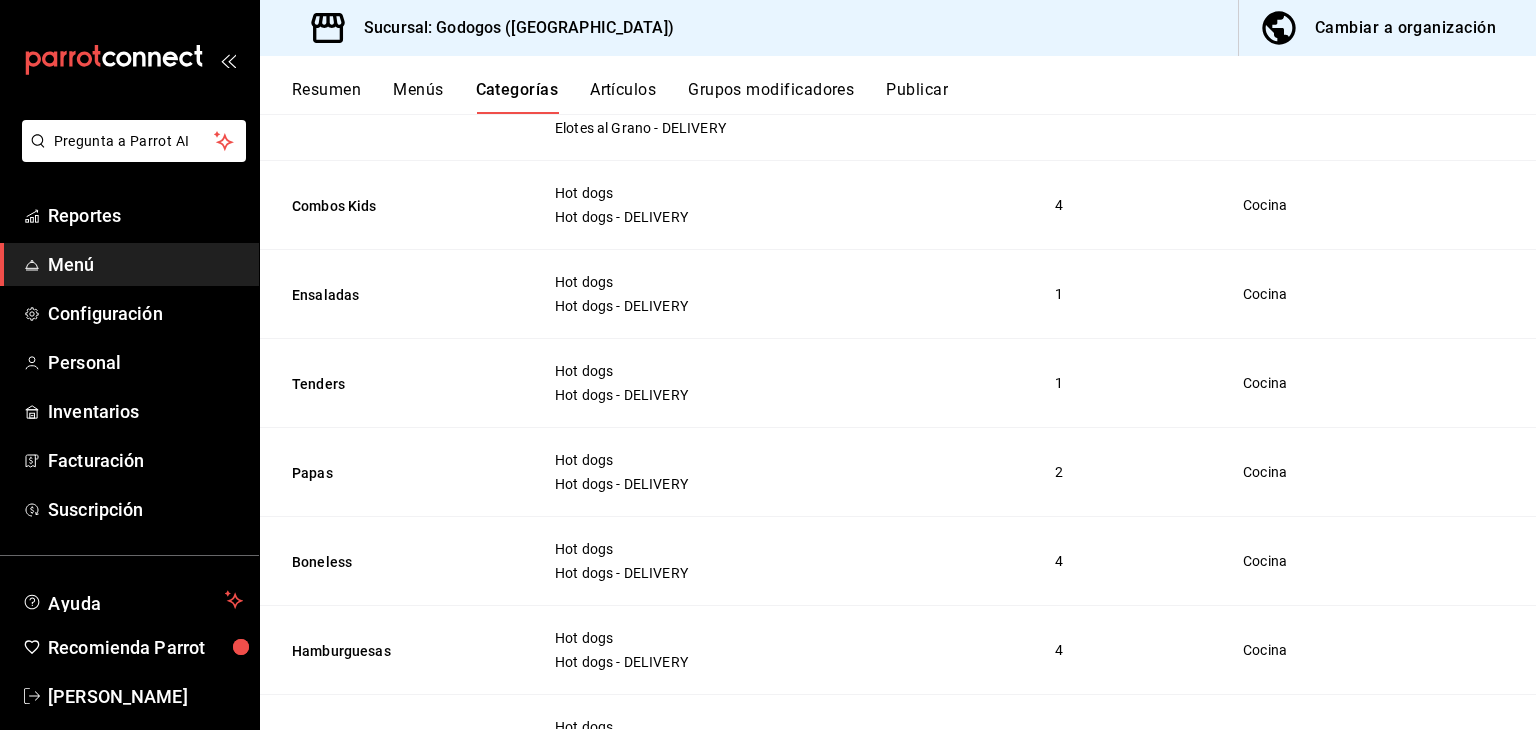 click on "Publicar" at bounding box center (917, 97) 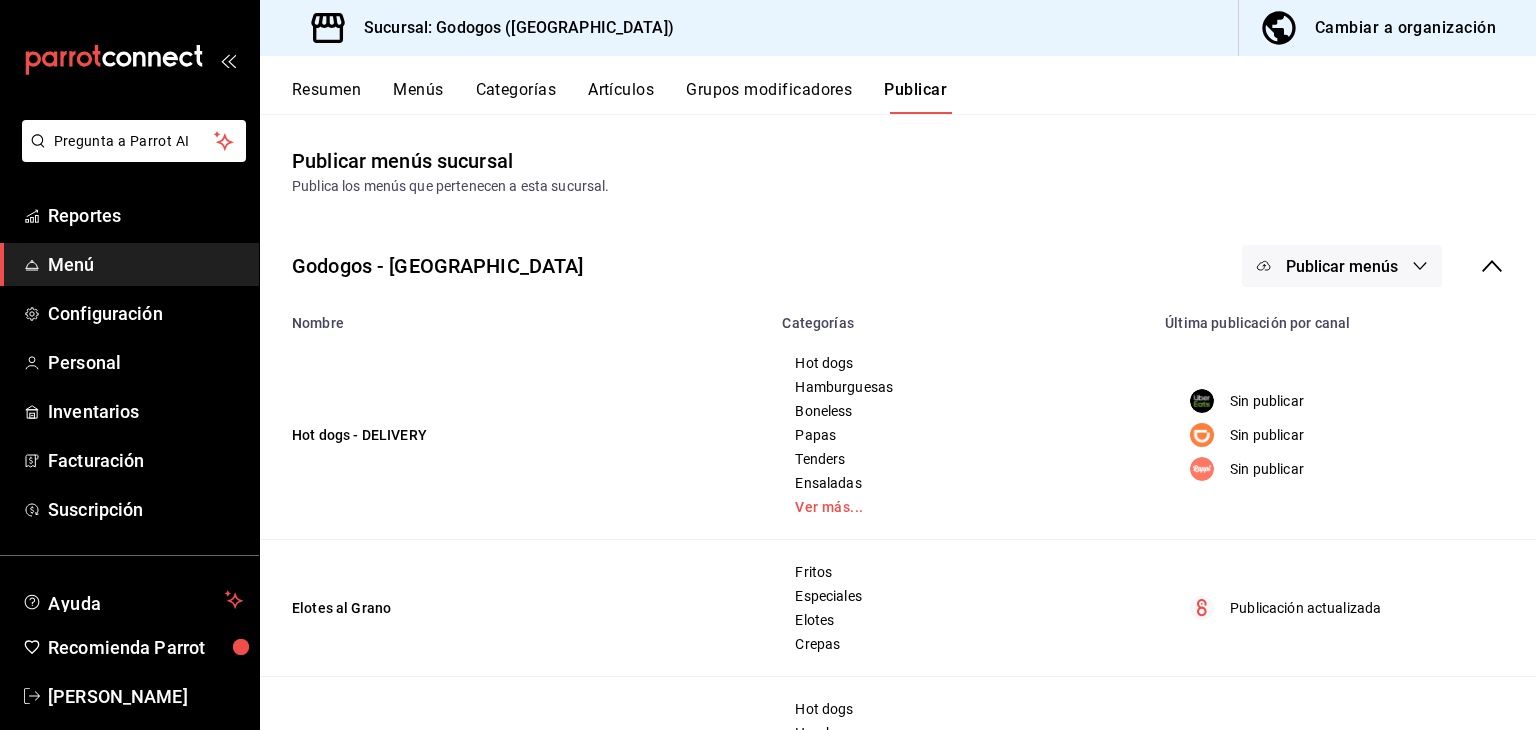 click 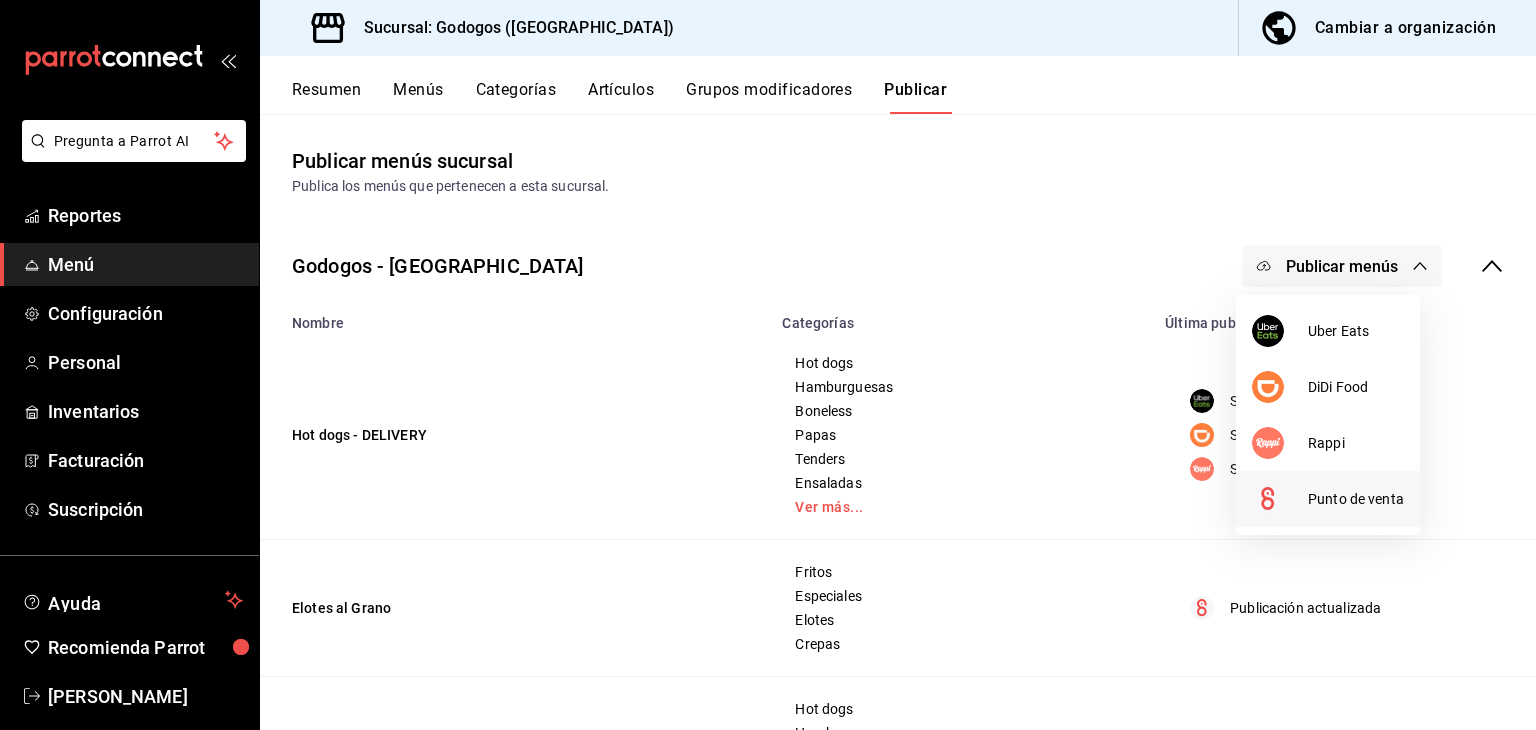 click on "Punto de venta" at bounding box center [1356, 499] 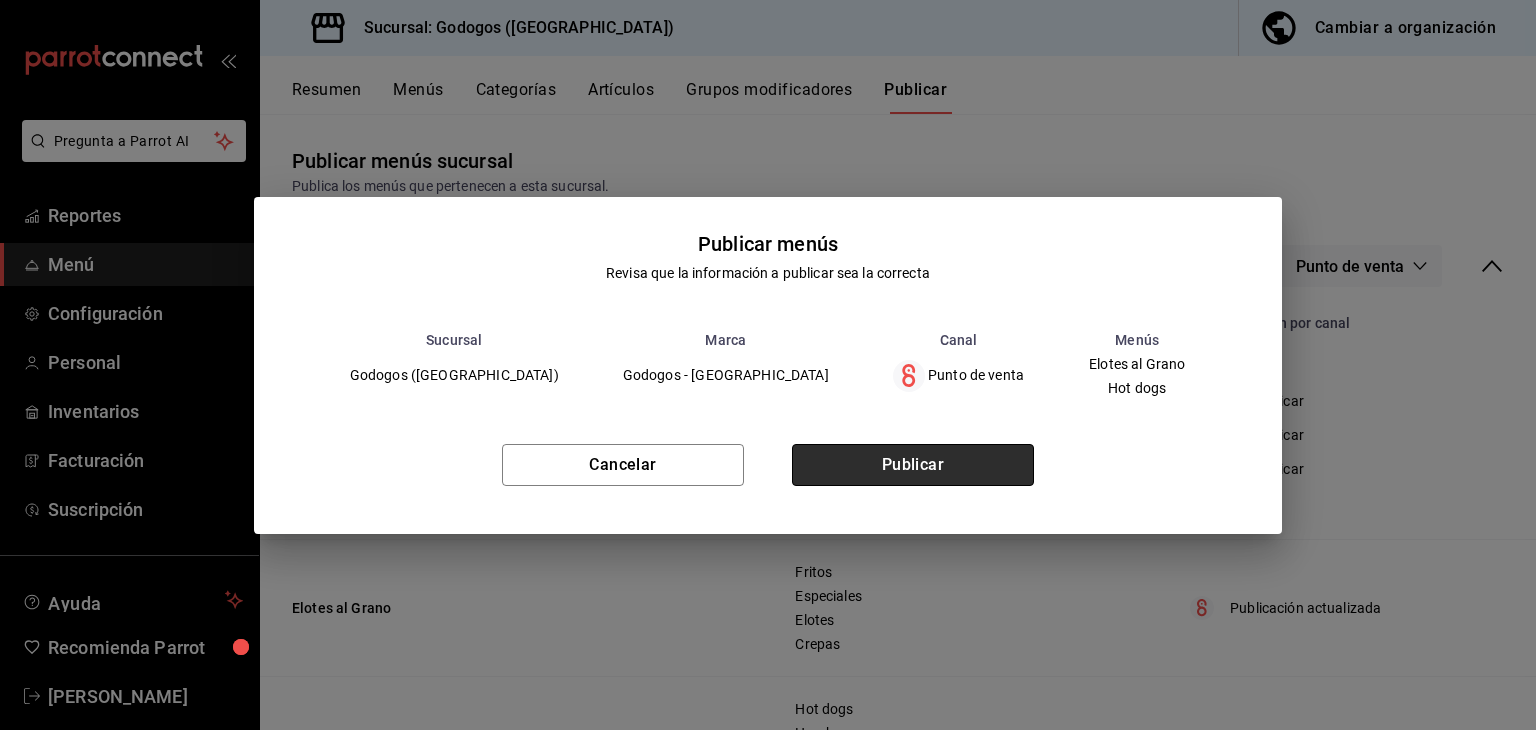 click on "Publicar" at bounding box center (913, 465) 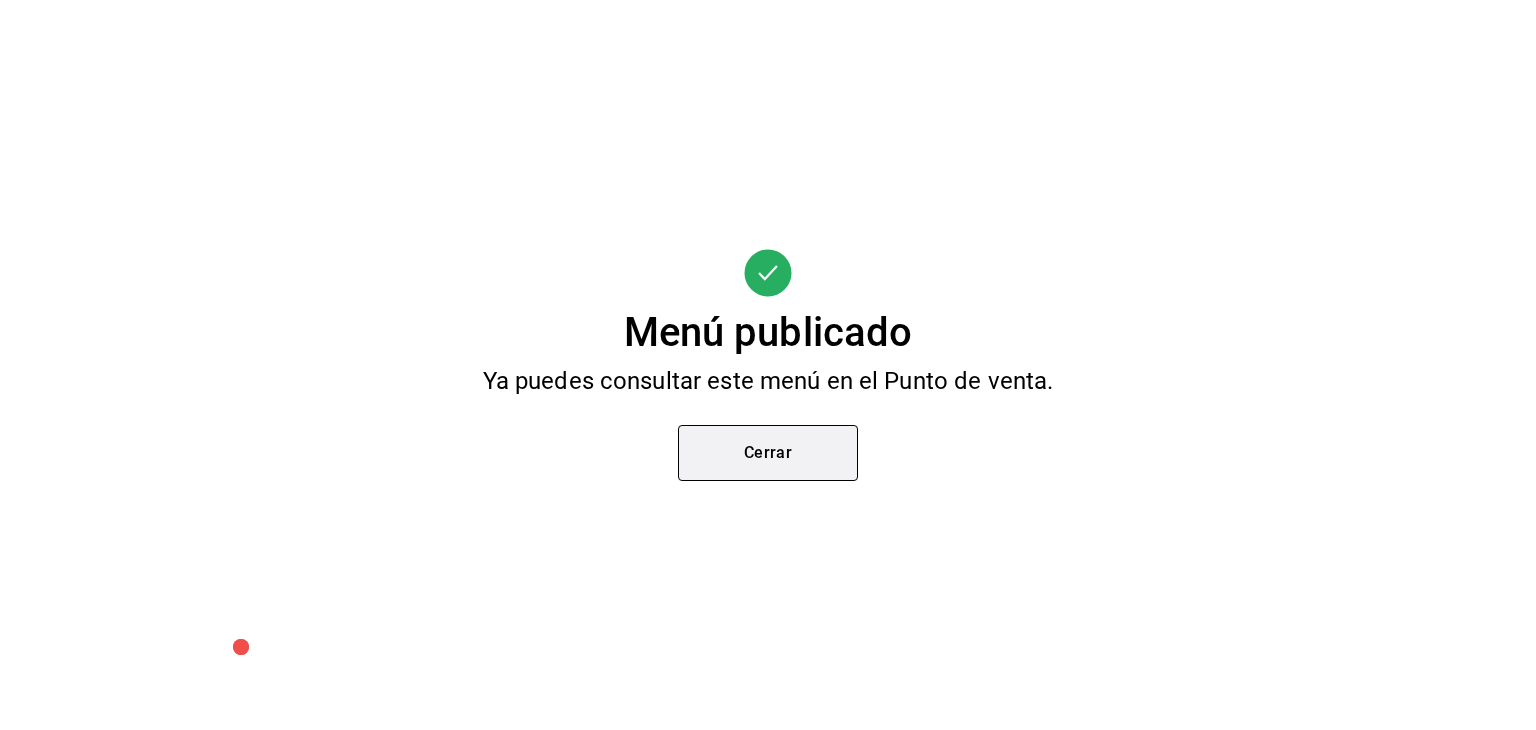 click on "Cerrar" at bounding box center [768, 453] 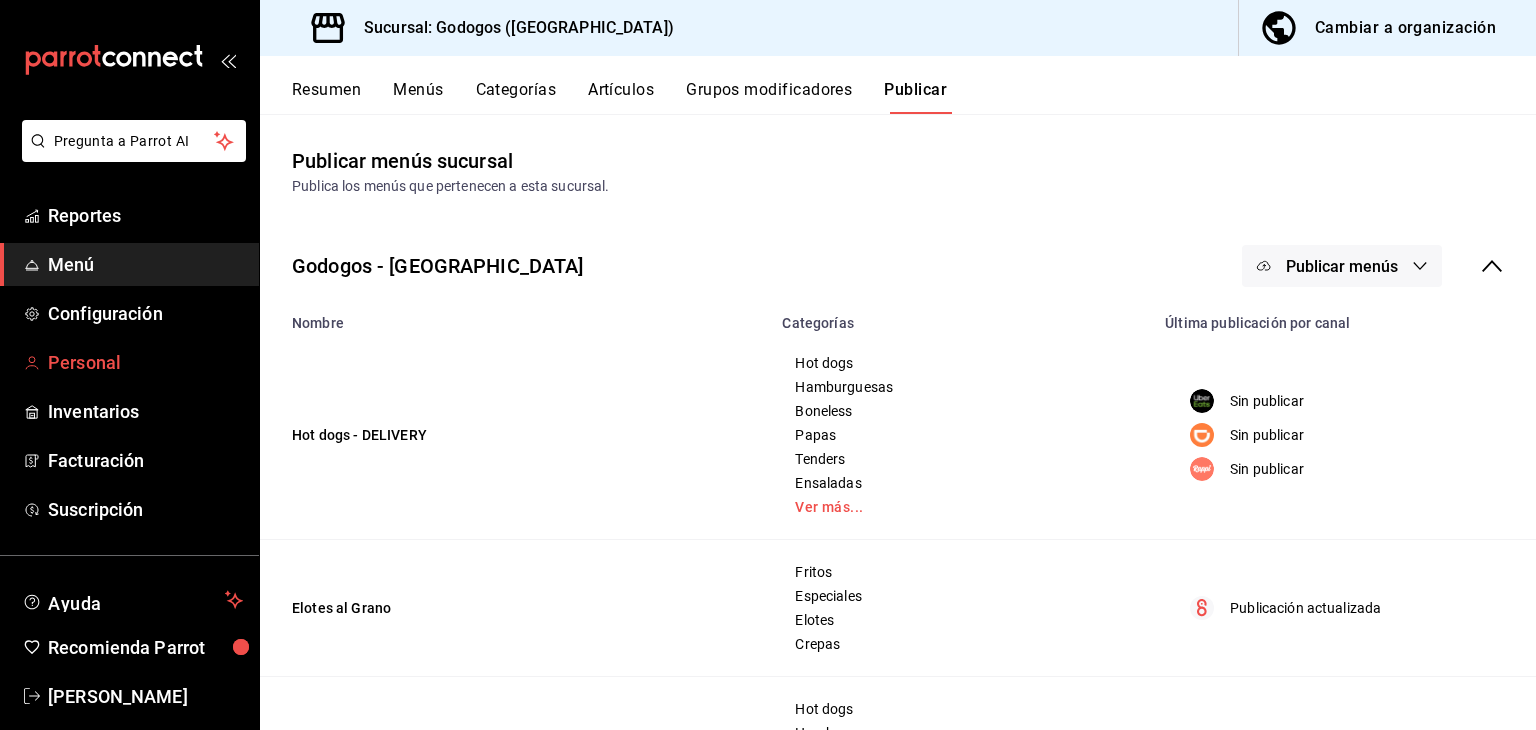 click on "Personal" at bounding box center (145, 362) 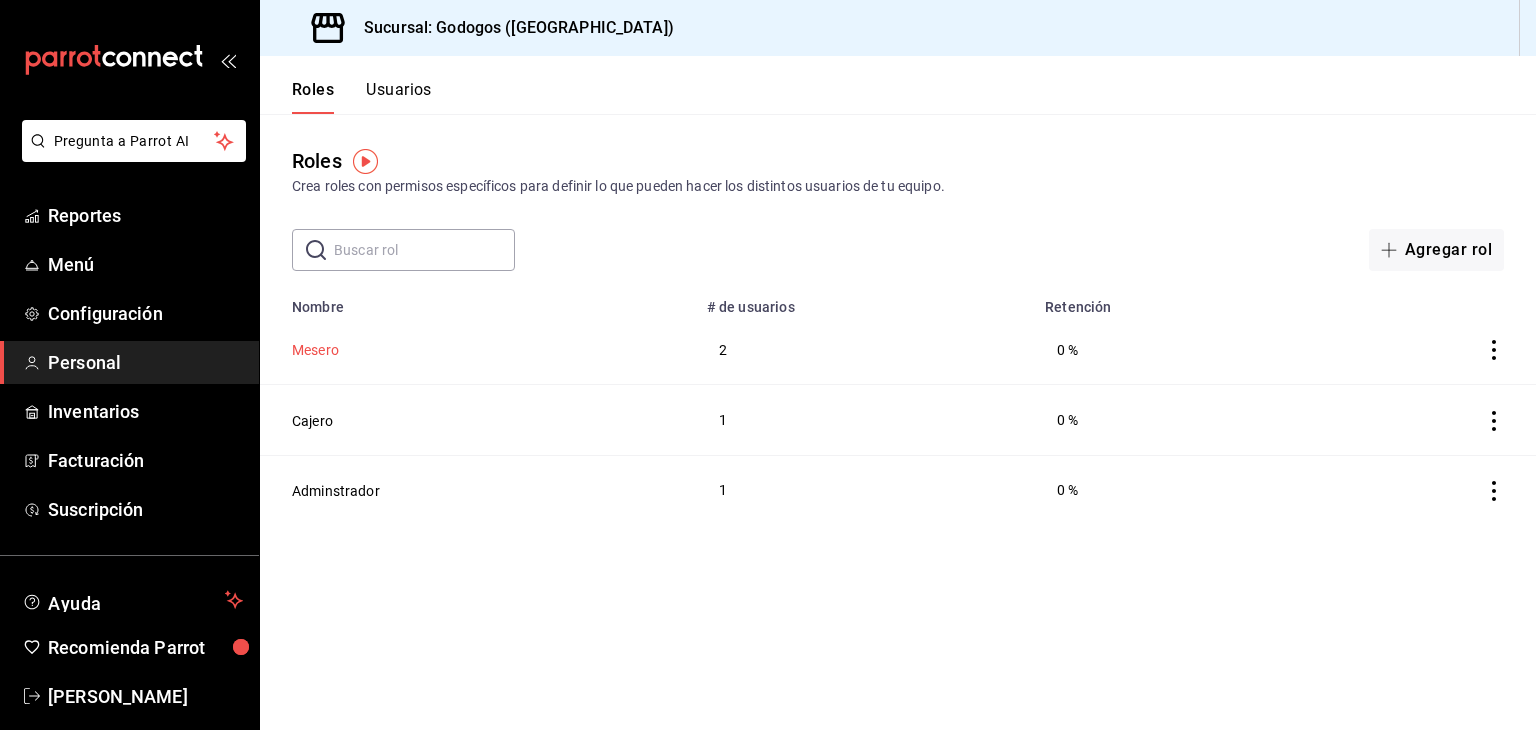click on "Mesero" at bounding box center [315, 350] 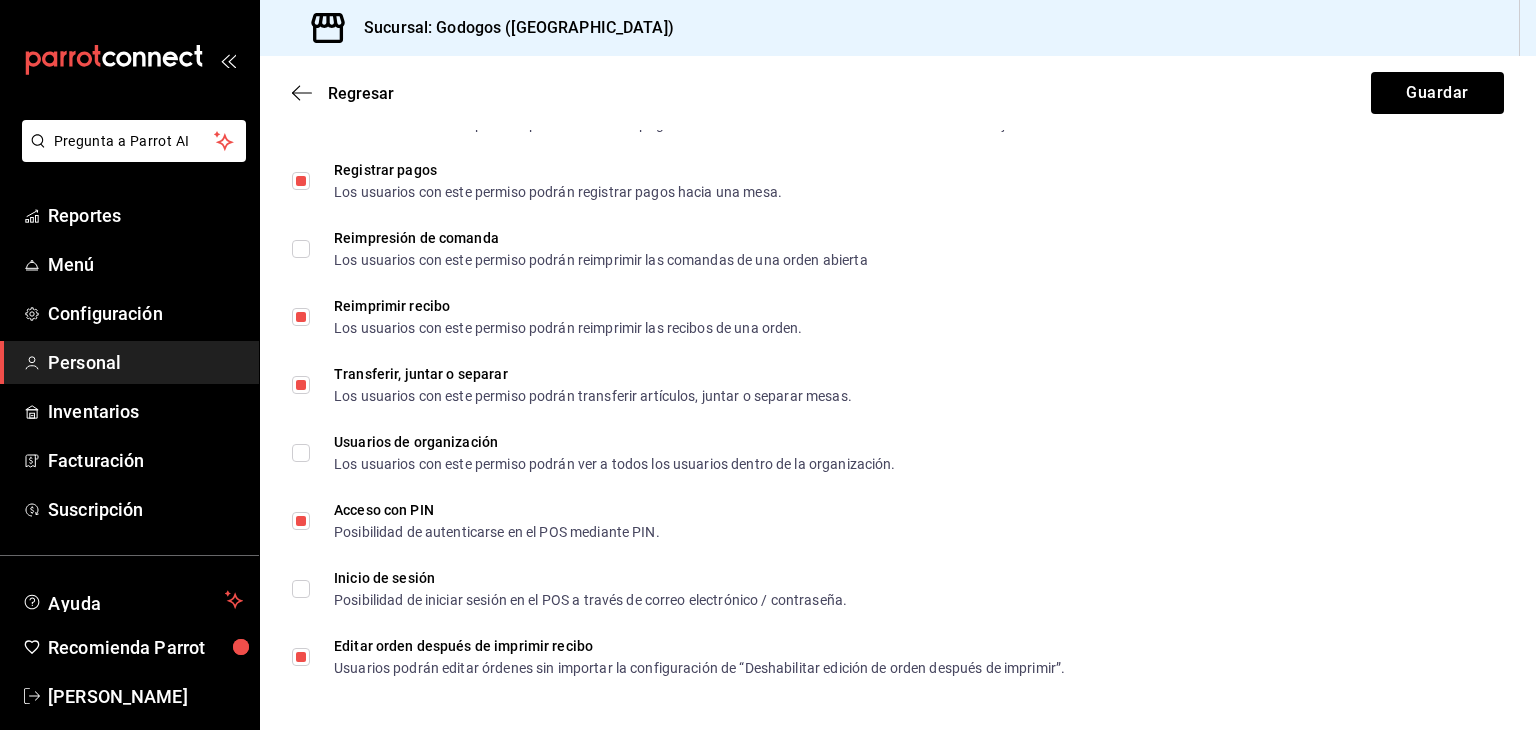 scroll, scrollTop: 3428, scrollLeft: 0, axis: vertical 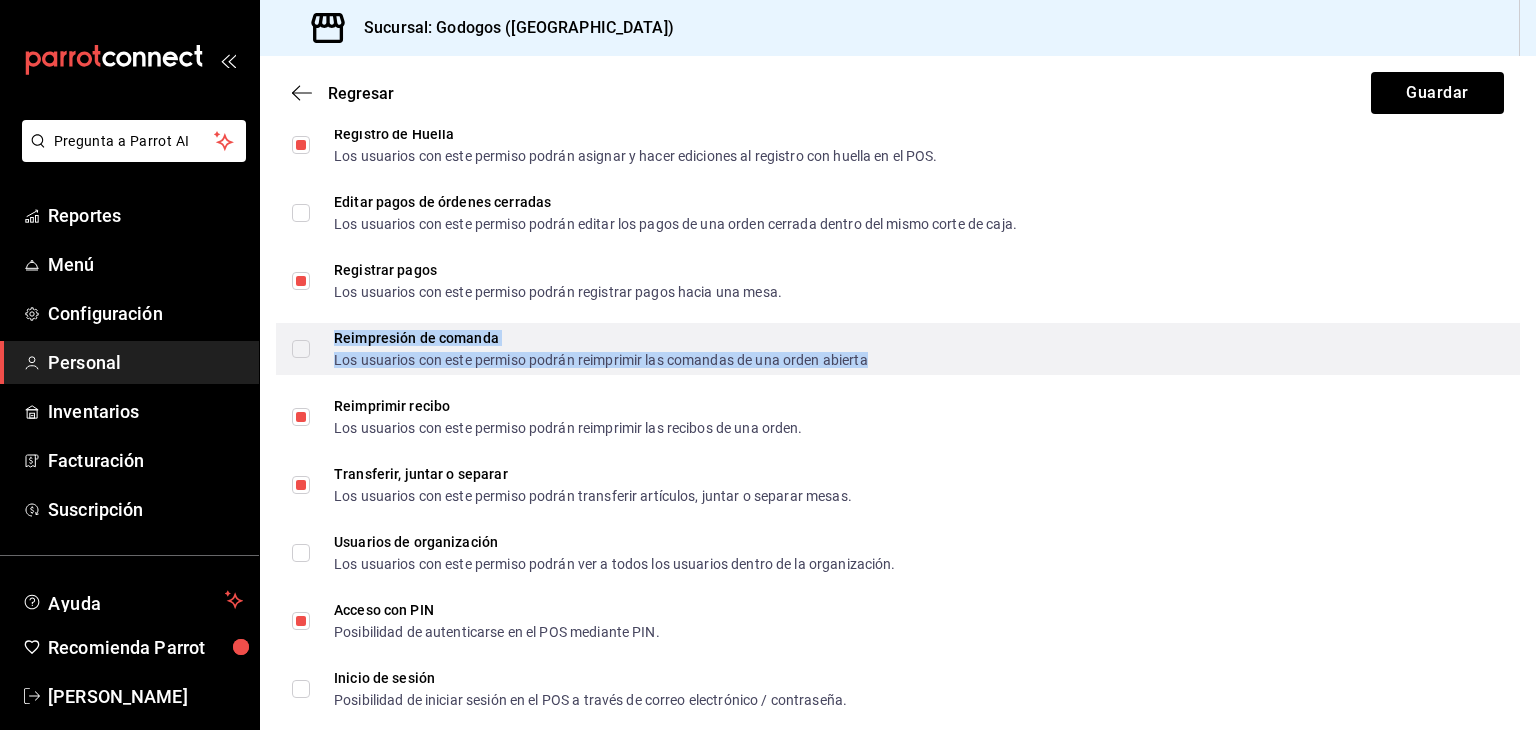 click on "Los usuarios con este permiso podrán reimprimir las comandas de una orden abierta" at bounding box center [601, 360] 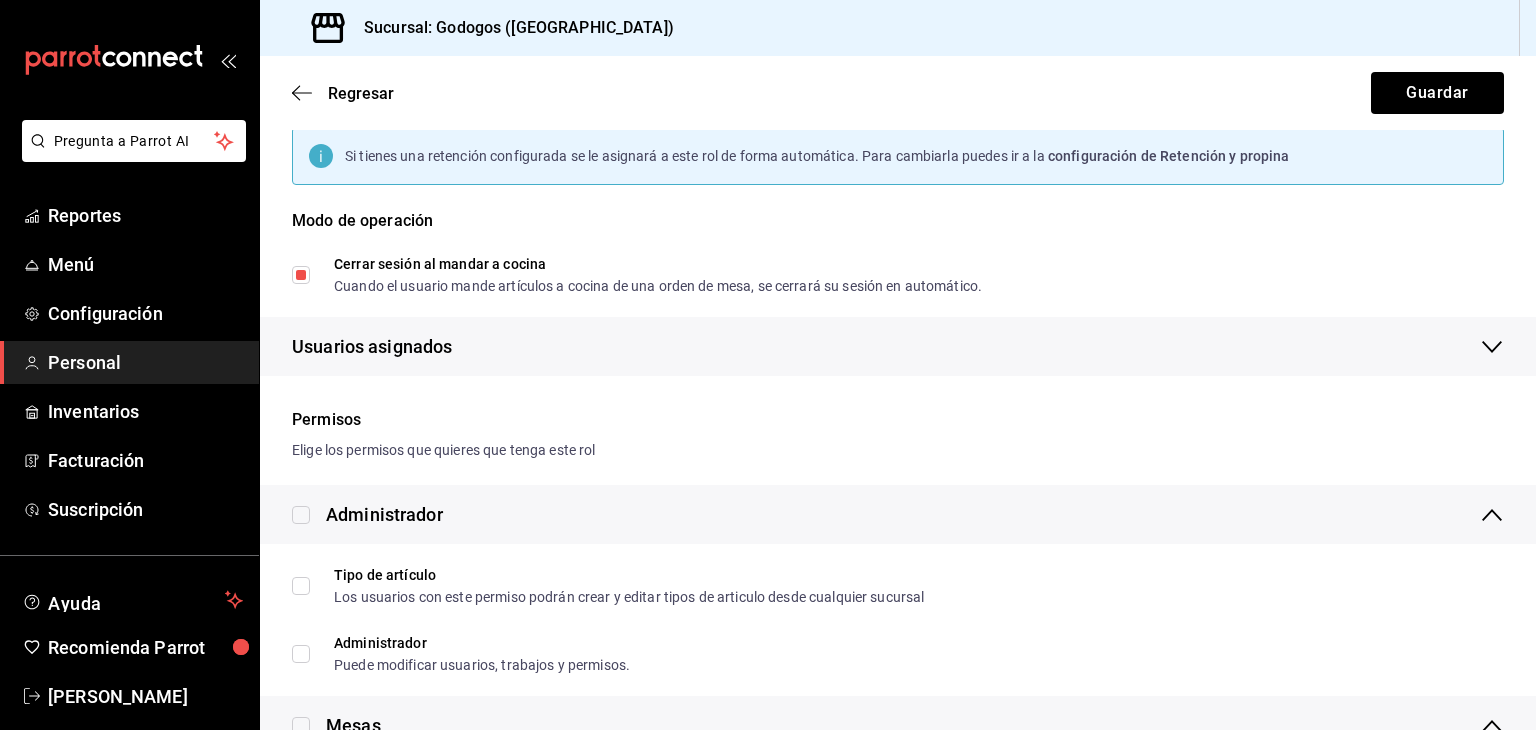scroll, scrollTop: 128, scrollLeft: 0, axis: vertical 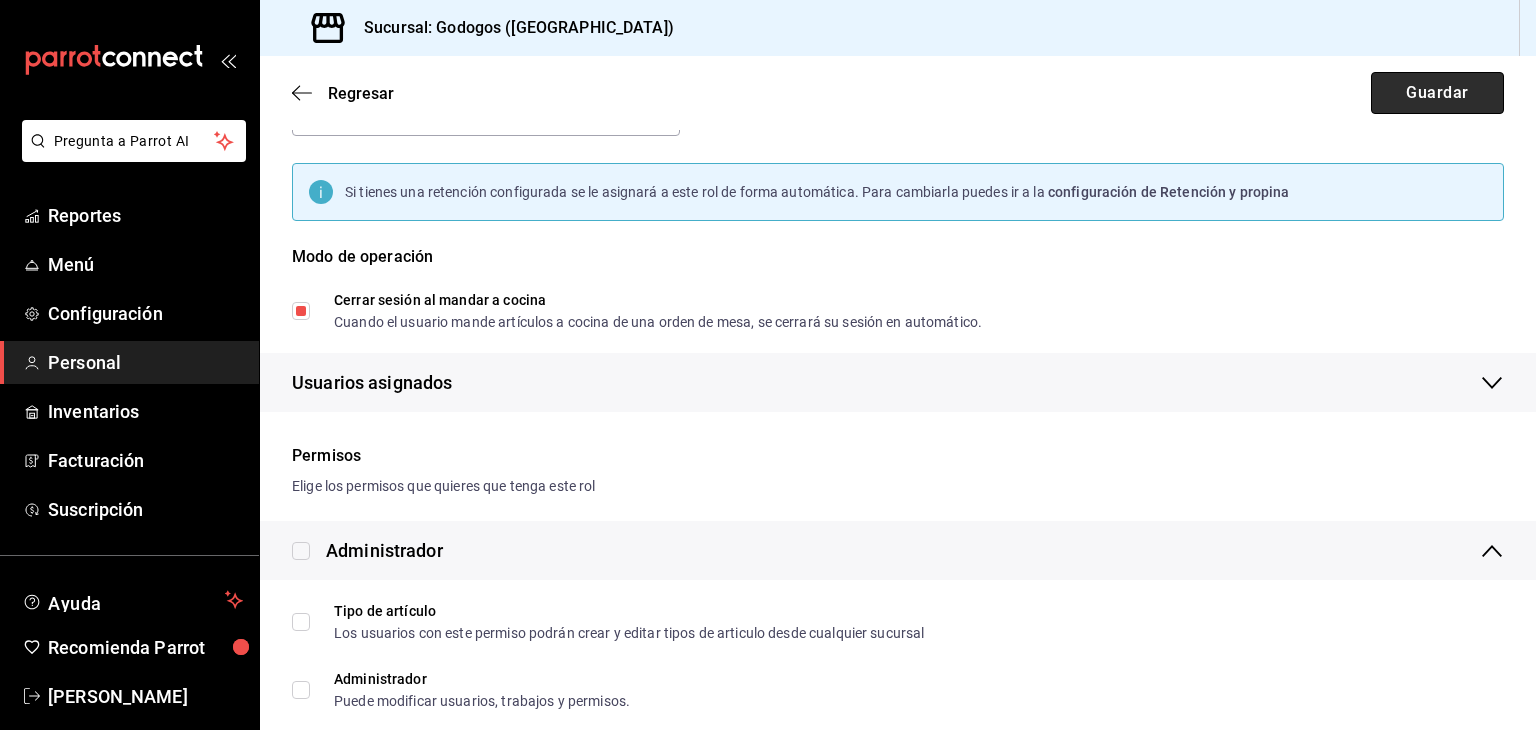 click on "Guardar" at bounding box center (1437, 93) 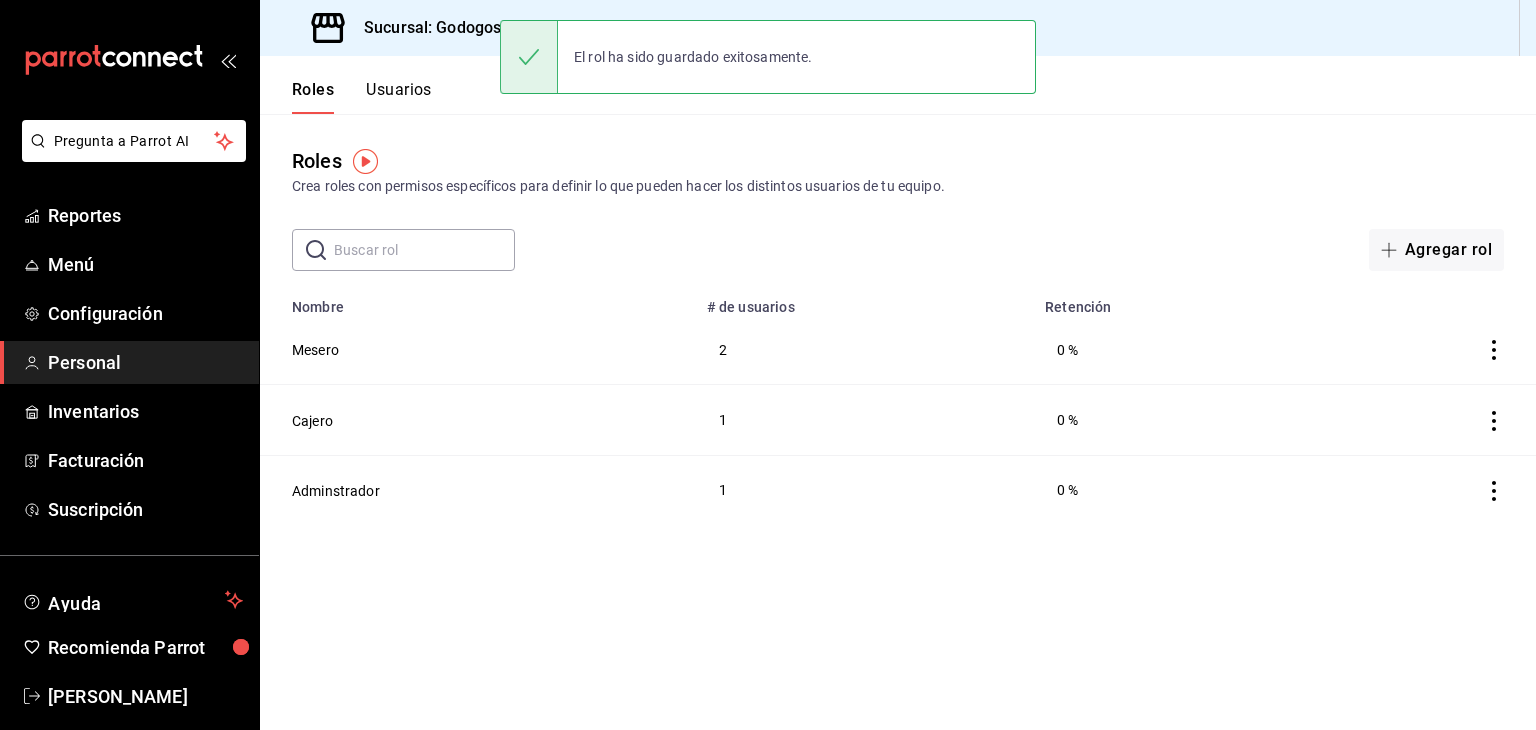 click on "Usuarios" at bounding box center [399, 97] 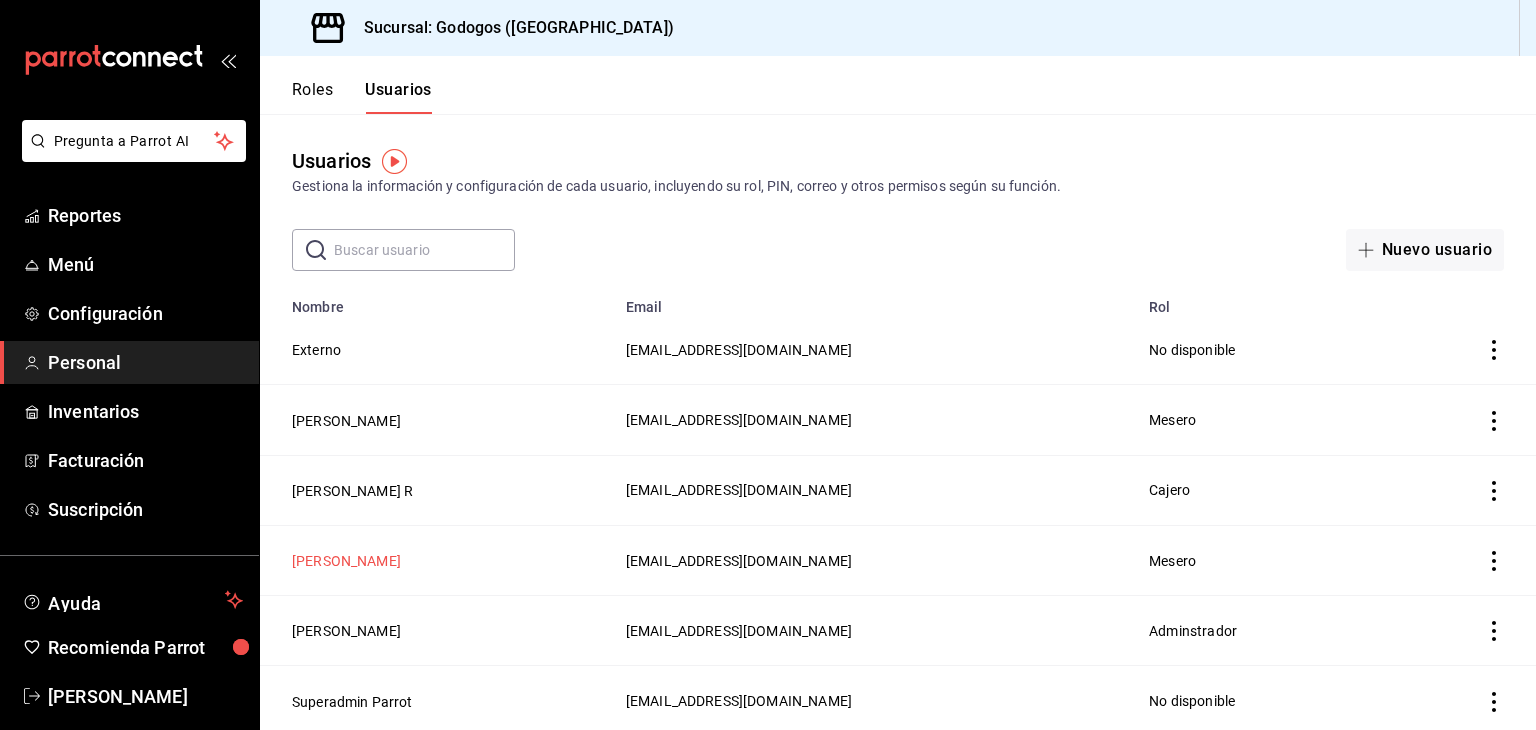 click on "[PERSON_NAME]" at bounding box center (346, 561) 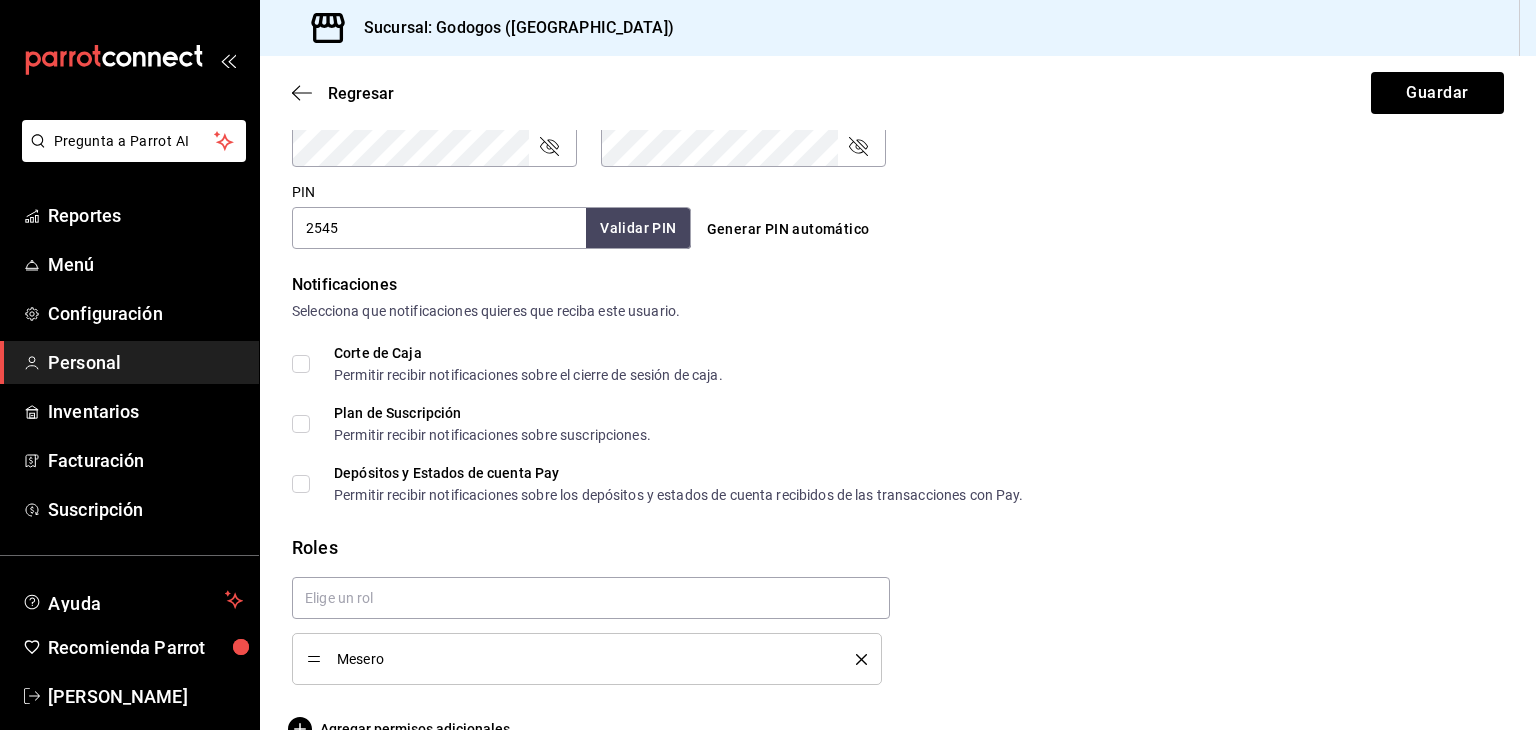 scroll, scrollTop: 934, scrollLeft: 0, axis: vertical 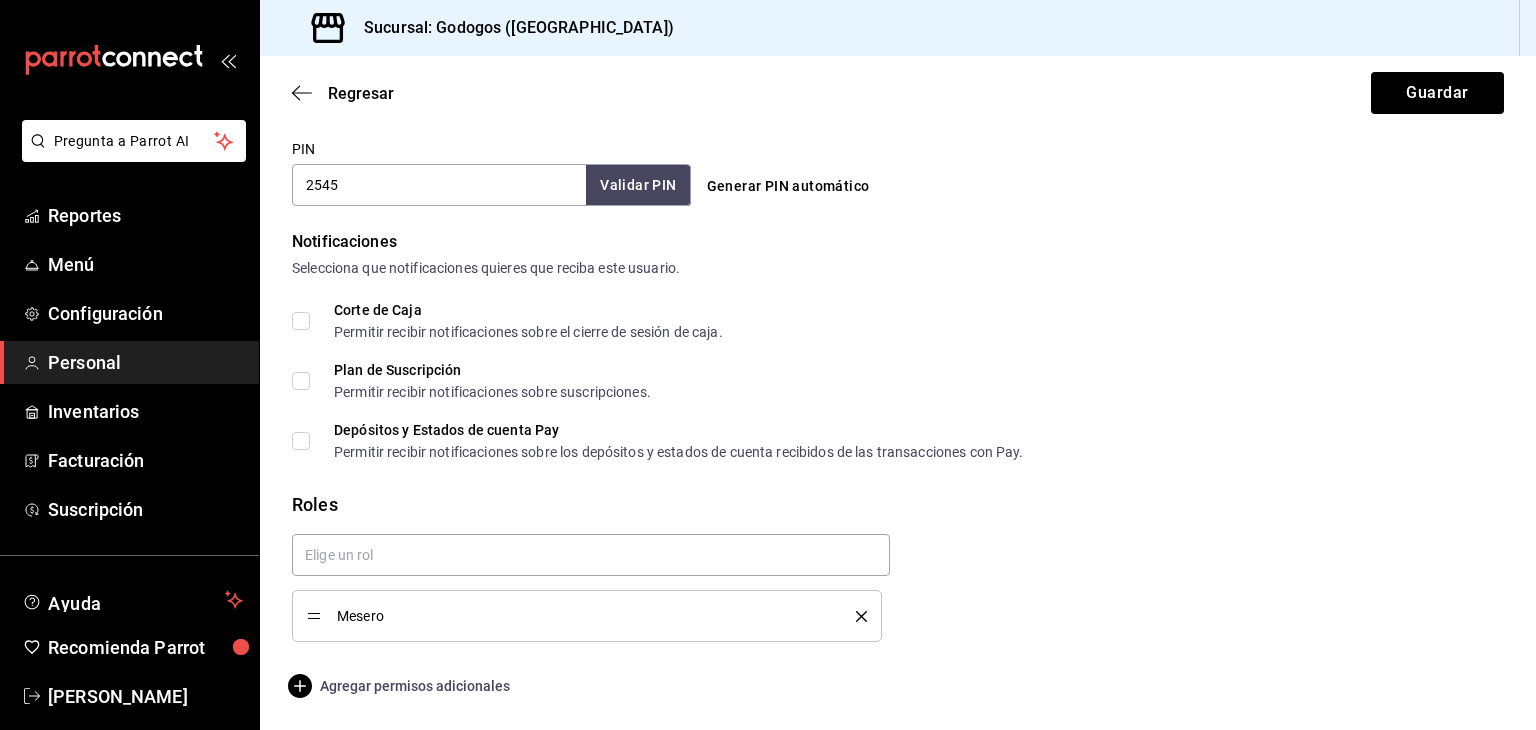 click on "Agregar permisos adicionales" at bounding box center [401, 686] 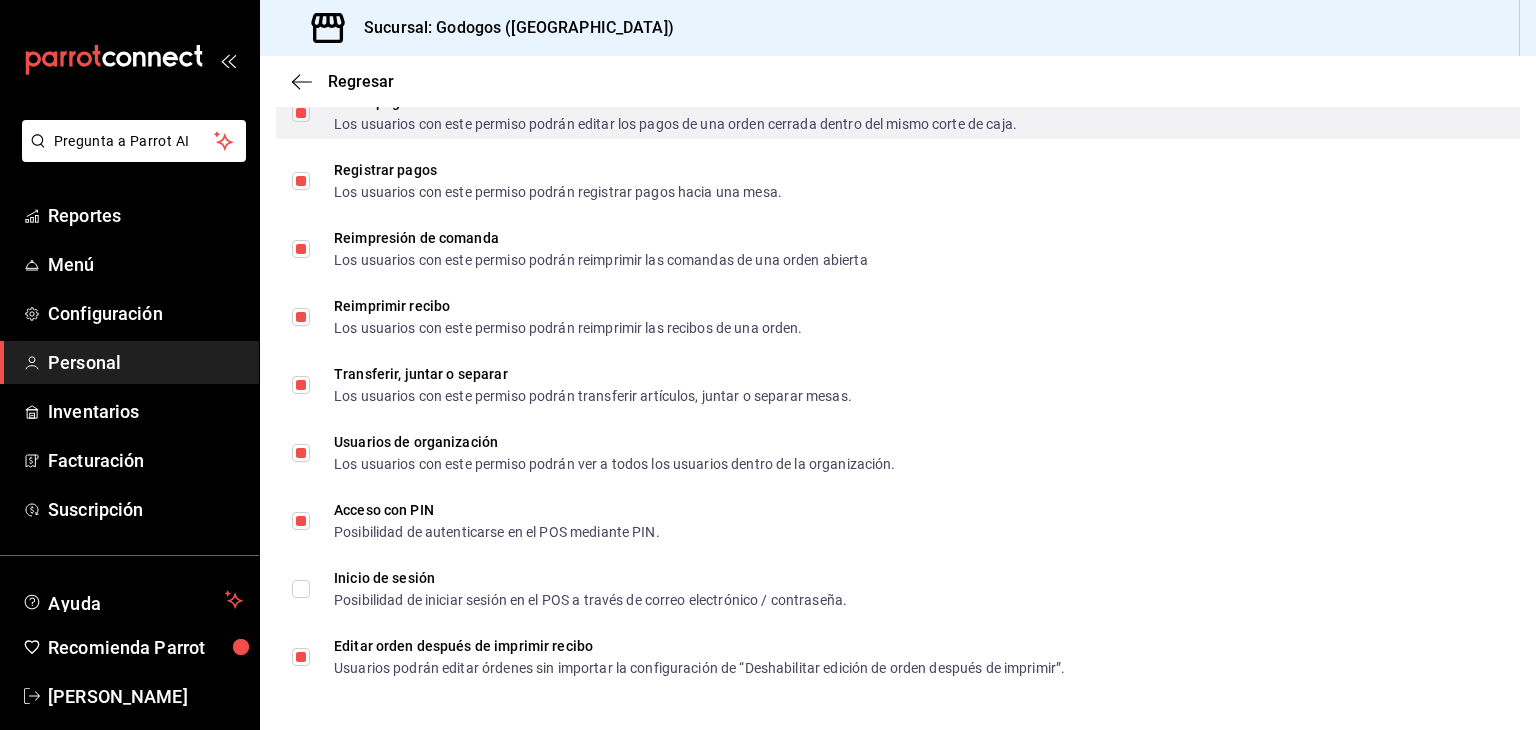 scroll, scrollTop: 2847, scrollLeft: 0, axis: vertical 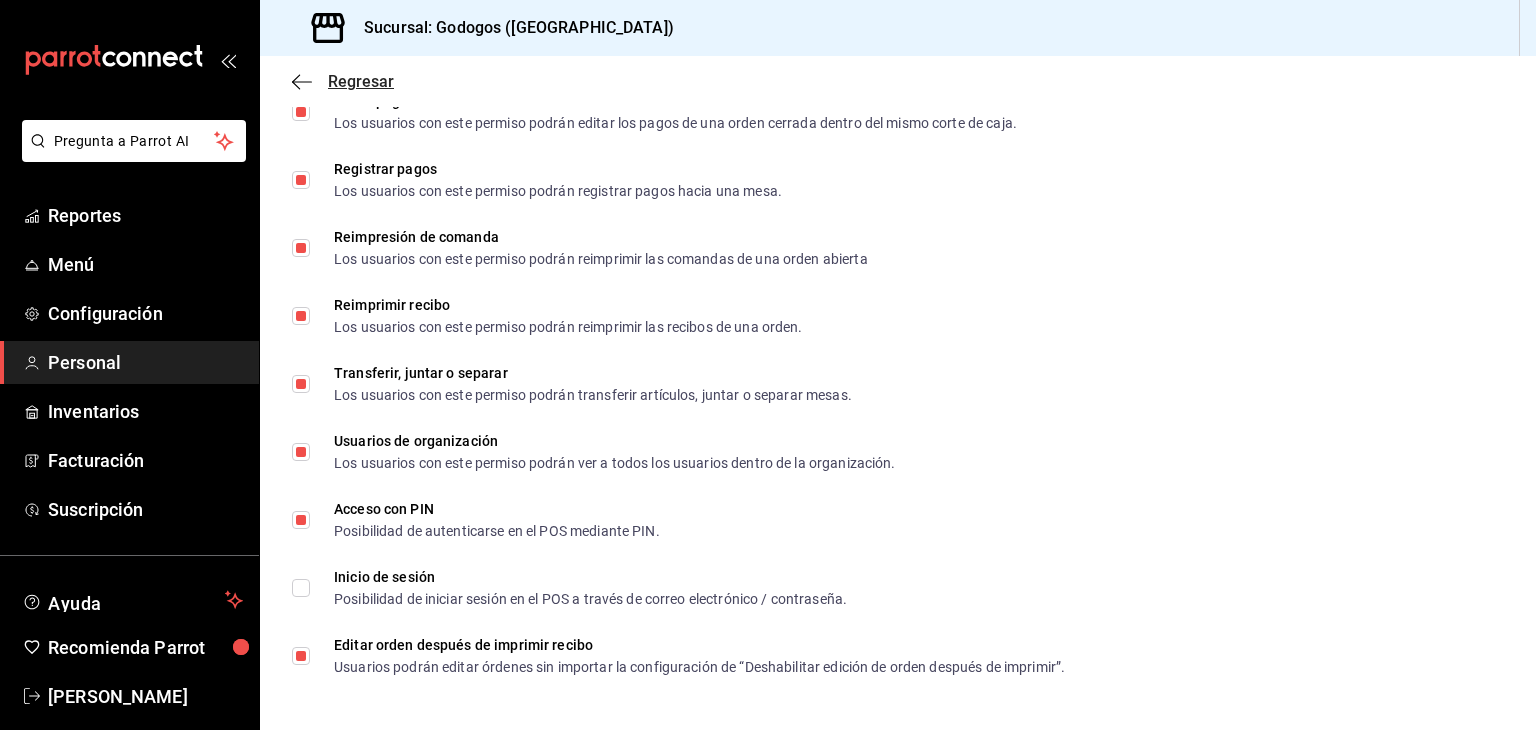 click on "Regresar" at bounding box center [361, 81] 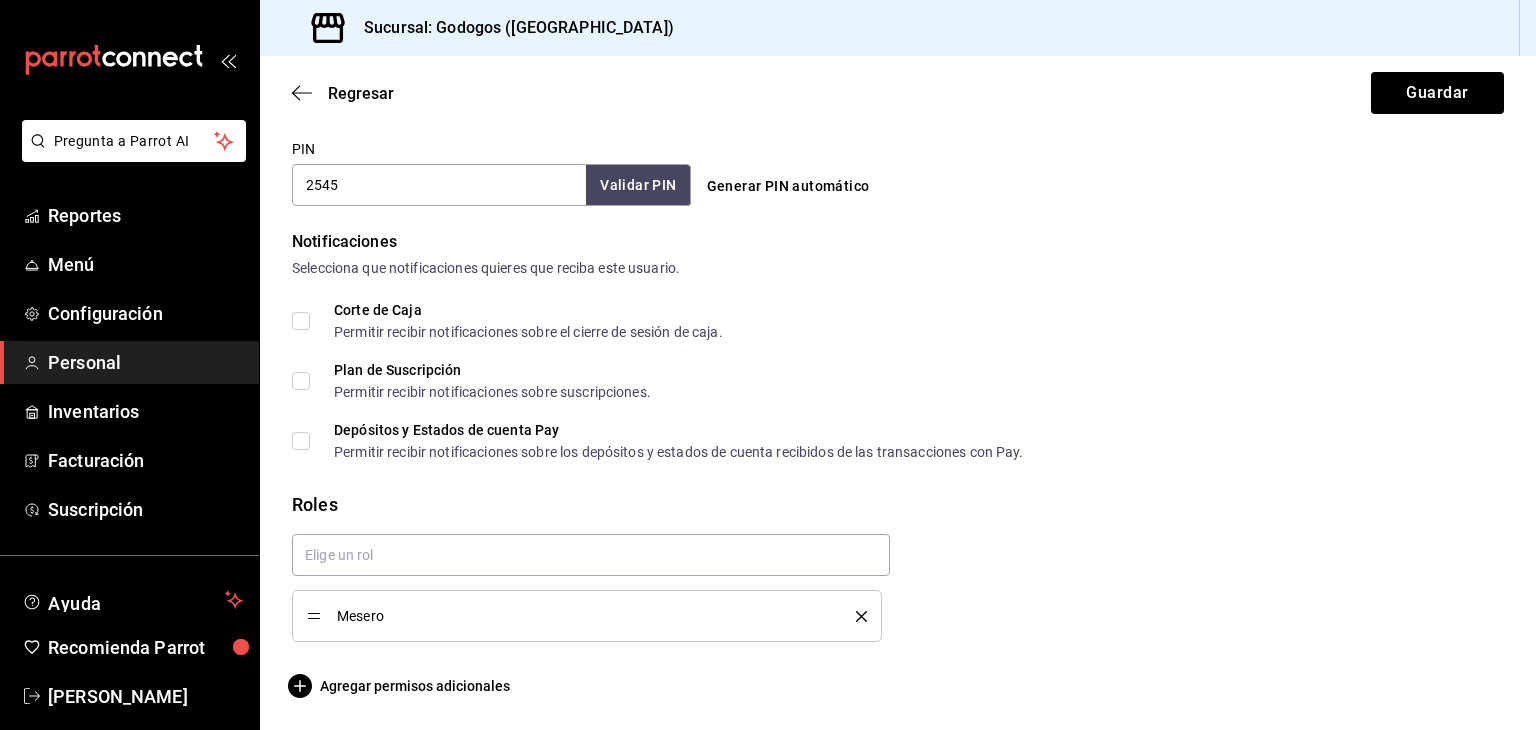scroll, scrollTop: 934, scrollLeft: 0, axis: vertical 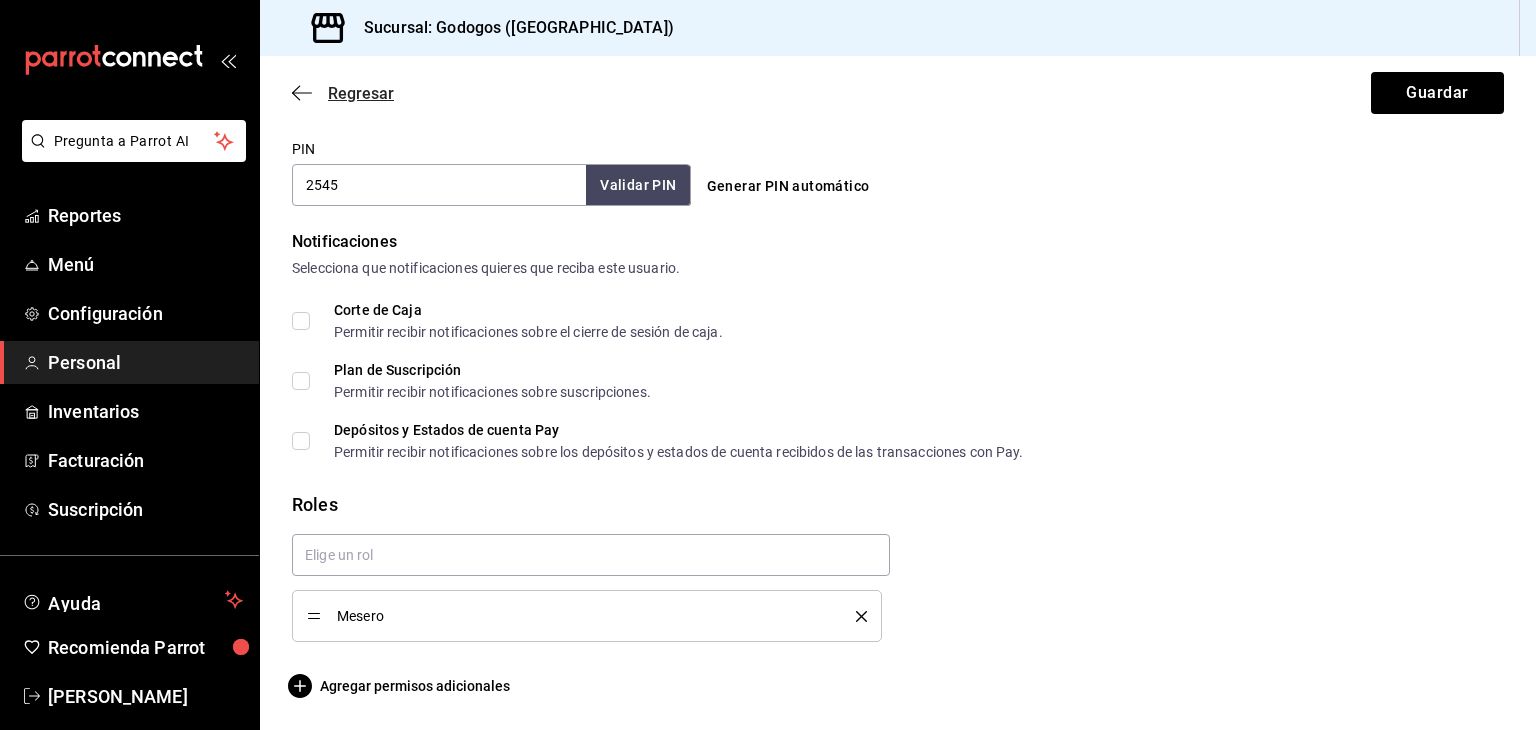 click on "Regresar" at bounding box center [361, 93] 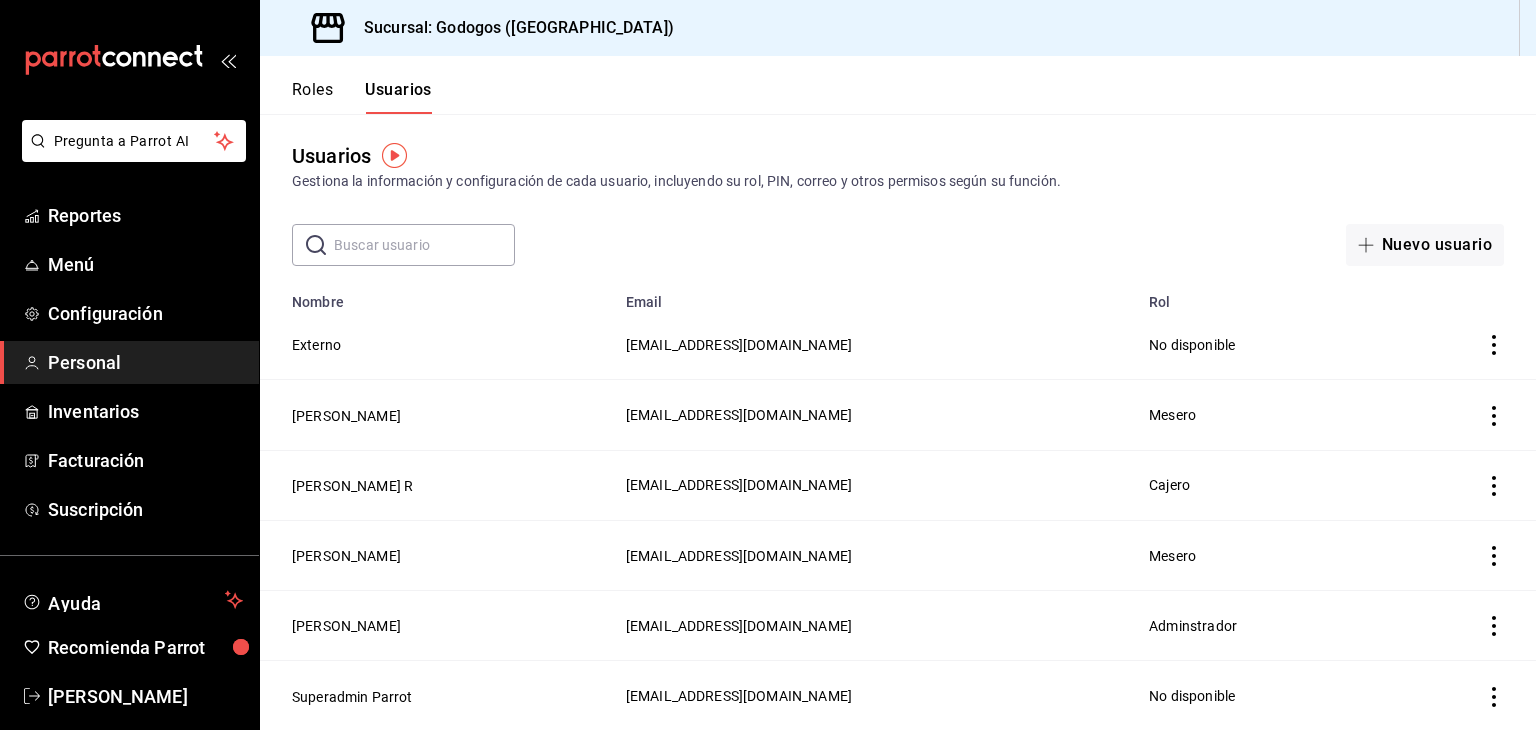 scroll, scrollTop: 7, scrollLeft: 0, axis: vertical 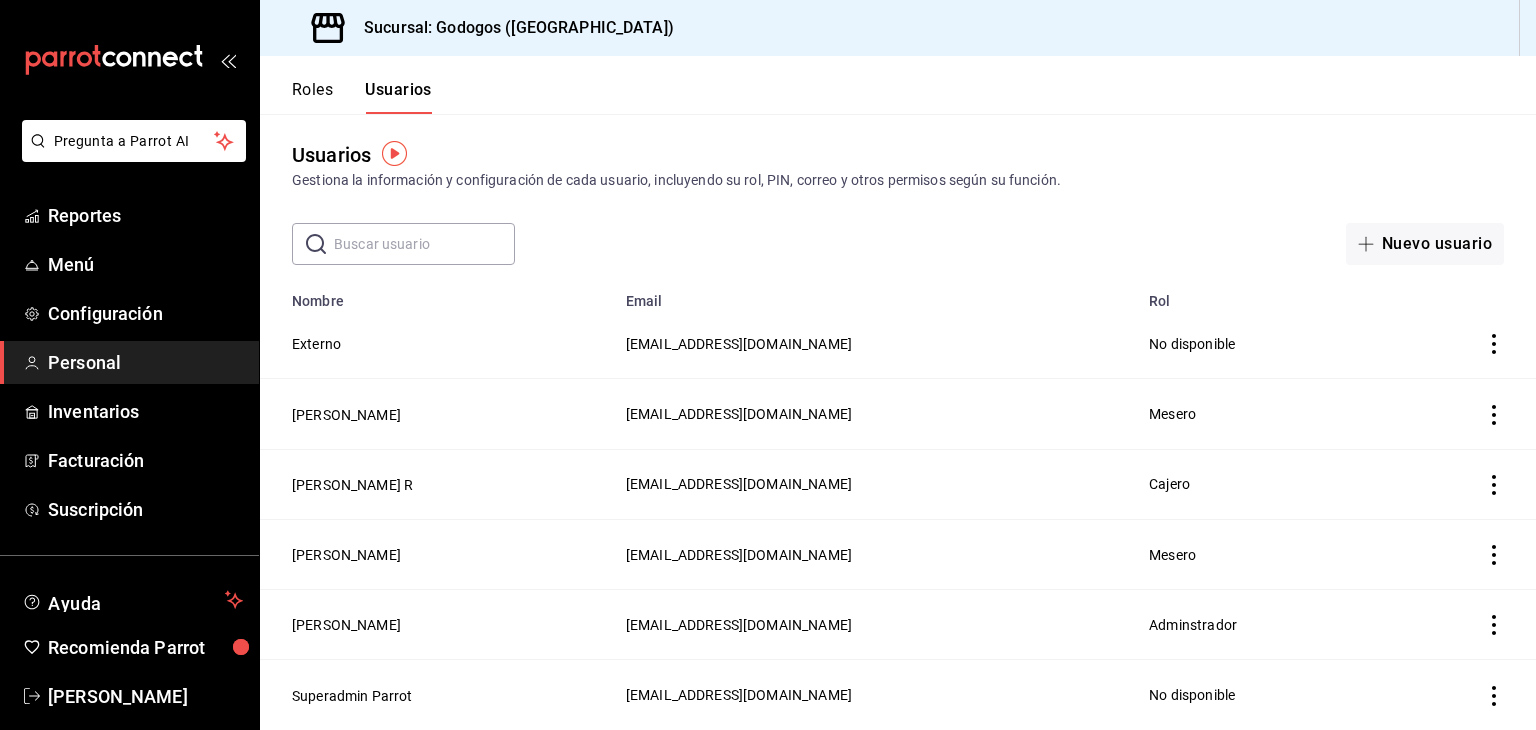 click 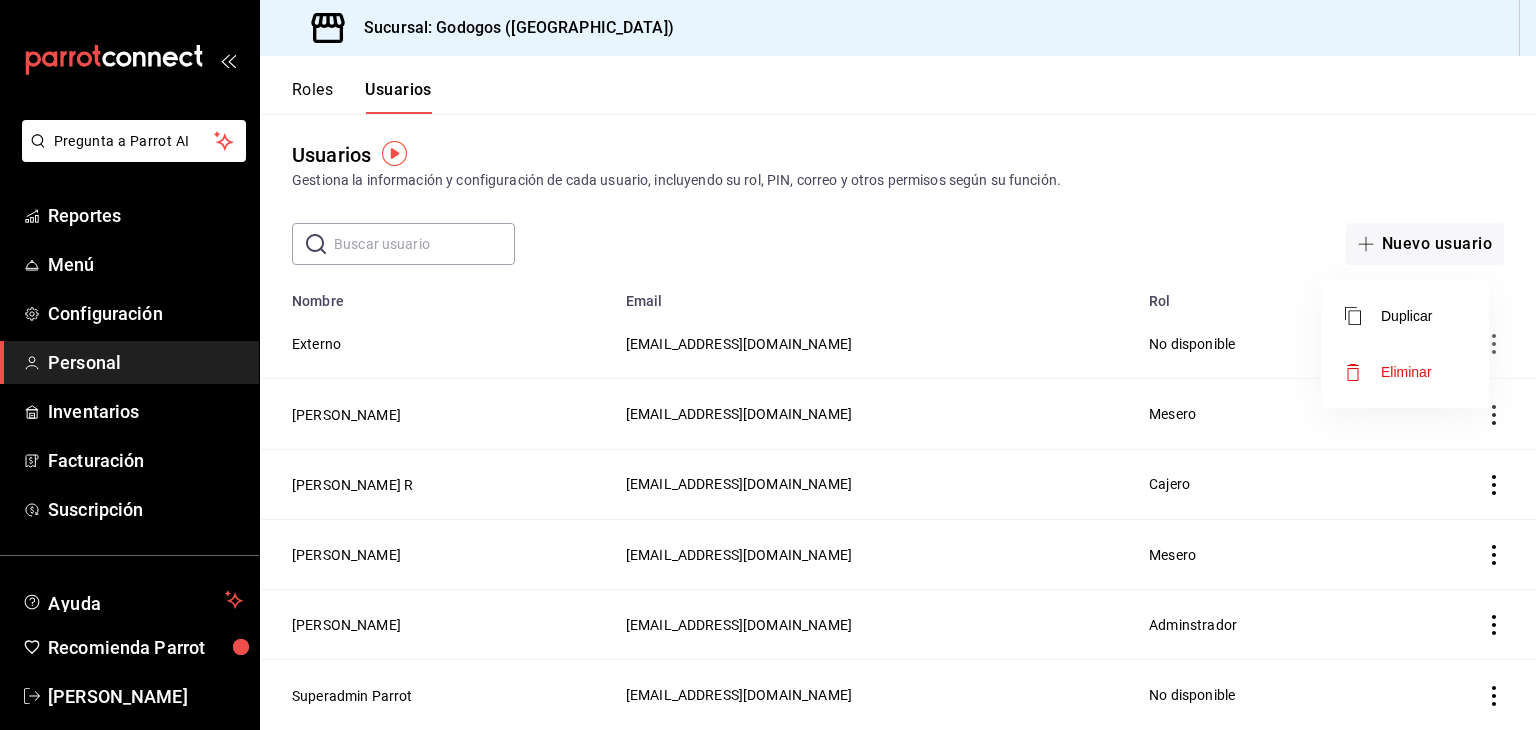 click at bounding box center (768, 365) 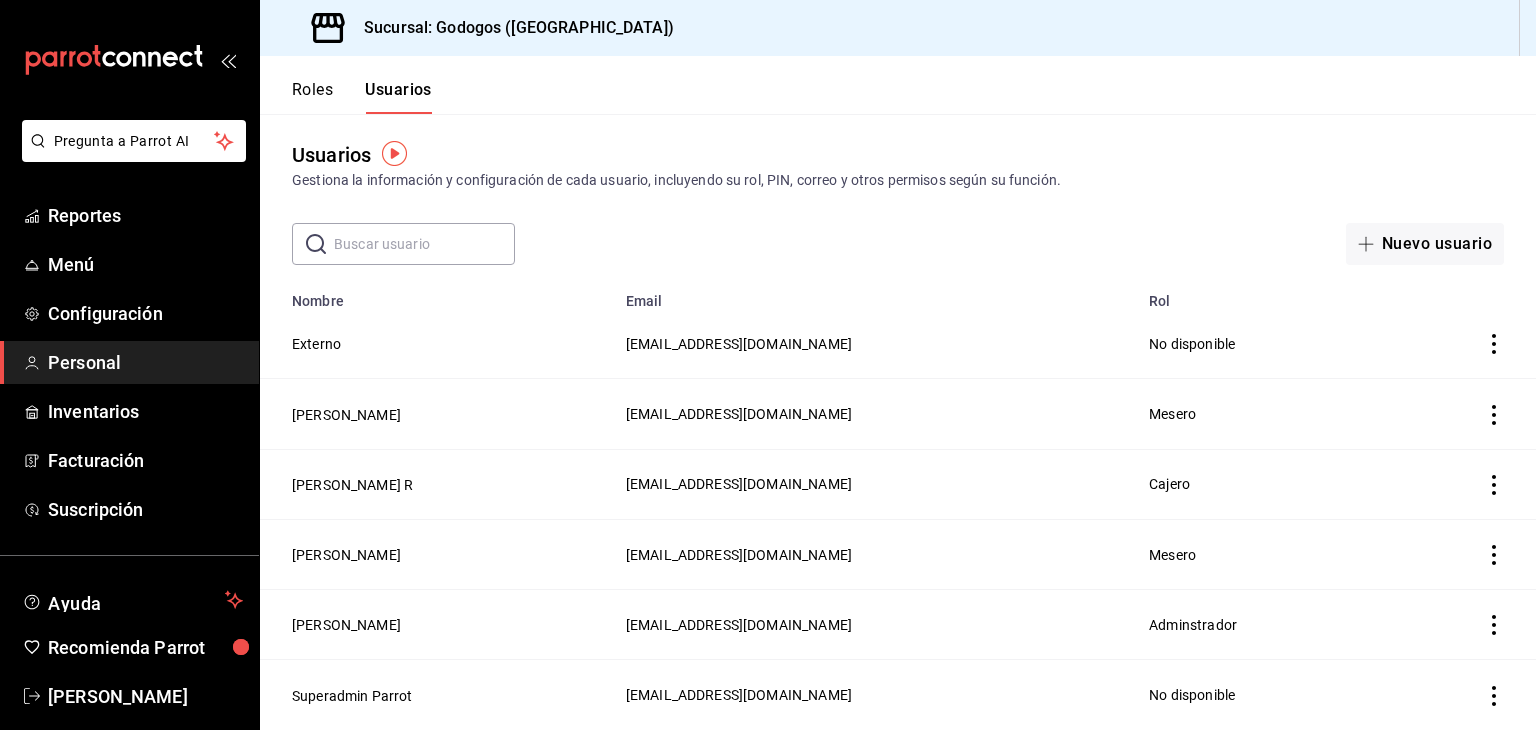 click on "Roles" at bounding box center [312, 97] 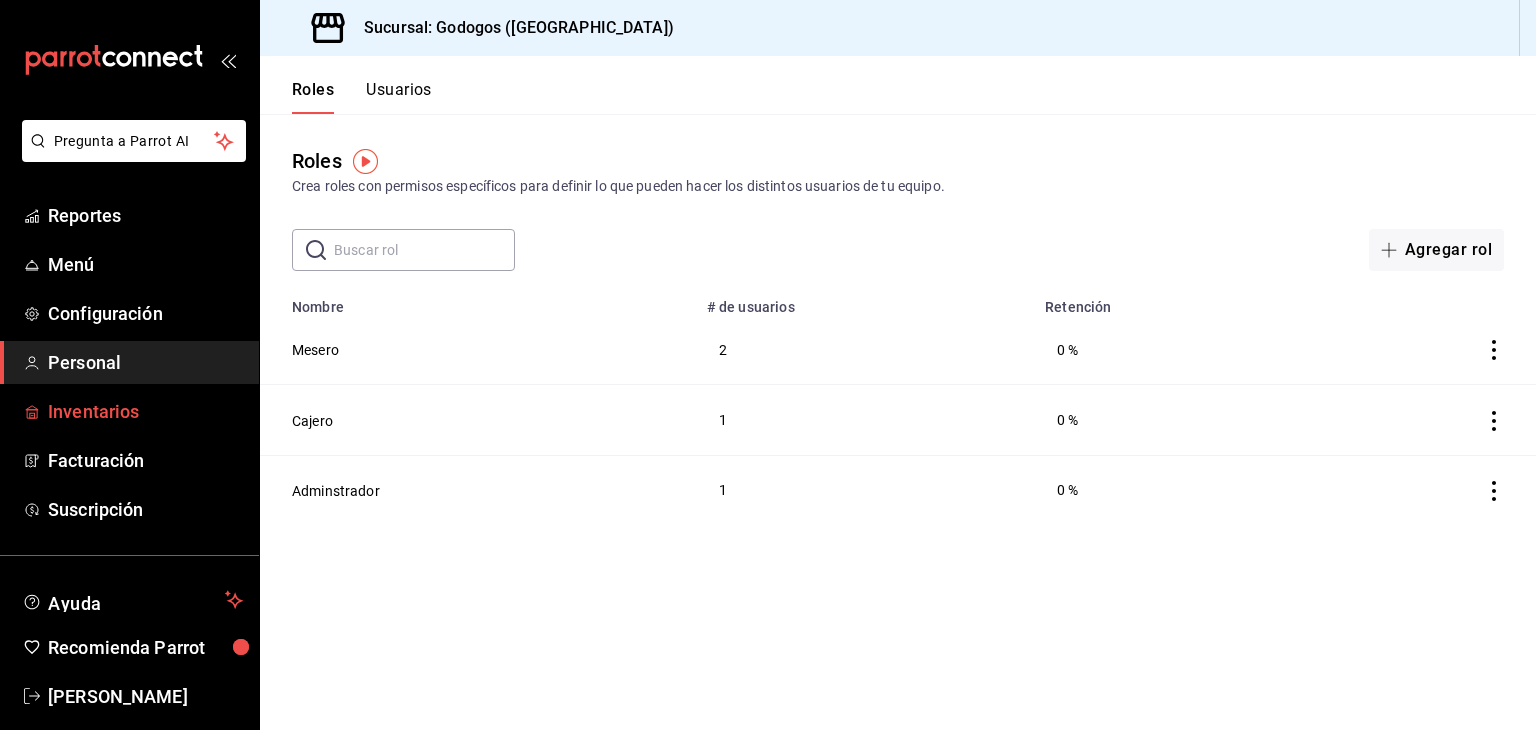 click on "Inventarios" at bounding box center (145, 411) 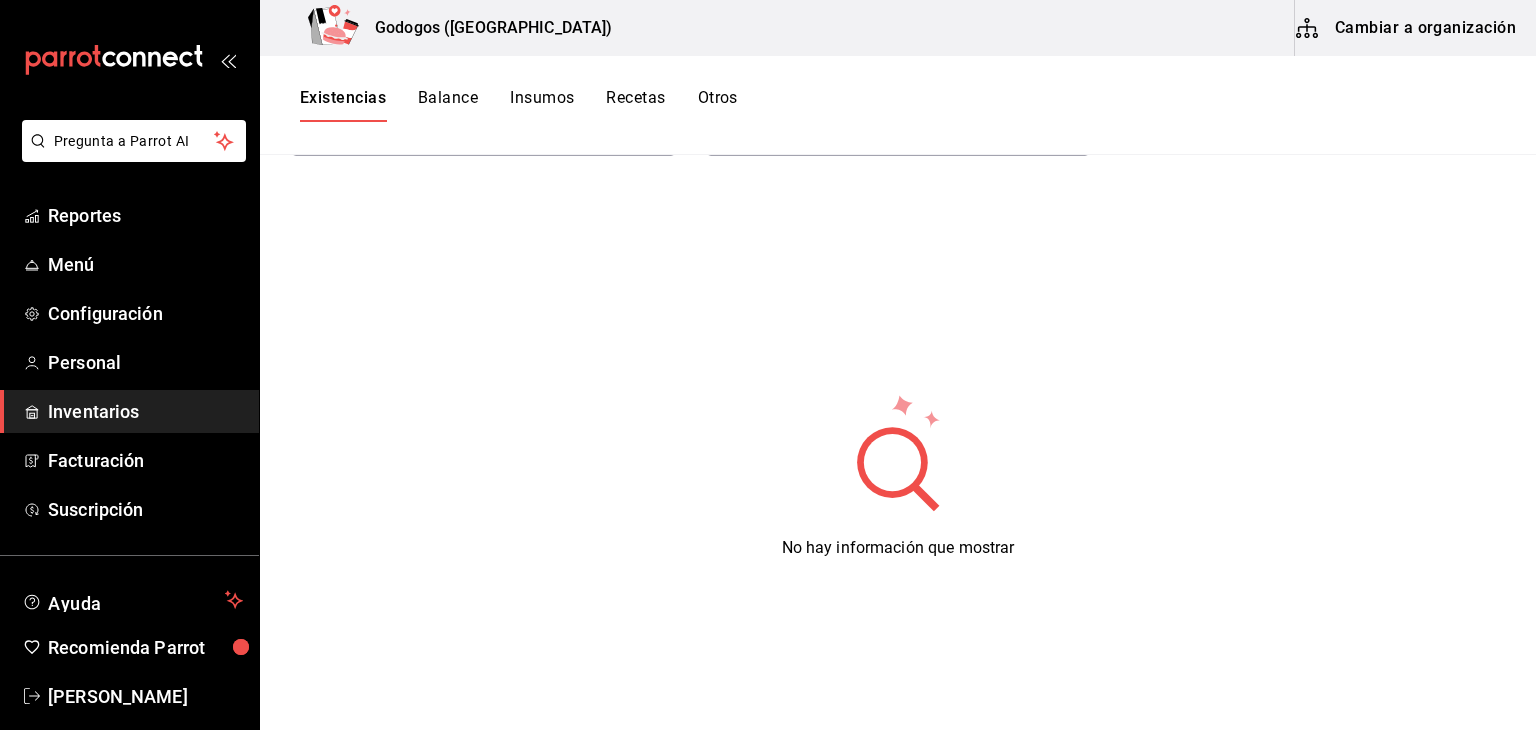 scroll, scrollTop: 217, scrollLeft: 0, axis: vertical 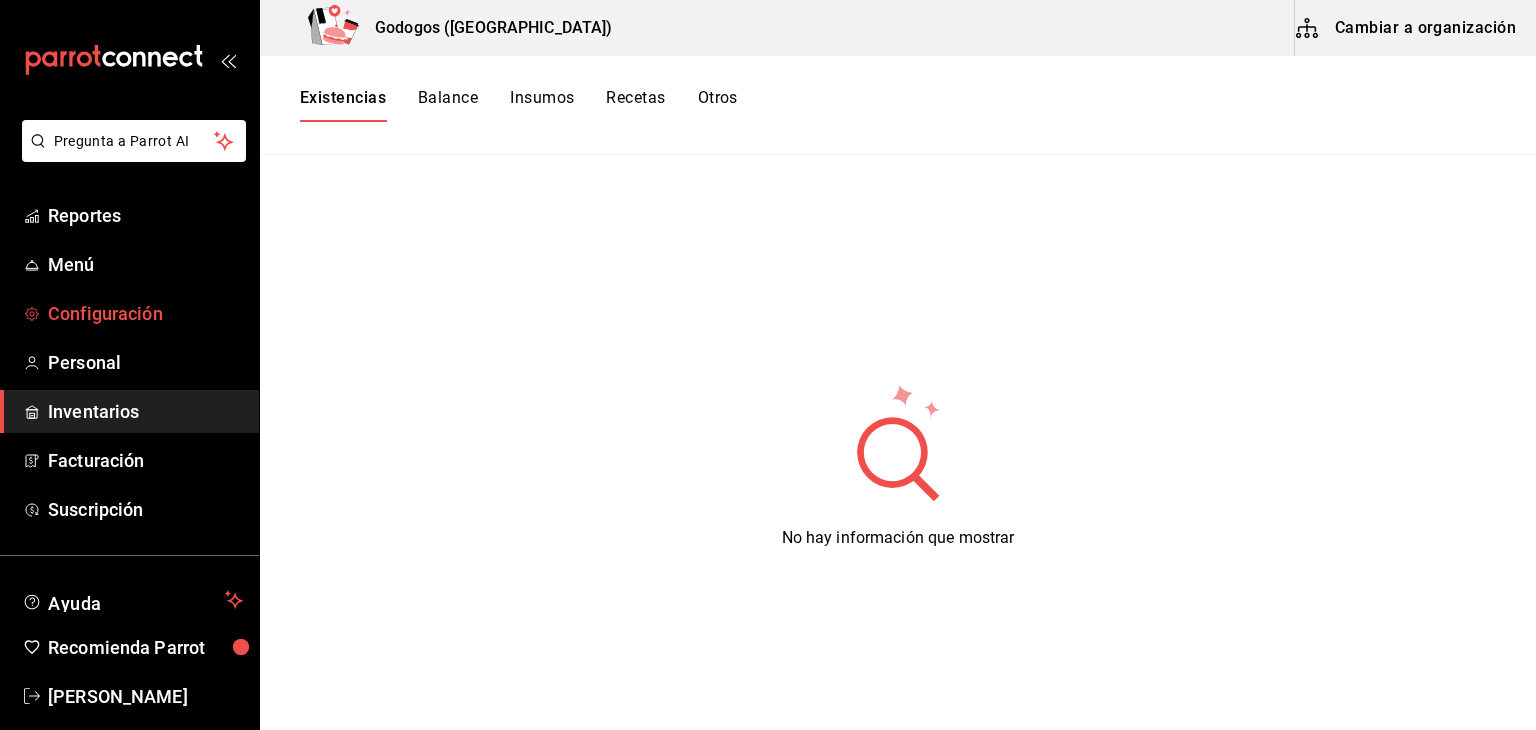 click on "Configuración" at bounding box center [145, 313] 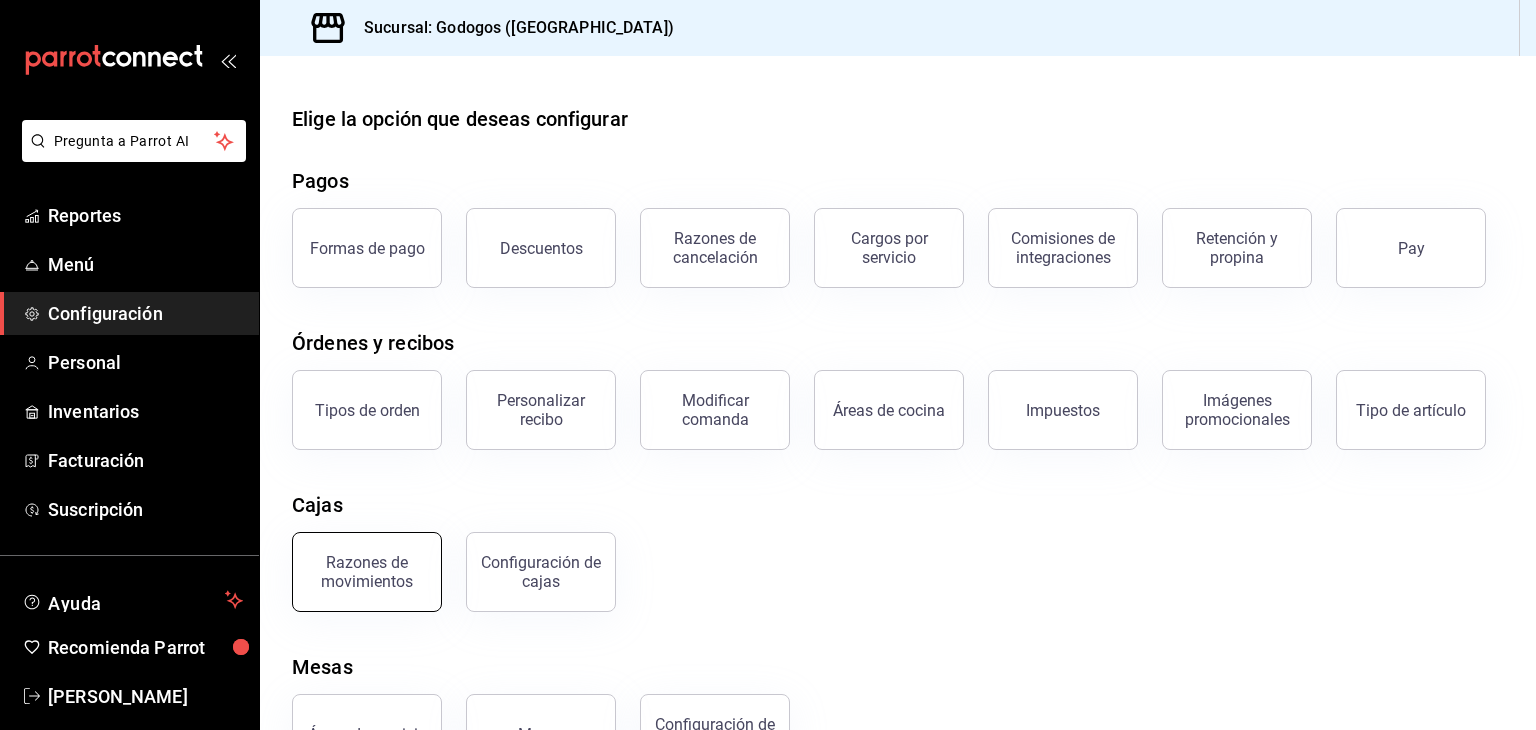 click on "Razones de movimientos" at bounding box center [367, 572] 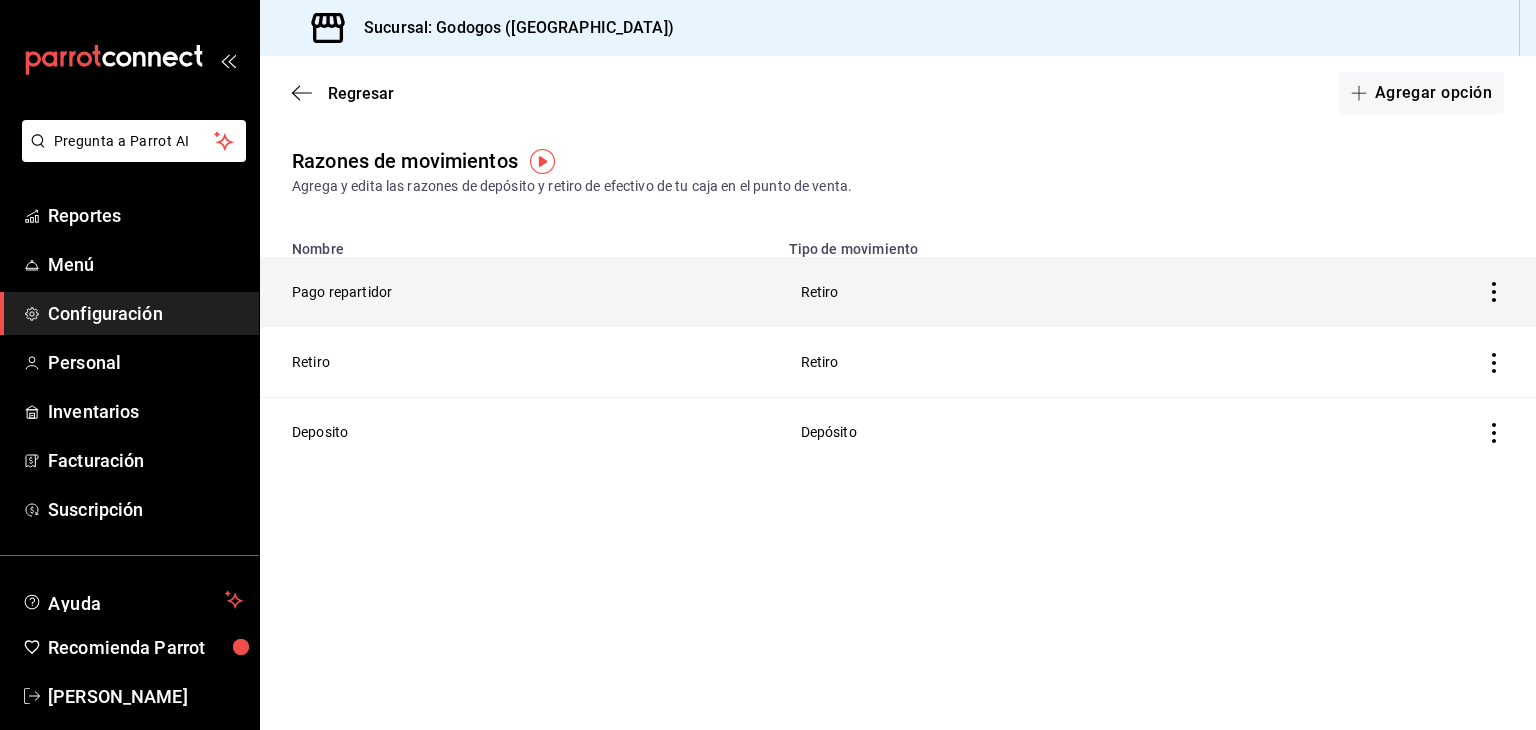click 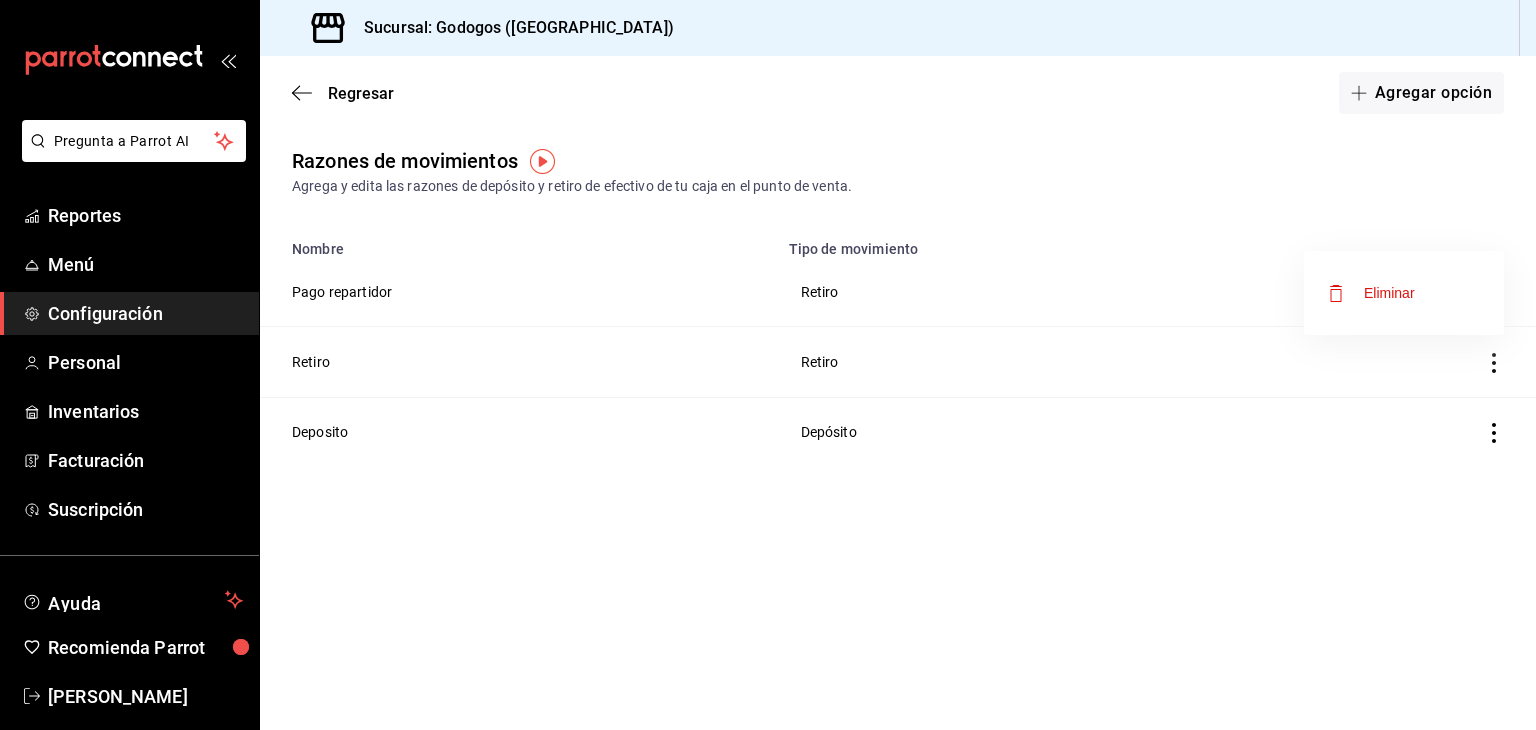 click at bounding box center [768, 365] 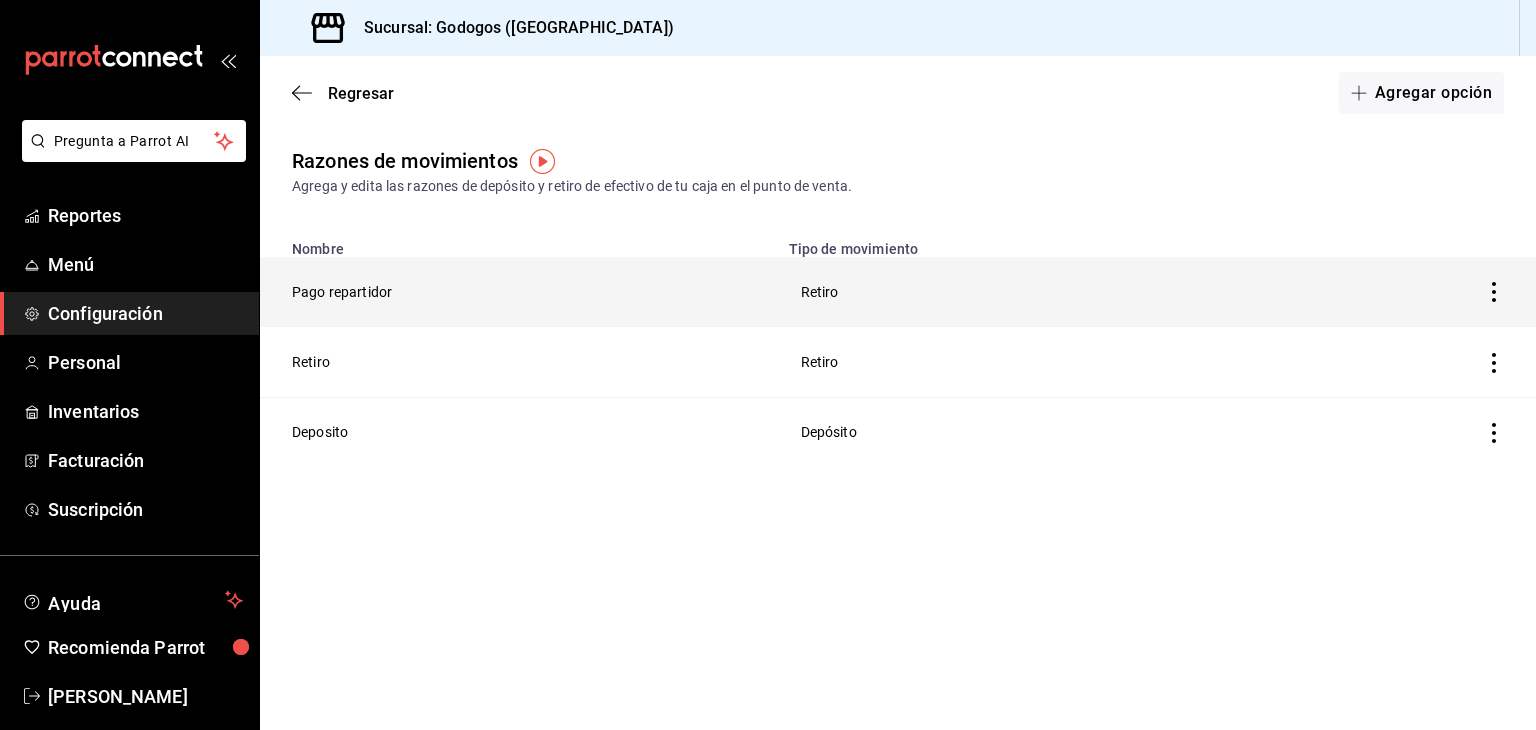 click on "Pago repartidor" at bounding box center [518, 292] 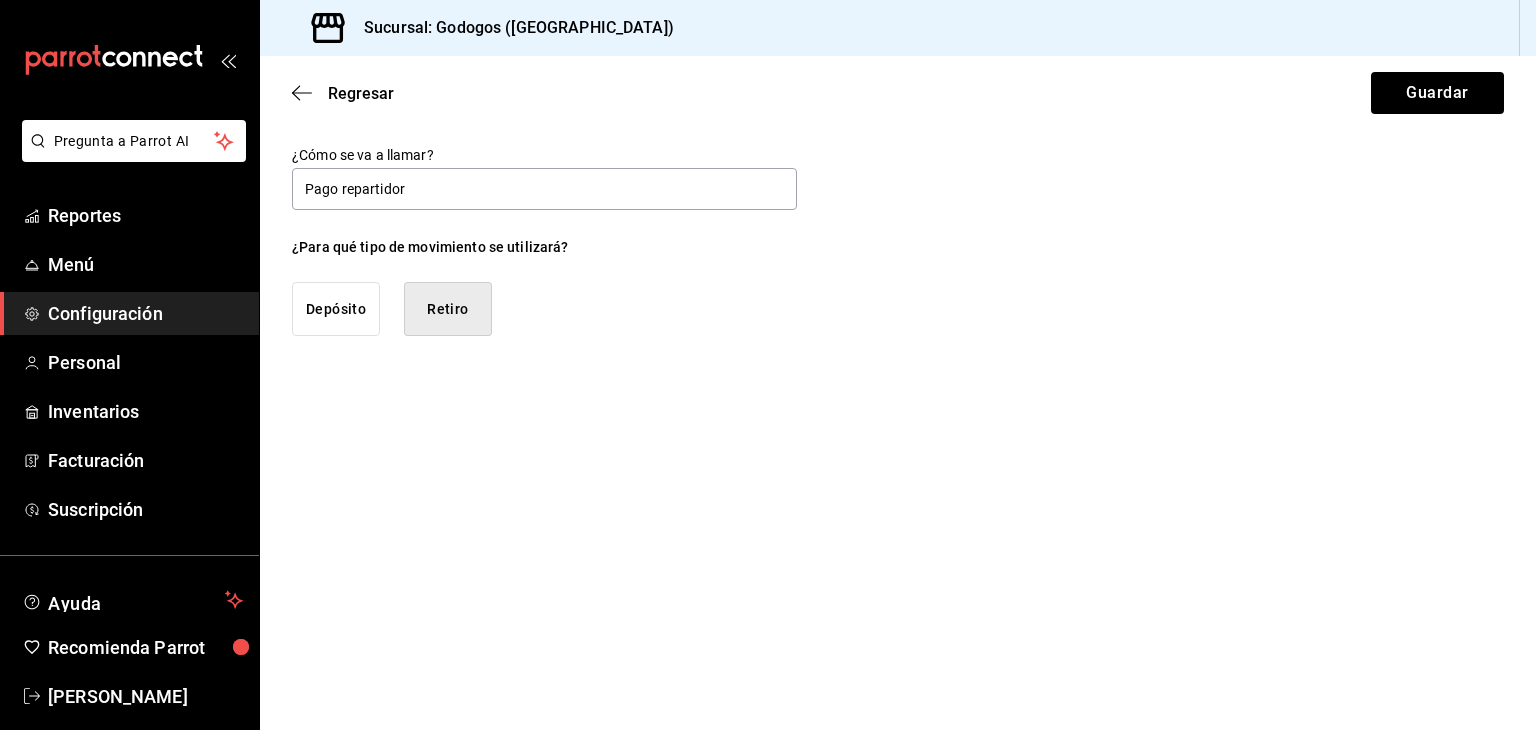 drag, startPoint x: 481, startPoint y: 185, endPoint x: 273, endPoint y: 178, distance: 208.11775 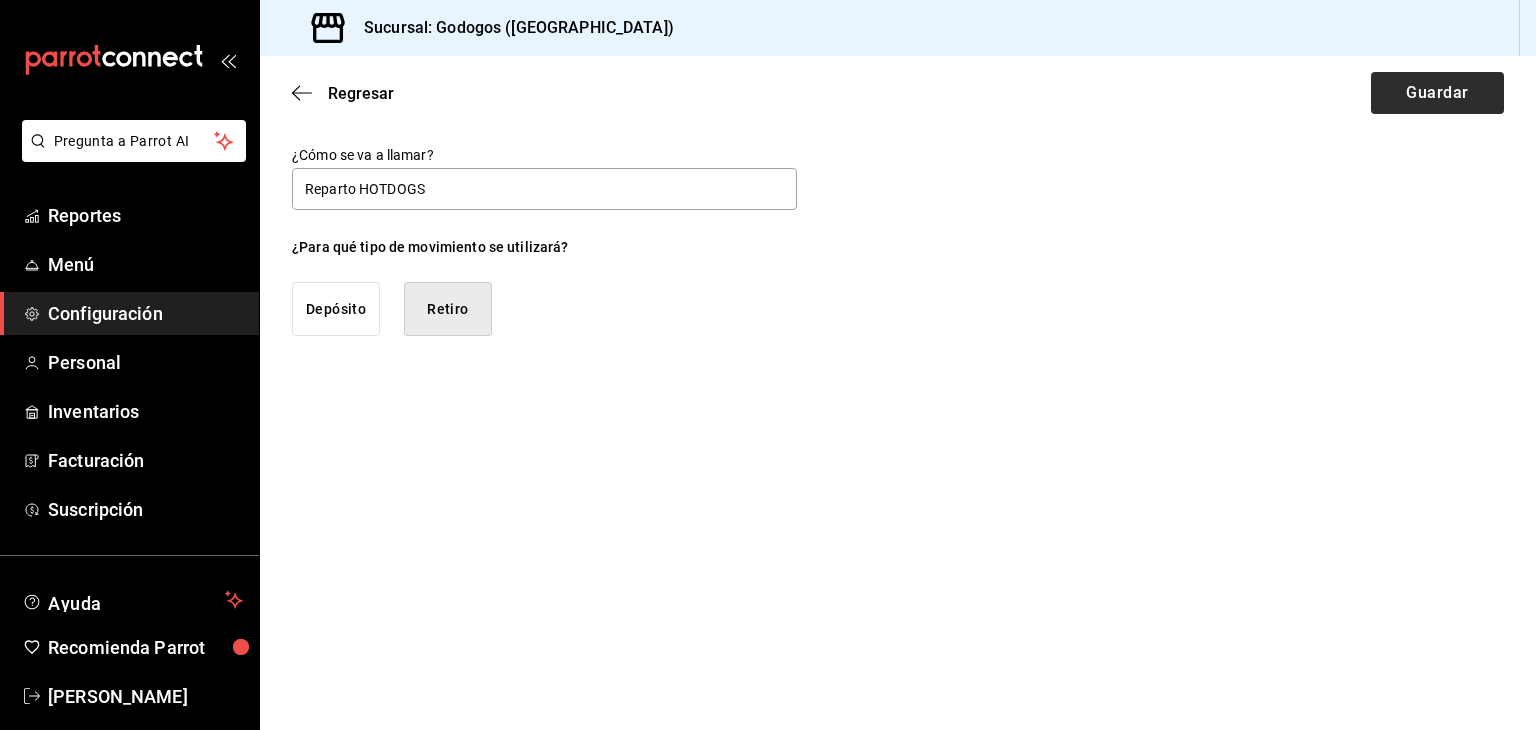 type on "Reparto HOTDOGS" 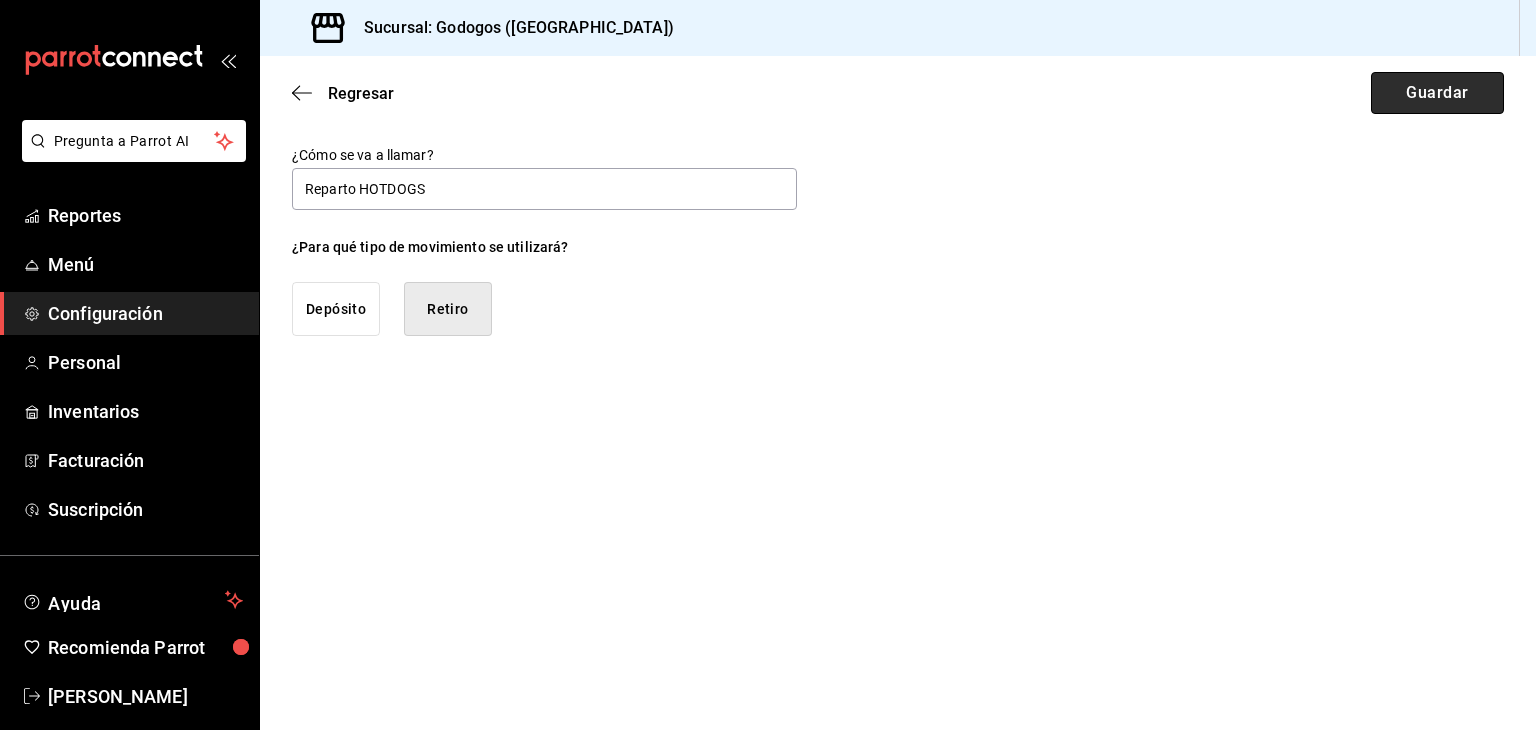 click on "Guardar" at bounding box center [1437, 93] 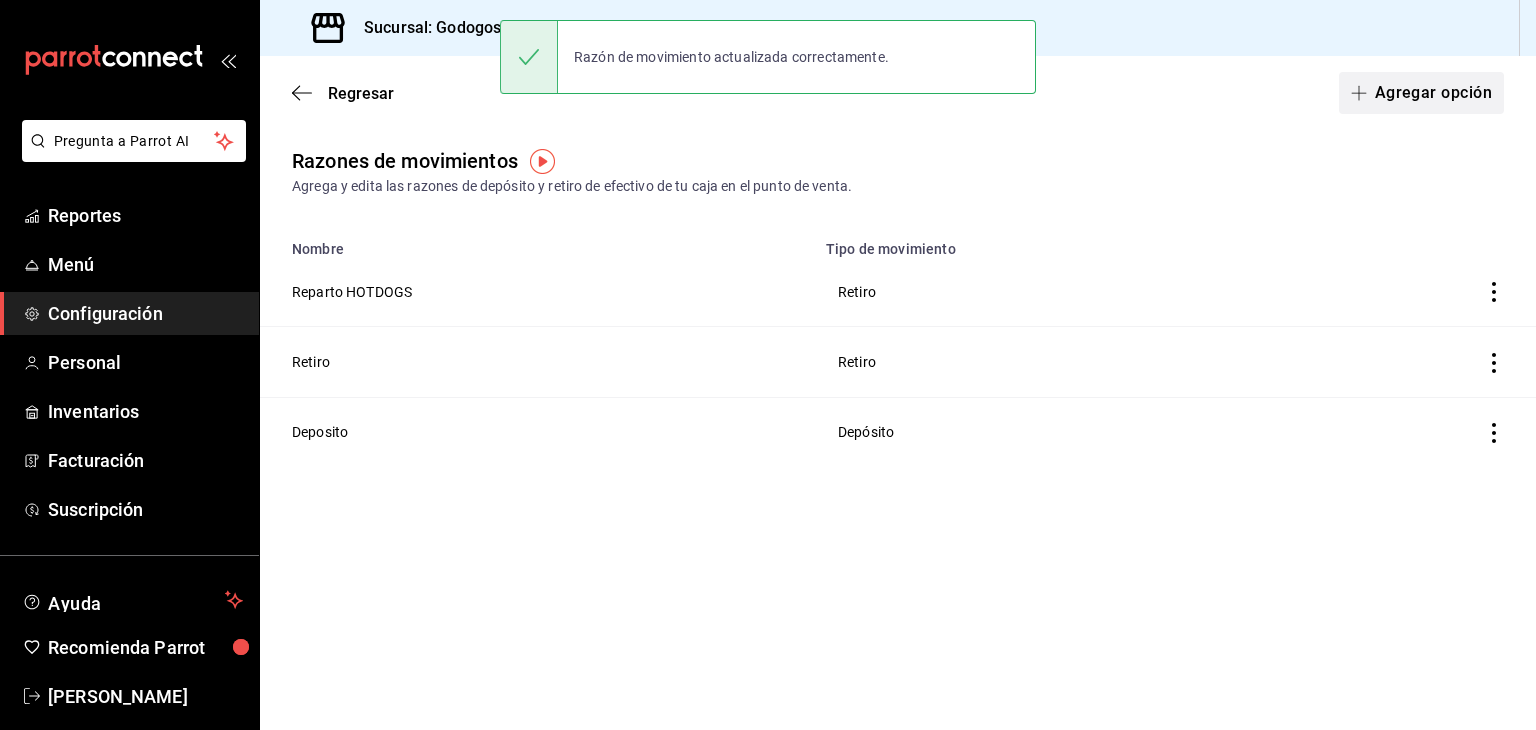click on "Agregar opción" at bounding box center (1421, 93) 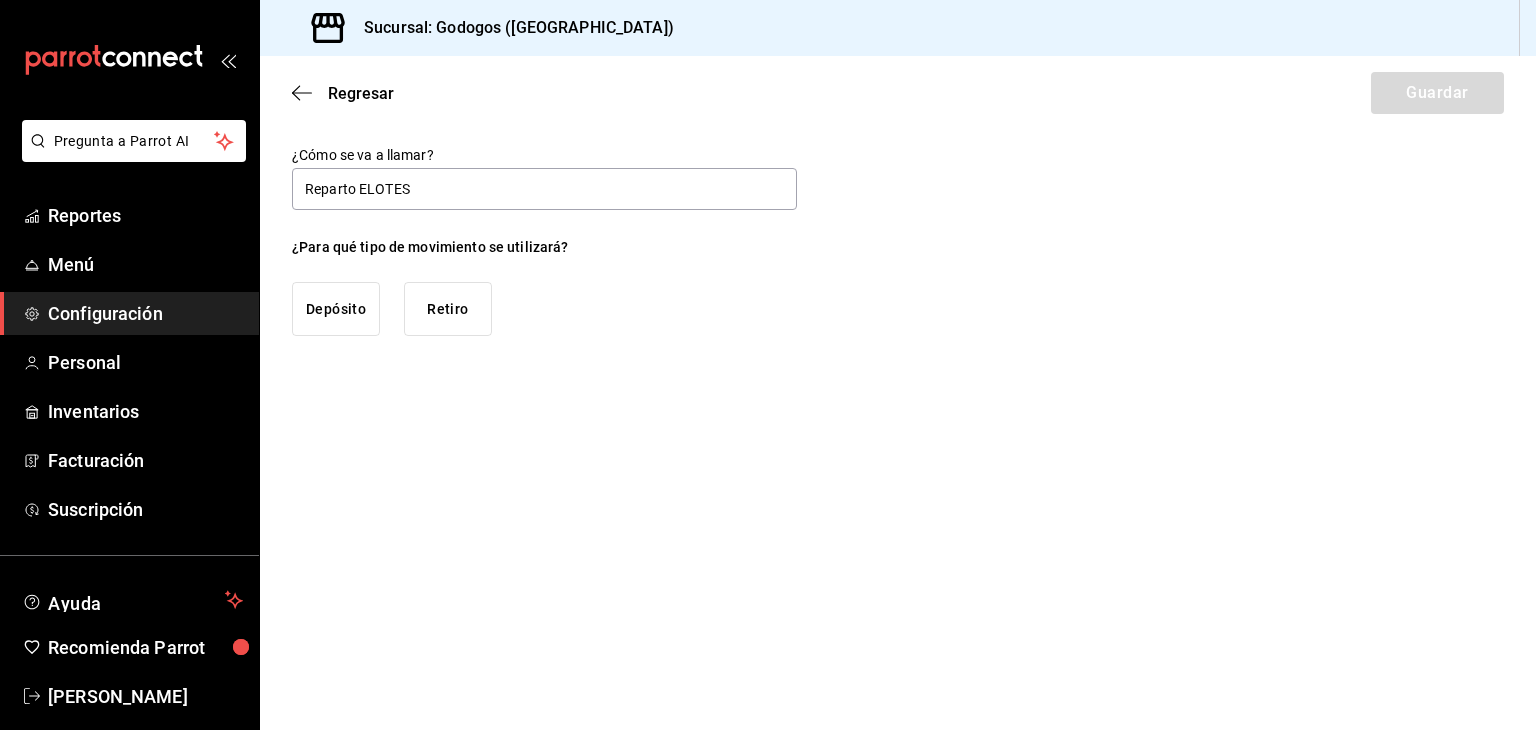 type on "Reparto ELOTES" 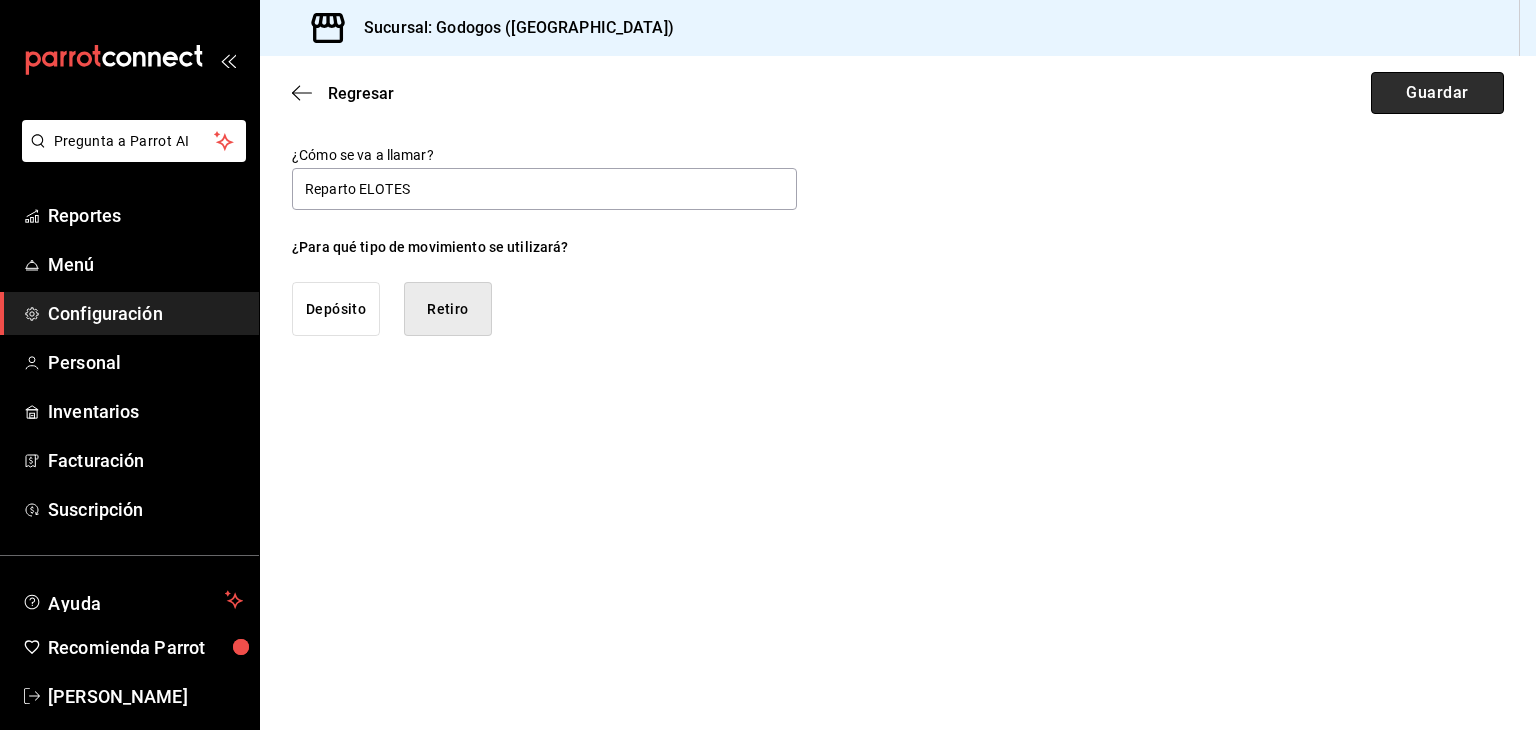 click on "Guardar" at bounding box center (1437, 93) 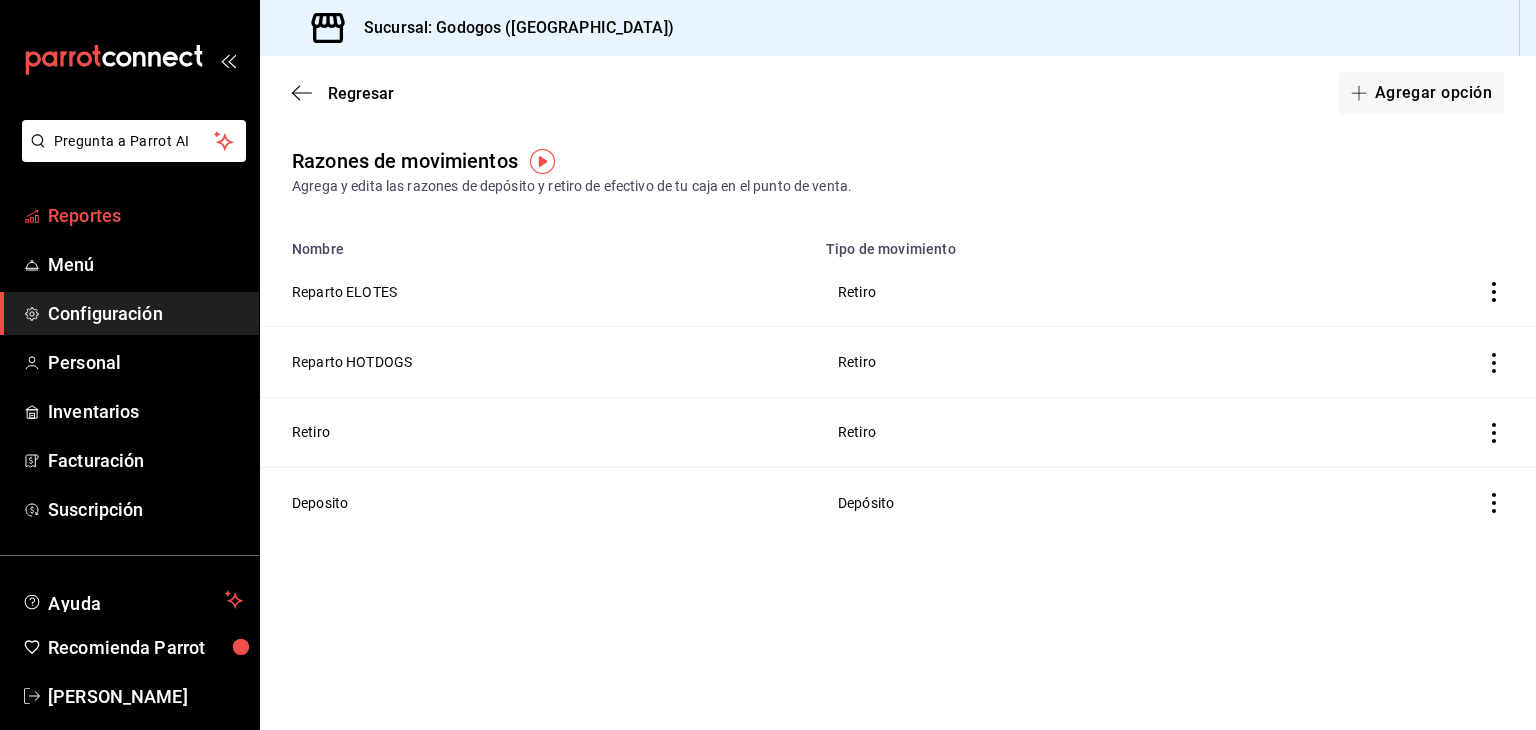 click on "Reportes" at bounding box center (145, 215) 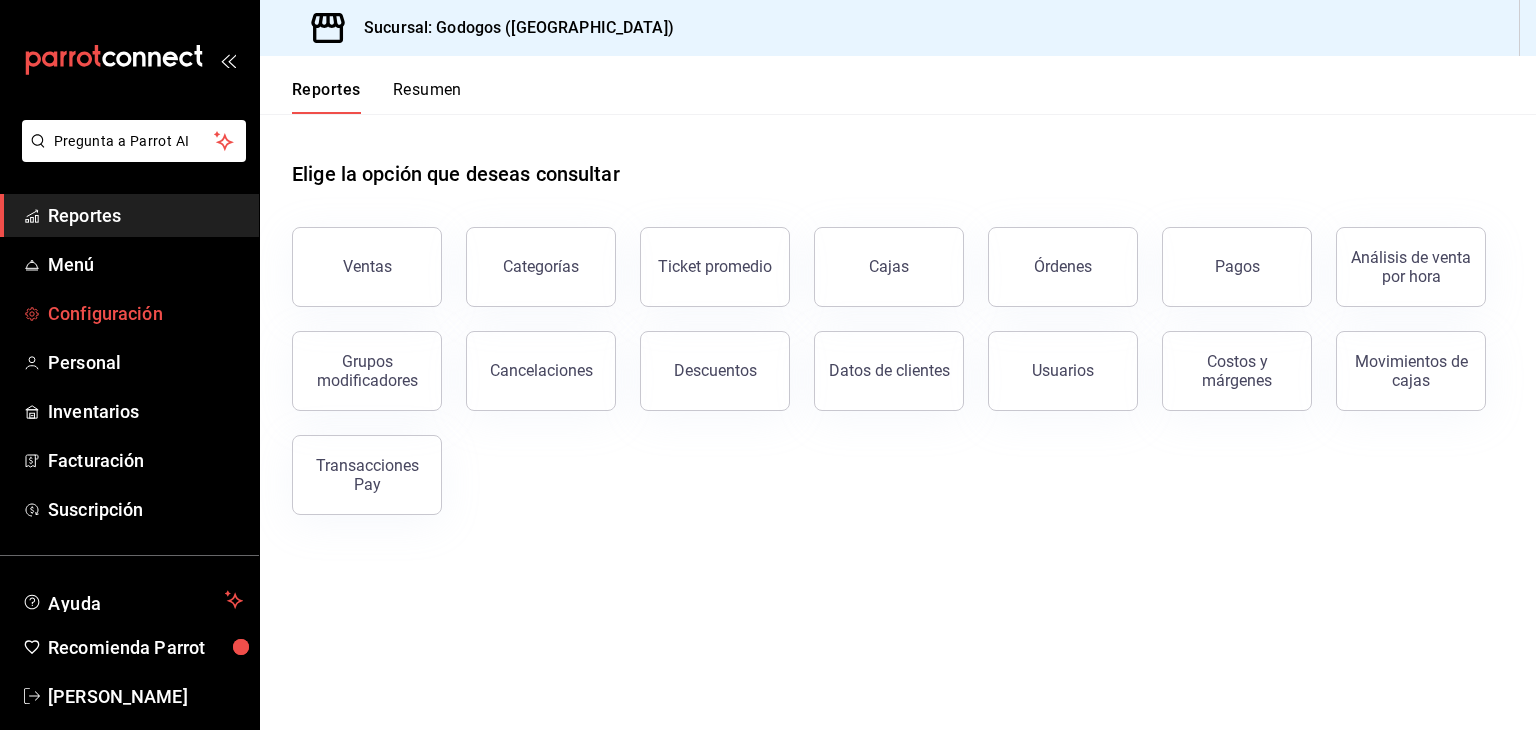 click on "Configuración" at bounding box center [145, 313] 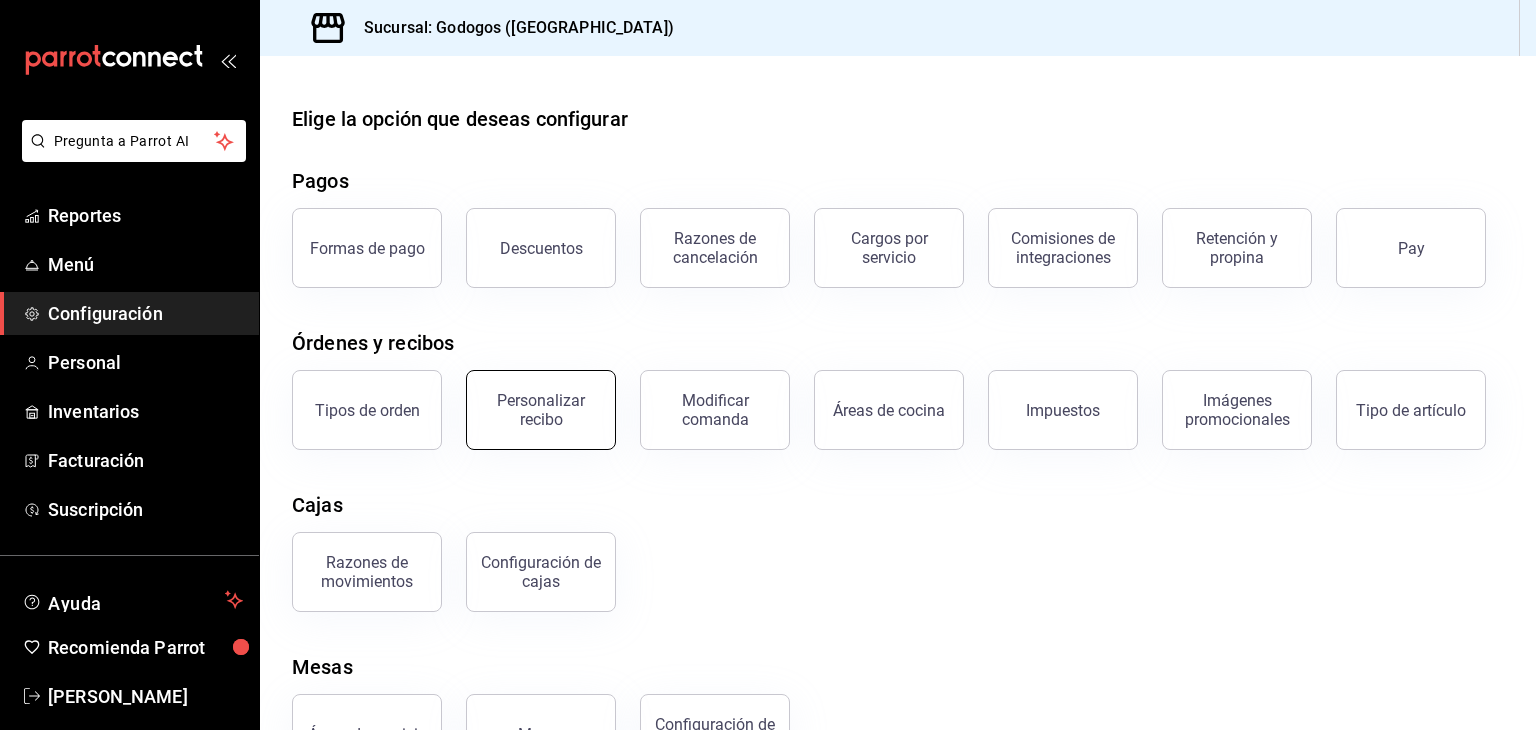 scroll, scrollTop: 76, scrollLeft: 0, axis: vertical 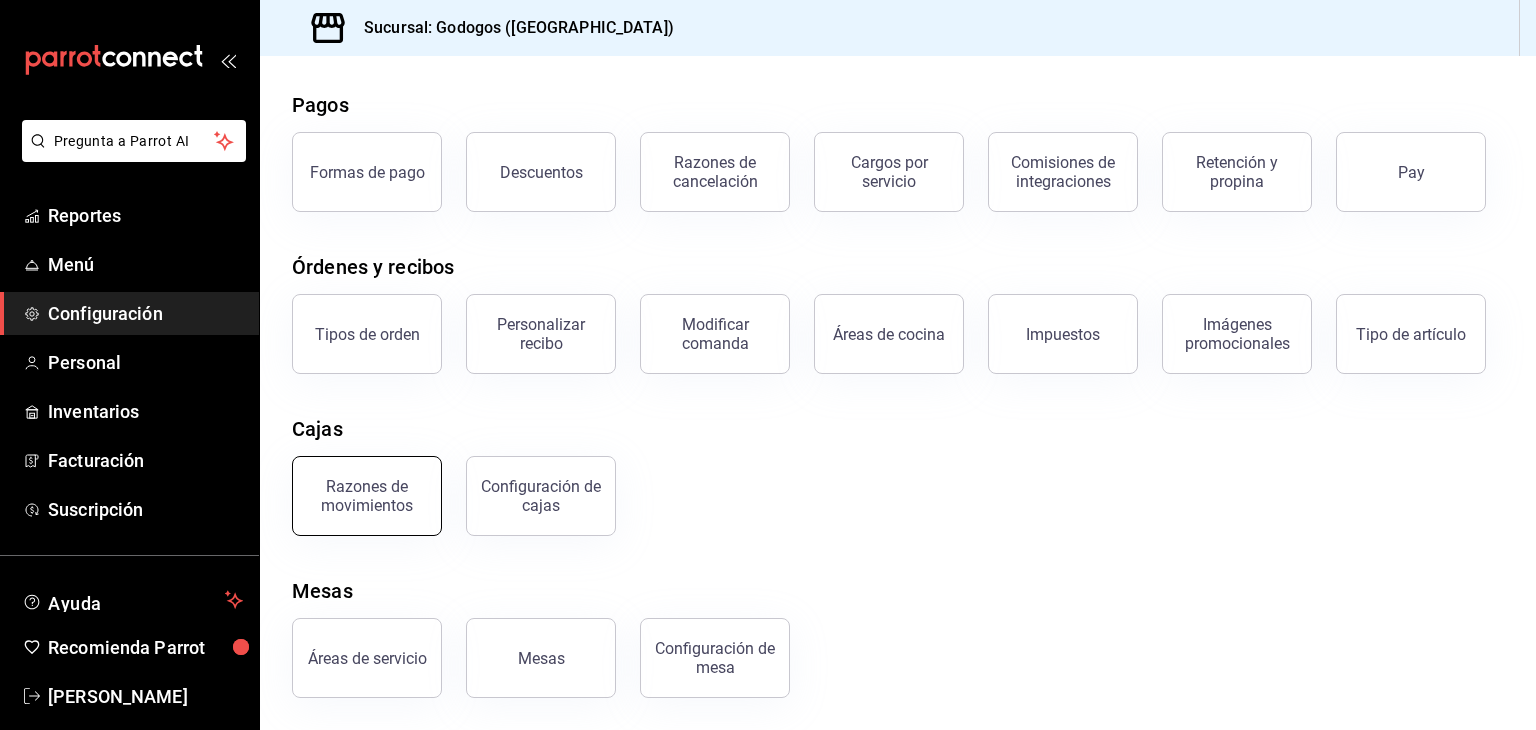 click on "Razones de movimientos" at bounding box center (367, 496) 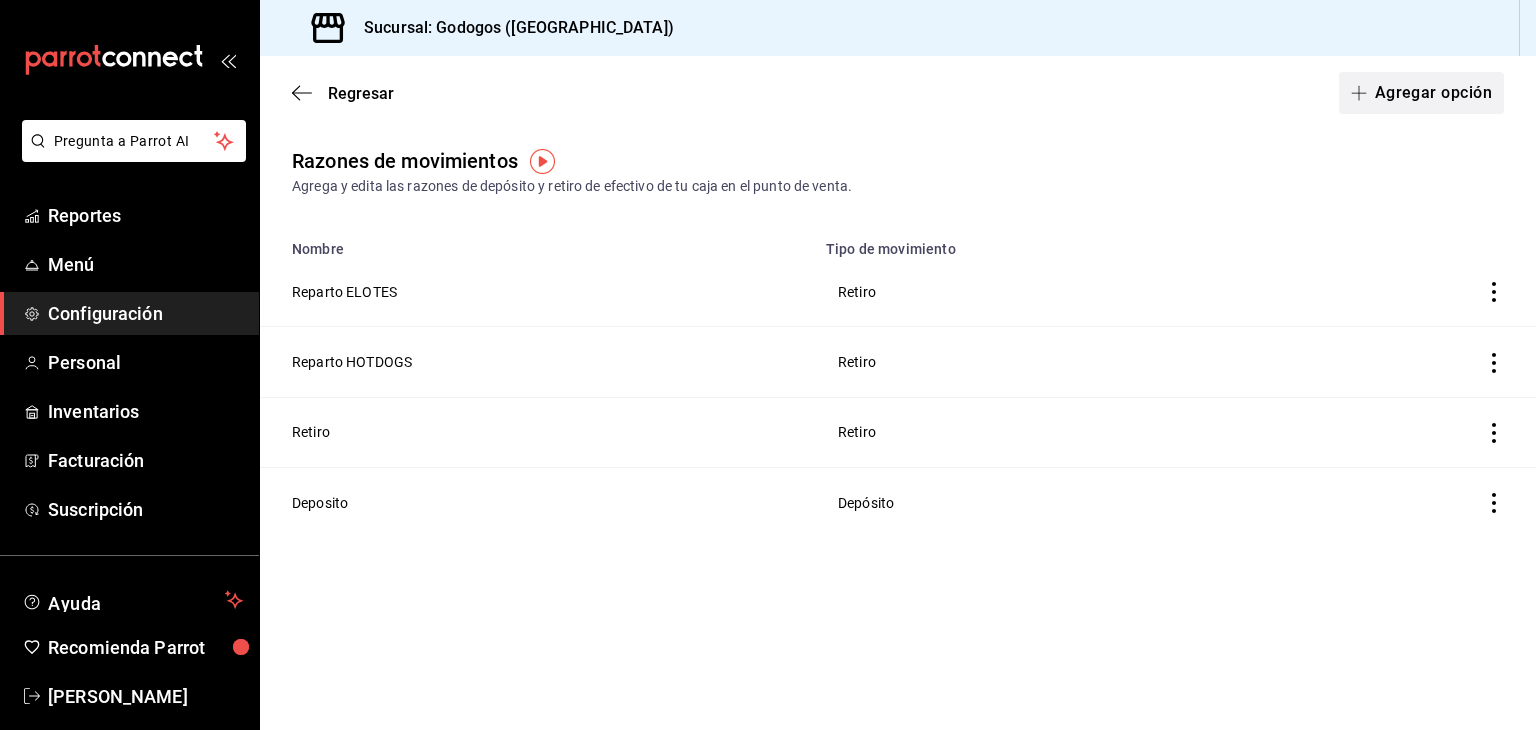 click on "Agregar opción" at bounding box center [1421, 93] 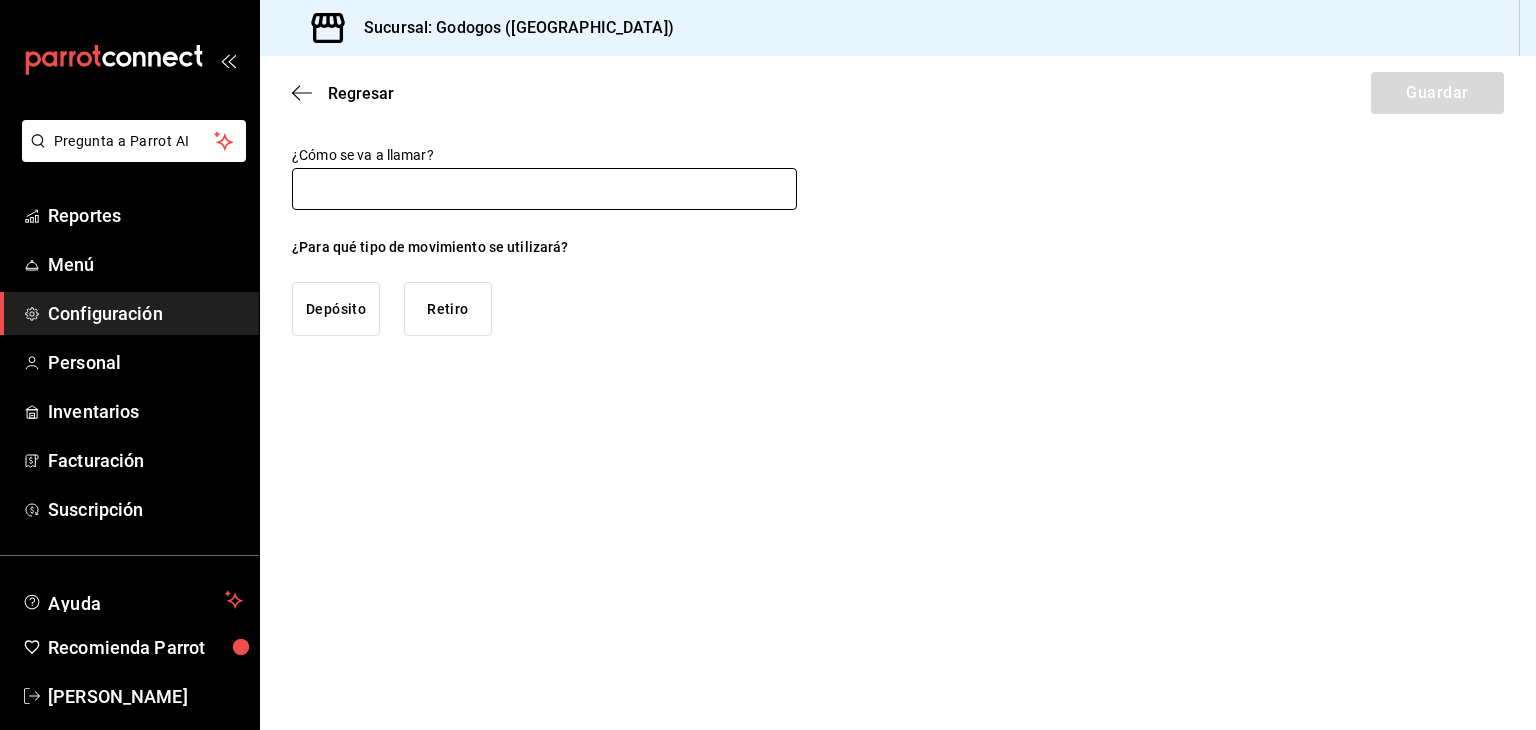 type on "U" 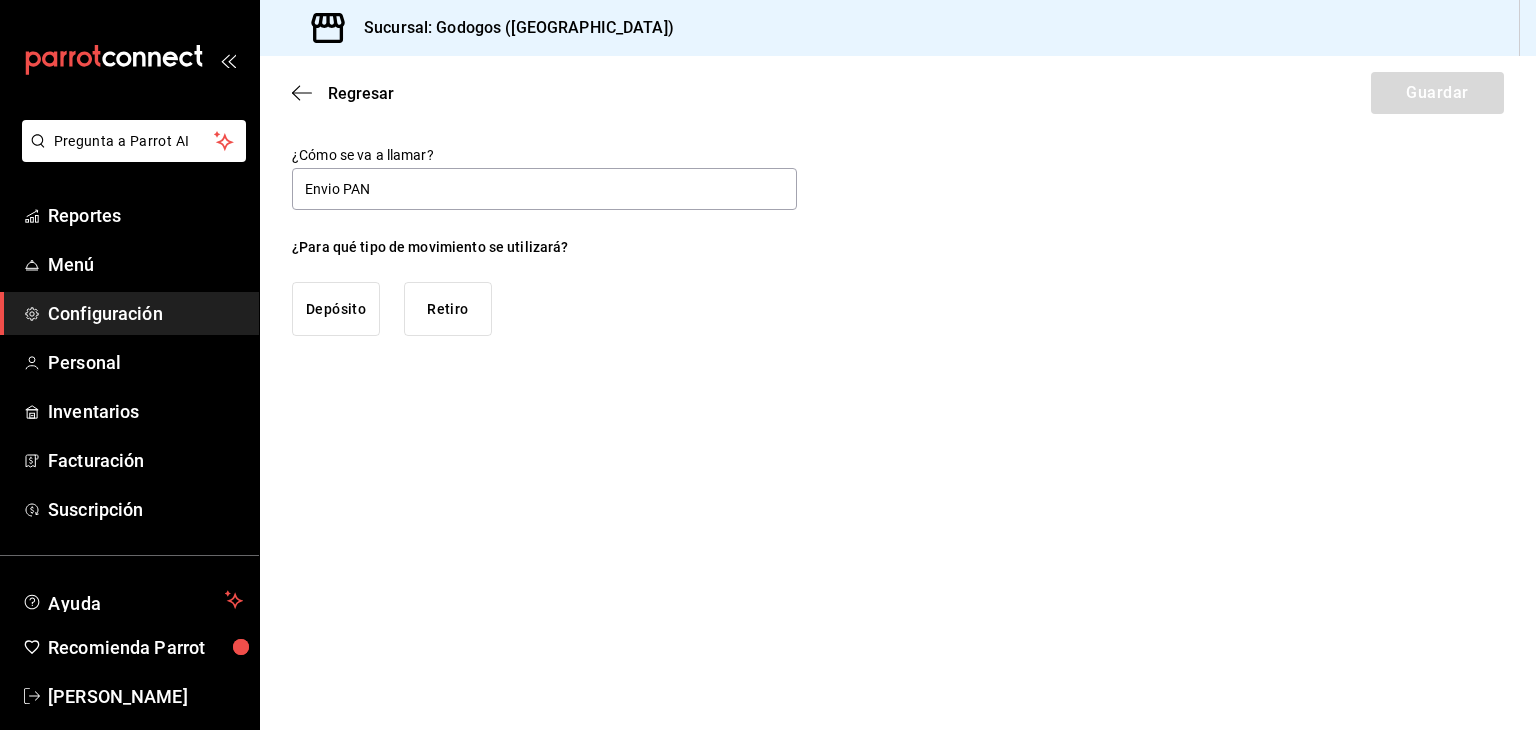 type on "Envio PAN" 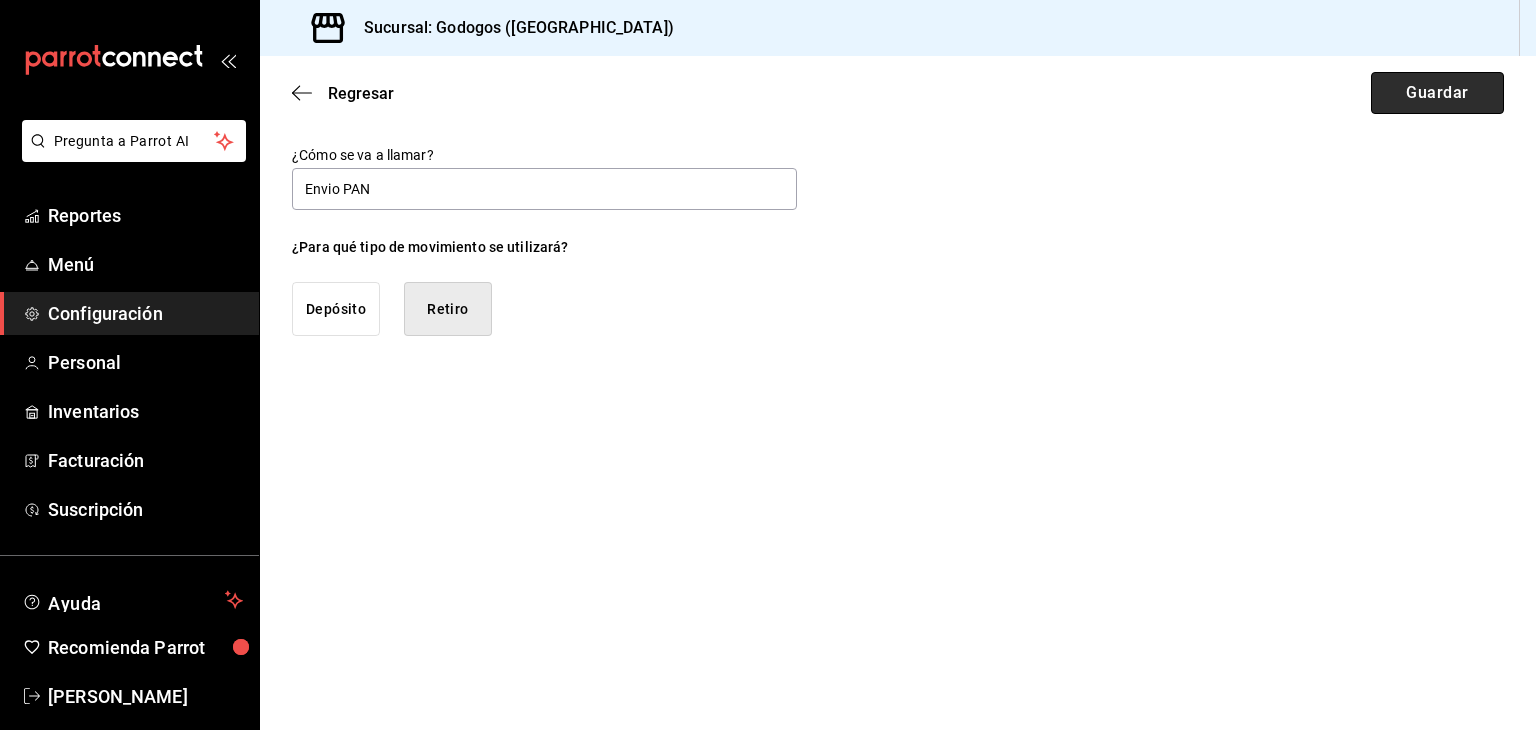 click on "Guardar" at bounding box center (1437, 93) 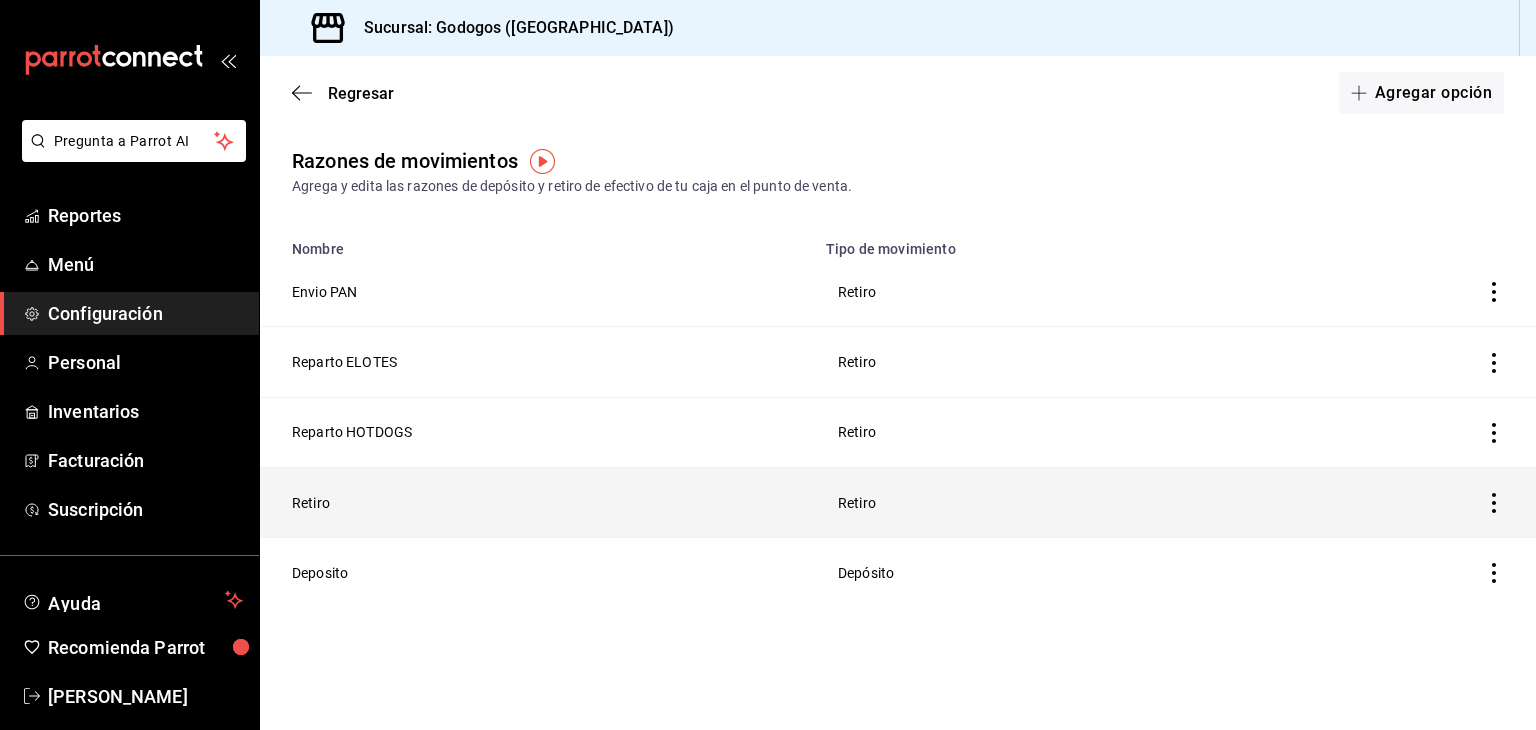 click 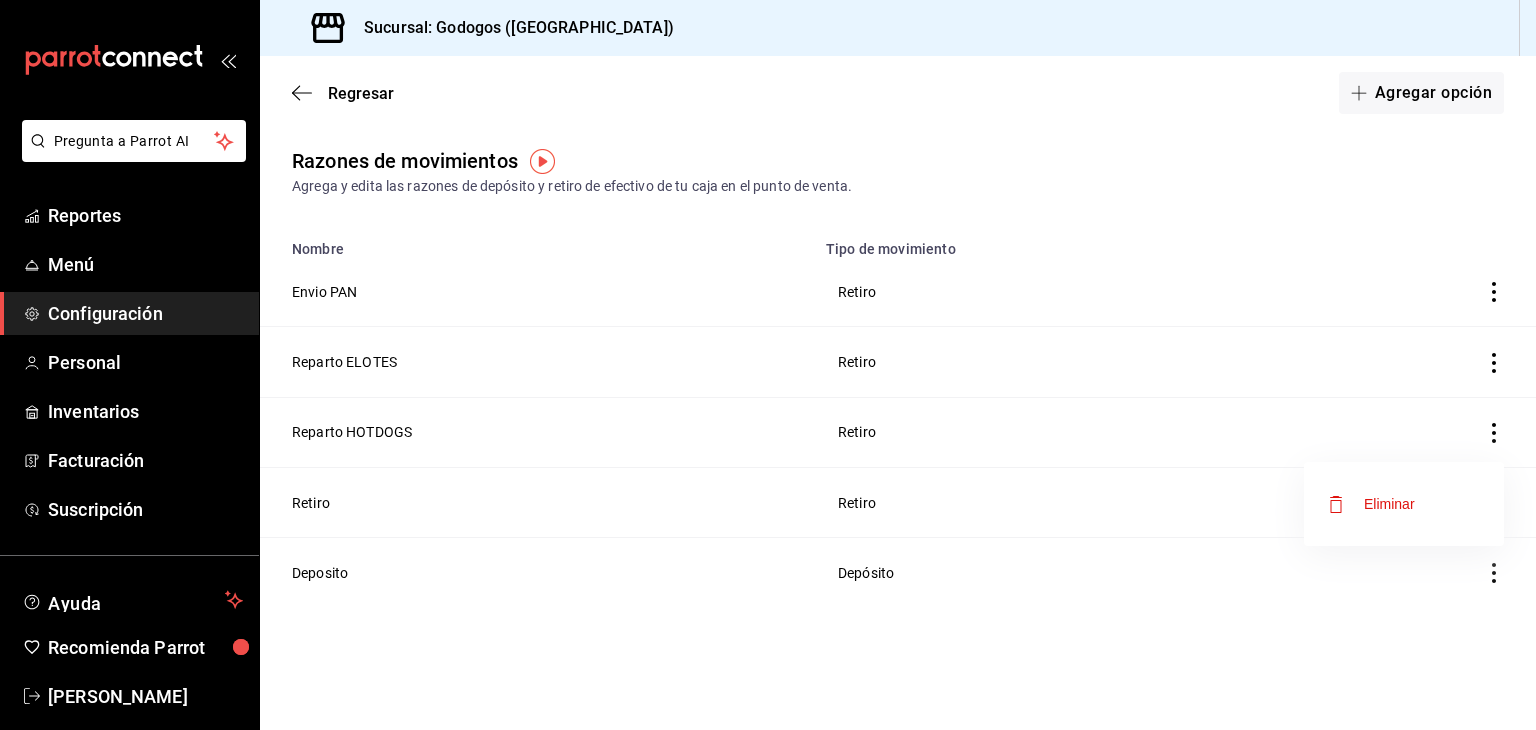 click at bounding box center (768, 365) 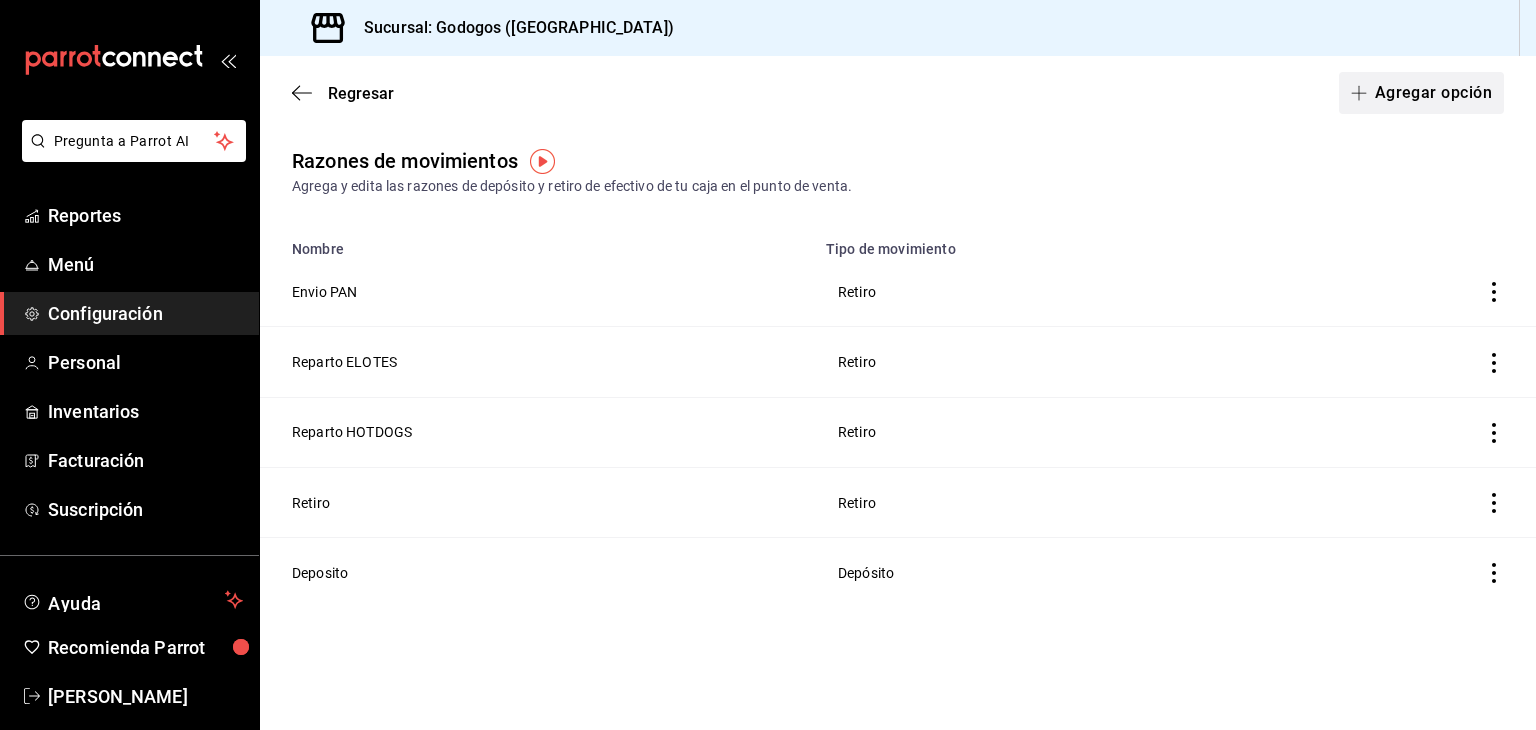 click 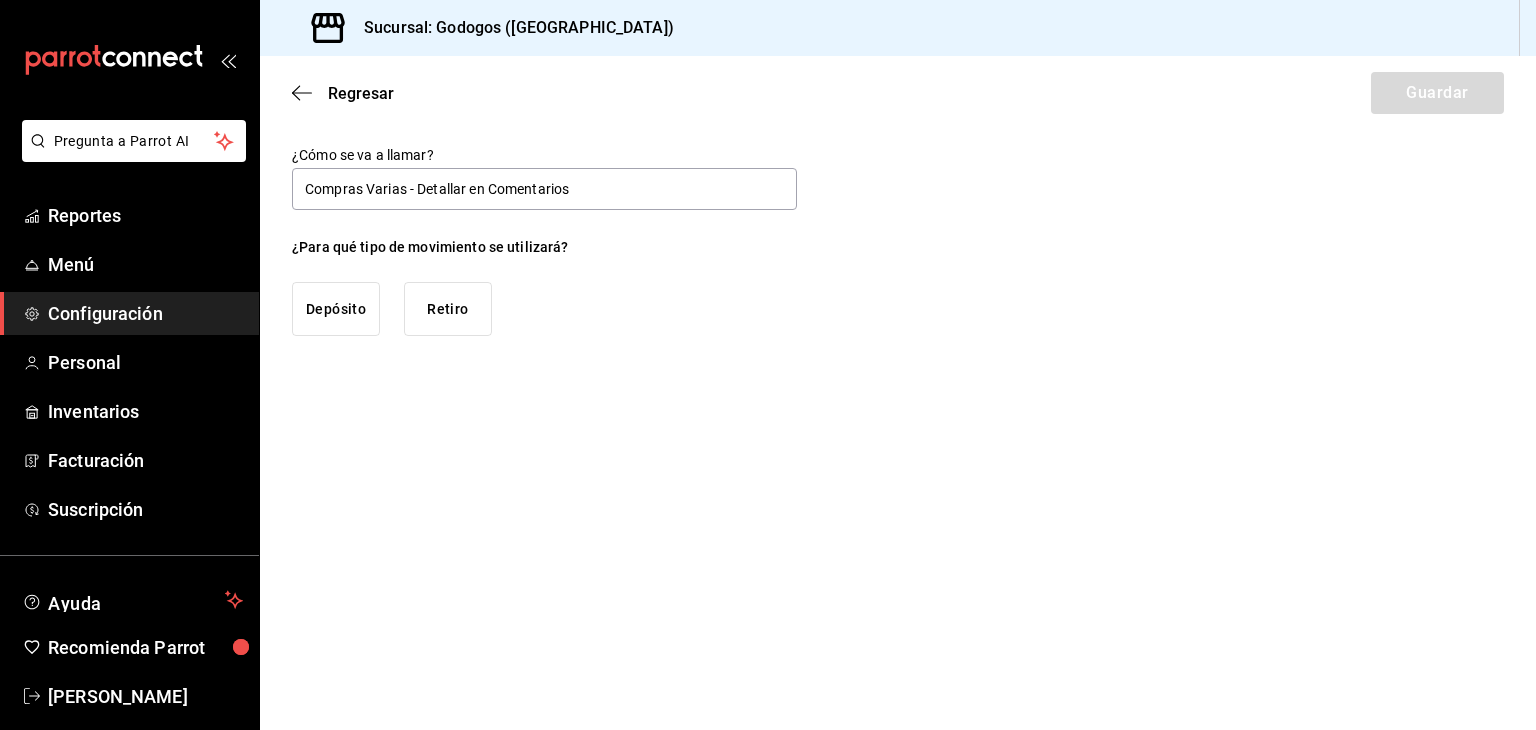 type on "Compras Varias - Detallar en Comentarios" 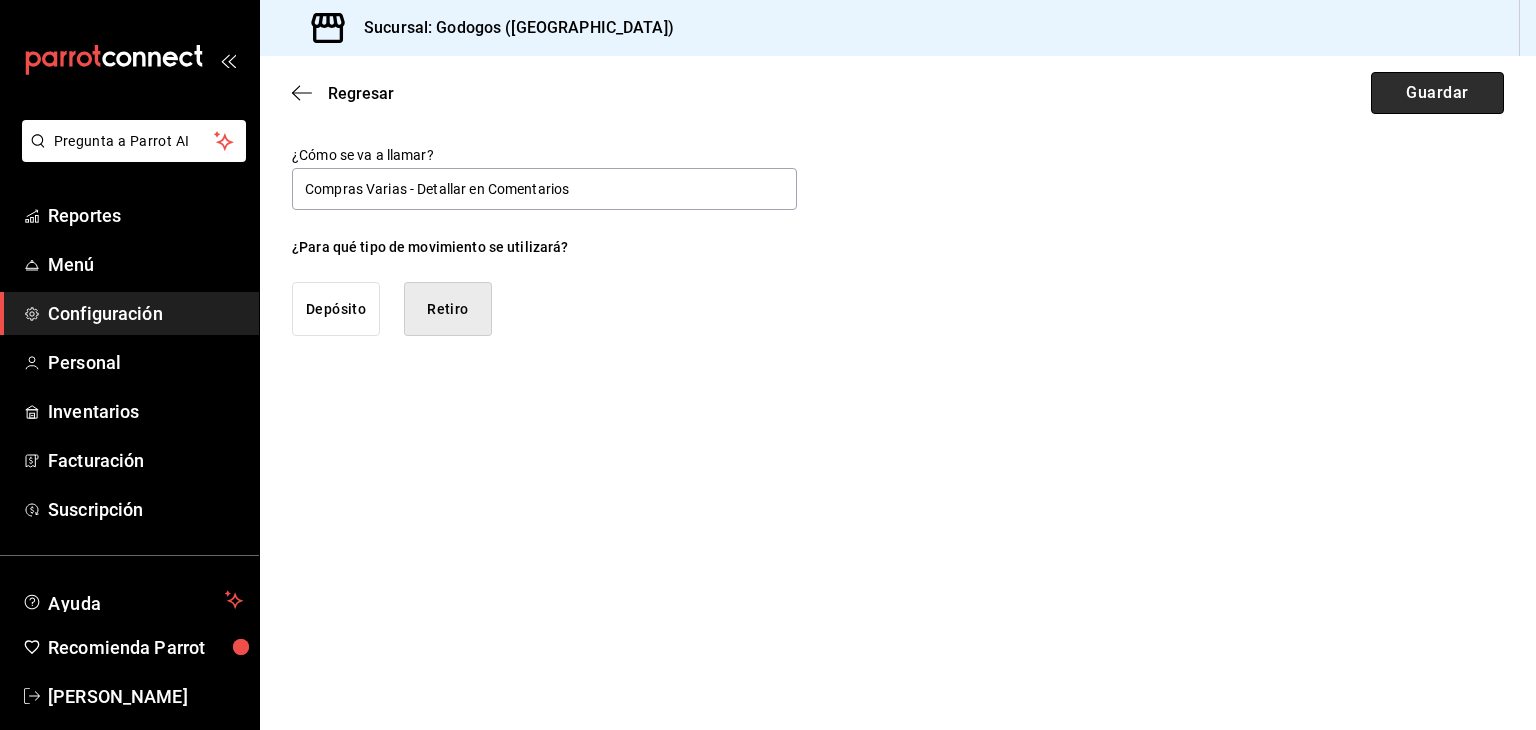 click on "Guardar" at bounding box center (1437, 93) 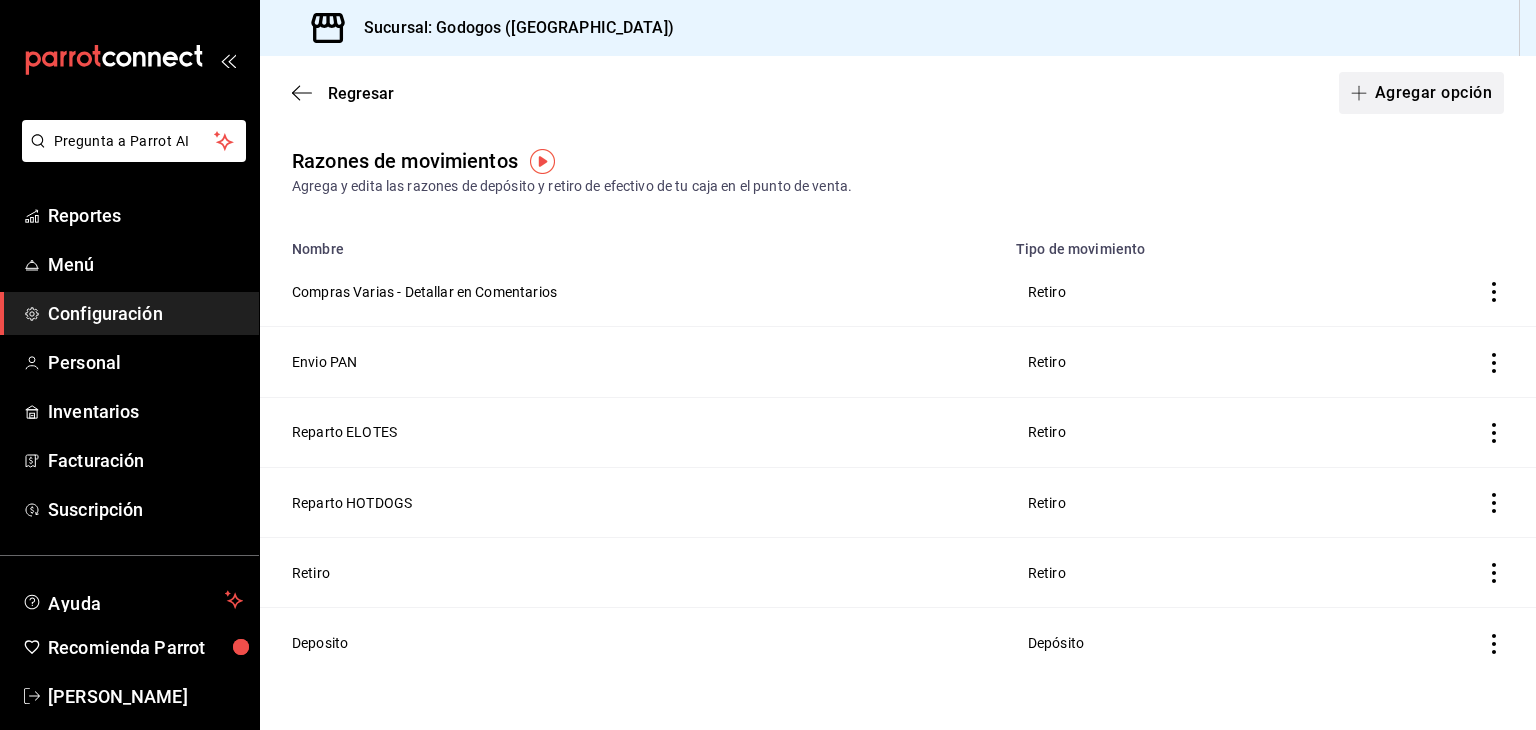 click on "Agregar opción" at bounding box center [1421, 93] 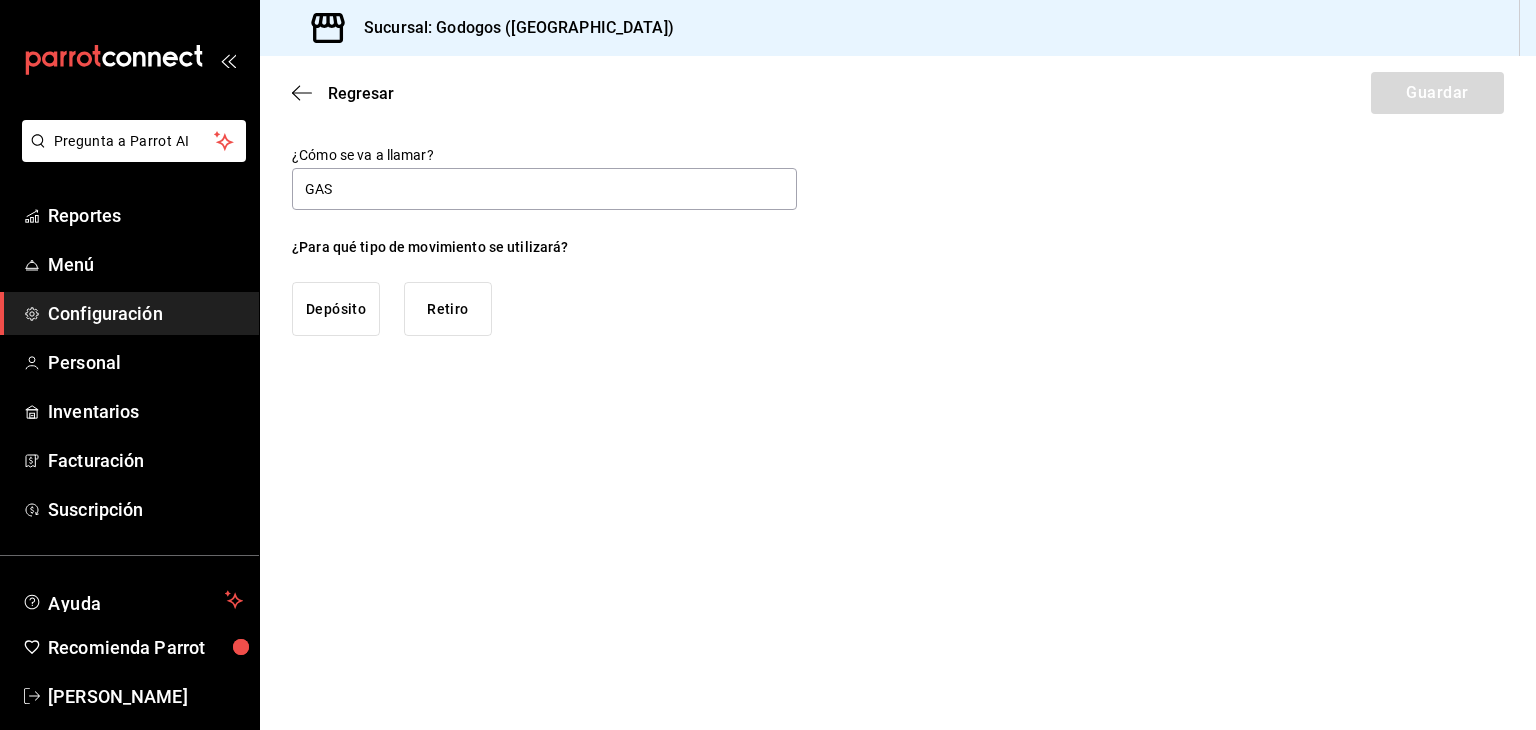 type on "GAS" 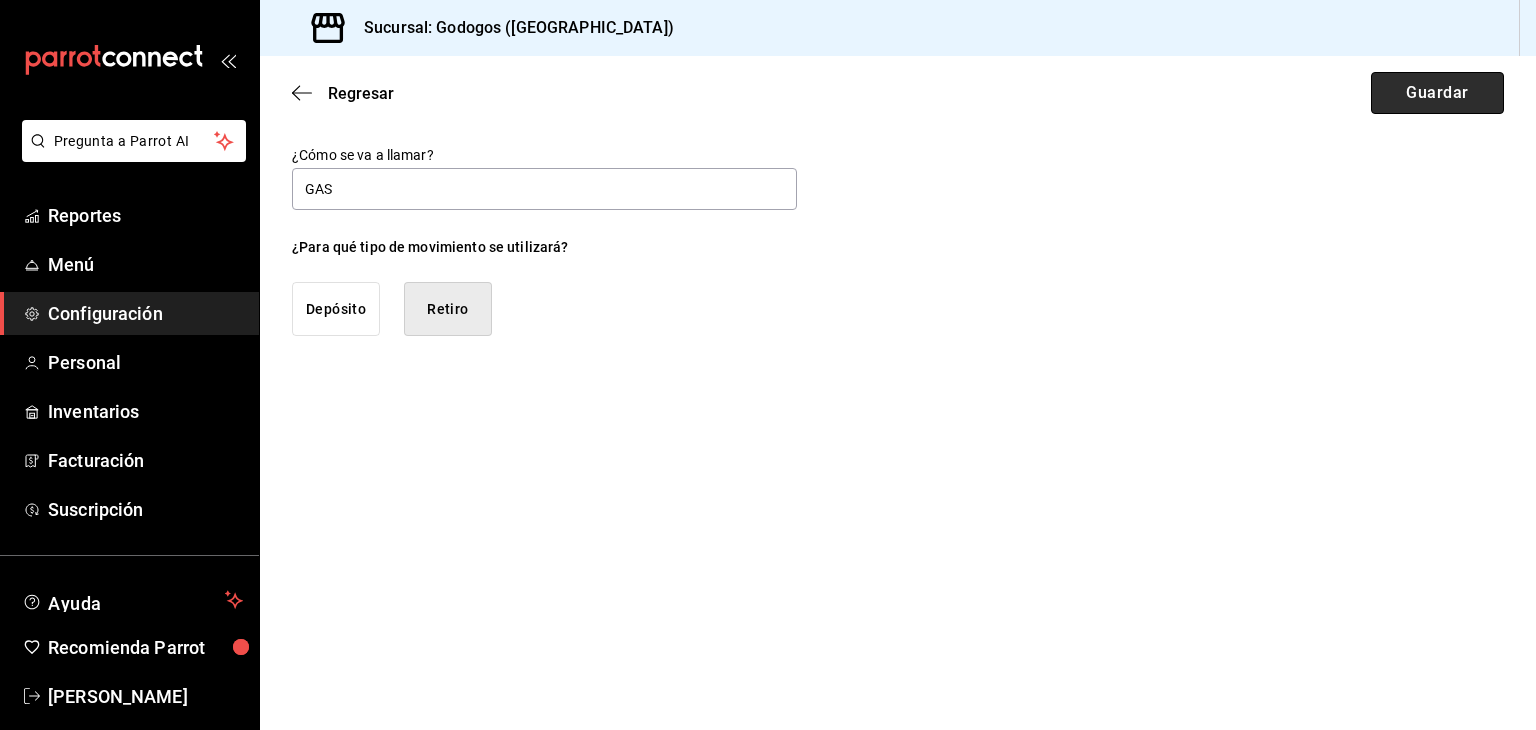 click on "Guardar" at bounding box center [1437, 93] 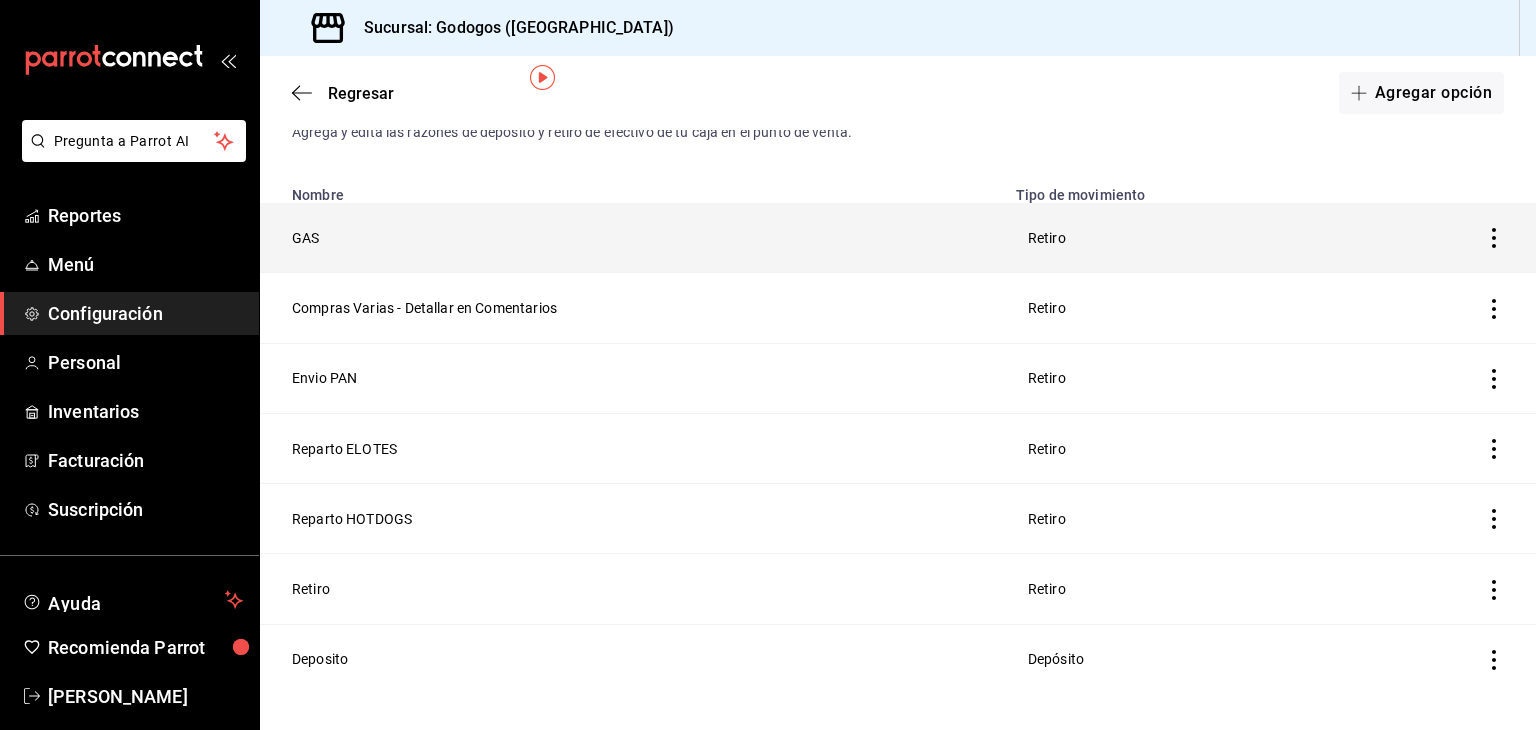 scroll, scrollTop: 83, scrollLeft: 0, axis: vertical 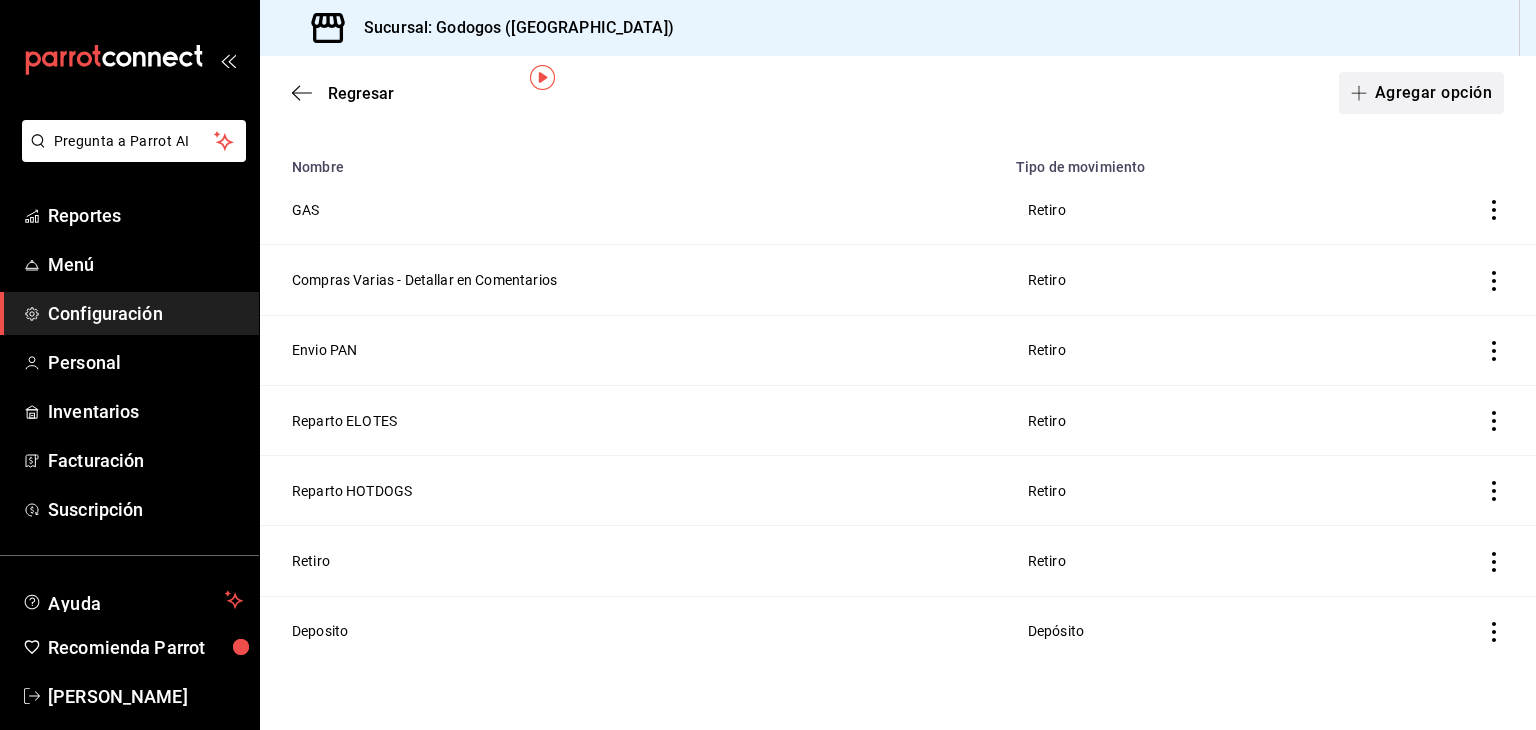 click on "Agregar opción" at bounding box center (1421, 93) 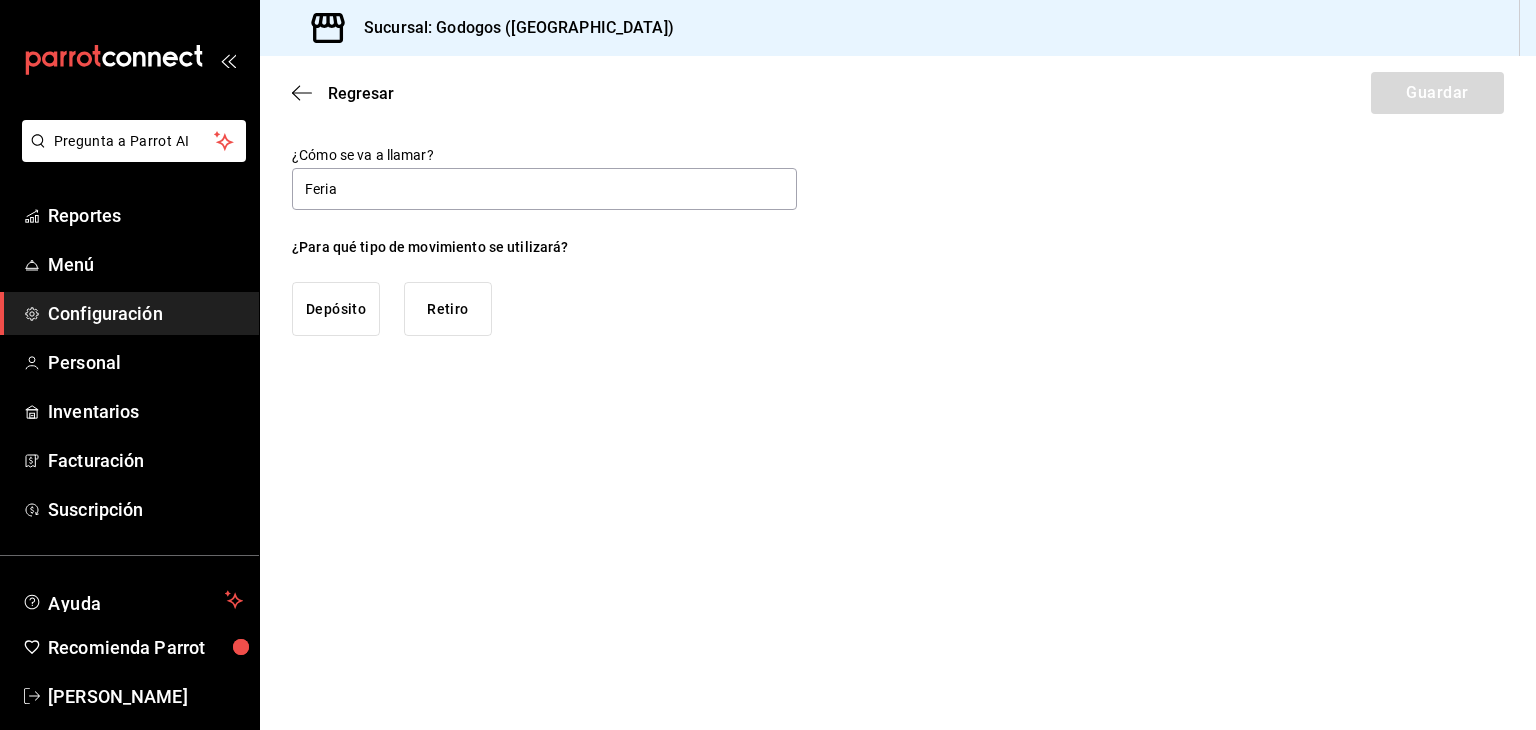 type on "Feria" 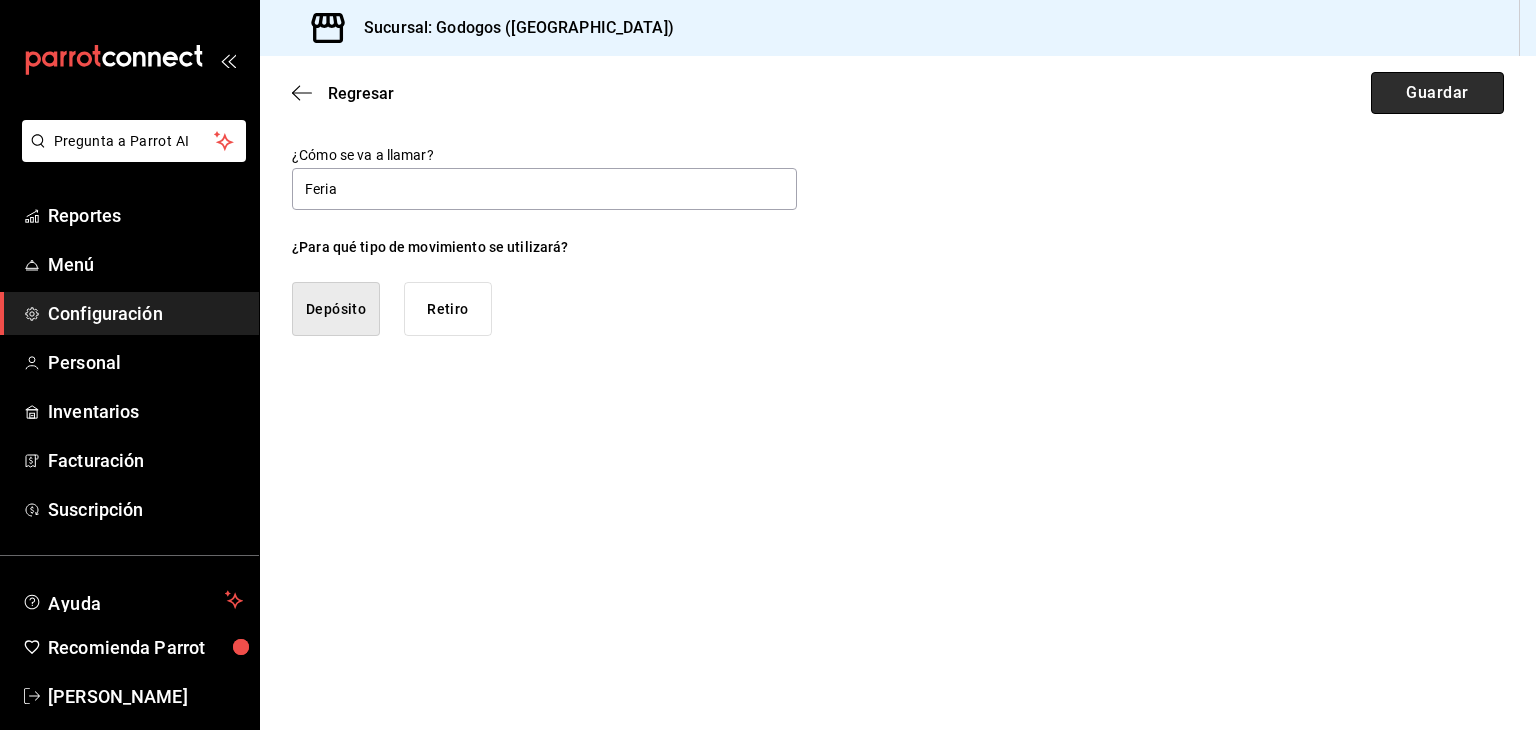 click on "Guardar" at bounding box center (1437, 93) 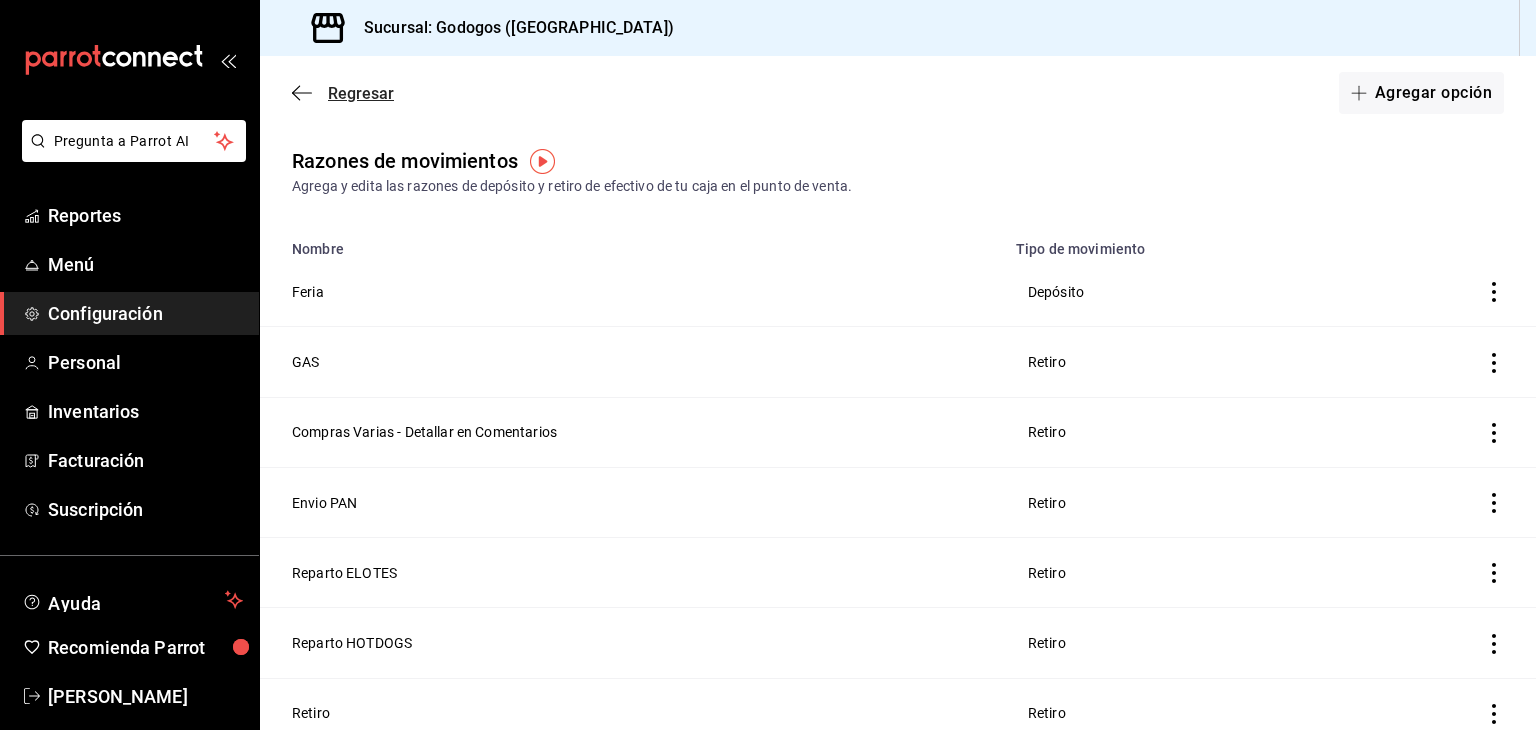 click on "Regresar" at bounding box center [361, 93] 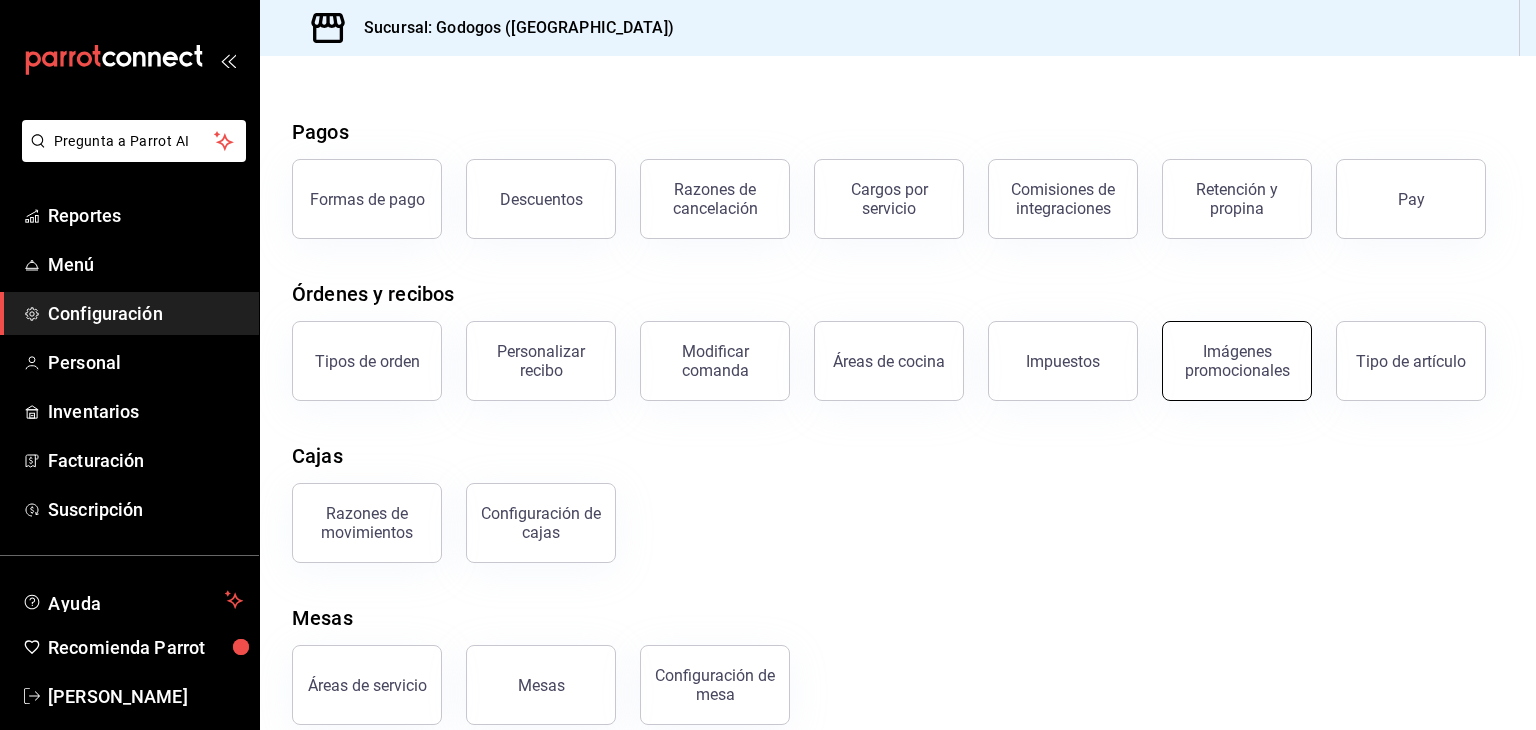 scroll, scrollTop: 76, scrollLeft: 0, axis: vertical 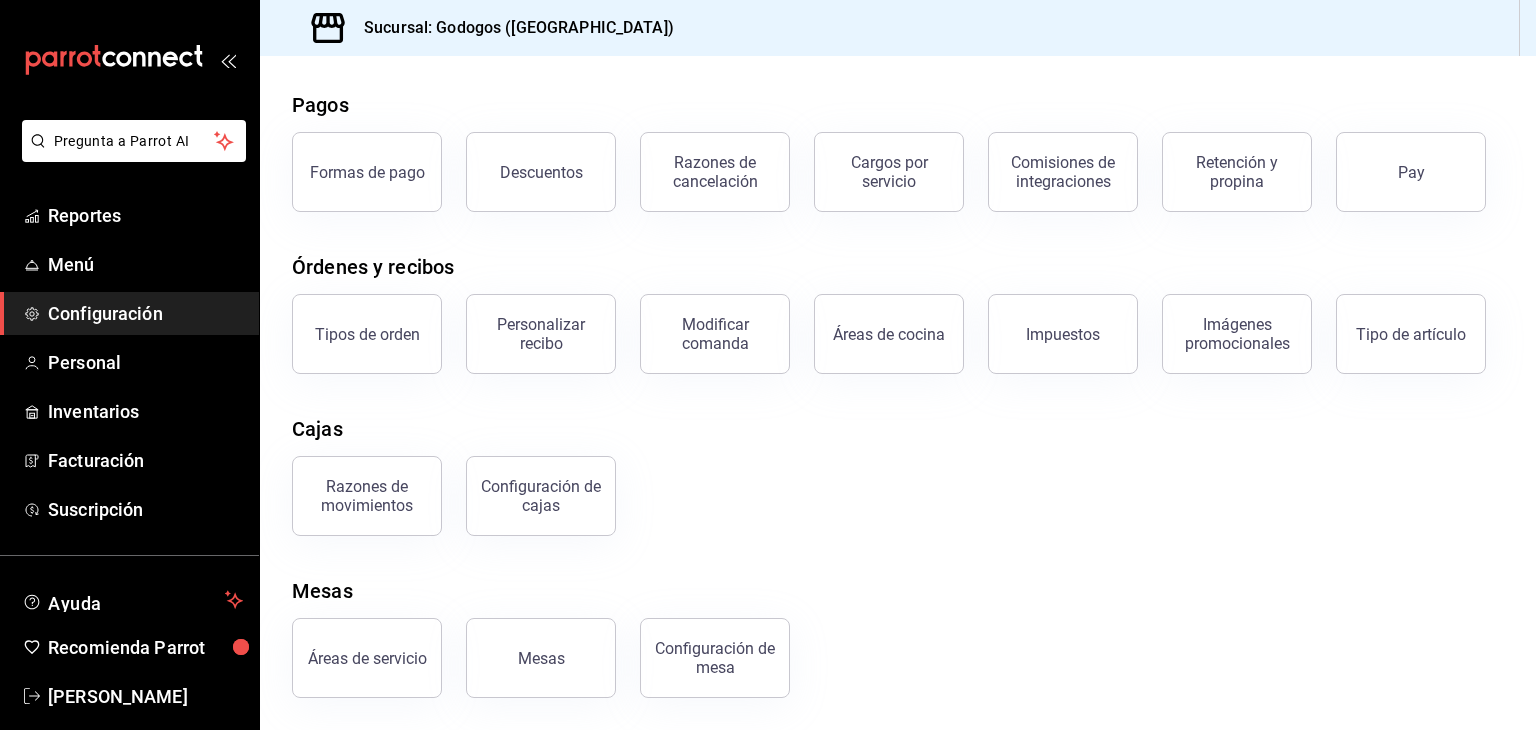 click on "Elige la opción que deseas configurar Pagos Formas de pago Descuentos Razones de cancelación Cargos por servicio Comisiones de integraciones Retención y propina Pay Órdenes y recibos Tipos de orden Personalizar recibo Modificar comanda Áreas de cocina Impuestos Imágenes promocionales Tipo de artículo Cajas Razones de movimientos Configuración [PERSON_NAME] Mesas Áreas de servicio Mesas Configuración de mesa" at bounding box center (898, 363) 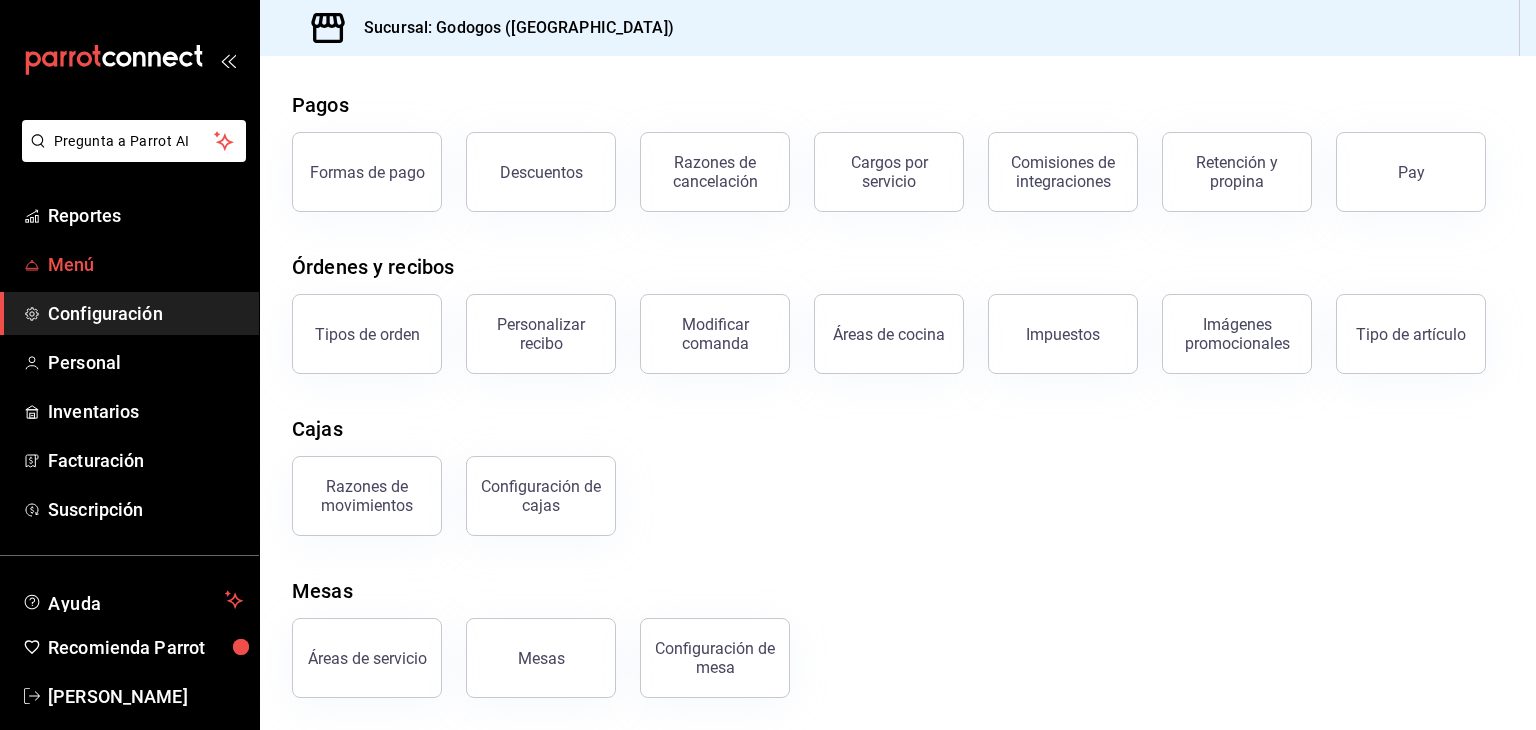 click on "Menú" at bounding box center [145, 264] 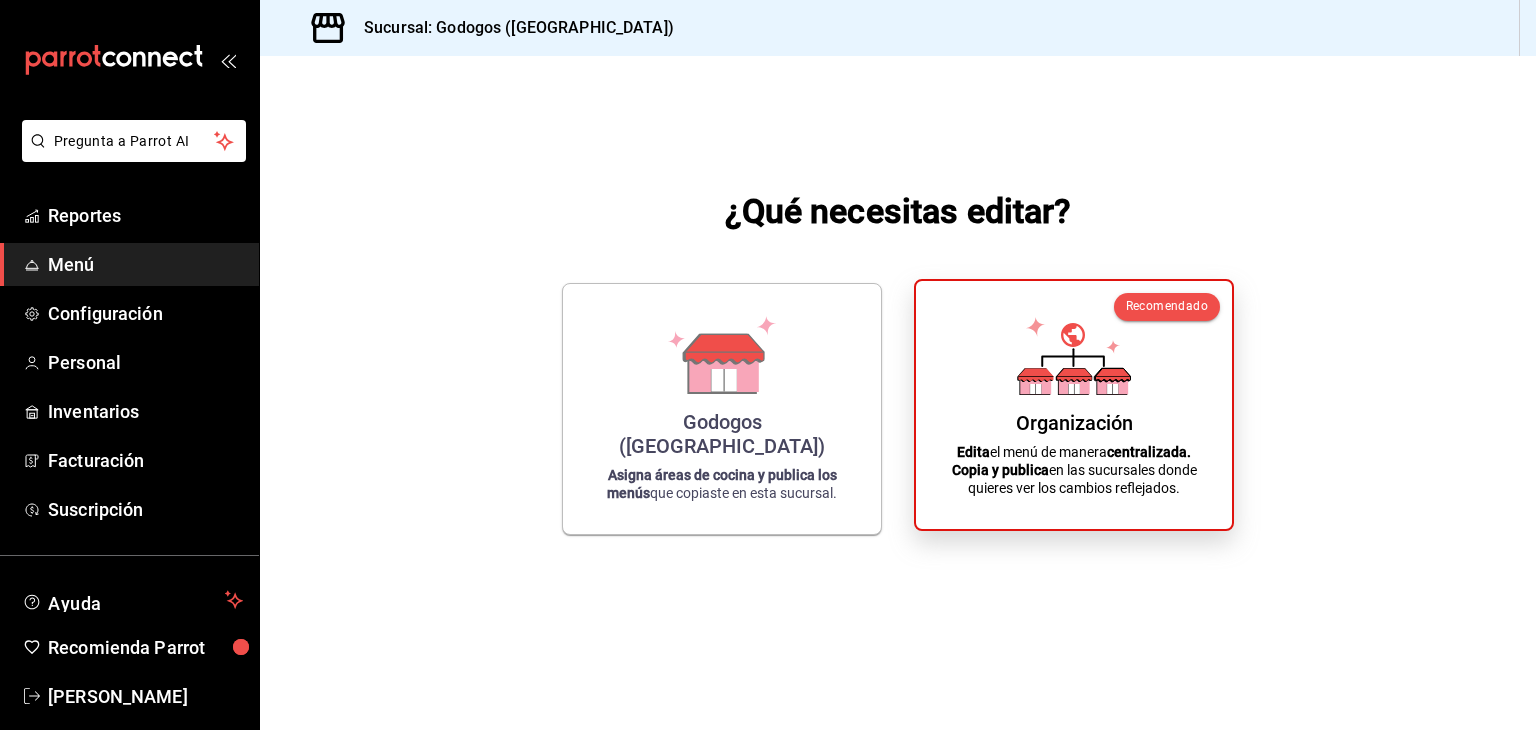 click on "Organización Edita  el menú de manera  centralizada.     Copia y publica  en las sucursales donde quieres ver los cambios reflejados." at bounding box center (1074, 405) 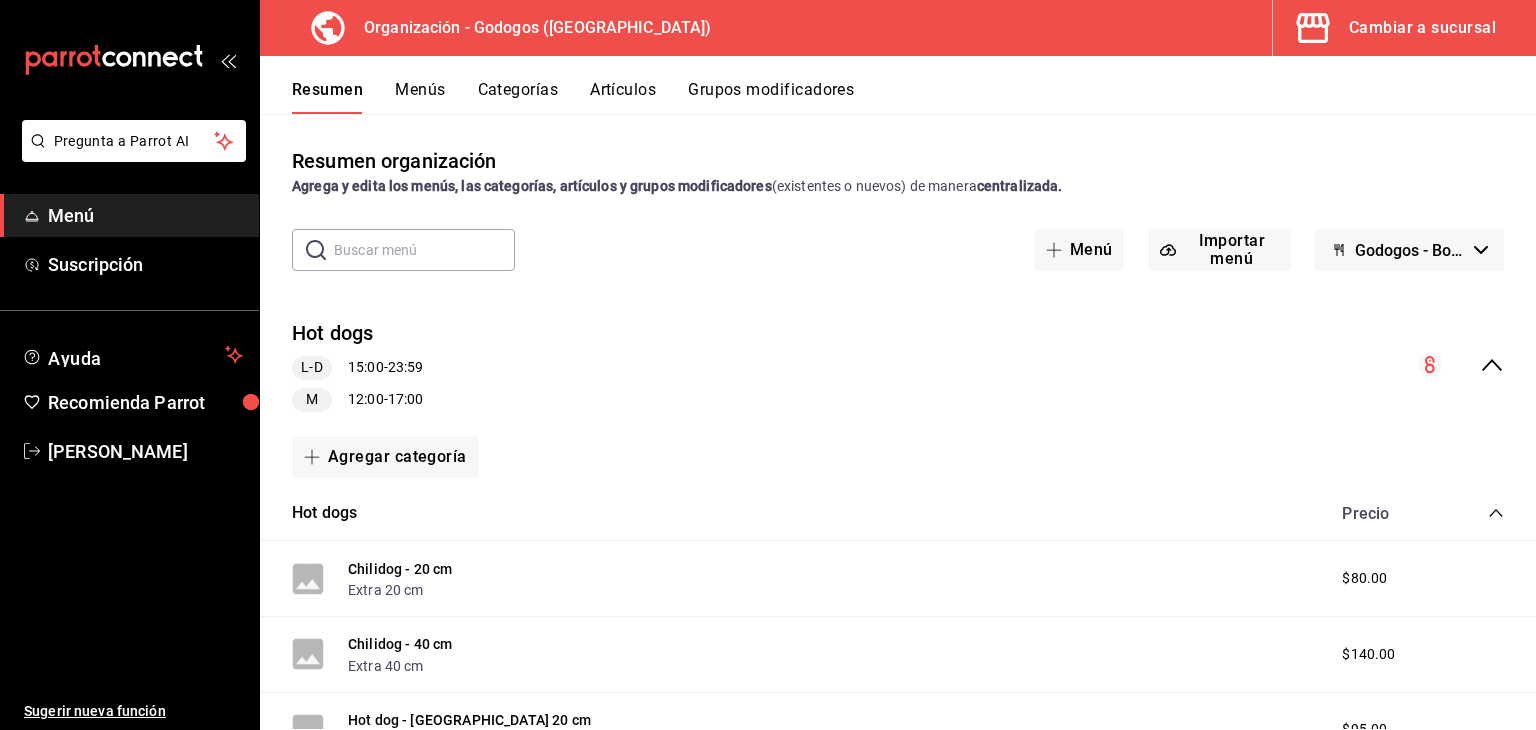 click 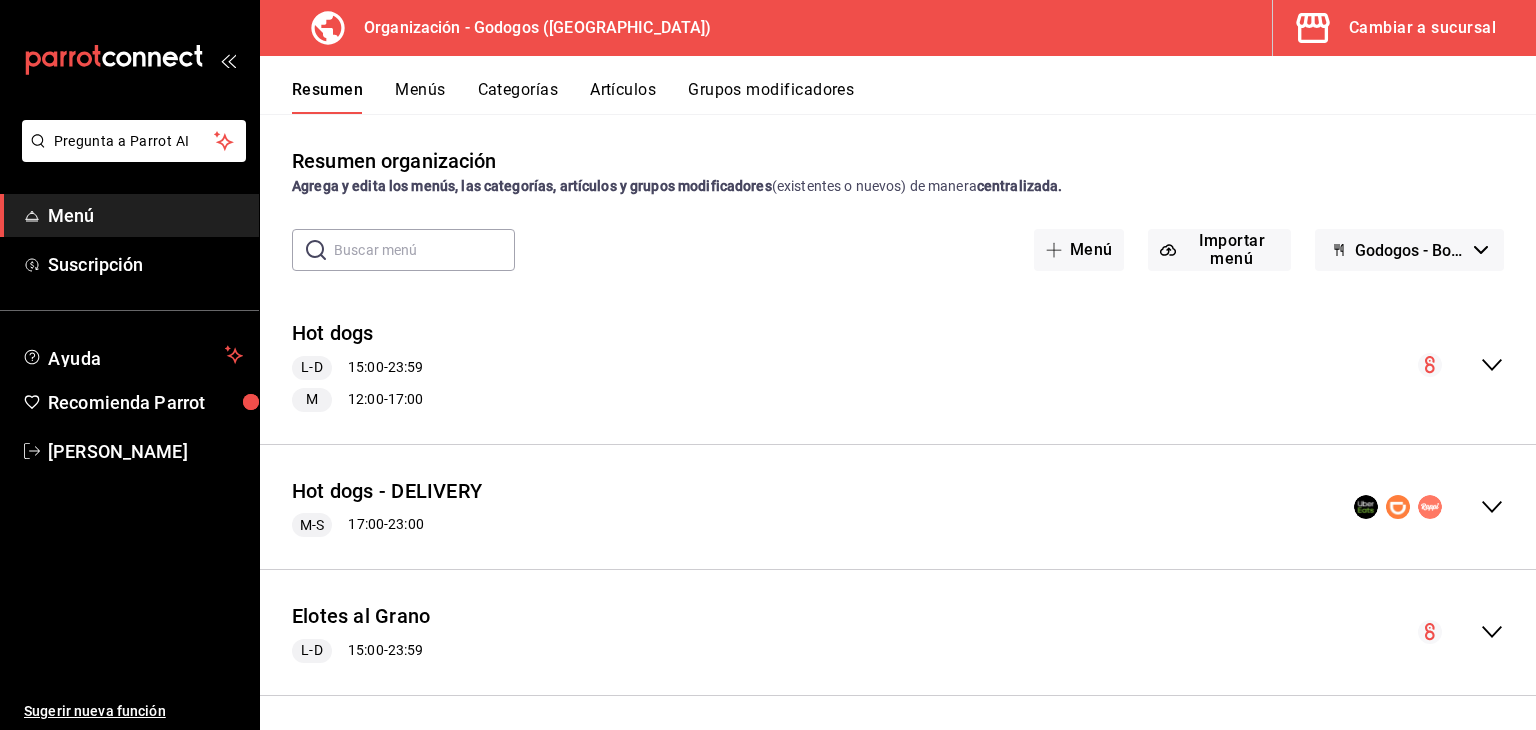 click on "Elotes al [PERSON_NAME] 15:00  -  23:59" at bounding box center (898, 632) 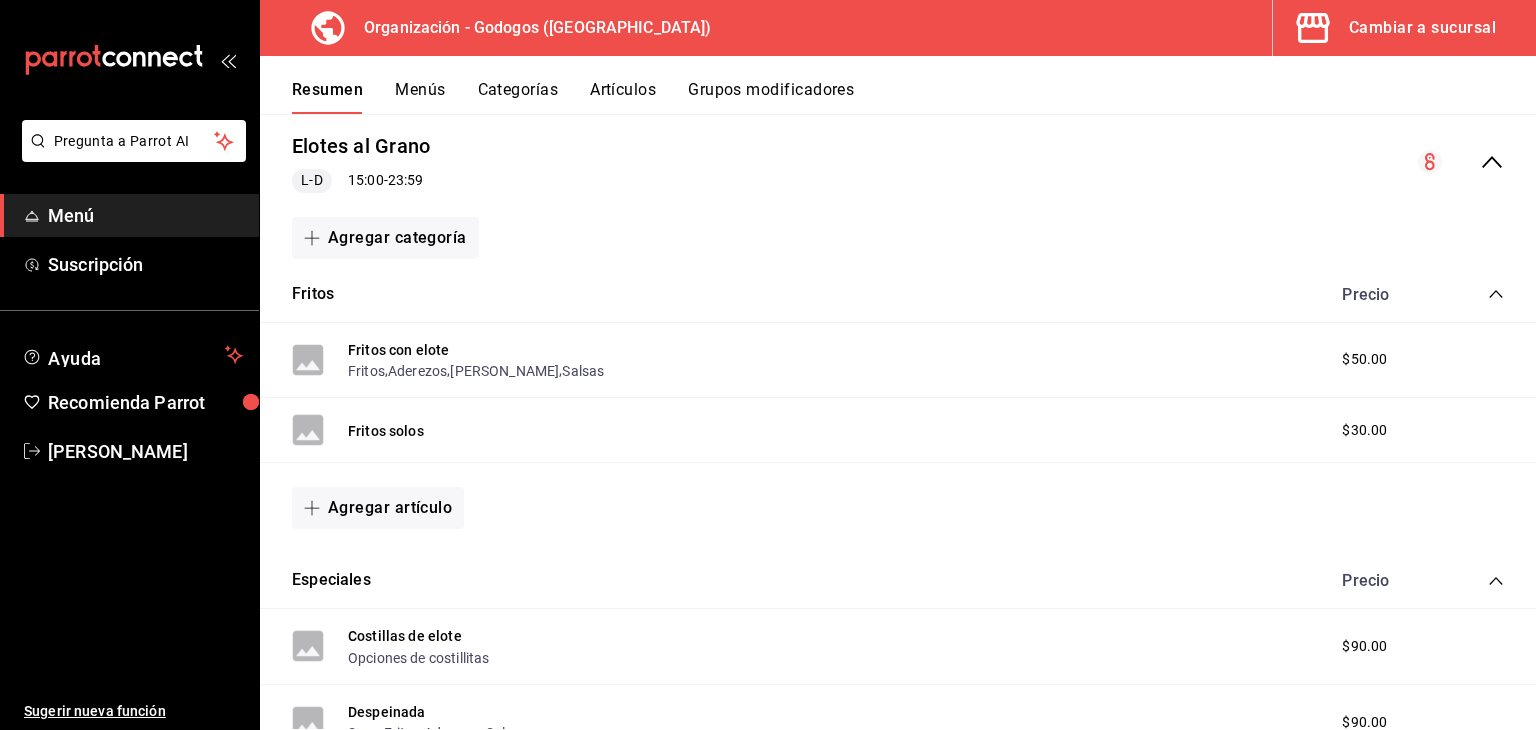 scroll, scrollTop: 436, scrollLeft: 0, axis: vertical 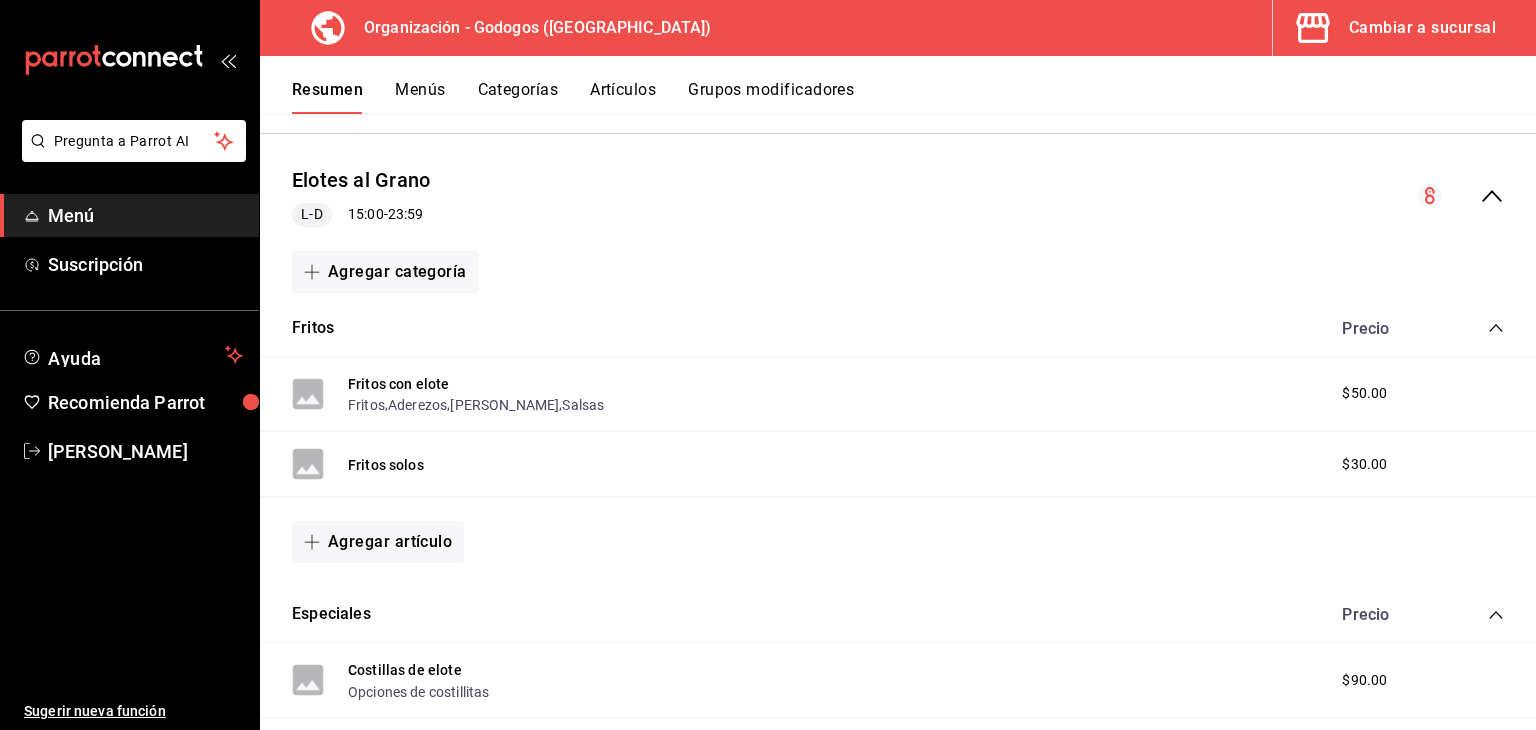 click on "Artículos" at bounding box center (623, 97) 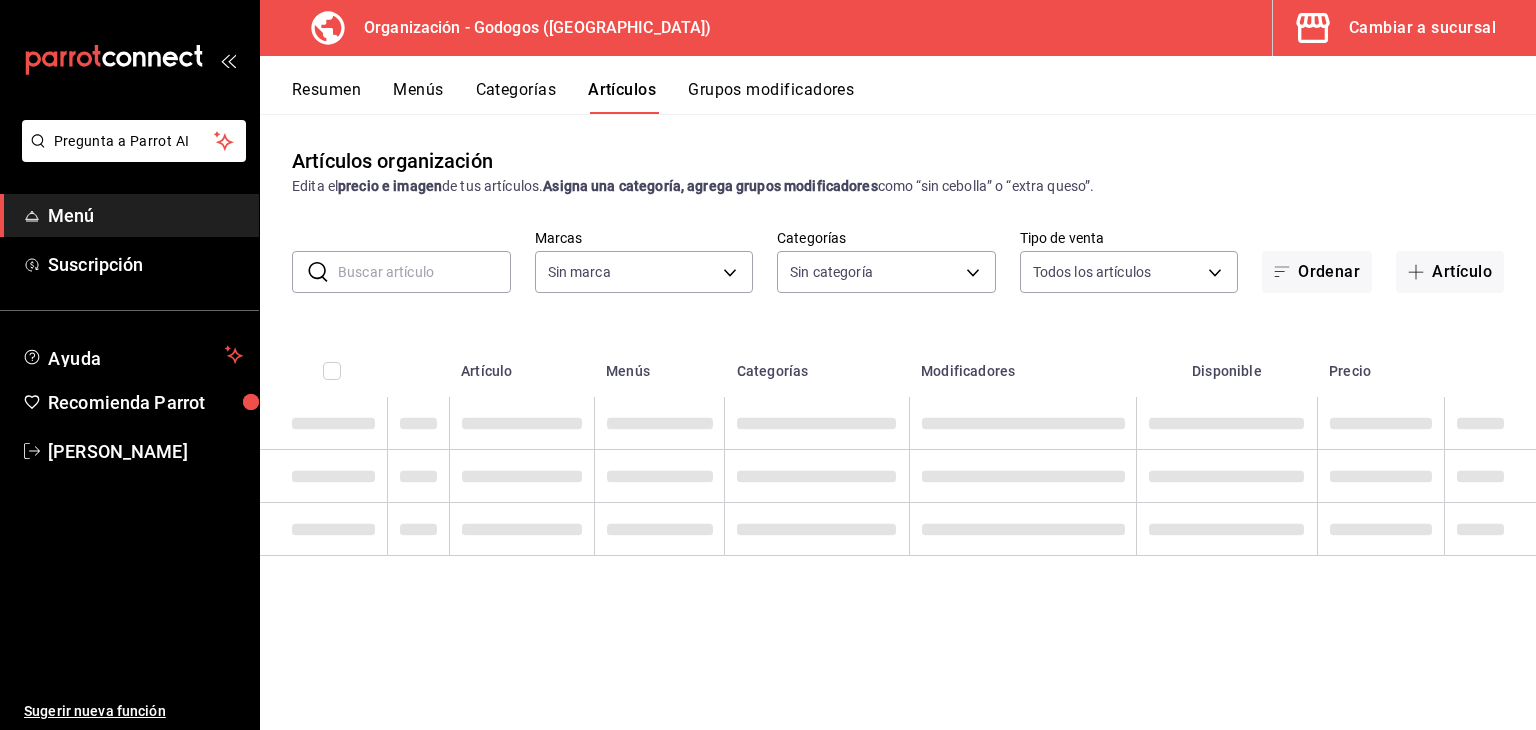 type on "2c5af448-d682-4f7b-b29c-e3cf67916c63,1734e1b4-46cc-4c33-a7f3-65e285faf7a9" 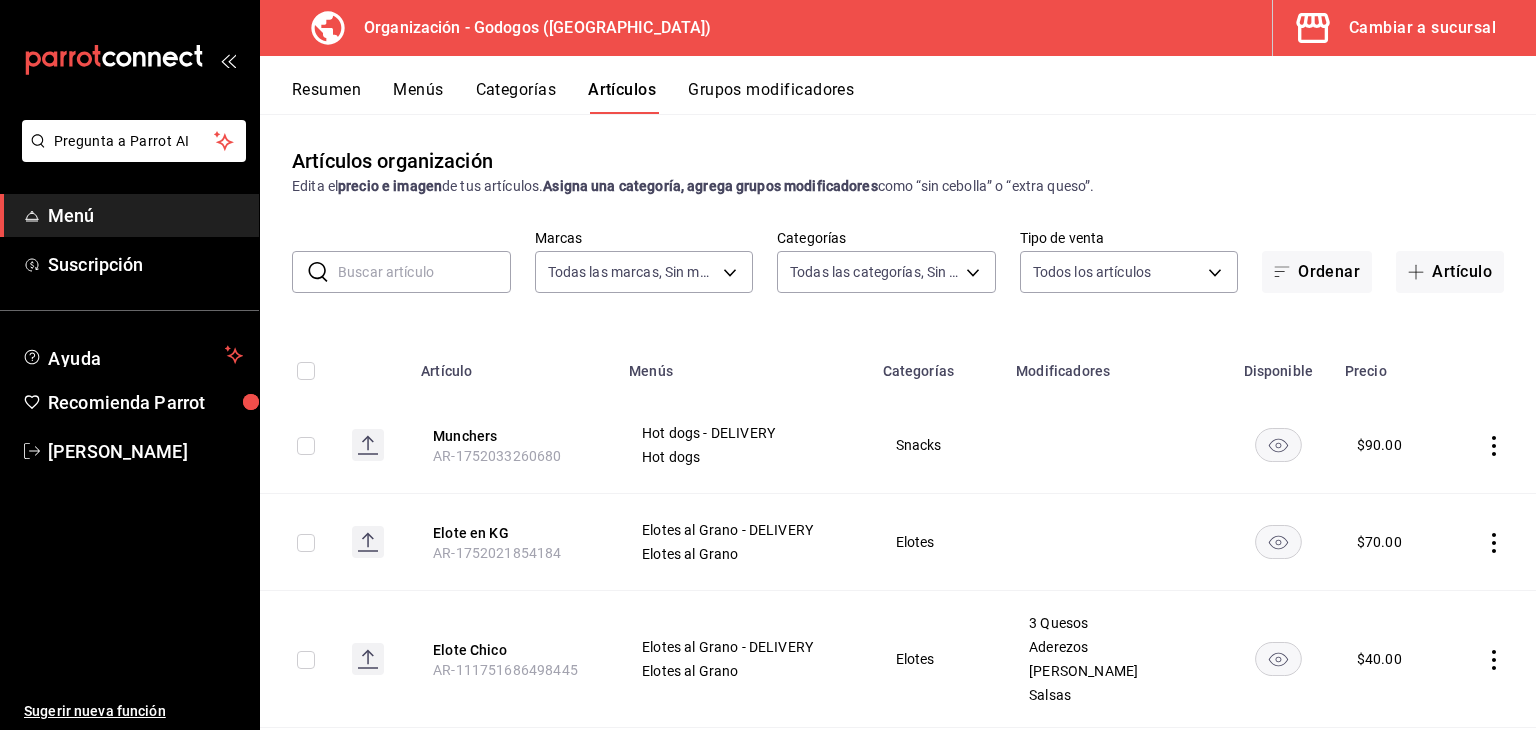 type on "9ab85264-ed04-4d22-b84d-fdb7adfcfbee,c2b121a0-8296-4a6d-818a-566114f11350,57a56248-d958-4fc0-af8f-dde2633a89a2,b63488a3-f77a-499d-a692-017525795db0,0a741624-f859-4862-b55a-3f9bb6fc01df,6e8368ed-4e69-46d6-9889-34d81ce20332,c060e106-f368-4551-8b6c-604dfa43eac6,40eae46c-6654-4ad8-83c5-3b5a155f5af3,d081b91c-2a75-44b0-8e04-c6d2e9241e4f,53375367-efa5-498b-a6fe-644c6773a96d,b5044067-bd02-436b-8619-34c52884dd17,8f3bfc54-7f1f-49e9-b33a-07a237f3bfa0,bdc2bc75-cb8b-4c73-bb42-d4ecbe692b19" 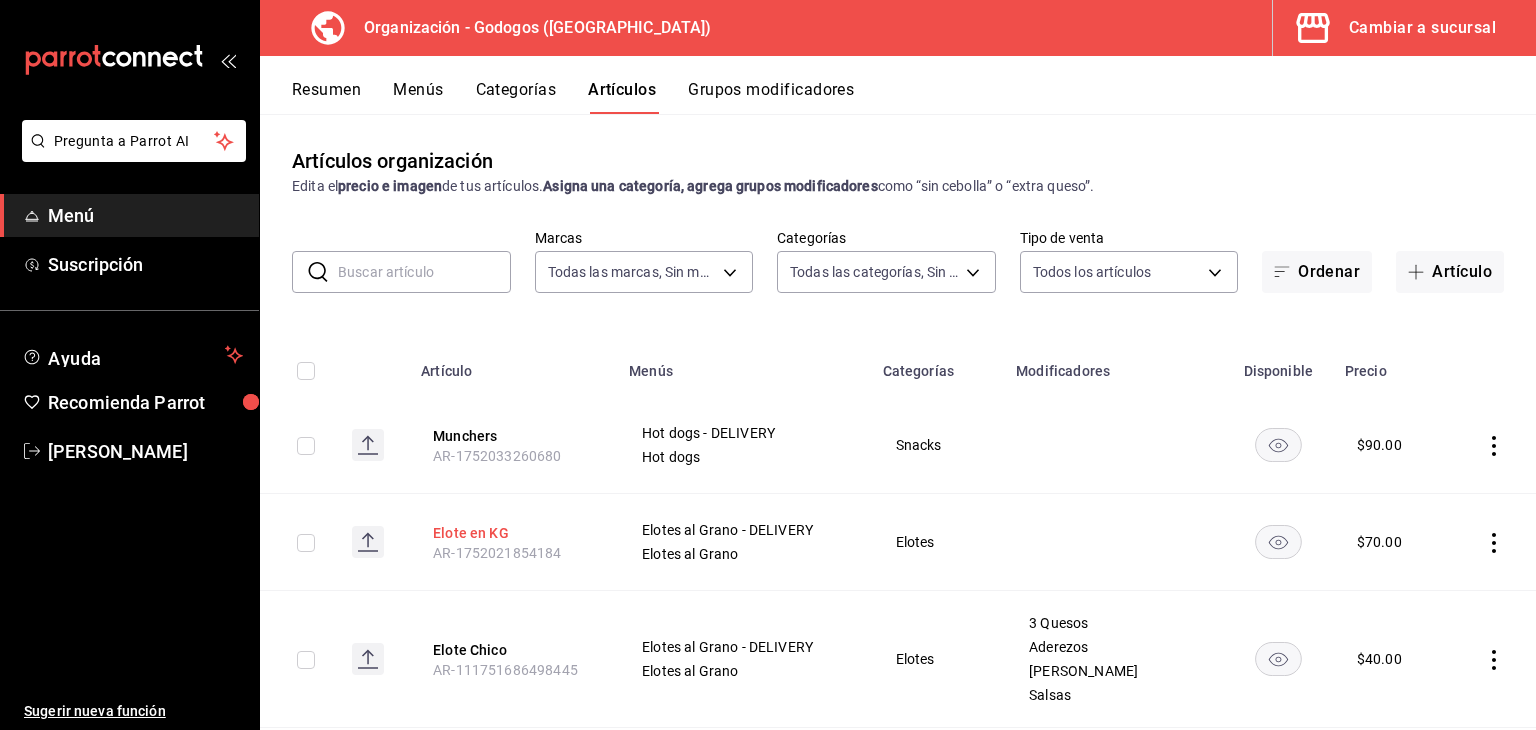 click on "Elote en KG" at bounding box center [513, 533] 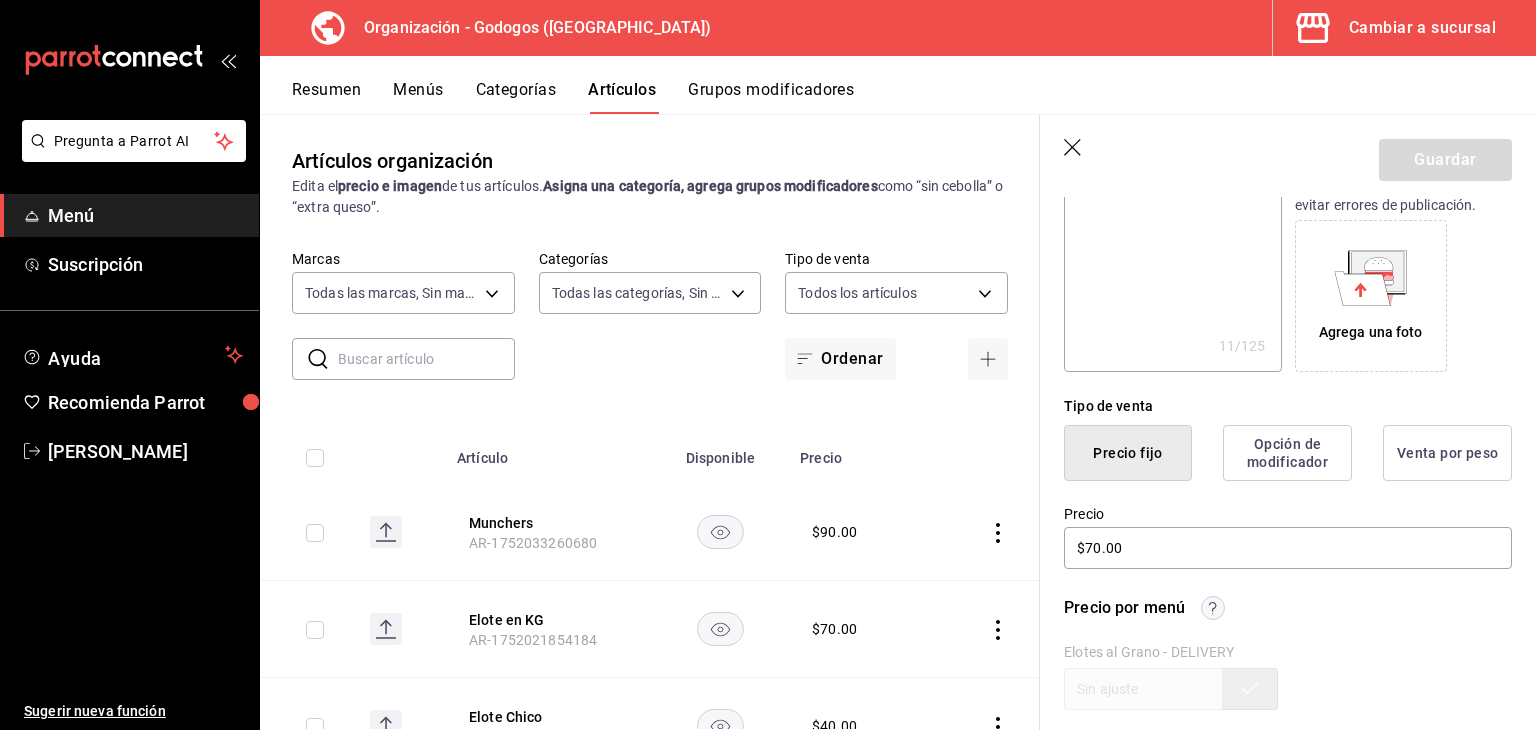 scroll, scrollTop: 300, scrollLeft: 0, axis: vertical 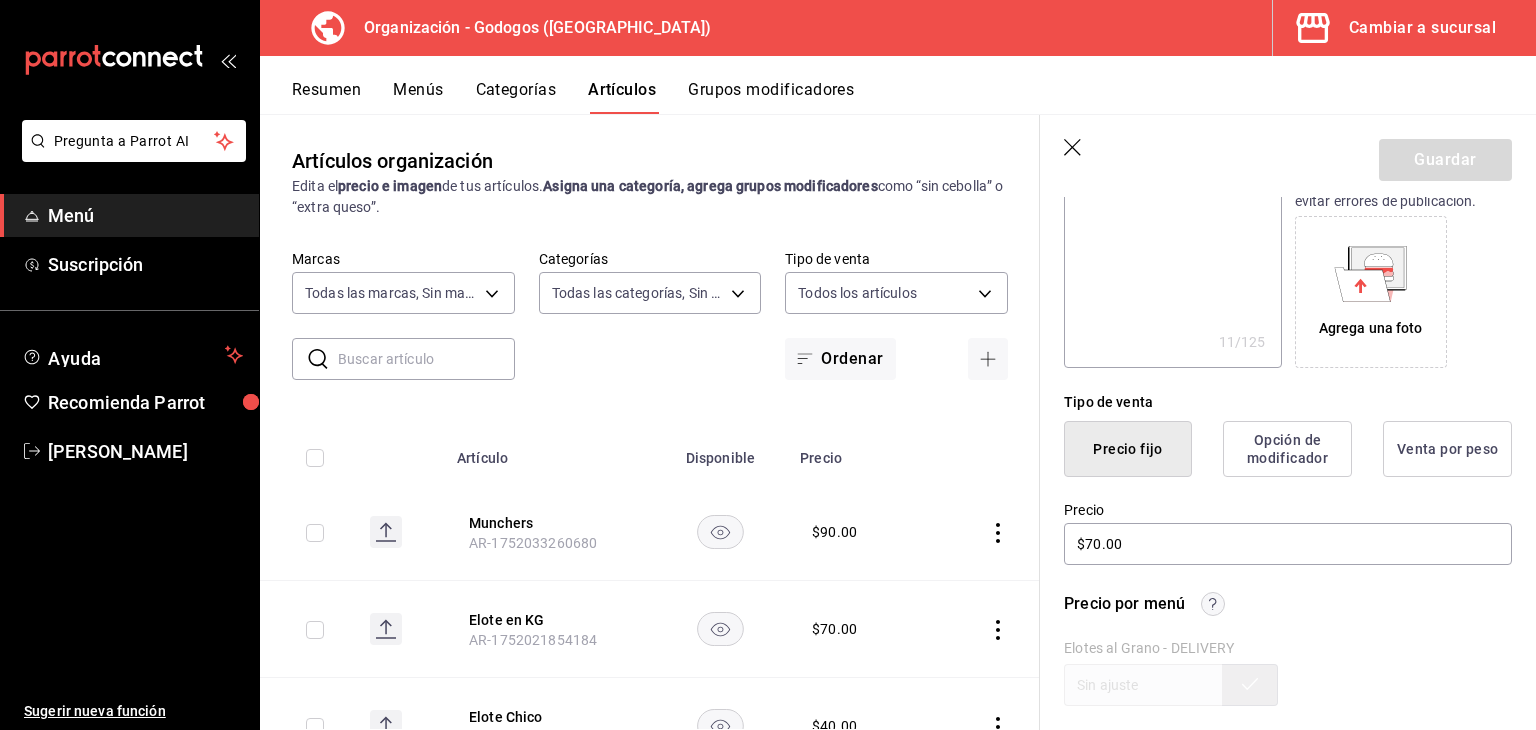 click on "Opción de modificador" at bounding box center (1287, 449) 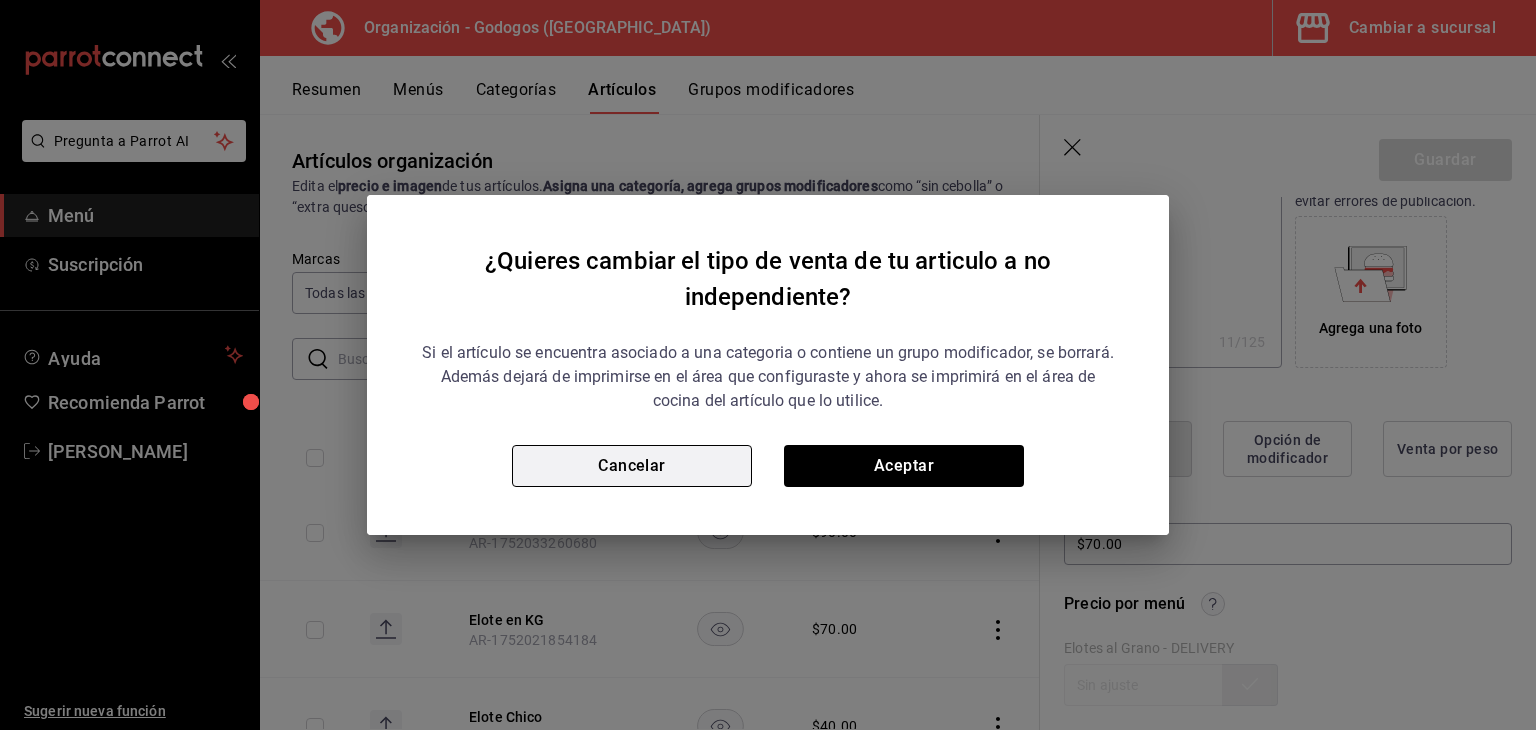 click on "Cancelar" at bounding box center [632, 466] 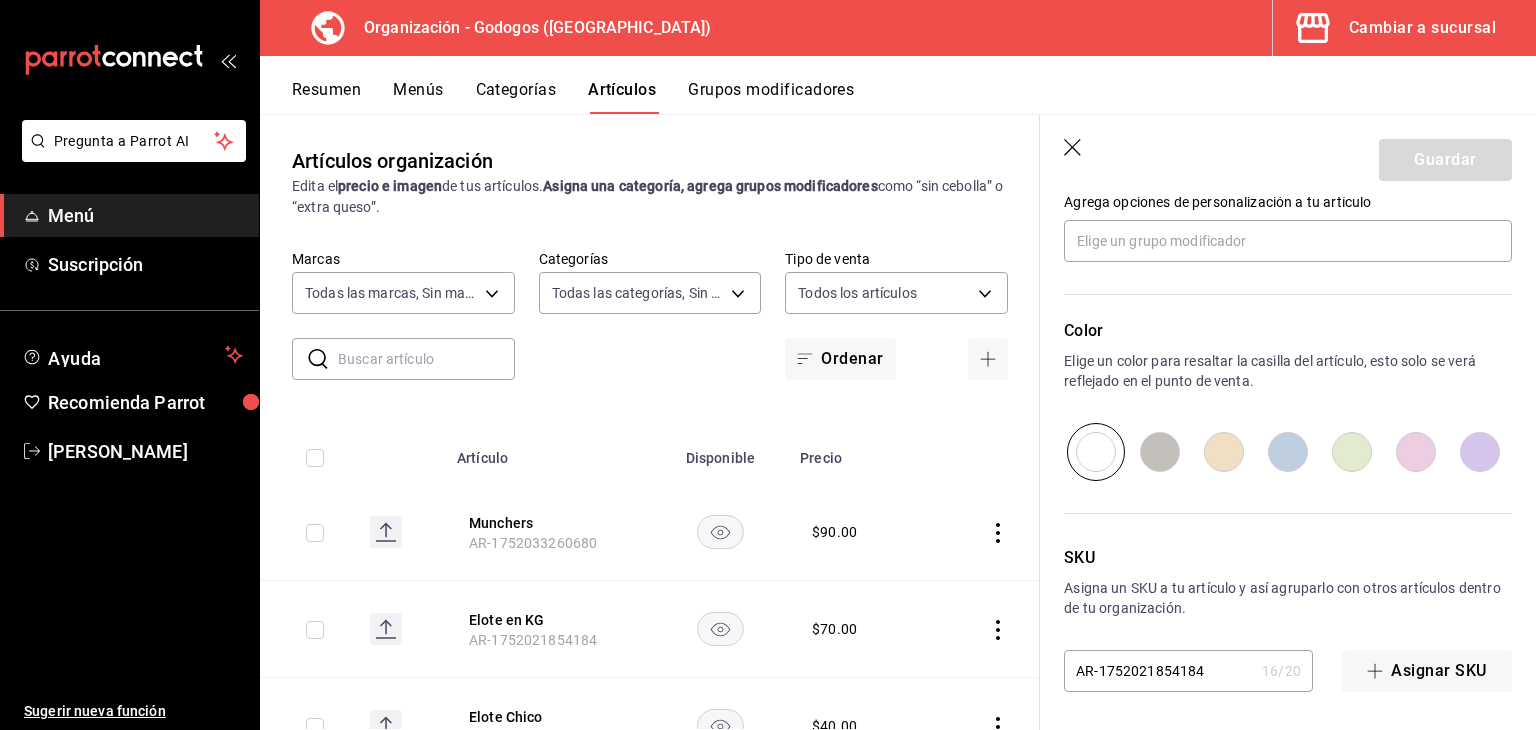 scroll, scrollTop: 1072, scrollLeft: 0, axis: vertical 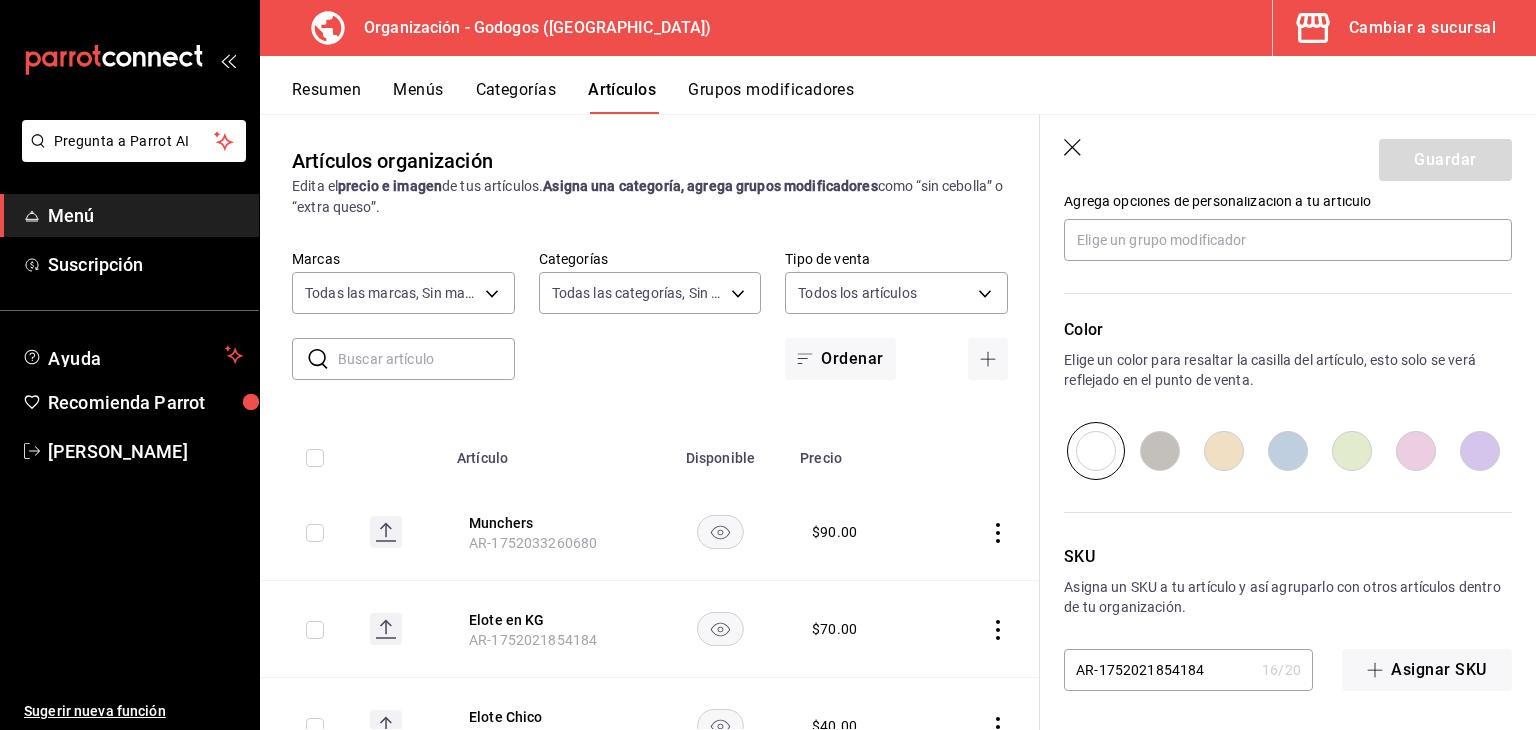 click 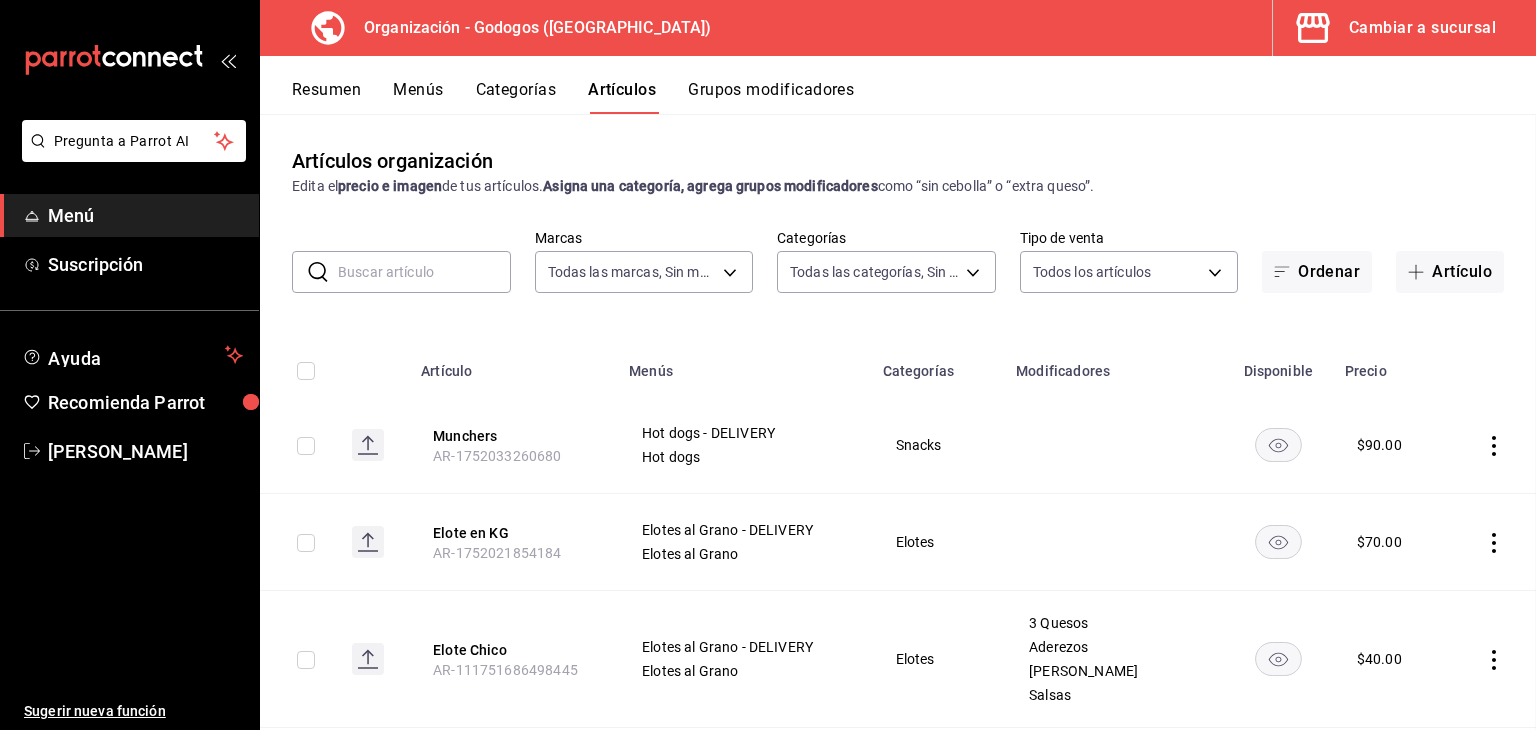 scroll, scrollTop: 0, scrollLeft: 0, axis: both 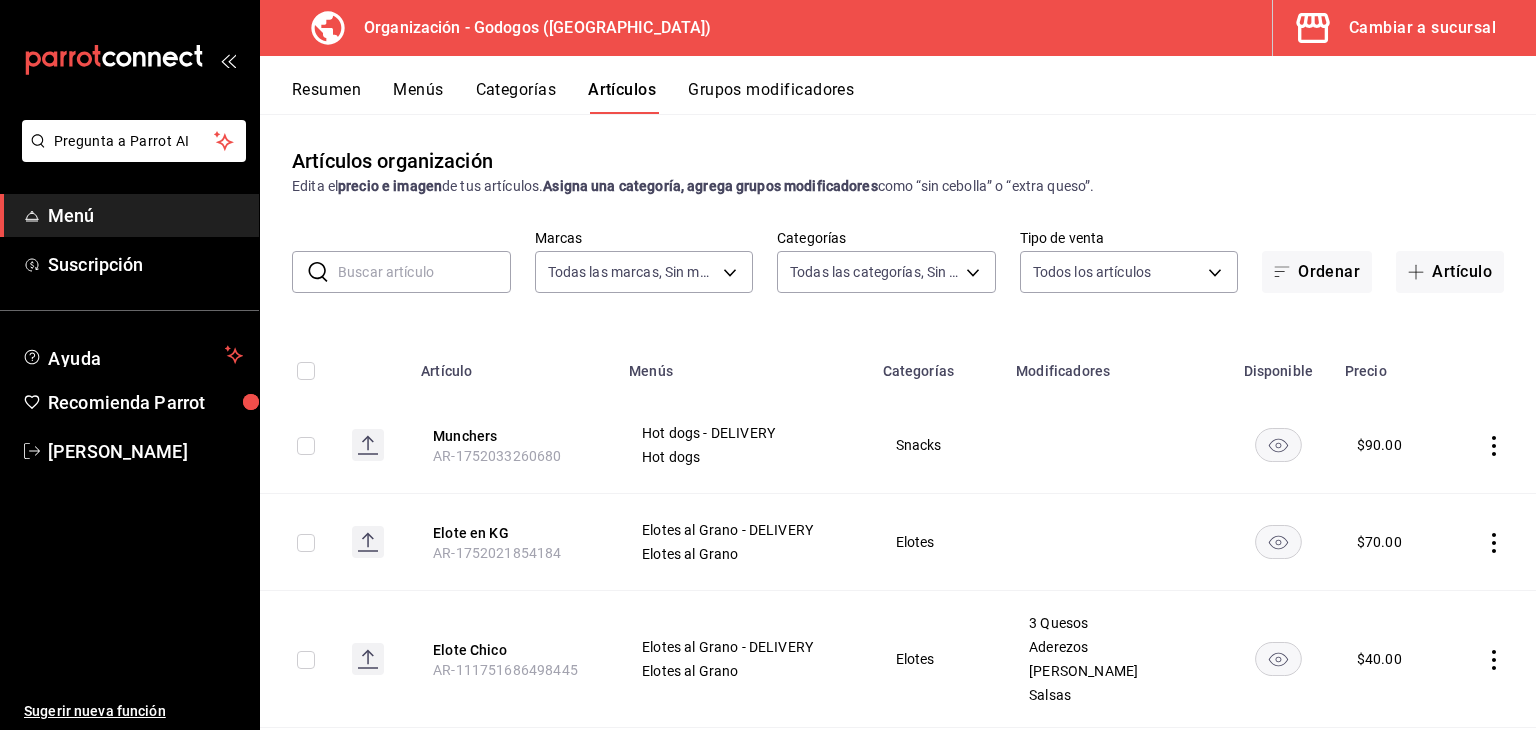 click on "Cambiar a sucursal" at bounding box center (1422, 28) 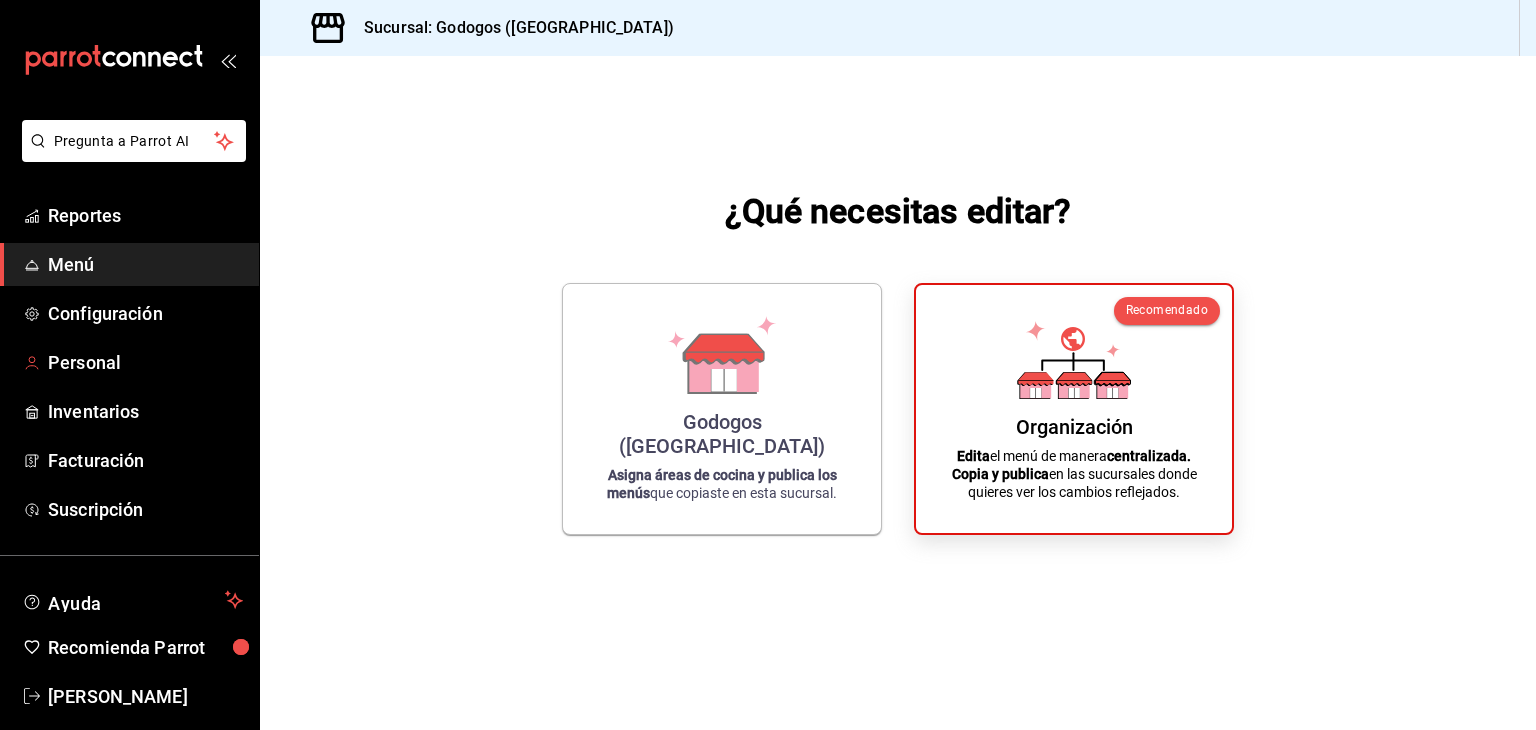 scroll, scrollTop: 0, scrollLeft: 0, axis: both 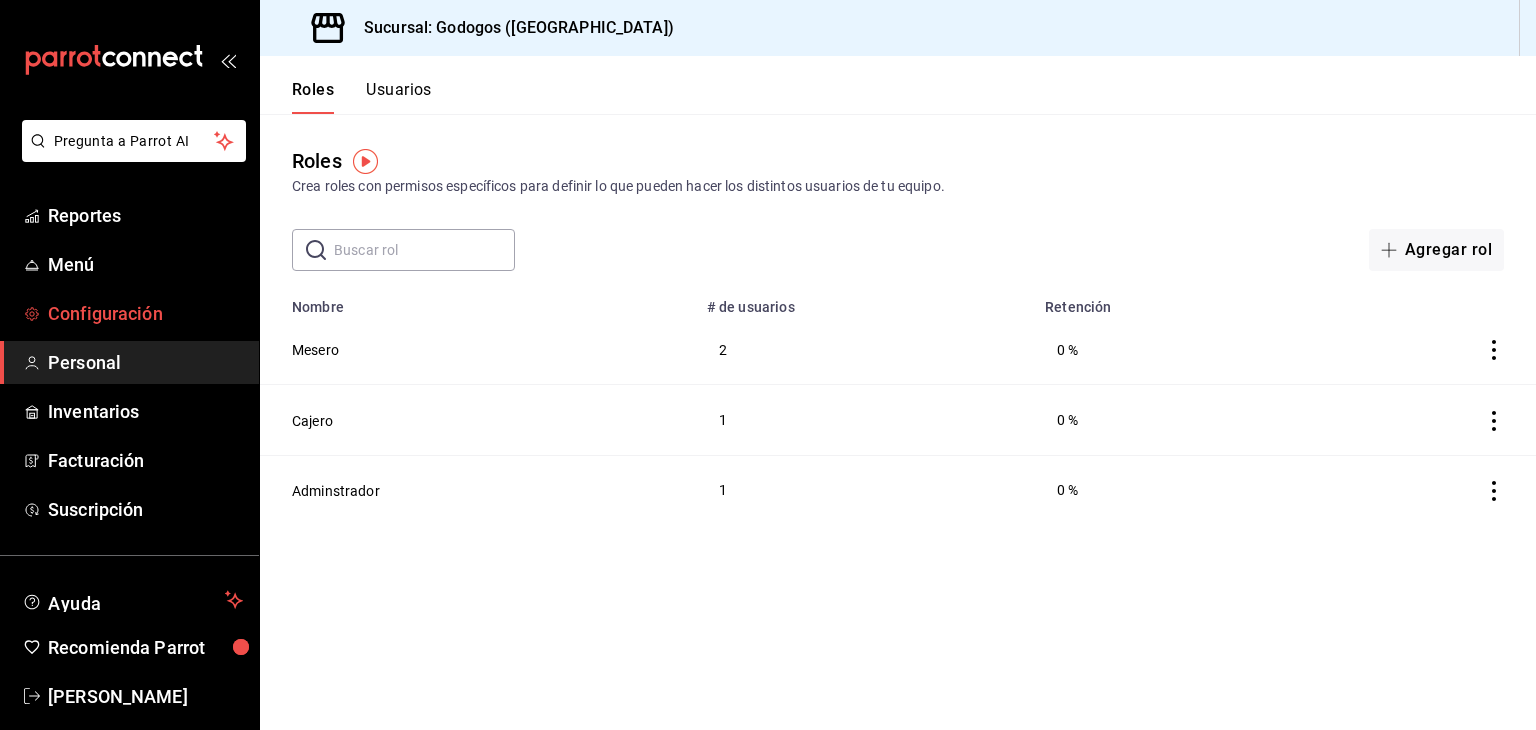 click on "Configuración" at bounding box center (145, 313) 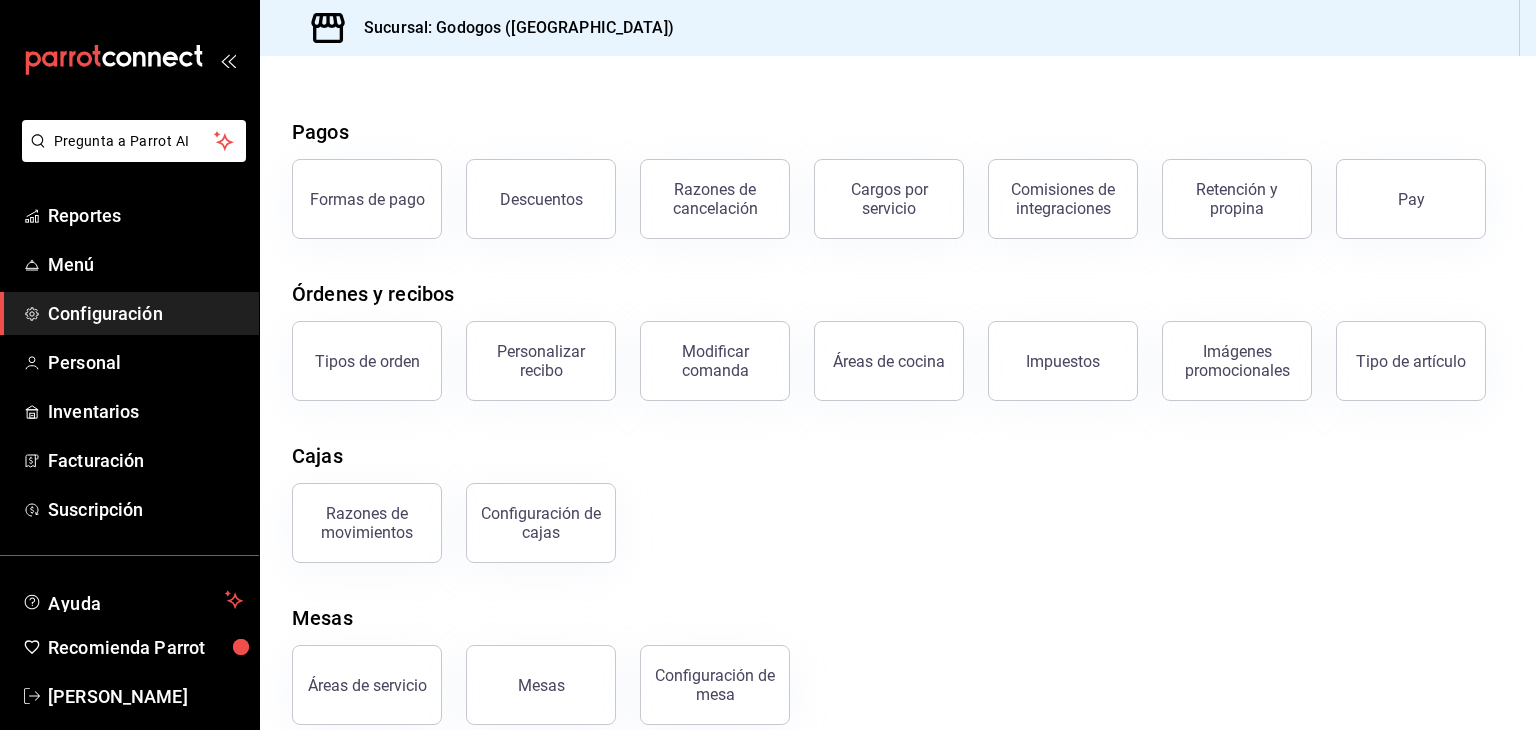 scroll, scrollTop: 76, scrollLeft: 0, axis: vertical 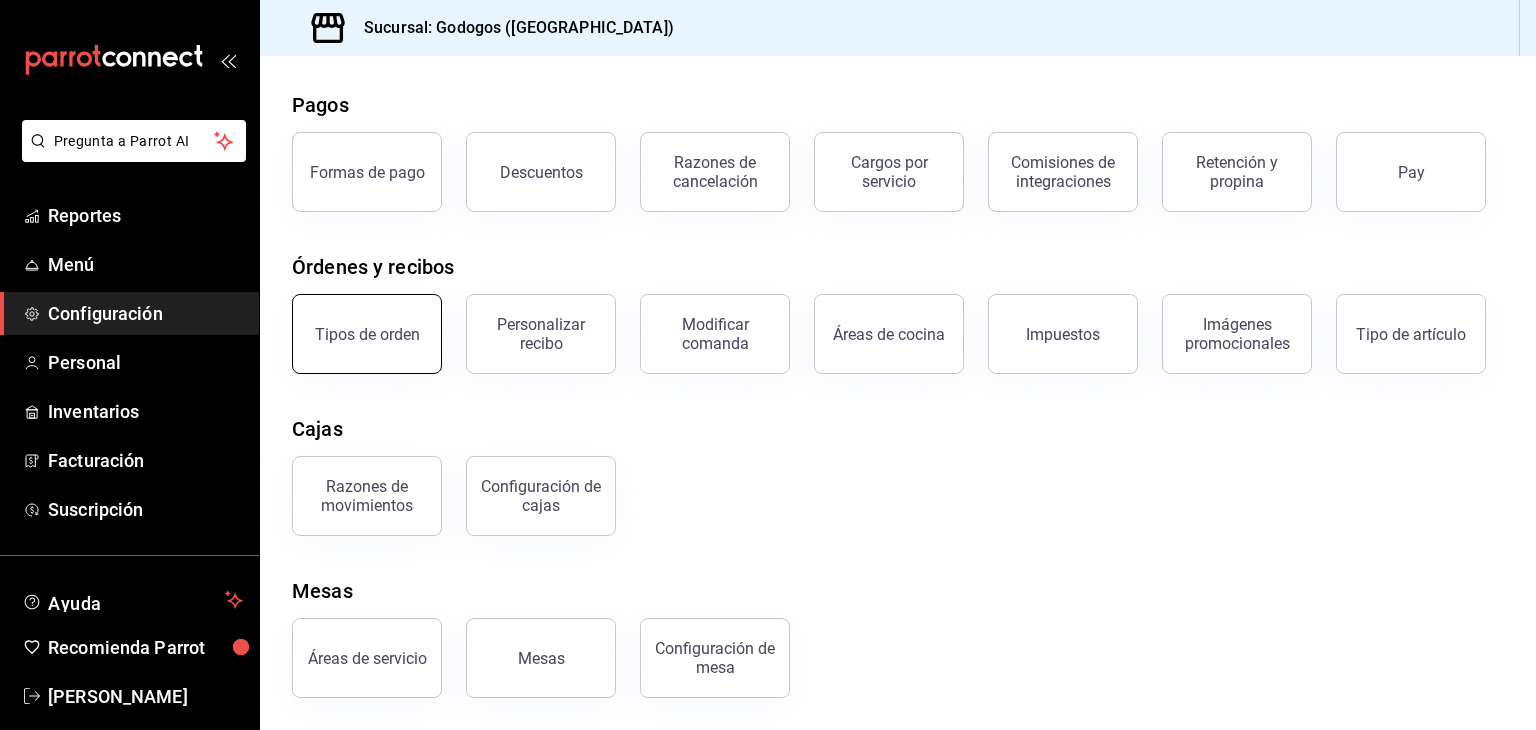 click on "Tipos de orden" at bounding box center (367, 334) 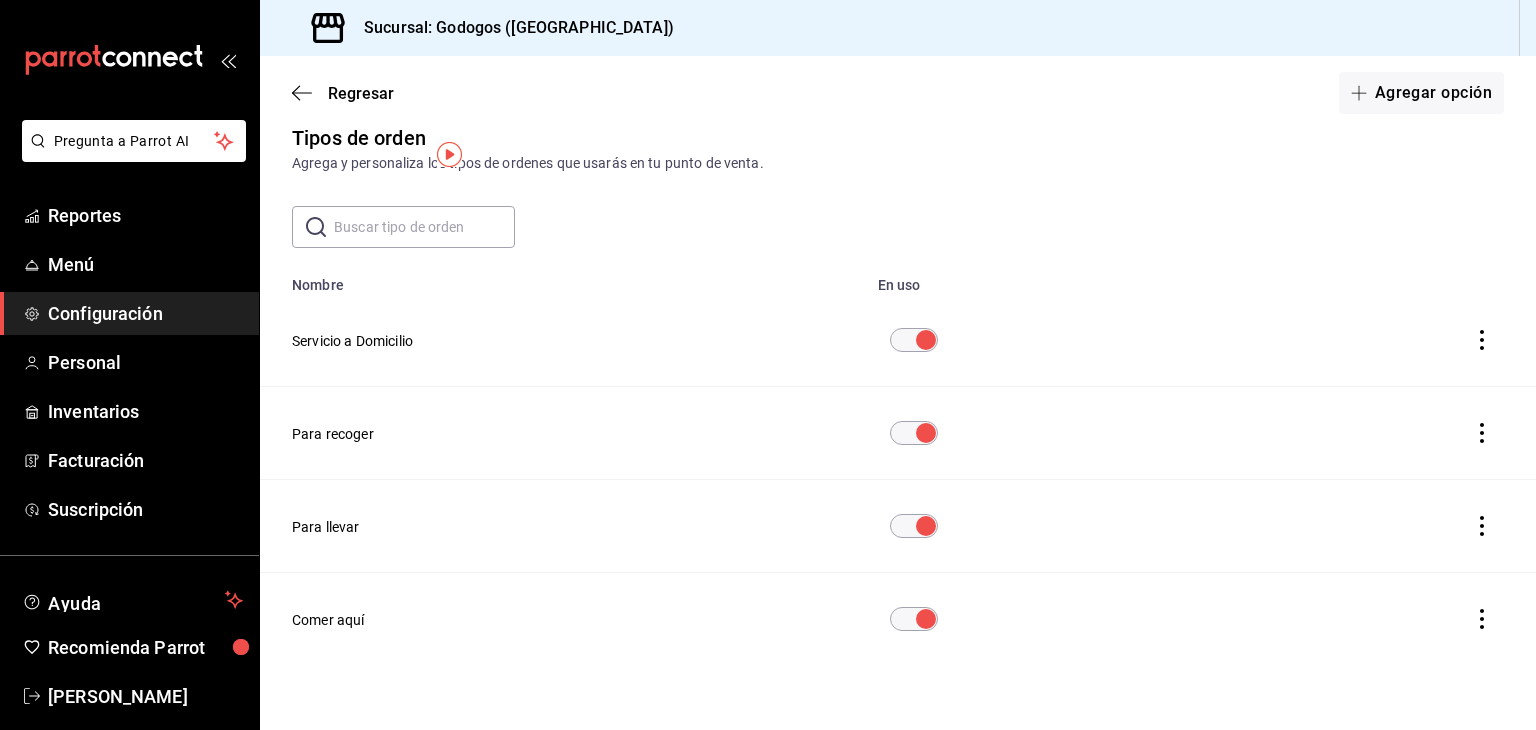 scroll, scrollTop: 46, scrollLeft: 0, axis: vertical 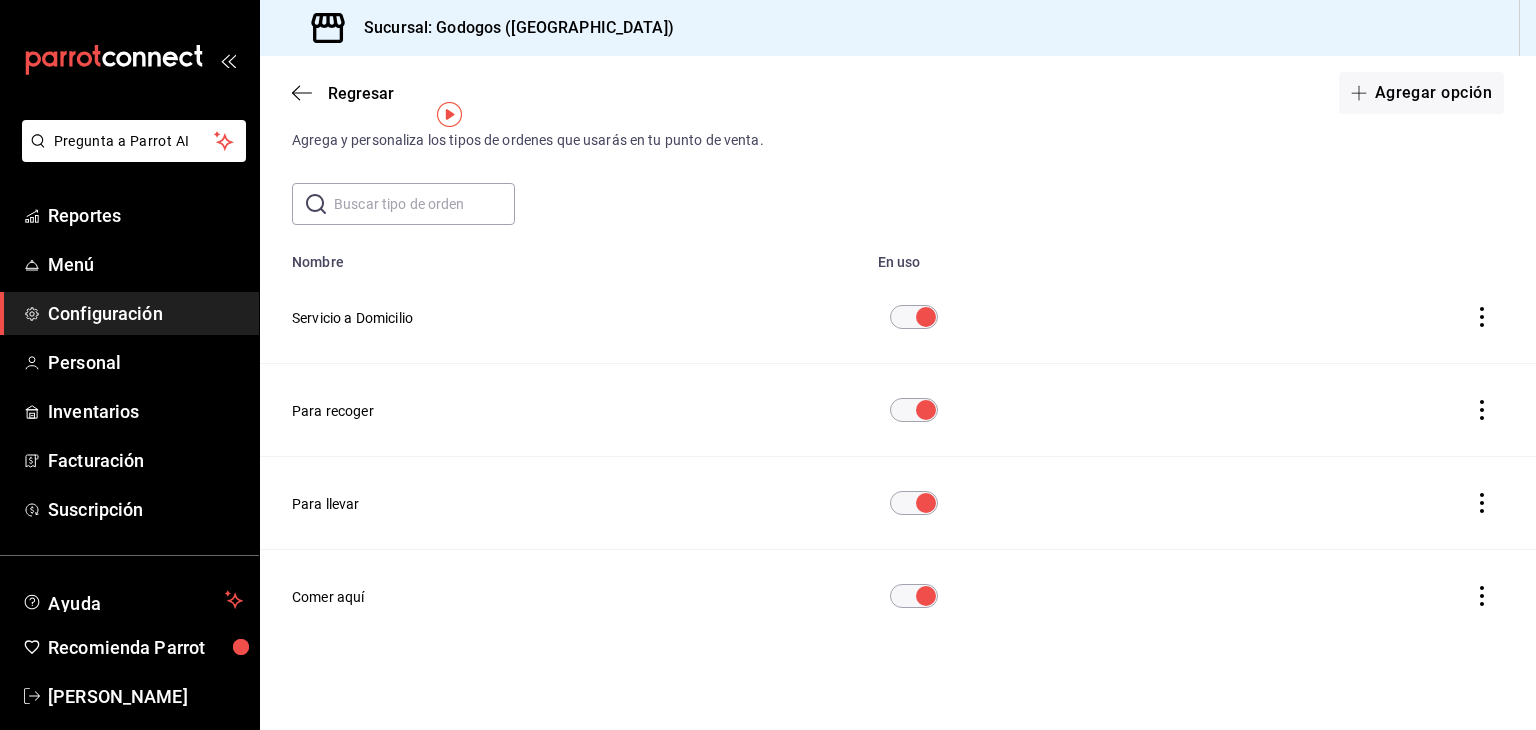 click 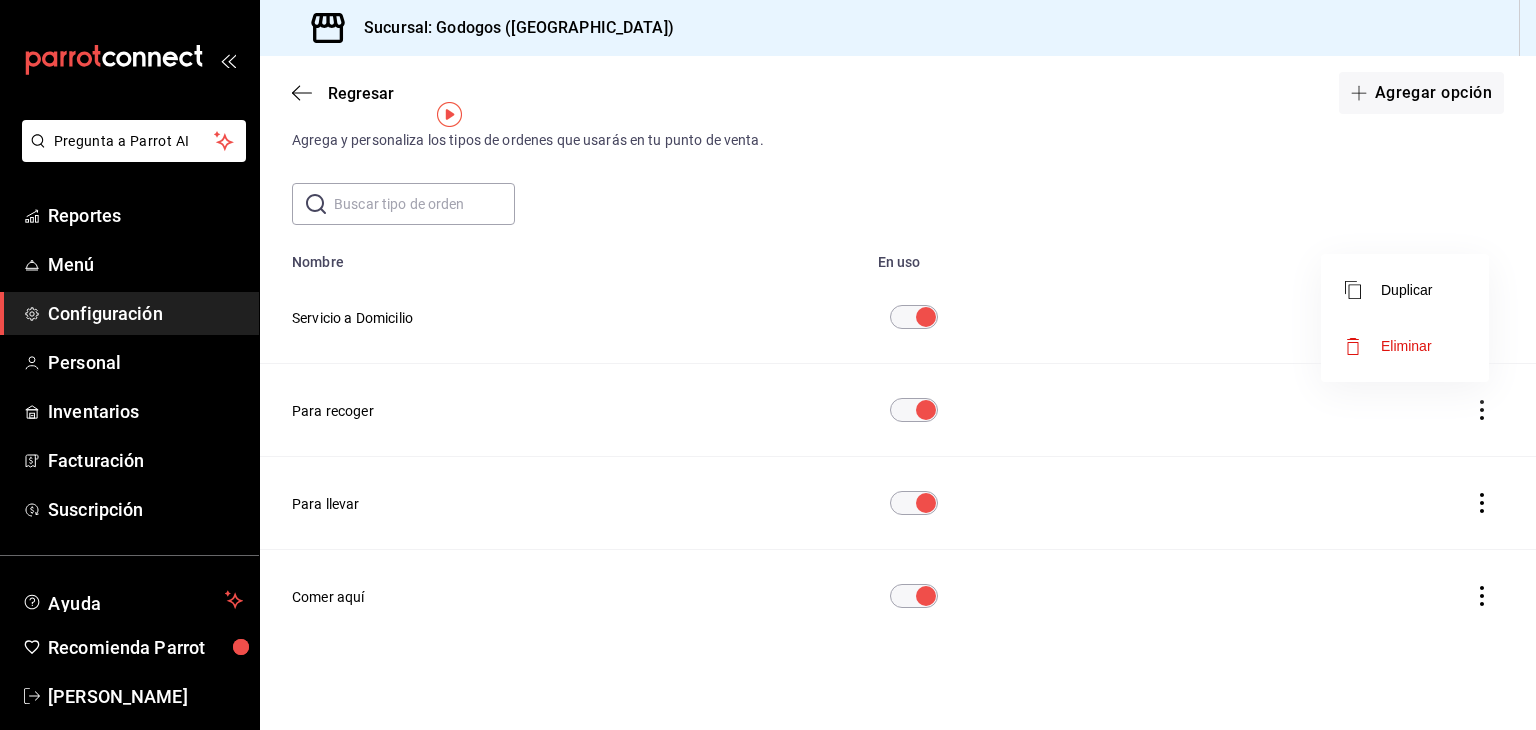click at bounding box center (768, 365) 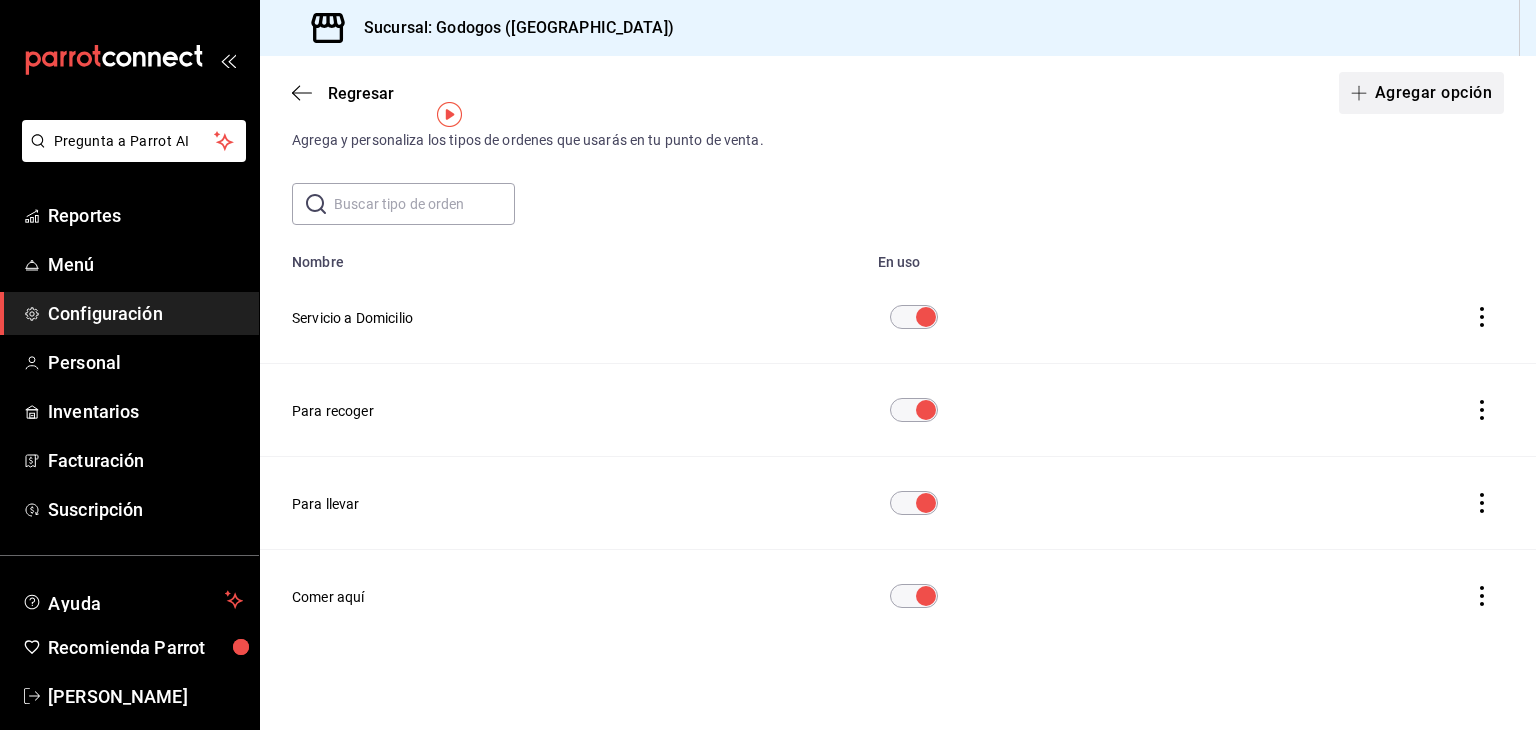 click on "Agregar opción" at bounding box center [1421, 93] 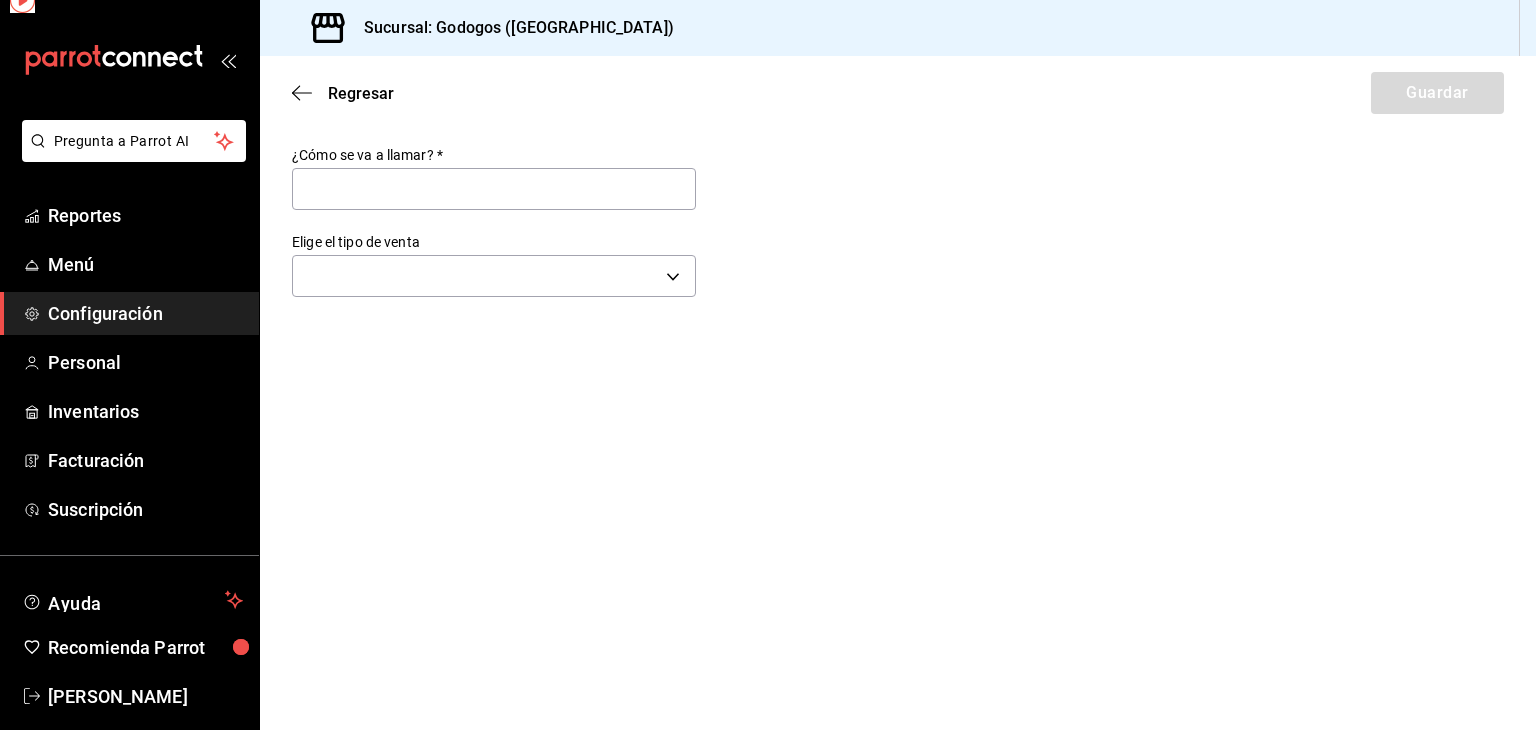 scroll, scrollTop: 0, scrollLeft: 0, axis: both 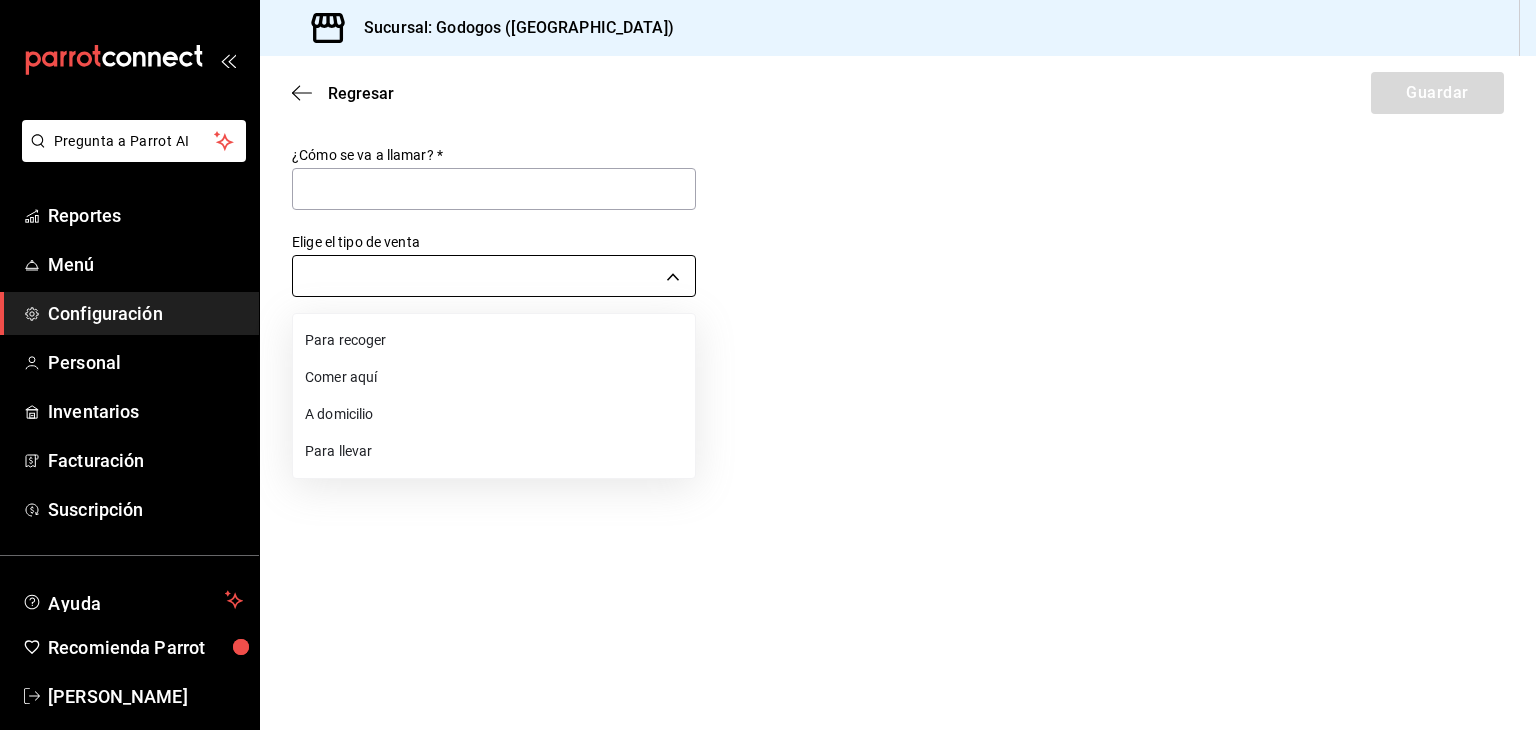 click on "Pregunta a Parrot AI Reportes   Menú   Configuración   Personal   Inventarios   Facturación   Suscripción   Ayuda Recomienda Parrot   Carlos Alberto Hernandez   Sugerir nueva función   Sucursal: Godogos (Monterrey) Regresar Guardar ¿Cómo se va a llamar?   * Elige el tipo de venta ​ GANA 1 MES GRATIS EN TU SUSCRIPCIÓN AQUÍ ¿Recuerdas cómo empezó tu restaurante?
Hoy puedes ayudar a un colega a tener el mismo cambio que tú viviste.
Recomienda Parrot directamente desde tu Portal Administrador.
Es fácil y rápido.
🎁 Por cada restaurante que se una, ganas 1 mes gratis. Ver video tutorial Ir a video Pregunta a Parrot AI Reportes   Menú   Configuración   Personal   Inventarios   Facturación   Suscripción   Ayuda Recomienda Parrot   Carlos Alberto Hernandez   Sugerir nueva función   Visitar centro de ayuda (81) 2046 6363 soporte@parrotsoftware.io Visitar centro de ayuda (81) 2046 6363 soporte@parrotsoftware.io Para recoger Comer aquí A domicilio Para llevar" at bounding box center (768, 365) 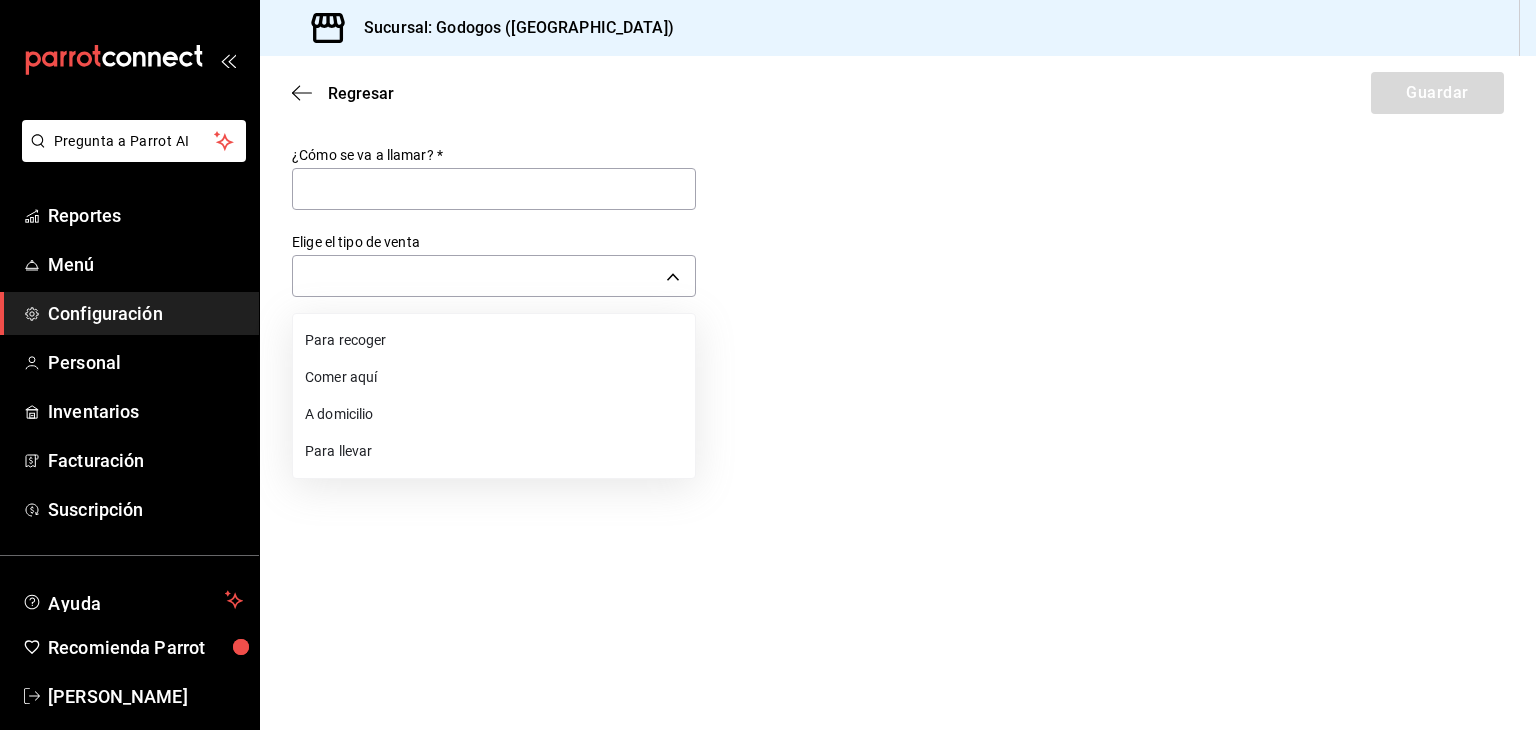 click at bounding box center (768, 365) 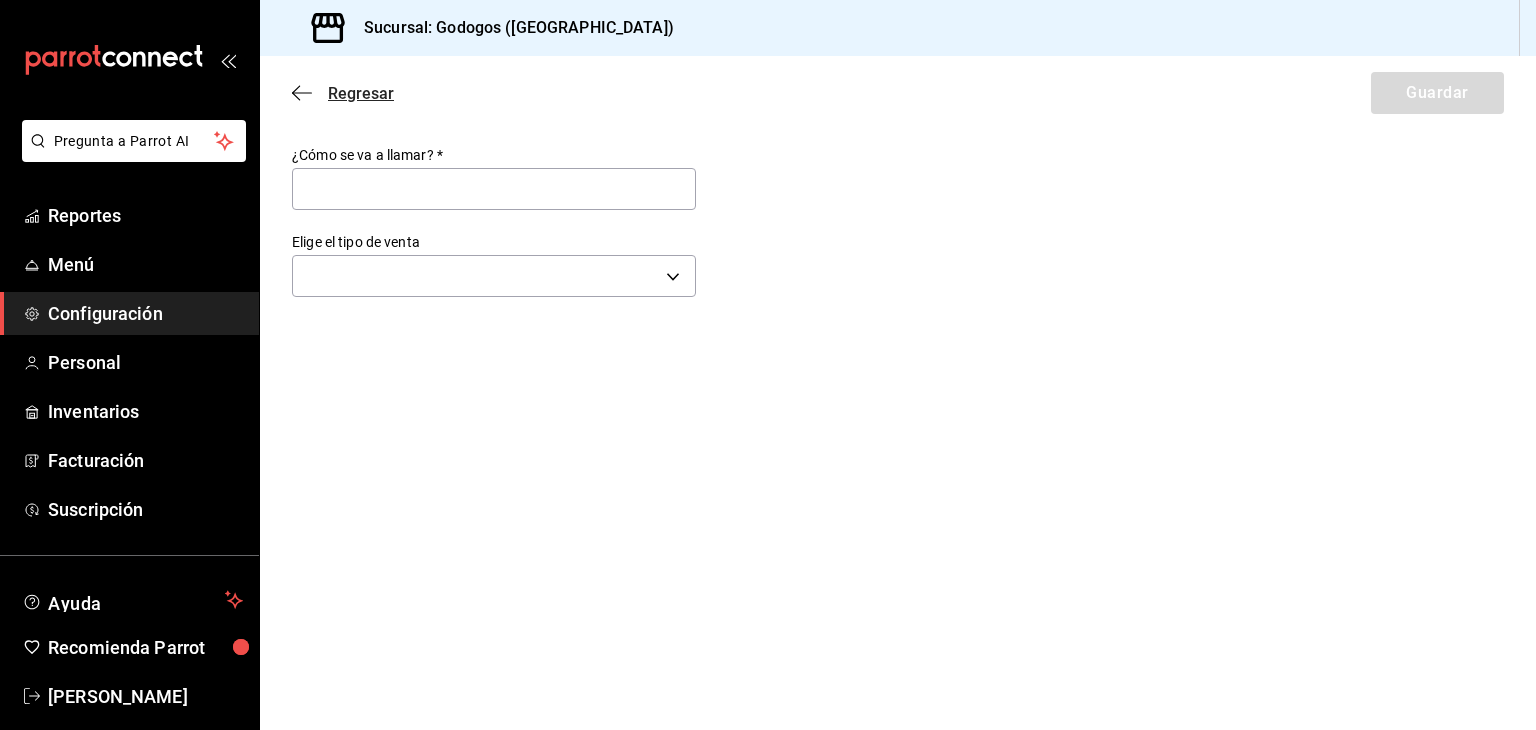 click on "Regresar" at bounding box center [361, 93] 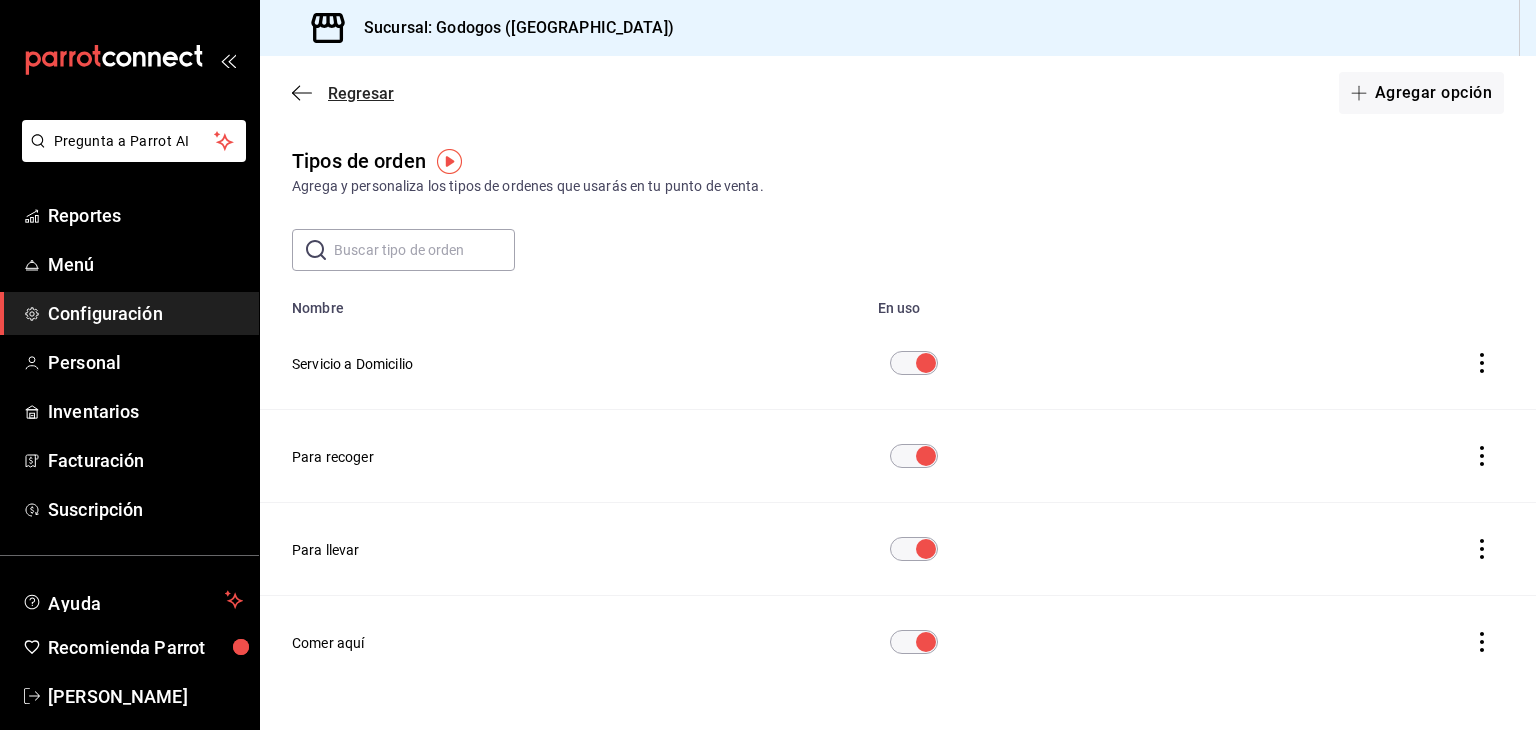 click on "Regresar" at bounding box center [361, 93] 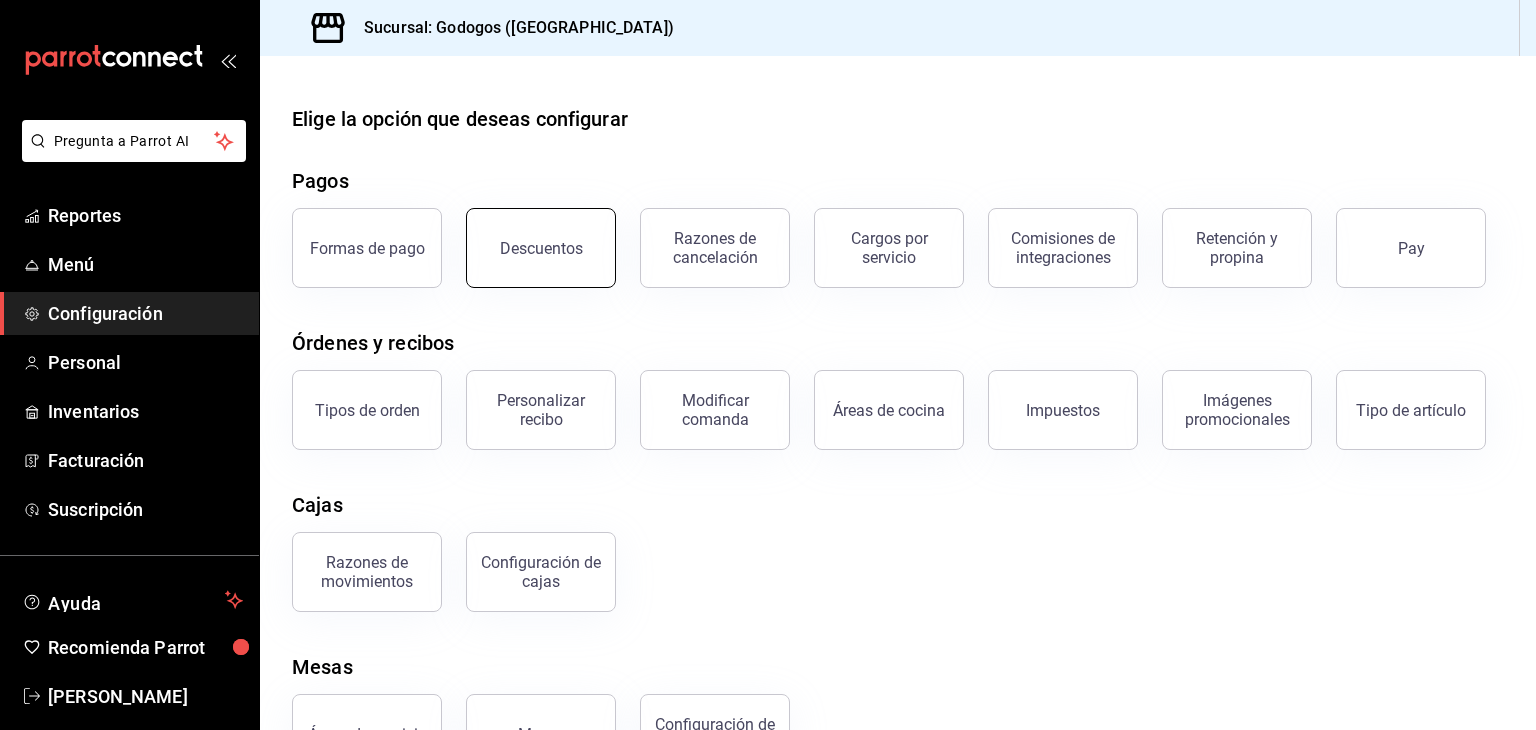 click on "Descuentos" at bounding box center [541, 248] 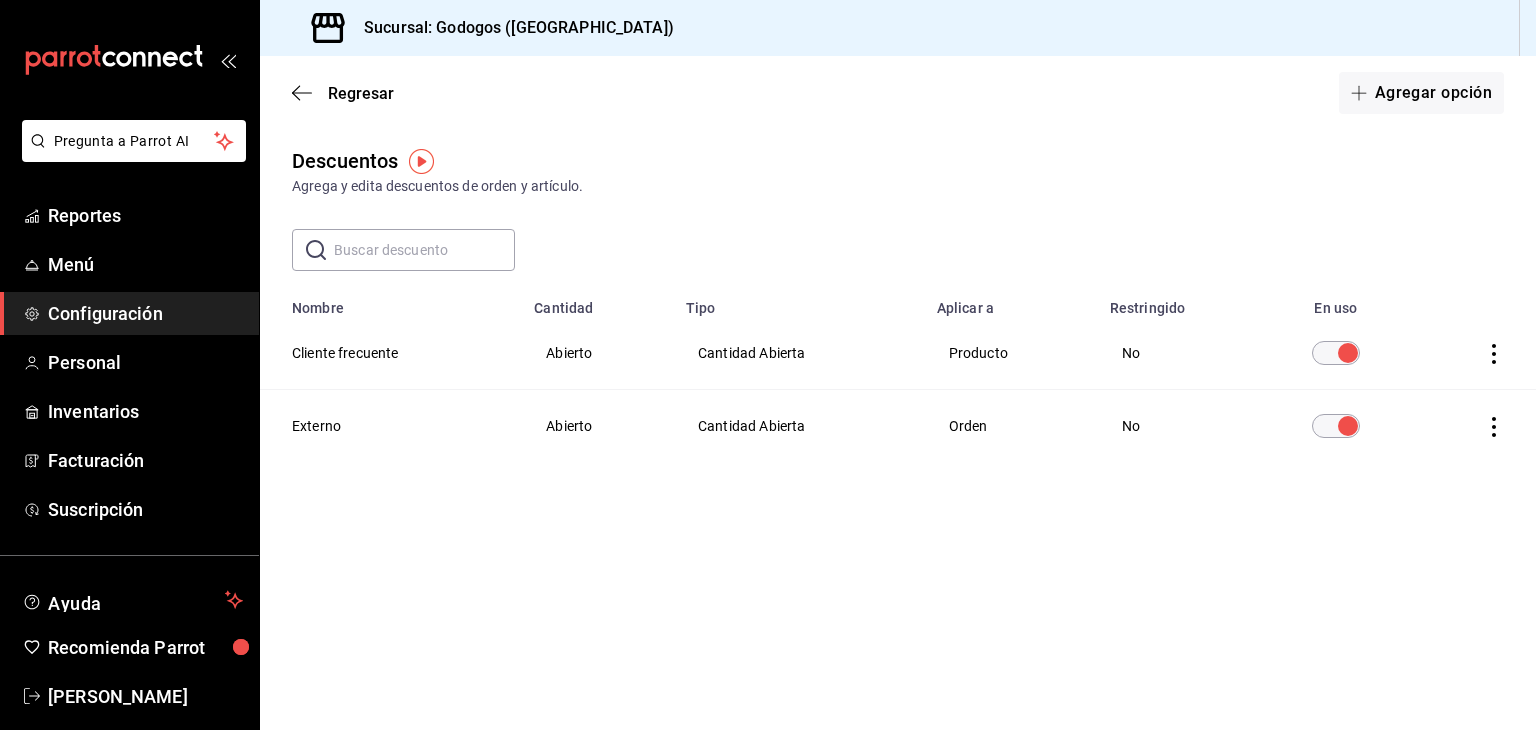 click 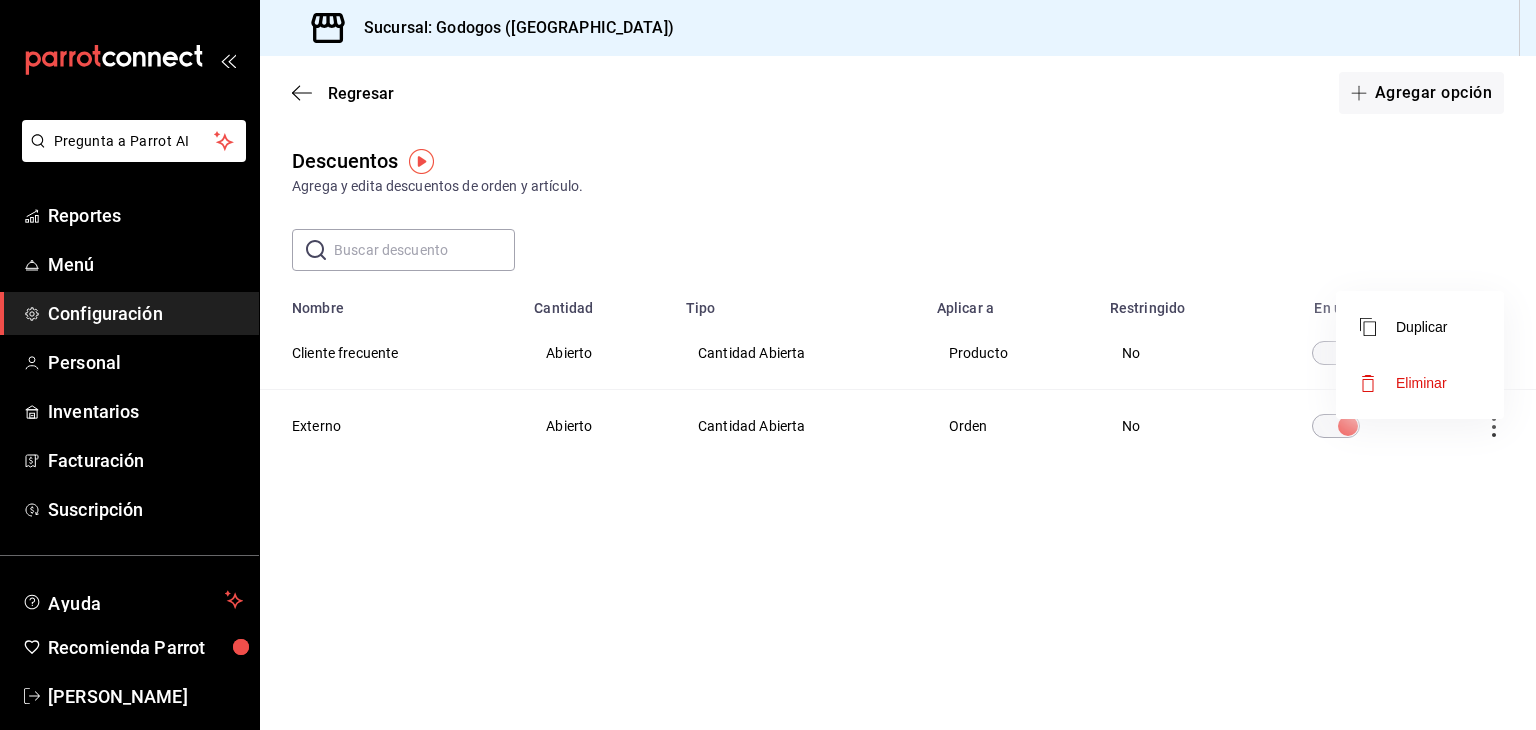 click at bounding box center (768, 365) 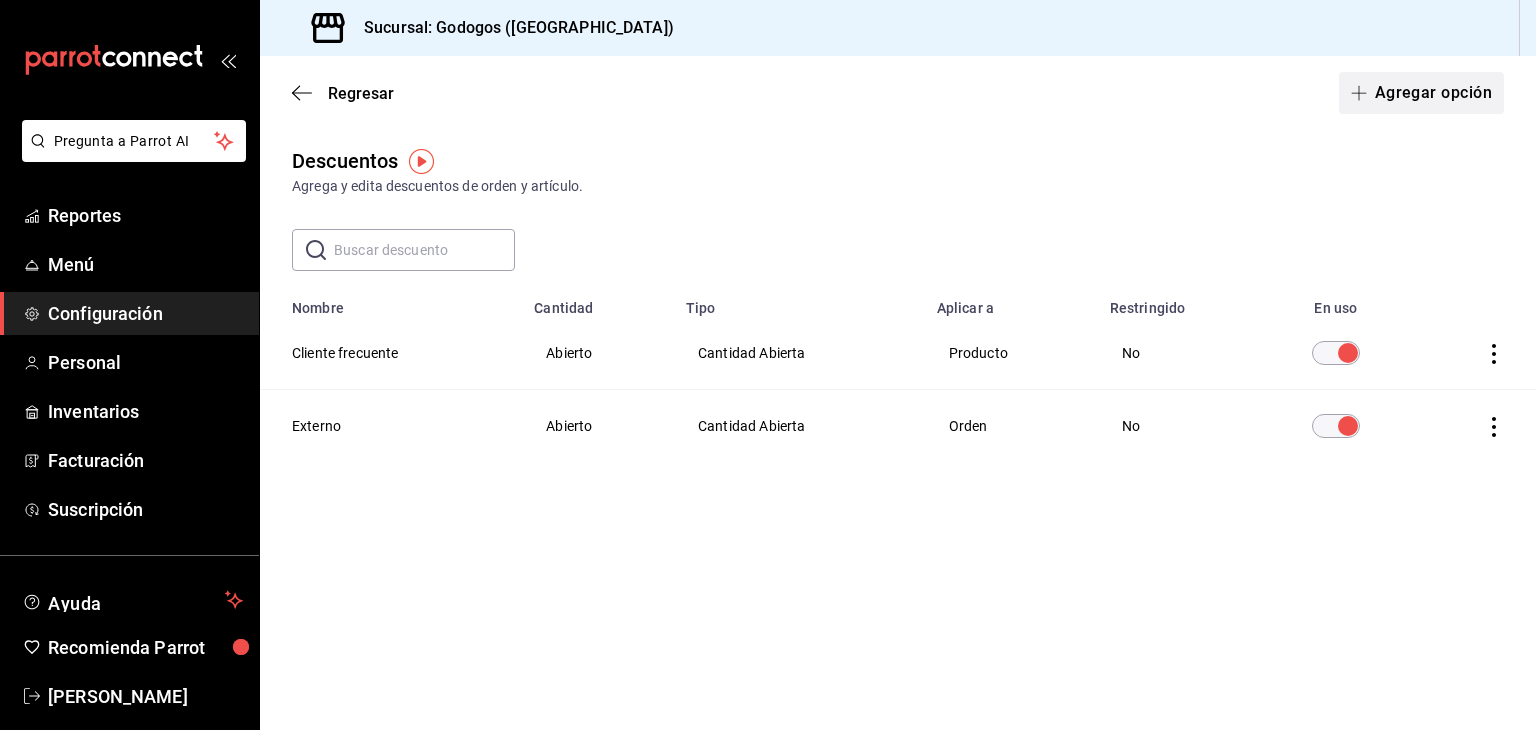 click on "Agregar opción" at bounding box center (1421, 93) 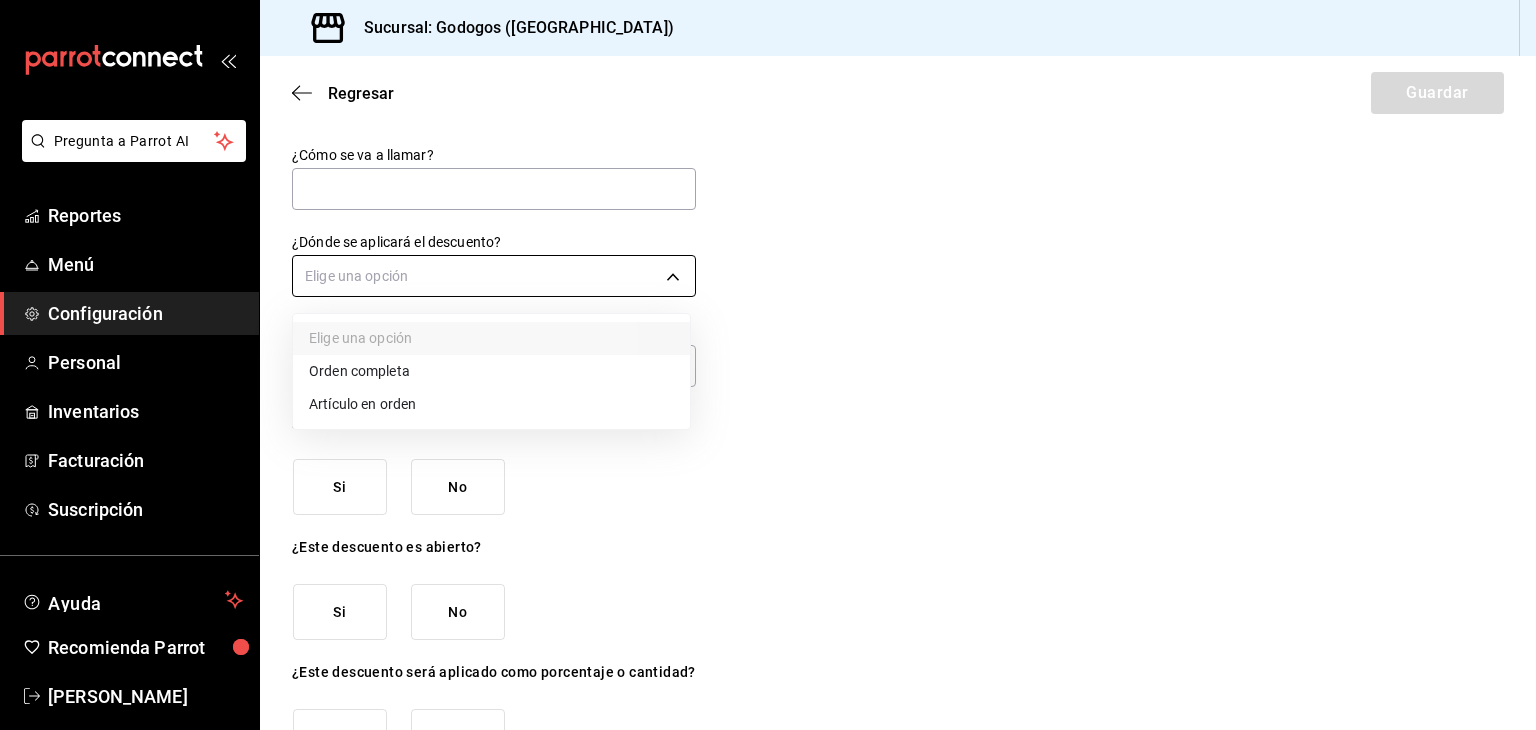 click on "Pregunta a Parrot AI Reportes   Menú   Configuración   Personal   Inventarios   Facturación   Suscripción   Ayuda Recomienda Parrot   Carlos Alberto Hernandez   Sugerir nueva función   Sucursal: Godogos (Monterrey) Regresar Guardar ¿Cómo se va a llamar? ¿Dónde se aplicará el descuento? Elige una opción Ingresa una descripción (opcional) ¿Este descuento requiere permiso especial? Si No ¿Este descuento es abierto? Si No ¿Este descuento será aplicado como porcentaje o cantidad? Porcentaje Cantidad GANA 1 MES GRATIS EN TU SUSCRIPCIÓN AQUÍ ¿Recuerdas cómo empezó tu restaurante?
Hoy puedes ayudar a un colega a tener el mismo cambio que tú viviste.
Recomienda Parrot directamente desde tu Portal Administrador.
Es fácil y rápido.
🎁 Por cada restaurante que se una, ganas 1 mes gratis. Pregunta a Parrot AI Reportes   Menú   Configuración   Personal   Inventarios   Facturación   Suscripción   Ayuda Recomienda Parrot   Carlos Alberto Hernandez   Sugerir nueva función   (81) 2046 6363" at bounding box center (768, 365) 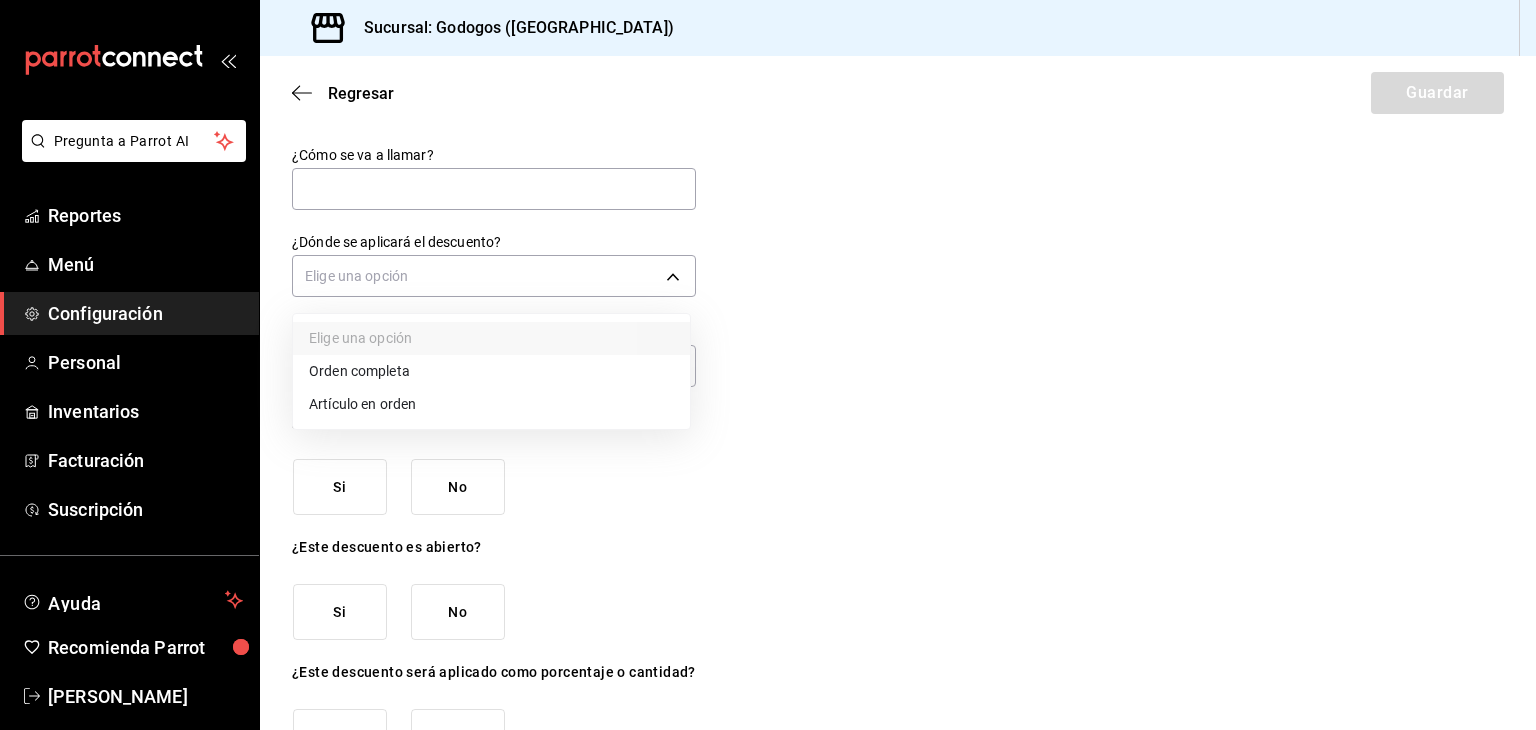 click on "Orden completa" at bounding box center (491, 371) 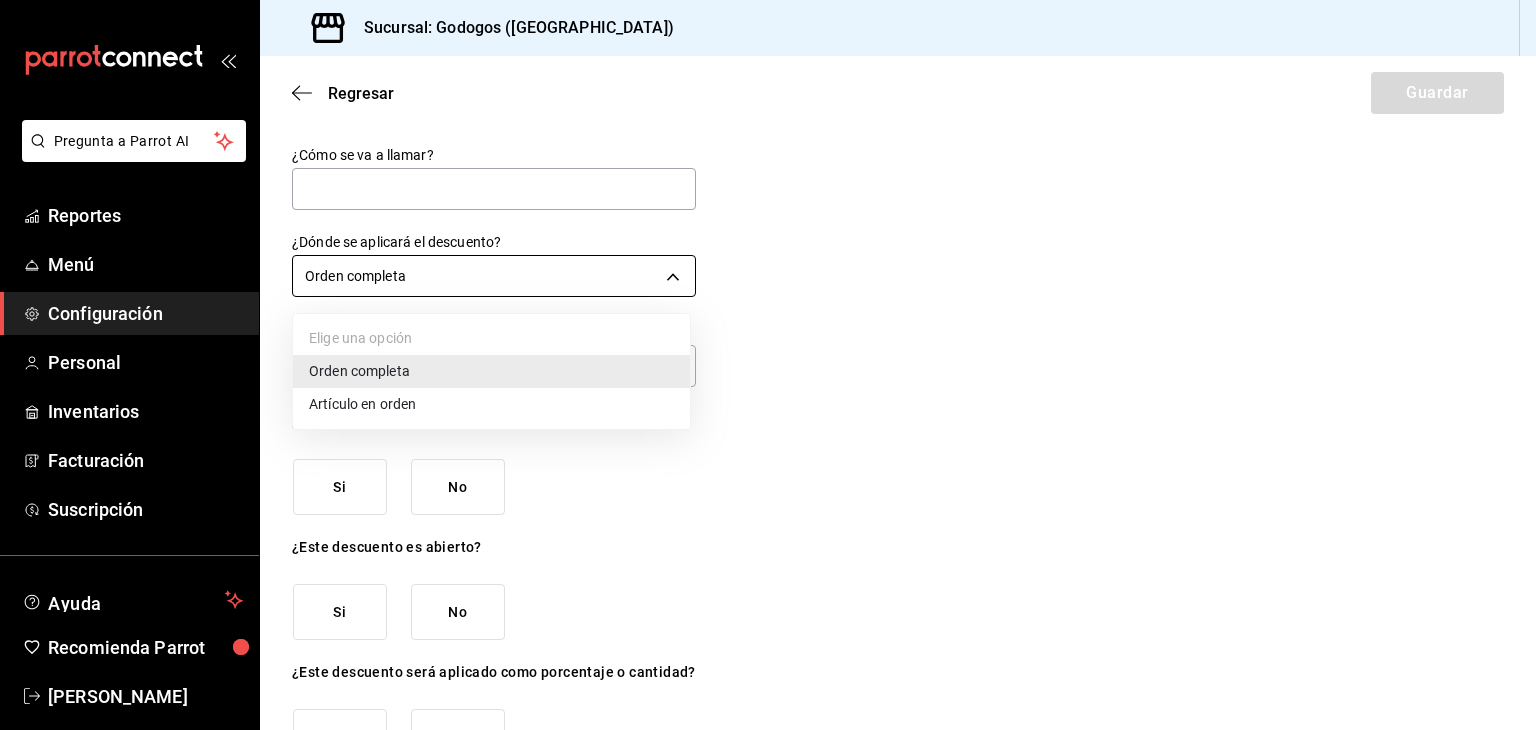 click on "Pregunta a Parrot AI Reportes   Menú   Configuración   Personal   Inventarios   Facturación   Suscripción   Ayuda Recomienda Parrot   Carlos Alberto Hernandez   Sugerir nueva función   Sucursal: Godogos (Monterrey) Regresar Guardar ¿Cómo se va a llamar? ¿Dónde se aplicará el descuento? Orden completa ORDER Ingresa una descripción (opcional) ¿Este descuento requiere permiso especial? Si No ¿Este descuento es abierto? Si No ¿Este descuento será aplicado como porcentaje o cantidad? Porcentaje Cantidad GANA 1 MES GRATIS EN TU SUSCRIPCIÓN AQUÍ ¿Recuerdas cómo empezó tu restaurante?
Hoy puedes ayudar a un colega a tener el mismo cambio que tú viviste.
Recomienda Parrot directamente desde tu Portal Administrador.
Es fácil y rápido.
🎁 Por cada restaurante que se una, ganas 1 mes gratis. Pregunta a Parrot AI Reportes   Menú   Configuración   Personal   Inventarios   Facturación   Suscripción   Ayuda Recomienda Parrot   Carlos Alberto Hernandez   Sugerir nueva función   (81) 2046 6363" at bounding box center (768, 365) 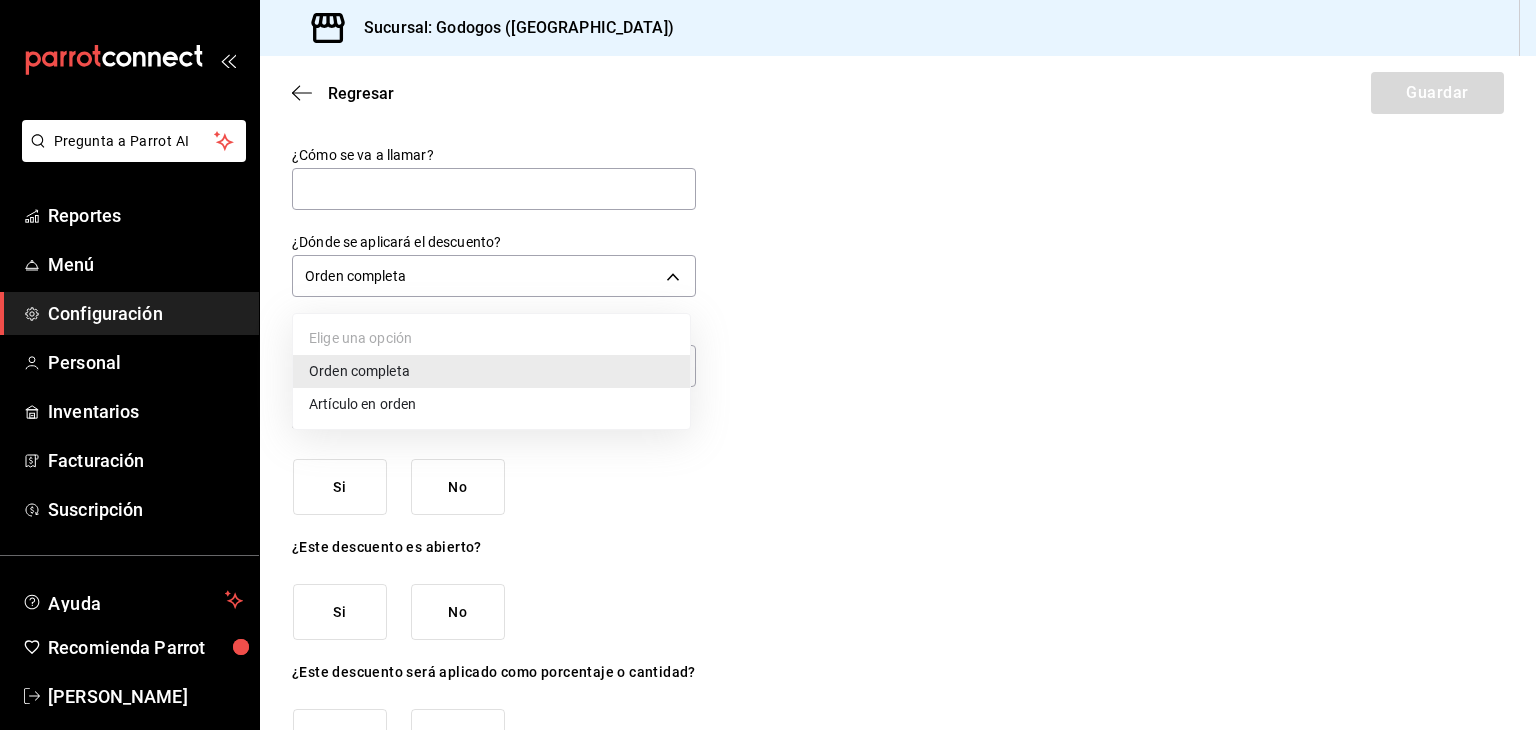 click on "Artículo en orden" at bounding box center (491, 404) 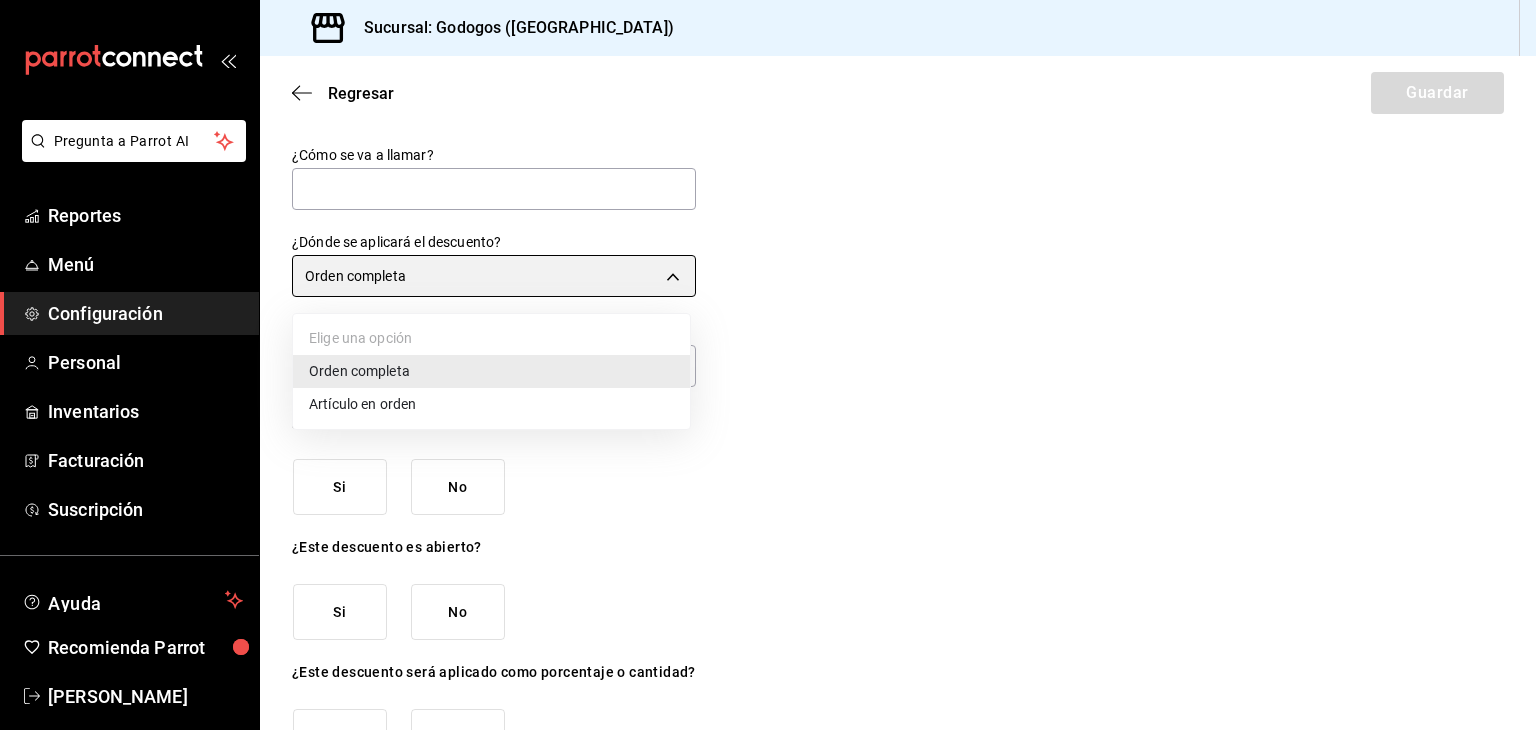 type on "ORDER_ITEM" 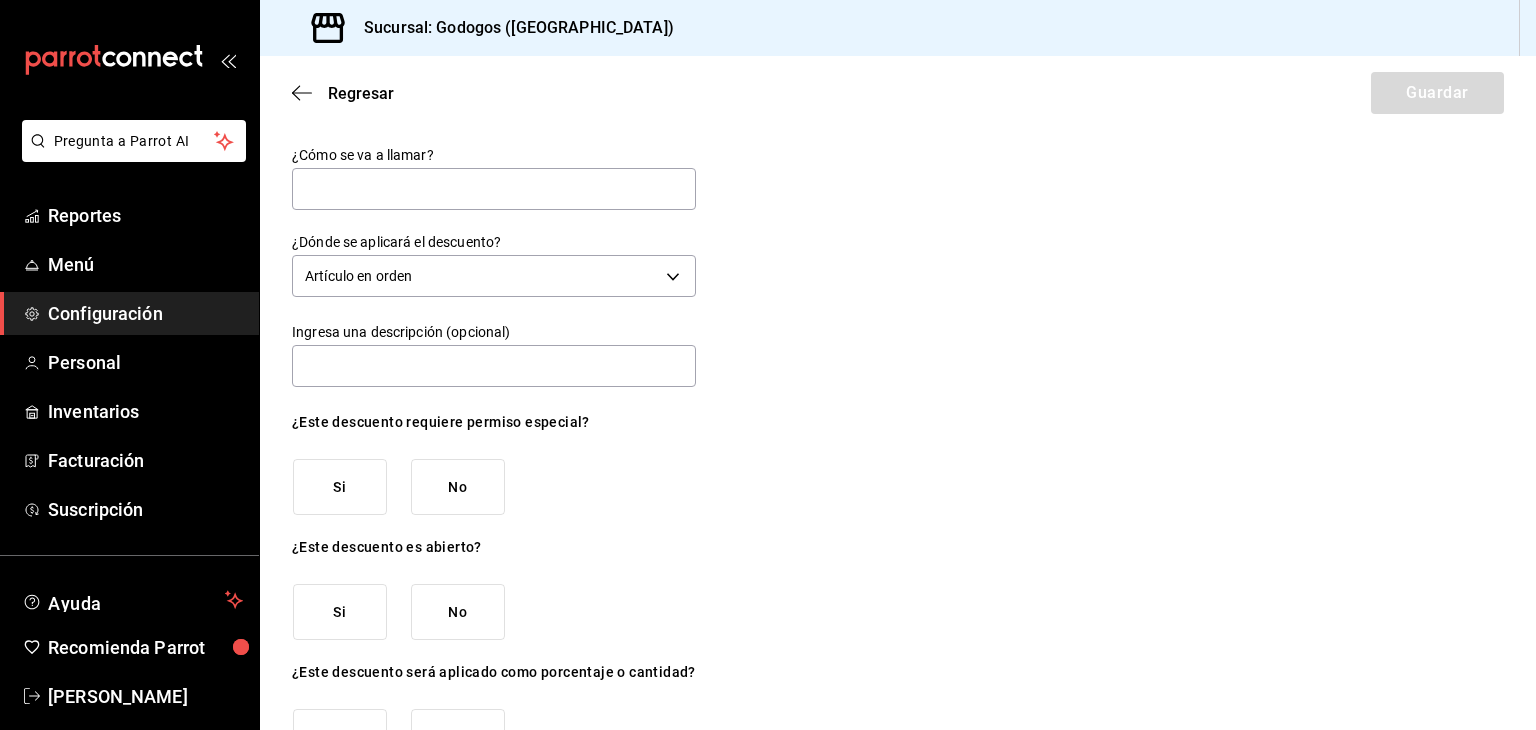 click on "No" at bounding box center (458, 487) 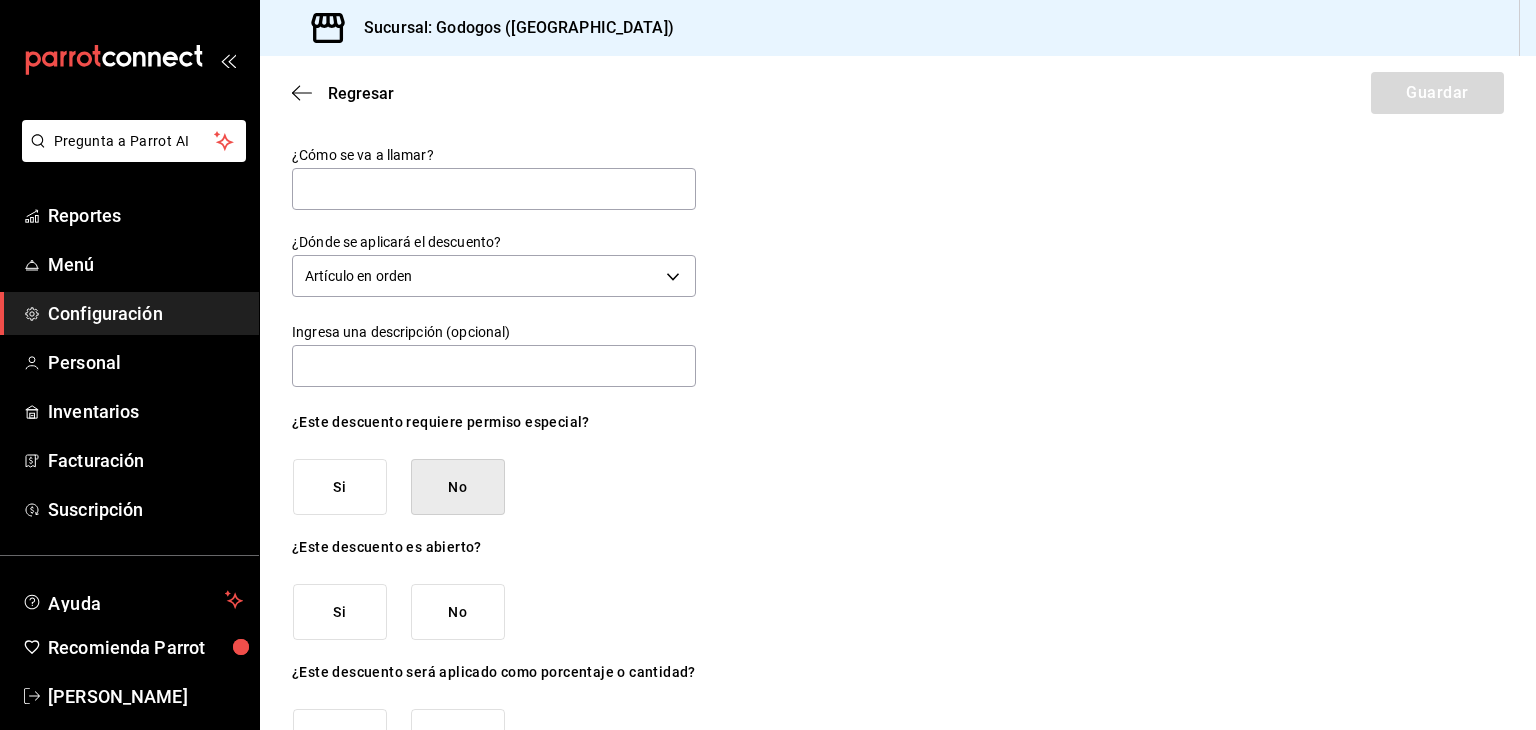 scroll, scrollTop: 66, scrollLeft: 0, axis: vertical 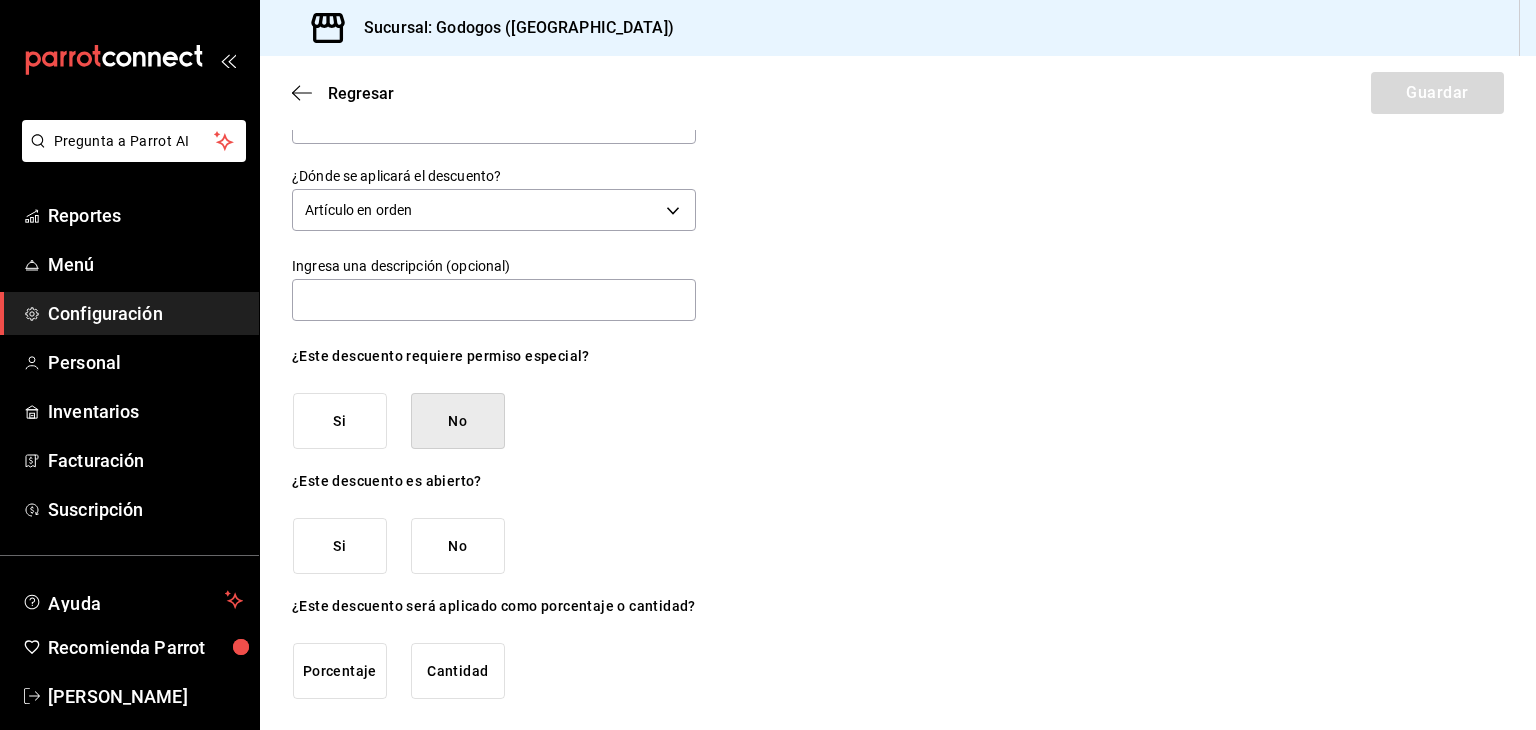 click on "Si" at bounding box center [340, 546] 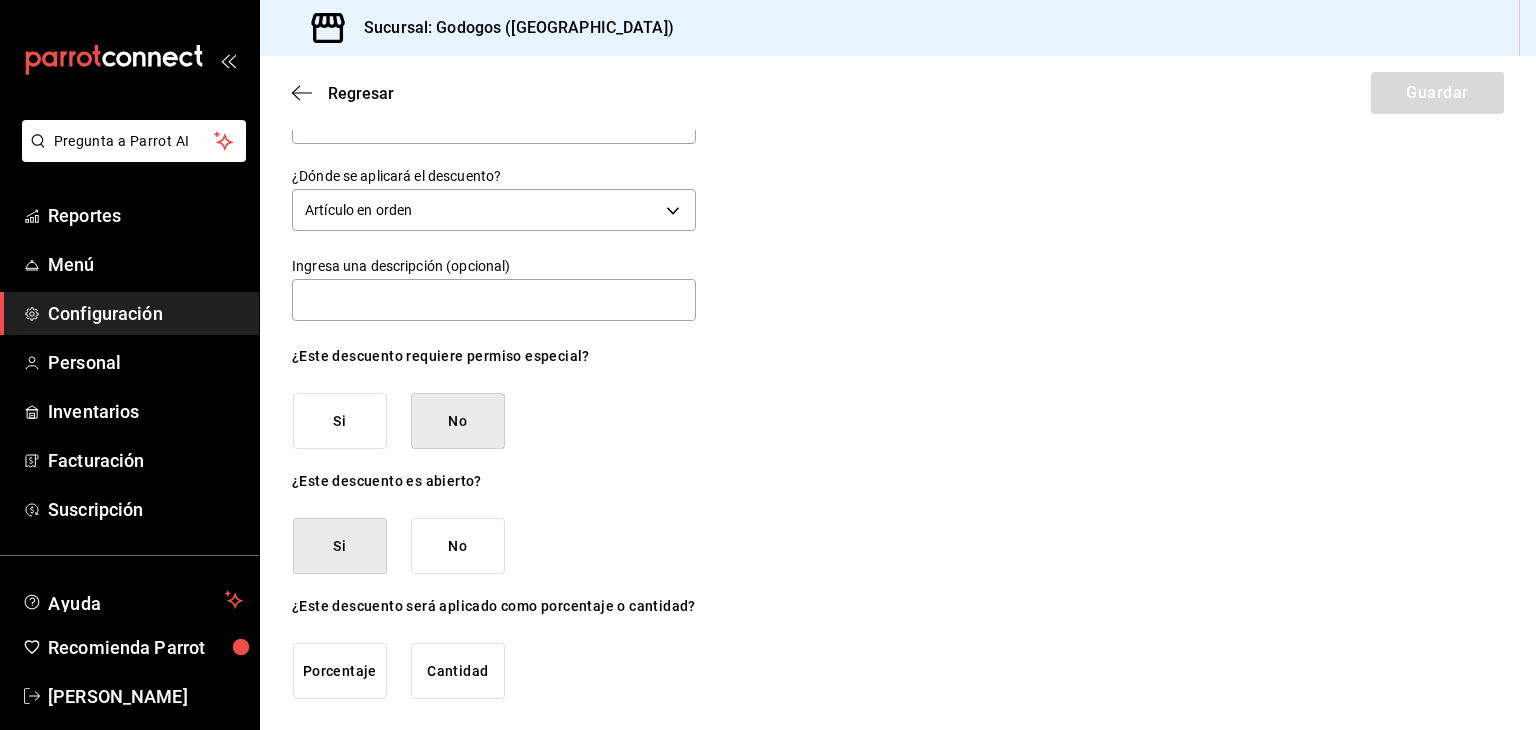 click on "Porcentaje" at bounding box center (340, 671) 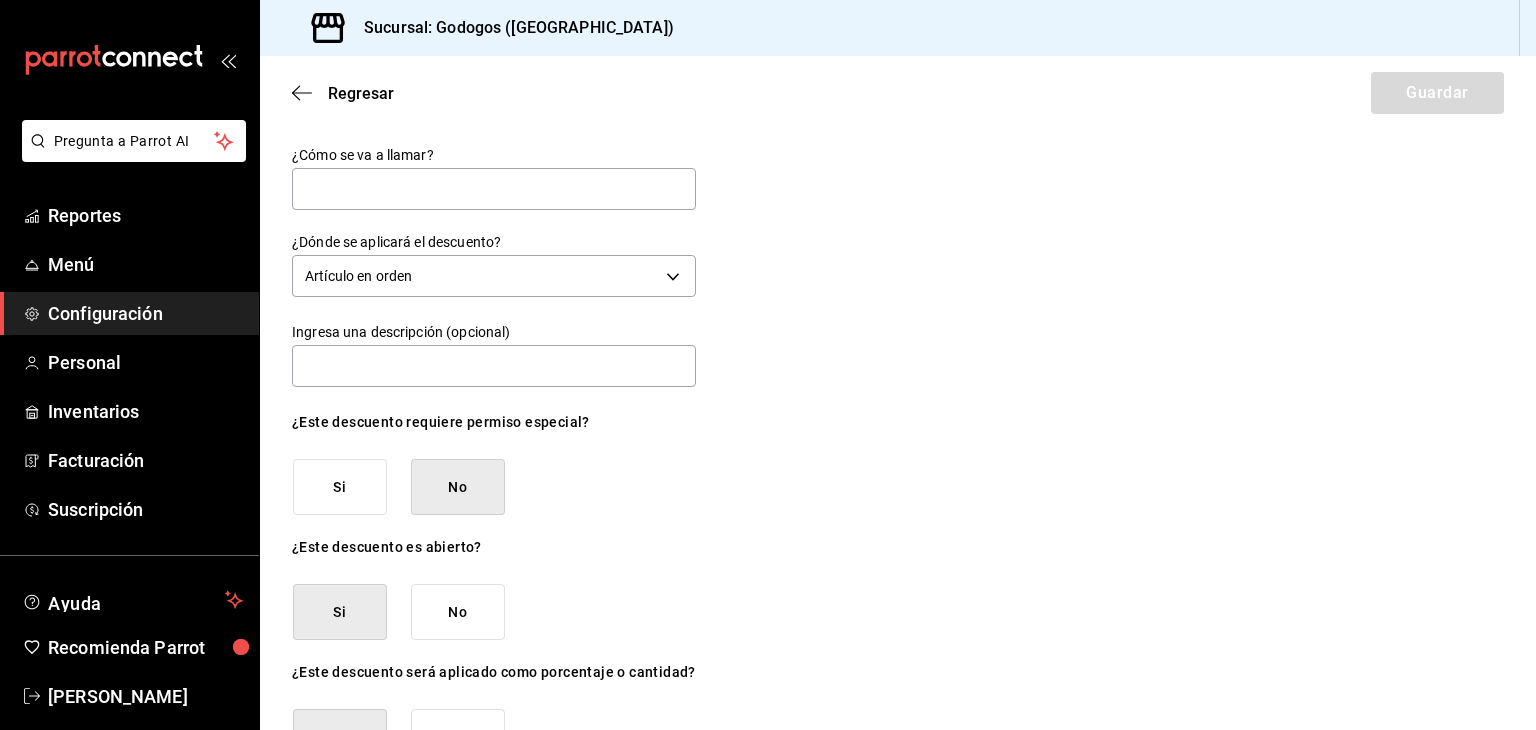 scroll, scrollTop: 66, scrollLeft: 0, axis: vertical 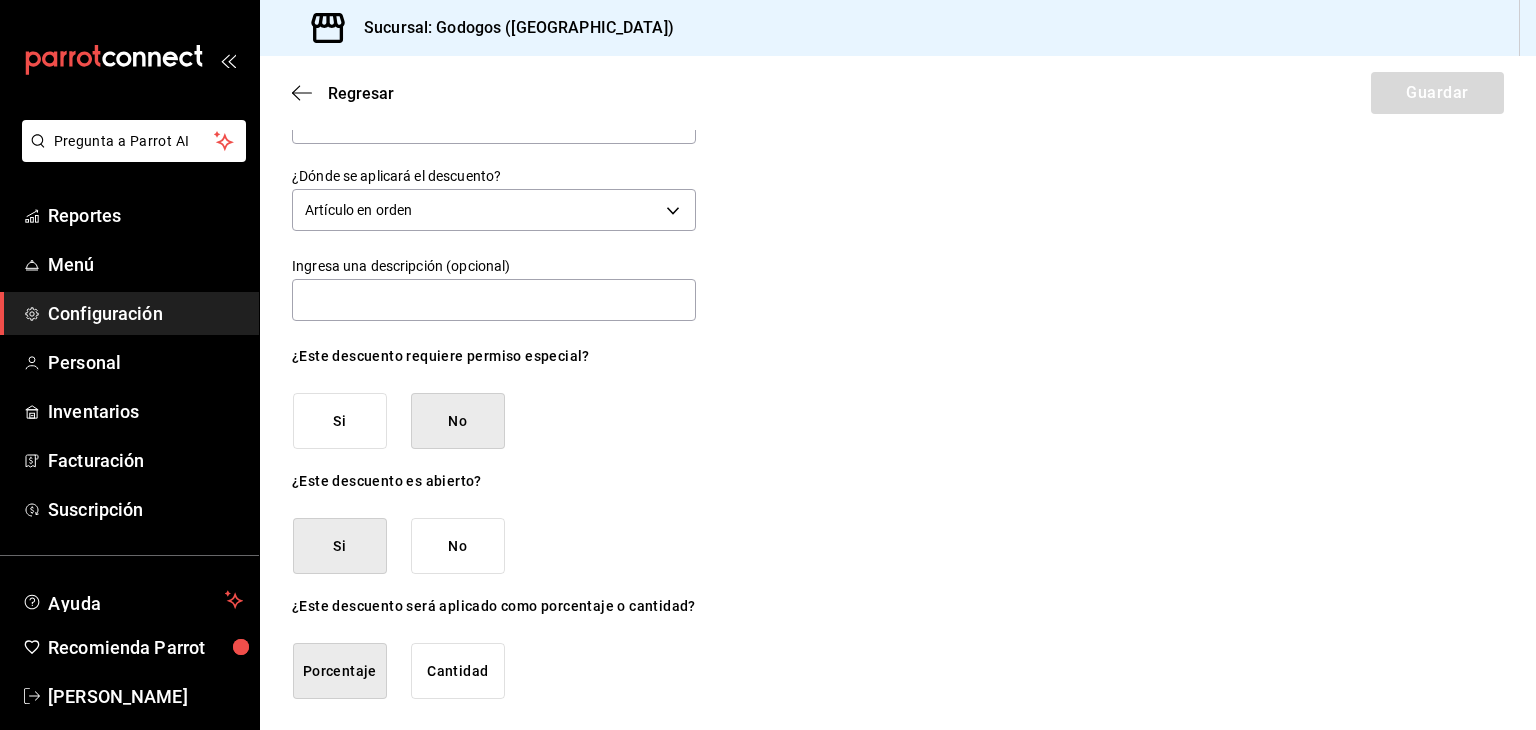 click on "¿Cómo se va a llamar? ¿Dónde se aplicará el descuento? Artículo en orden ORDER_ITEM Ingresa una descripción (opcional) ¿Este descuento requiere permiso especial? Si No ¿Este descuento es abierto? Si No ¿Este descuento será aplicado como porcentaje o cantidad? Porcentaje Cantidad" at bounding box center (494, 389) 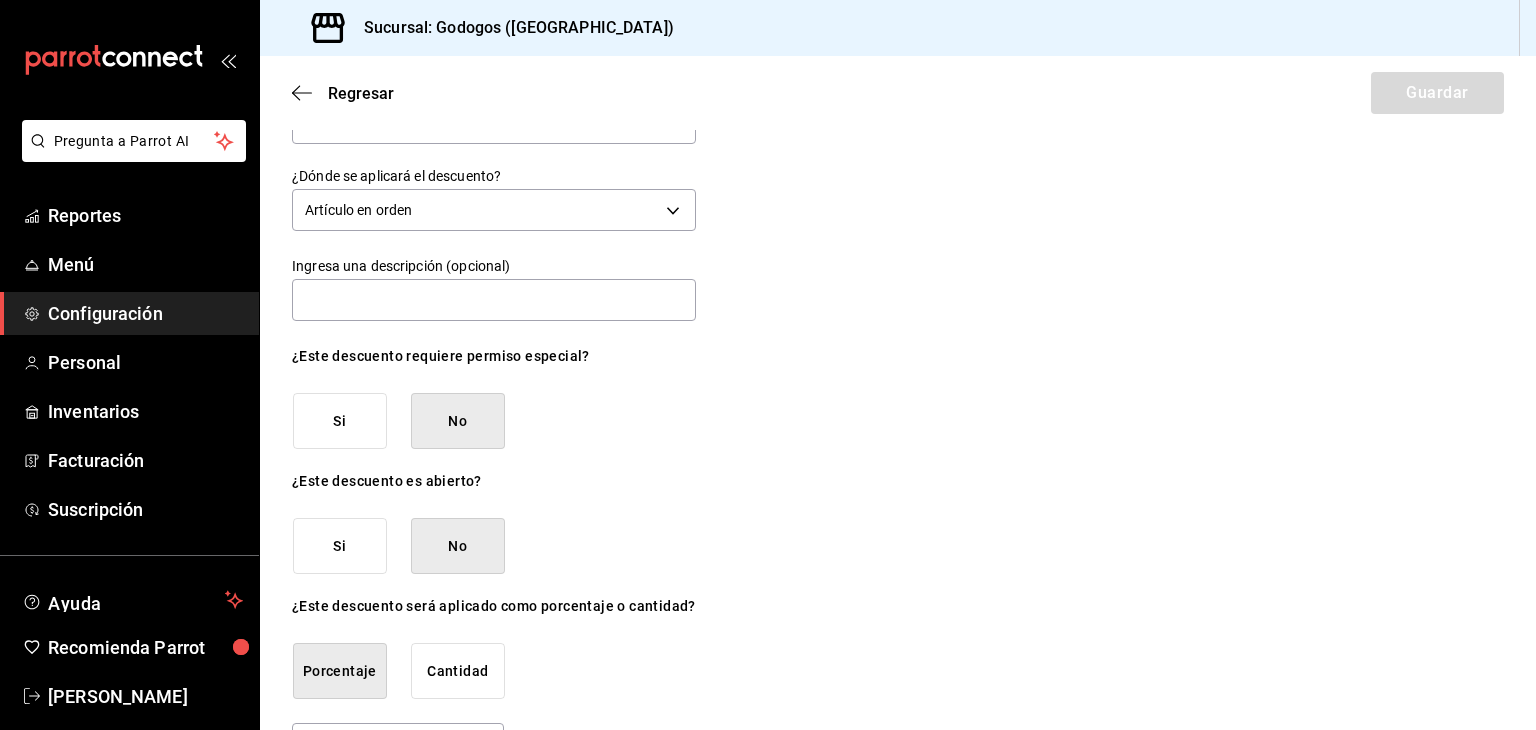 click on "Cantidad" at bounding box center (458, 671) 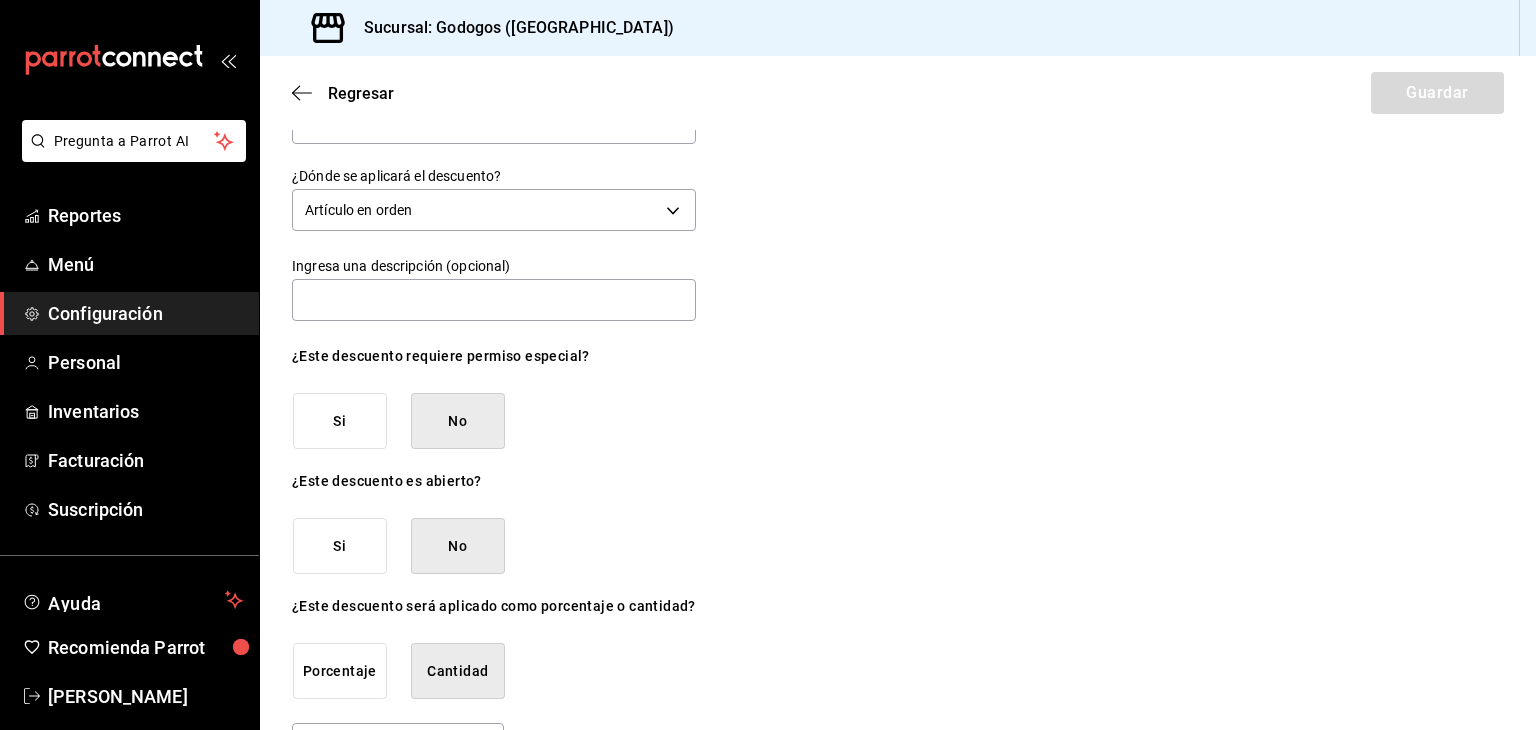 scroll, scrollTop: 135, scrollLeft: 0, axis: vertical 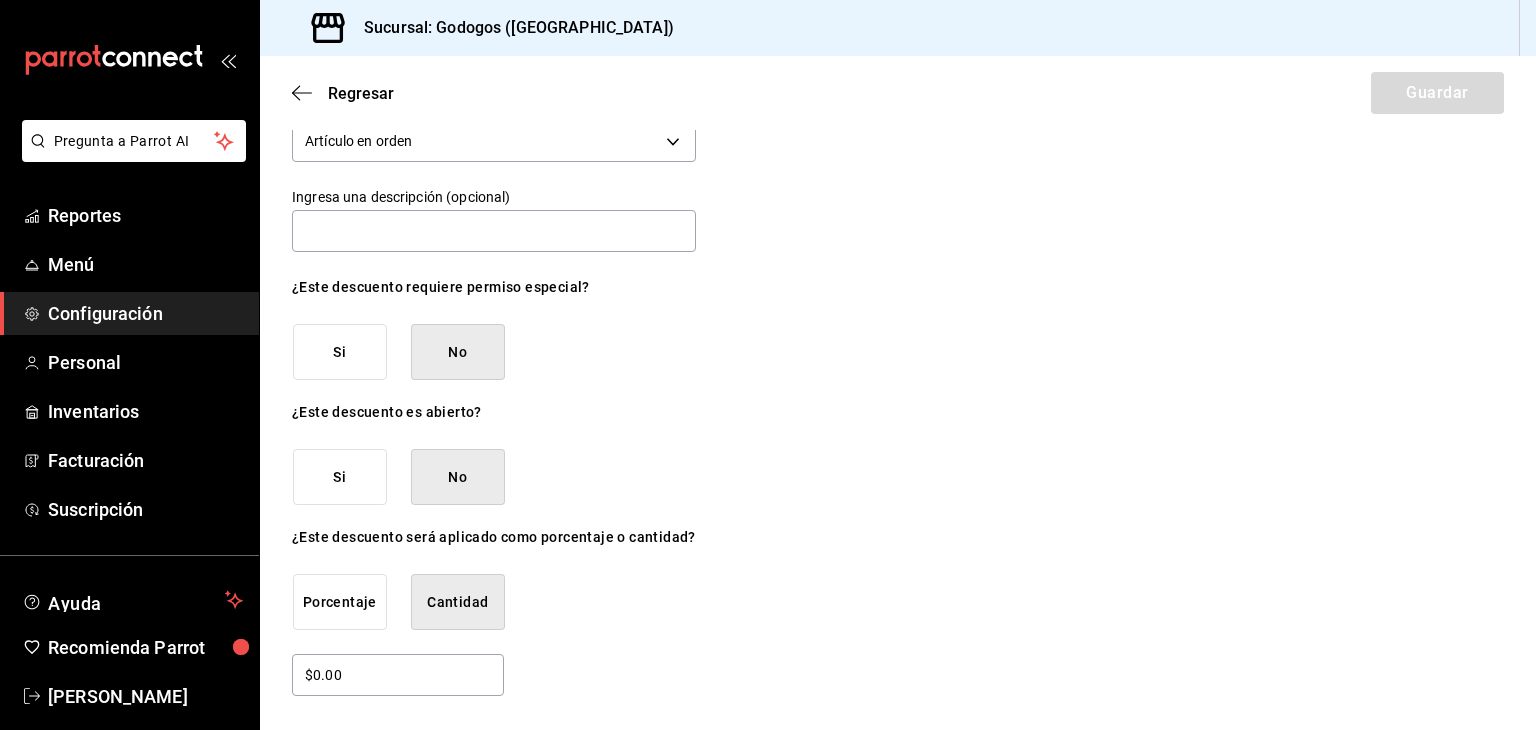 click on "Porcentaje" at bounding box center (340, 602) 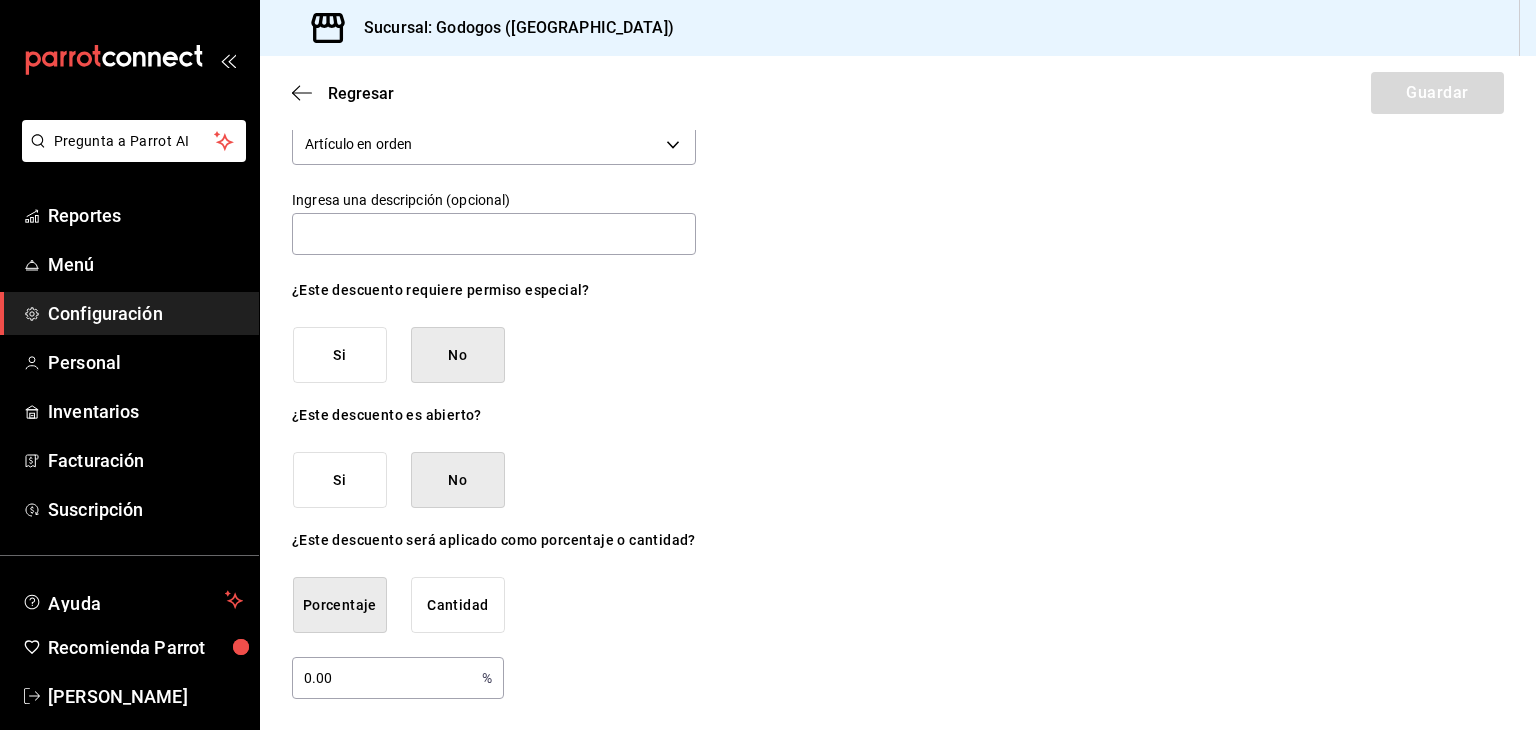 click on "Si" at bounding box center (340, 480) 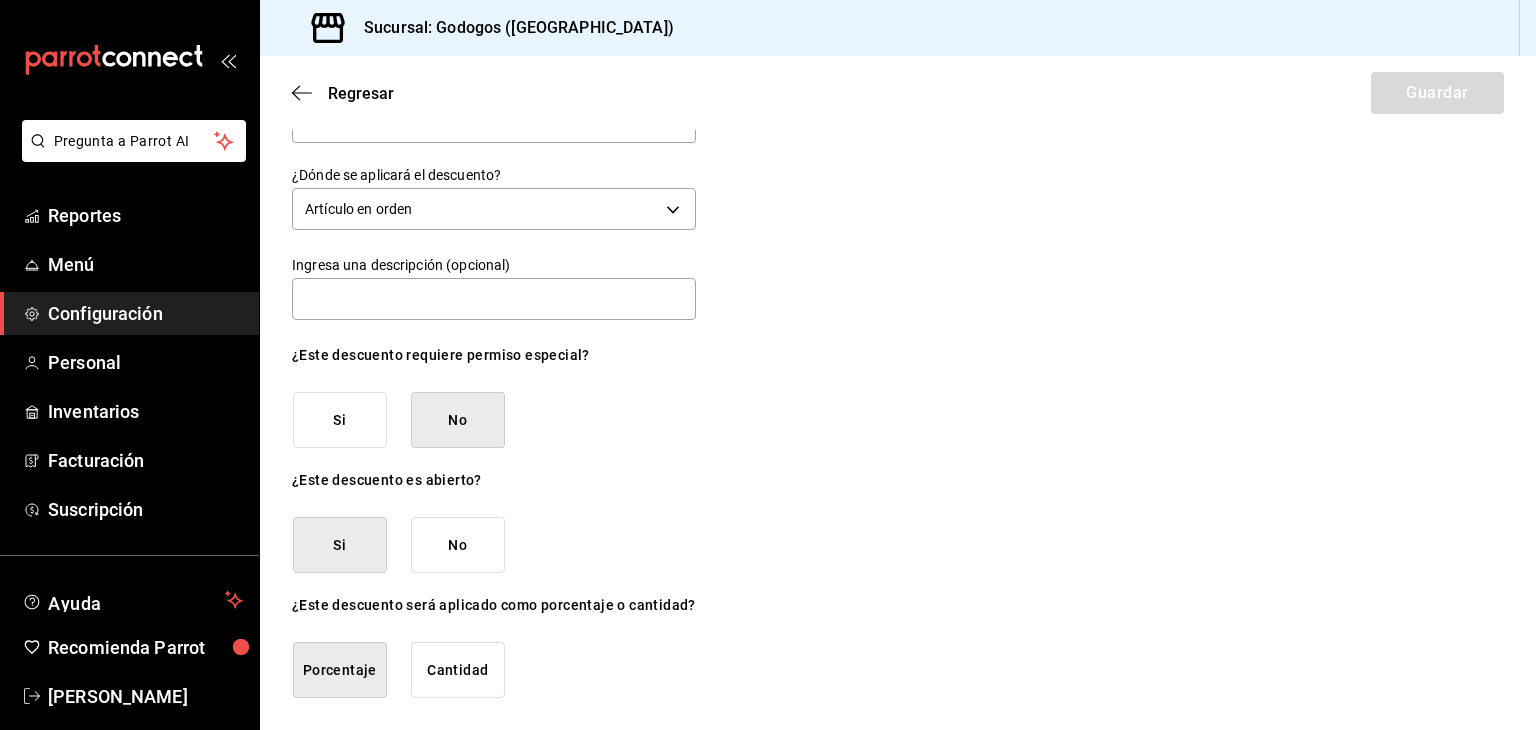 scroll, scrollTop: 66, scrollLeft: 0, axis: vertical 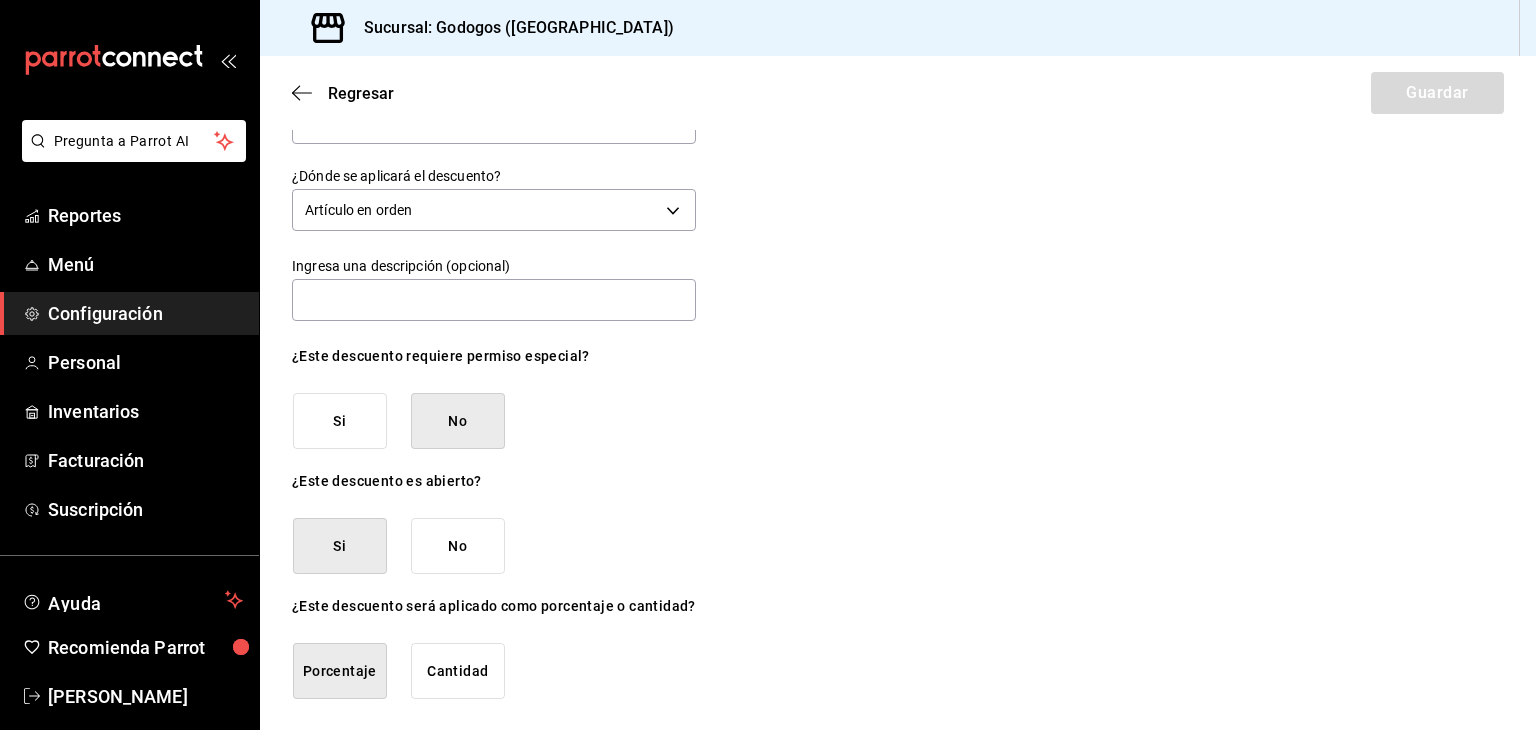 click on "No" at bounding box center [458, 546] 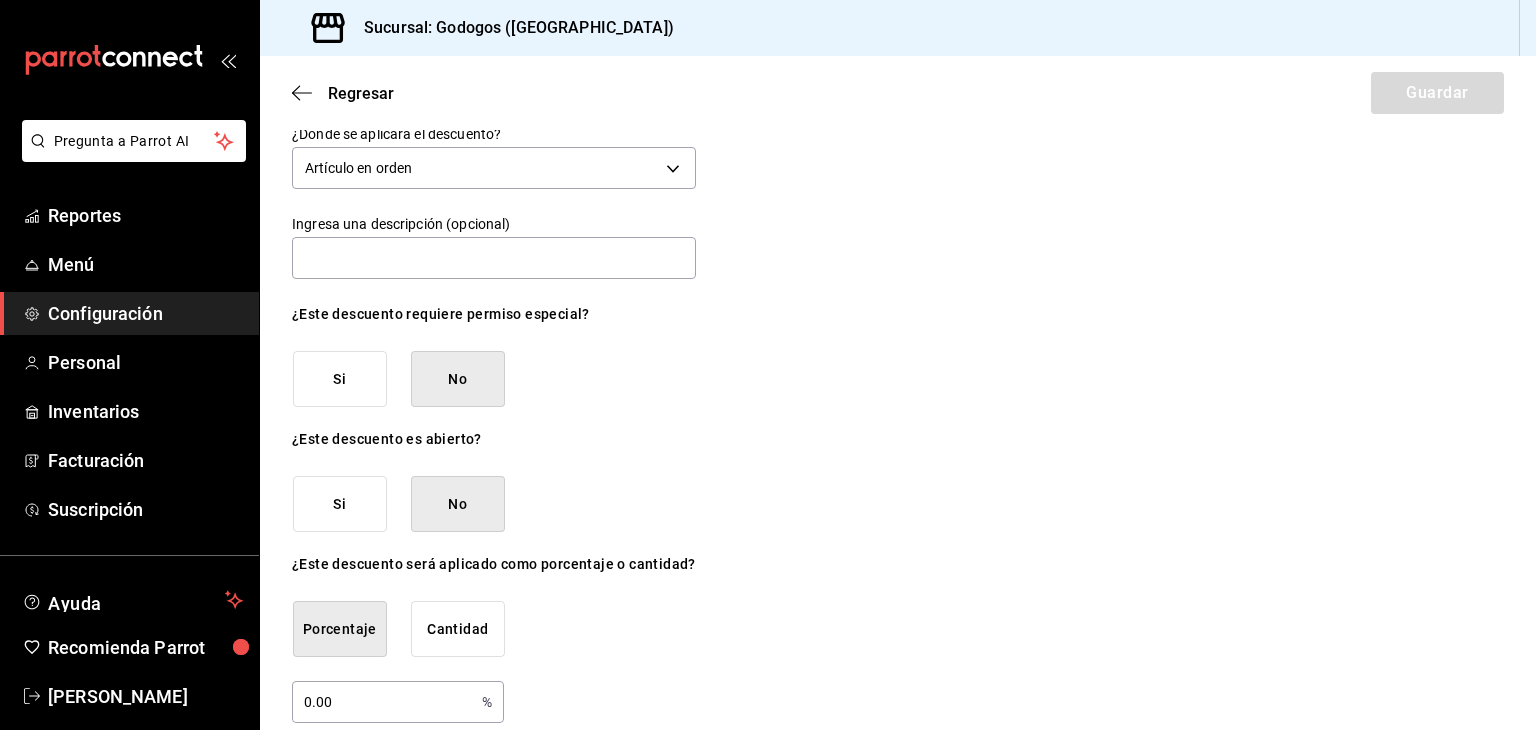scroll, scrollTop: 132, scrollLeft: 0, axis: vertical 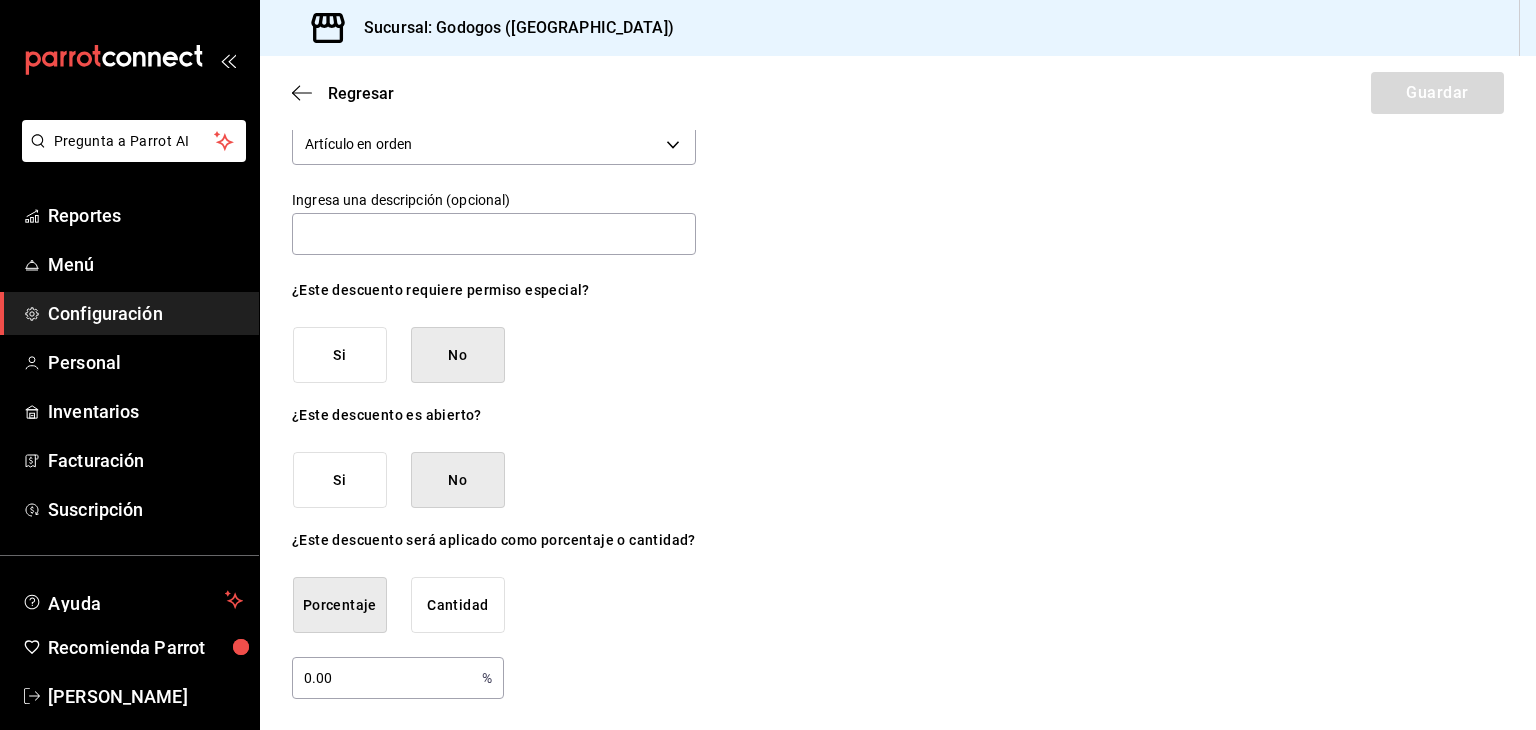 click on "Cantidad" at bounding box center [458, 605] 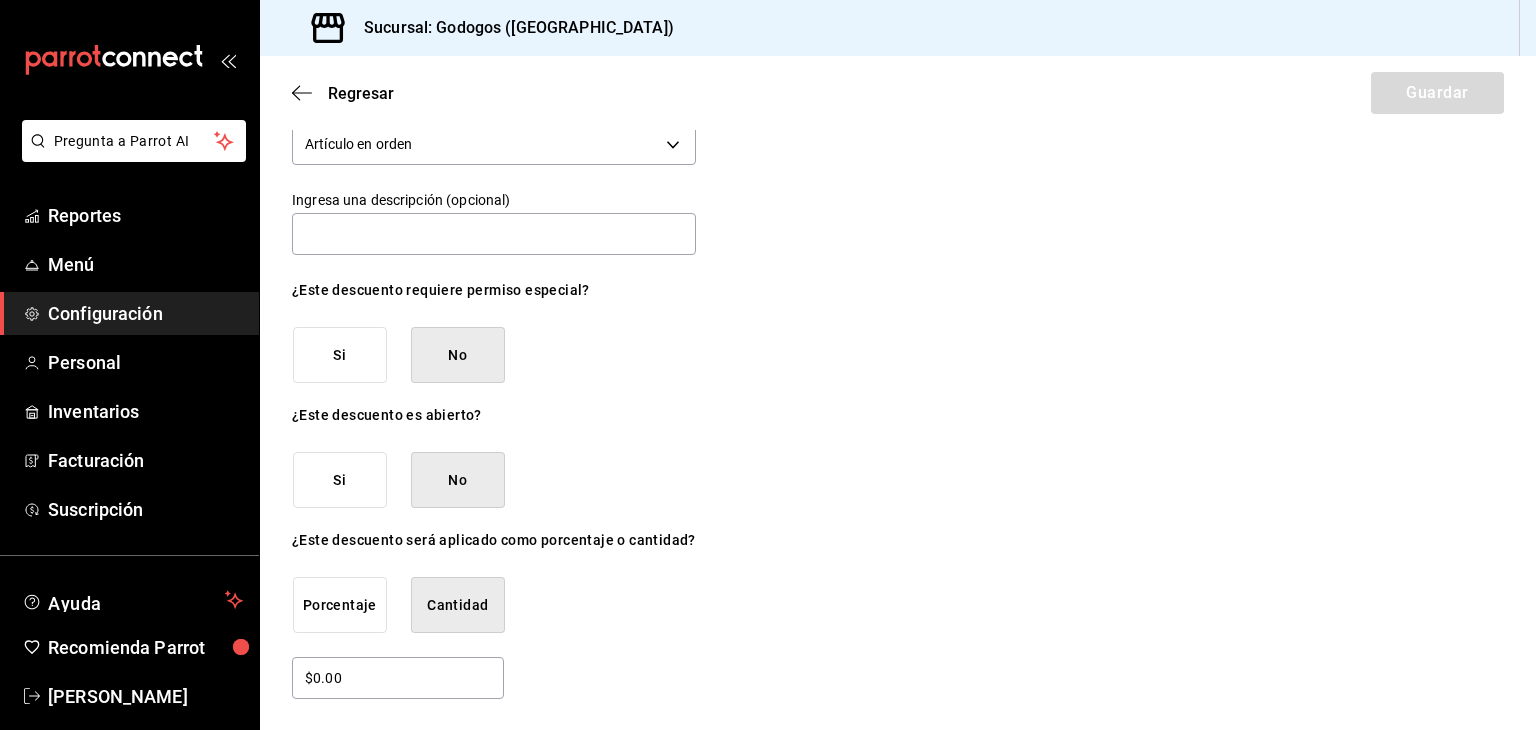 click on "Cantidad" at bounding box center [458, 605] 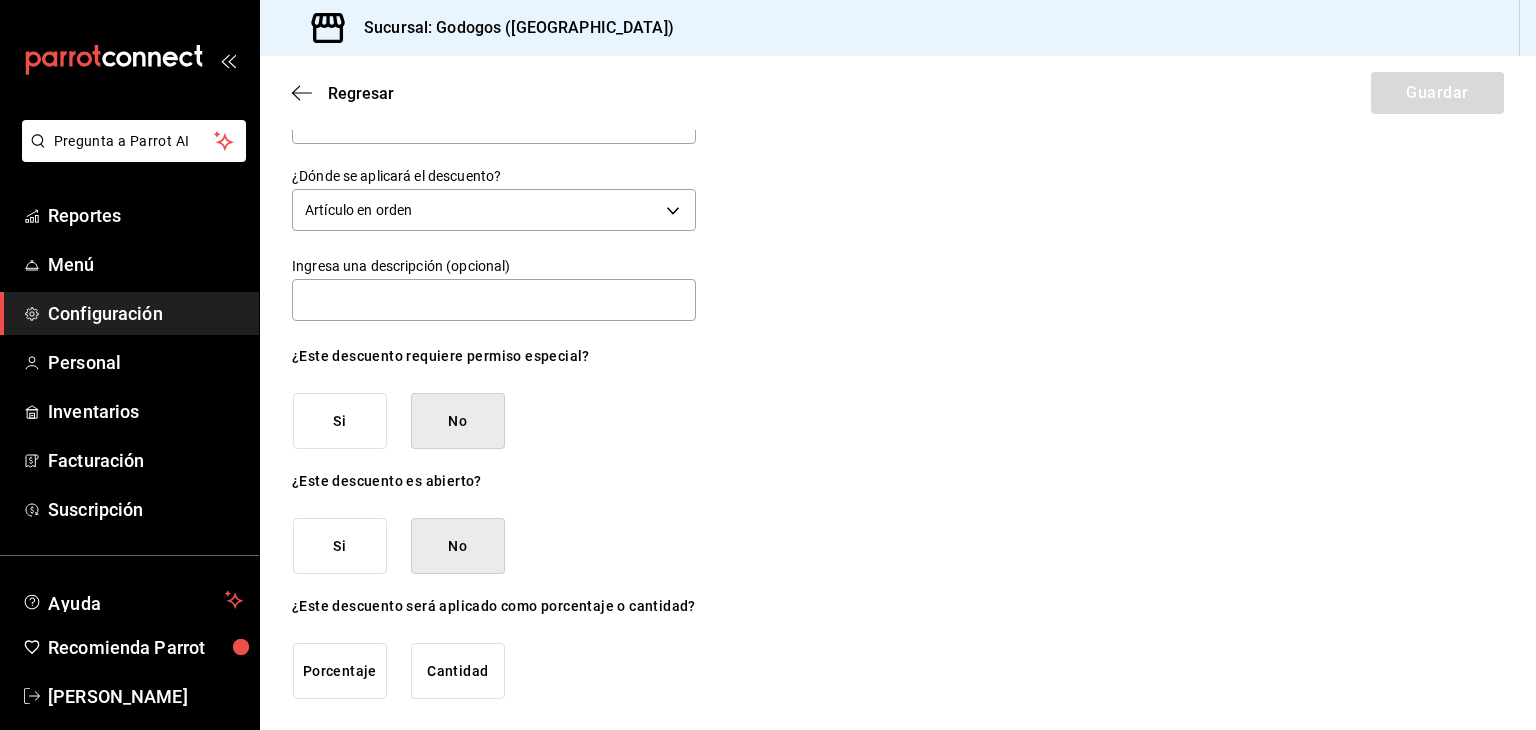 click on "Cantidad" at bounding box center (458, 671) 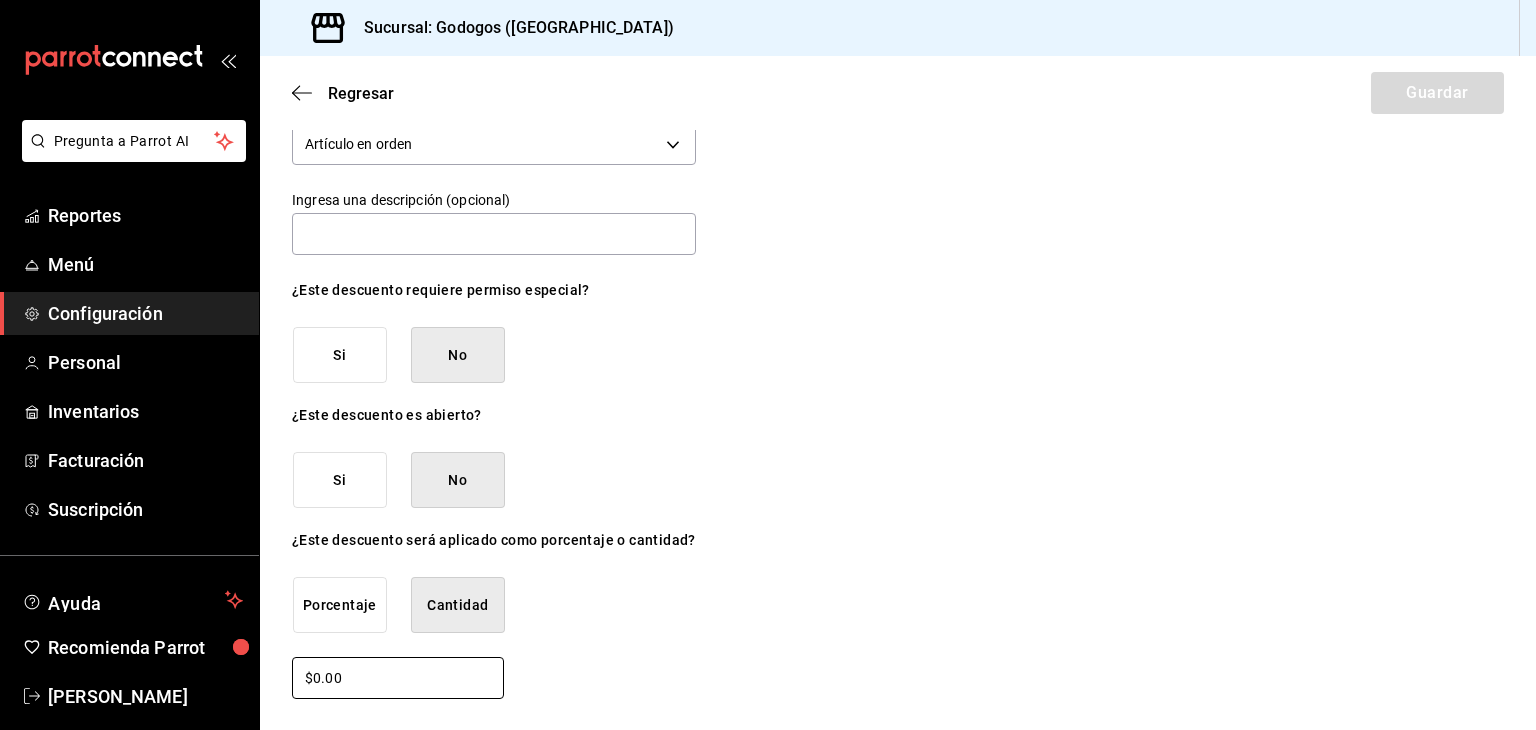 drag, startPoint x: 346, startPoint y: 682, endPoint x: 299, endPoint y: 680, distance: 47.042534 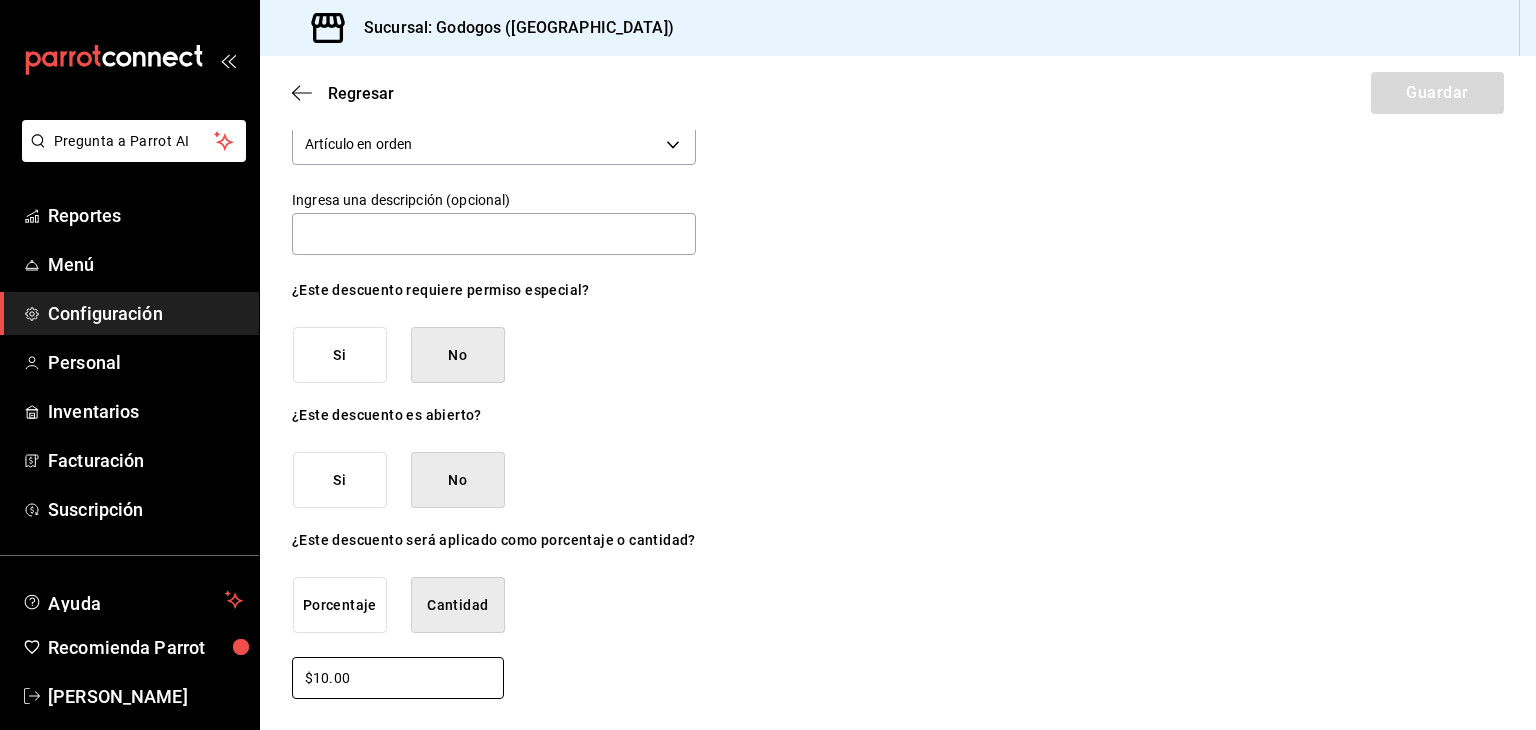 type on "$10.00" 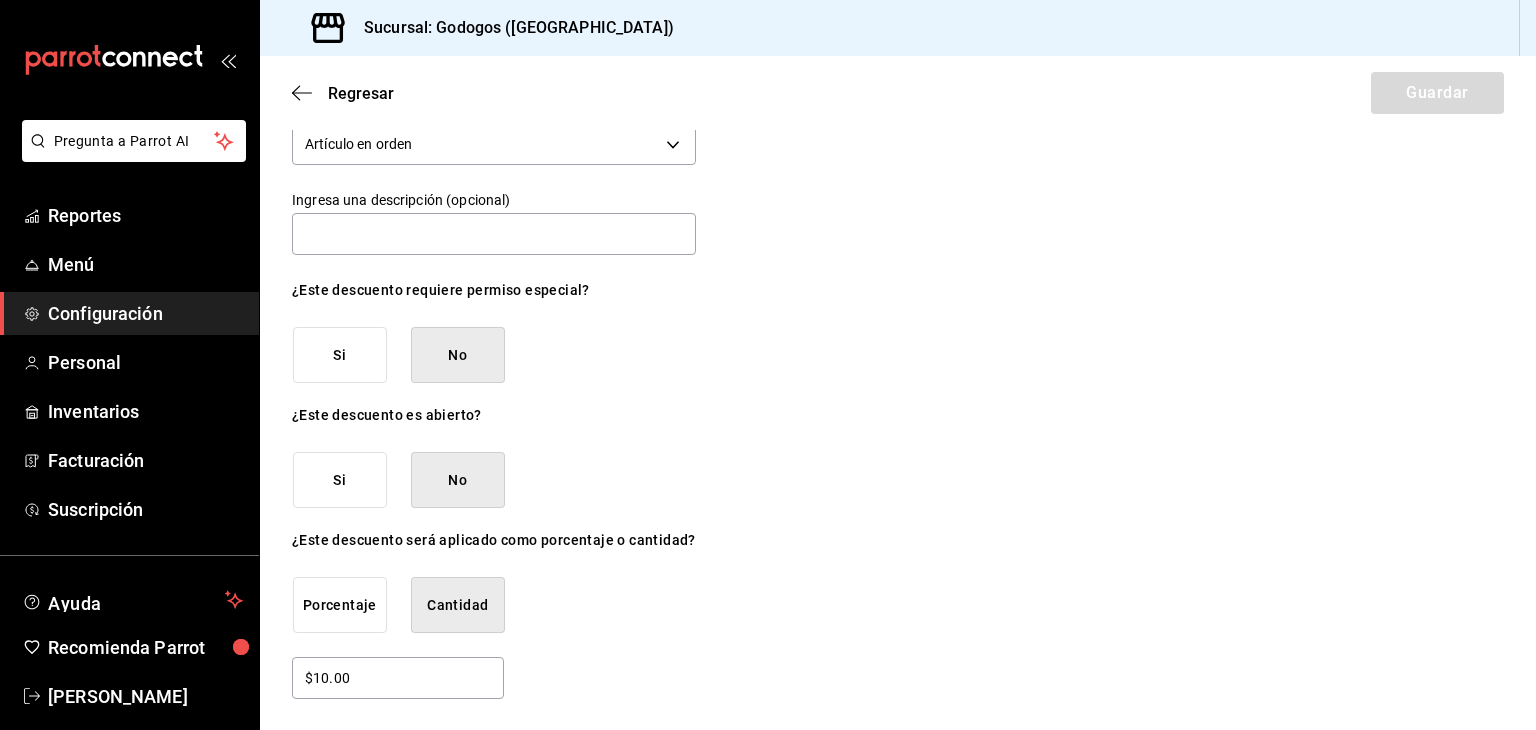 click on "¿Este descuento será aplicado como porcentaje o cantidad? Porcentaje Cantidad $10.00" at bounding box center [494, 615] 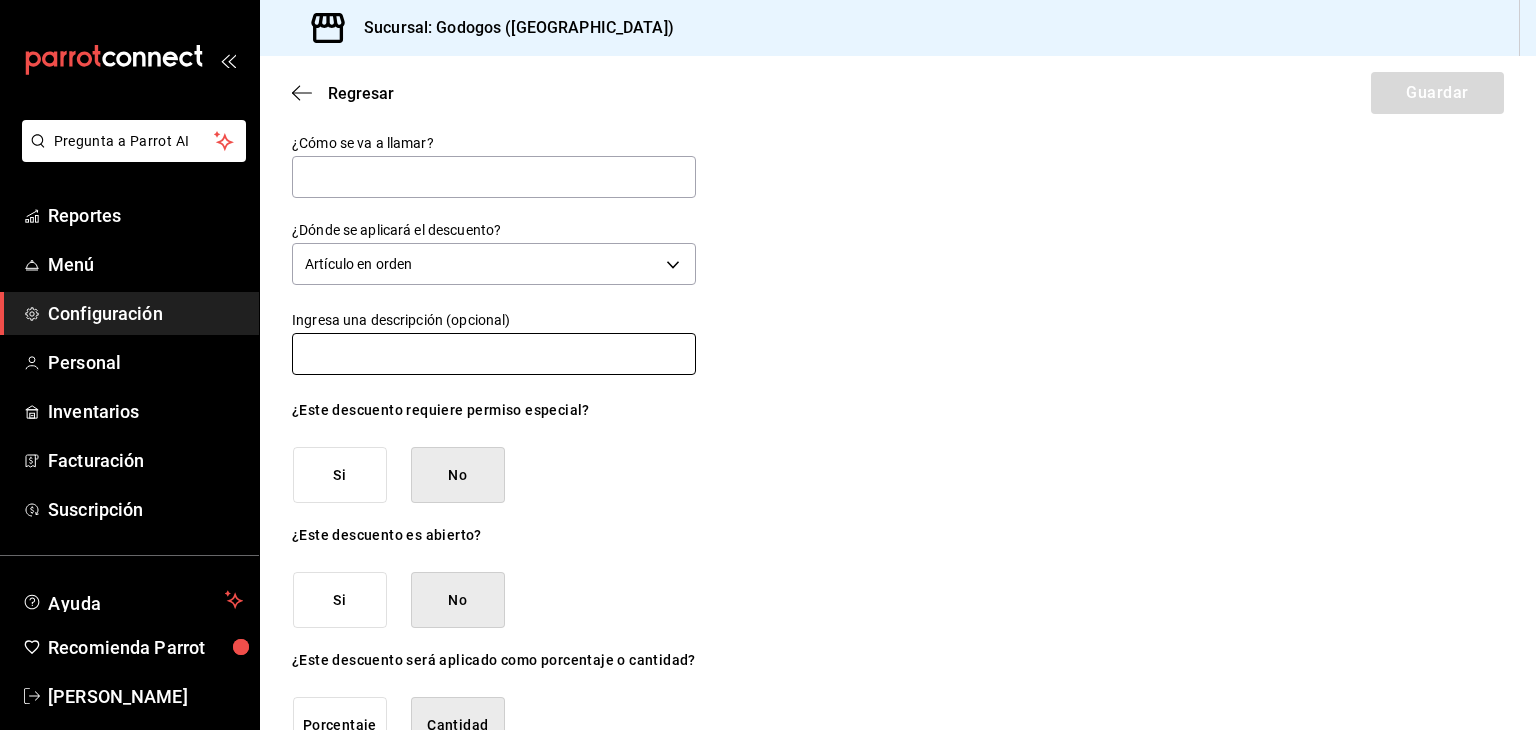 scroll, scrollTop: 0, scrollLeft: 0, axis: both 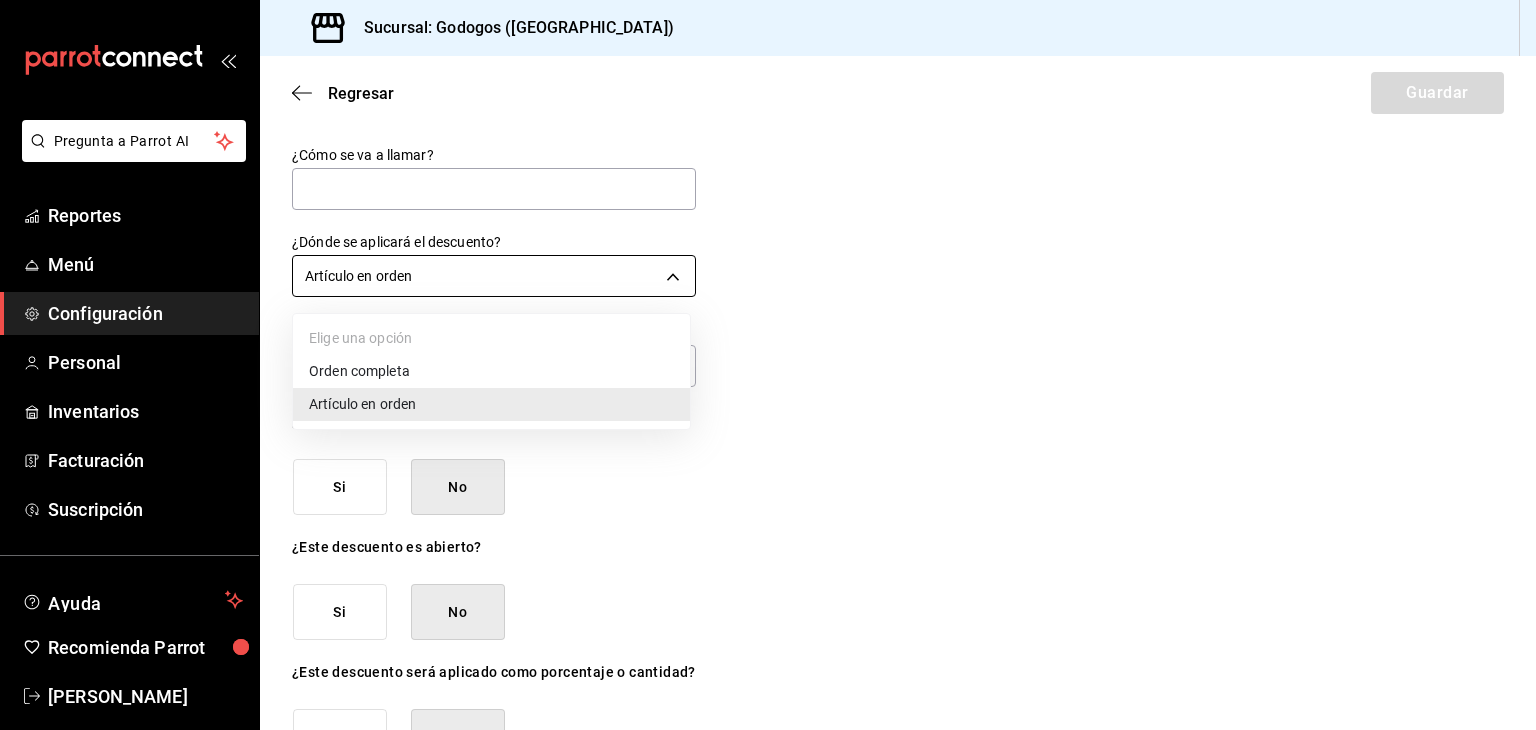 click on "Pregunta a Parrot AI Reportes   Menú   Configuración   Personal   Inventarios   Facturación   Suscripción   Ayuda Recomienda Parrot   Carlos Alberto Hernandez   Sugerir nueva función   Sucursal: Godogos (Monterrey) Regresar Guardar ¿Cómo se va a llamar? ¿Dónde se aplicará el descuento? Artículo en orden ORDER_ITEM Ingresa una descripción (opcional) ¿Este descuento requiere permiso especial? Si No ¿Este descuento es abierto? Si No ¿Este descuento será aplicado como porcentaje o cantidad? Porcentaje Cantidad $10.00 GANA 1 MES GRATIS EN TU SUSCRIPCIÓN AQUÍ ¿Recuerdas cómo empezó tu restaurante?
Hoy puedes ayudar a un colega a tener el mismo cambio que tú viviste.
Recomienda Parrot directamente desde tu Portal Administrador.
Es fácil y rápido.
🎁 Por cada restaurante que se una, ganas 1 mes gratis. Pregunta a Parrot AI Reportes   Menú   Configuración   Personal   Inventarios   Facturación   Suscripción   Ayuda Recomienda Parrot   Carlos Alberto Hernandez   Sugerir nueva función" at bounding box center [768, 365] 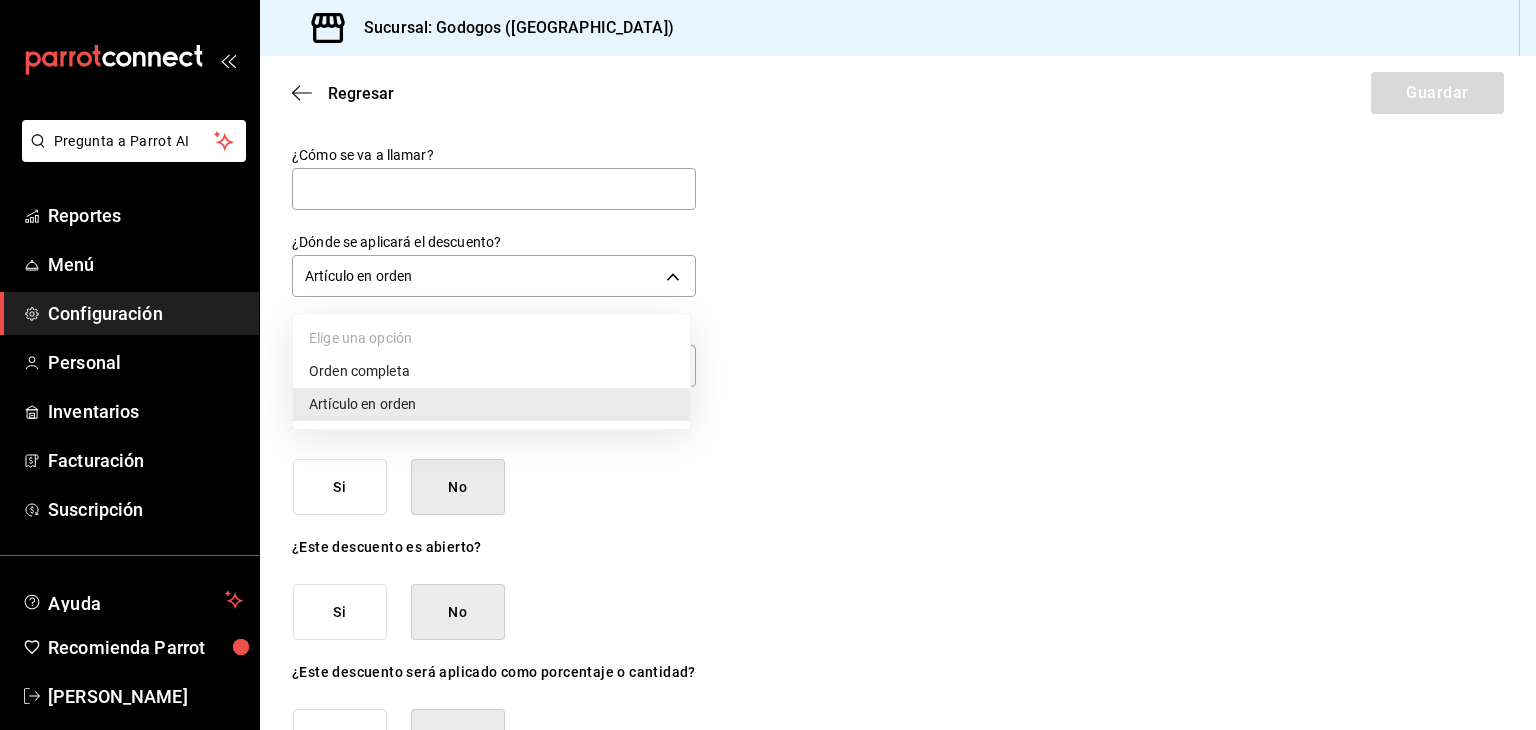 click on "Artículo en orden" at bounding box center [491, 404] 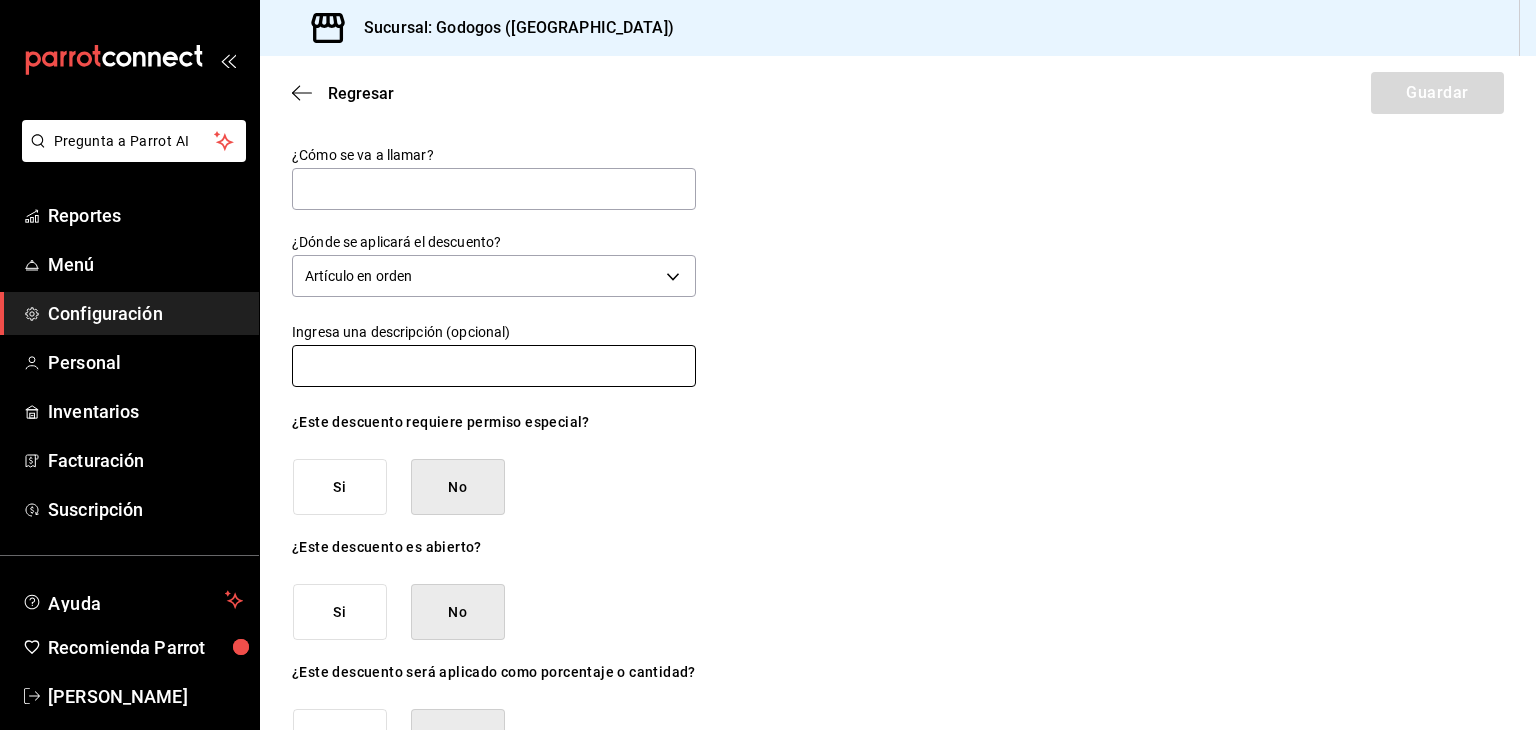 click at bounding box center (494, 366) 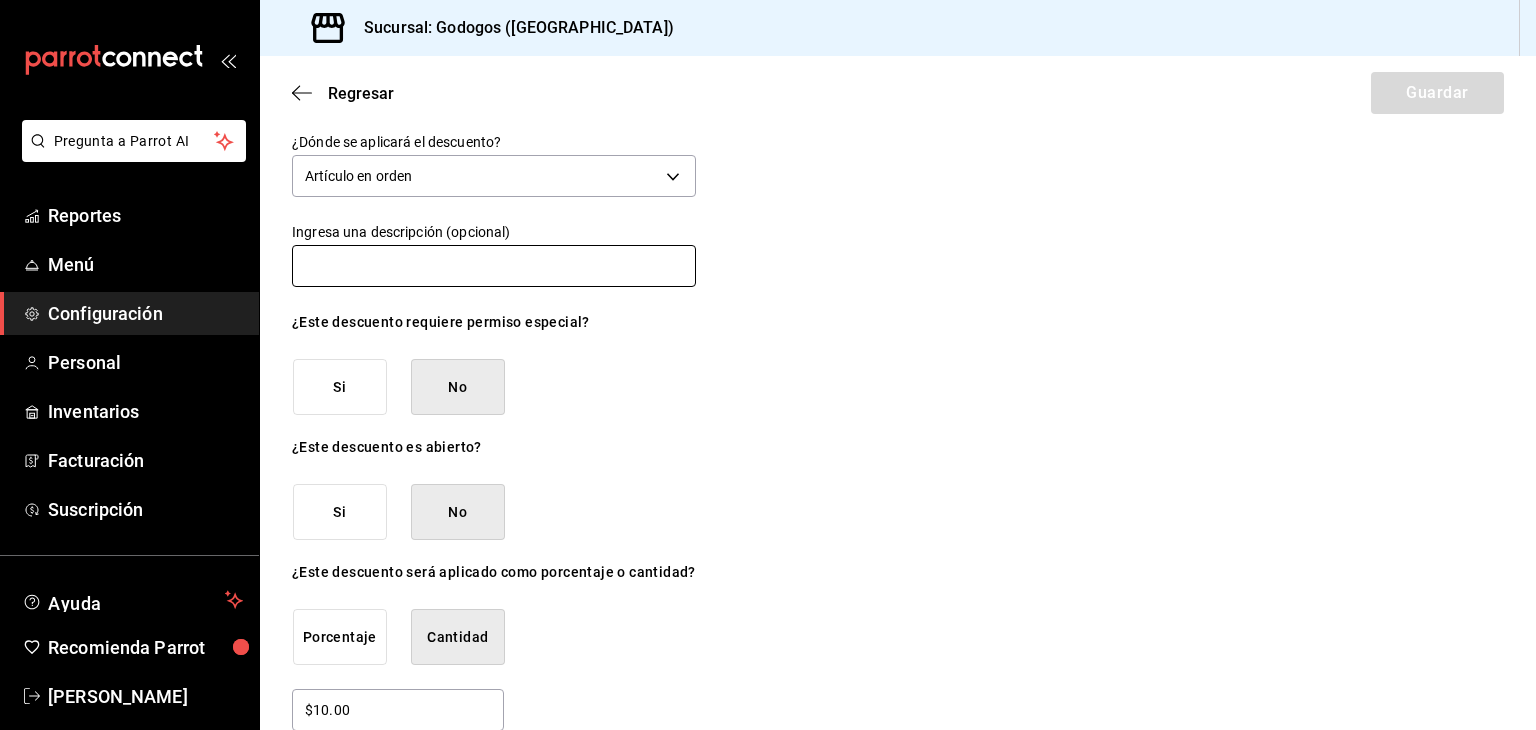 scroll, scrollTop: 135, scrollLeft: 0, axis: vertical 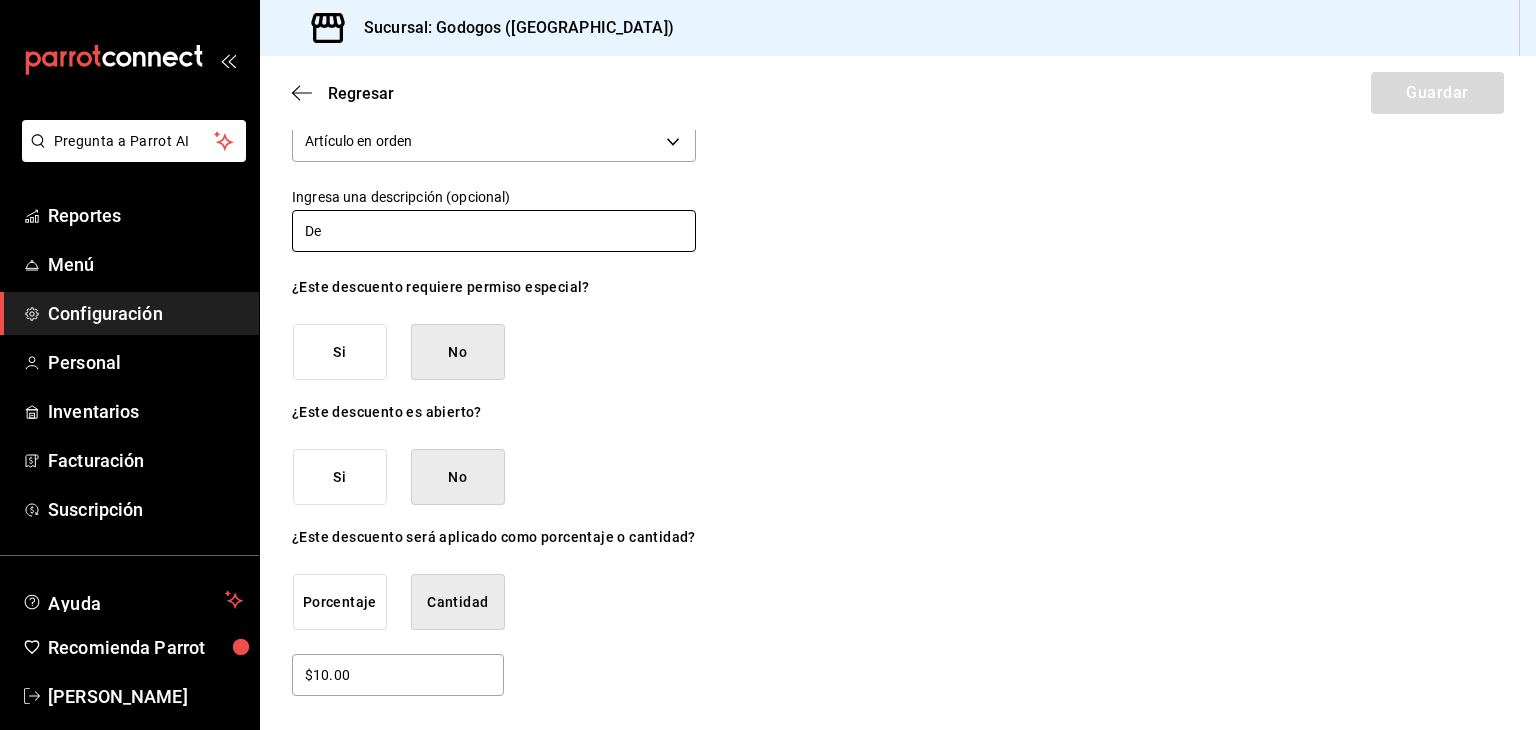 type on "D" 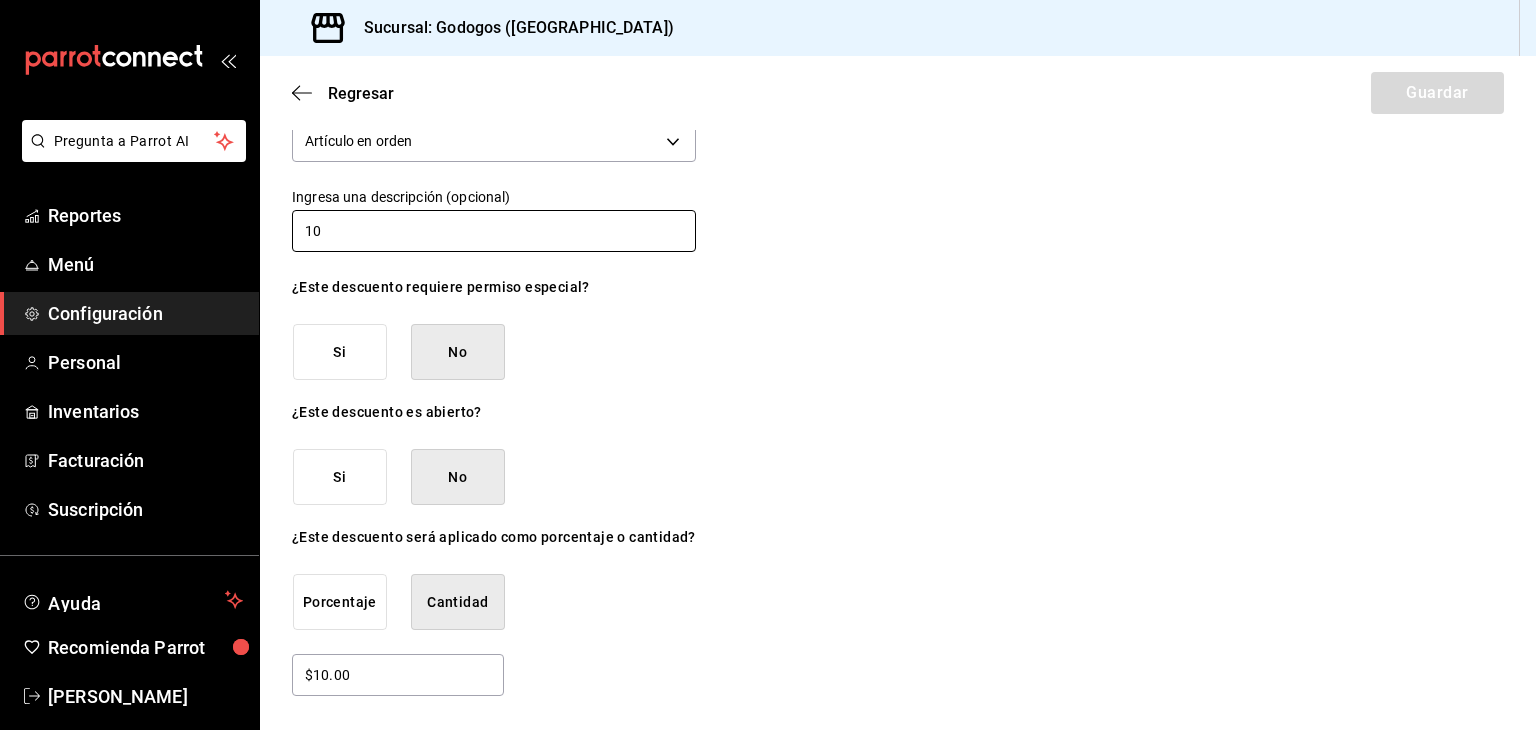 type on "1" 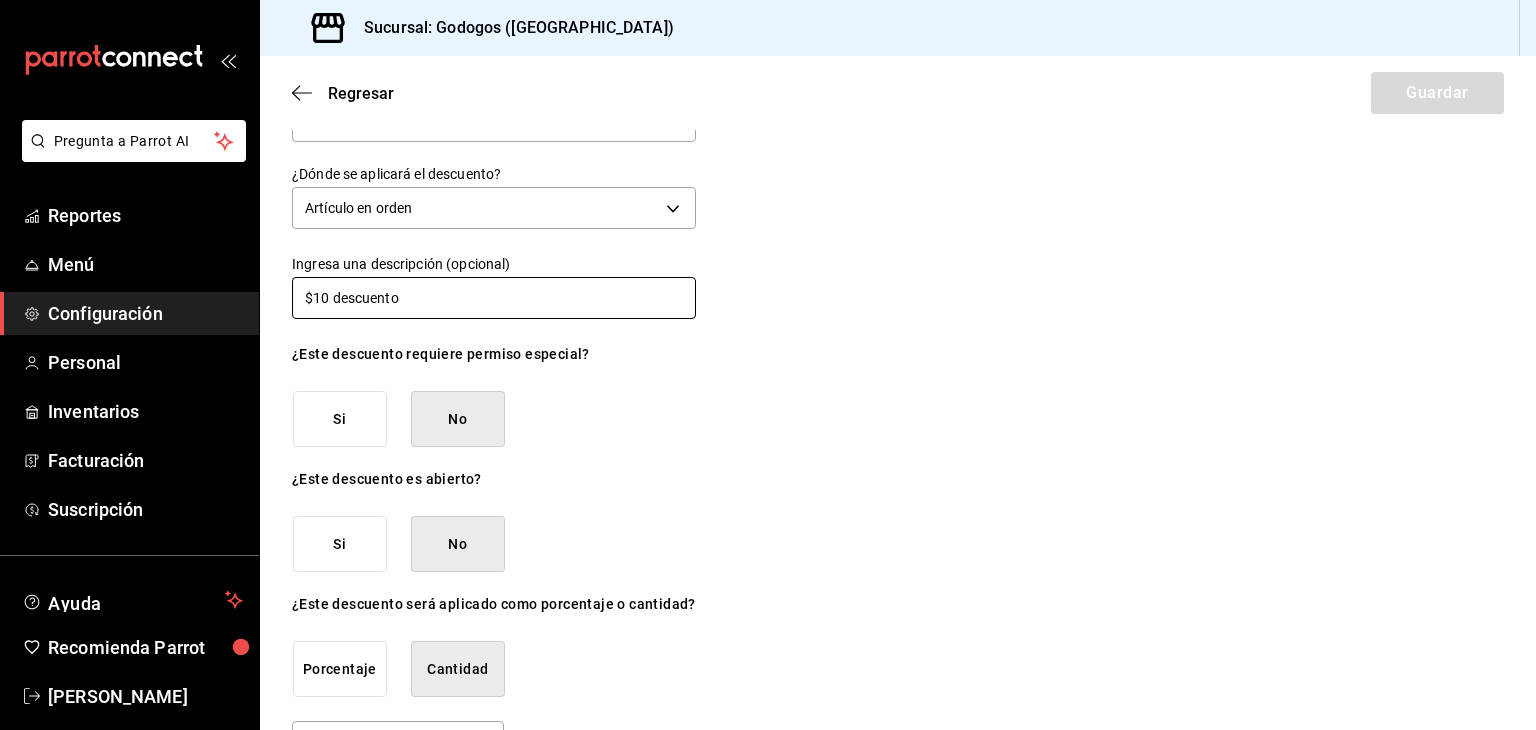 scroll, scrollTop: 0, scrollLeft: 0, axis: both 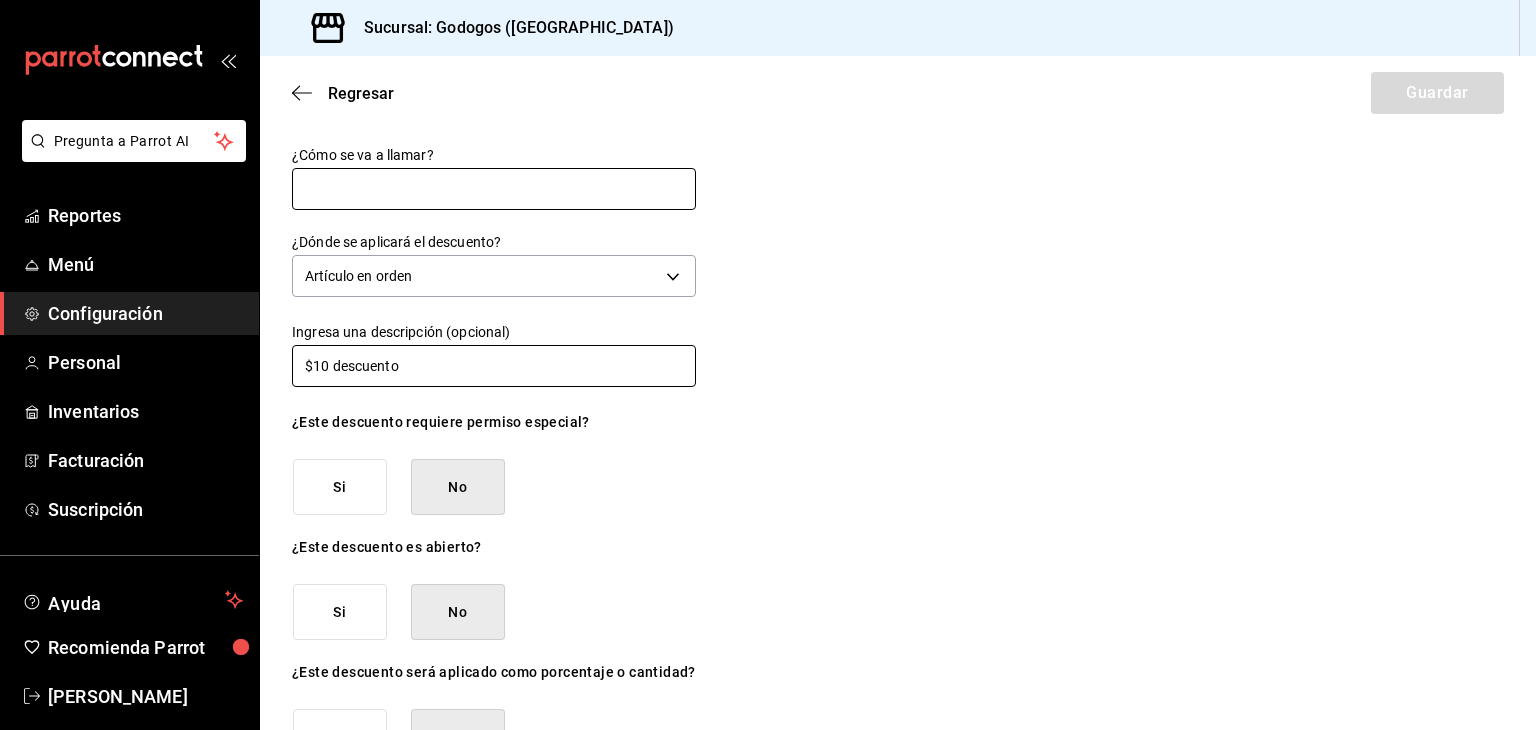 type on "$10 descuento" 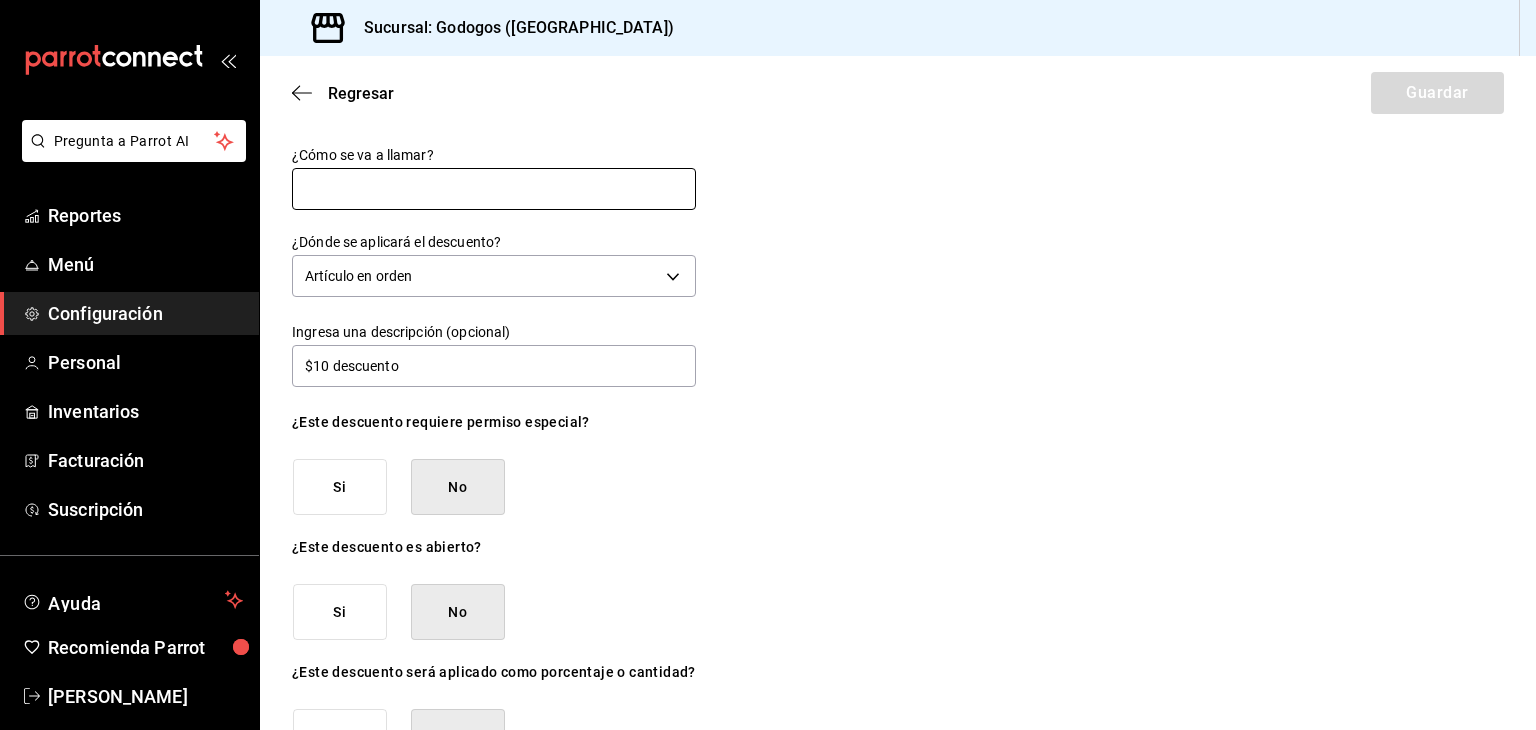 click at bounding box center (494, 189) 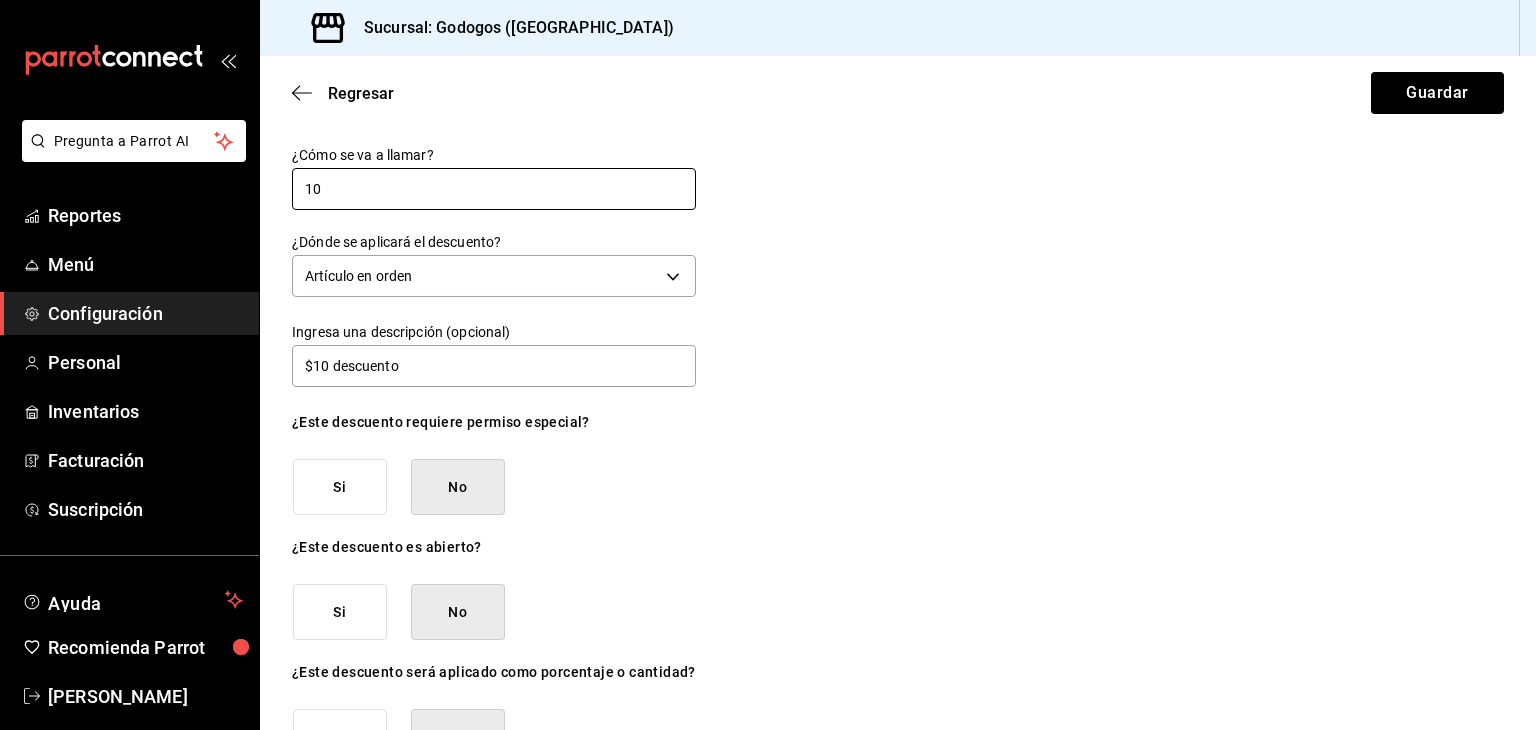type on "1" 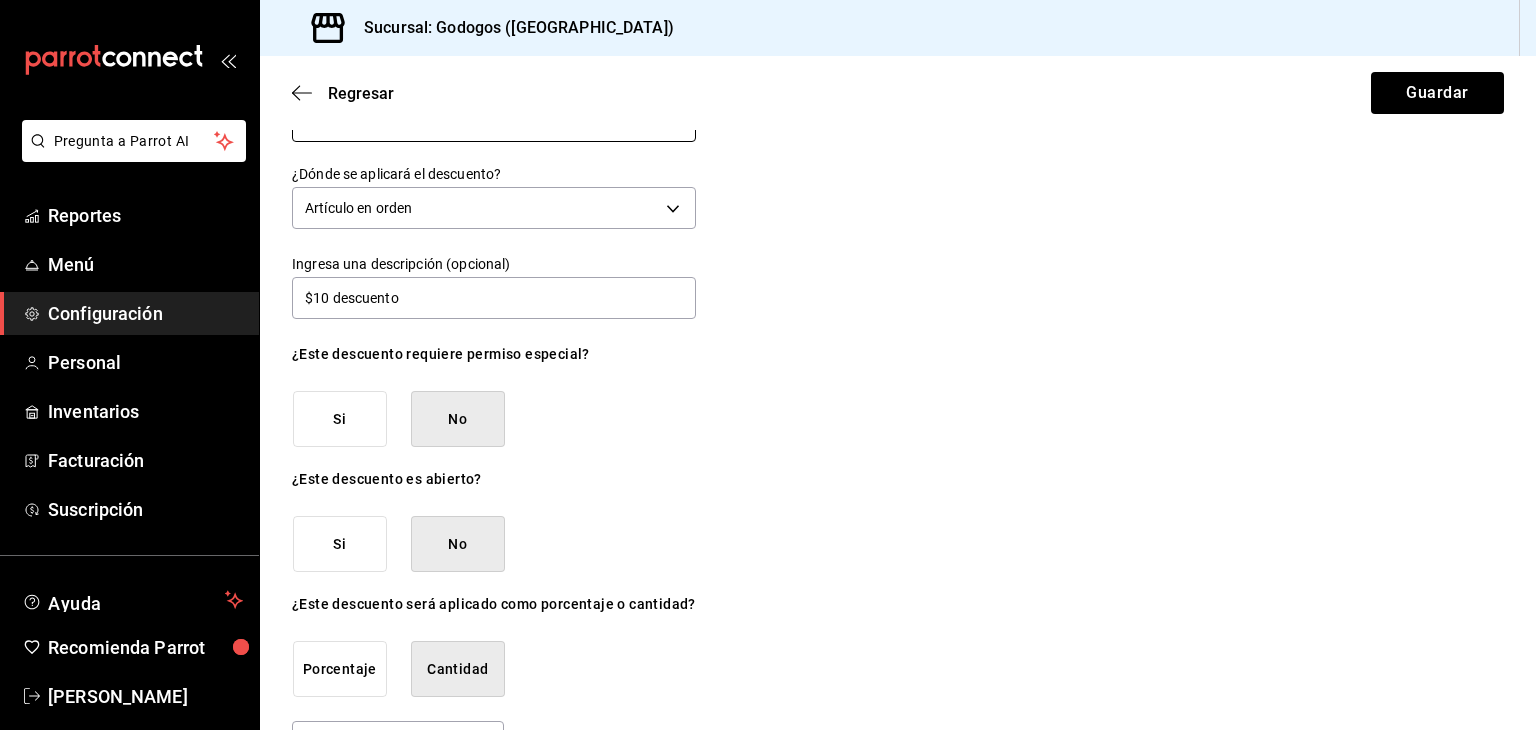 scroll, scrollTop: 0, scrollLeft: 0, axis: both 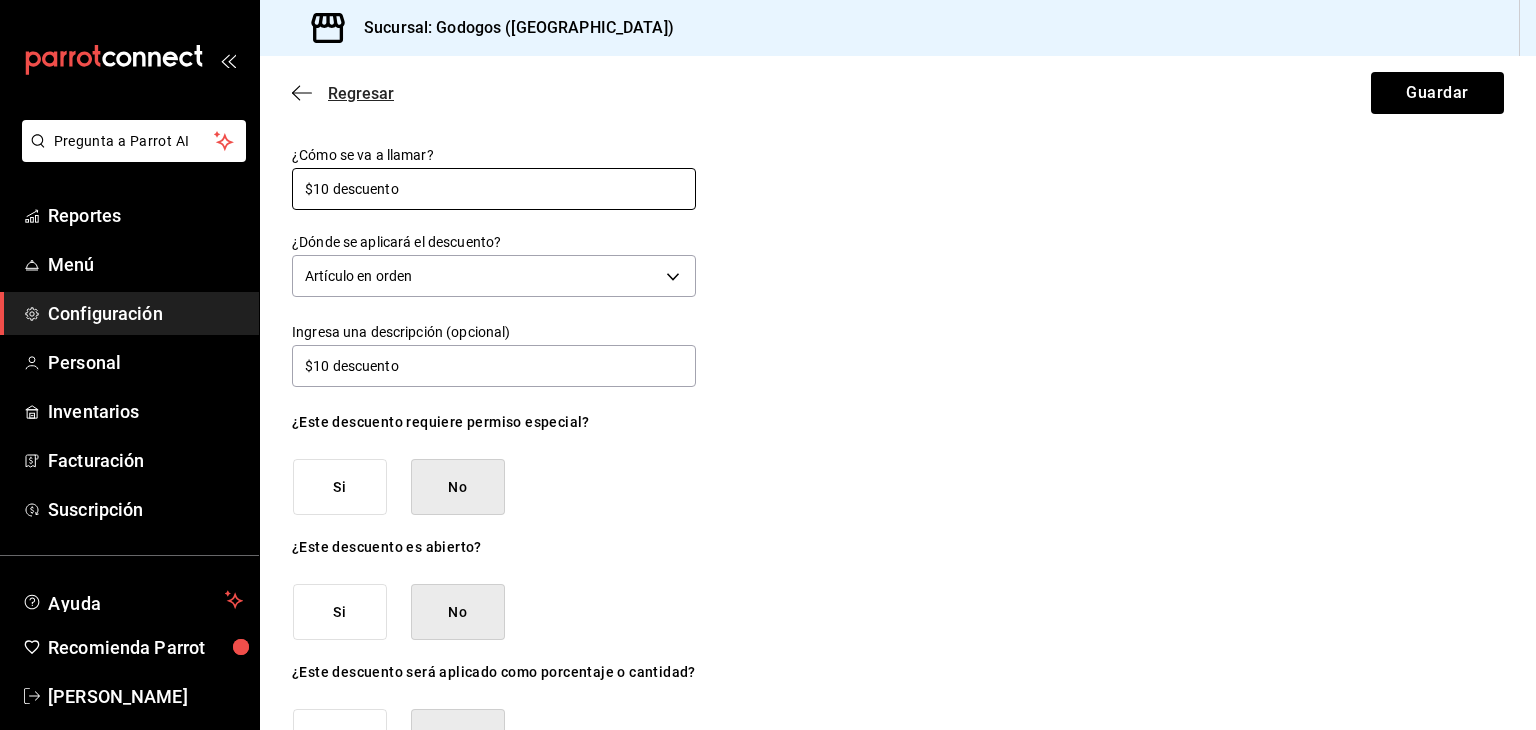 type on "$10 descuento" 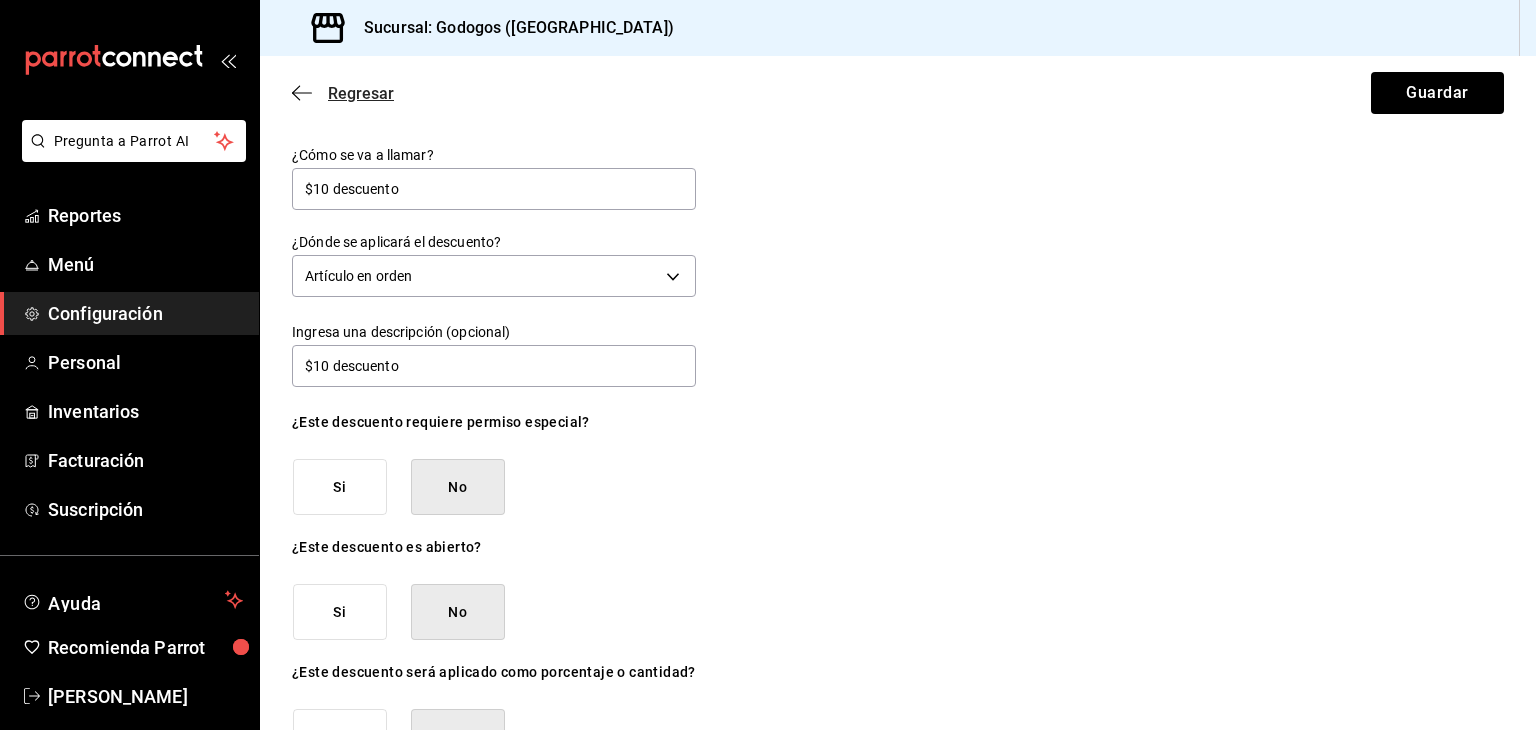 click on "Regresar" at bounding box center [361, 93] 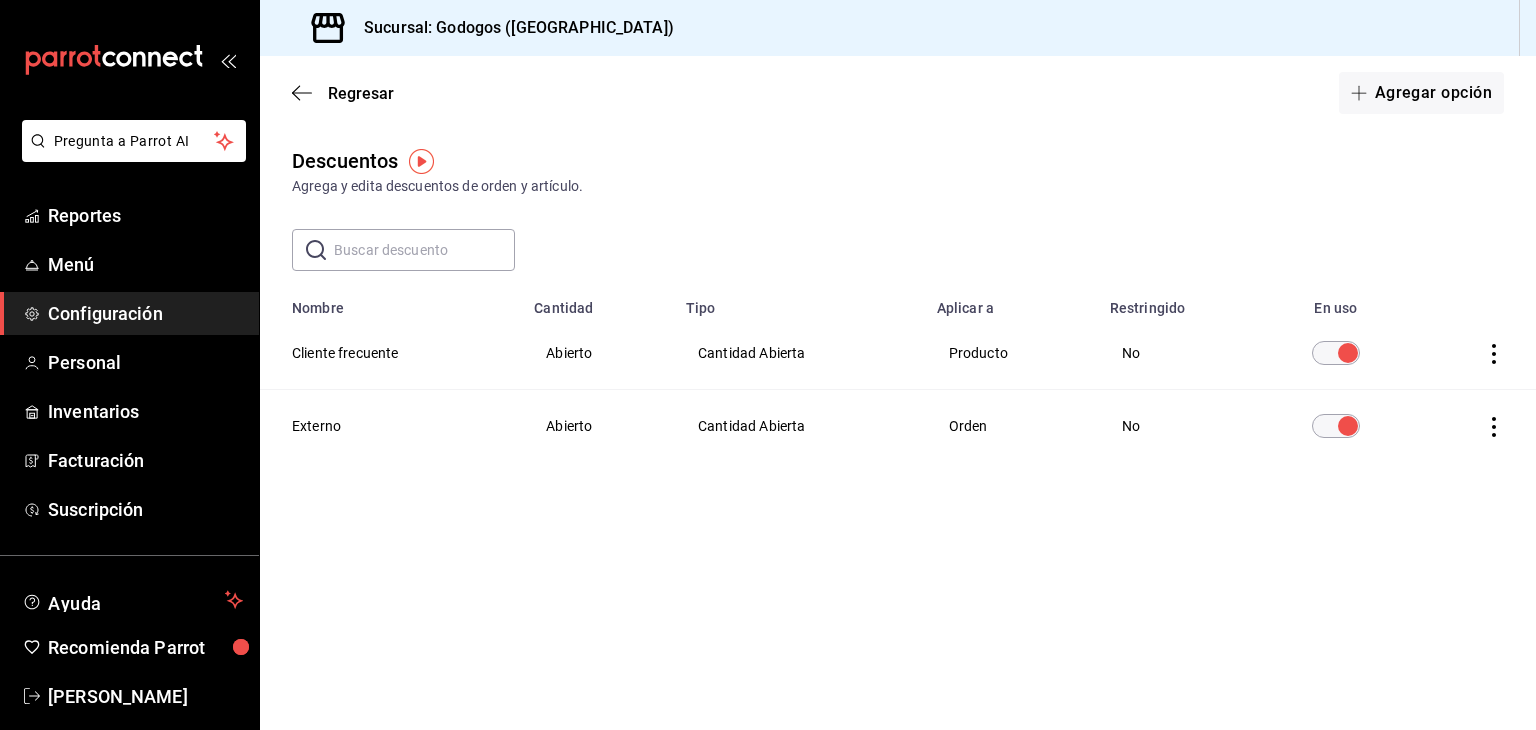 click on "Regresar Agregar opción" at bounding box center [898, 93] 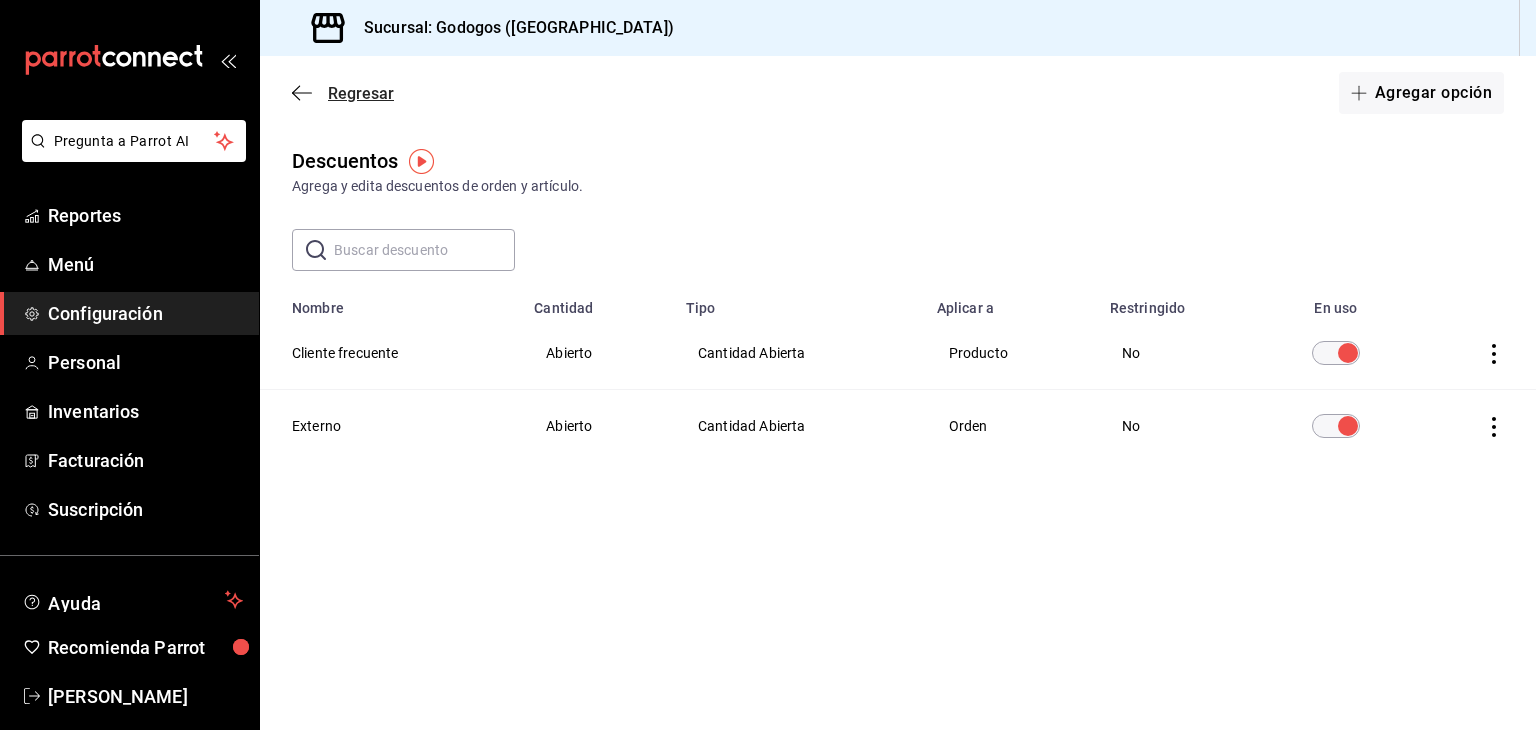 click on "Regresar" at bounding box center (361, 93) 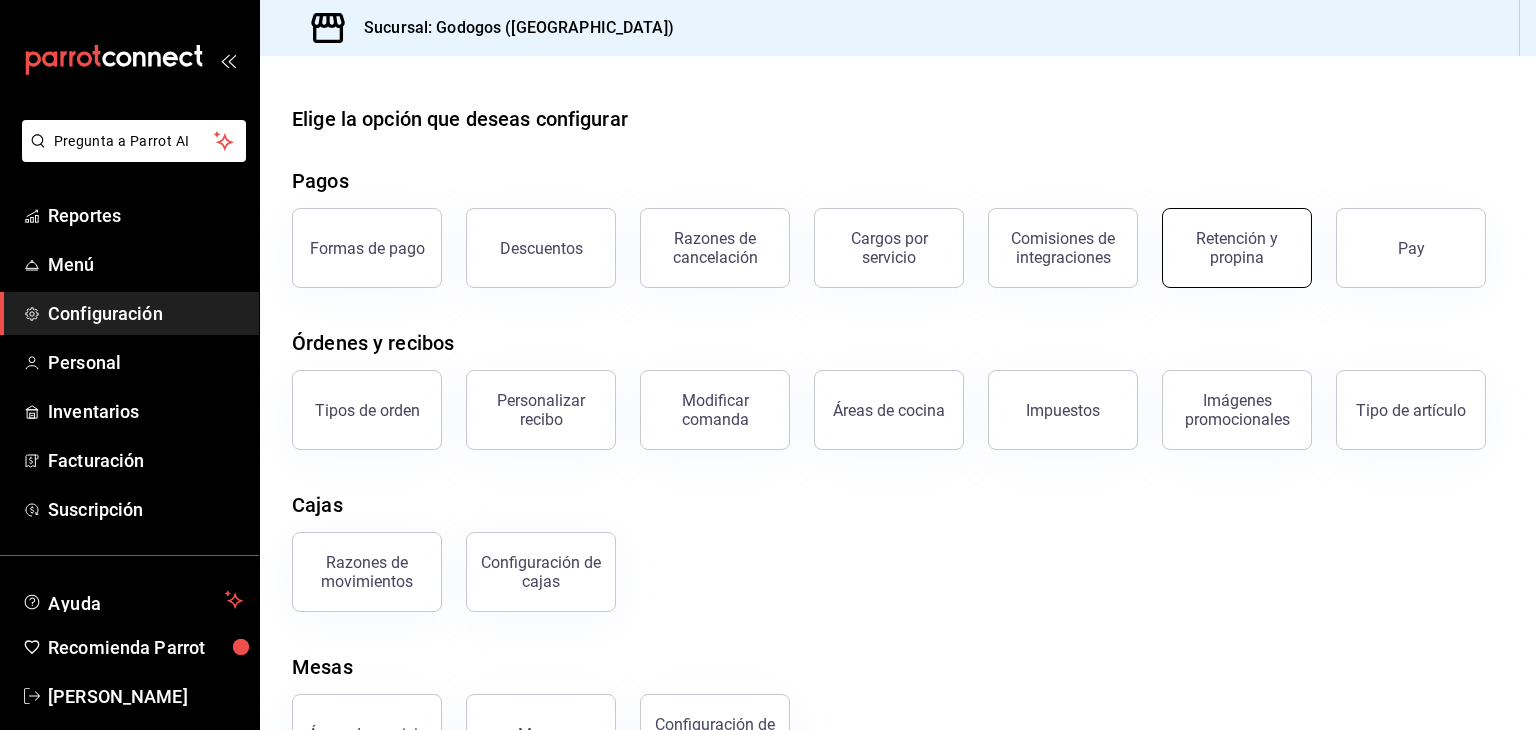 click on "Retención y propina" at bounding box center (1237, 248) 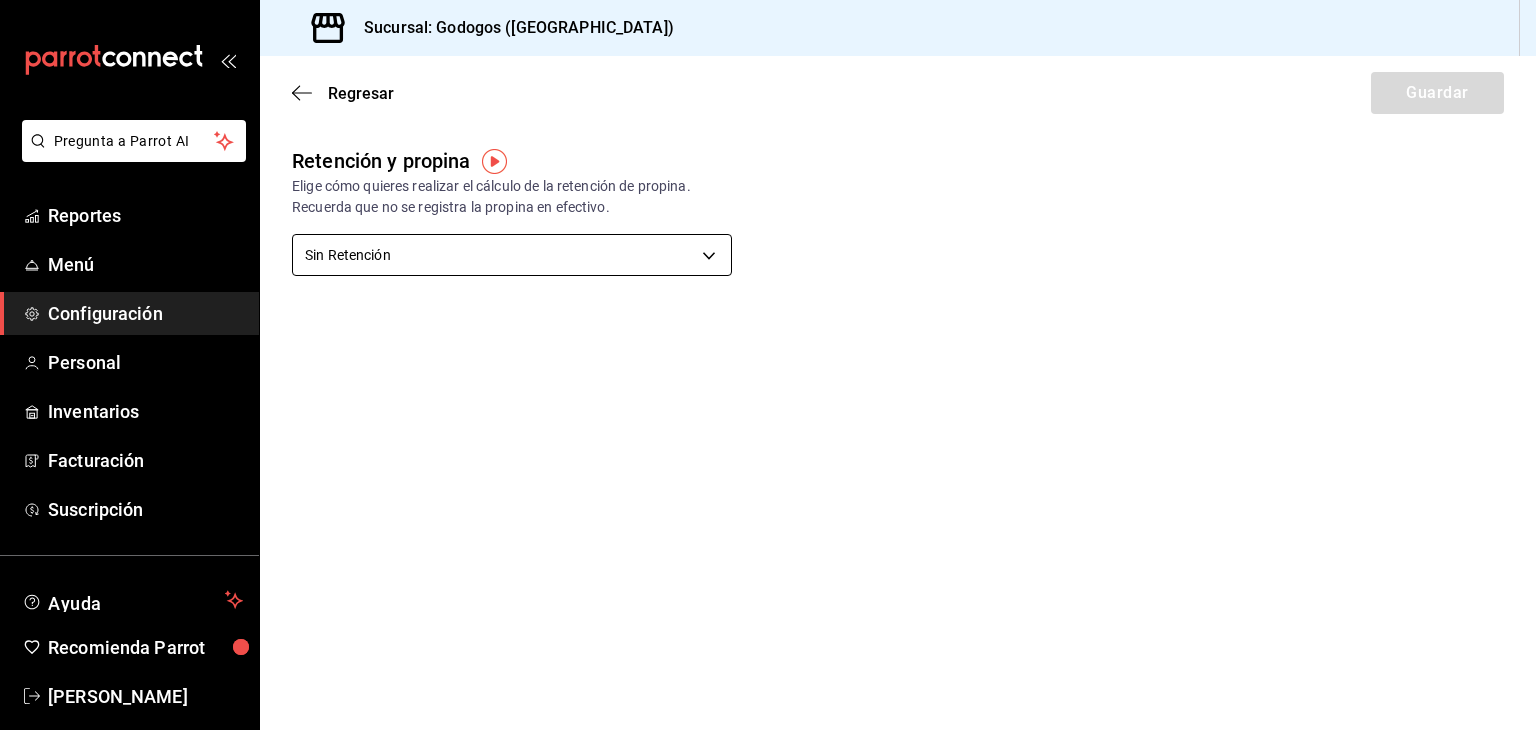 click on "Pregunta a Parrot AI Reportes   Menú   Configuración   Personal   Inventarios   Facturación   Suscripción   Ayuda Recomienda Parrot   Carlos Alberto Hernandez   Sugerir nueva función   Sucursal: Godogos (Monterrey) Regresar Guardar Retención y propina Elige cómo quieres realizar el cálculo de la retención de propina. Recuerda que no se registra la propina en efectivo. Sin Retención NO_RETENTION Porcentaje de retención % Porcentaje de retención GANA 1 MES GRATIS EN TU SUSCRIPCIÓN AQUÍ ¿Recuerdas cómo empezó tu restaurante?
Hoy puedes ayudar a un colega a tener el mismo cambio que tú viviste.
Recomienda Parrot directamente desde tu Portal Administrador.
Es fácil y rápido.
🎁 Por cada restaurante que se una, ganas 1 mes gratis. Ver video tutorial Ir a video Pregunta a Parrot AI Reportes   Menú   Configuración   Personal   Inventarios   Facturación   Suscripción   Ayuda Recomienda Parrot   Carlos Alberto Hernandez   Sugerir nueva función   Visitar centro de ayuda (81) 2046 6363" at bounding box center [768, 365] 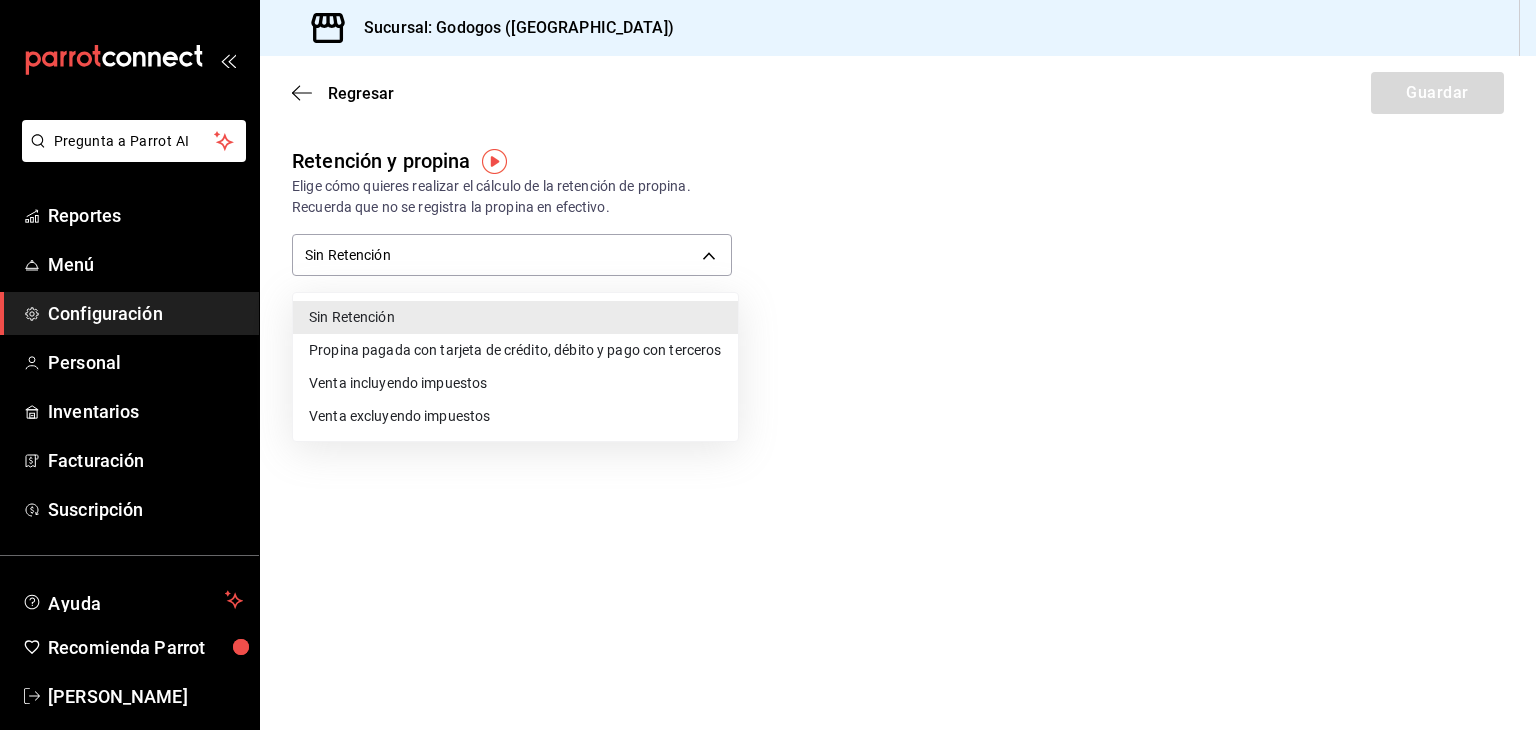 click at bounding box center (494, 161) 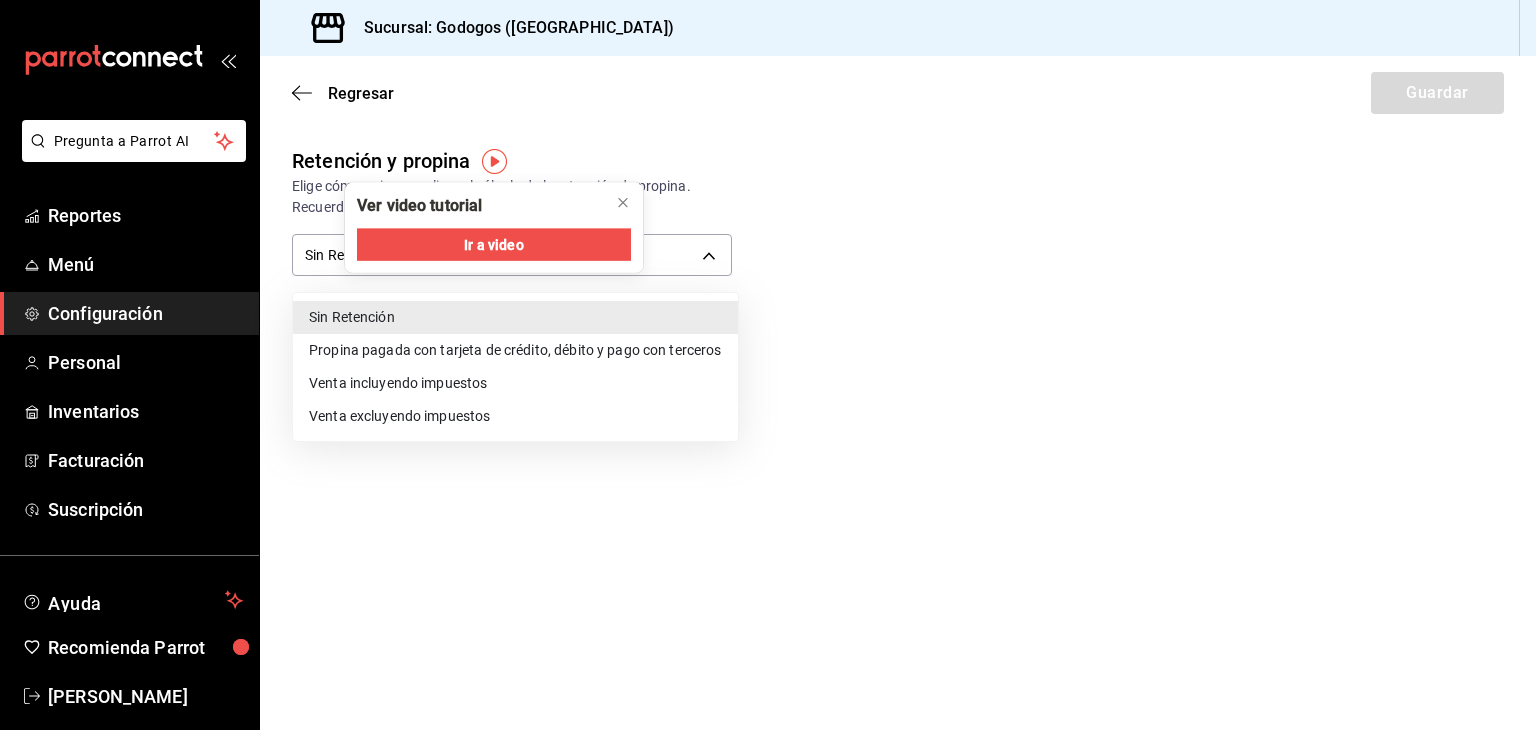 click at bounding box center (768, 365) 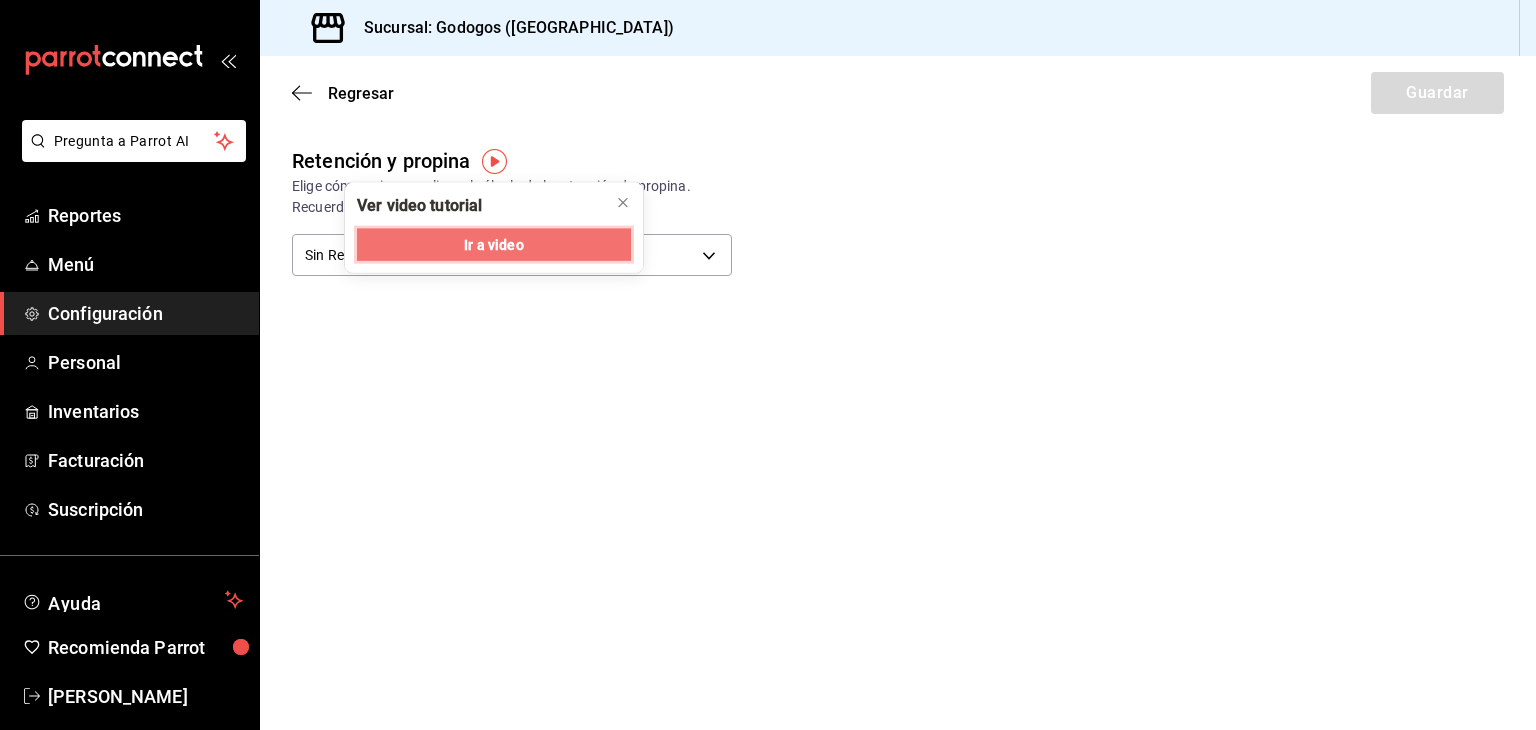 click on "Ir a video" at bounding box center [493, 244] 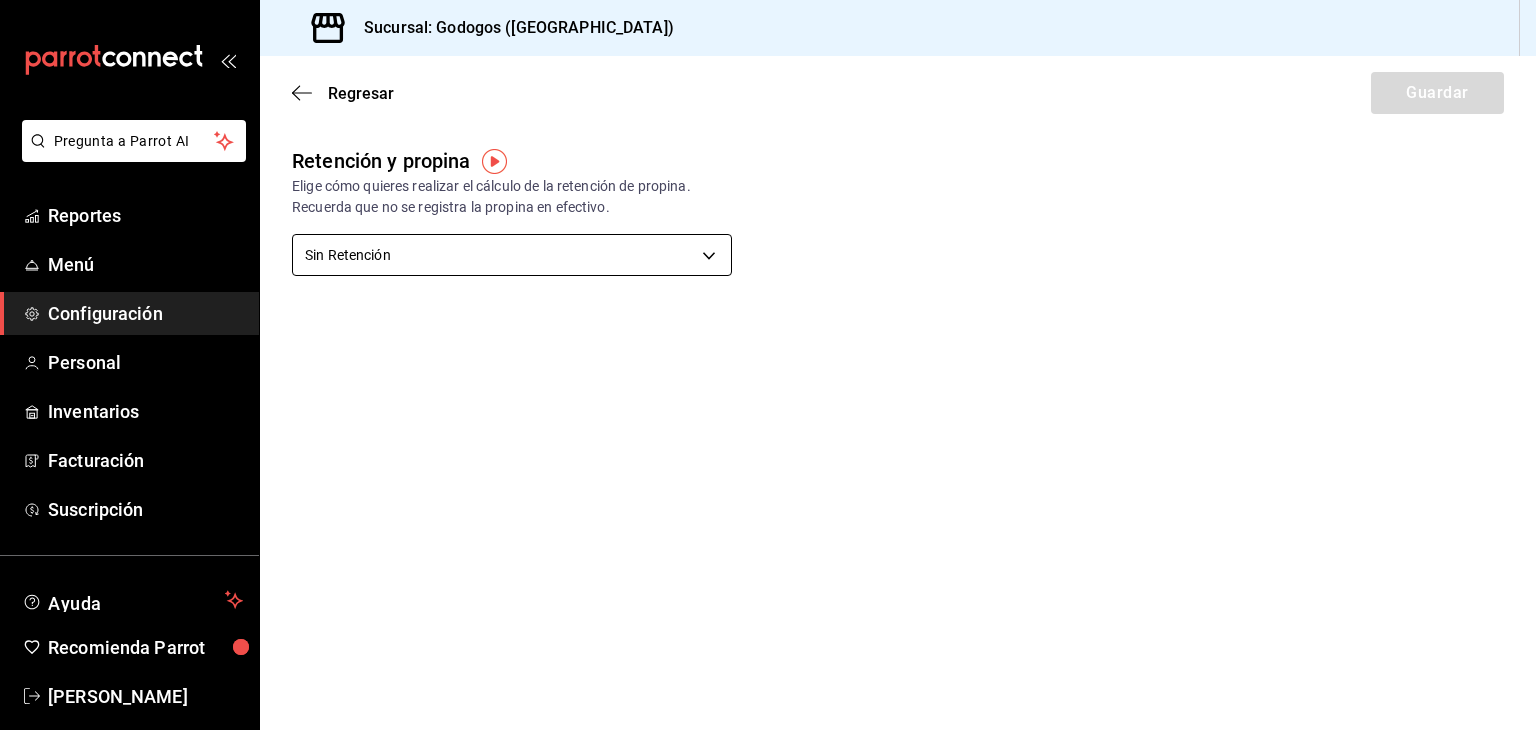 click on "Pregunta a Parrot AI Reportes   Menú   Configuración   Personal   Inventarios   Facturación   Suscripción   Ayuda Recomienda Parrot   Carlos Alberto Hernandez   Sugerir nueva función   Sucursal: Godogos (Monterrey) Regresar Guardar Retención y propina Elige cómo quieres realizar el cálculo de la retención de propina. Recuerda que no se registra la propina en efectivo. Sin Retención NO_RETENTION Porcentaje de retención % Porcentaje de retención GANA 1 MES GRATIS EN TU SUSCRIPCIÓN AQUÍ ¿Recuerdas cómo empezó tu restaurante?
Hoy puedes ayudar a un colega a tener el mismo cambio que tú viviste.
Recomienda Parrot directamente desde tu Portal Administrador.
Es fácil y rápido.
🎁 Por cada restaurante que se una, ganas 1 mes gratis. Ver video tutorial Ir a video Pregunta a Parrot AI Reportes   Menú   Configuración   Personal   Inventarios   Facturación   Suscripción   Ayuda Recomienda Parrot   Carlos Alberto Hernandez   Sugerir nueva función   Visitar centro de ayuda (81) 2046 6363" at bounding box center [768, 365] 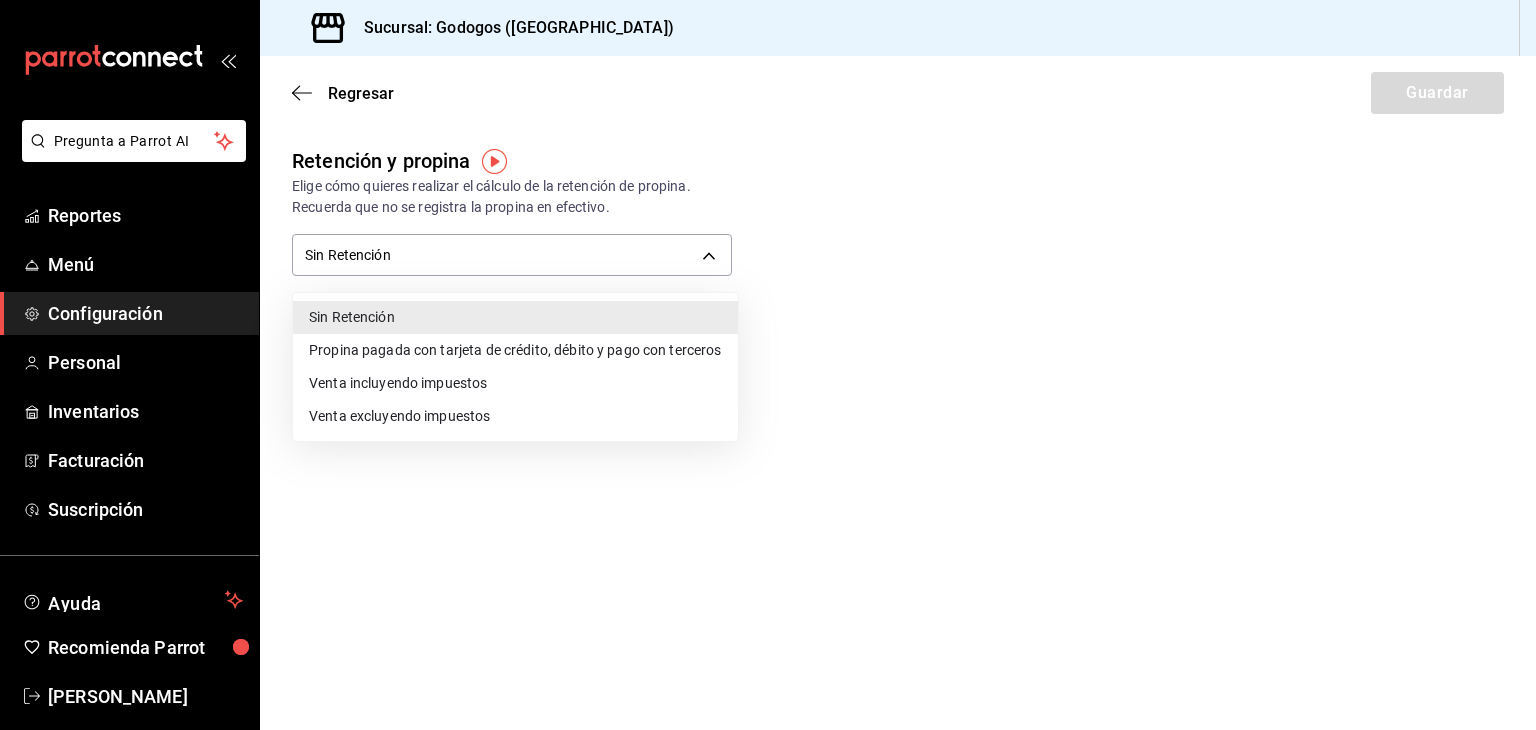 click on "Propina pagada con tarjeta de crédito, débito y pago con terceros" at bounding box center [515, 350] 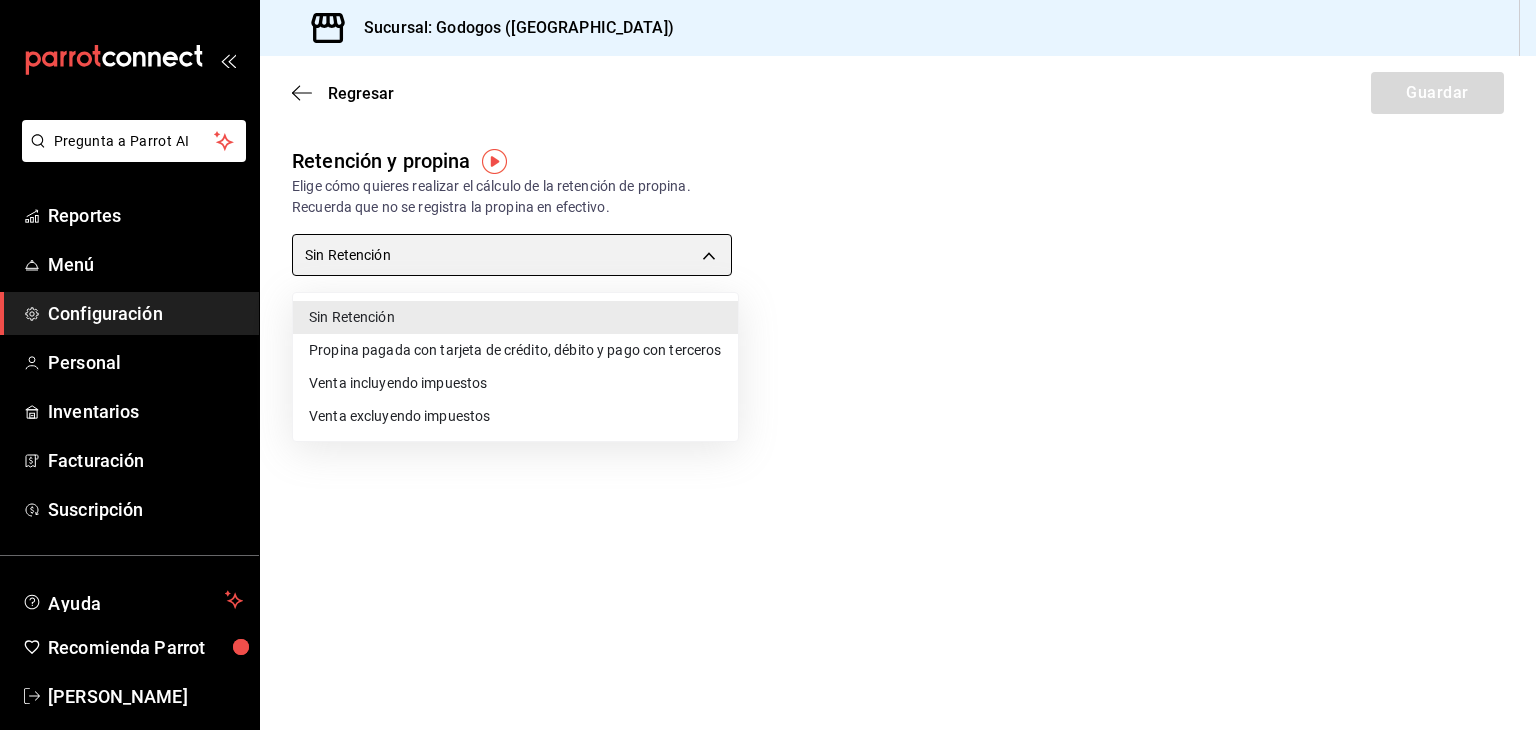 type on "CARD_PAYMENT" 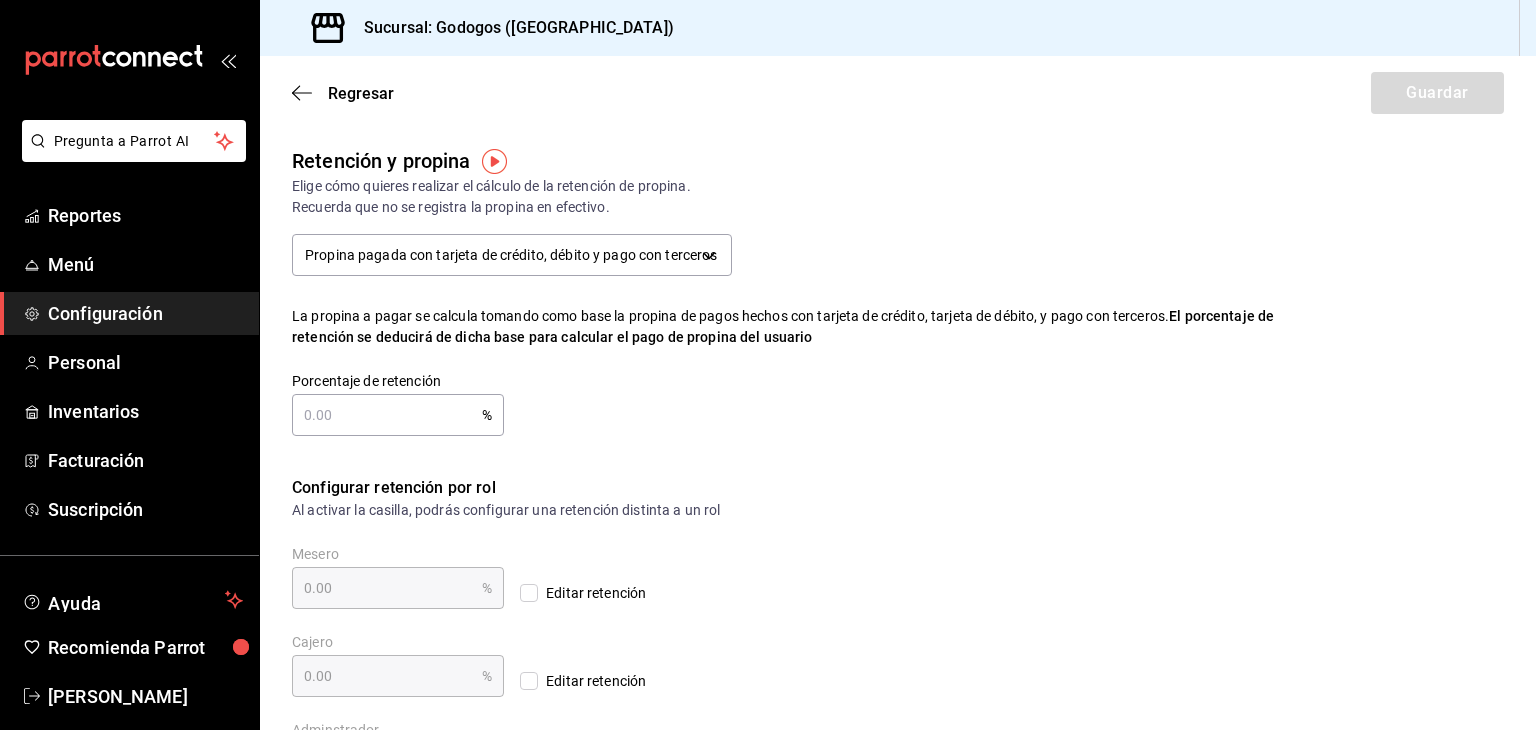 click at bounding box center [387, 415] 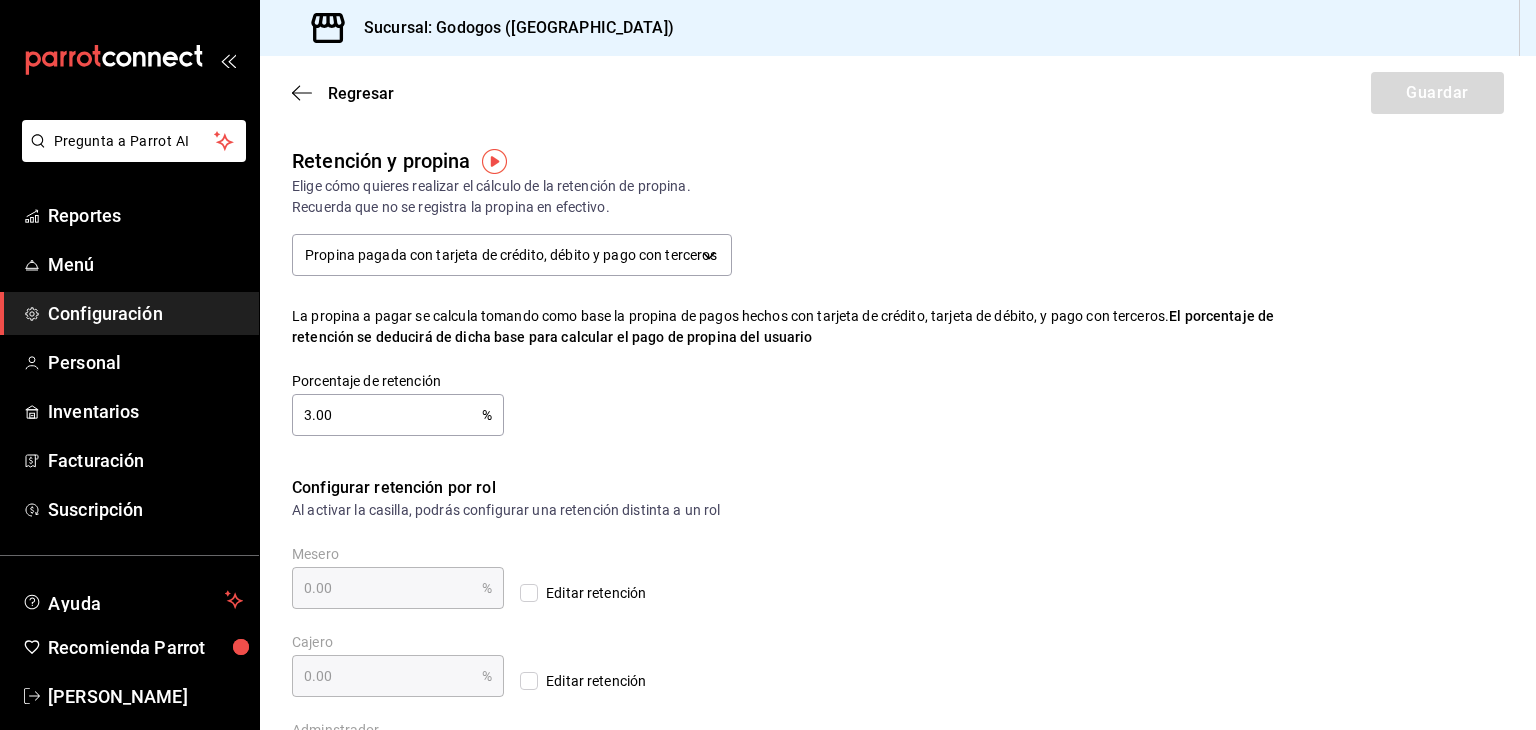 type on "3.00" 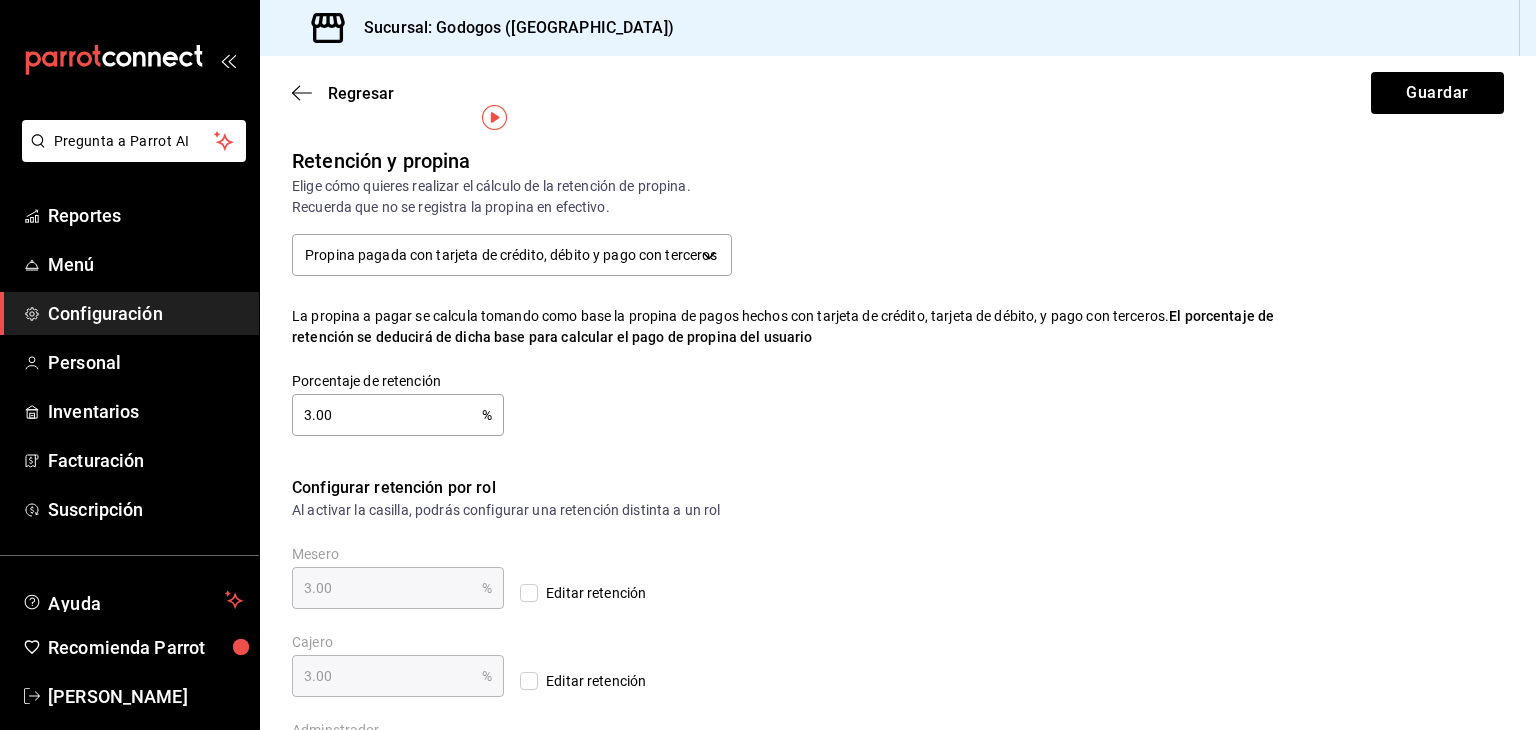 scroll, scrollTop: 87, scrollLeft: 0, axis: vertical 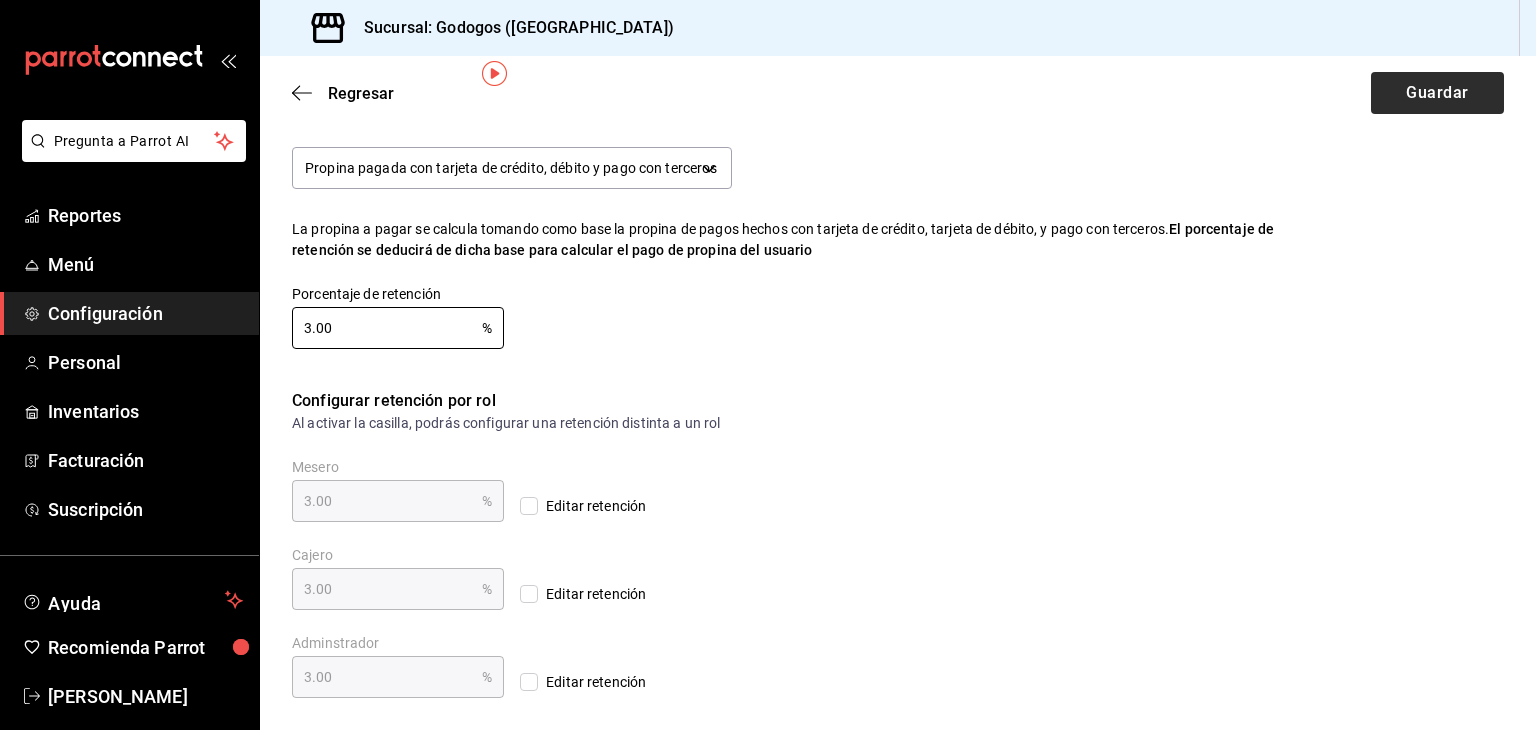 type on "3.00" 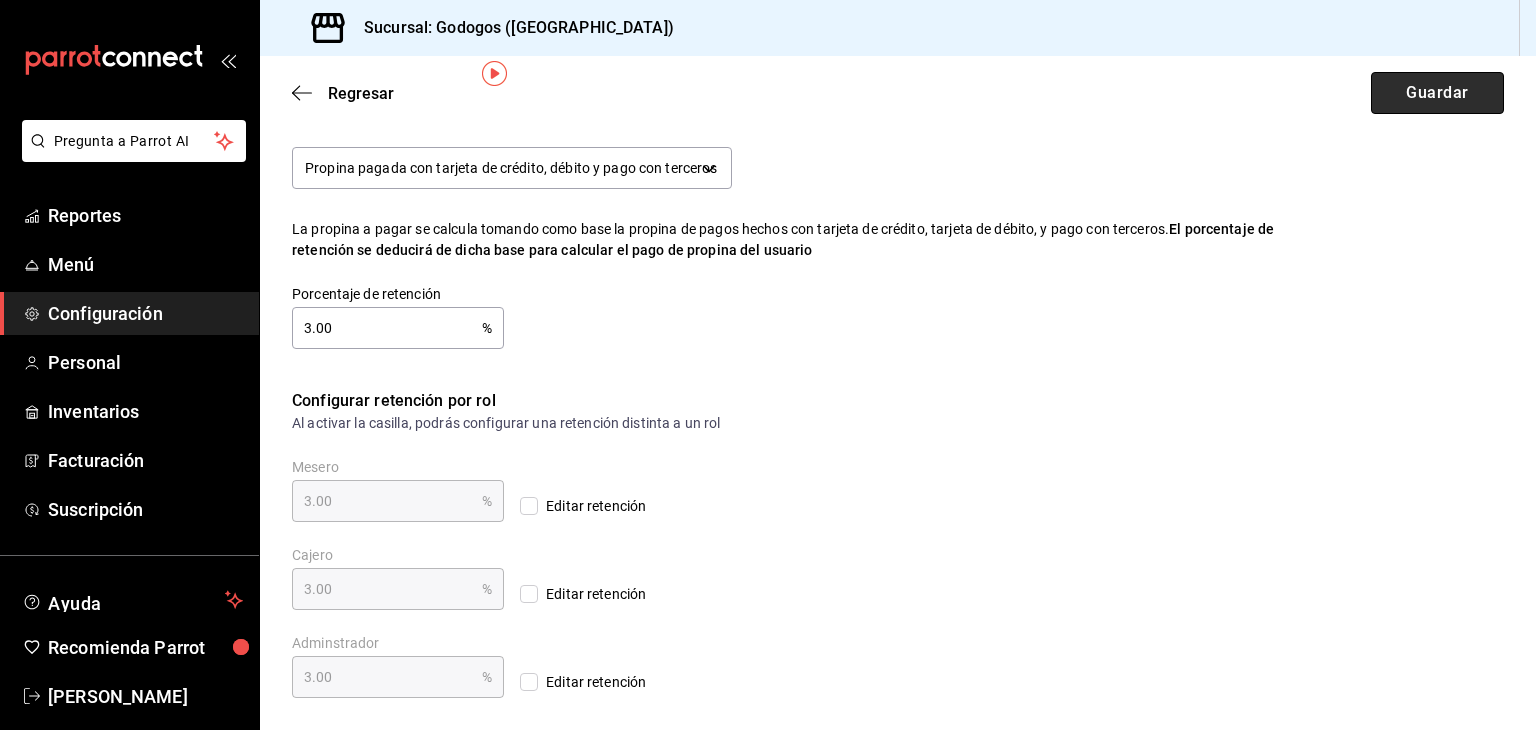 click on "Guardar" at bounding box center (1437, 93) 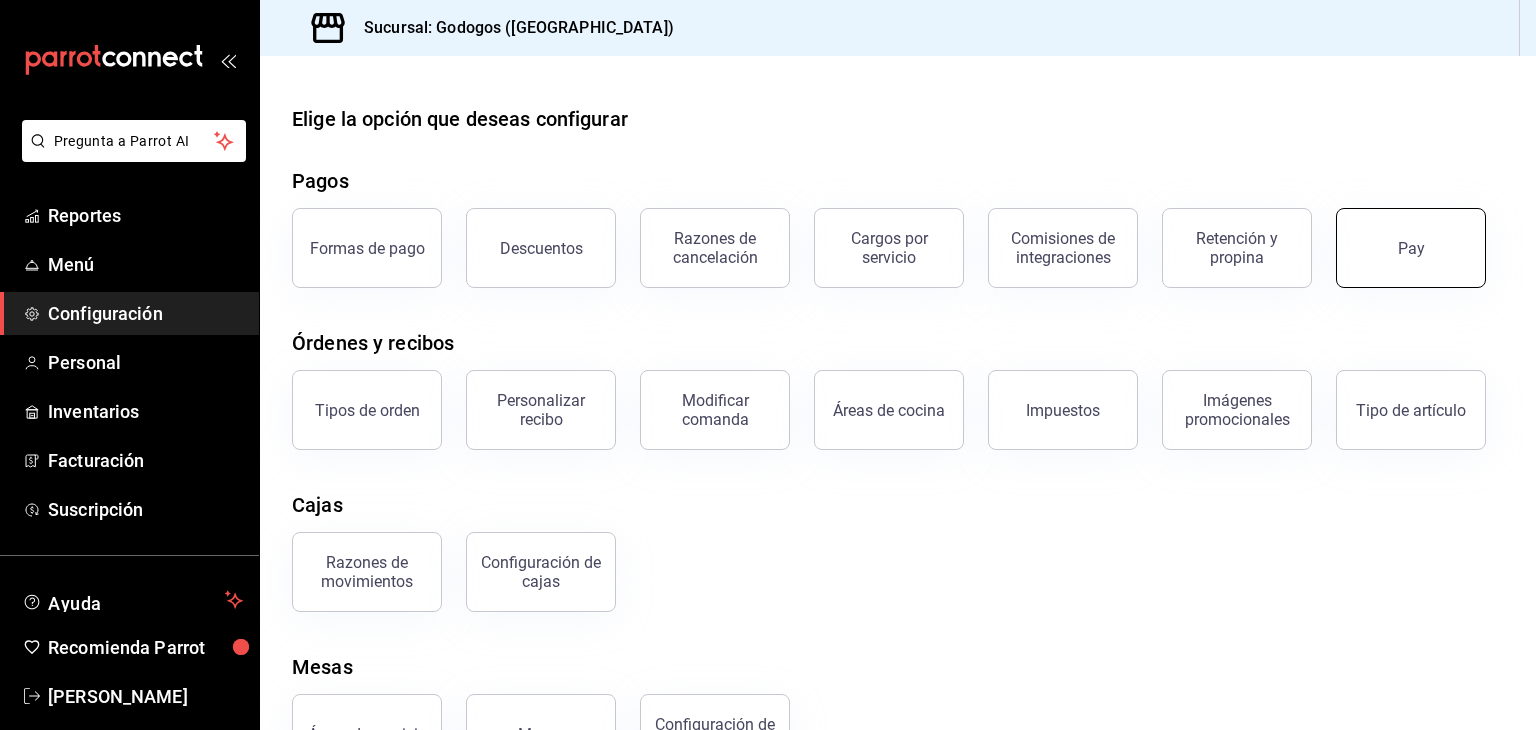 click on "Pay" at bounding box center [1411, 248] 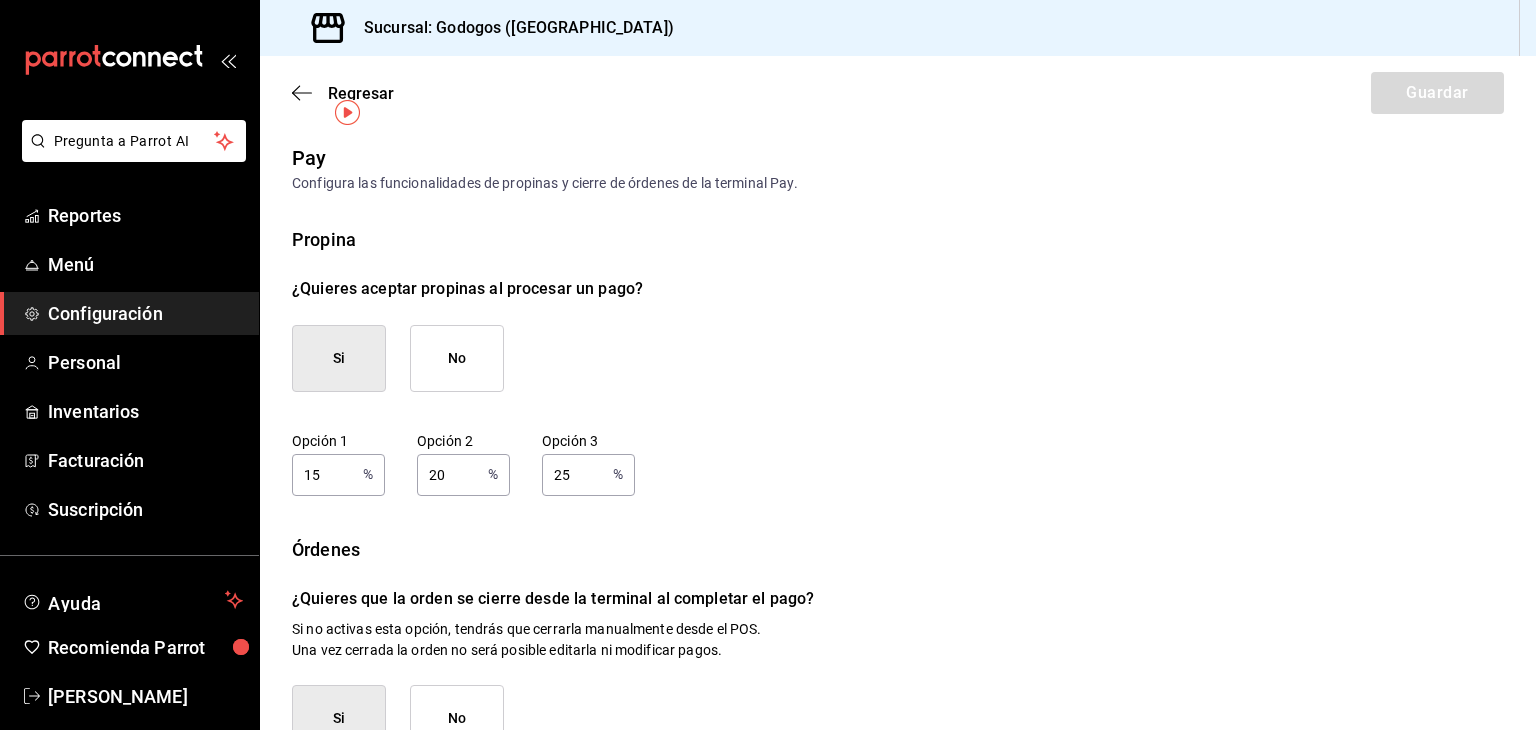 scroll, scrollTop: 0, scrollLeft: 0, axis: both 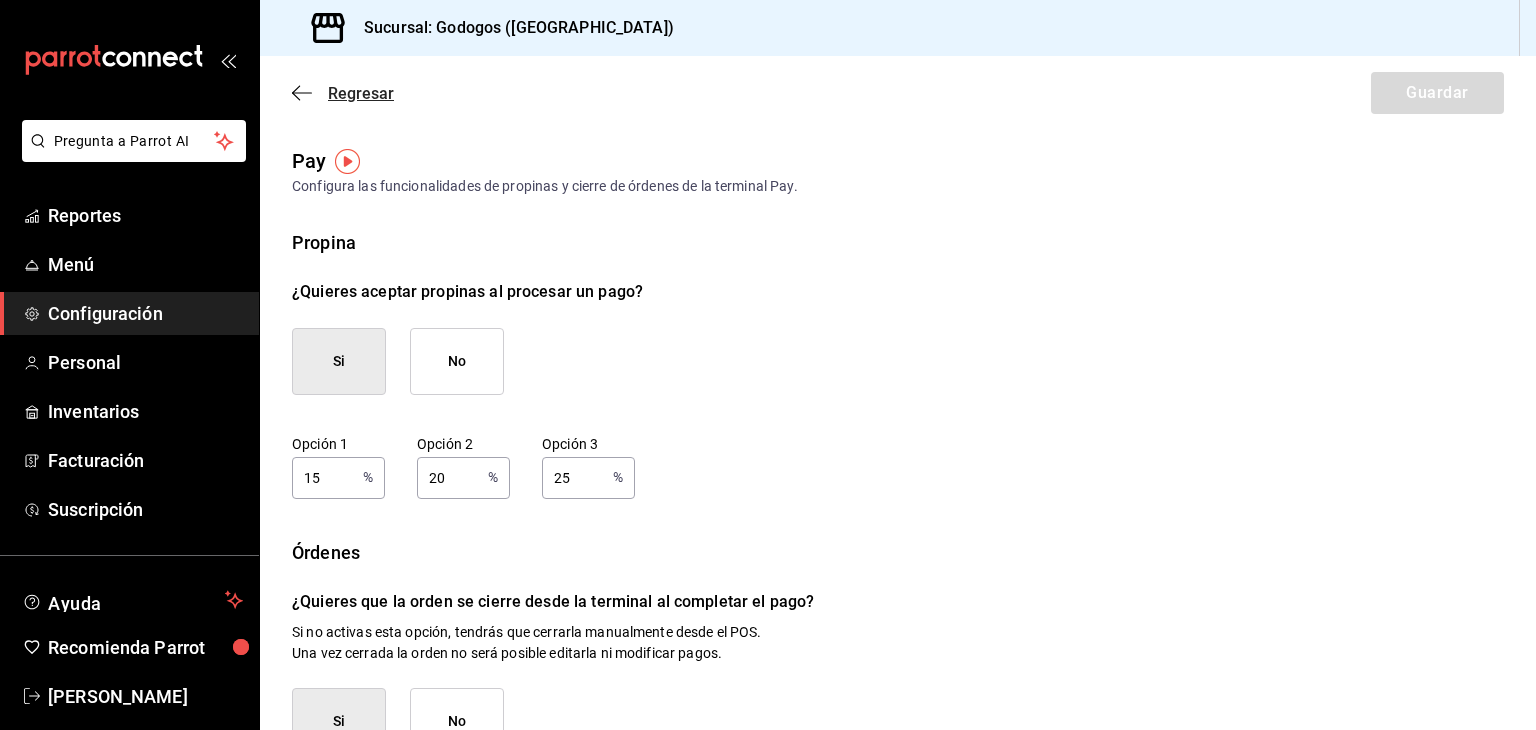 click on "Regresar" at bounding box center [361, 93] 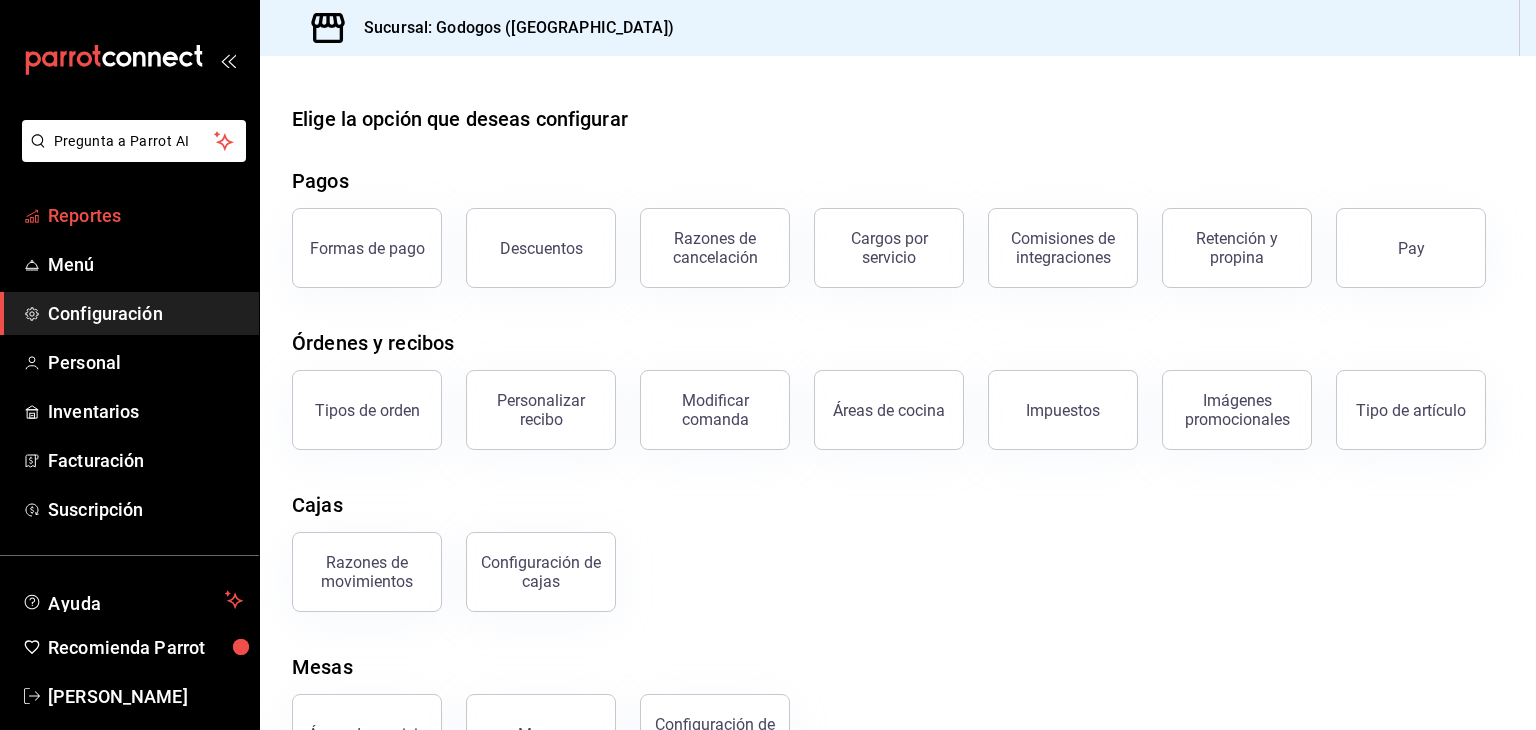 click on "Reportes" at bounding box center [145, 215] 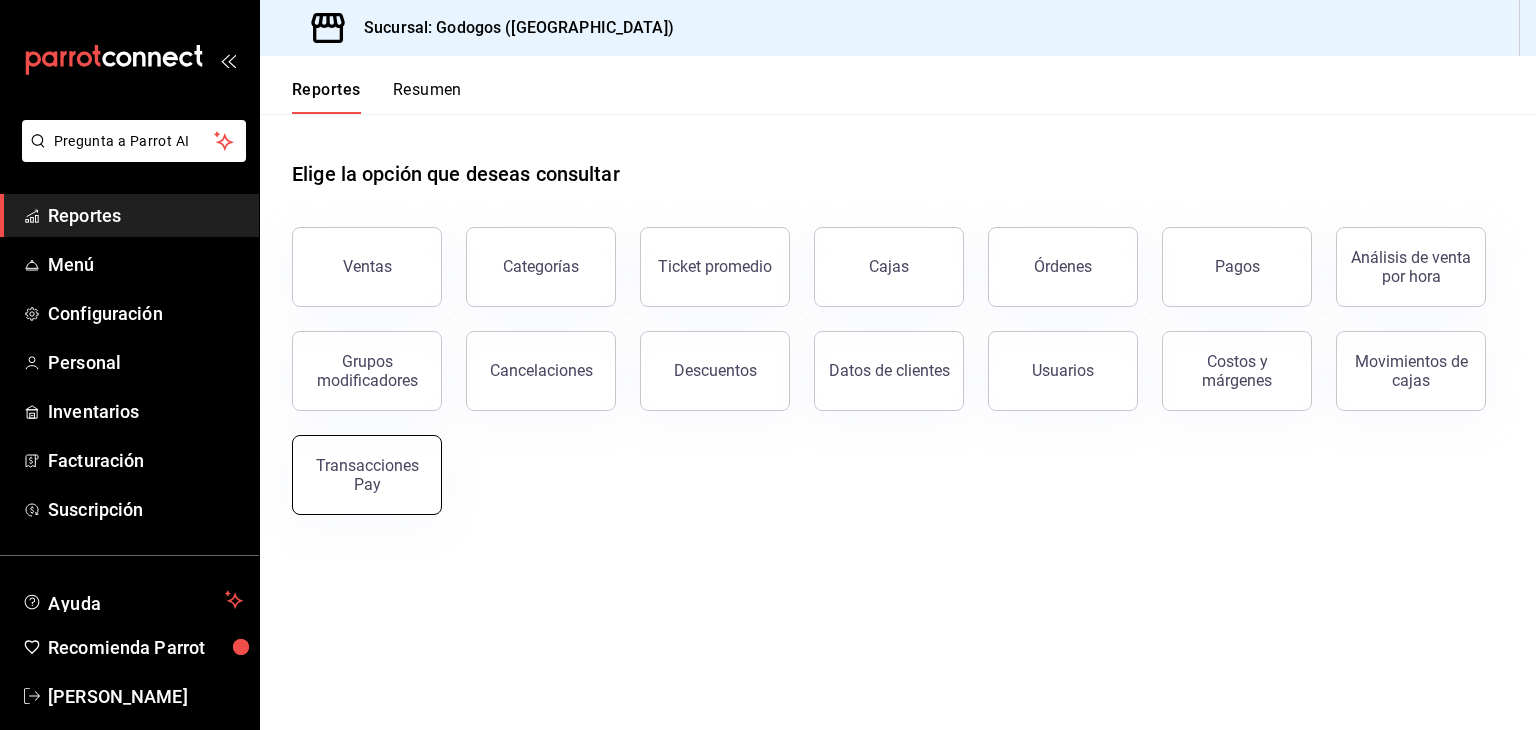 click on "Transacciones Pay" at bounding box center [367, 475] 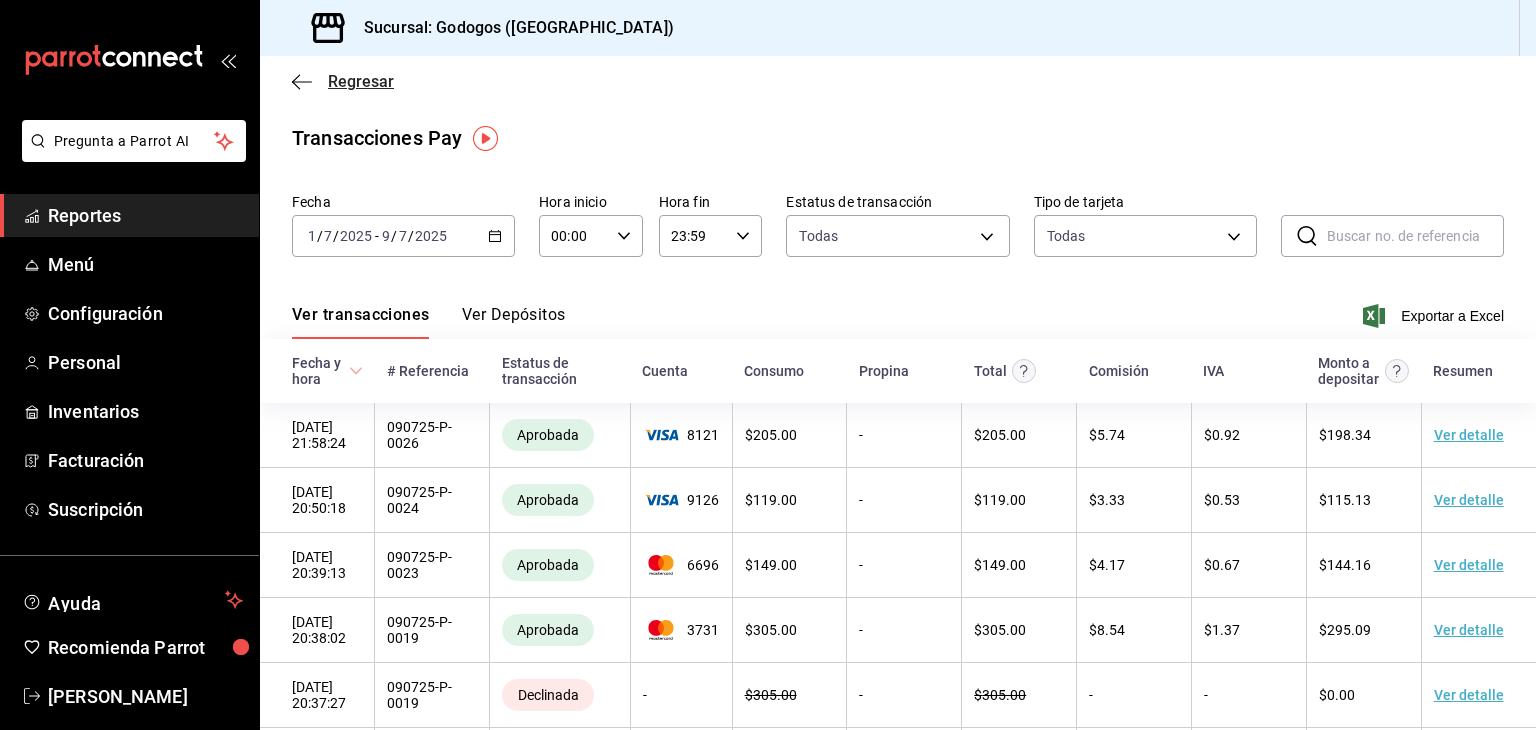click on "Regresar" at bounding box center (343, 81) 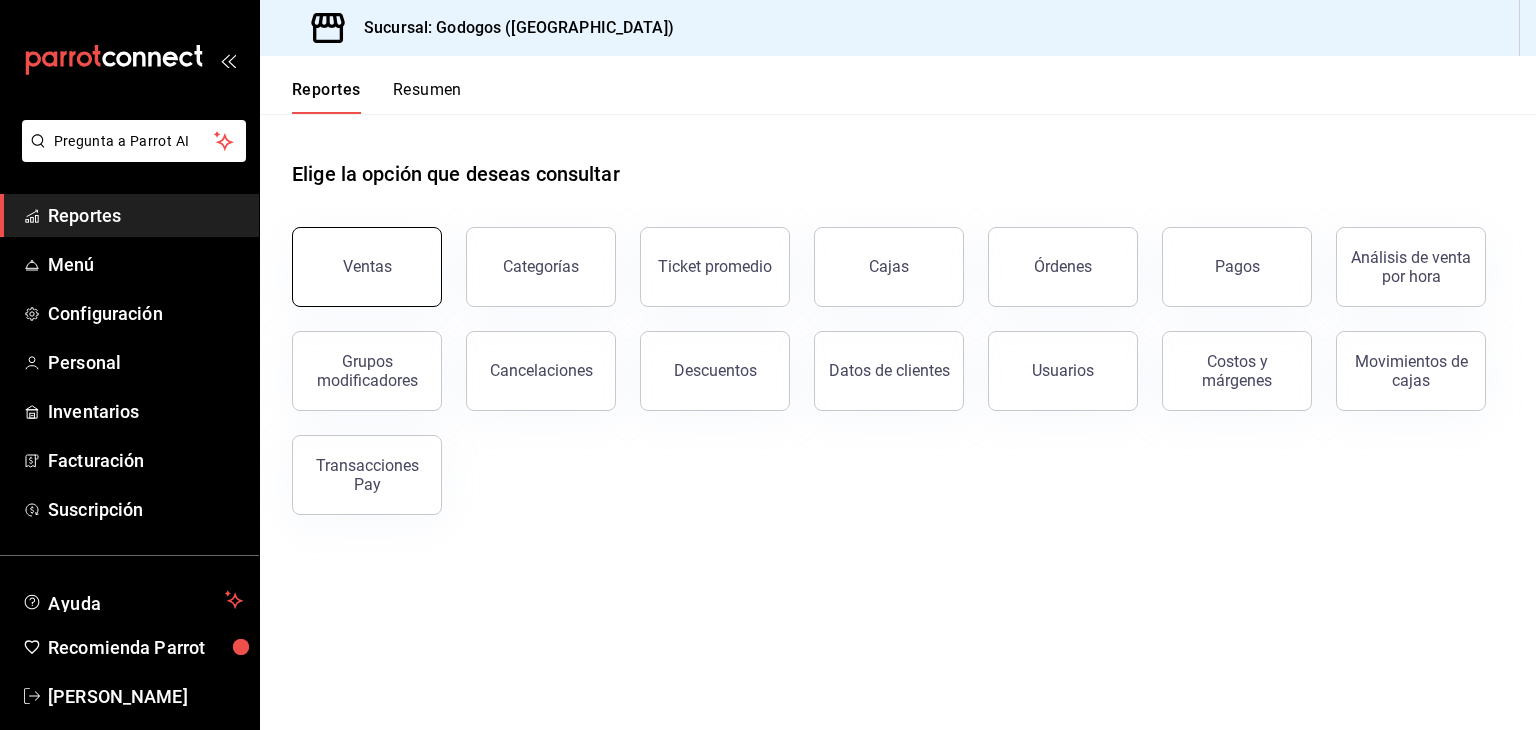 click on "Ventas" at bounding box center (367, 267) 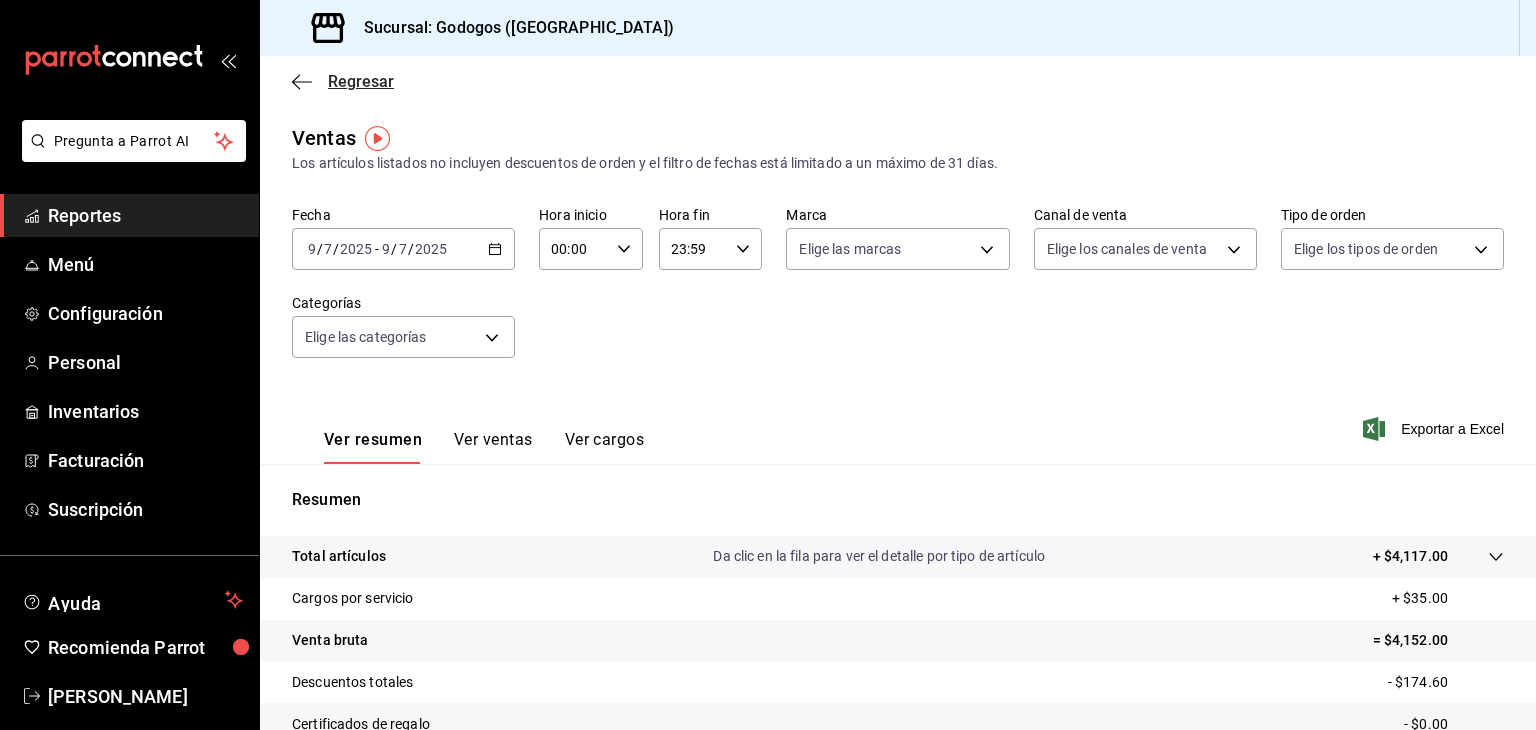 click on "Regresar" at bounding box center [361, 81] 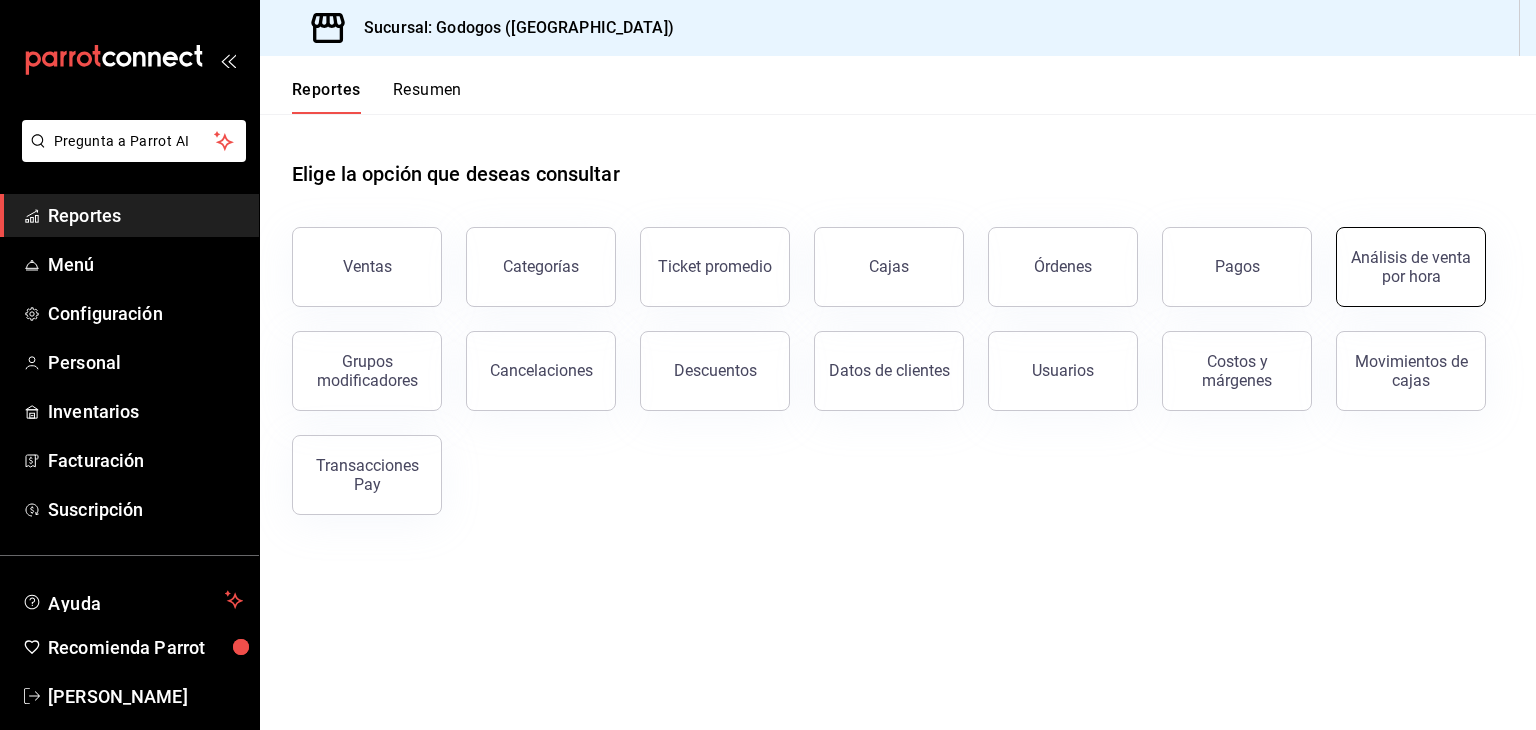 click on "Análisis de venta por hora" at bounding box center (1411, 267) 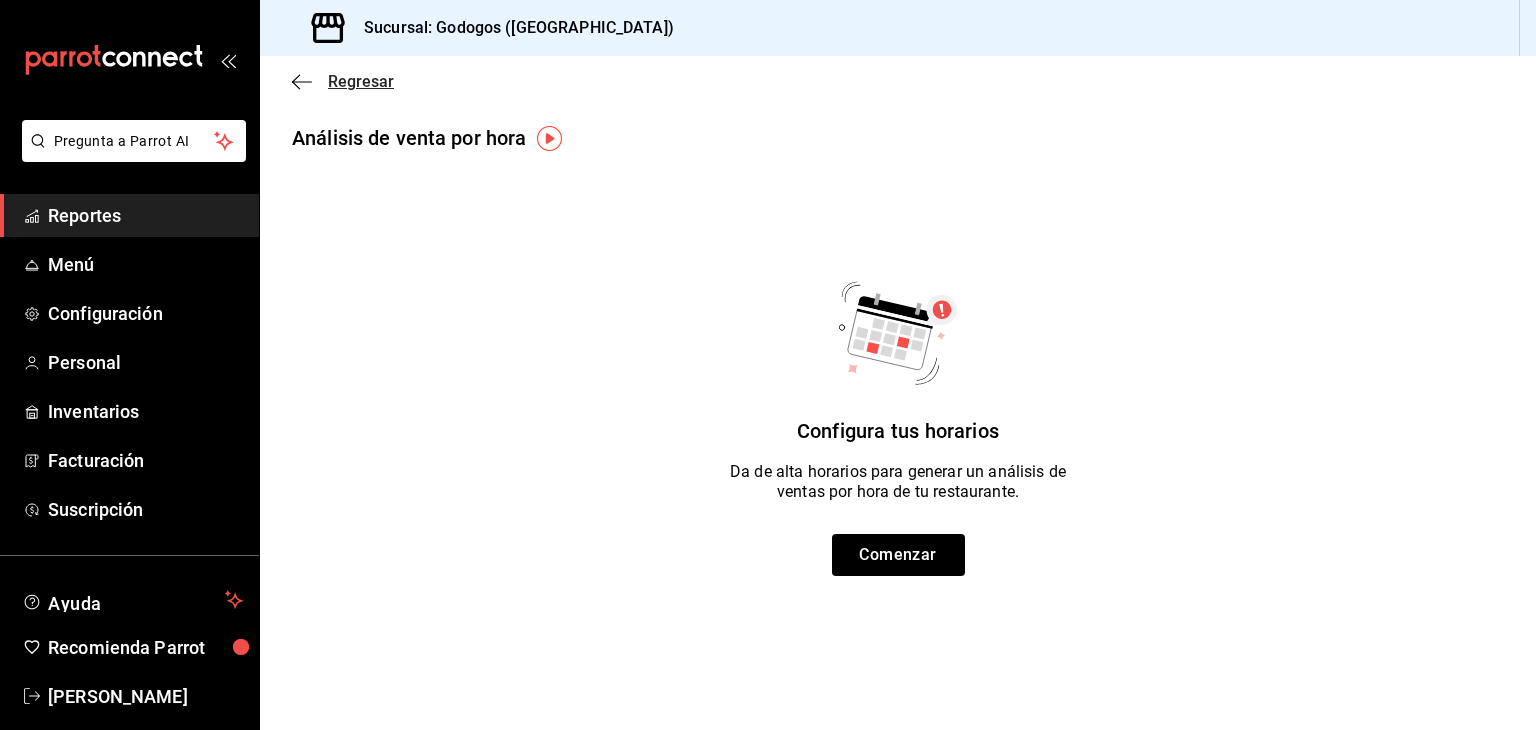 click on "Regresar" at bounding box center (361, 81) 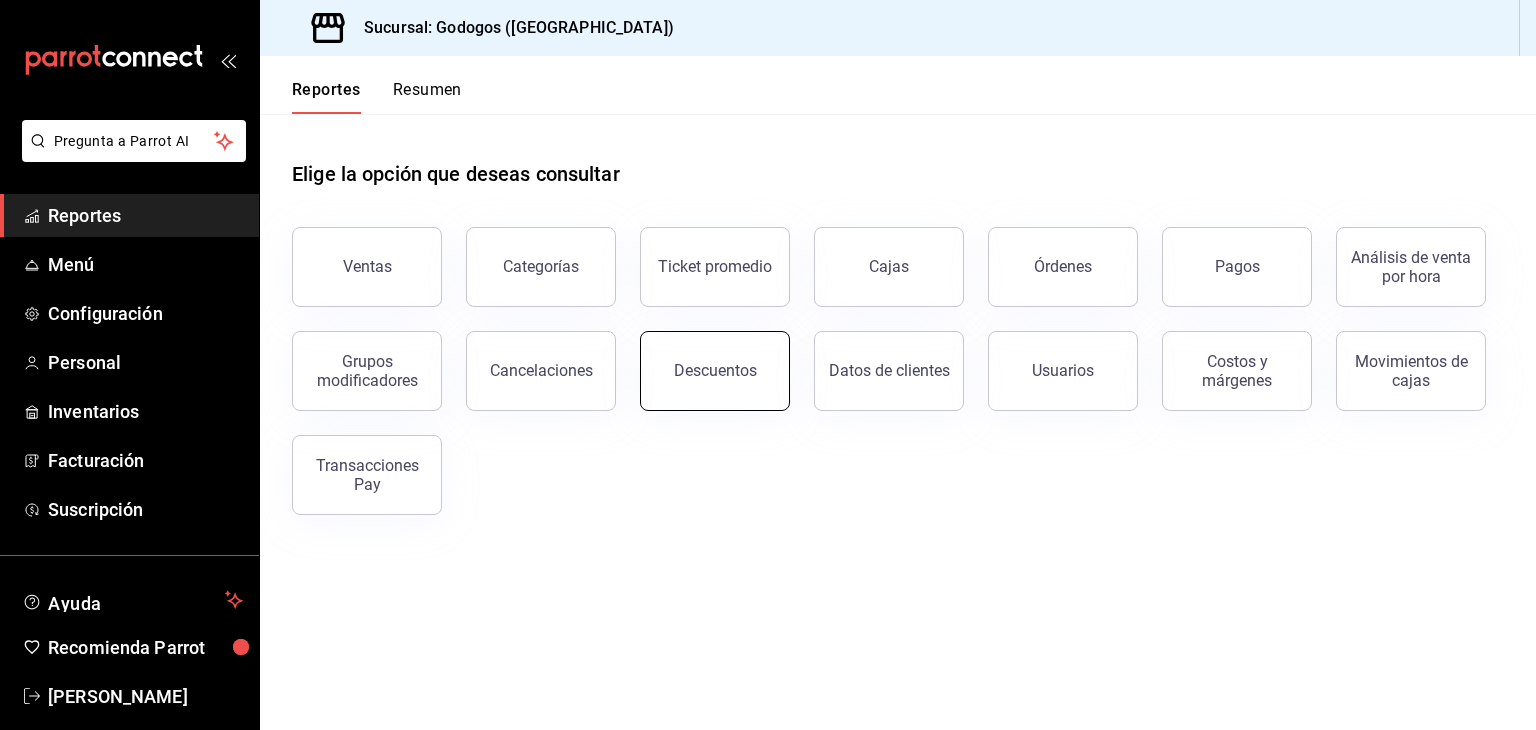 click on "Descuentos" at bounding box center [715, 370] 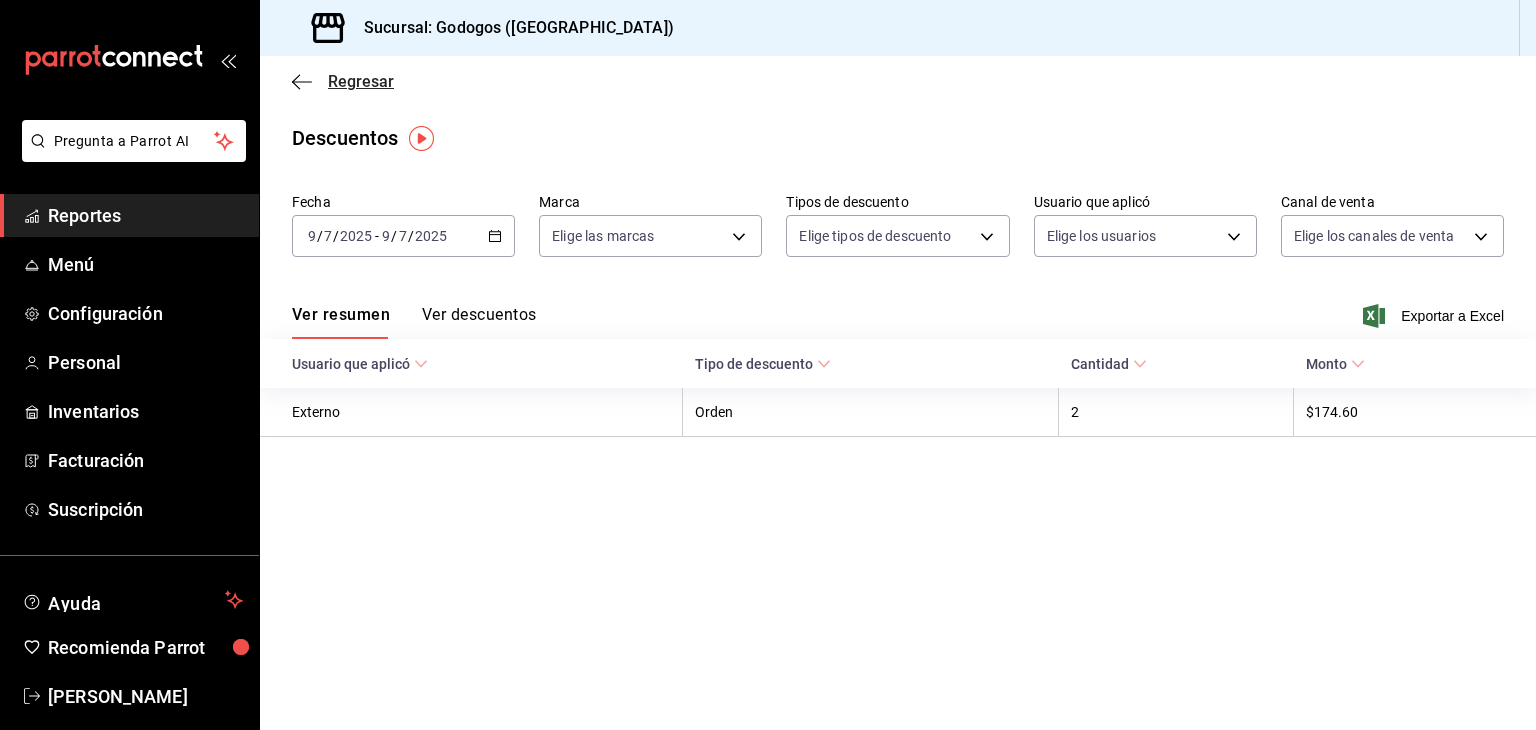 click on "Regresar" at bounding box center (361, 81) 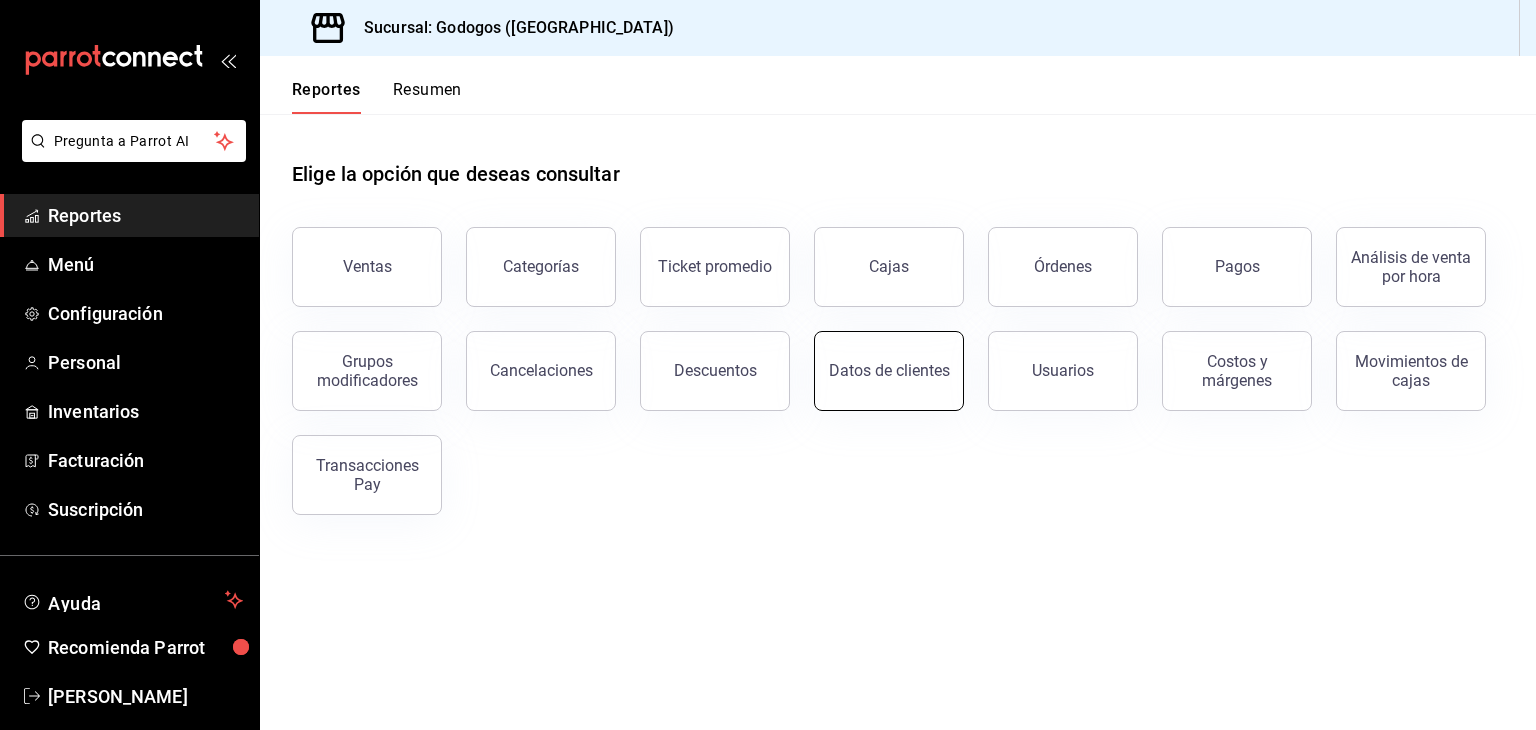 click on "Datos de clientes" at bounding box center [889, 371] 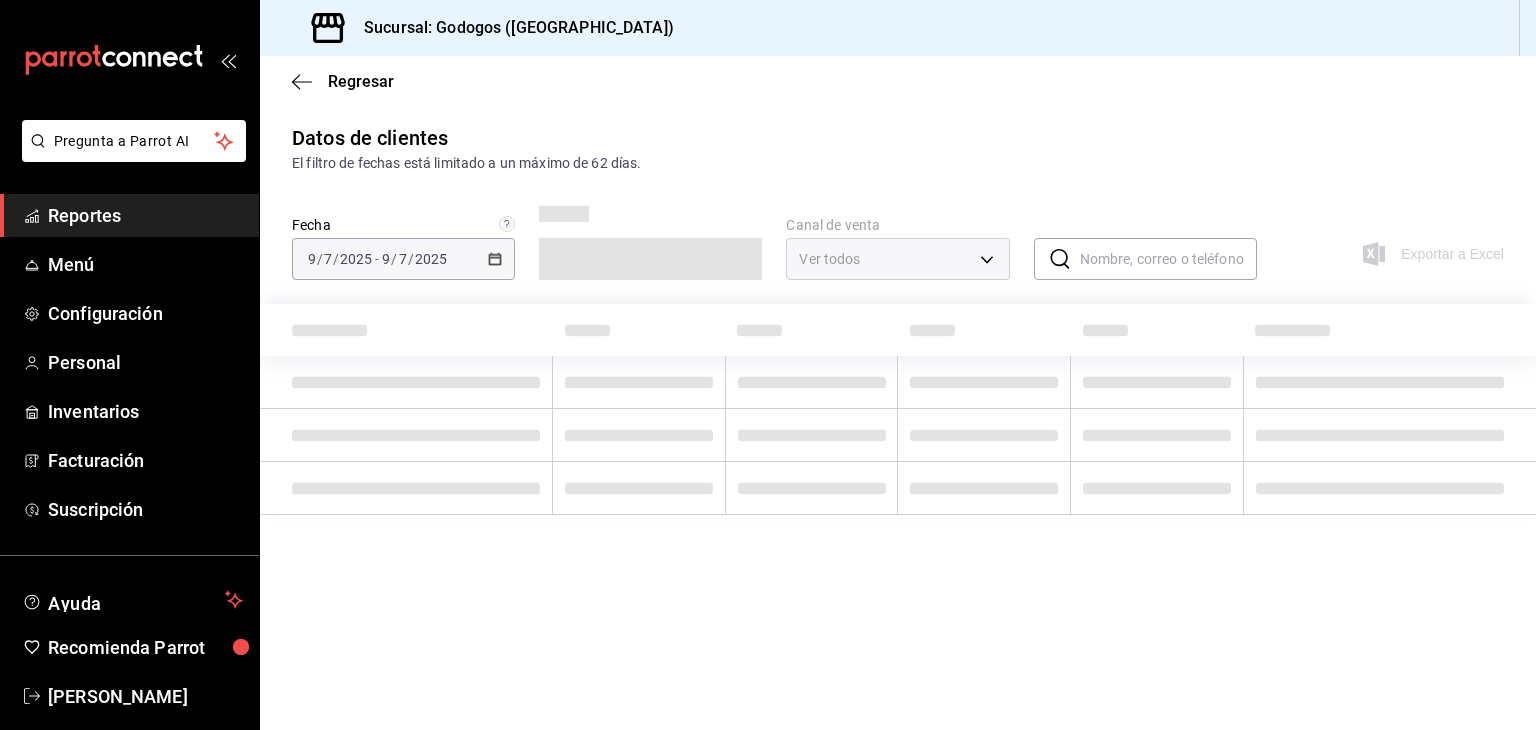 type on "PARROT,DIDI_FOOD,ONLINE" 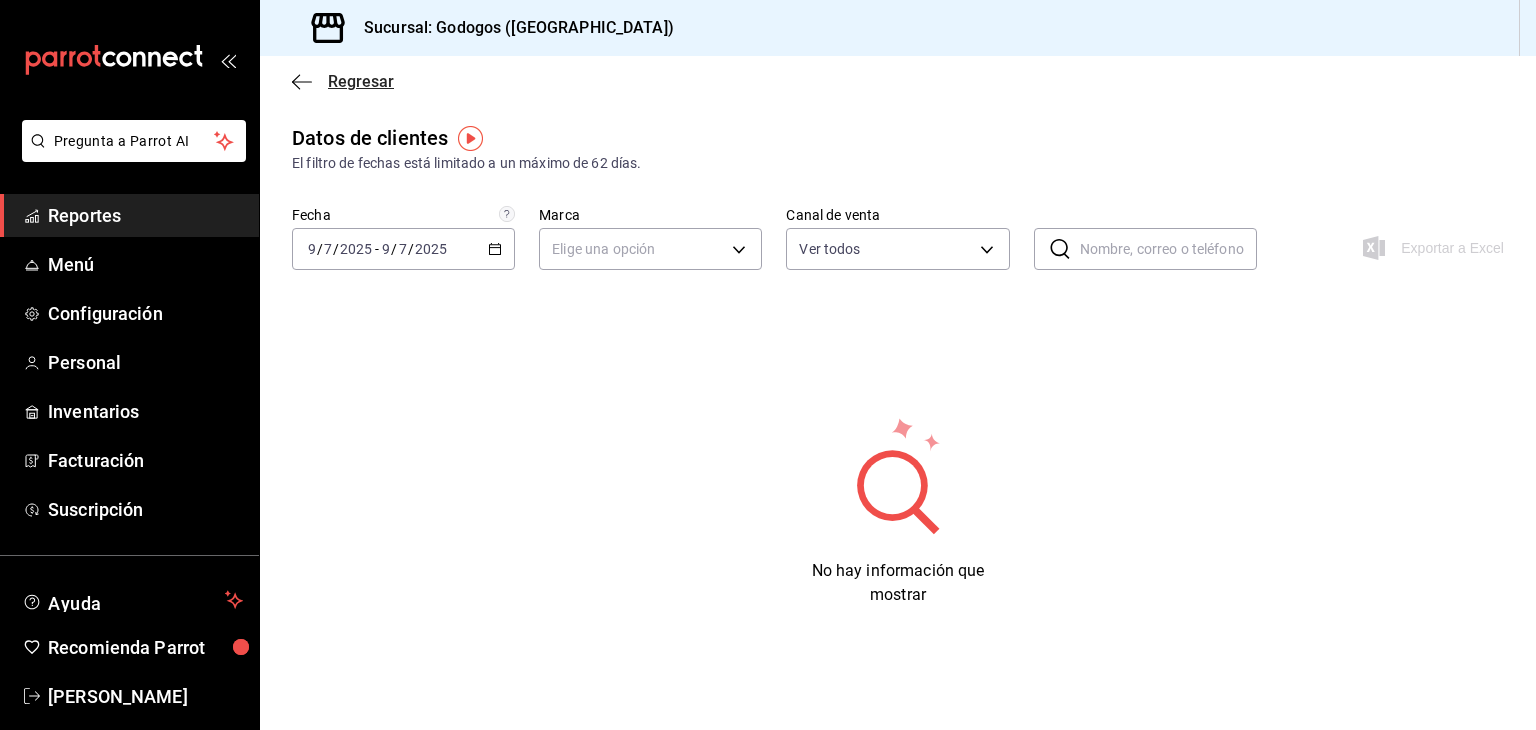 click on "Regresar" at bounding box center [361, 81] 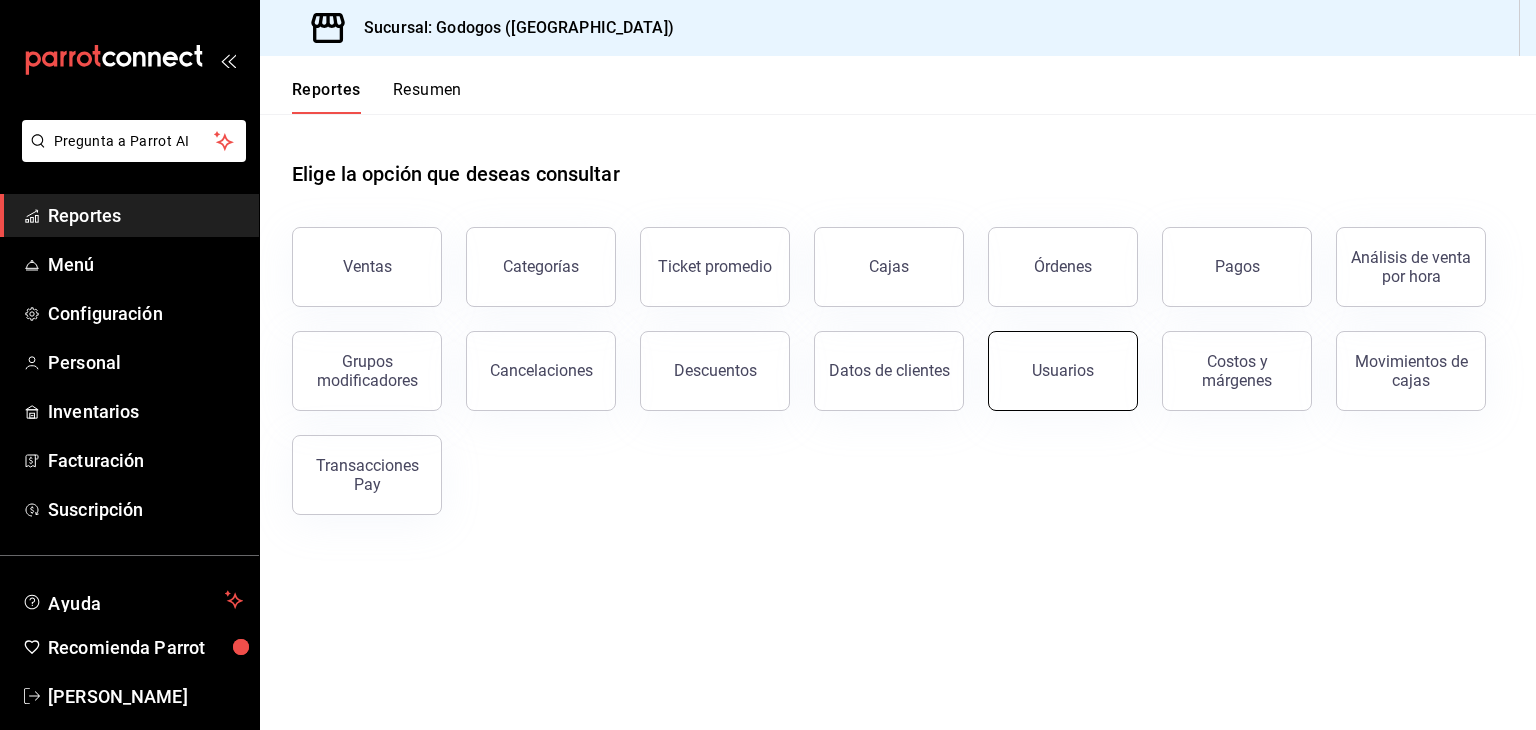 click on "Usuarios" at bounding box center (1063, 371) 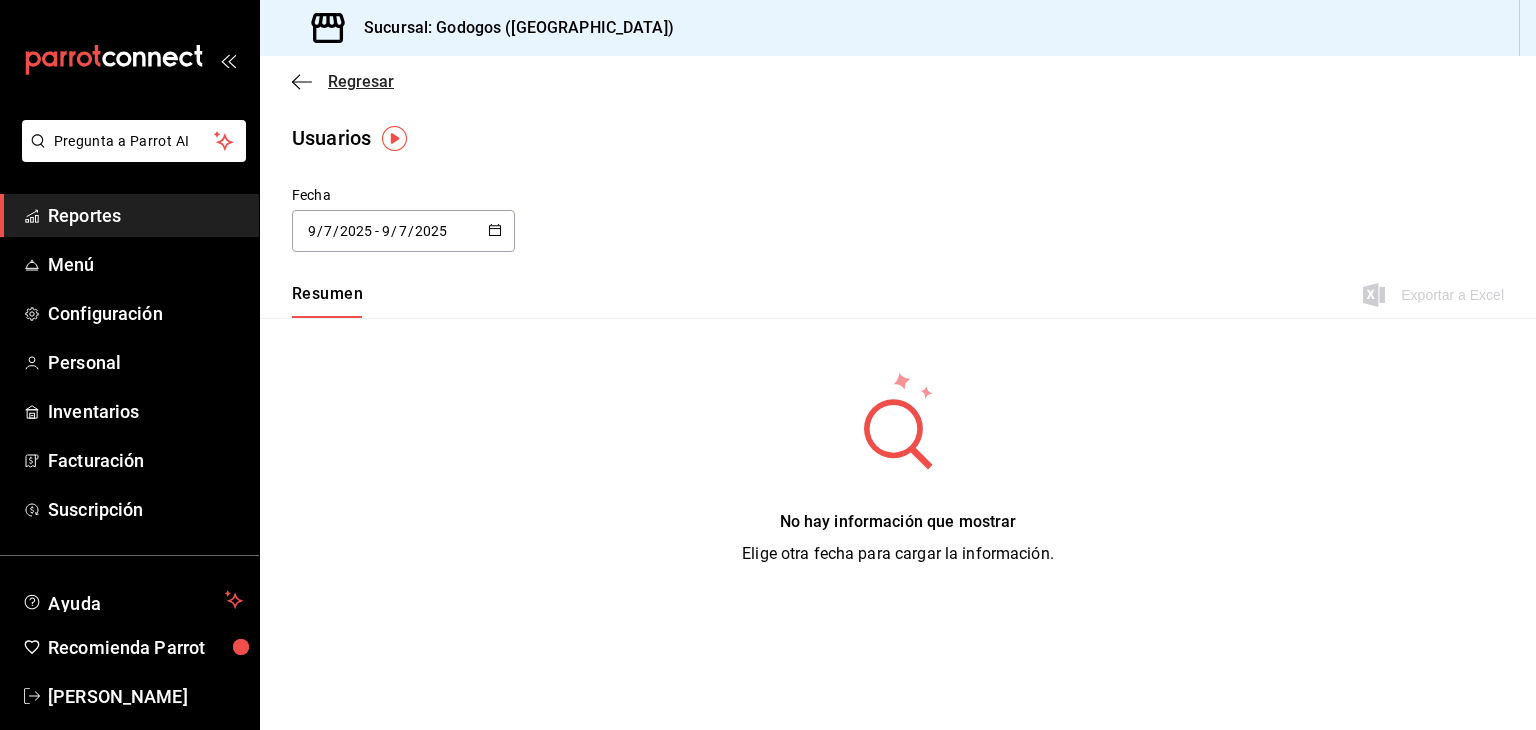 click on "Regresar" at bounding box center (361, 81) 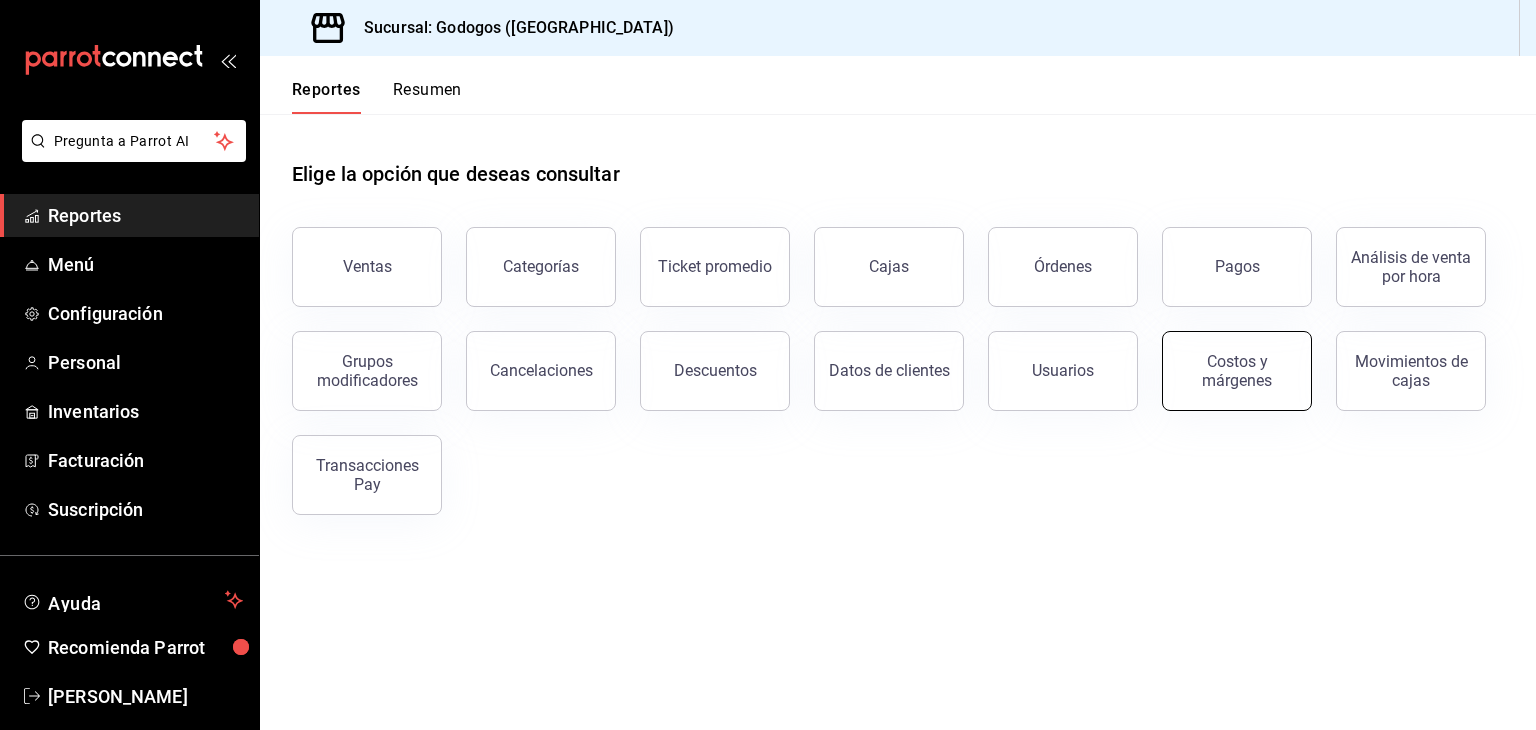 click on "Costos y márgenes" at bounding box center [1237, 371] 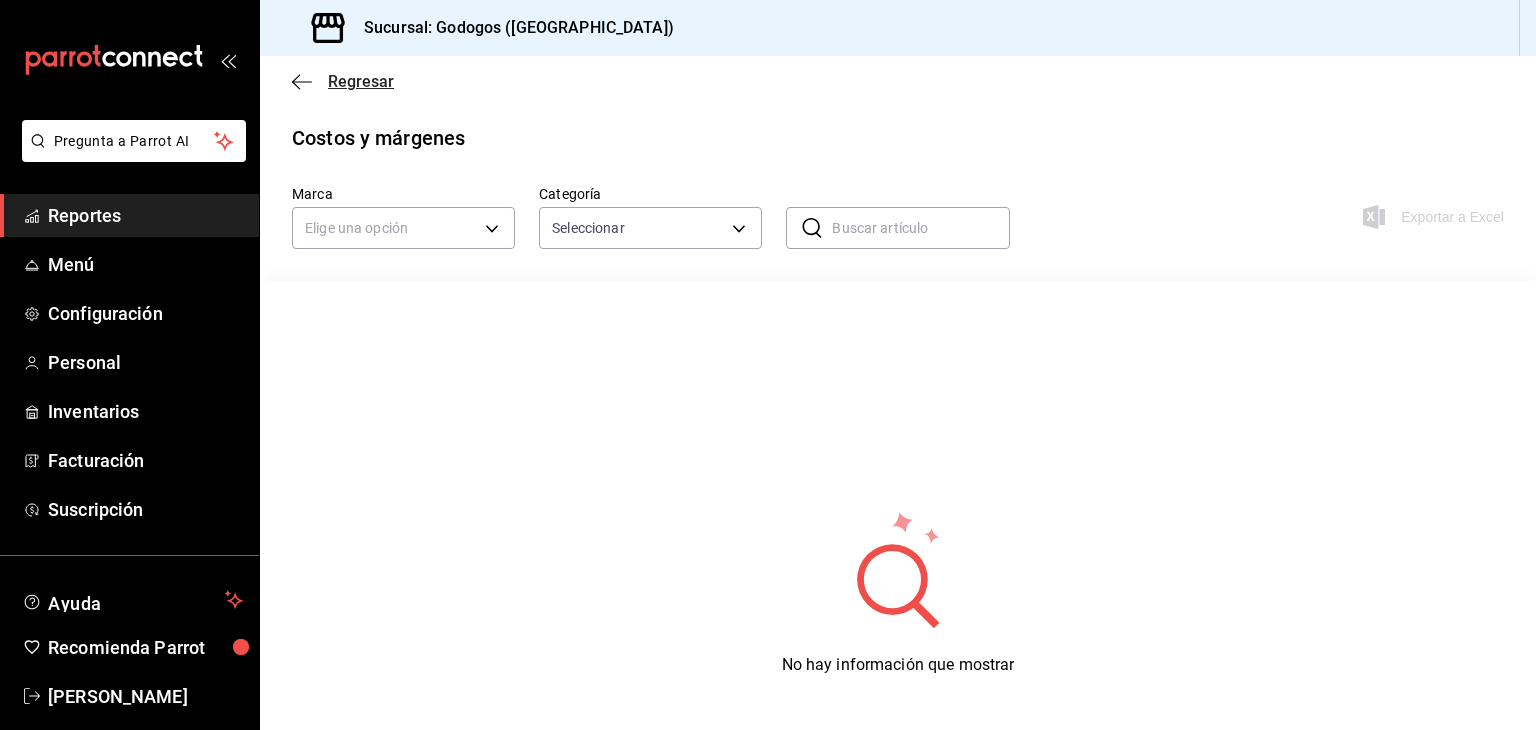 click on "Regresar" at bounding box center (361, 81) 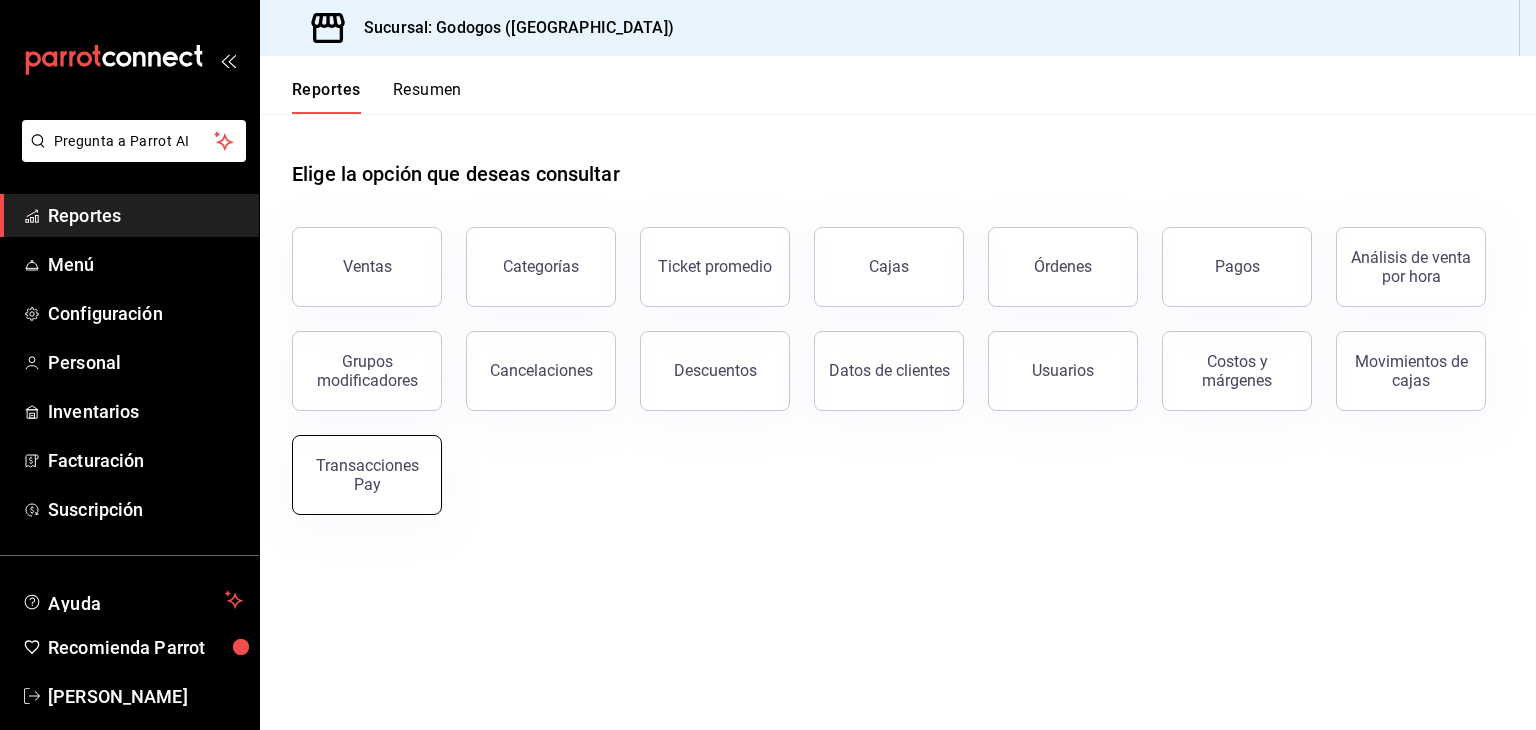 click on "Transacciones Pay" at bounding box center (367, 475) 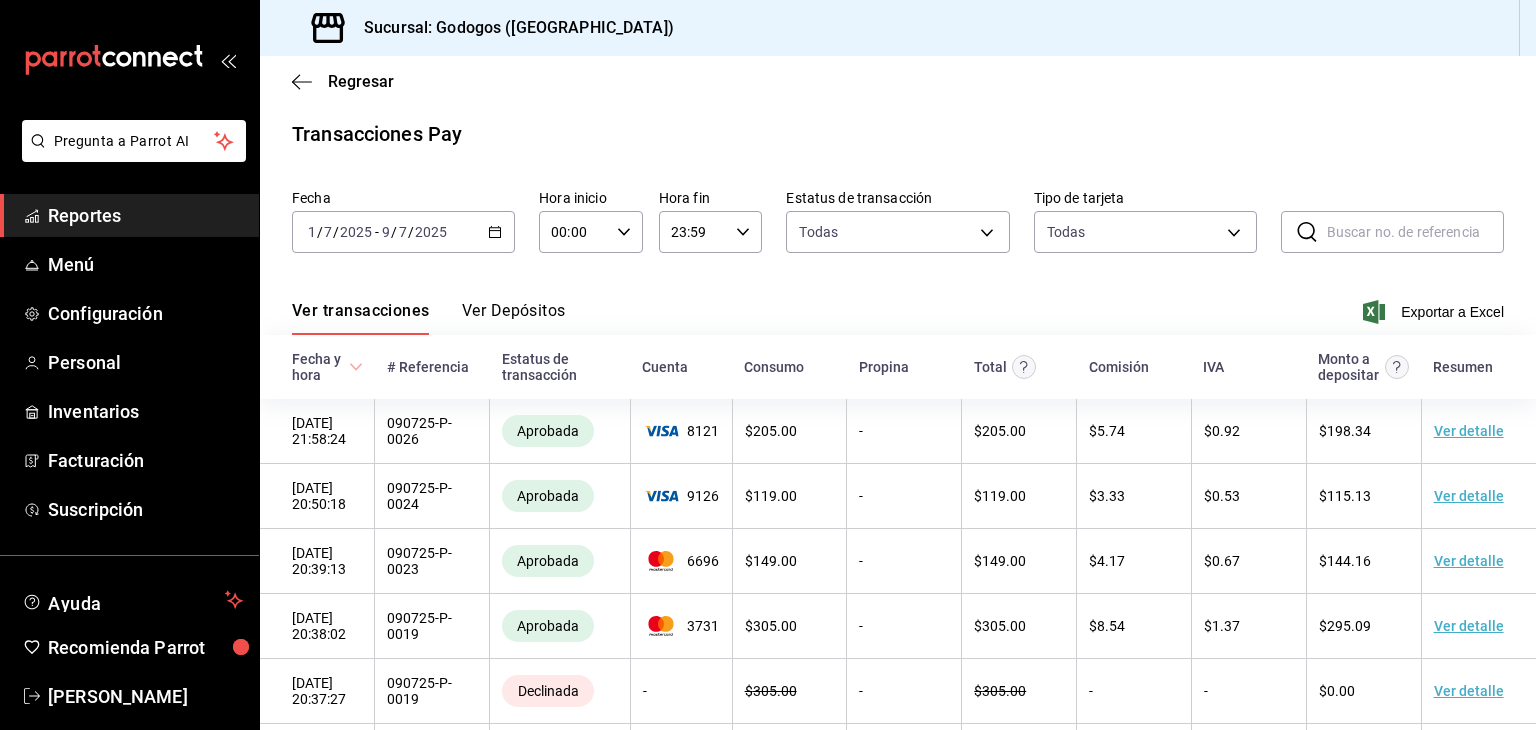scroll, scrollTop: 0, scrollLeft: 0, axis: both 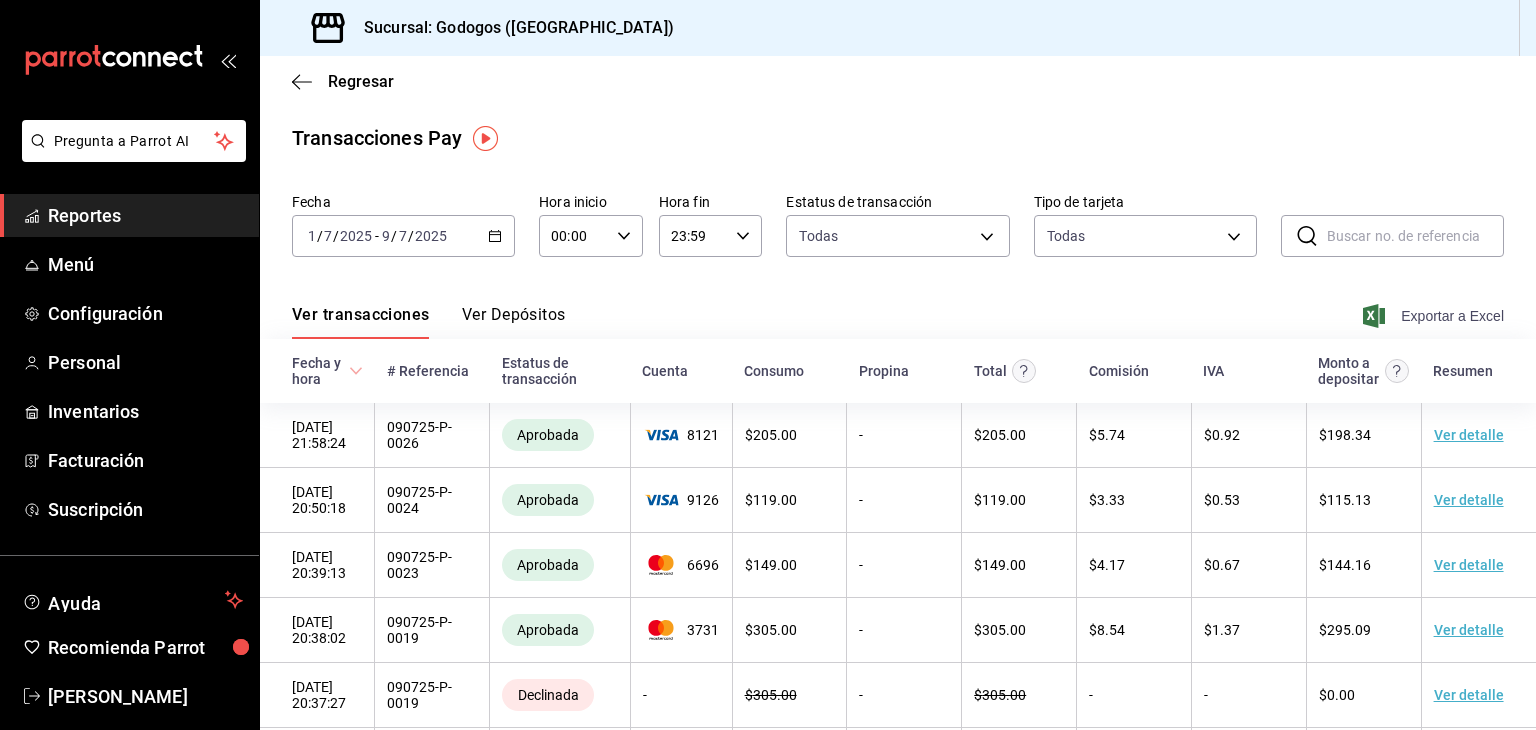 click on "Exportar a Excel" at bounding box center (1435, 316) 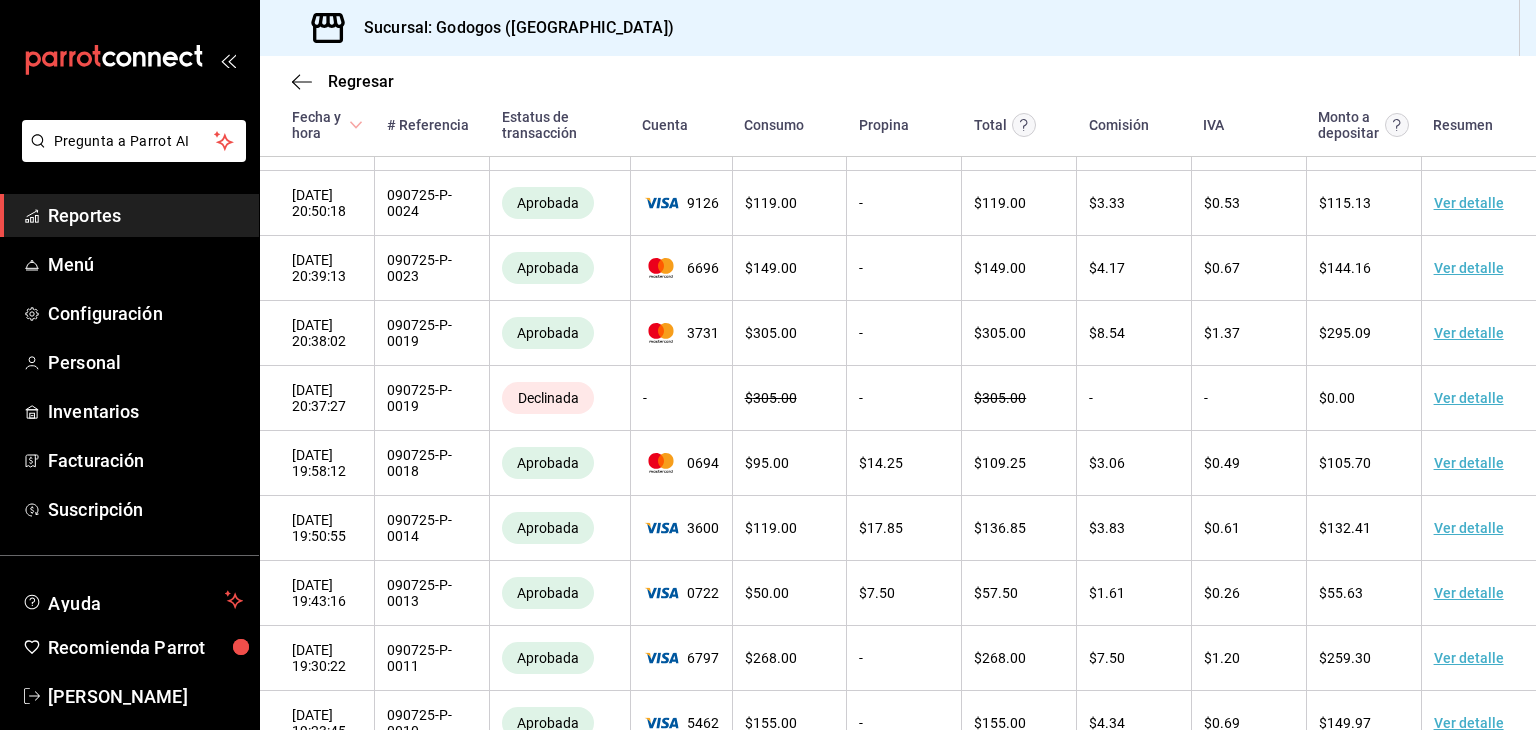 scroll, scrollTop: 0, scrollLeft: 0, axis: both 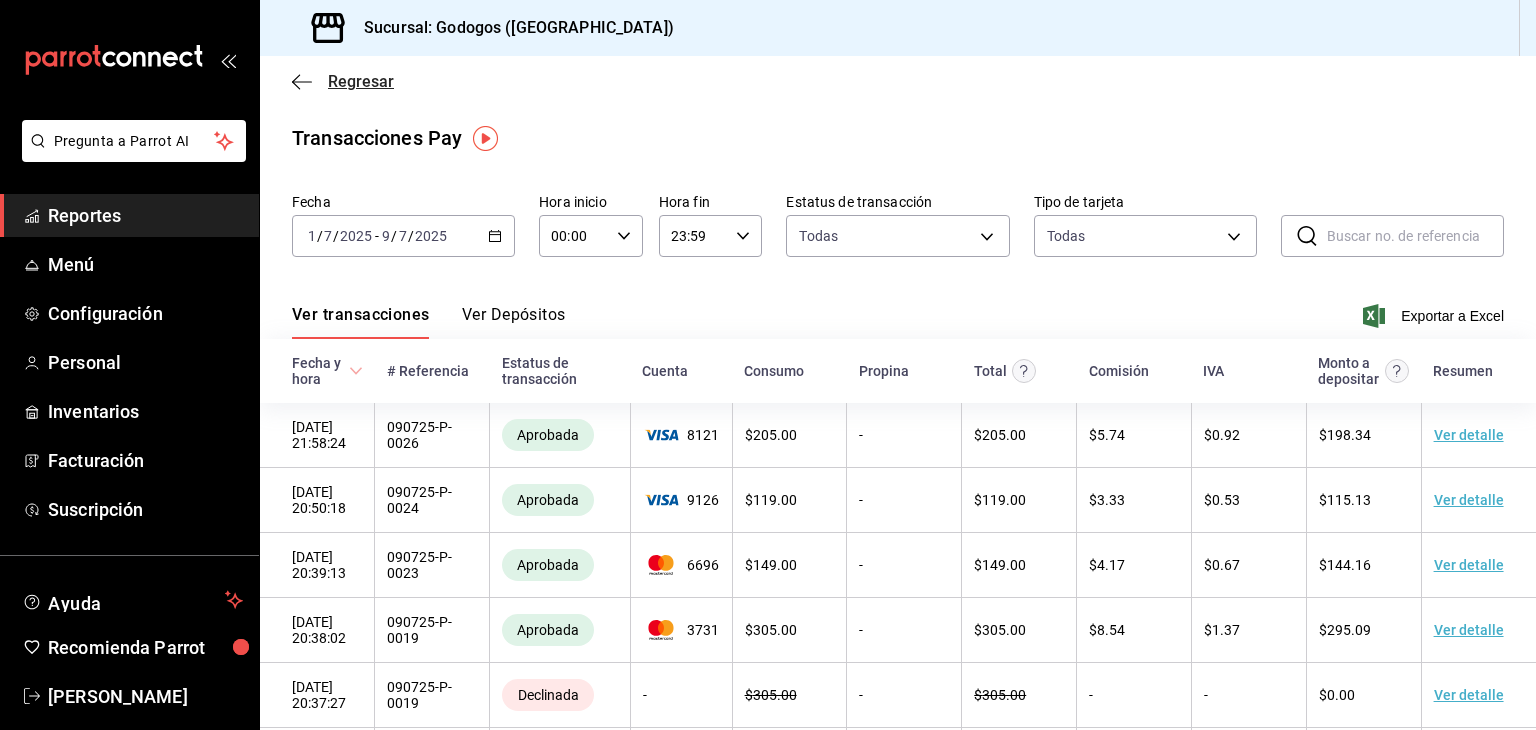 click on "Regresar" at bounding box center (361, 81) 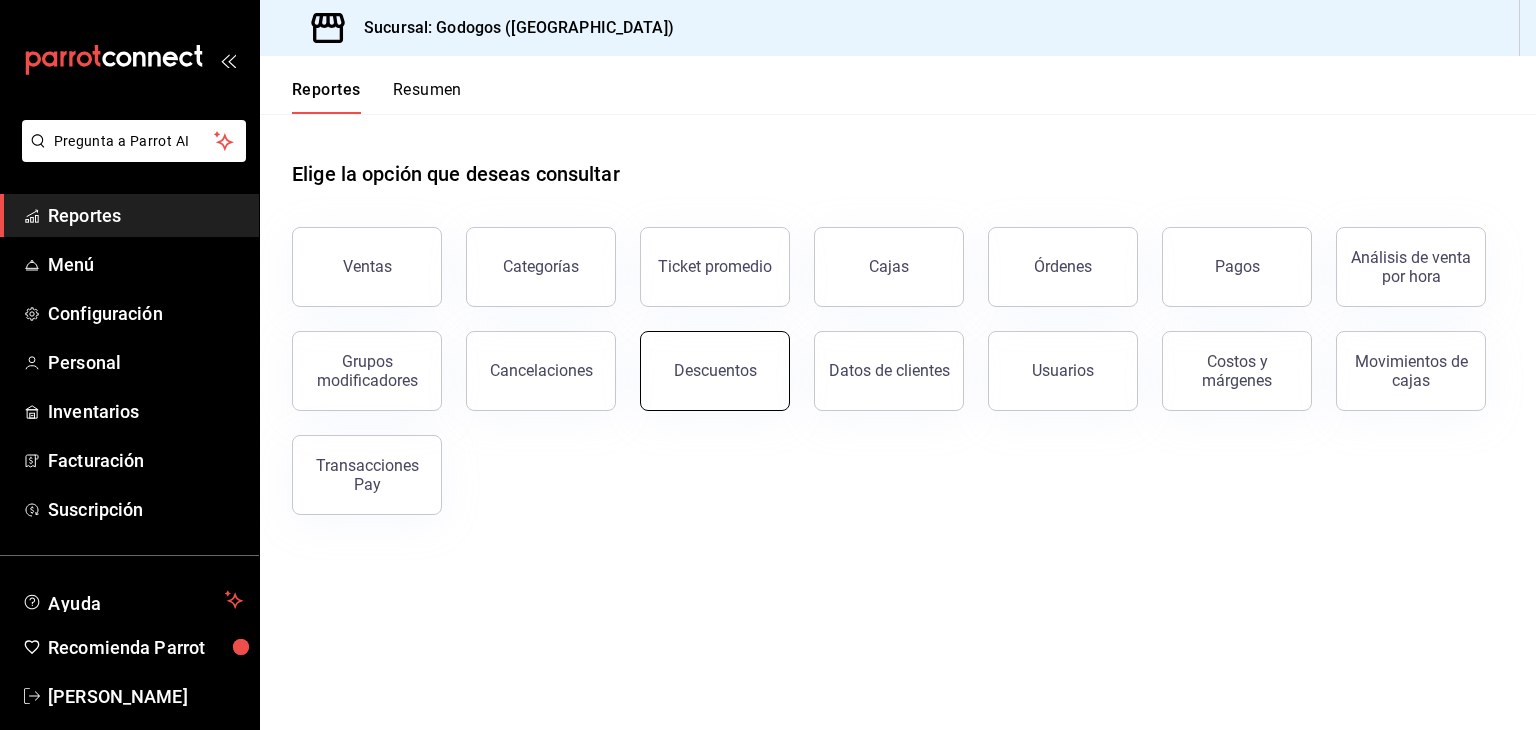 click on "Descuentos" at bounding box center [715, 371] 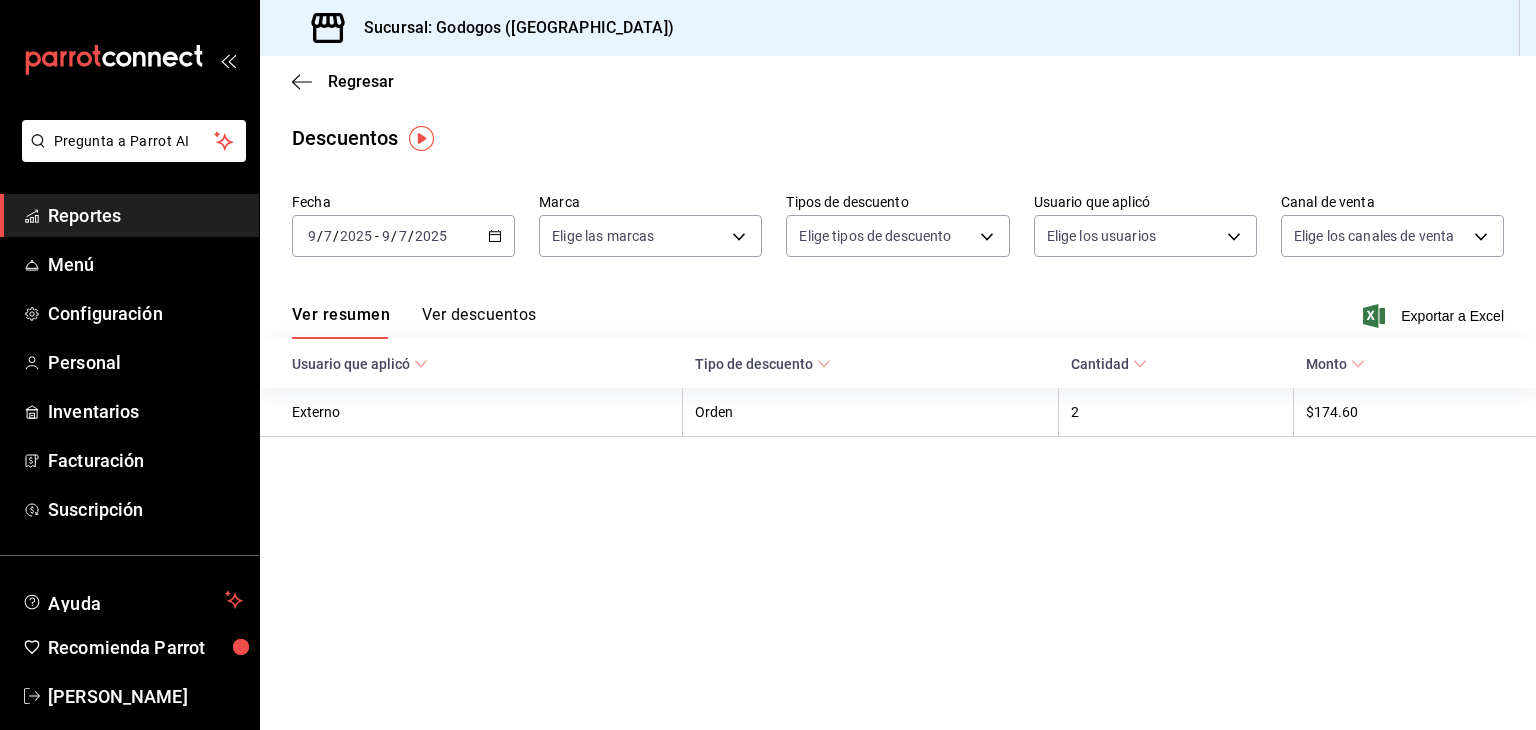 click on "Regresar" at bounding box center (898, 81) 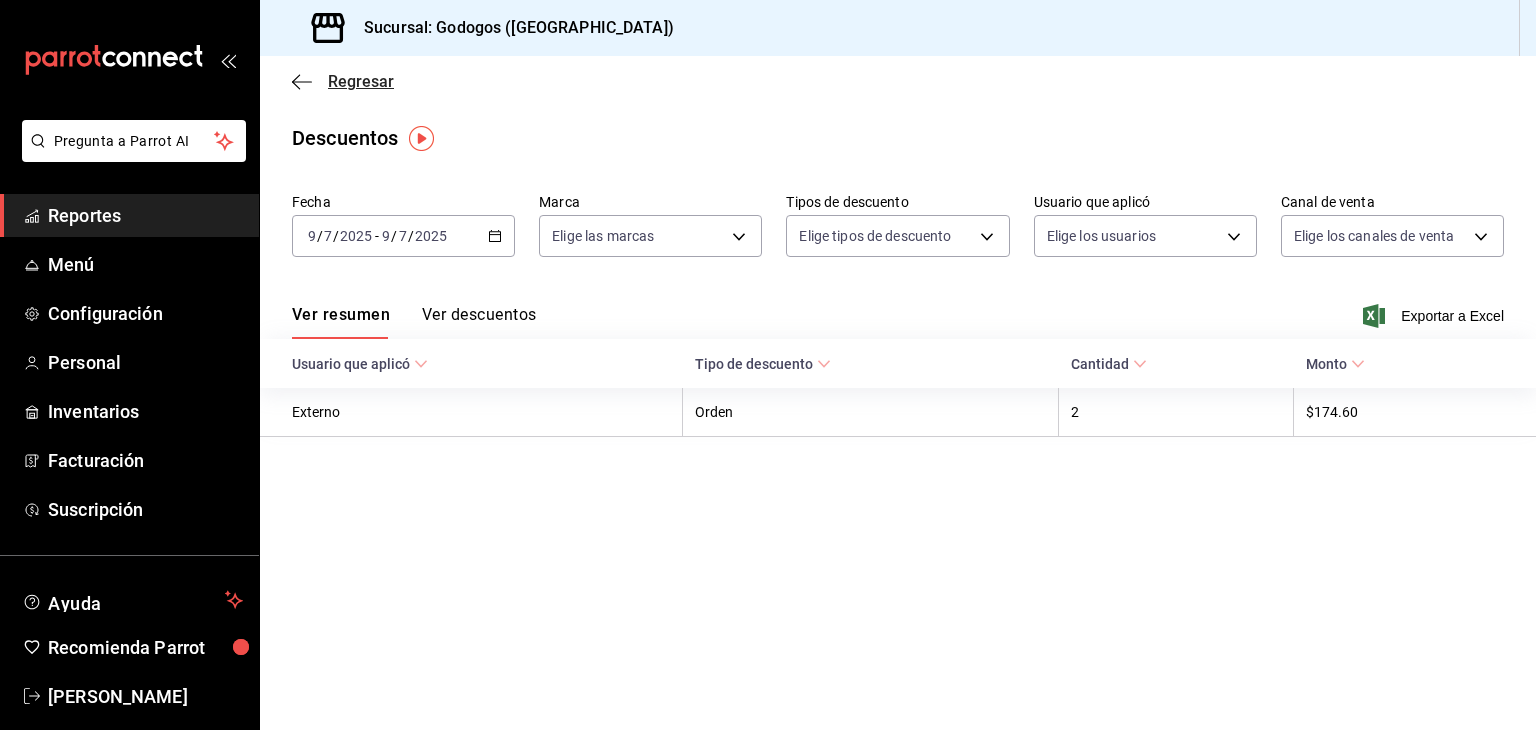 click on "Regresar" at bounding box center (361, 81) 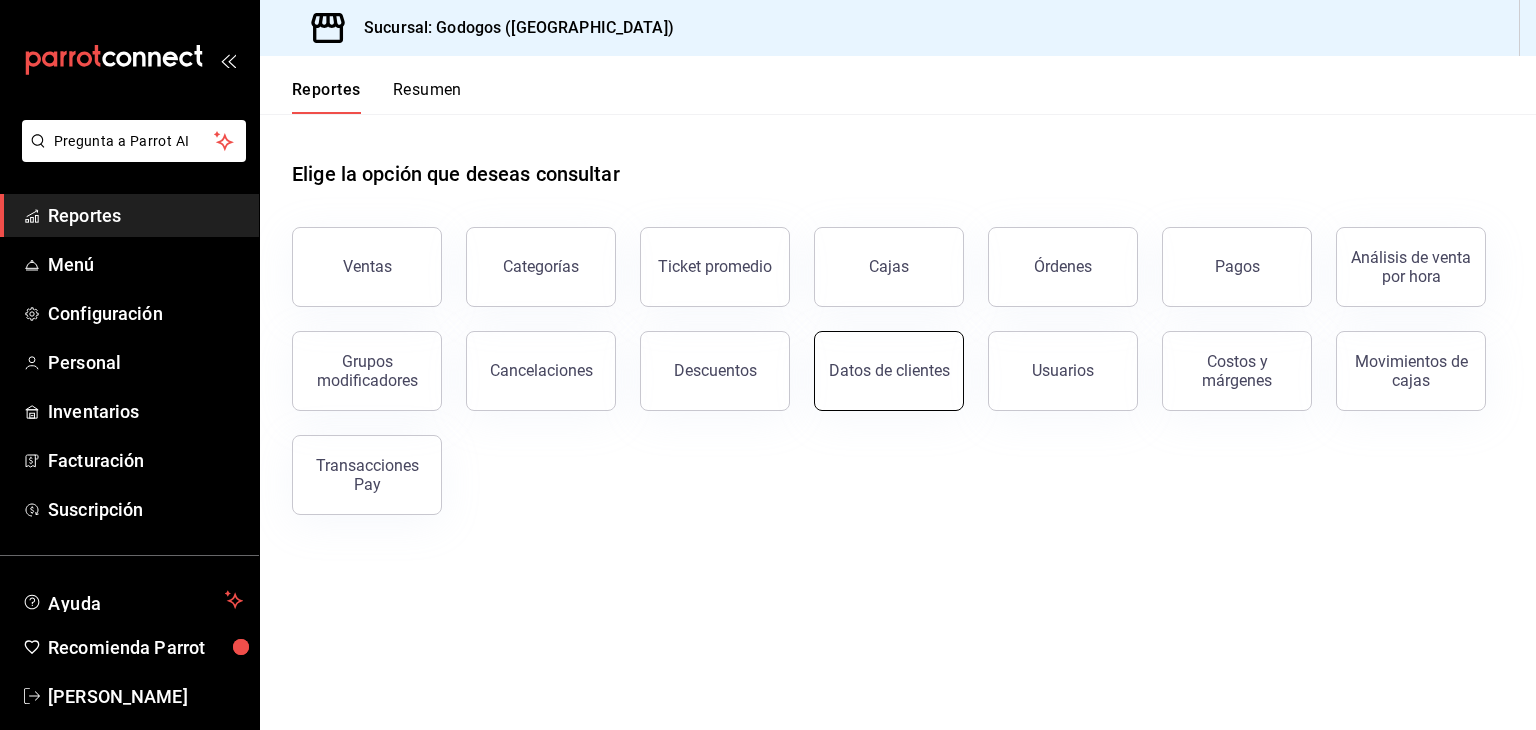 click on "Datos de clientes" at bounding box center [889, 370] 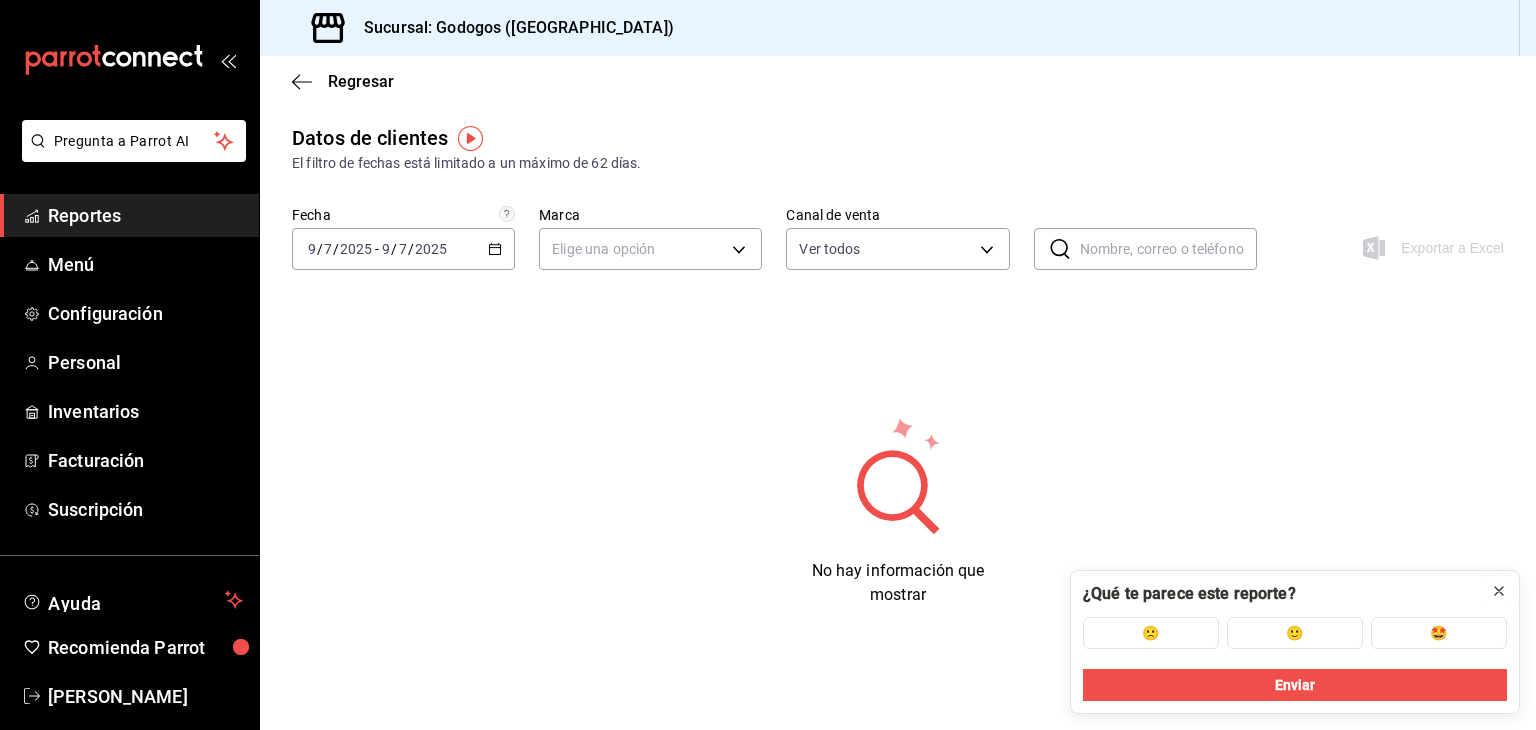 click 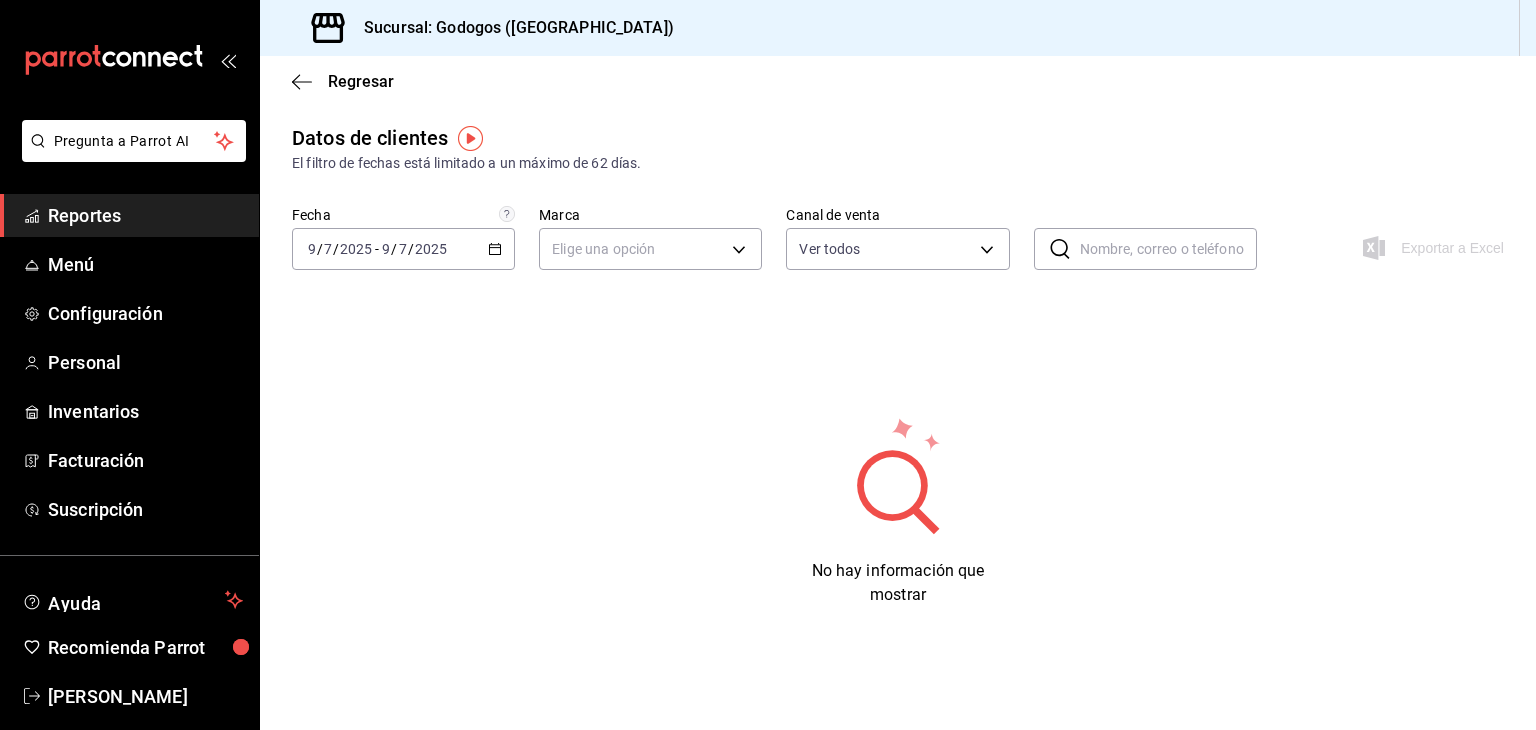 click 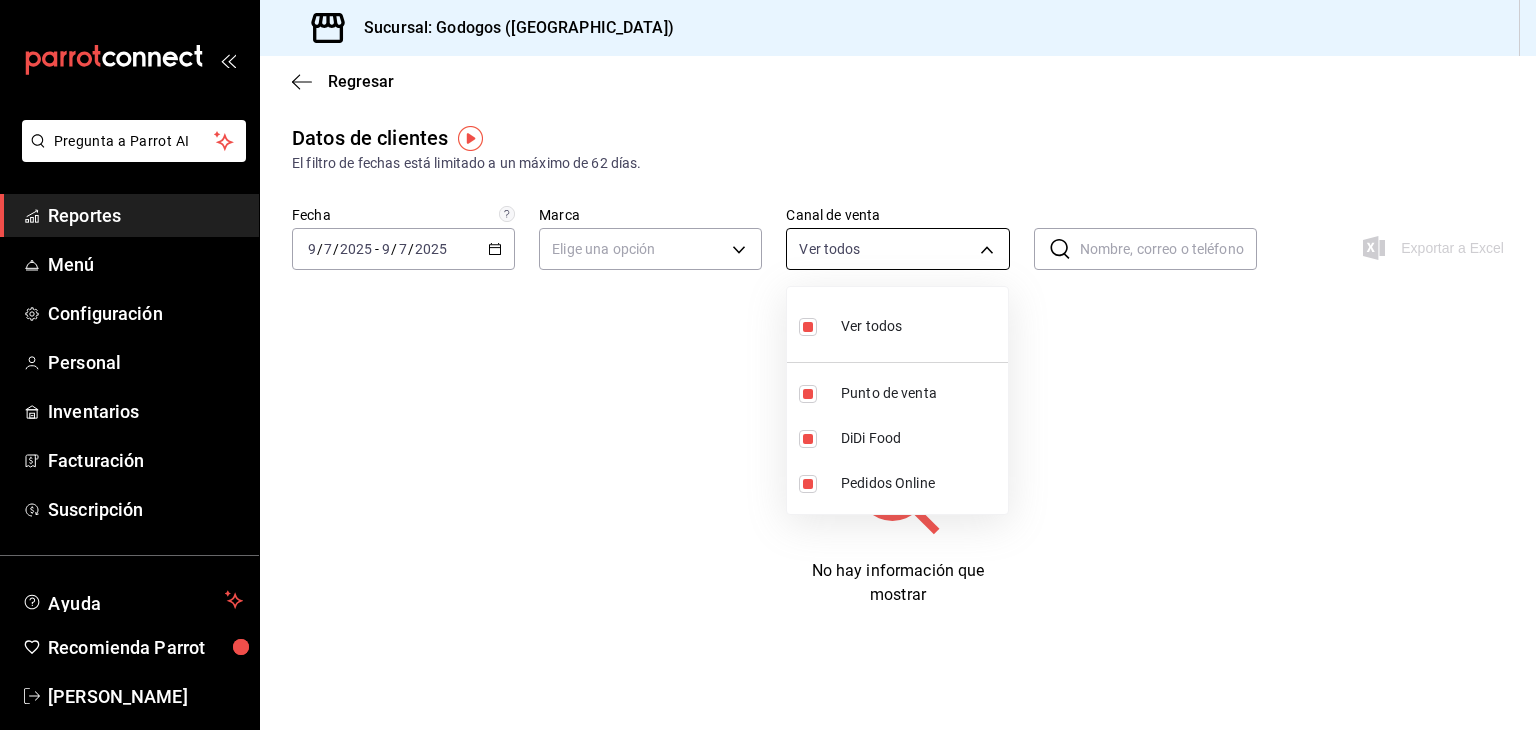 click on "Pregunta a Parrot AI Reportes   Menú   Configuración   Personal   Inventarios   Facturación   Suscripción   Ayuda Recomienda Parrot   Carlos Alberto Hernandez   Sugerir nueva función   Sucursal: Godogos (Monterrey) Regresar Datos de clientes El filtro de fechas está limitado a un máximo de 62 días.   Fecha 2025-07-09 9 / 7 / 2025 - 2025-07-09 9 / 7 / 2025 Marca Elige una opción Canal de venta Ver todos PARROT,DIDI_FOOD,ONLINE ​ ​ Exportar a Excel No hay información que mostrar GANA 1 MES GRATIS EN TU SUSCRIPCIÓN AQUÍ ¿Recuerdas cómo empezó tu restaurante?
Hoy puedes ayudar a un colega a tener el mismo cambio que tú viviste.
Recomienda Parrot directamente desde tu Portal Administrador.
Es fácil y rápido.
🎁 Por cada restaurante que se una, ganas 1 mes gratis. Ver video tutorial Ir a video Pregunta a Parrot AI Reportes   Menú   Configuración   Personal   Inventarios   Facturación   Suscripción   Ayuda Recomienda Parrot   Carlos Alberto Hernandez   Sugerir nueva función" at bounding box center (768, 365) 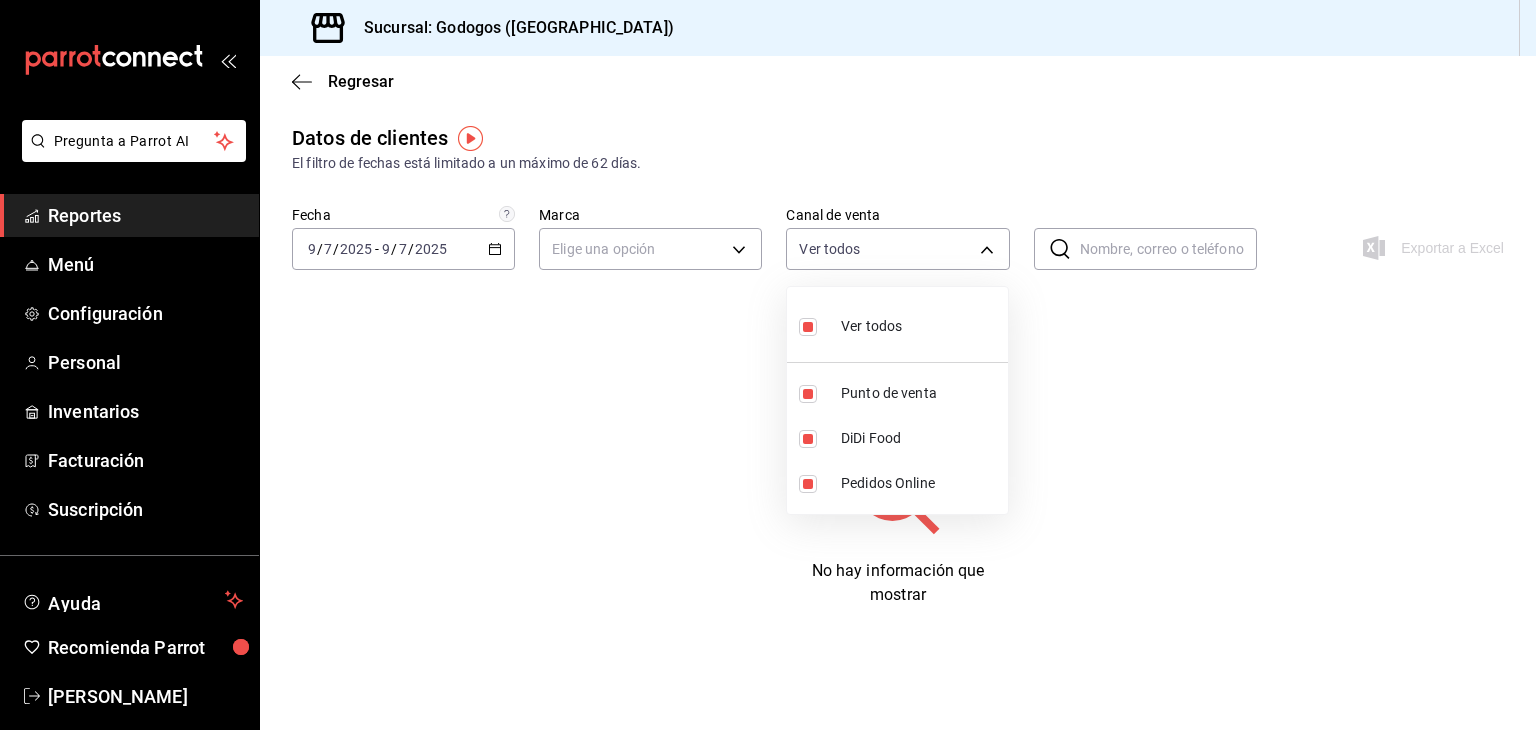 click on "Ver todos" at bounding box center [897, 324] 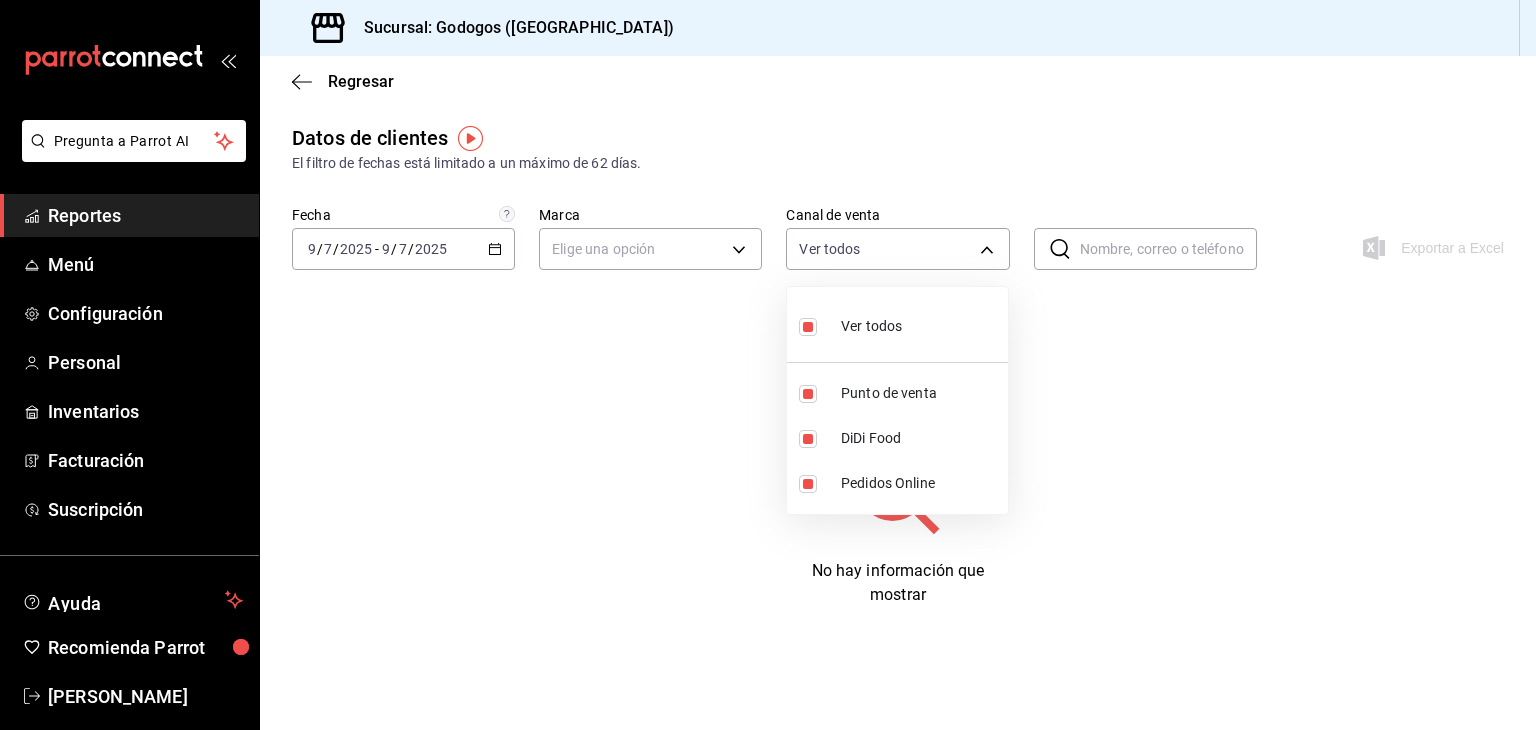 click at bounding box center (768, 365) 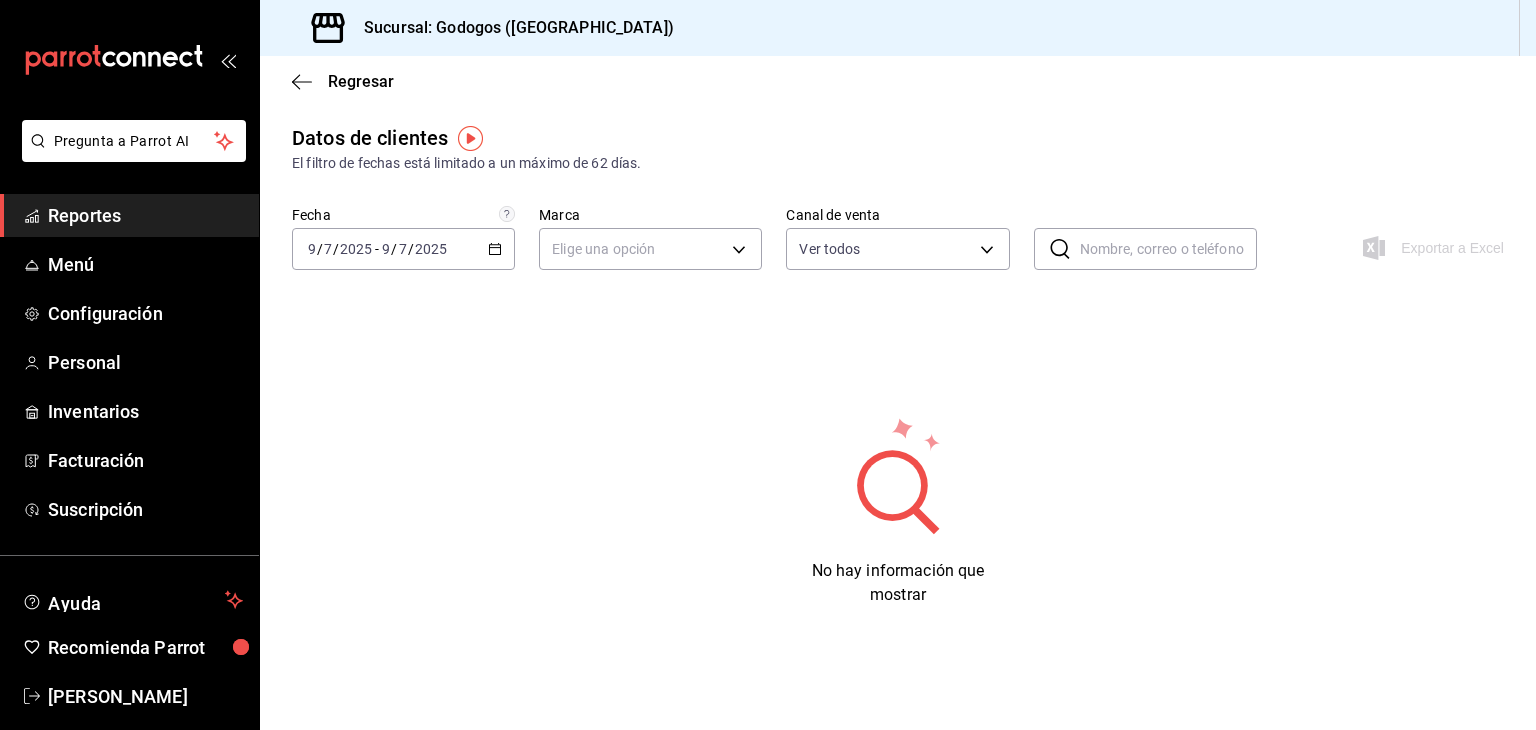 click on "Datos de clientes El filtro de fechas está limitado a un máximo de 62 días.   Fecha 2025-07-09 9 / 7 / 2025 - 2025-07-09 9 / 7 / 2025 Marca Elige una opción Canal de venta Ver todos PARROT,DIDI_FOOD,ONLINE ​ ​ Exportar a Excel No hay información que mostrar" at bounding box center [898, 365] 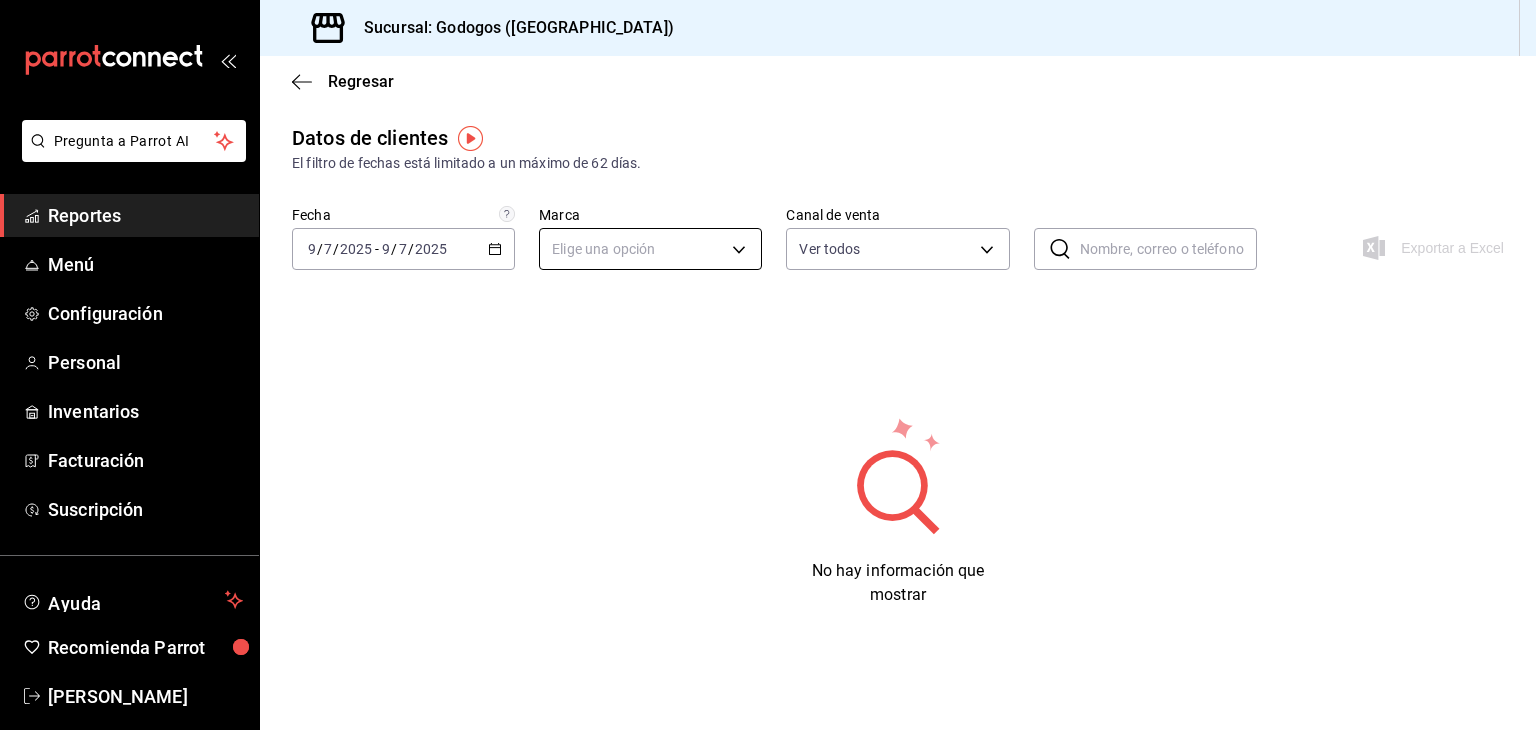 click on "Pregunta a Parrot AI Reportes   Menú   Configuración   Personal   Inventarios   Facturación   Suscripción   Ayuda Recomienda Parrot   Carlos Alberto Hernandez   Sugerir nueva función   Sucursal: Godogos (Monterrey) Regresar Datos de clientes El filtro de fechas está limitado a un máximo de 62 días.   Fecha 2025-07-09 9 / 7 / 2025 - 2025-07-09 9 / 7 / 2025 Marca Elige una opción Canal de venta Ver todos PARROT,DIDI_FOOD,ONLINE ​ ​ Exportar a Excel No hay información que mostrar GANA 1 MES GRATIS EN TU SUSCRIPCIÓN AQUÍ ¿Recuerdas cómo empezó tu restaurante?
Hoy puedes ayudar a un colega a tener el mismo cambio que tú viviste.
Recomienda Parrot directamente desde tu Portal Administrador.
Es fácil y rápido.
🎁 Por cada restaurante que se una, ganas 1 mes gratis. Ver video tutorial Ir a video Pregunta a Parrot AI Reportes   Menú   Configuración   Personal   Inventarios   Facturación   Suscripción   Ayuda Recomienda Parrot   Carlos Alberto Hernandez   Sugerir nueva función" at bounding box center [768, 365] 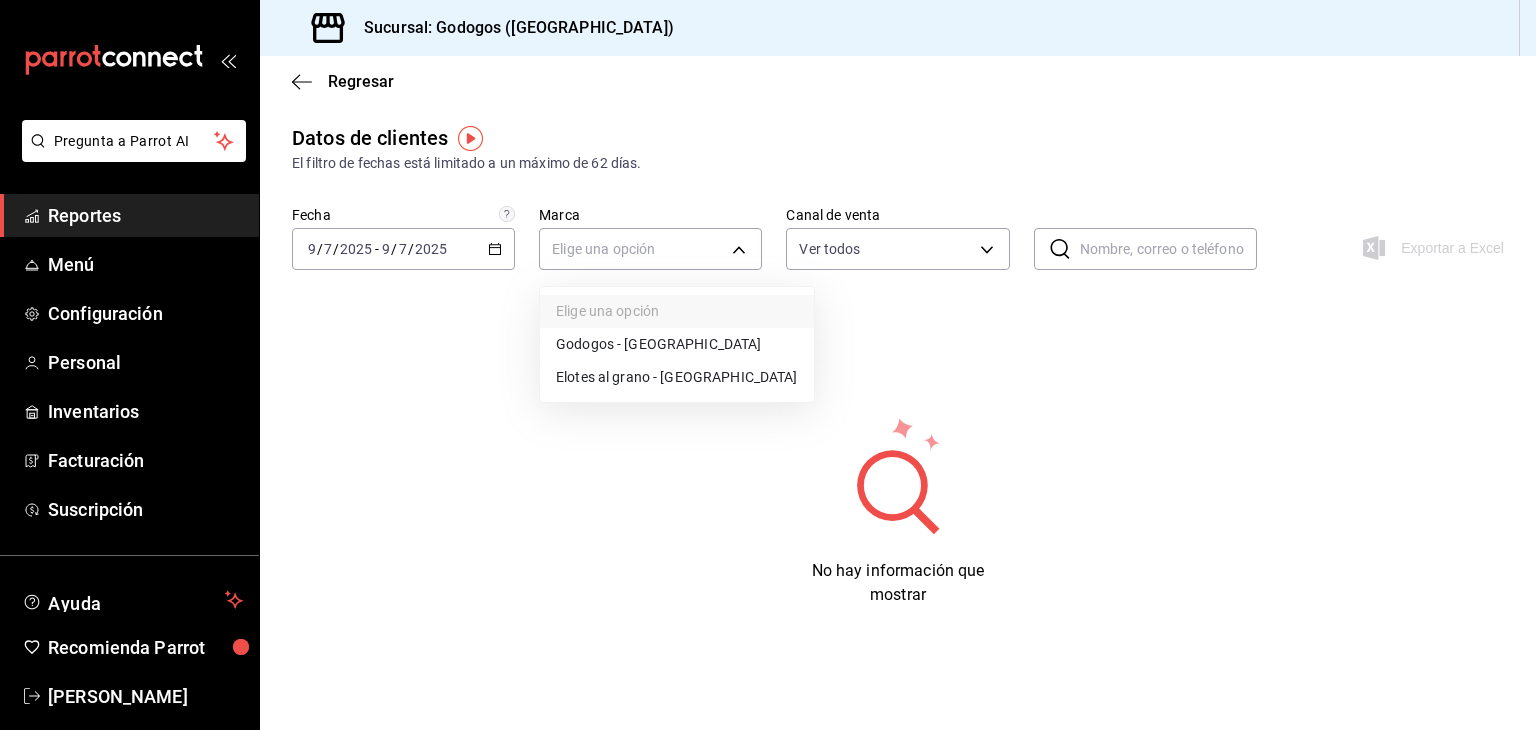click on "Godogos - [GEOGRAPHIC_DATA]" at bounding box center [677, 344] 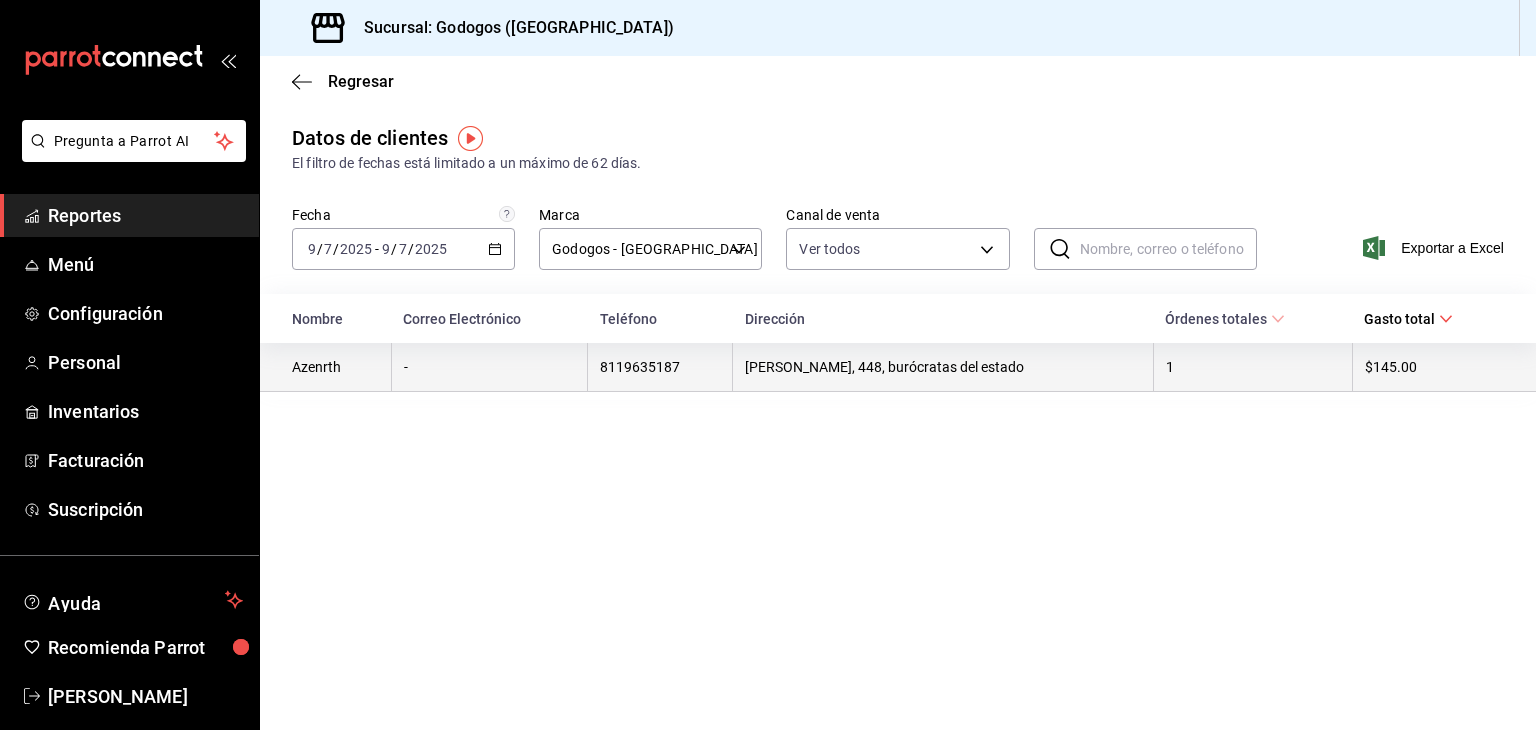 click on "Lic Viviano Villarreal, 448, burócratas del estado" at bounding box center [943, 367] 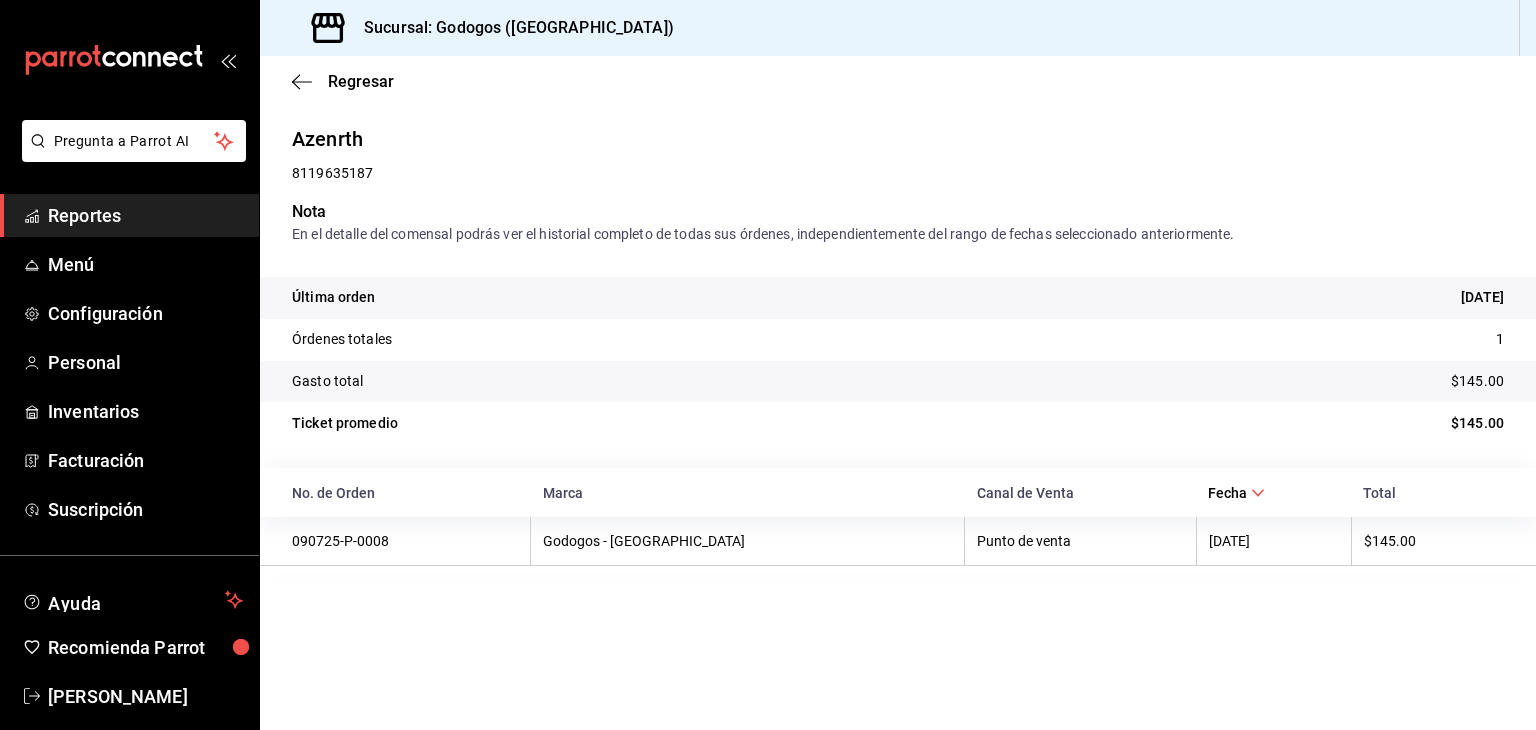 click on "Regresar" at bounding box center [898, 81] 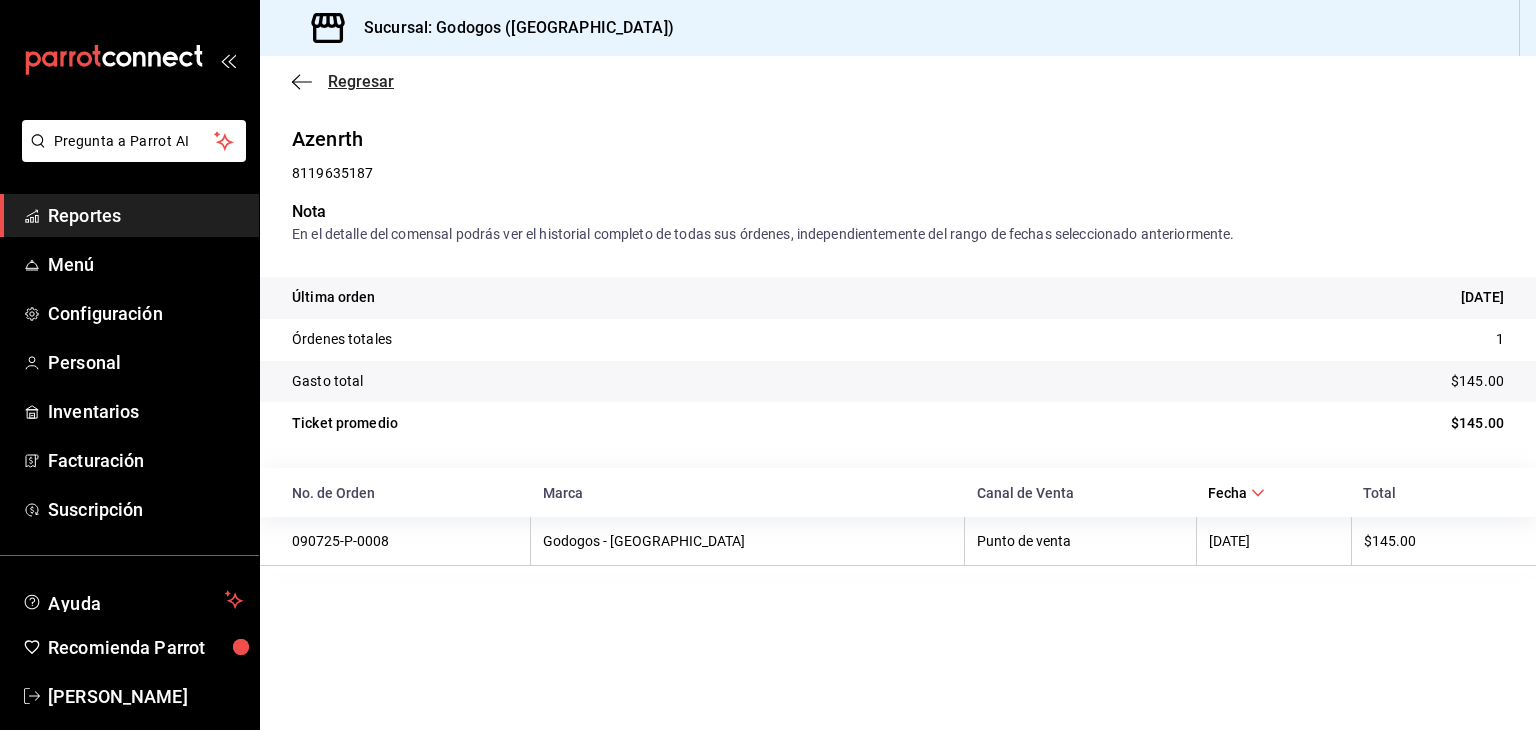 click on "Regresar" at bounding box center (361, 81) 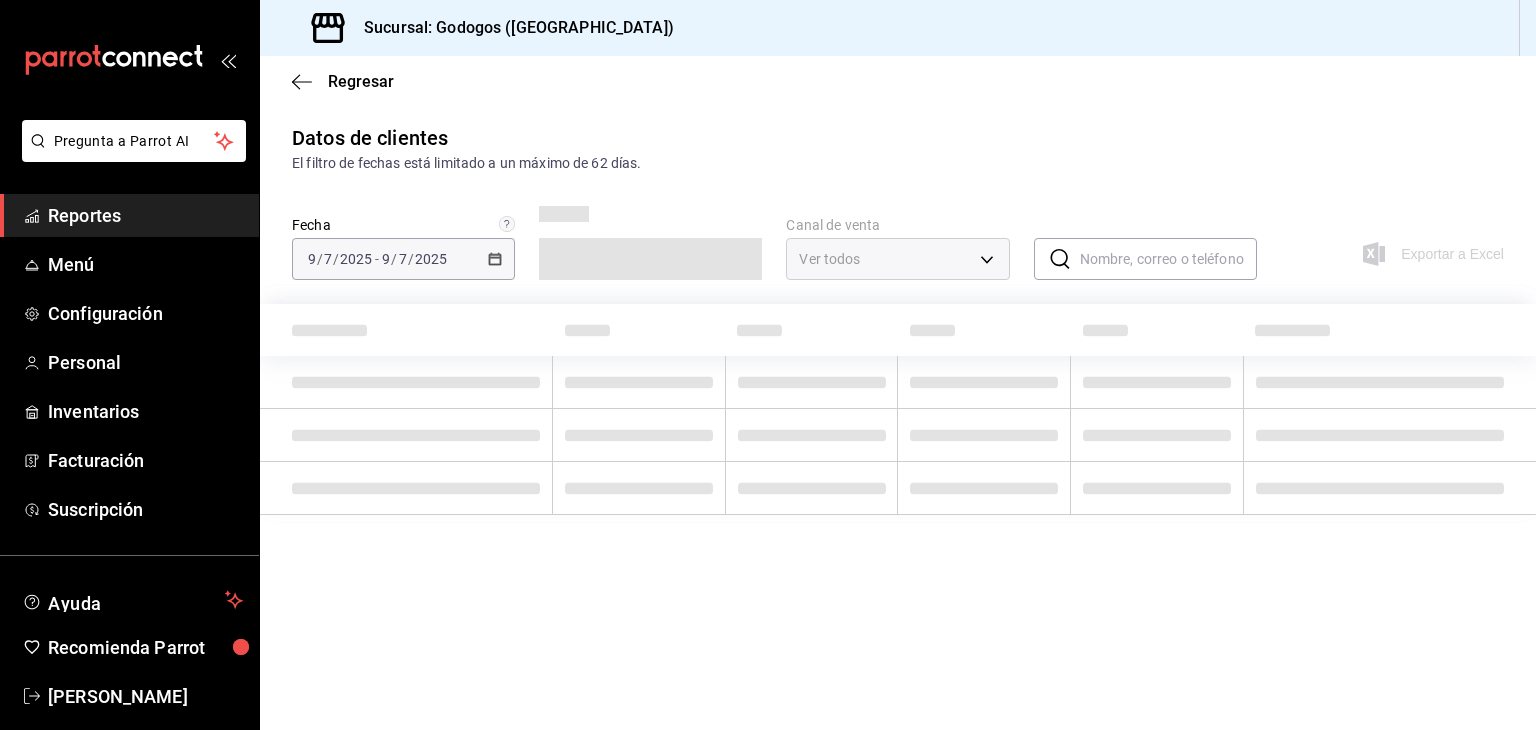 type on "PARROT,DIDI_FOOD,ONLINE" 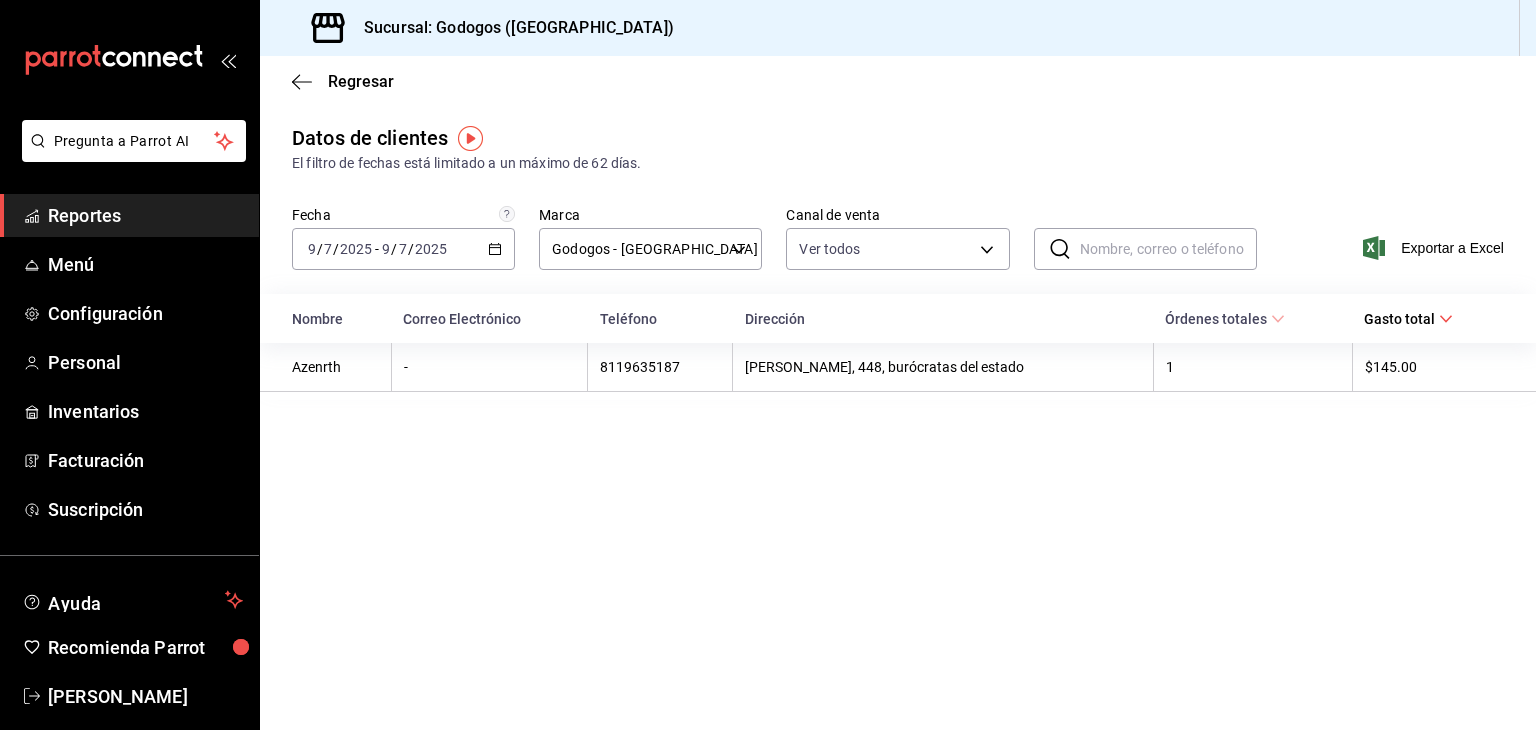 click on "Regresar" at bounding box center [361, 81] 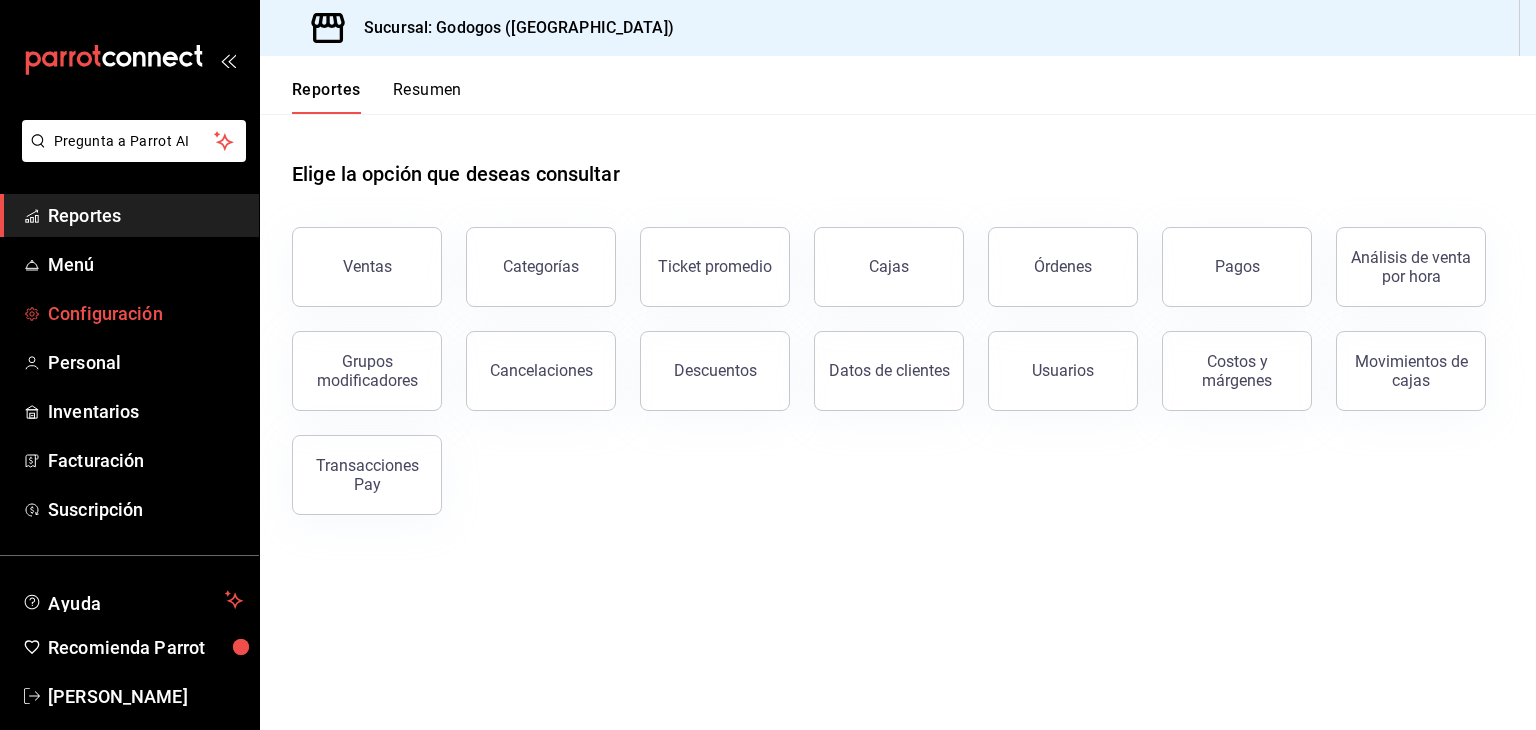 click on "Configuración" at bounding box center (145, 313) 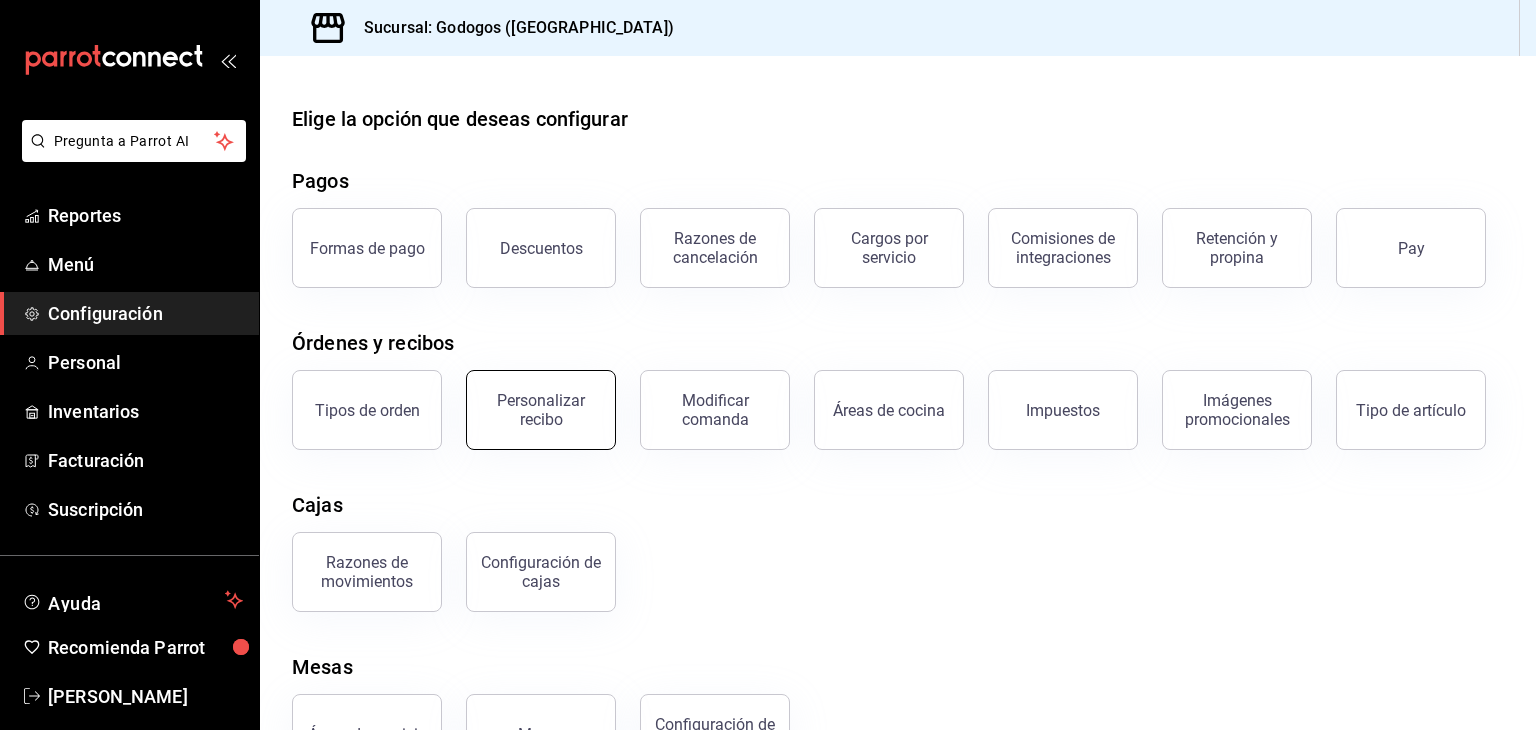 click on "Personalizar recibo" at bounding box center [541, 410] 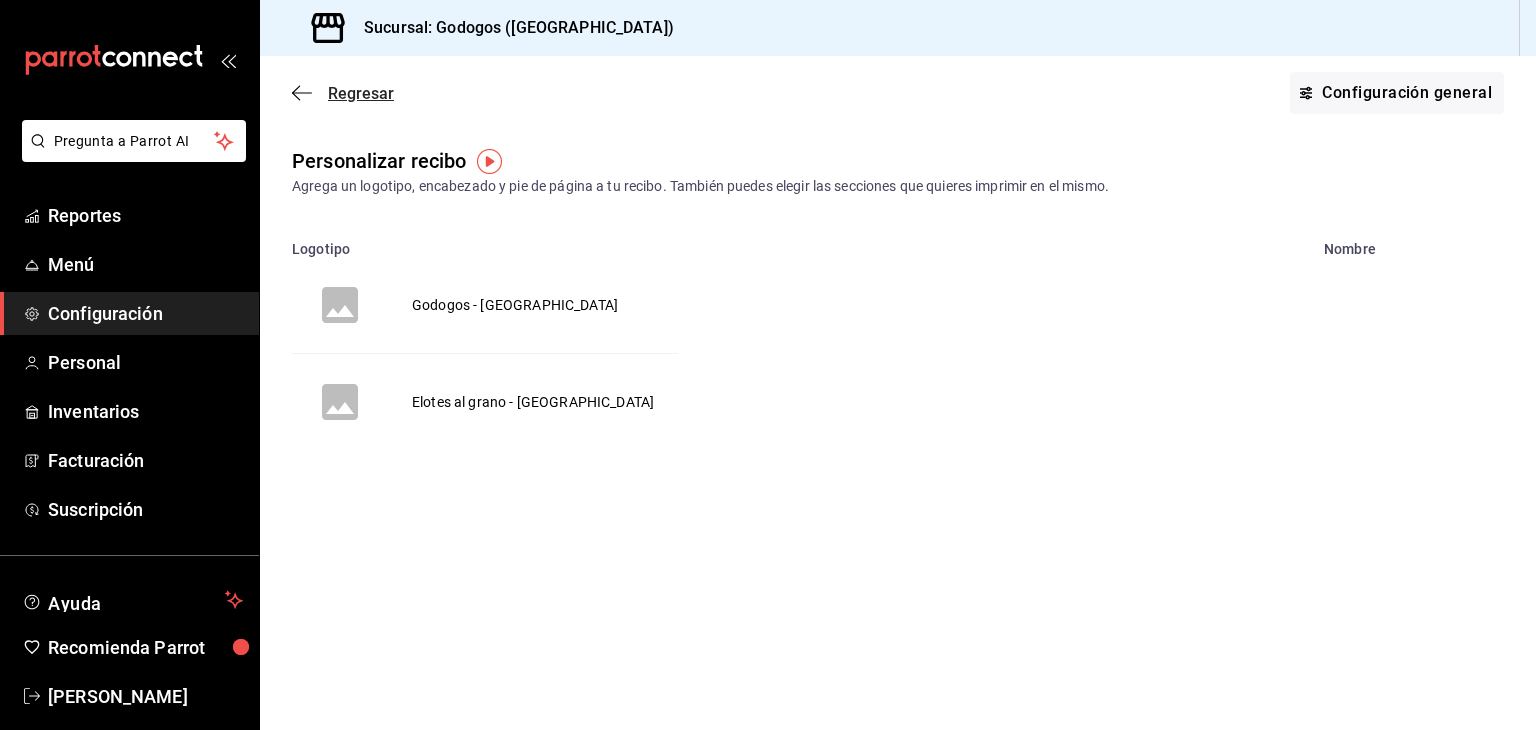 click on "Regresar" at bounding box center [361, 93] 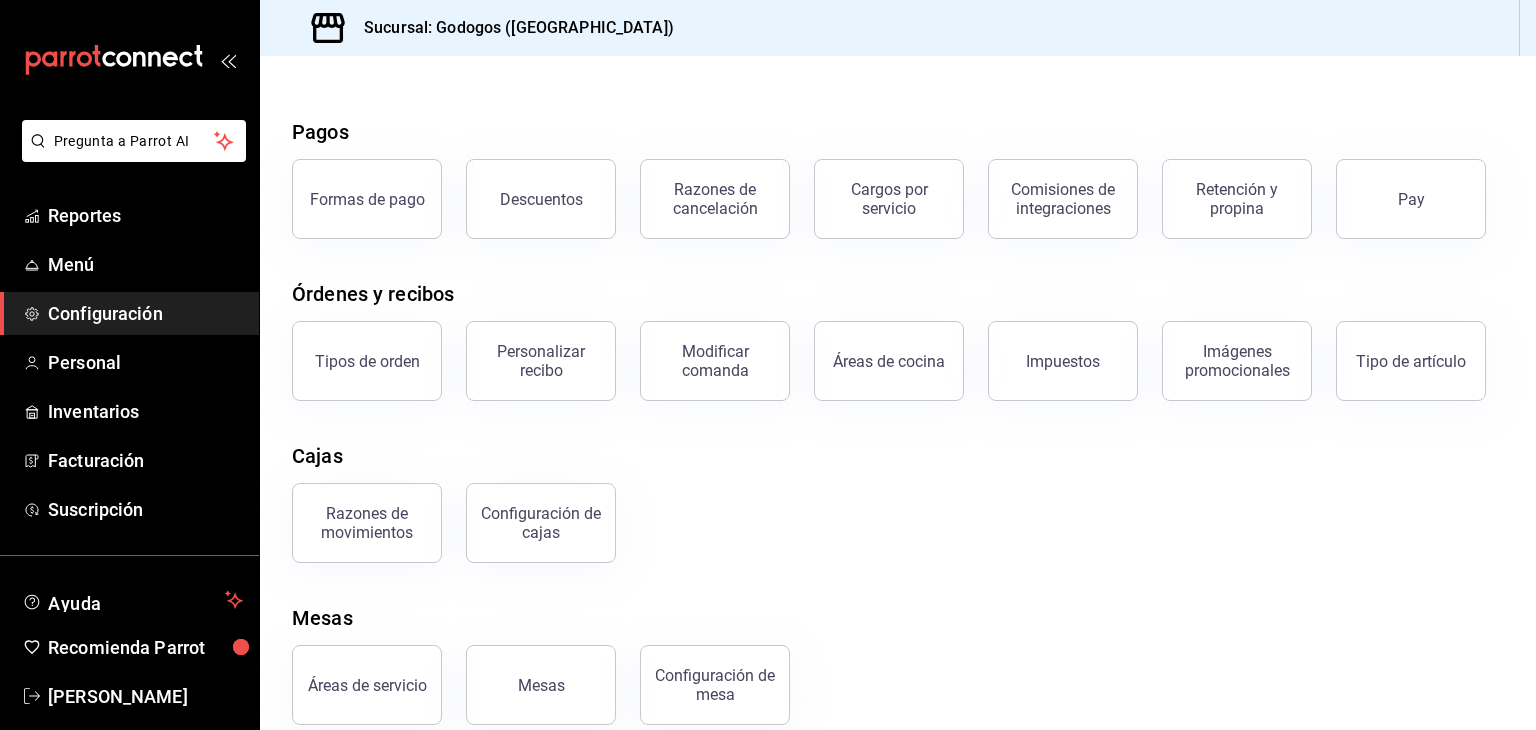 scroll, scrollTop: 76, scrollLeft: 0, axis: vertical 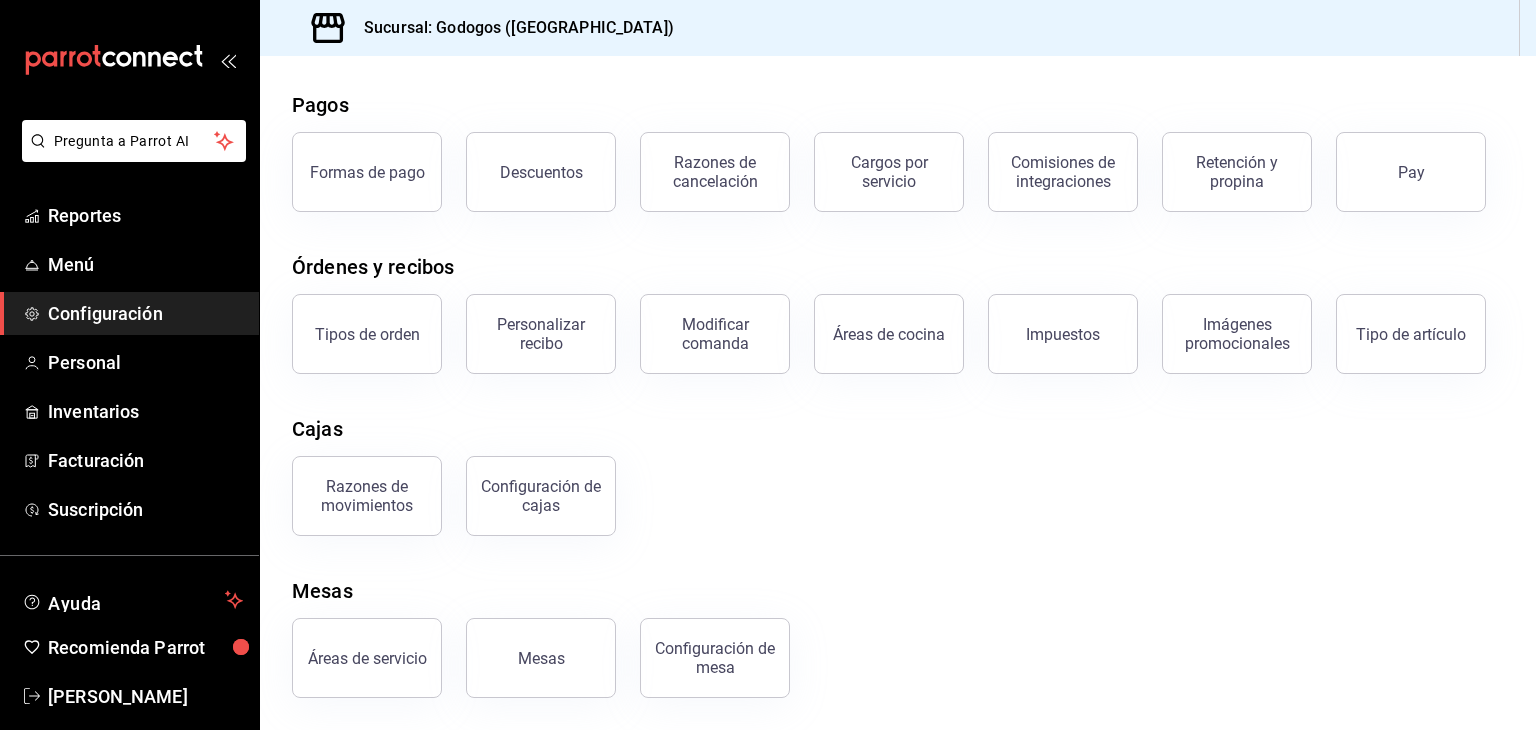 click on "Mesas" at bounding box center [541, 658] 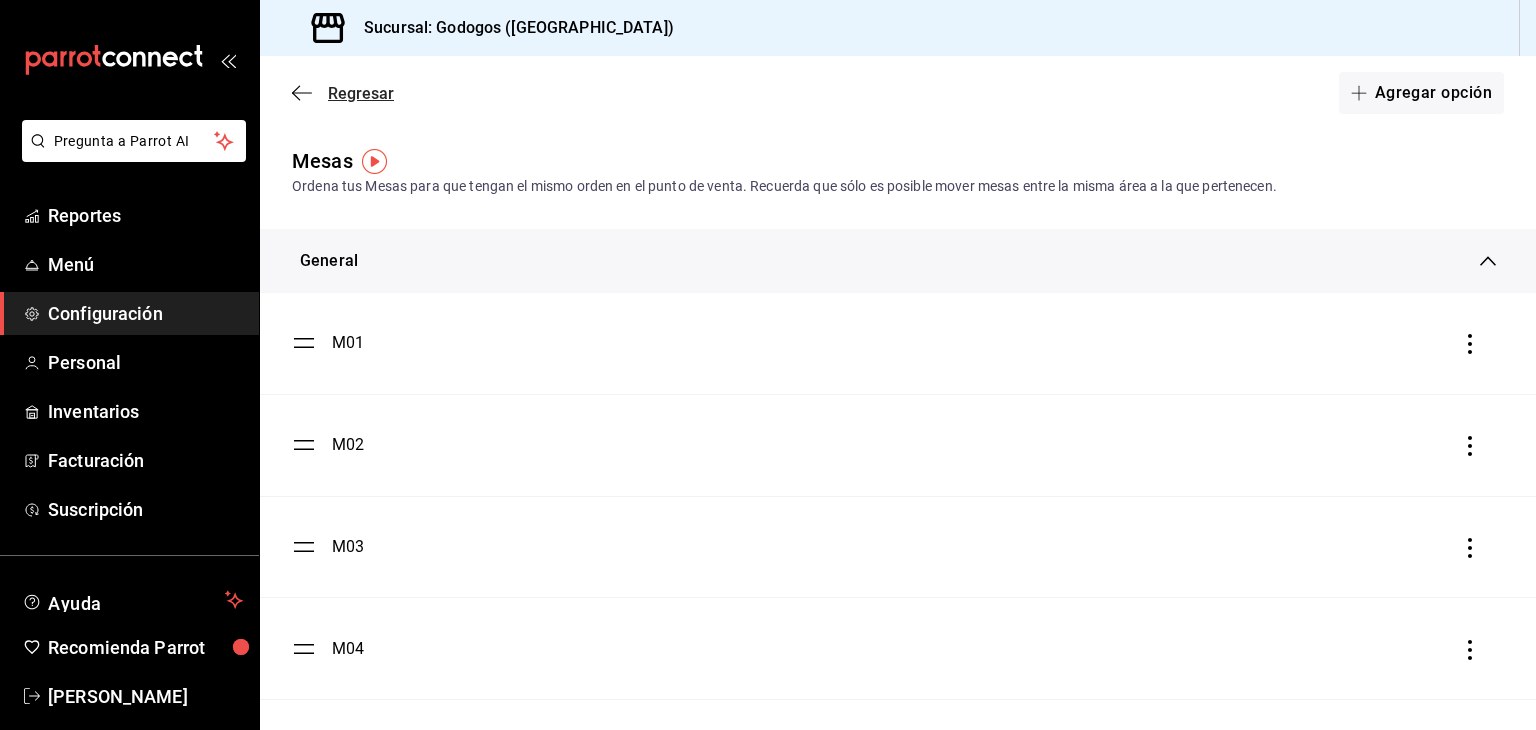 click on "Regresar" at bounding box center [361, 93] 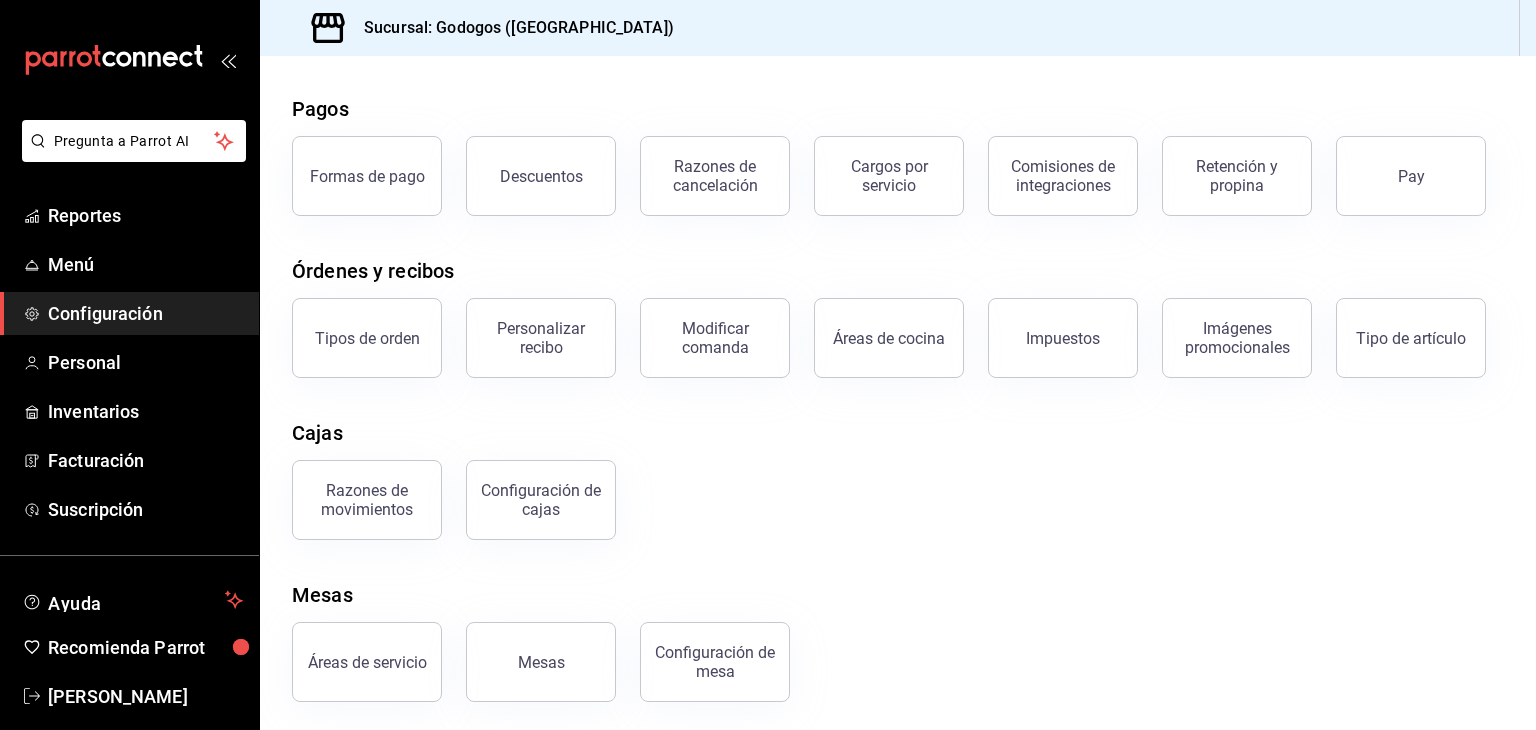 scroll, scrollTop: 76, scrollLeft: 0, axis: vertical 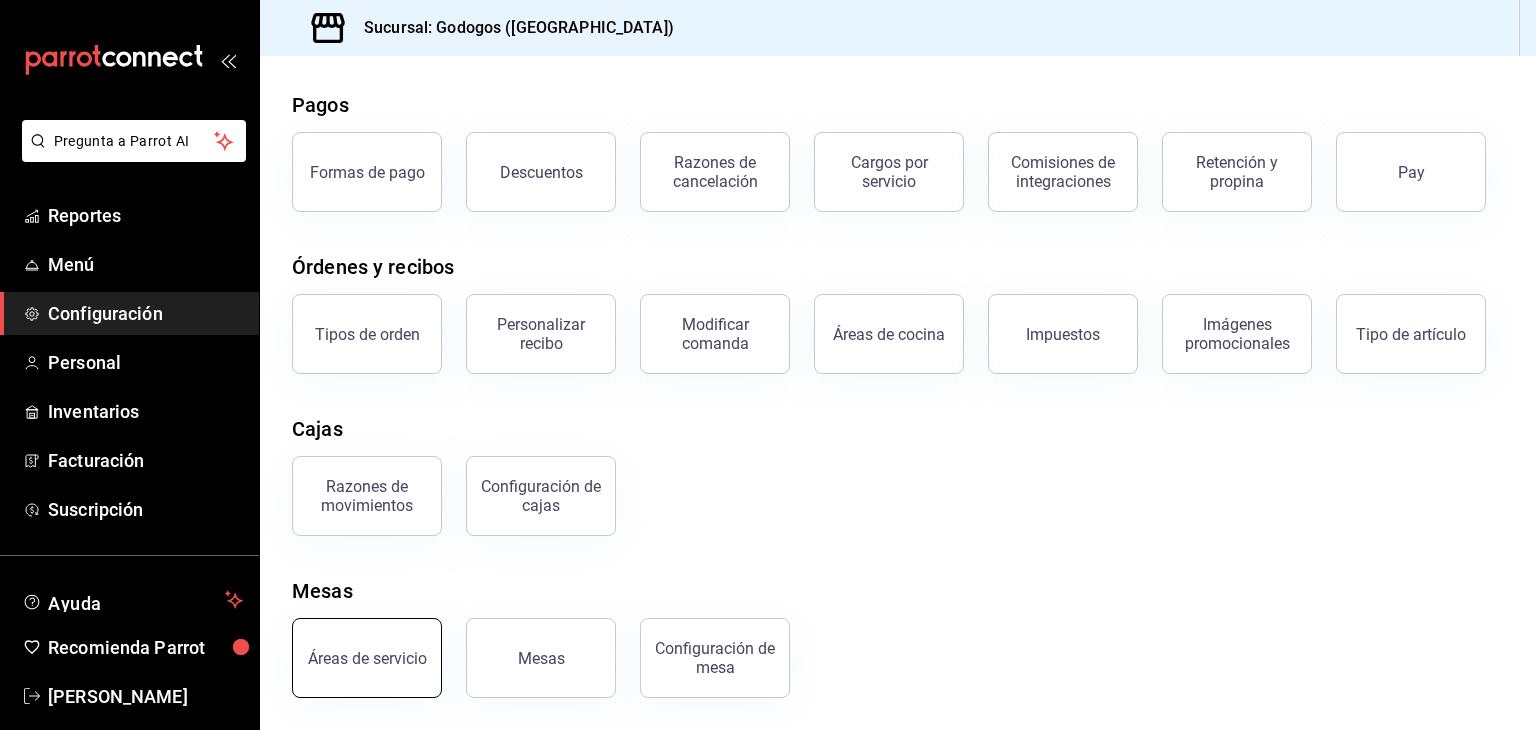 click on "Áreas de servicio" at bounding box center (367, 658) 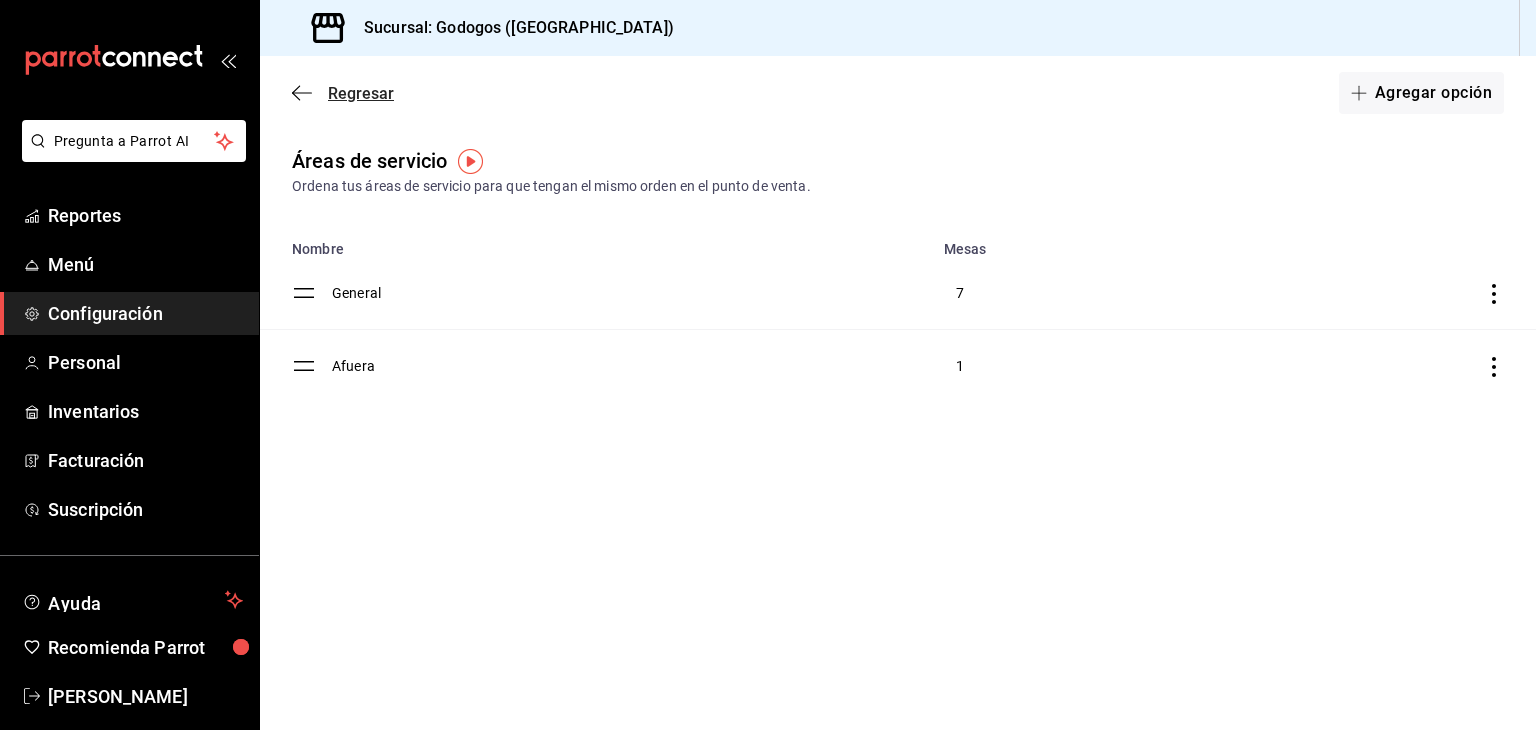 click on "Regresar" at bounding box center (361, 93) 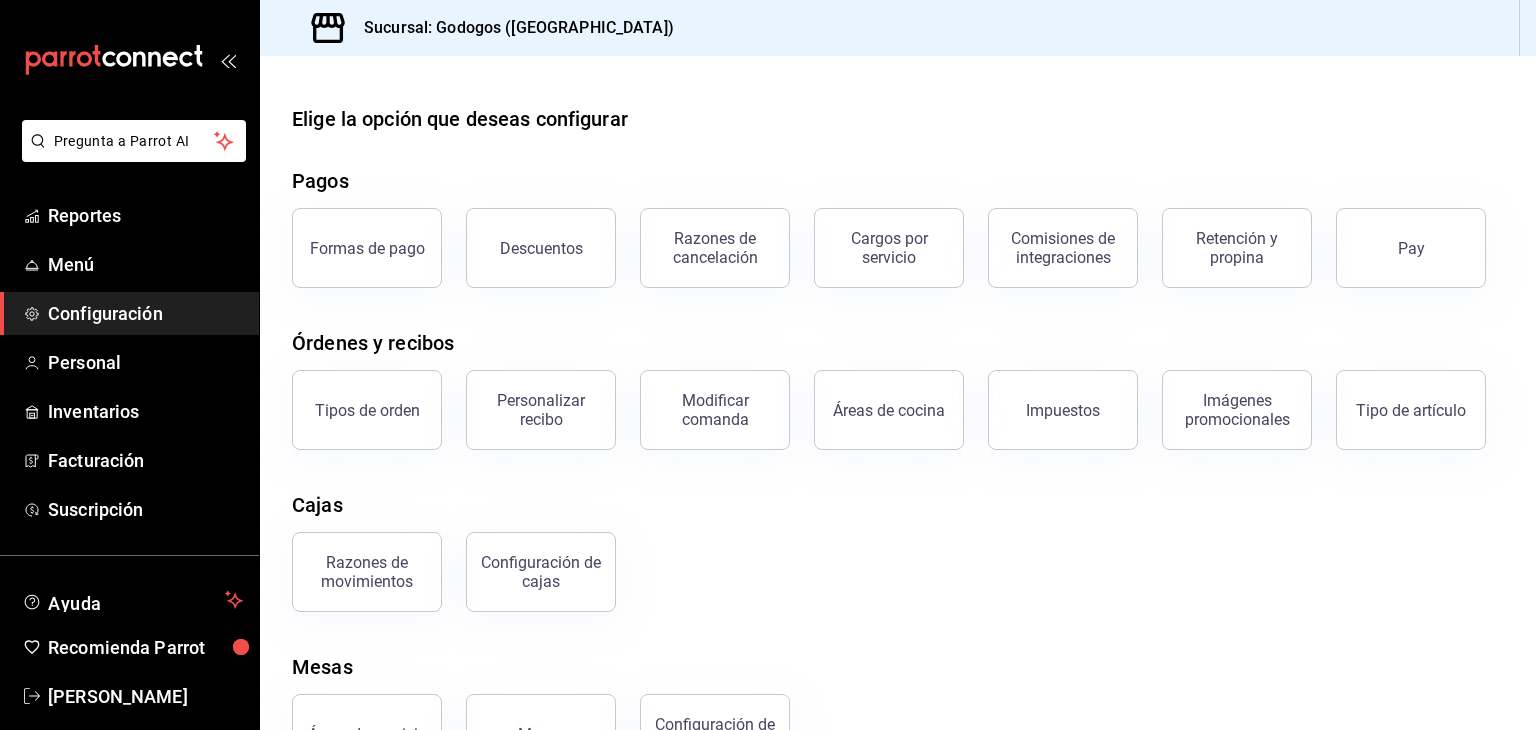 scroll, scrollTop: 76, scrollLeft: 0, axis: vertical 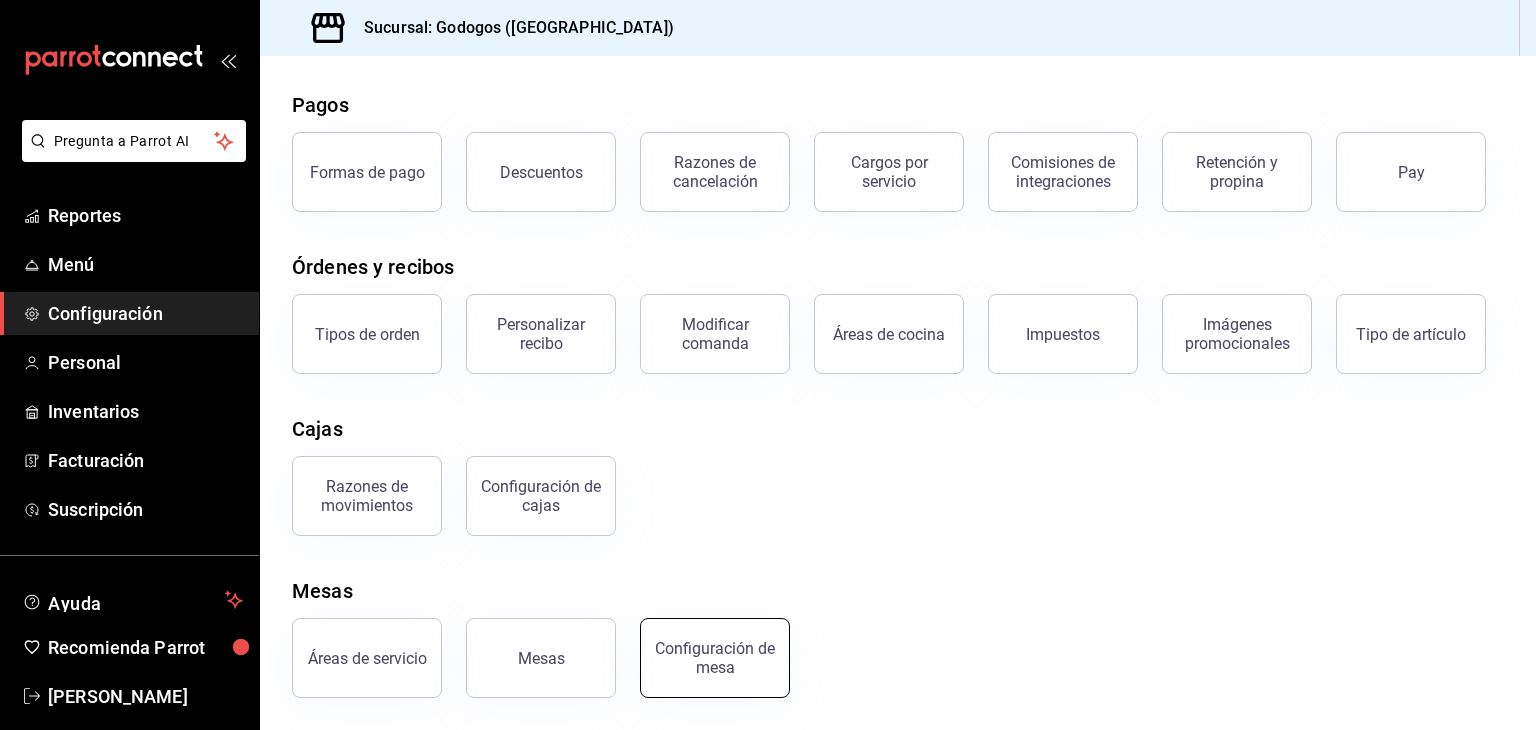 click on "Configuración de mesa" at bounding box center [715, 658] 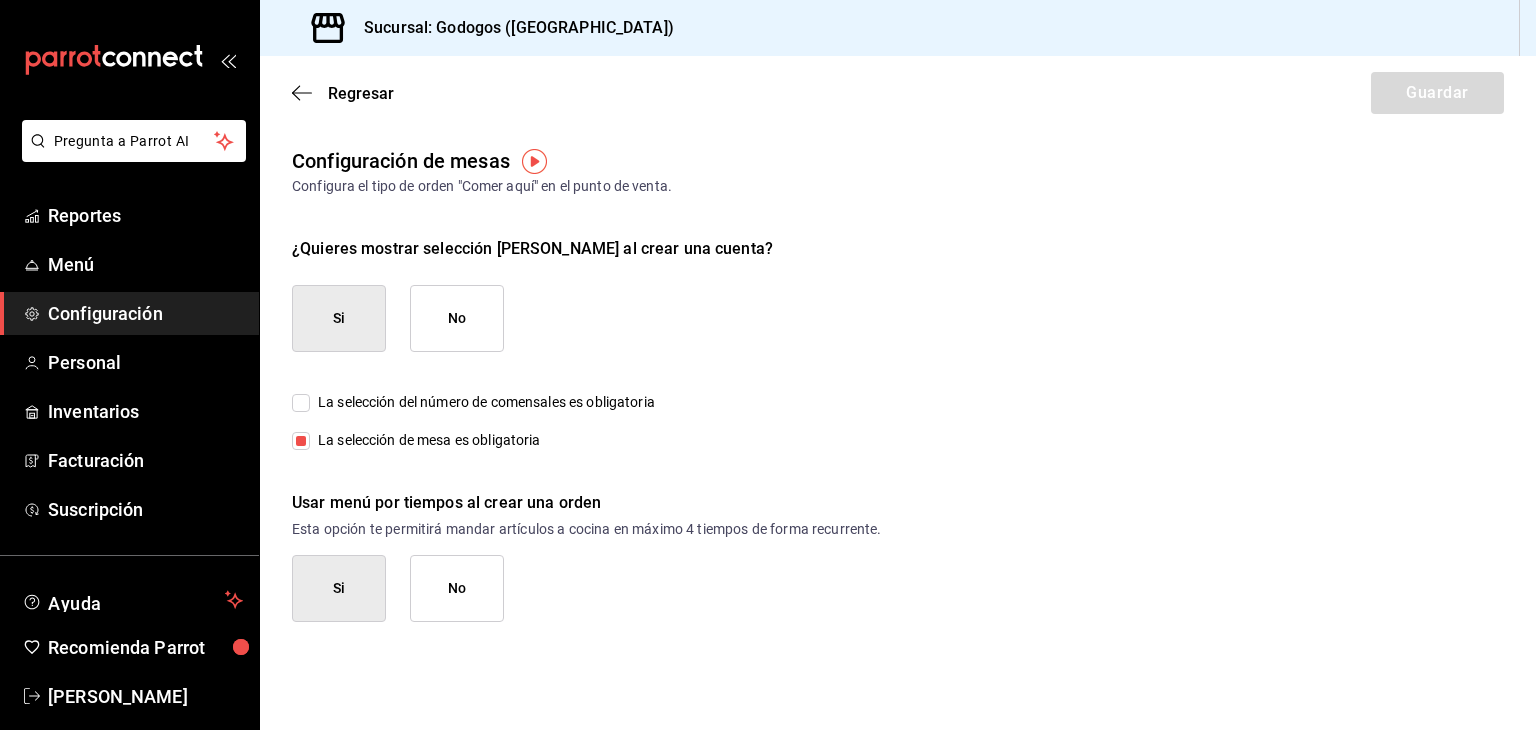 click on "No" at bounding box center [457, 588] 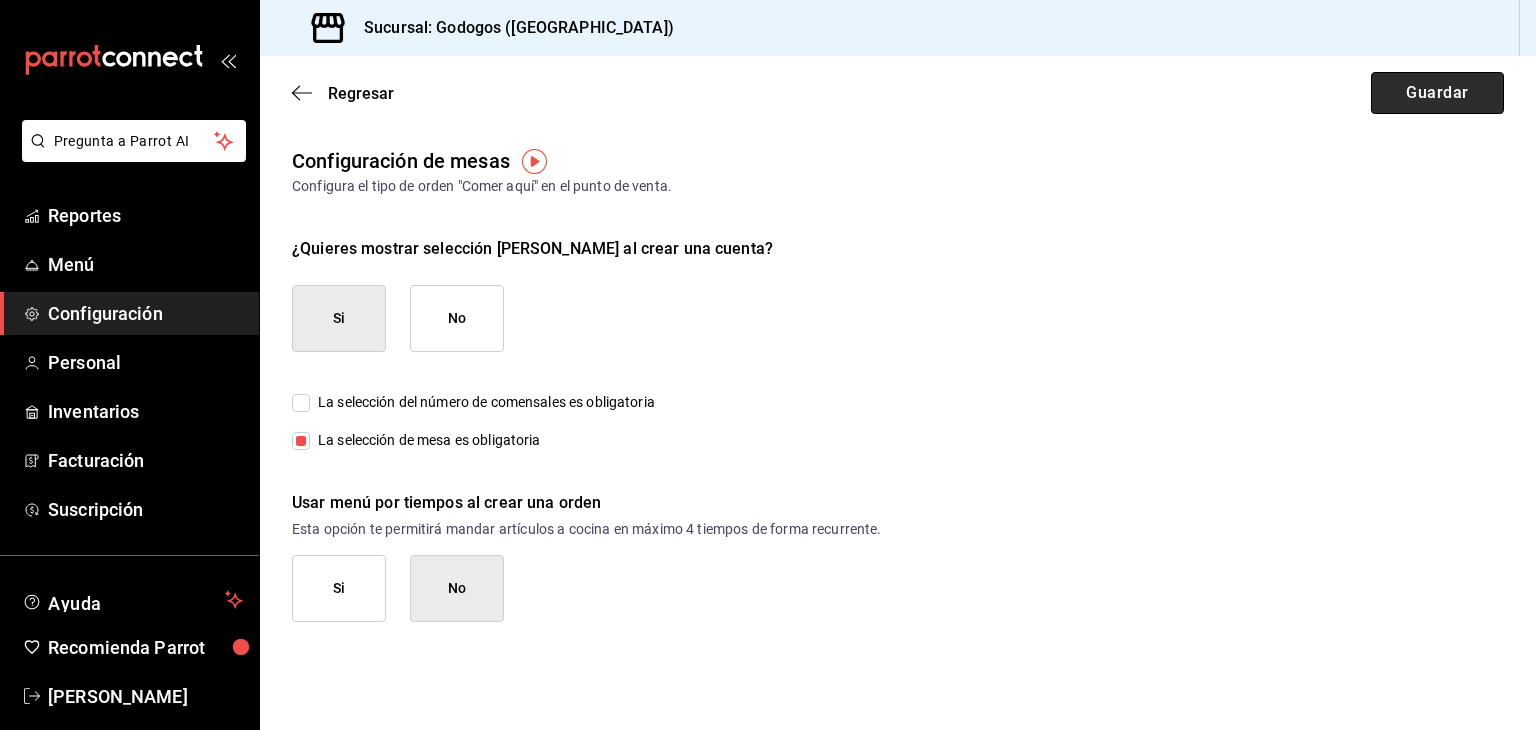 click on "Guardar" at bounding box center (1437, 93) 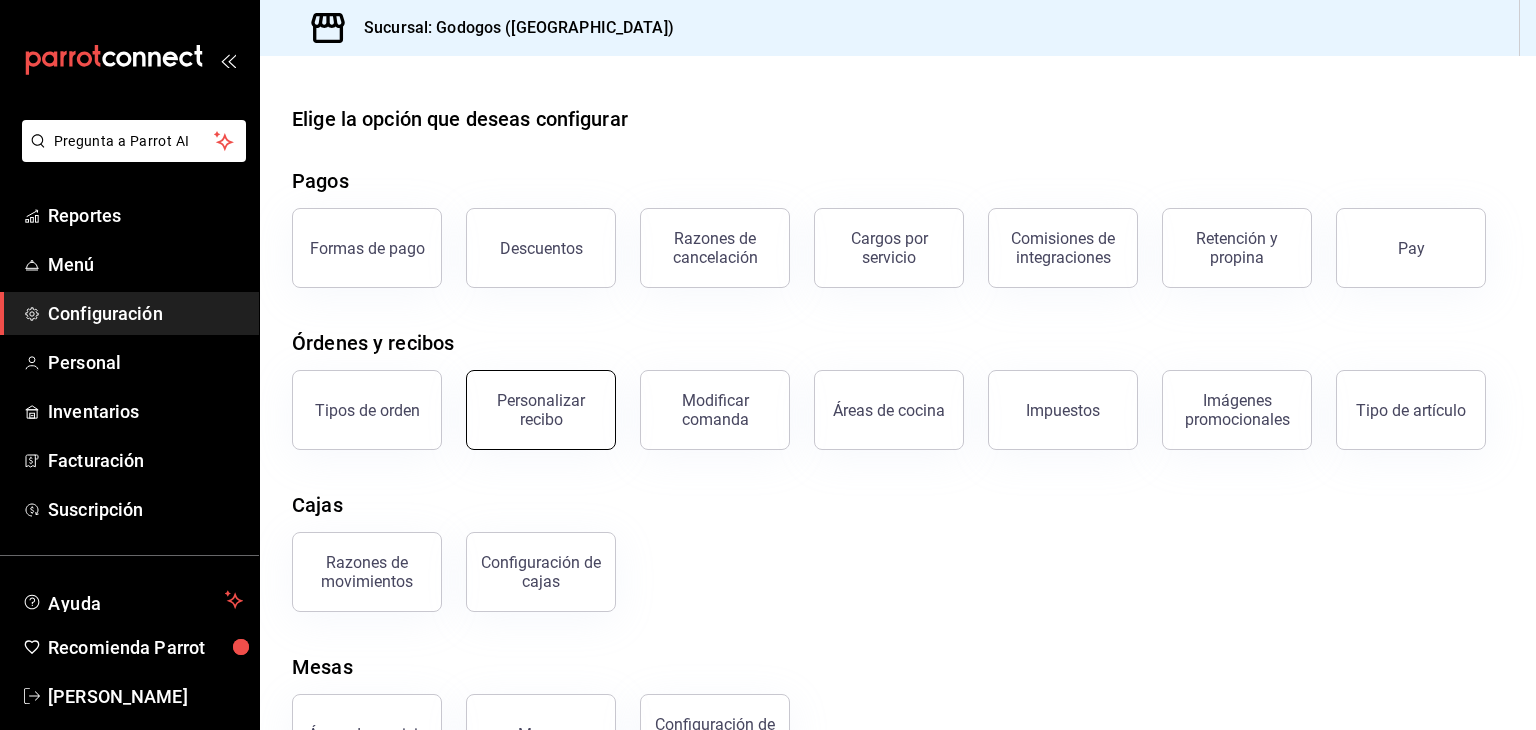 click on "Personalizar recibo" at bounding box center (541, 410) 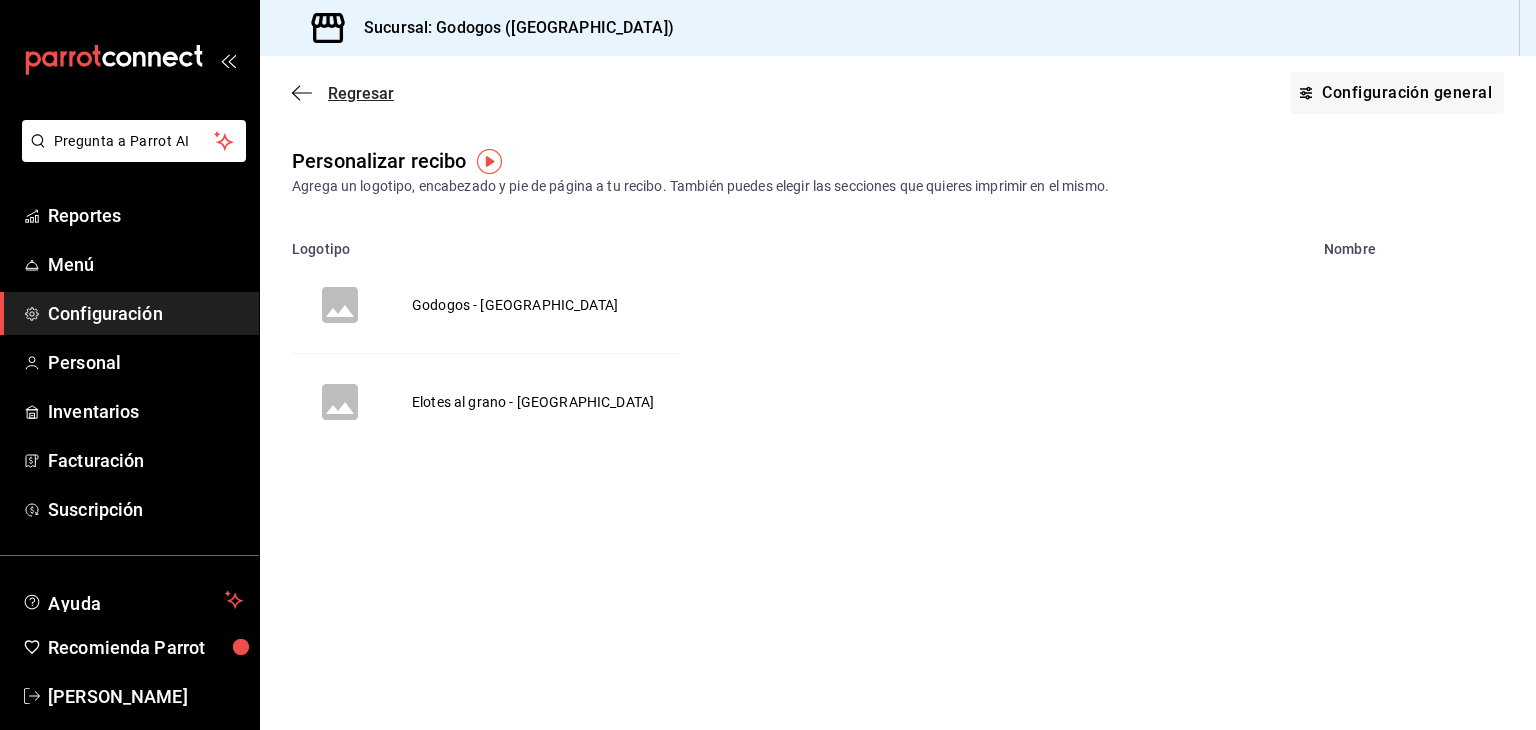 click on "Regresar" at bounding box center (361, 93) 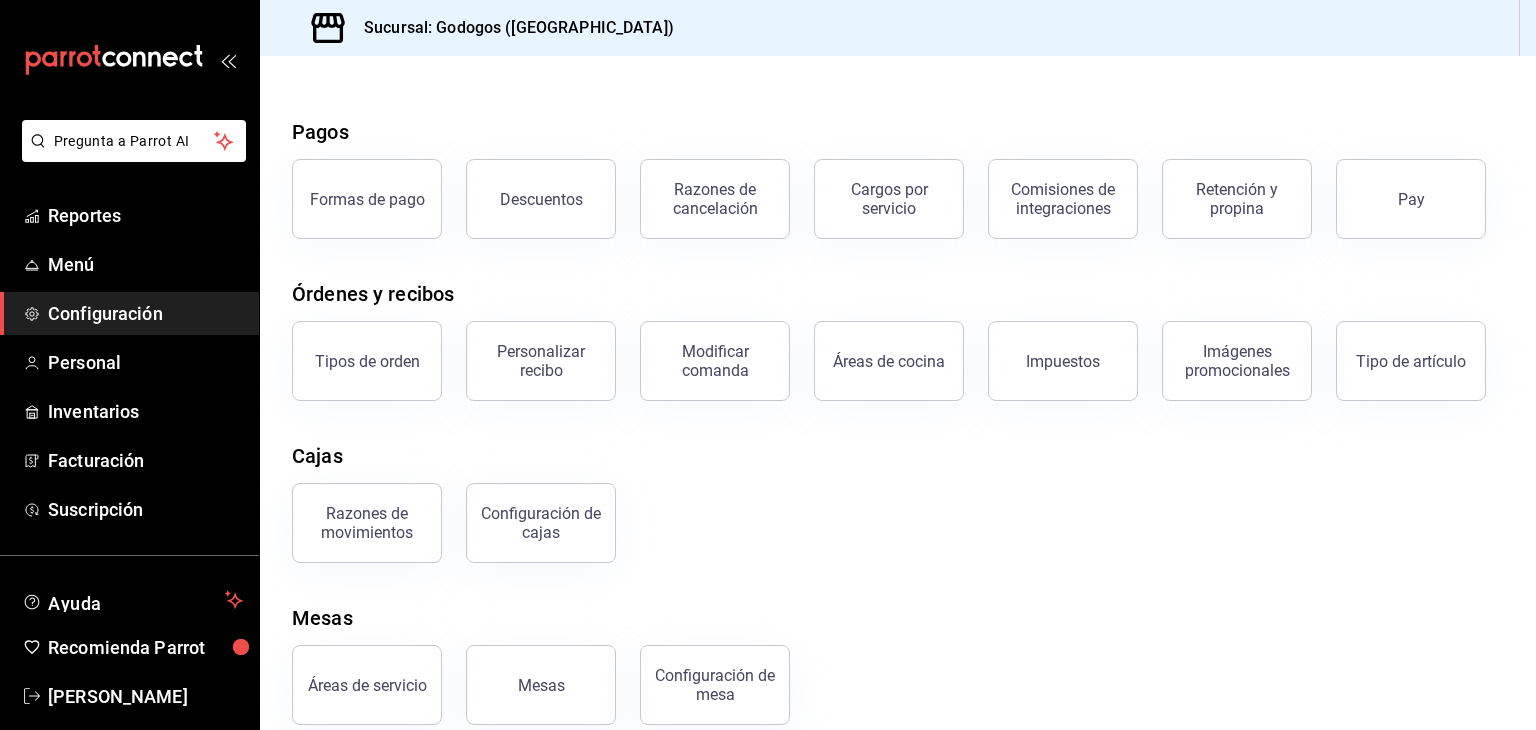 scroll, scrollTop: 76, scrollLeft: 0, axis: vertical 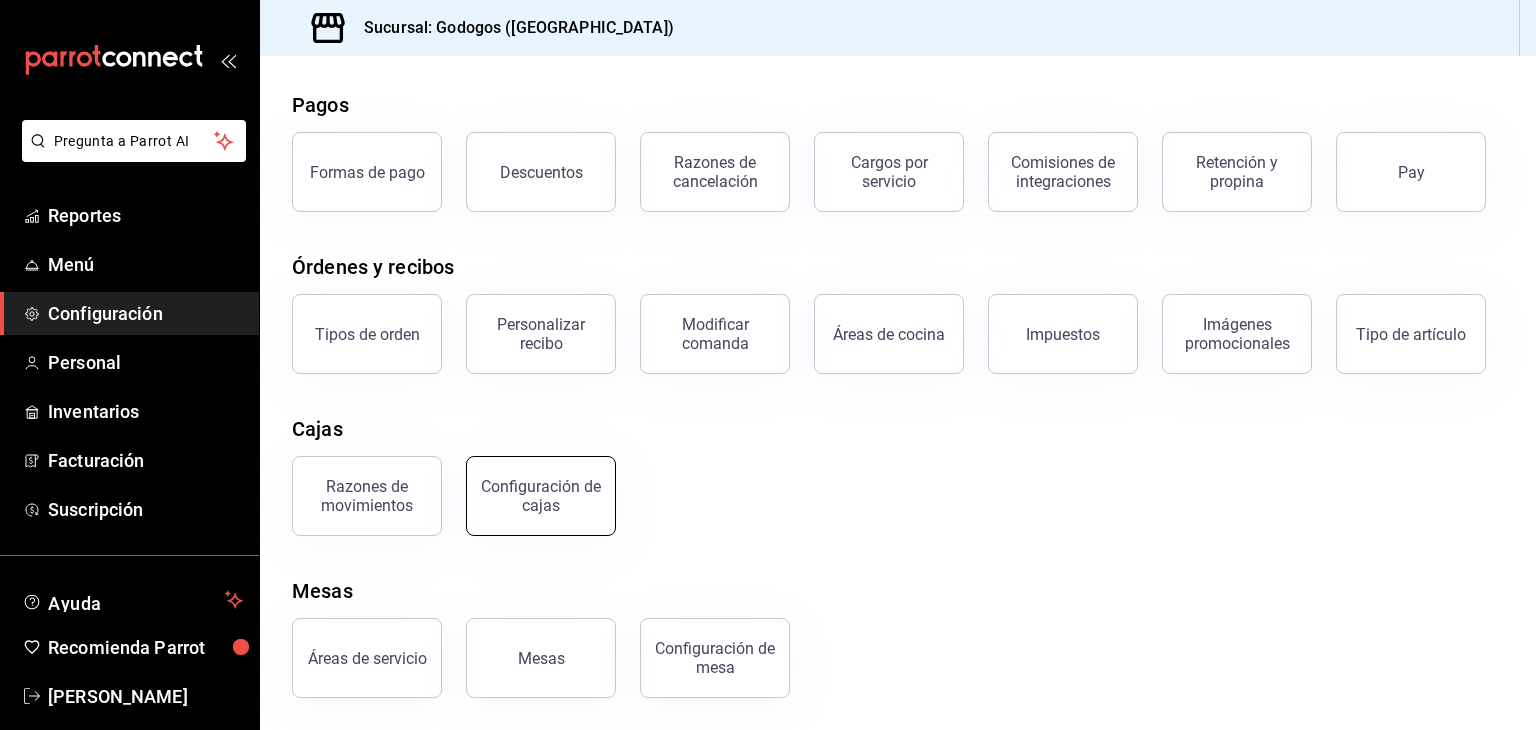 click on "Configuración de cajas" at bounding box center (541, 496) 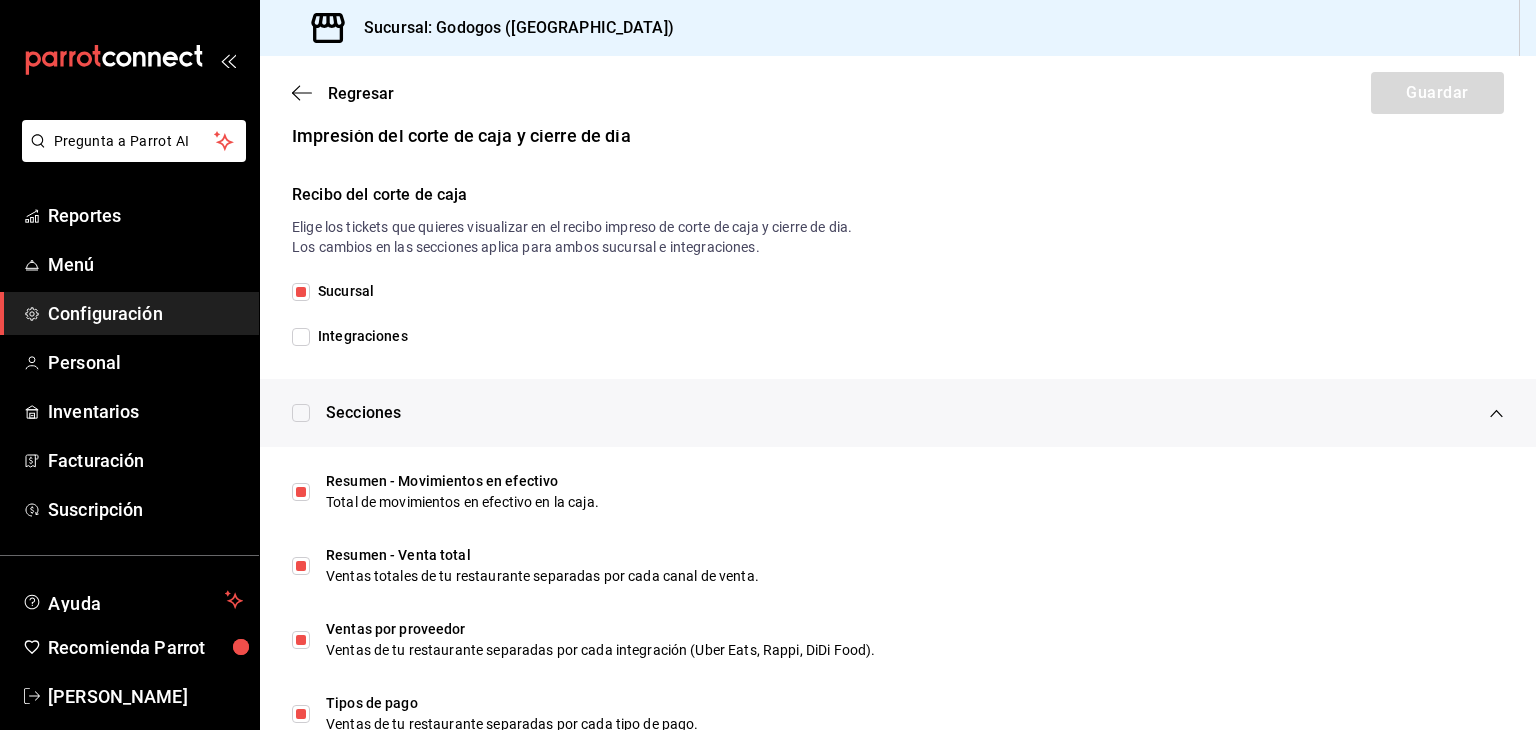 scroll, scrollTop: 345, scrollLeft: 0, axis: vertical 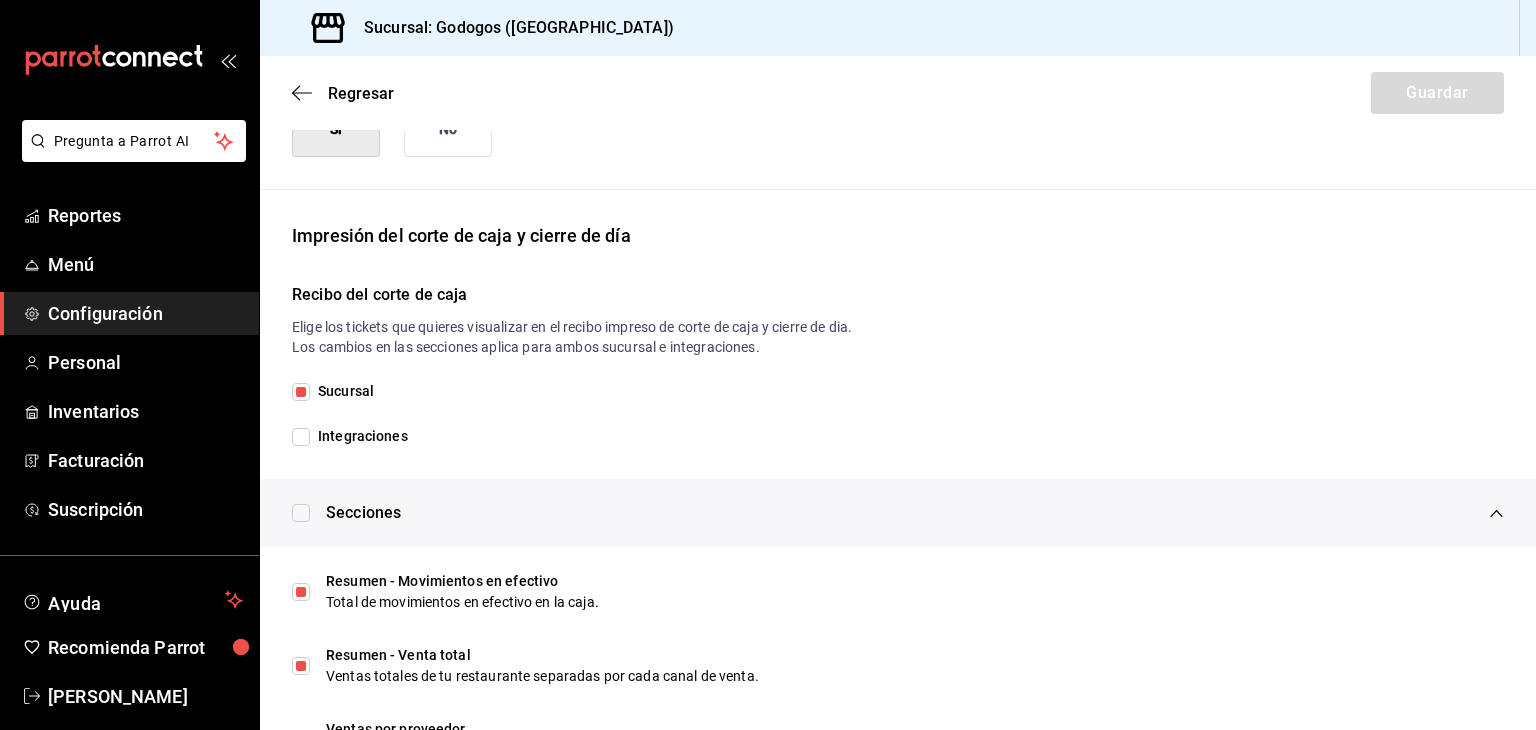 click on "Integraciones" at bounding box center [359, 436] 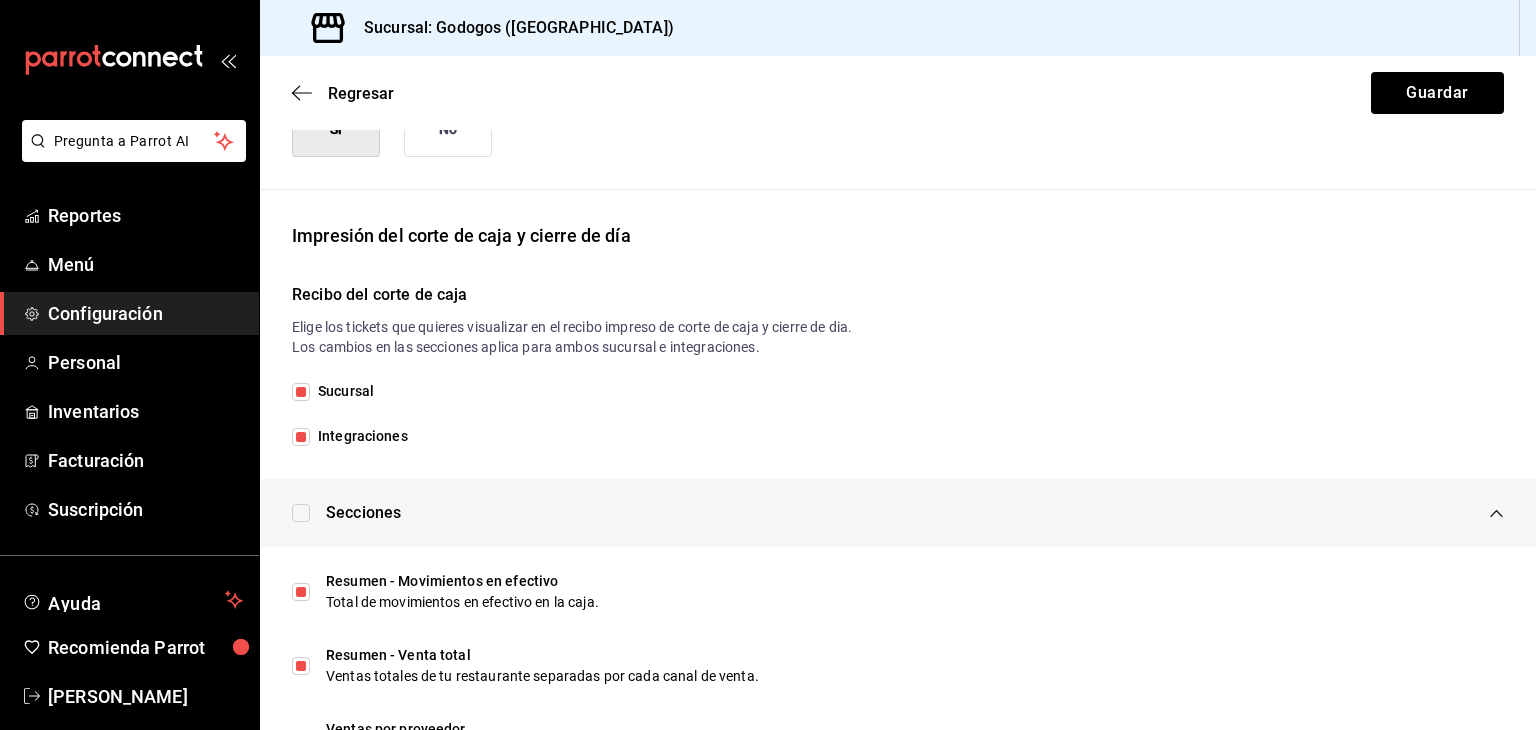 scroll, scrollTop: 445, scrollLeft: 0, axis: vertical 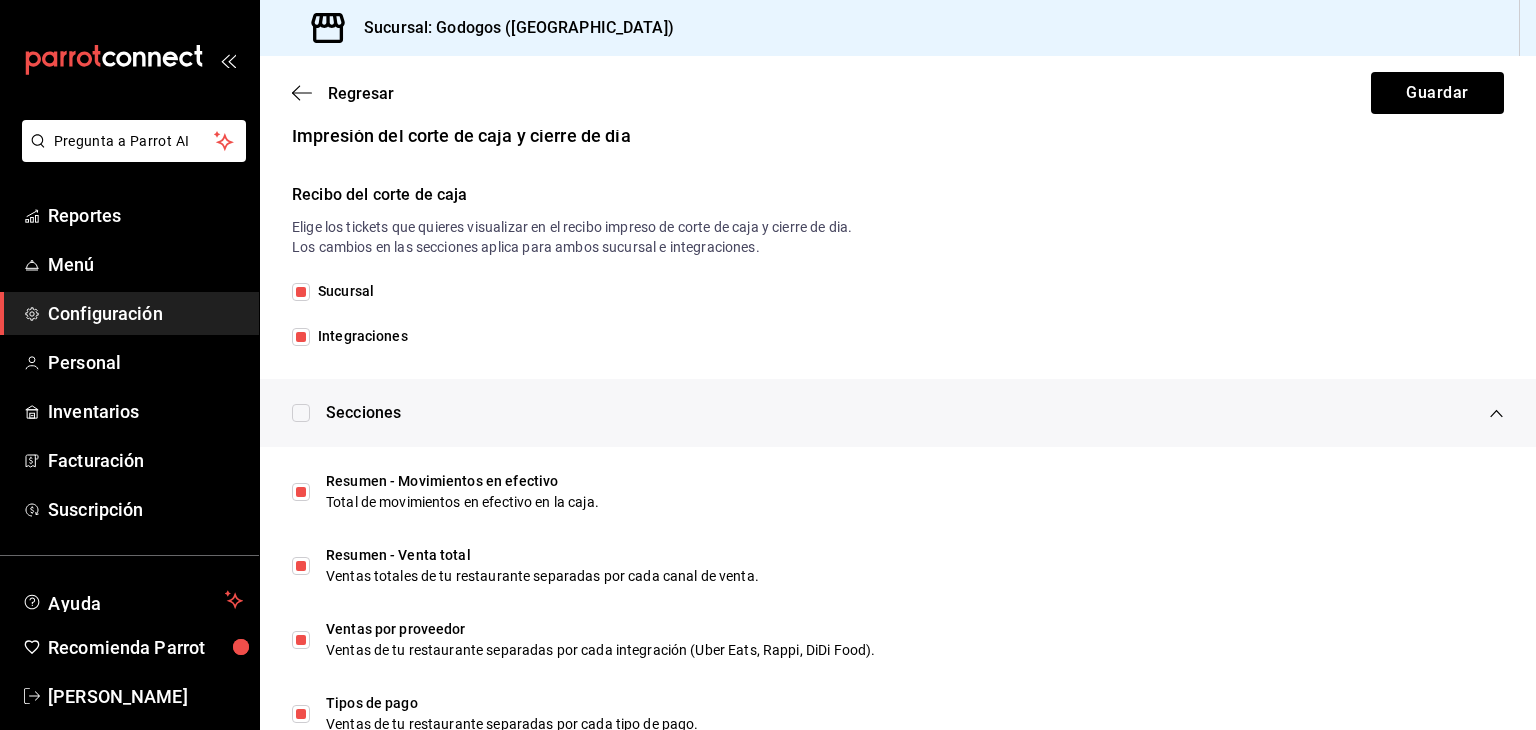 click on "Integraciones" at bounding box center (359, 336) 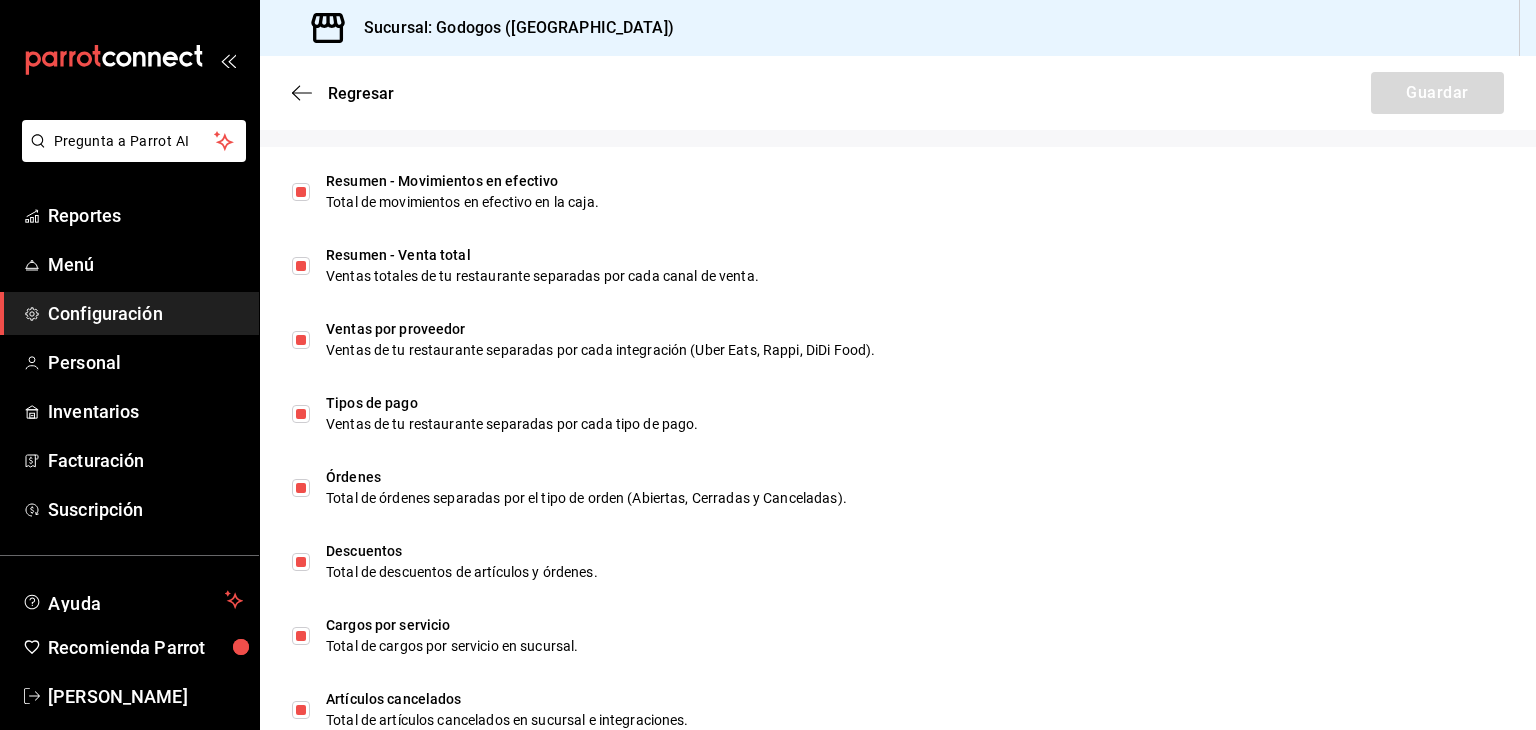 scroll, scrollTop: 245, scrollLeft: 0, axis: vertical 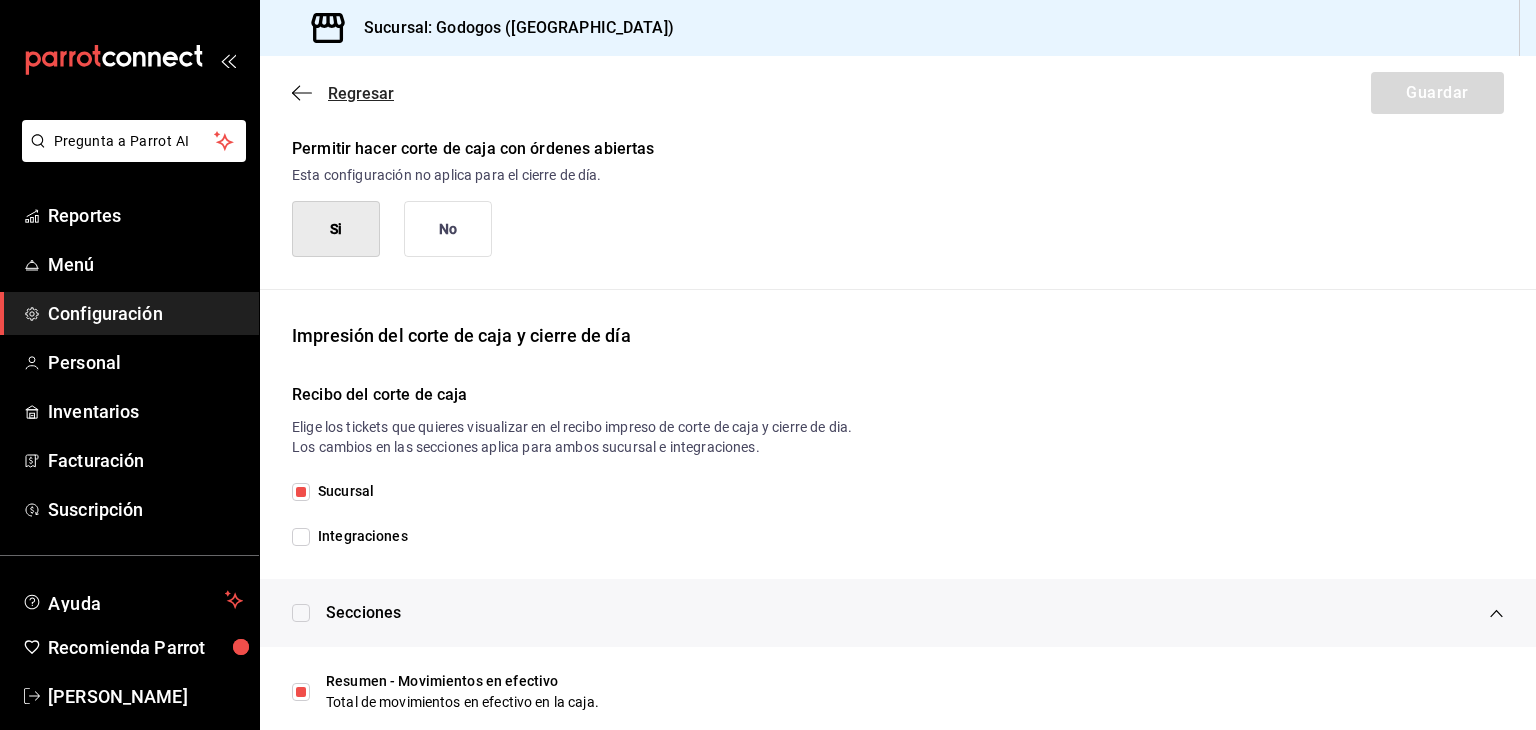click on "Regresar" at bounding box center (361, 93) 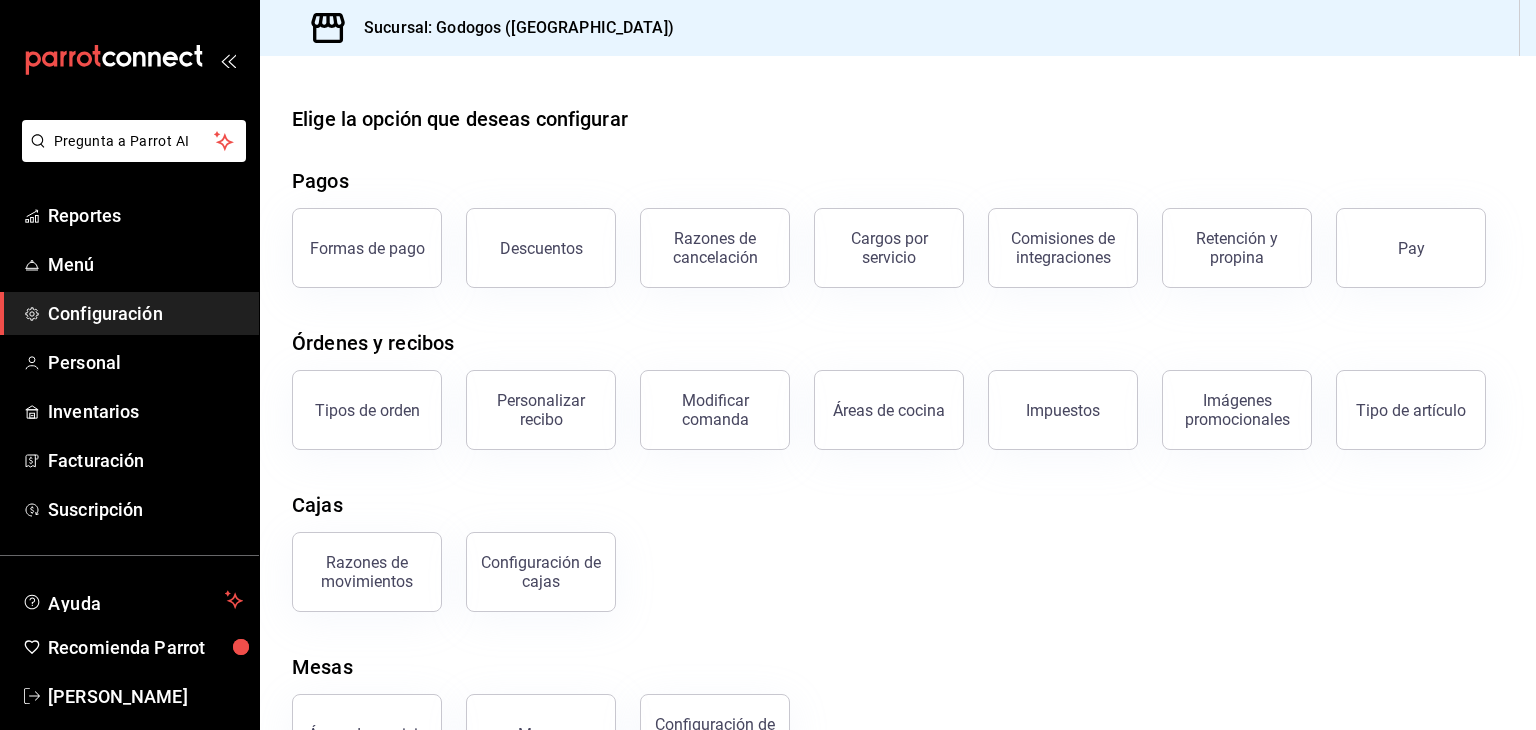 scroll, scrollTop: 76, scrollLeft: 0, axis: vertical 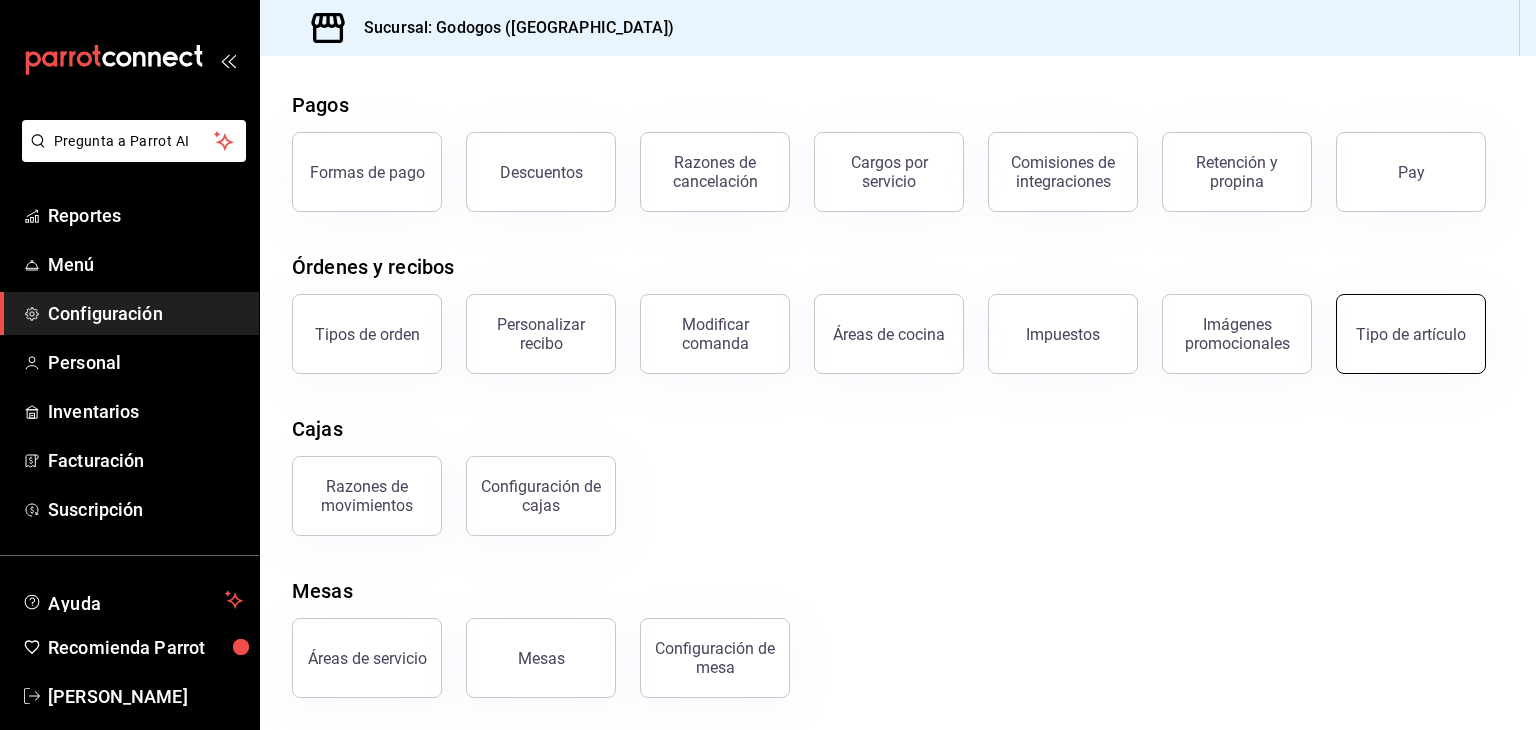 click on "Tipo de artículo" at bounding box center (1411, 334) 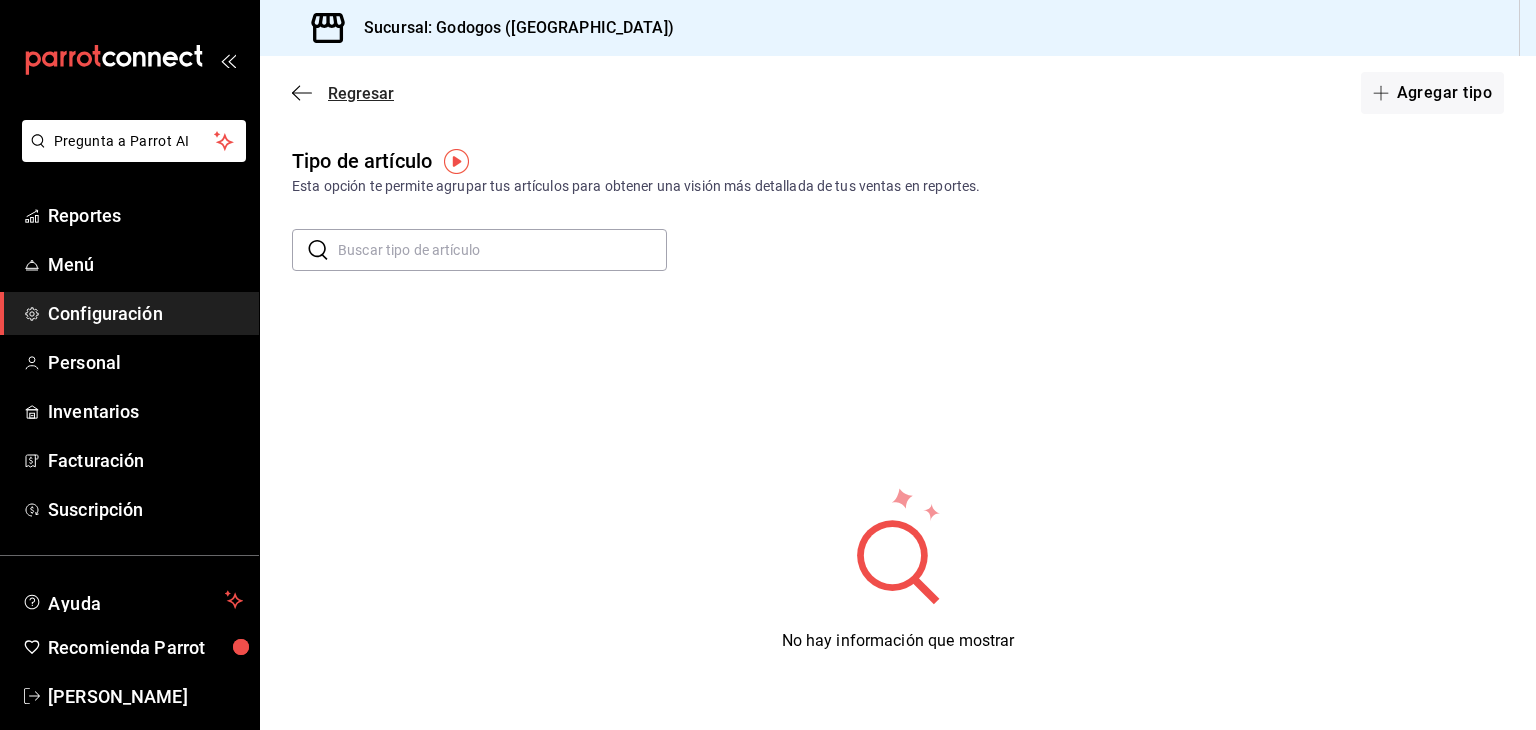 click on "Regresar" at bounding box center [361, 93] 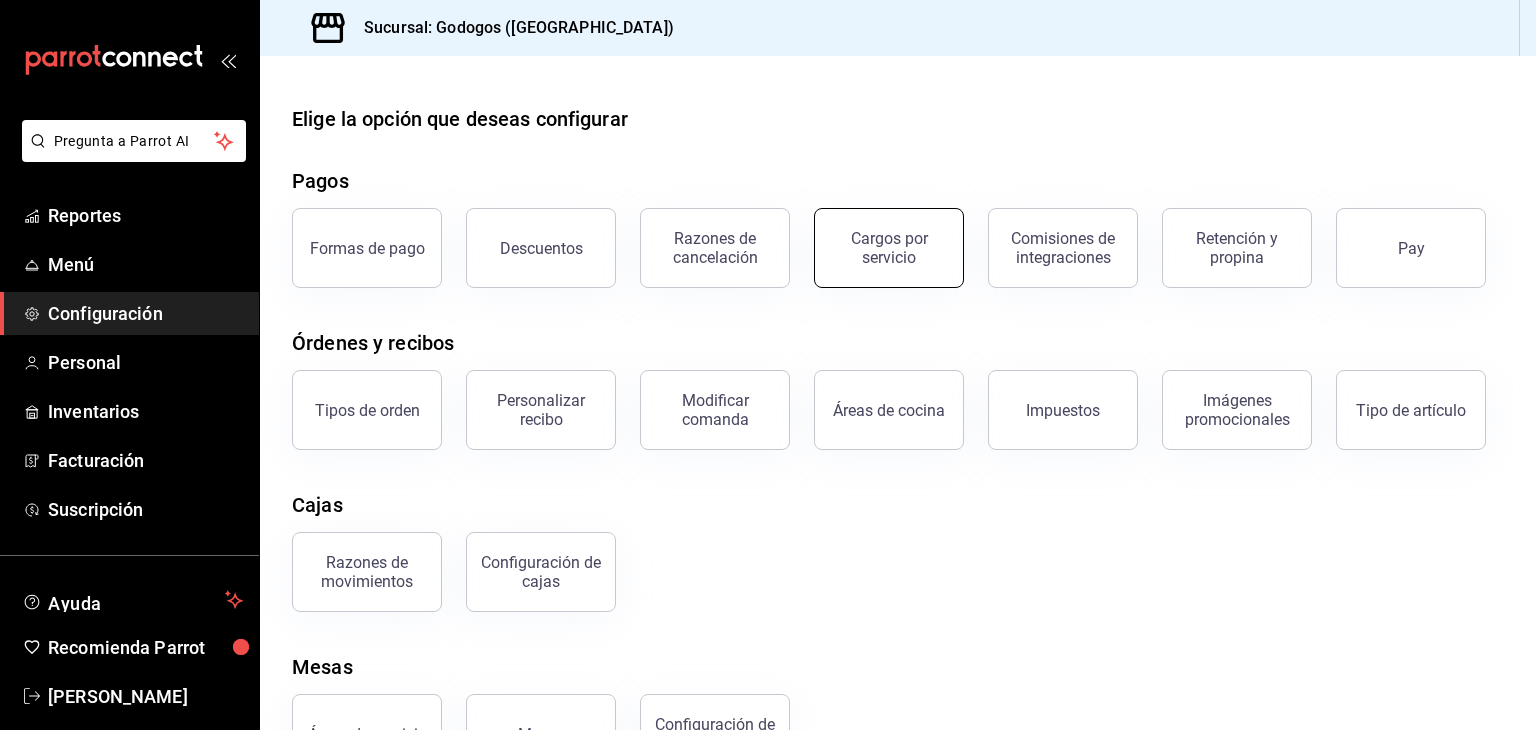 click on "Cargos por servicio" at bounding box center (889, 248) 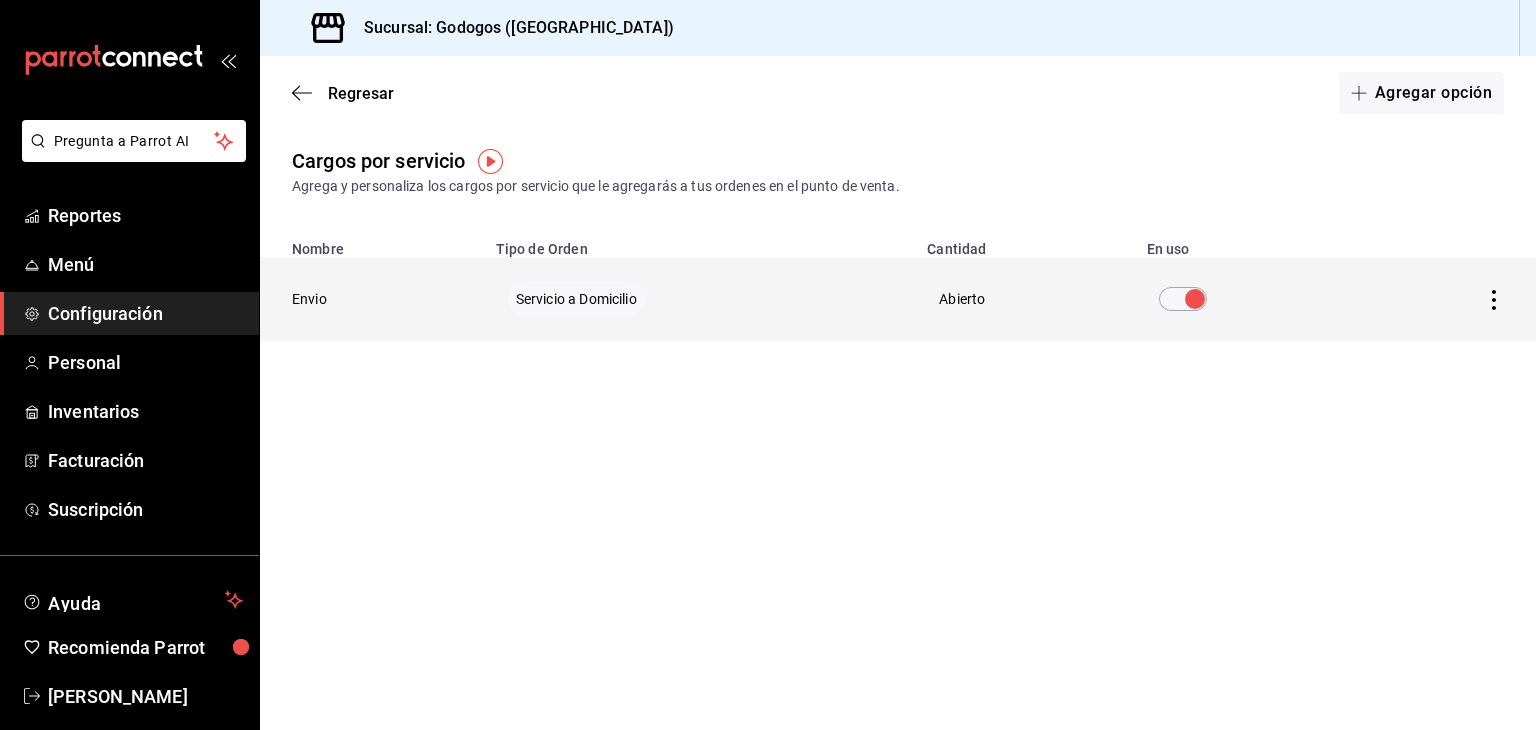 click 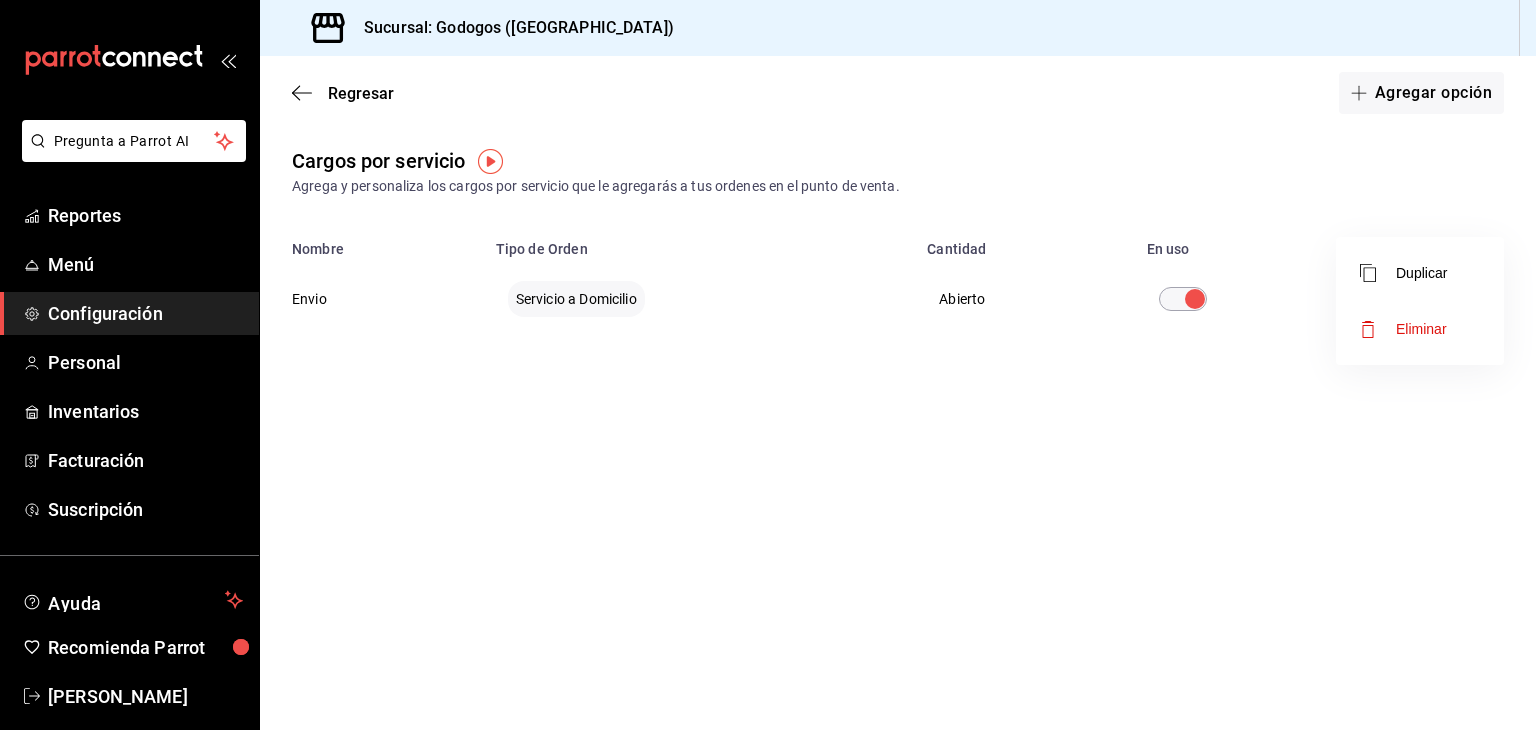 click at bounding box center [768, 365] 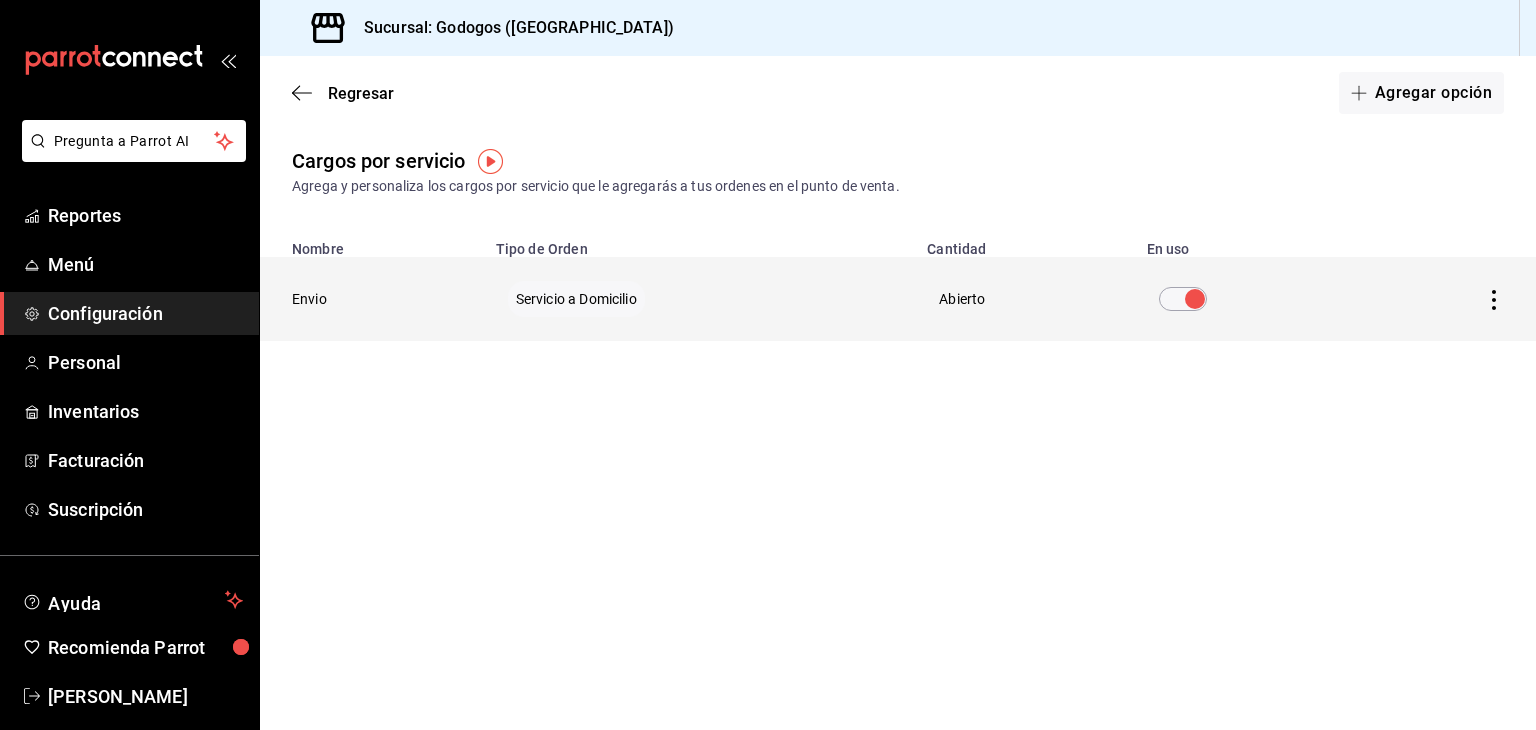 click on "Envio" at bounding box center [372, 299] 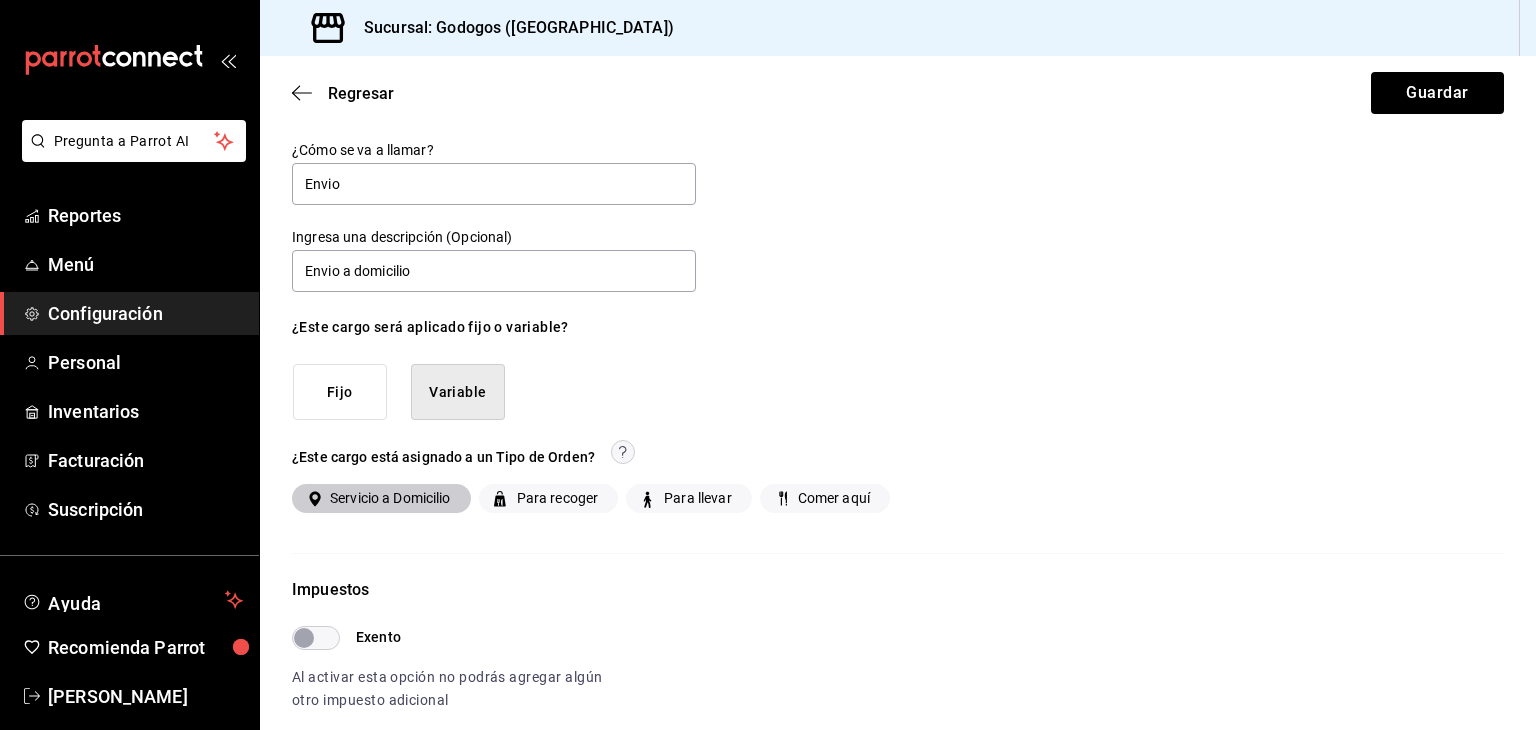 scroll, scrollTop: 0, scrollLeft: 0, axis: both 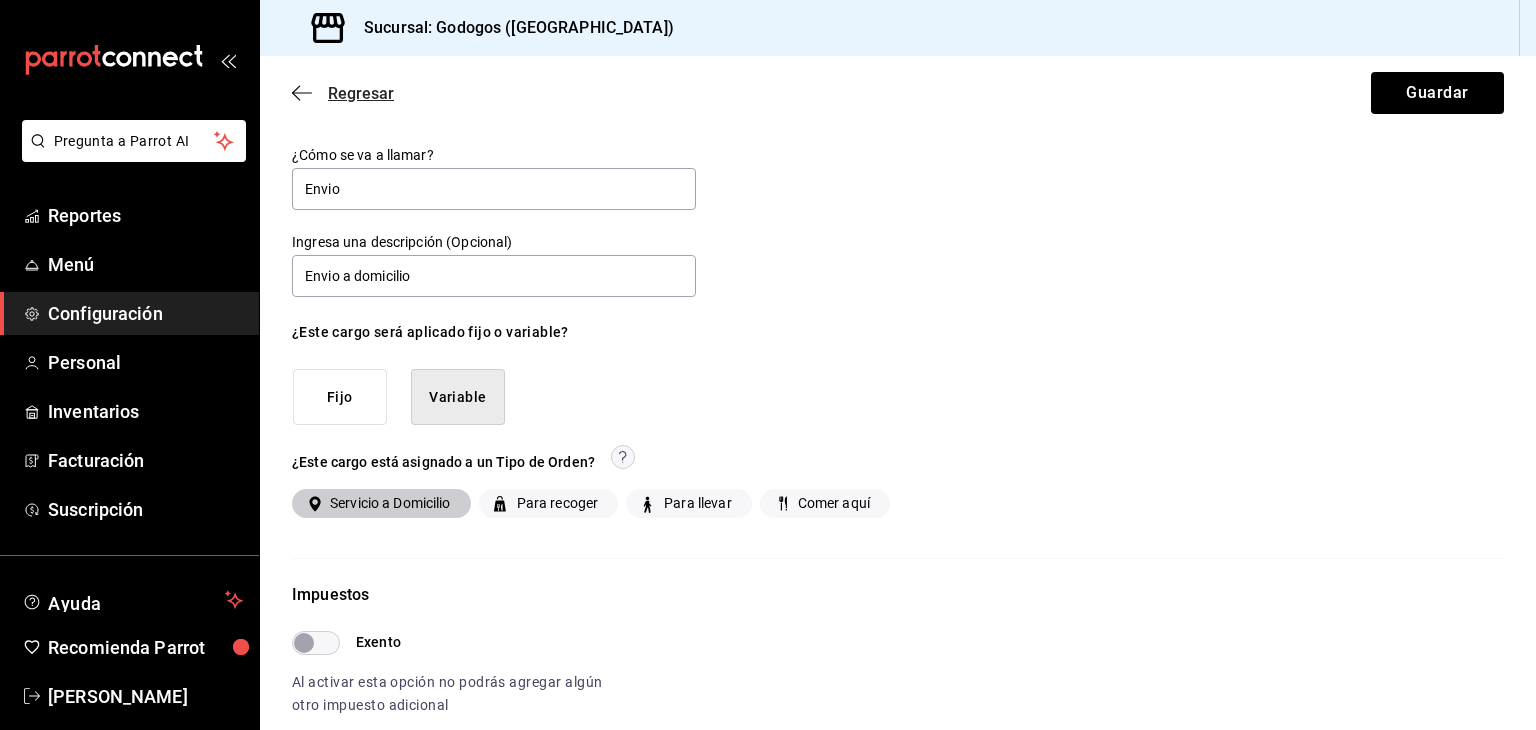 click on "Regresar" at bounding box center [361, 93] 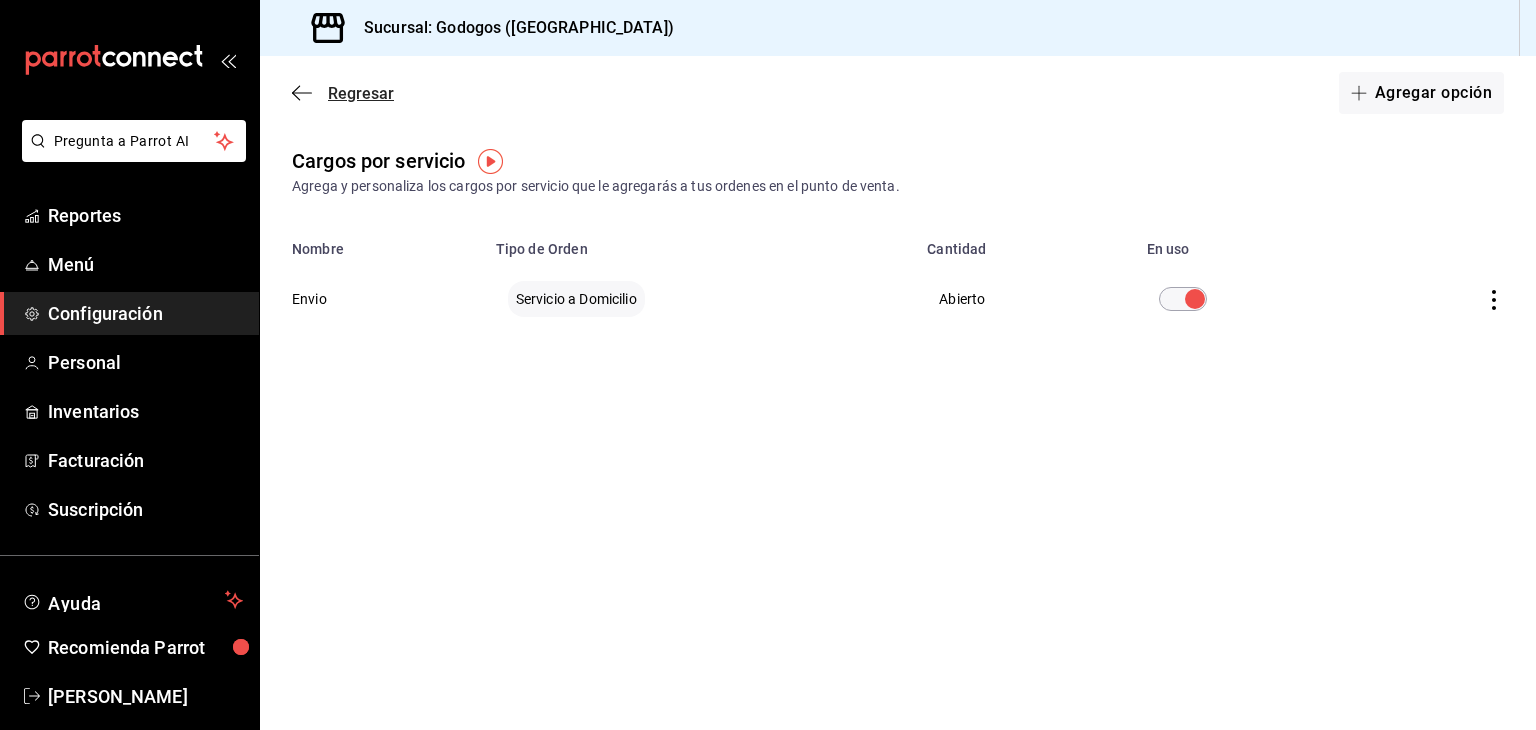 click on "Regresar" at bounding box center [361, 93] 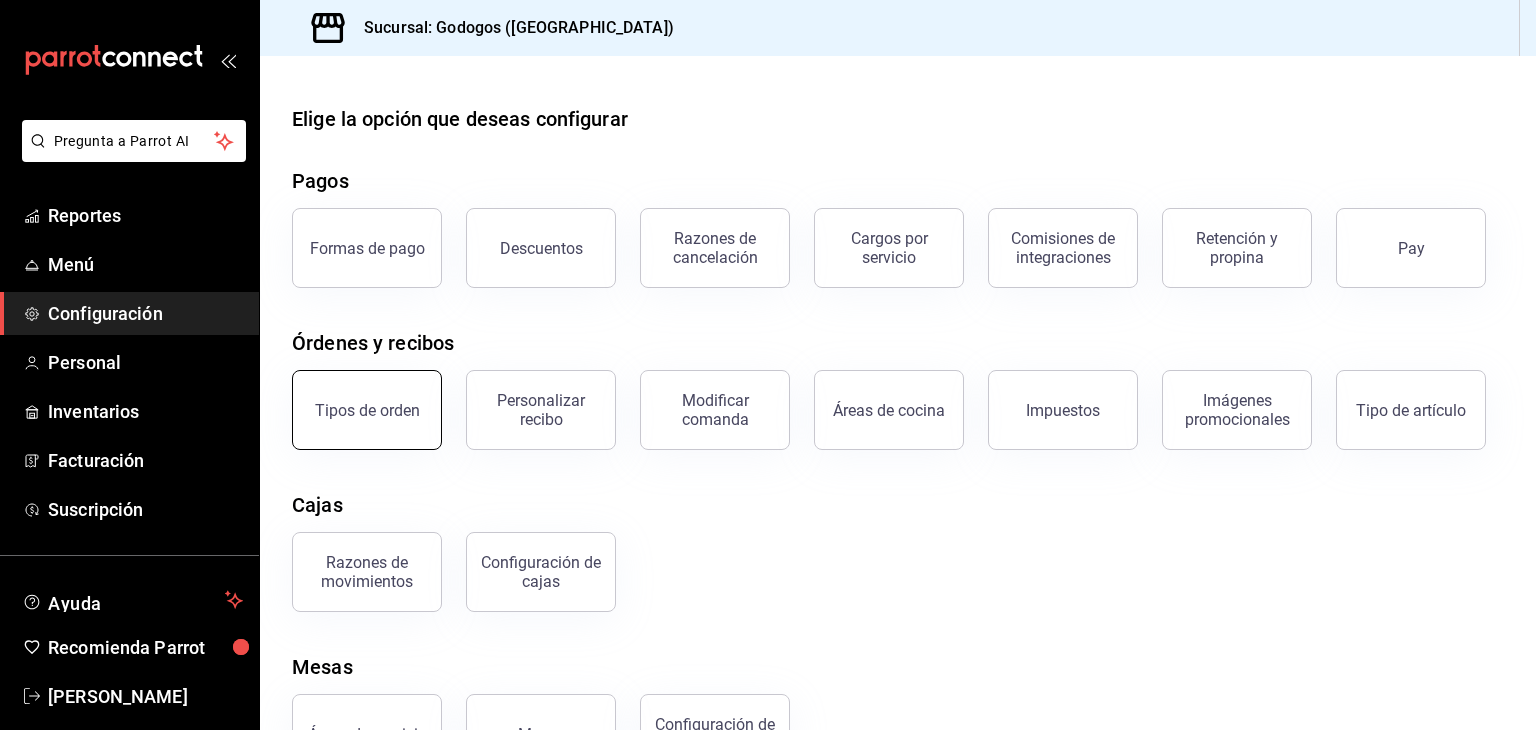 click on "Tipos de orden" at bounding box center (367, 410) 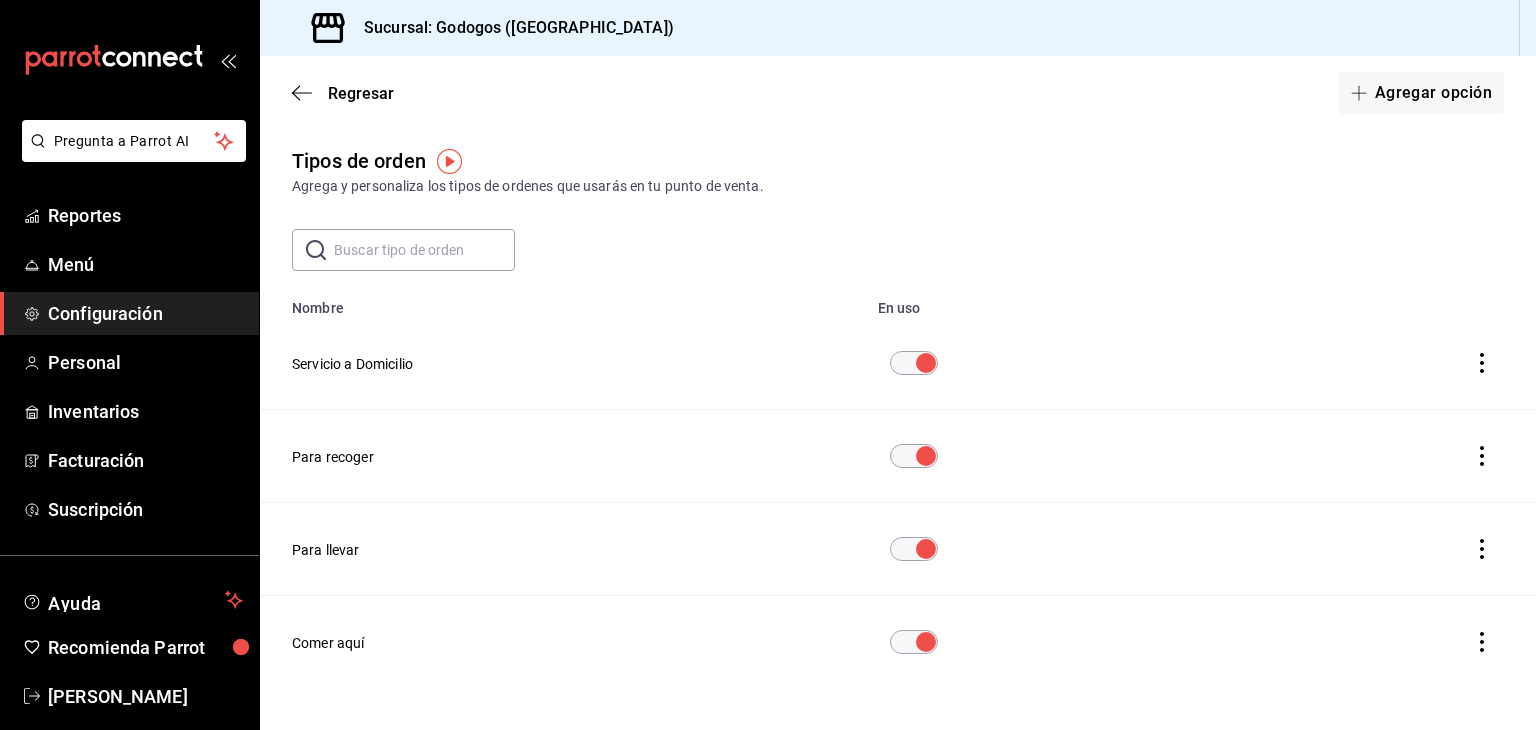 click on "Servicio a Domicilio" at bounding box center [352, 364] 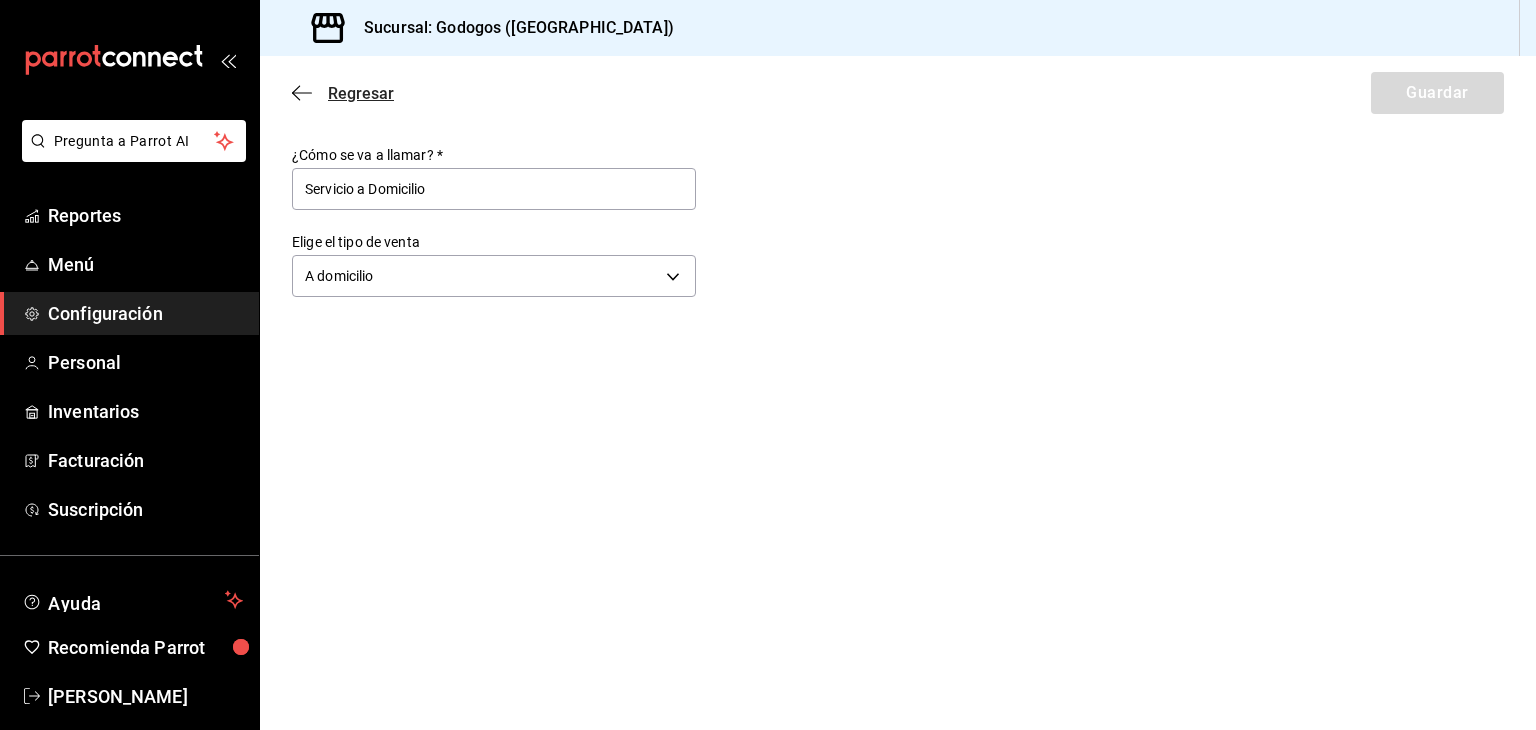 click on "Regresar" at bounding box center [343, 93] 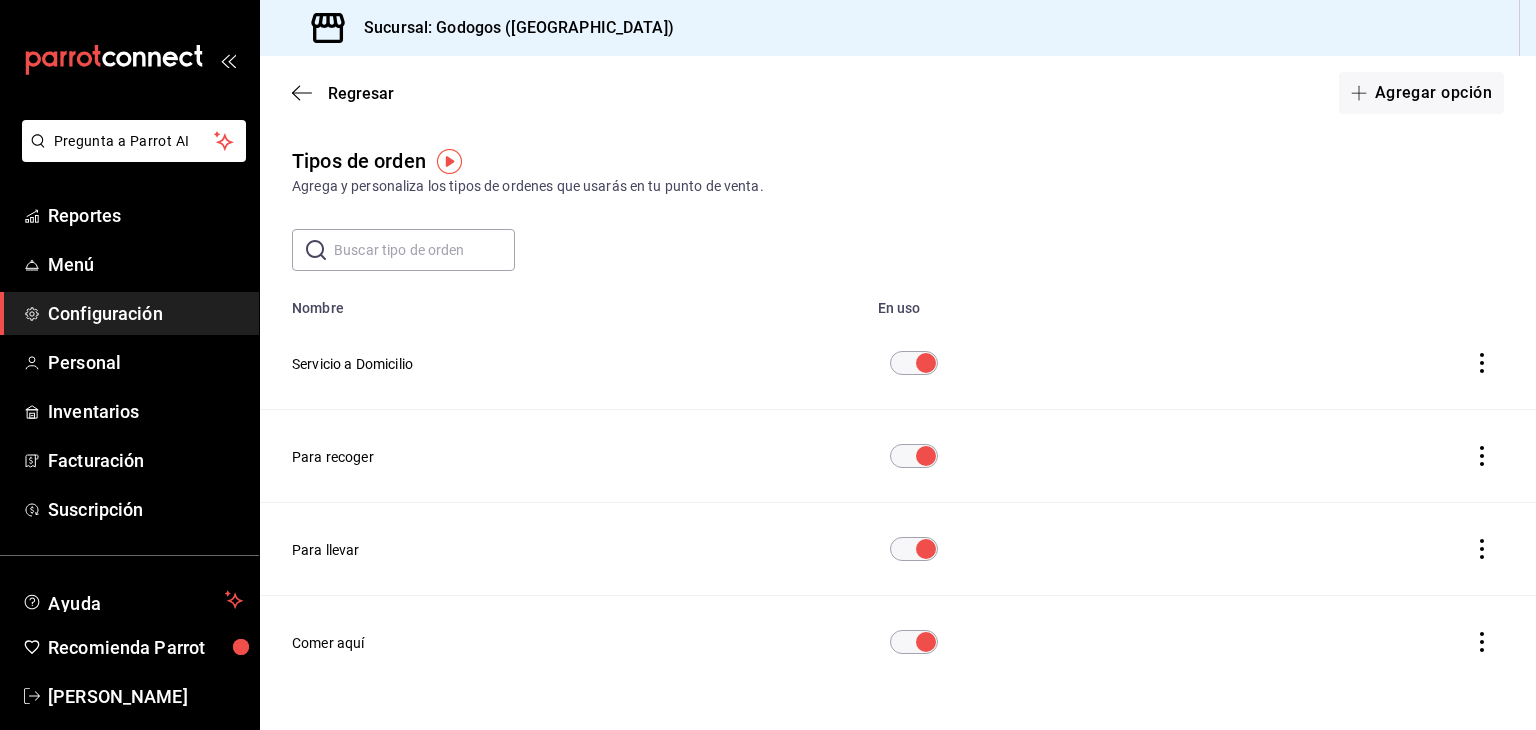 click on "Regresar" at bounding box center (343, 93) 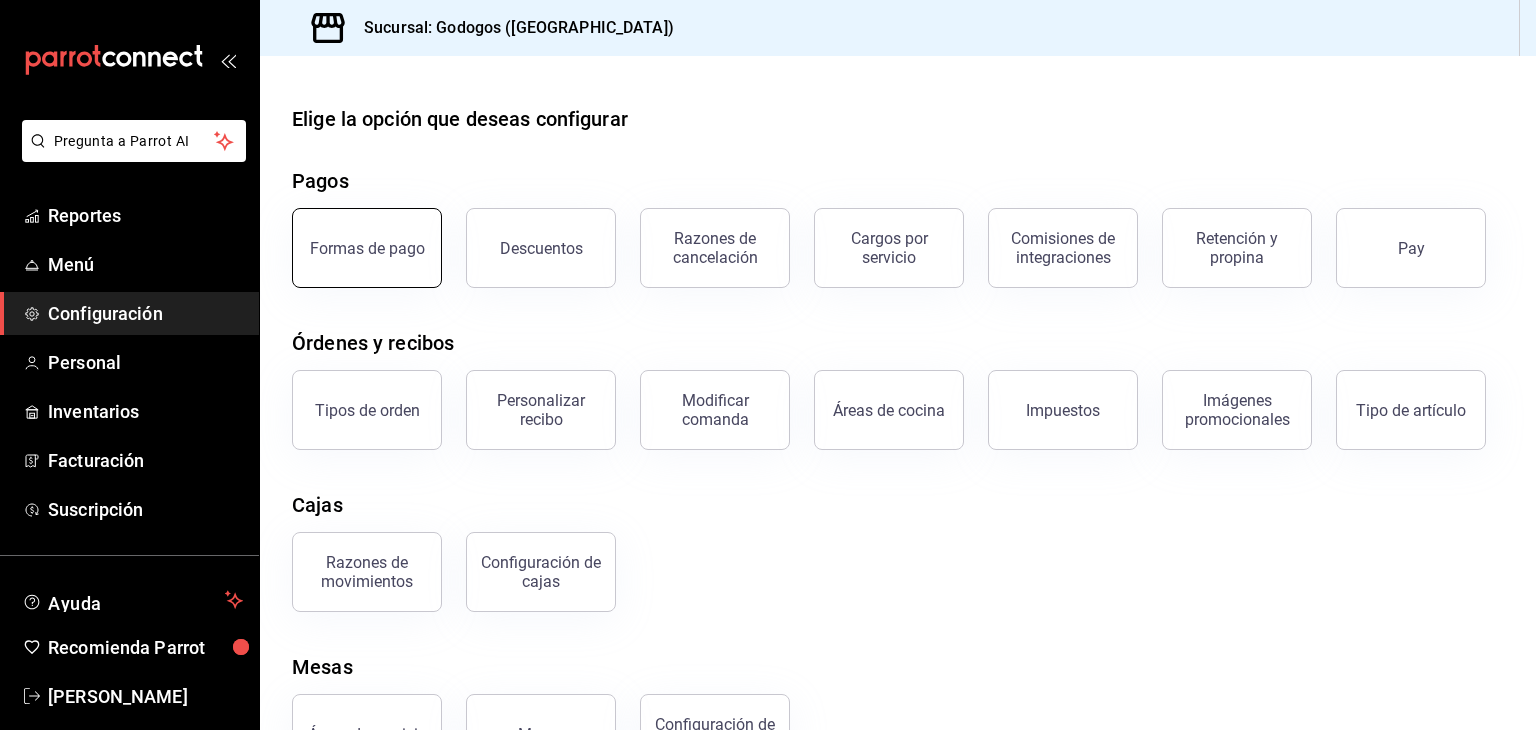 click on "Formas de pago" at bounding box center (367, 248) 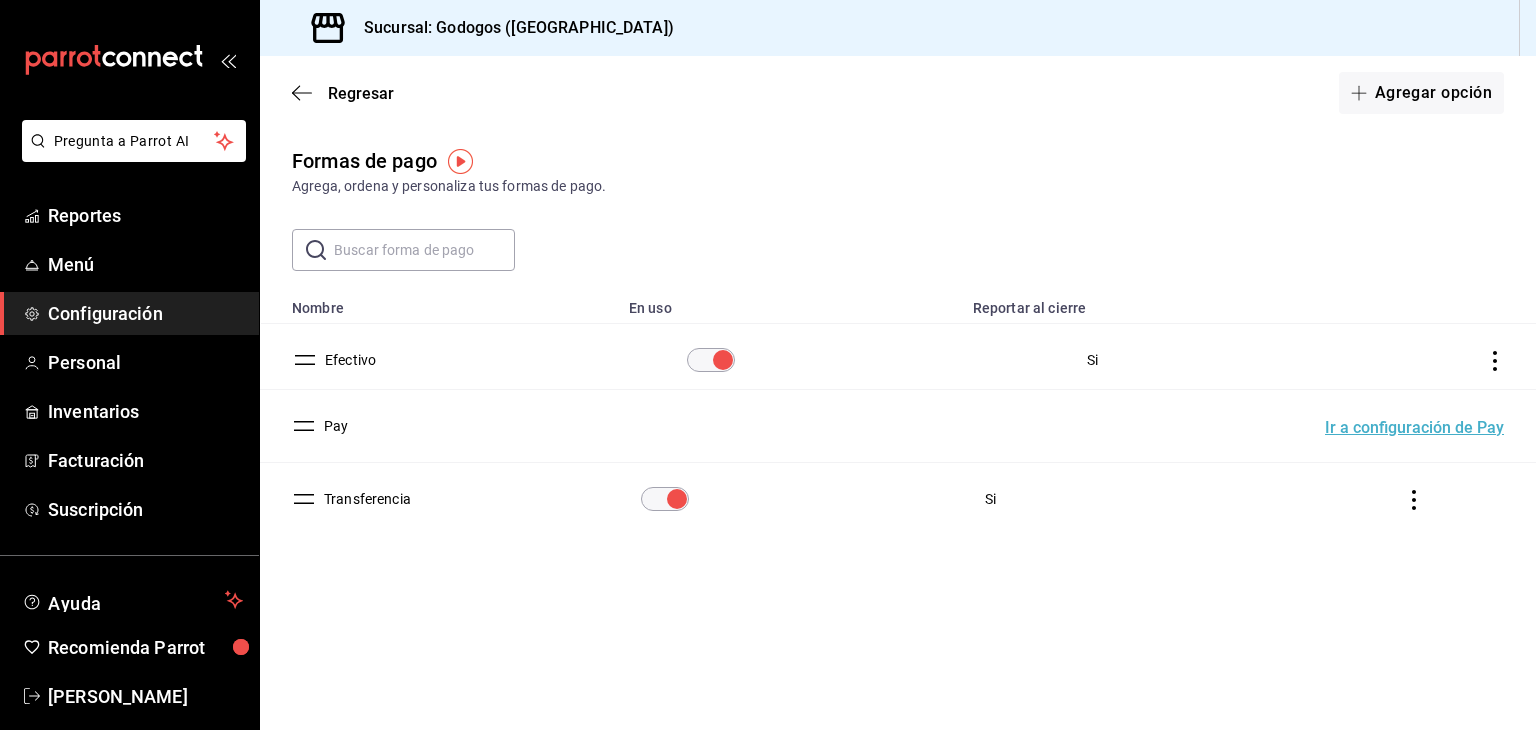 drag, startPoint x: 307, startPoint y: 424, endPoint x: 308, endPoint y: 357, distance: 67.00746 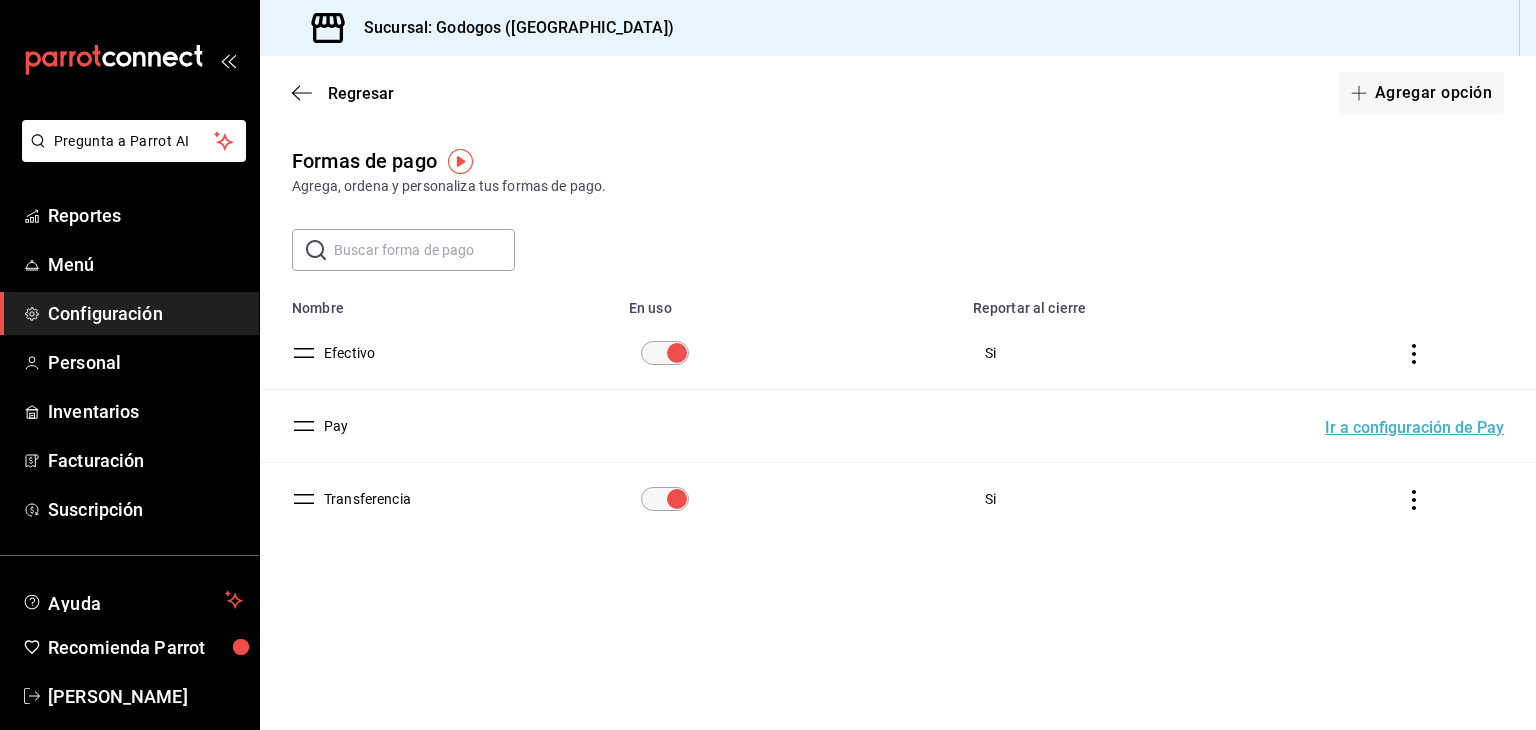 click 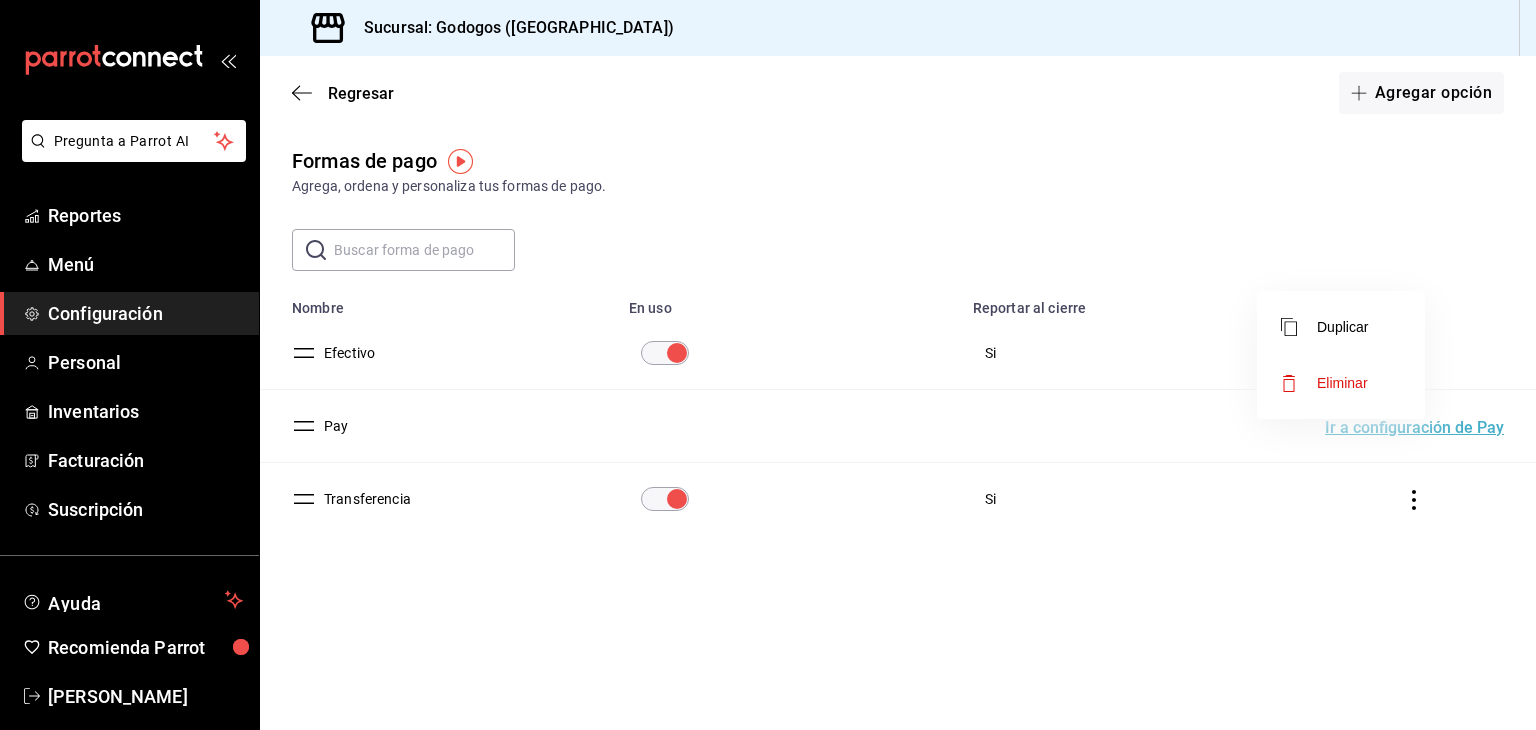 click at bounding box center (768, 365) 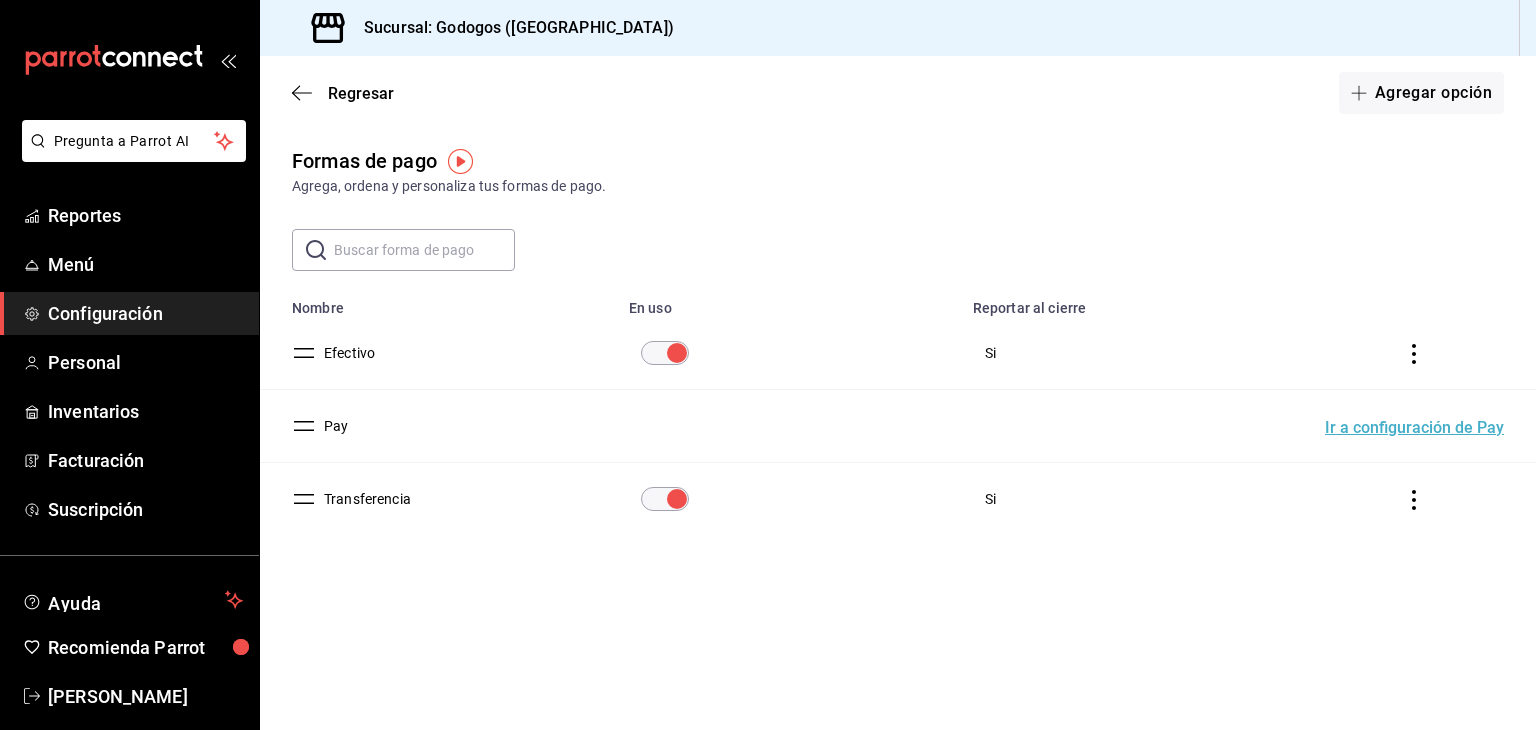 click on "Efectivo" at bounding box center [345, 353] 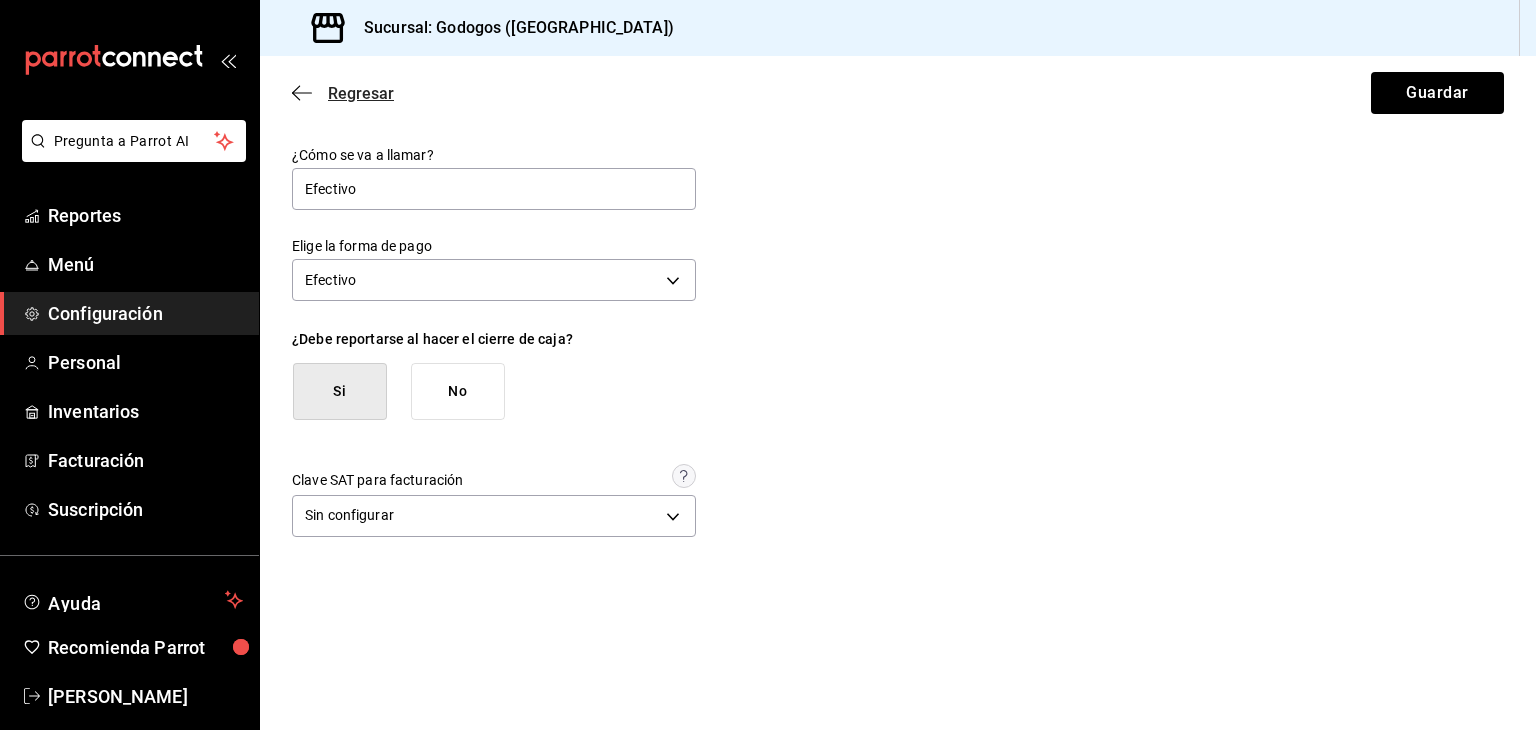click on "Regresar" at bounding box center [361, 93] 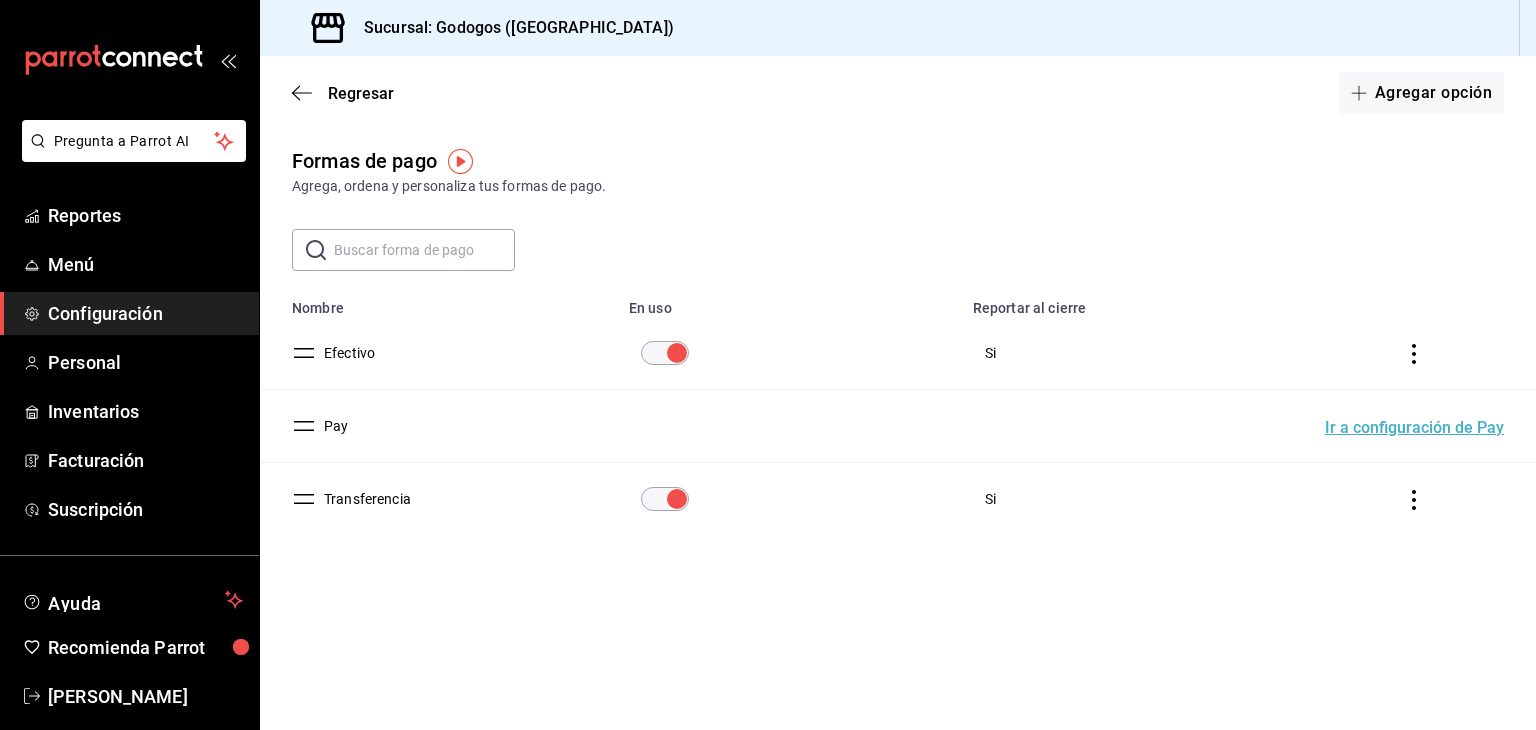 click on "Pay" at bounding box center [332, 426] 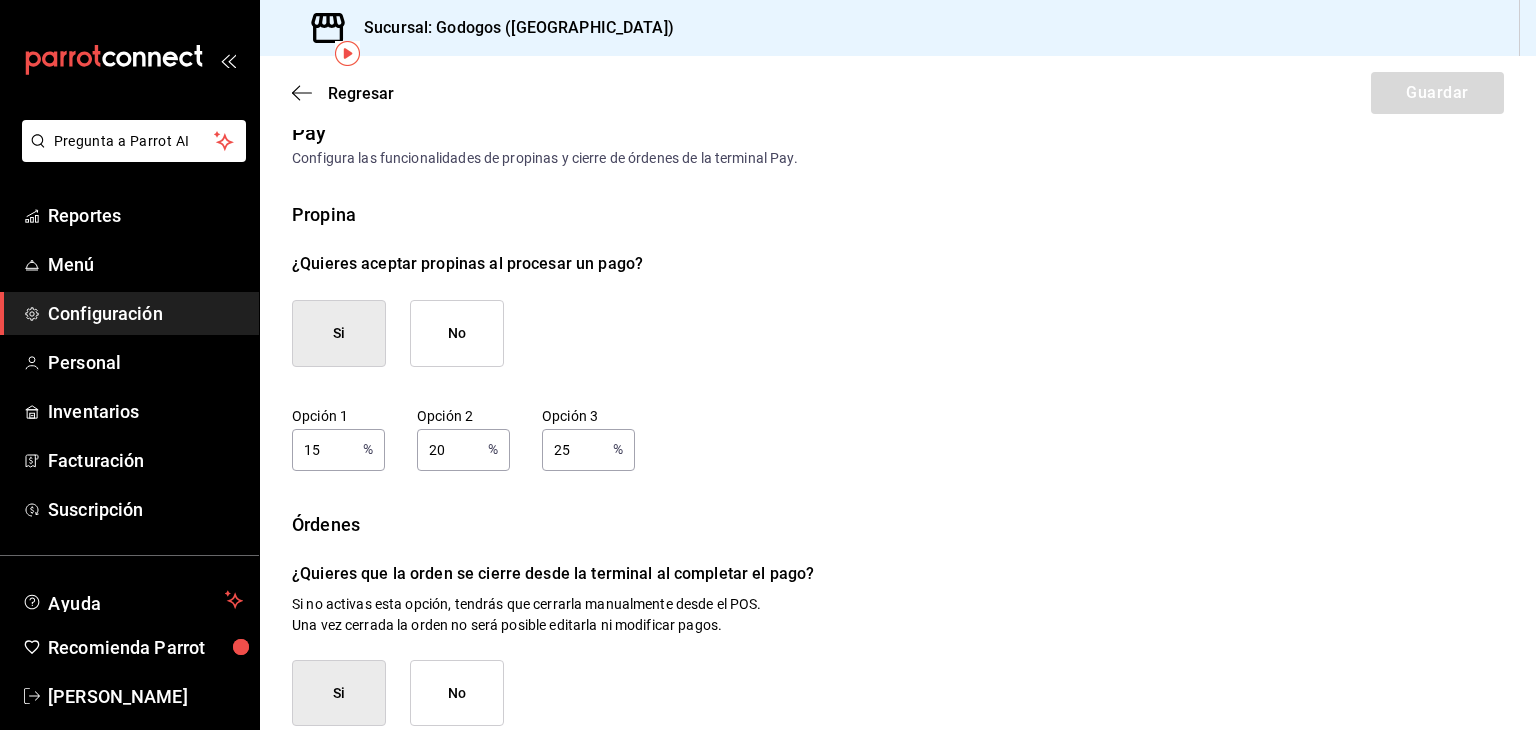 scroll, scrollTop: 0, scrollLeft: 0, axis: both 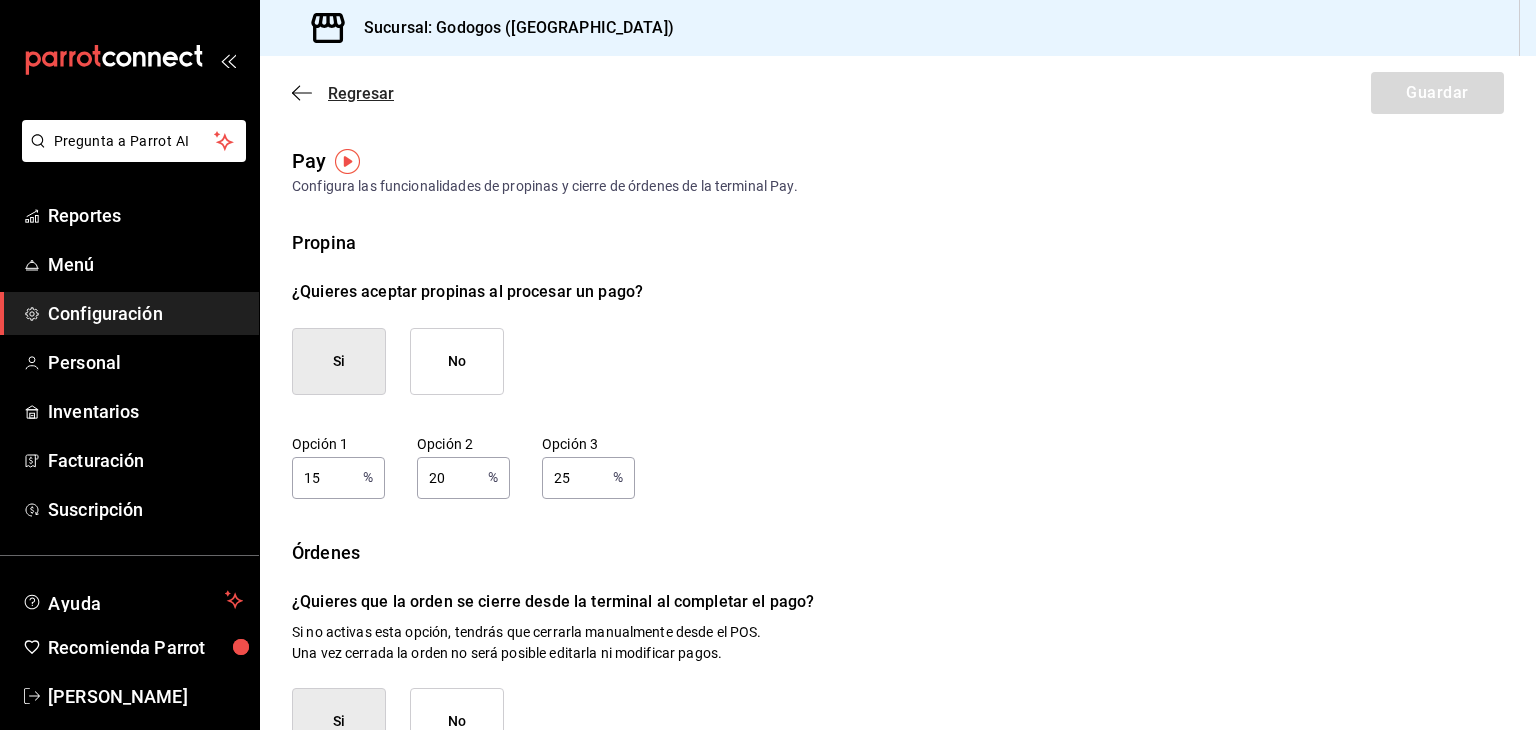 click on "Regresar" at bounding box center (361, 93) 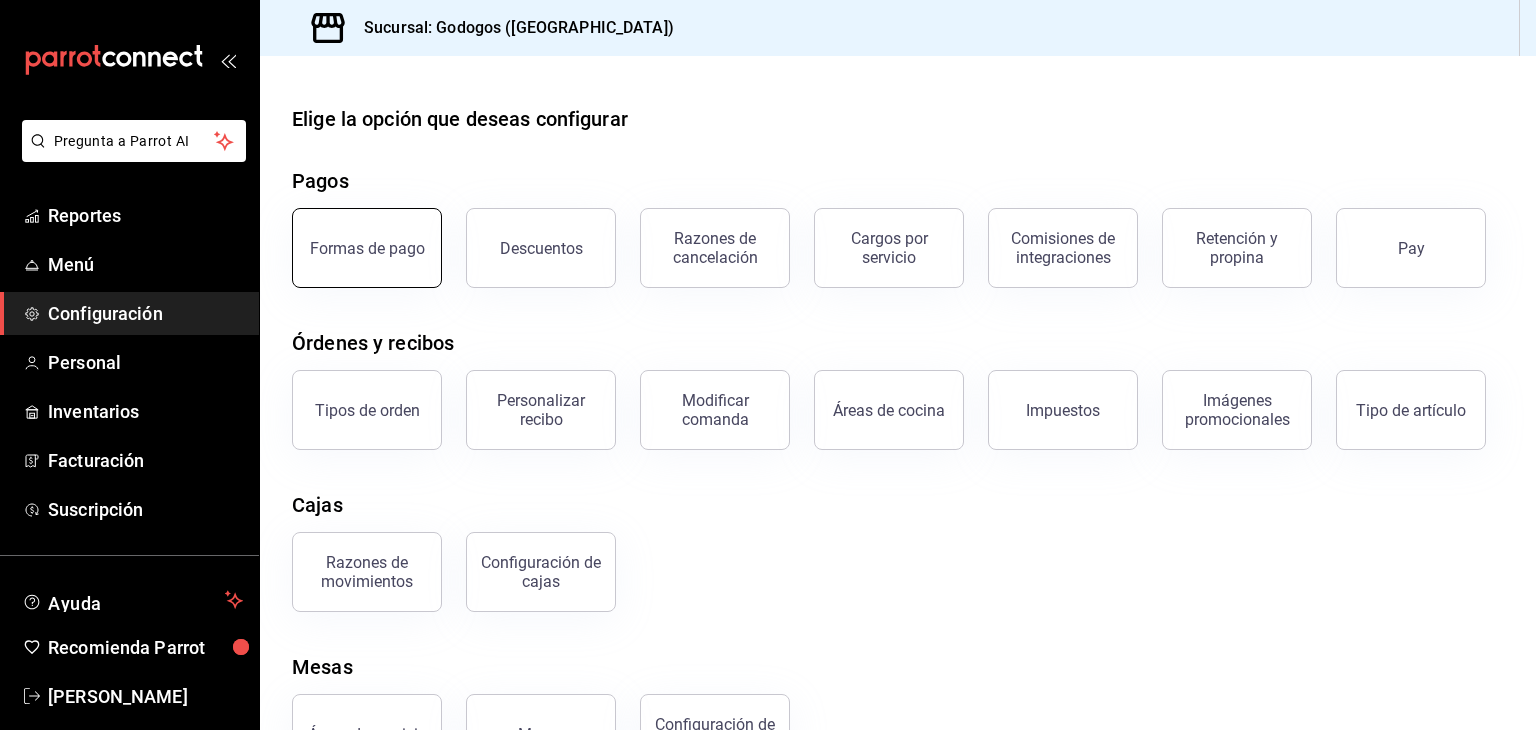 click on "Formas de pago" at bounding box center (367, 248) 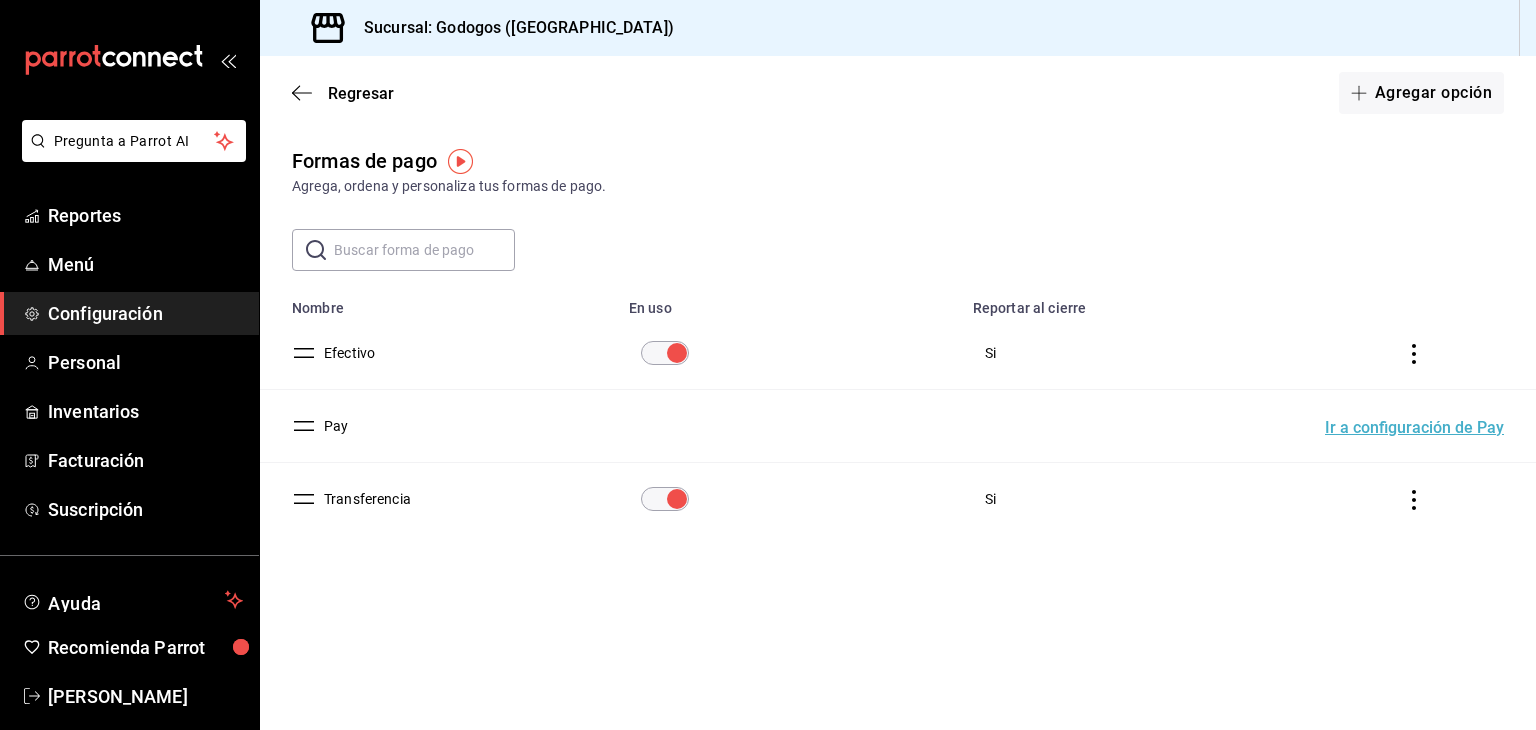 click on "Transferencia" at bounding box center [363, 499] 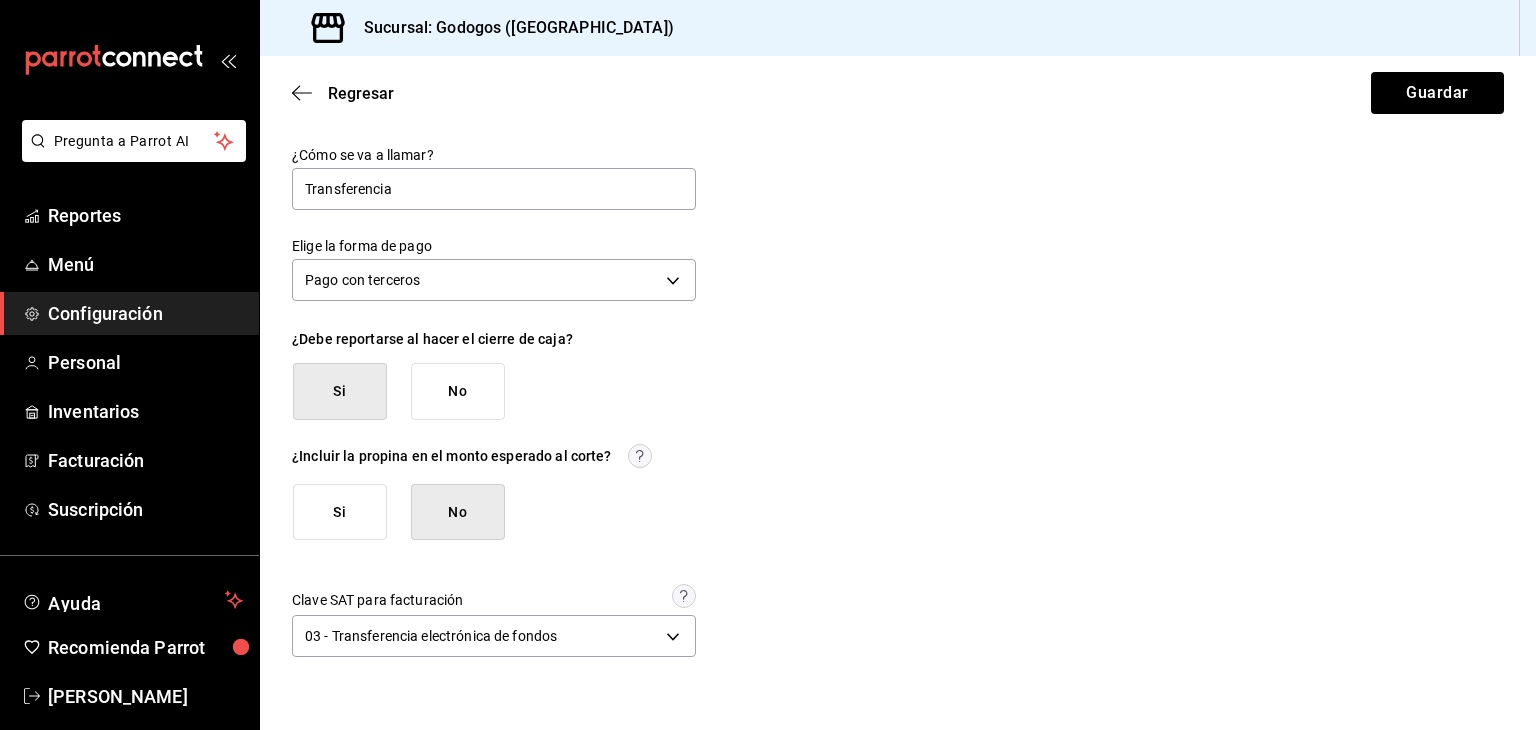 click on "No" at bounding box center [458, 391] 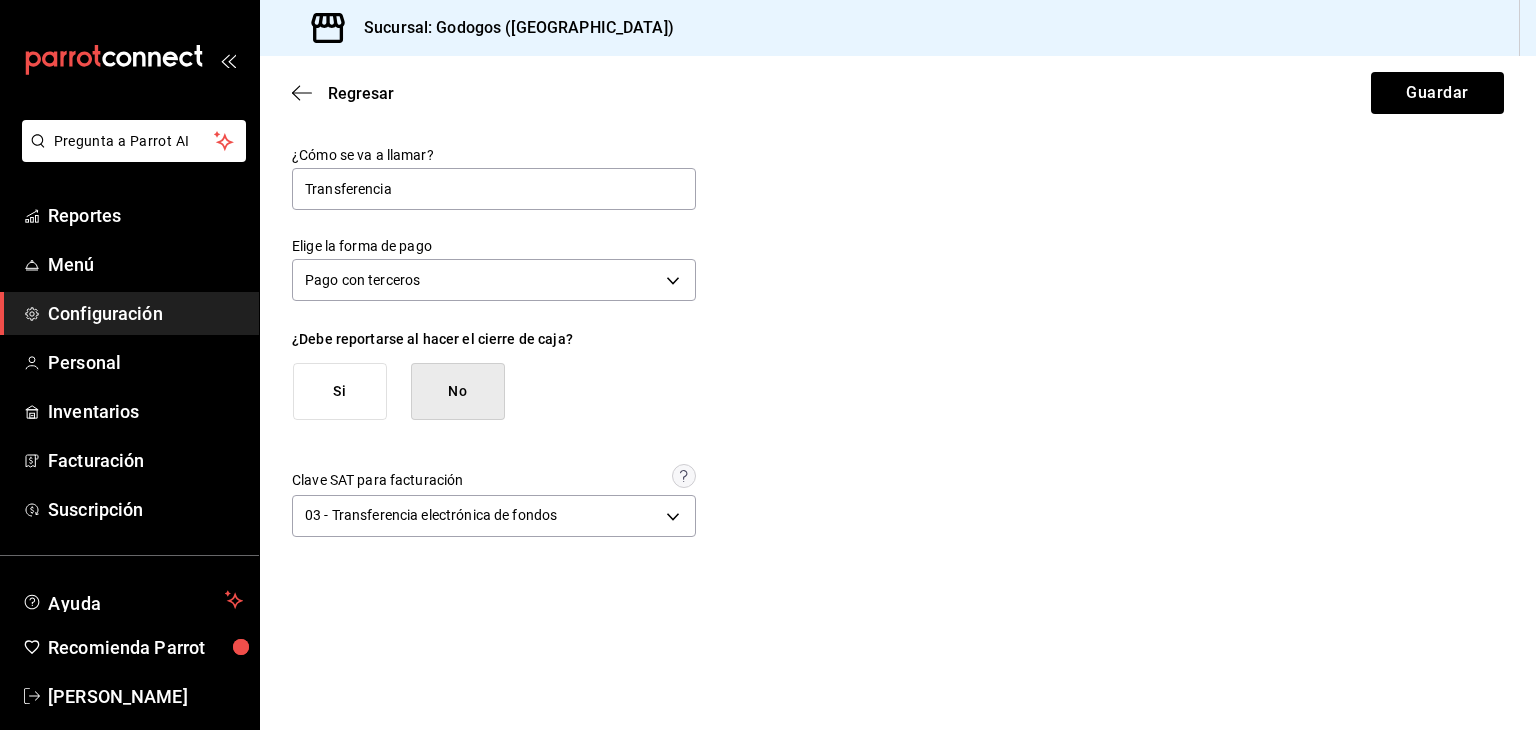 click on "Si" at bounding box center [340, 391] 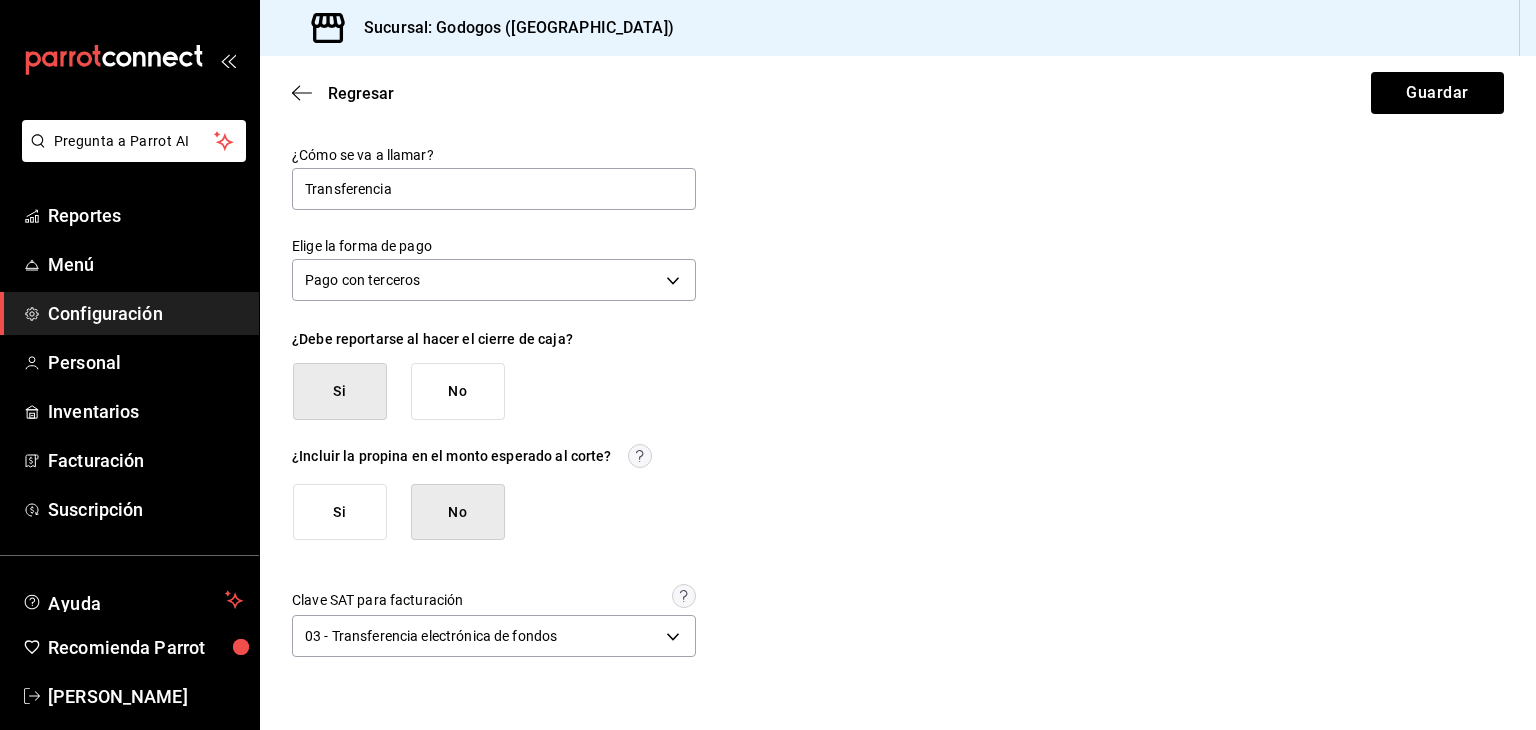 click on "No" at bounding box center [458, 391] 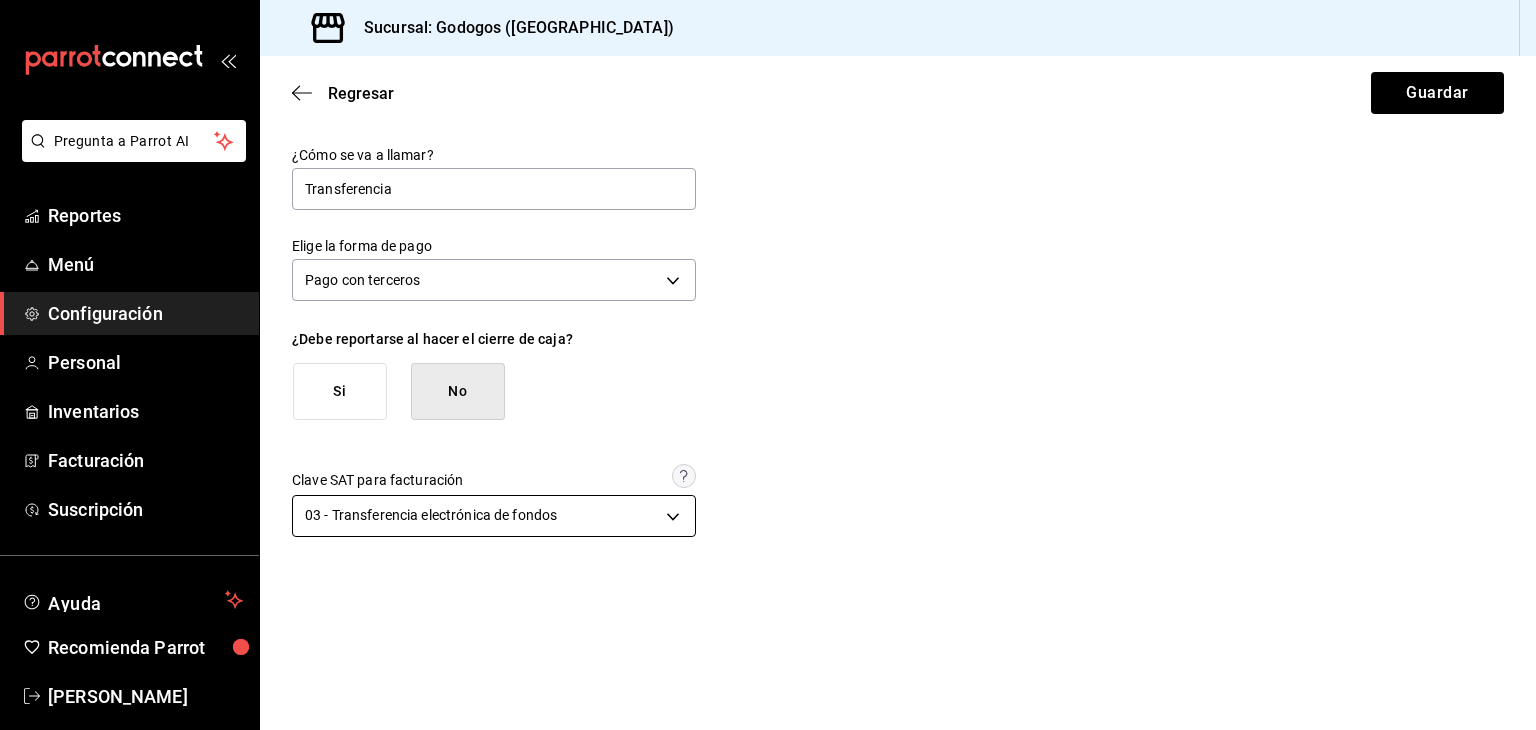 click on "Pregunta a Parrot AI Reportes   Menú   Configuración   Personal   Inventarios   Facturación   Suscripción   Ayuda Recomienda Parrot   Carlos Alberto Hernandez   Sugerir nueva función   Sucursal: Godogos (Monterrey) Regresar Guardar ¿Cómo se va a llamar? Transferencia Elige la forma de pago Pago con terceros THIRD_PARTY ¿Debe reportarse al hacer el cierre de caja? Si No Clave SAT para facturación 03 - Transferencia electrónica de fondos [object Object] Ver video tutorial Ir a video GANA 1 MES GRATIS EN TU SUSCRIPCIÓN AQUÍ ¿Recuerdas cómo empezó tu restaurante?
Hoy puedes ayudar a un colega a tener el mismo cambio que tú viviste.
Recomienda Parrot directamente desde tu Portal Administrador.
Es fácil y rápido.
🎁 Por cada restaurante que se una, ganas 1 mes gratis. Pregunta a Parrot AI Reportes   Menú   Configuración   Personal   Inventarios   Facturación   Suscripción   Ayuda Recomienda Parrot   Carlos Alberto Hernandez   Sugerir nueva función   Visitar centro de ayuda (81) 2046 6363" at bounding box center (768, 365) 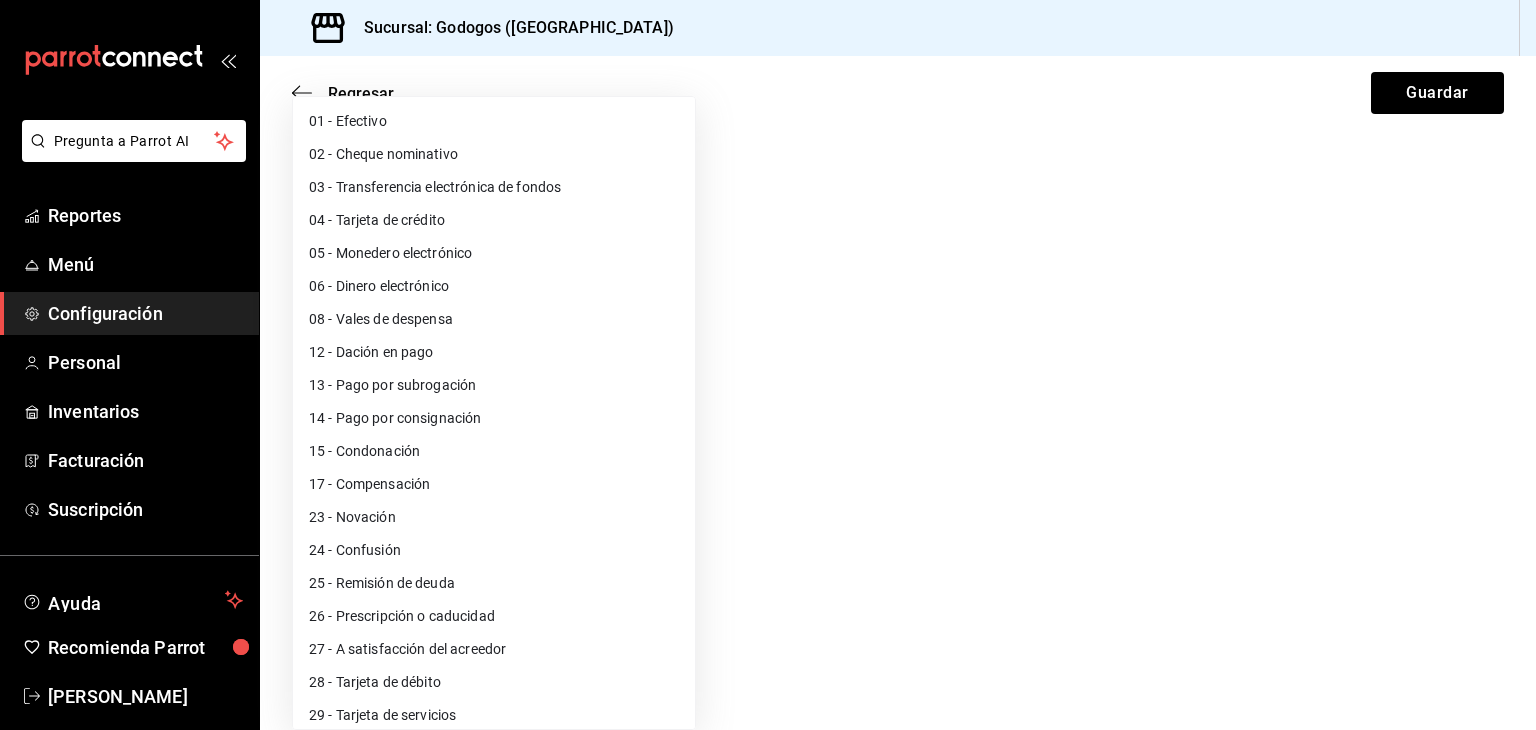 click at bounding box center [768, 365] 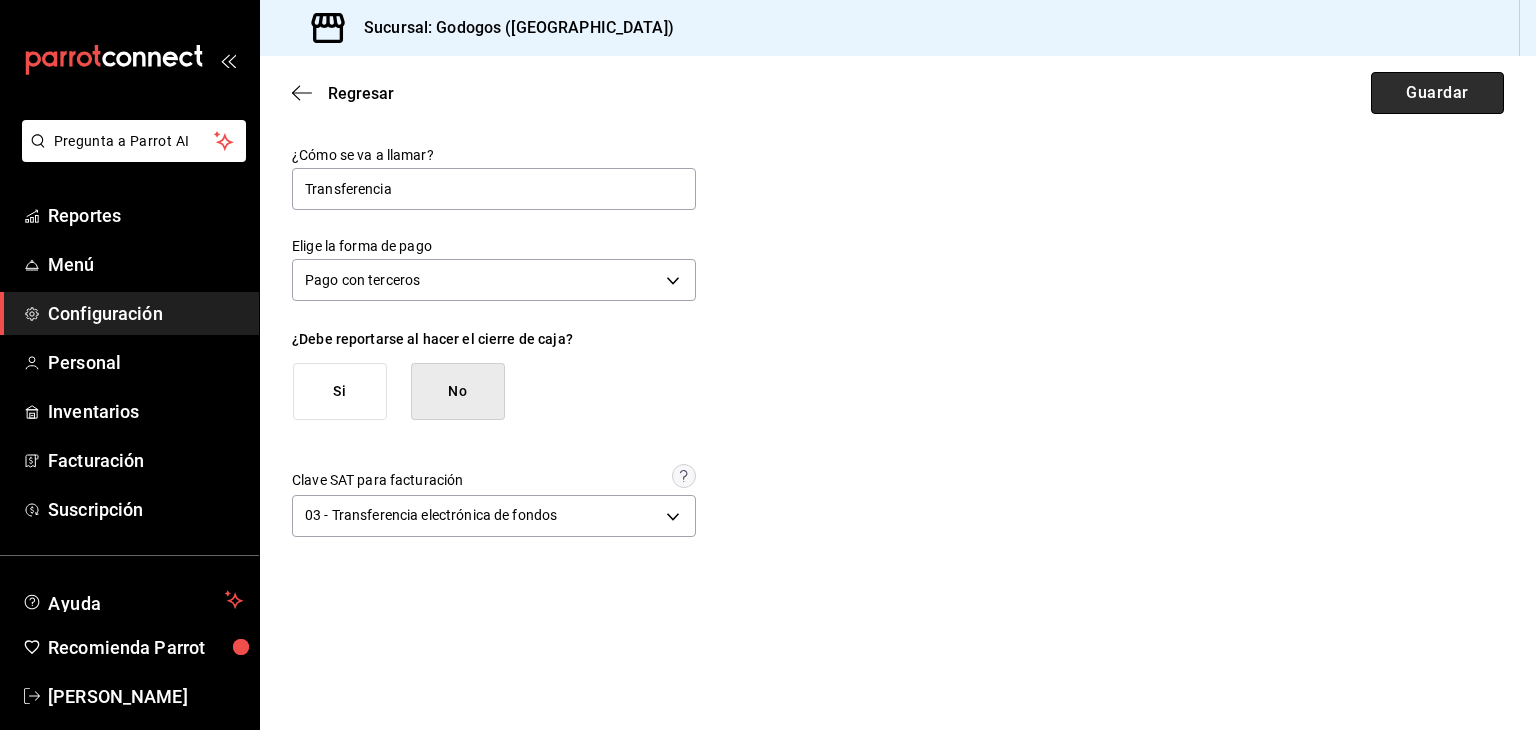click on "Guardar" at bounding box center [1437, 93] 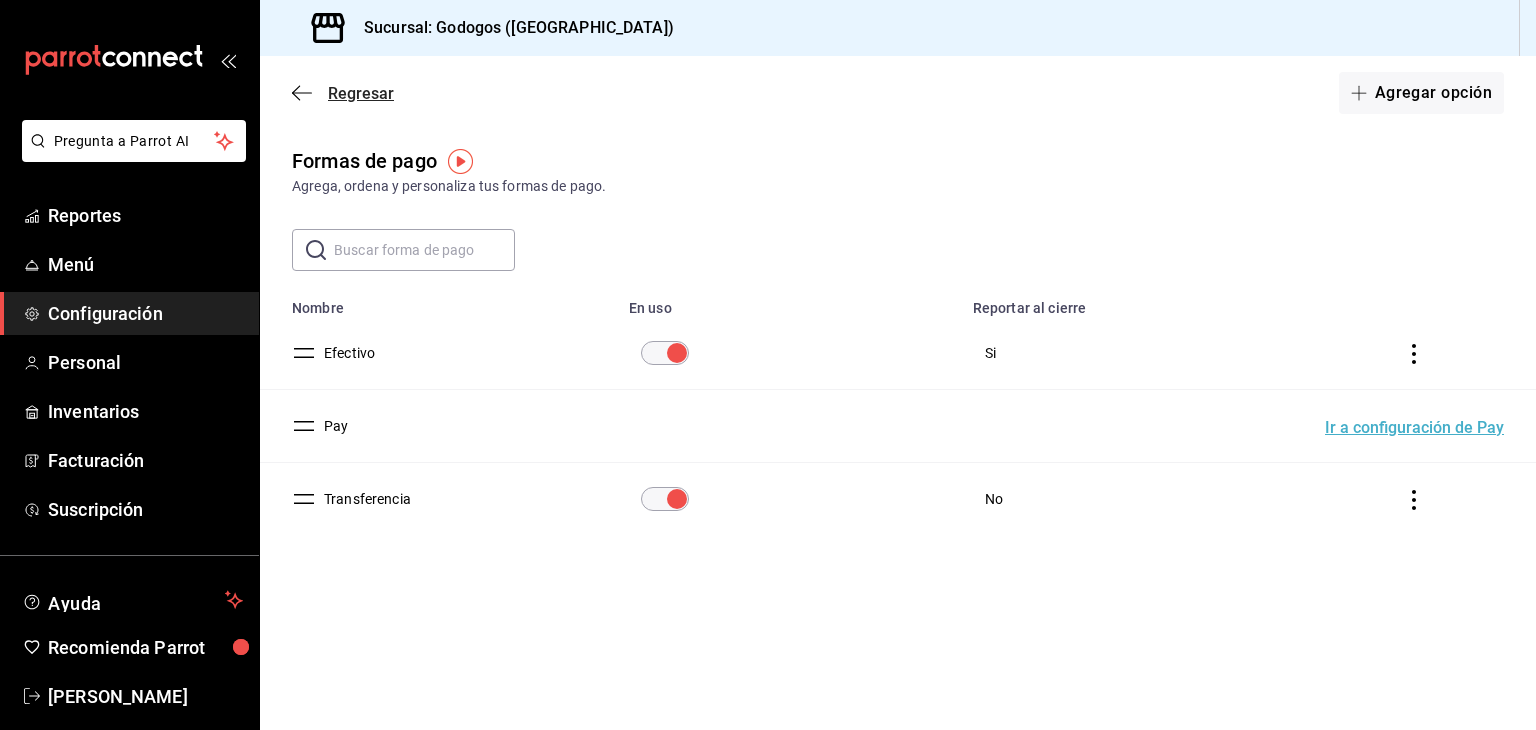click on "Regresar" at bounding box center [361, 93] 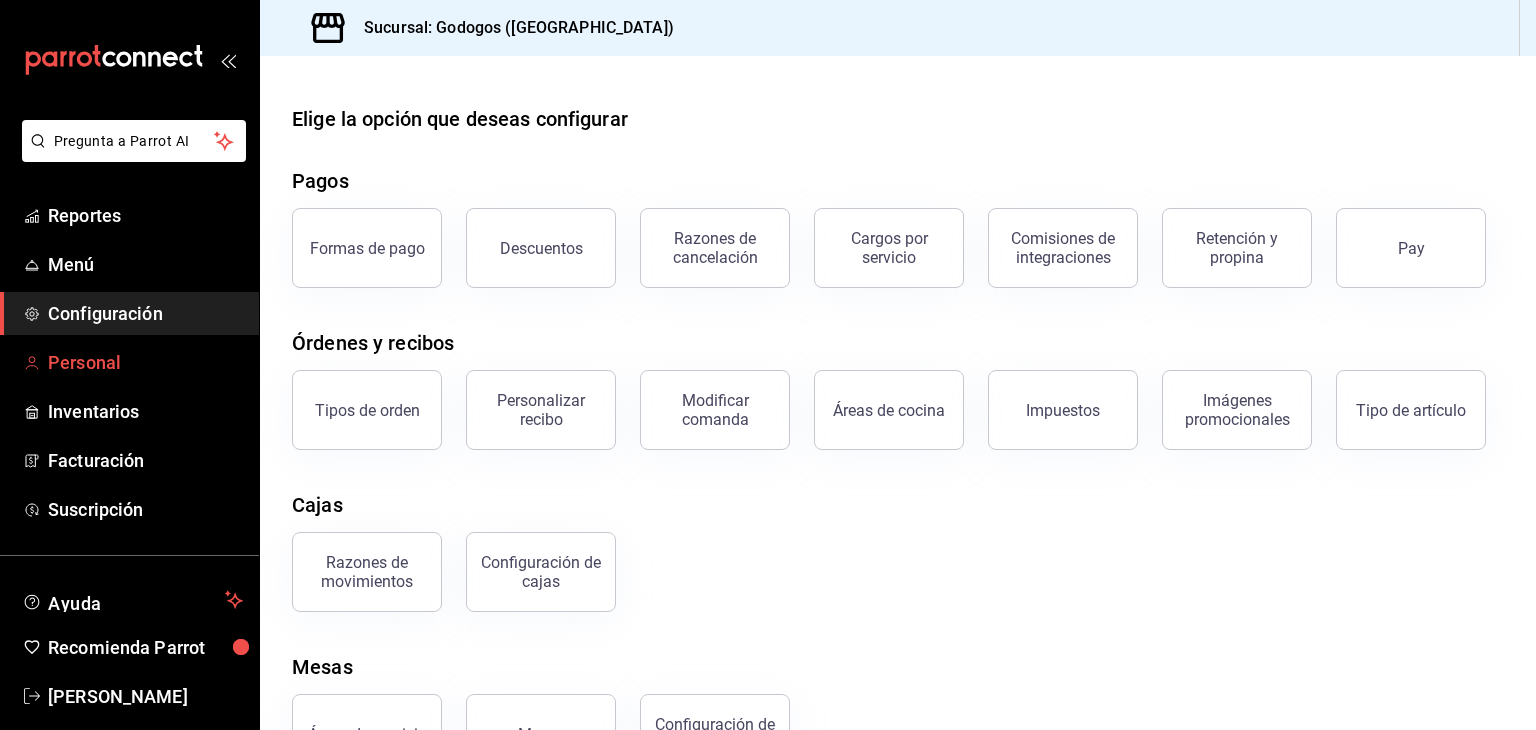 click on "Personal" at bounding box center (145, 362) 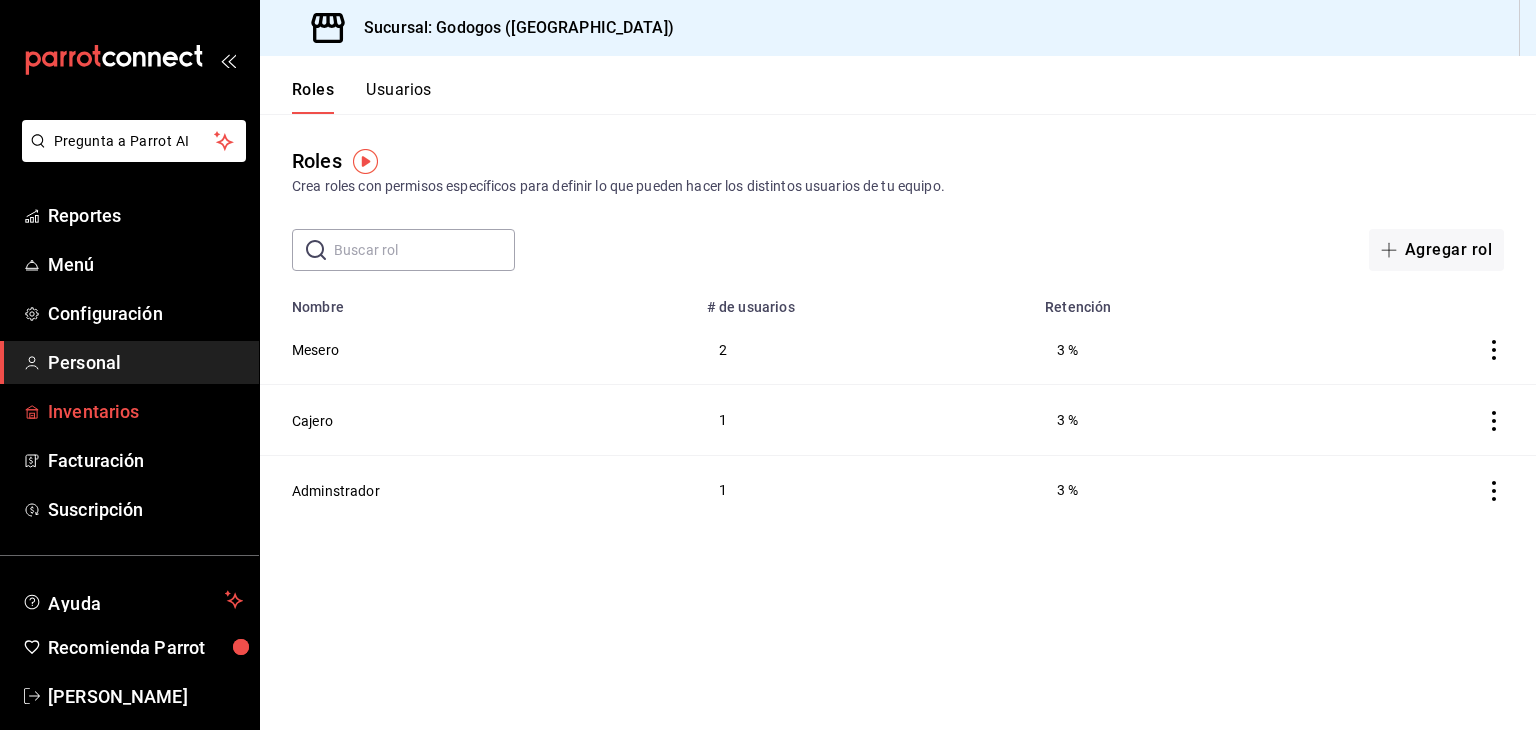 click on "Inventarios" at bounding box center (145, 411) 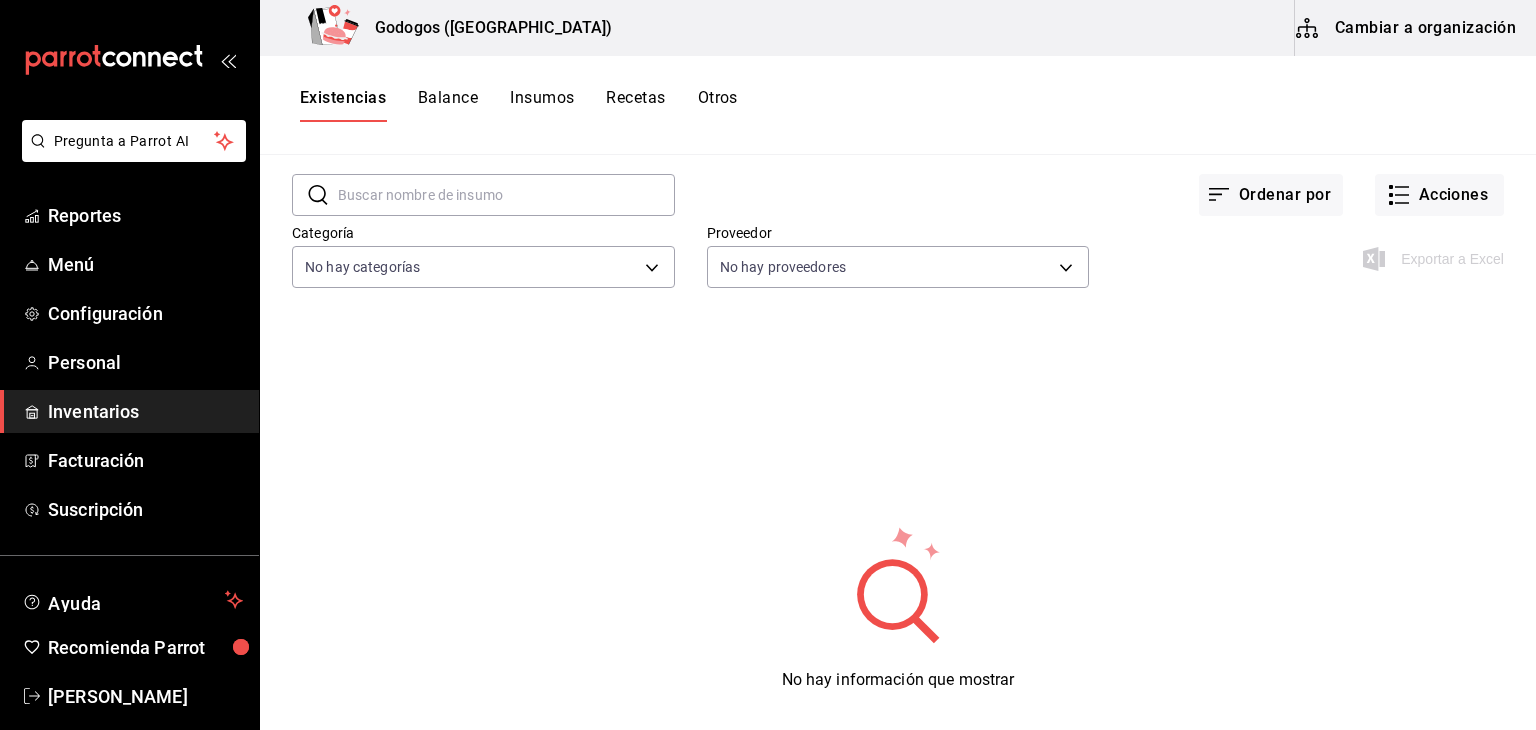 scroll, scrollTop: 17, scrollLeft: 0, axis: vertical 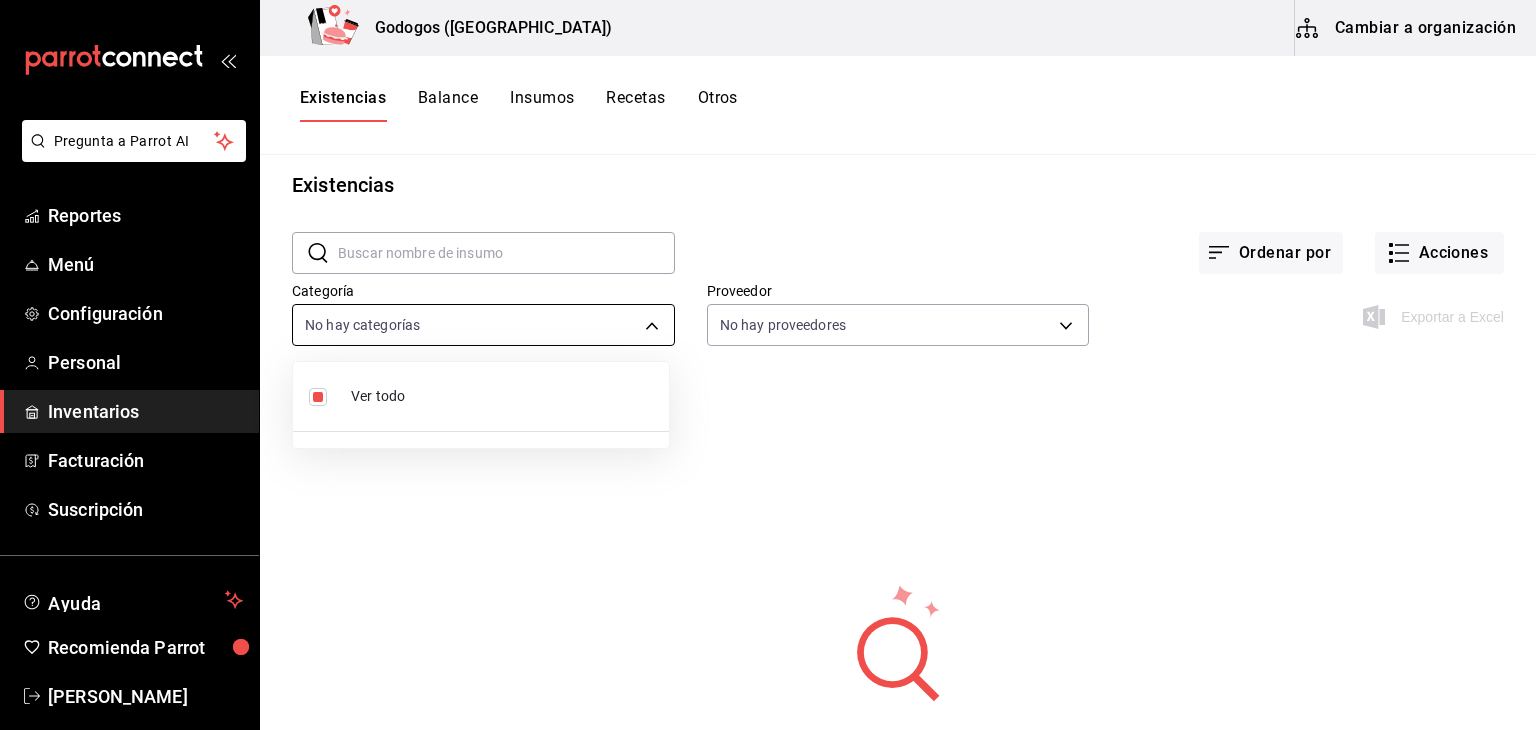 click on "Pregunta a Parrot AI Reportes   Menú   Configuración   Personal   Inventarios   Facturación   Suscripción   Ayuda Recomienda Parrot   Carlos Alberto Hernandez   Sugerir nueva función   Godogos (Monterrey) Cambiar a organización Existencias Balance Insumos Recetas Otros Existencias ​ ​ Ordenar por Acciones Categoría No hay categorías Proveedor No hay proveedores Exportar a Excel No hay información que mostrar GANA 1 MES GRATIS EN TU SUSCRIPCIÓN AQUÍ ¿Recuerdas cómo empezó tu restaurante?
Hoy puedes ayudar a un colega a tener el mismo cambio que tú viviste.
Recomienda Parrot directamente desde tu Portal Administrador.
Es fácil y rápido.
🎁 Por cada restaurante que se una, ganas 1 mes gratis. Pregunta a Parrot AI Reportes   Menú   Configuración   Personal   Inventarios   Facturación   Suscripción   Ayuda Recomienda Parrot   Carlos Alberto Hernandez   Sugerir nueva función   Visitar centro de ayuda (81) 2046 6363 soporte@parrotsoftware.io Visitar centro de ayuda (81) 2046 6363" at bounding box center [768, 358] 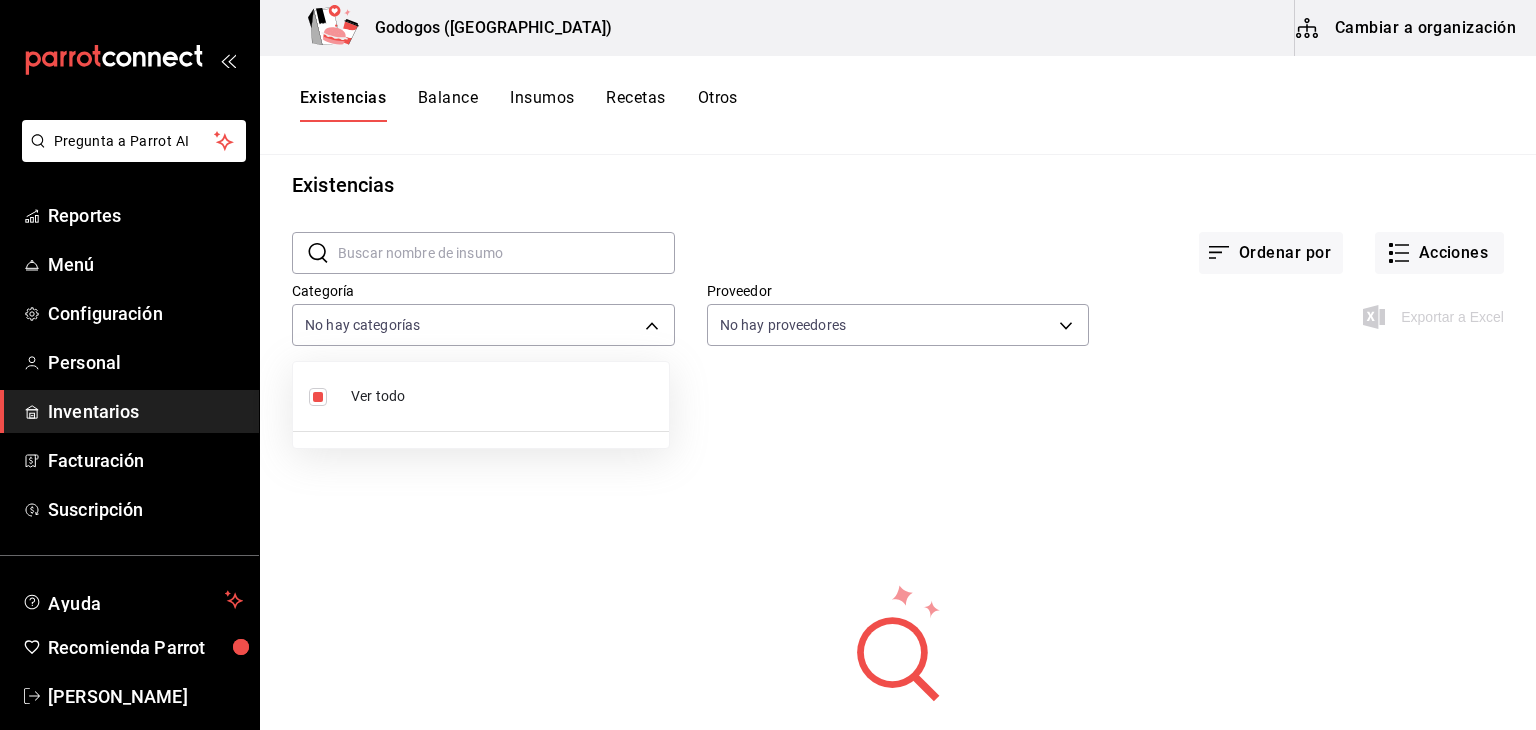 click at bounding box center [768, 365] 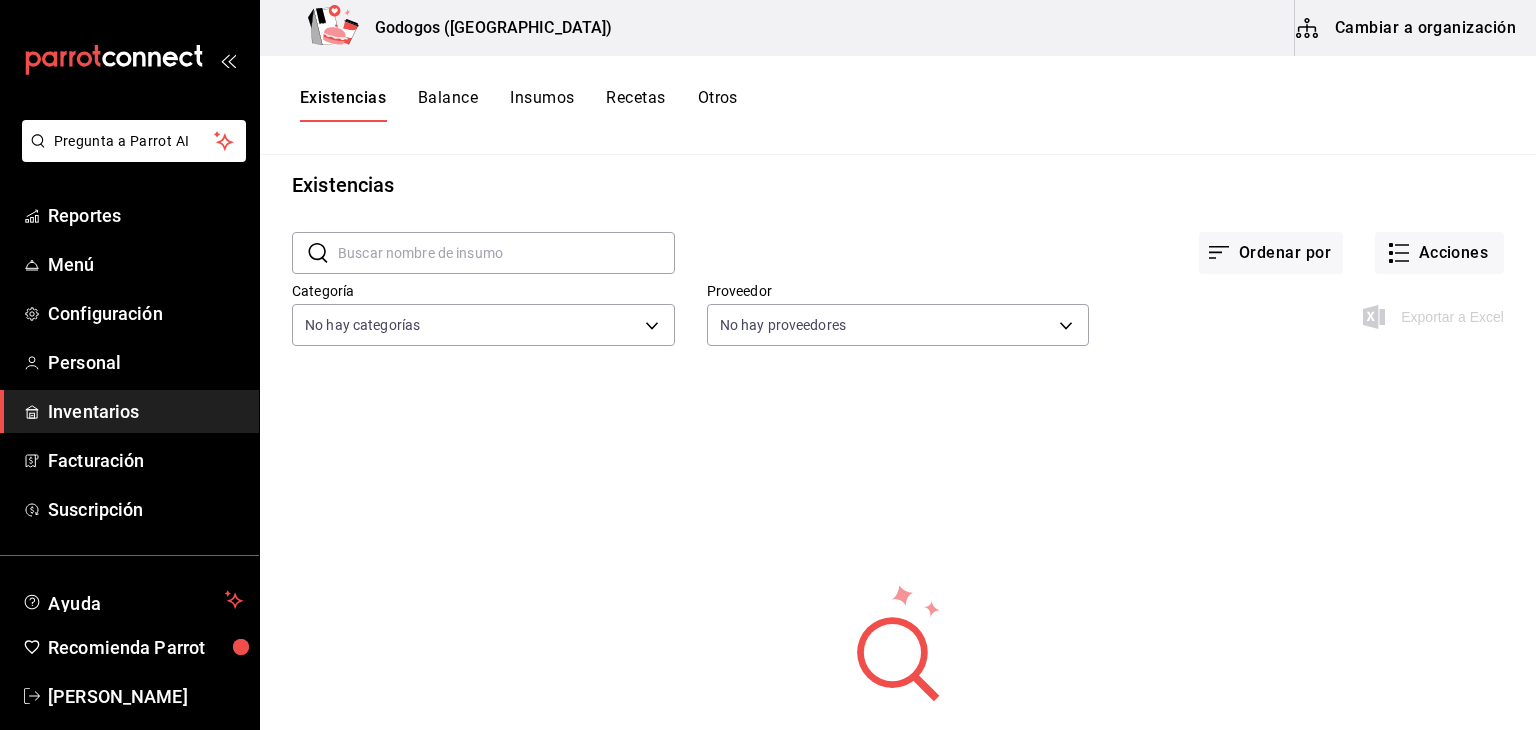 click on "Balance" at bounding box center [448, 105] 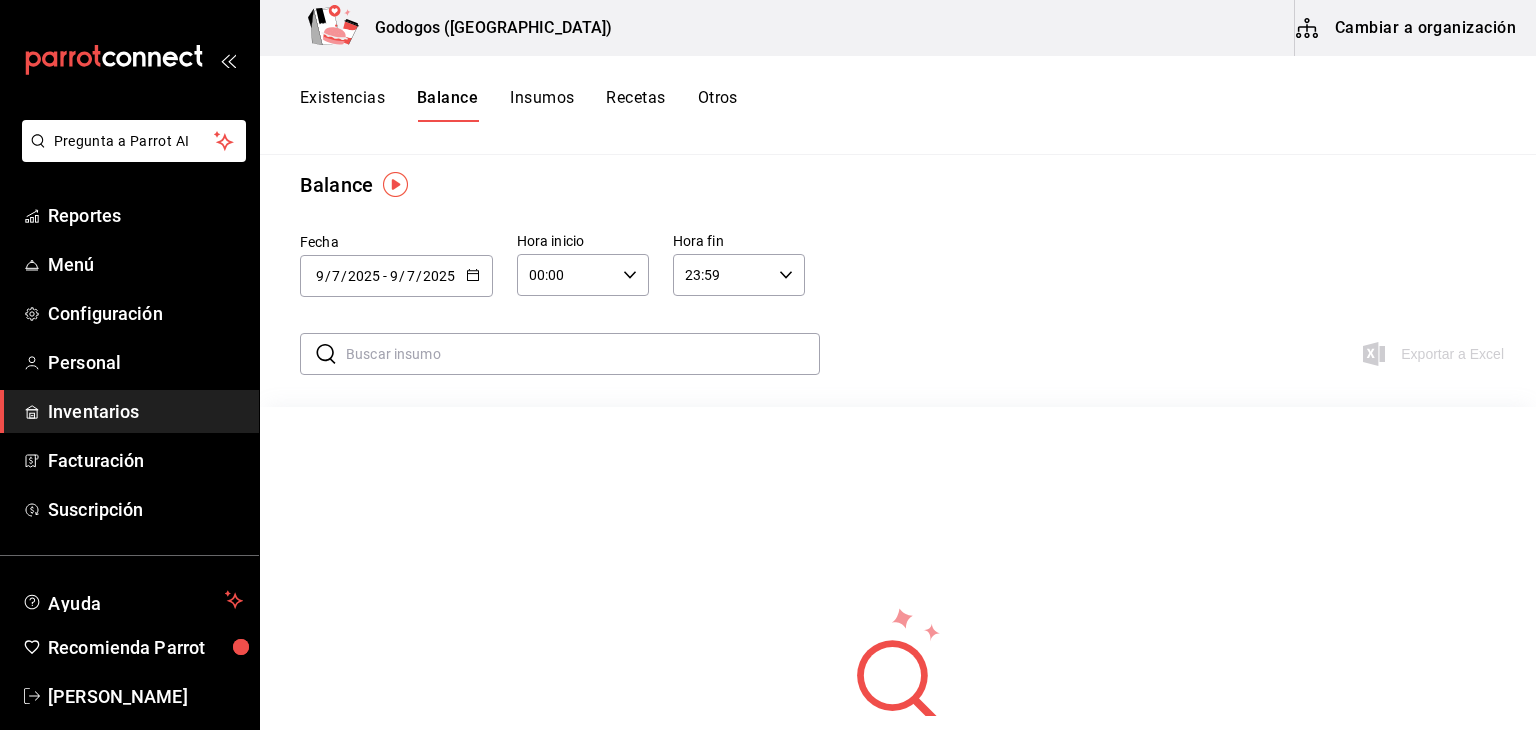 click at bounding box center [395, 184] 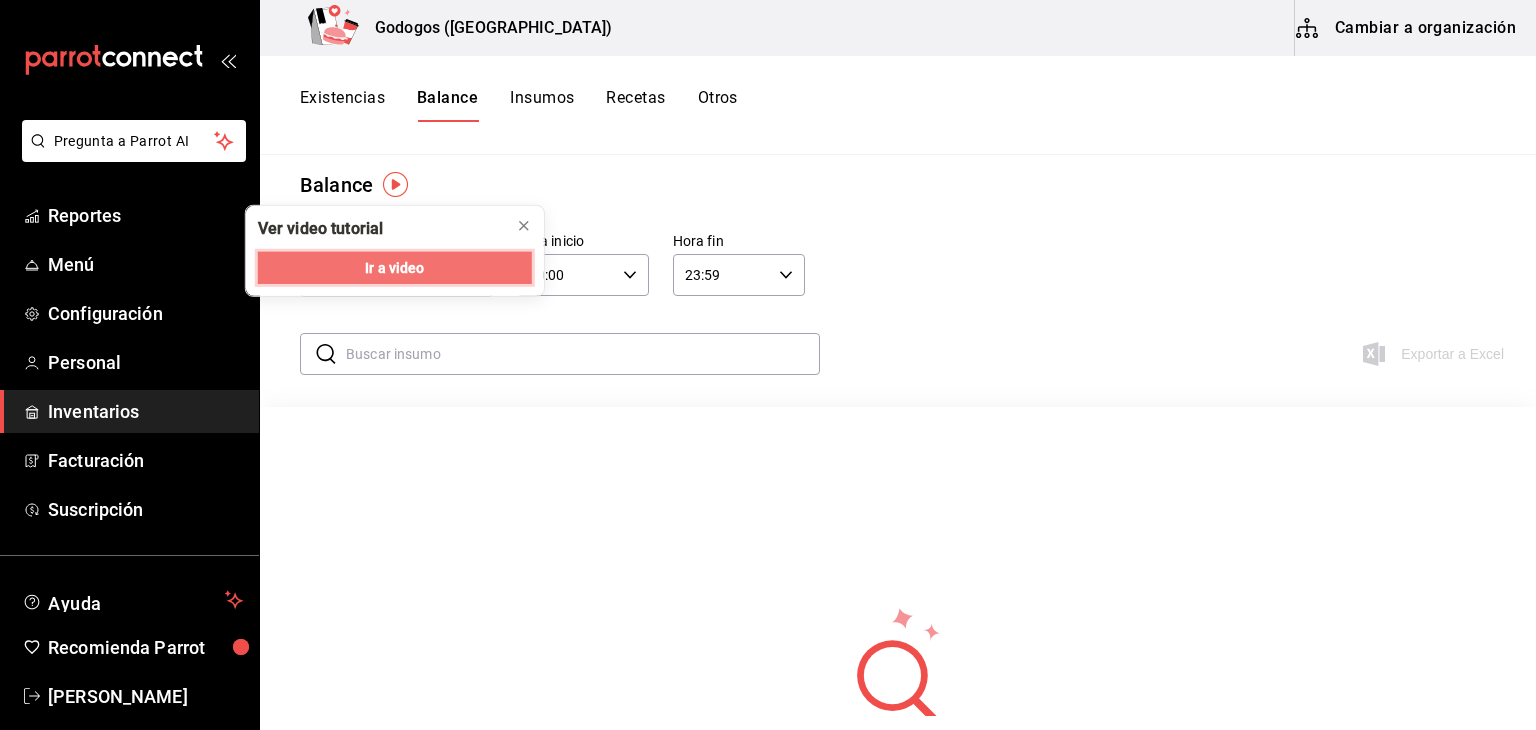 click on "Ir a video" at bounding box center (395, 268) 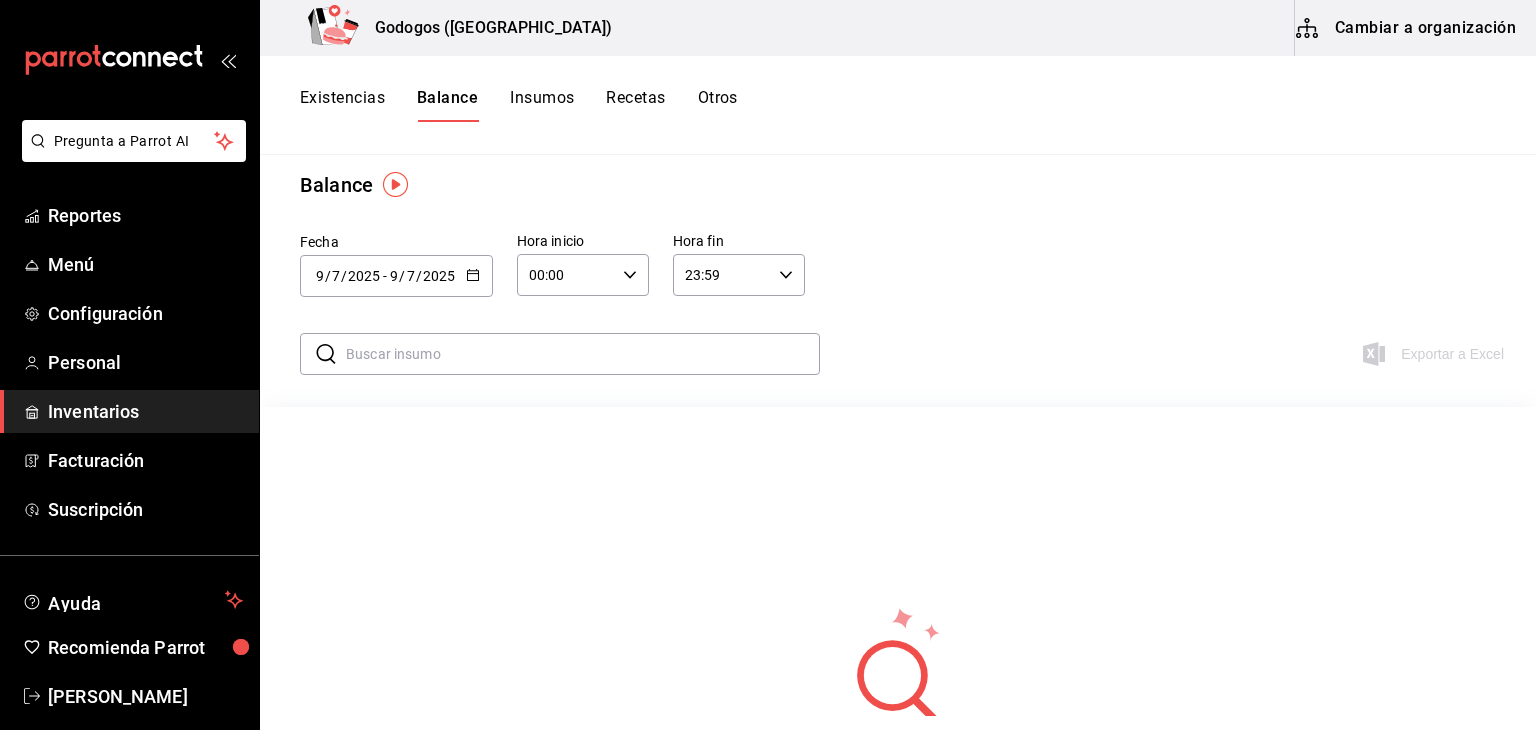 click on "Cambiar a organización" at bounding box center [1407, 28] 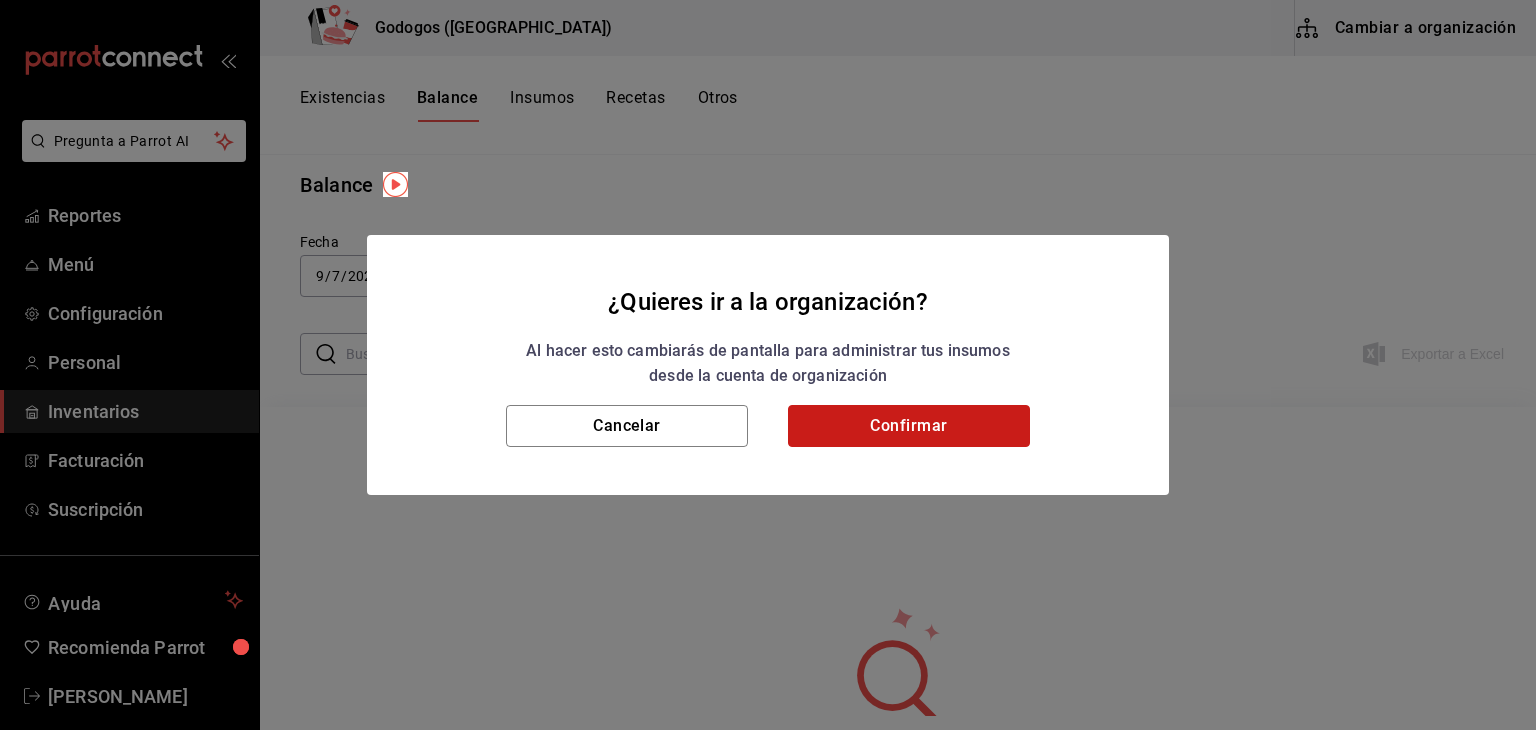 click on "Confirmar" at bounding box center [909, 426] 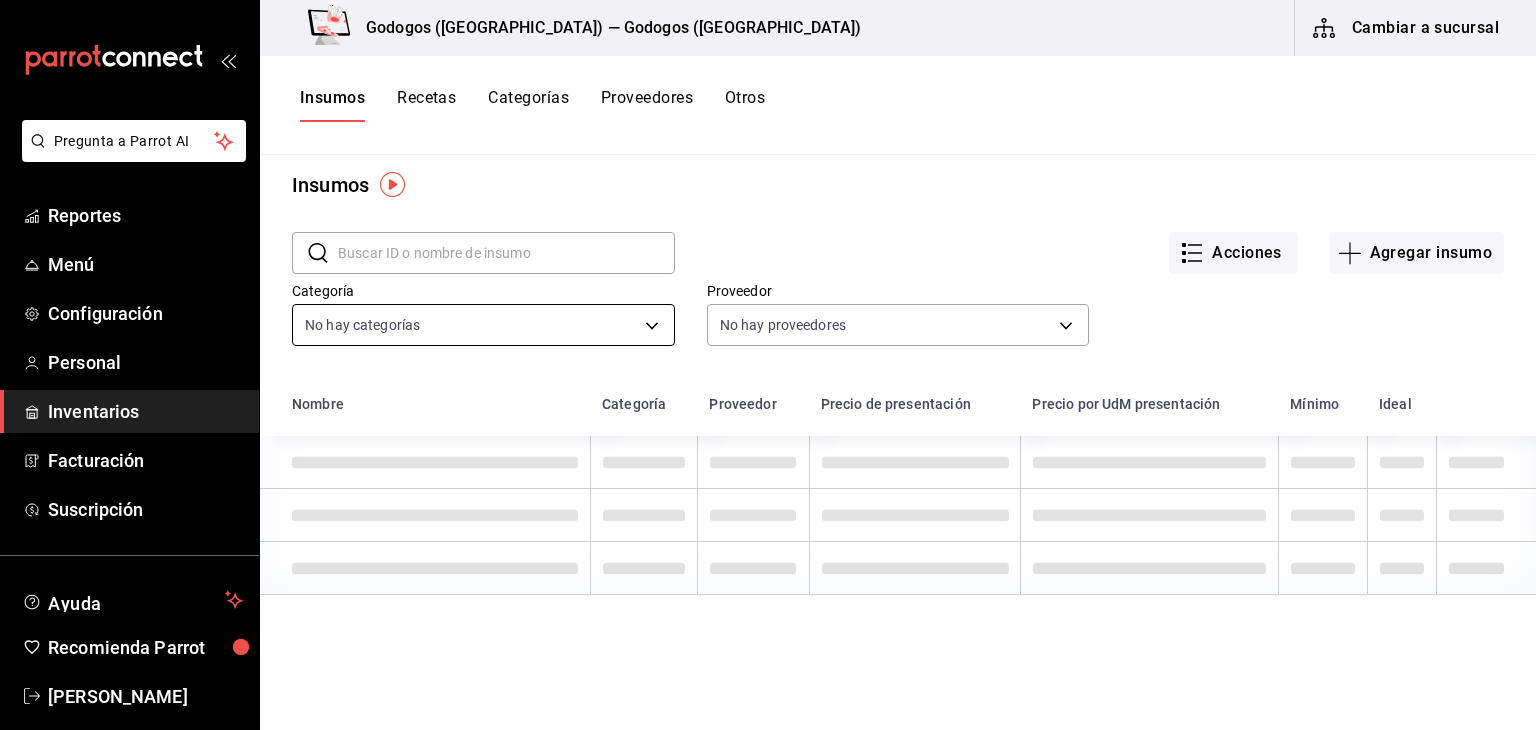 scroll, scrollTop: 1, scrollLeft: 0, axis: vertical 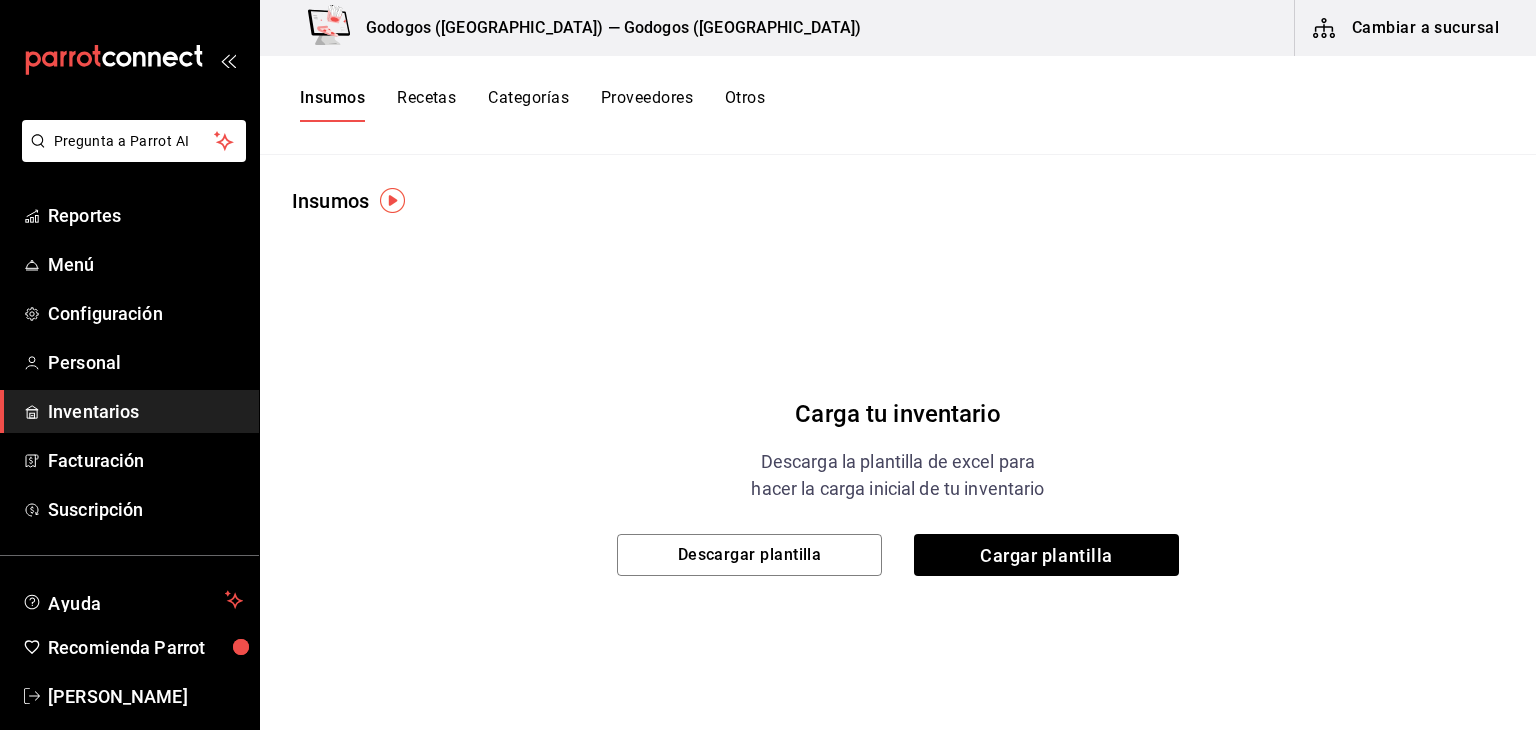 click on "Recetas" at bounding box center [426, 105] 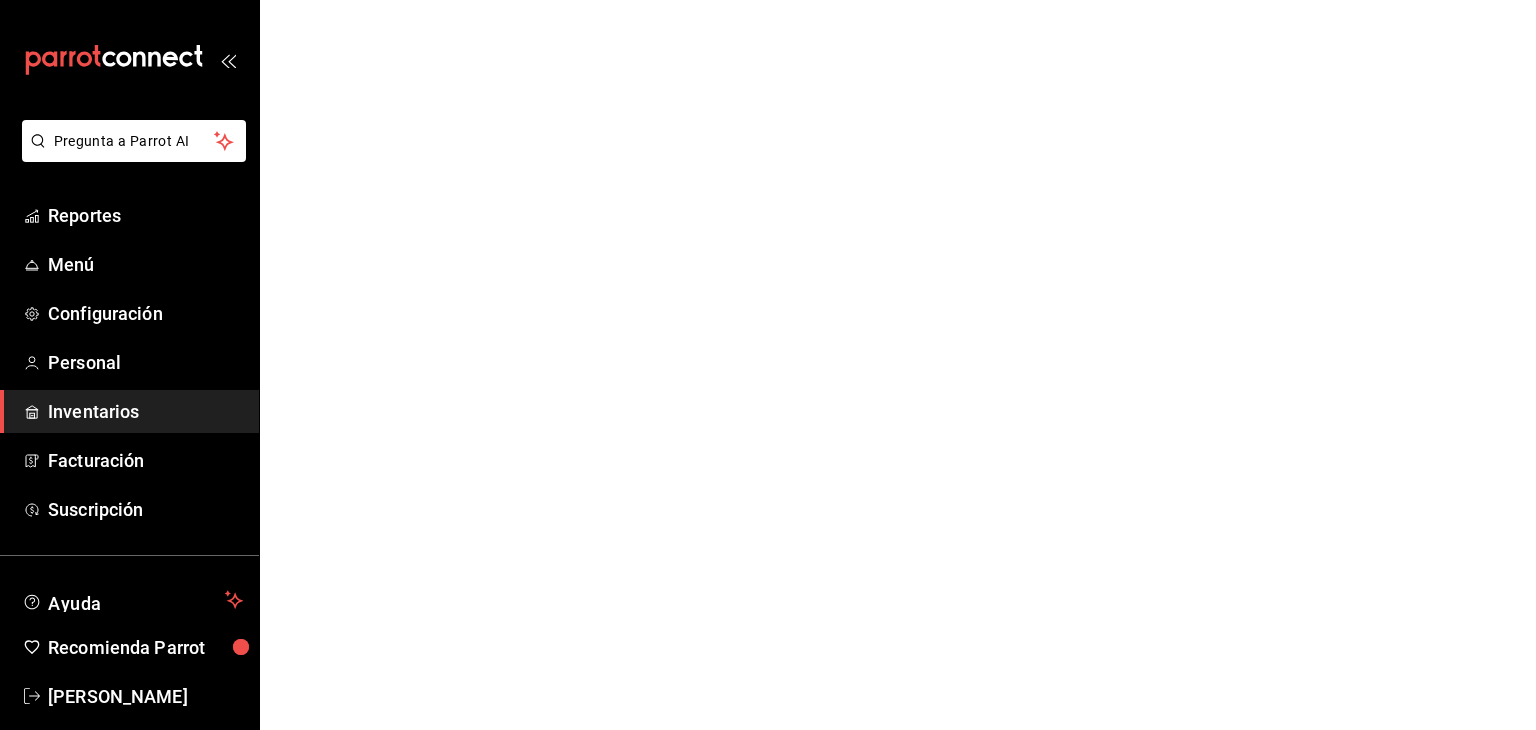 scroll, scrollTop: 0, scrollLeft: 0, axis: both 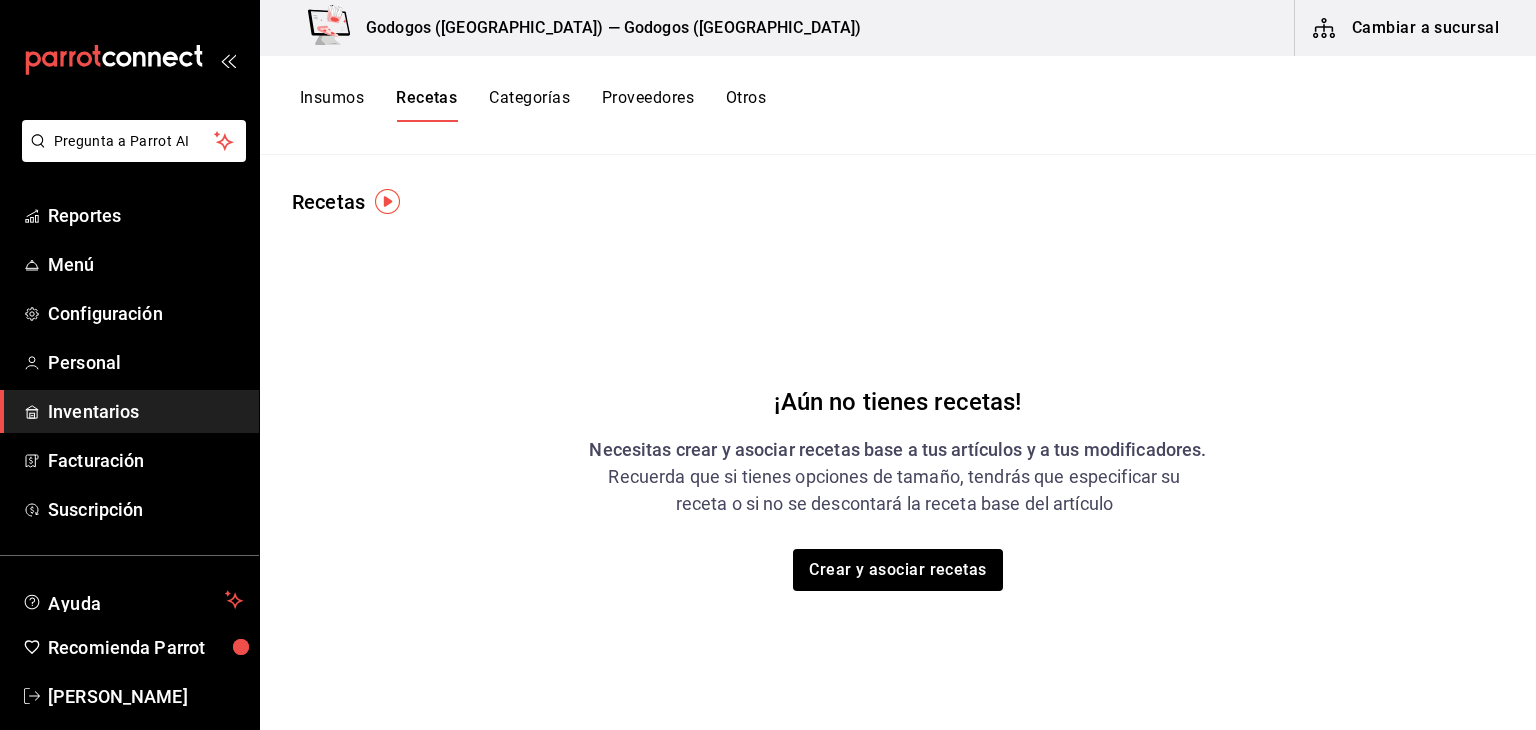 click on "Proveedores" at bounding box center [648, 105] 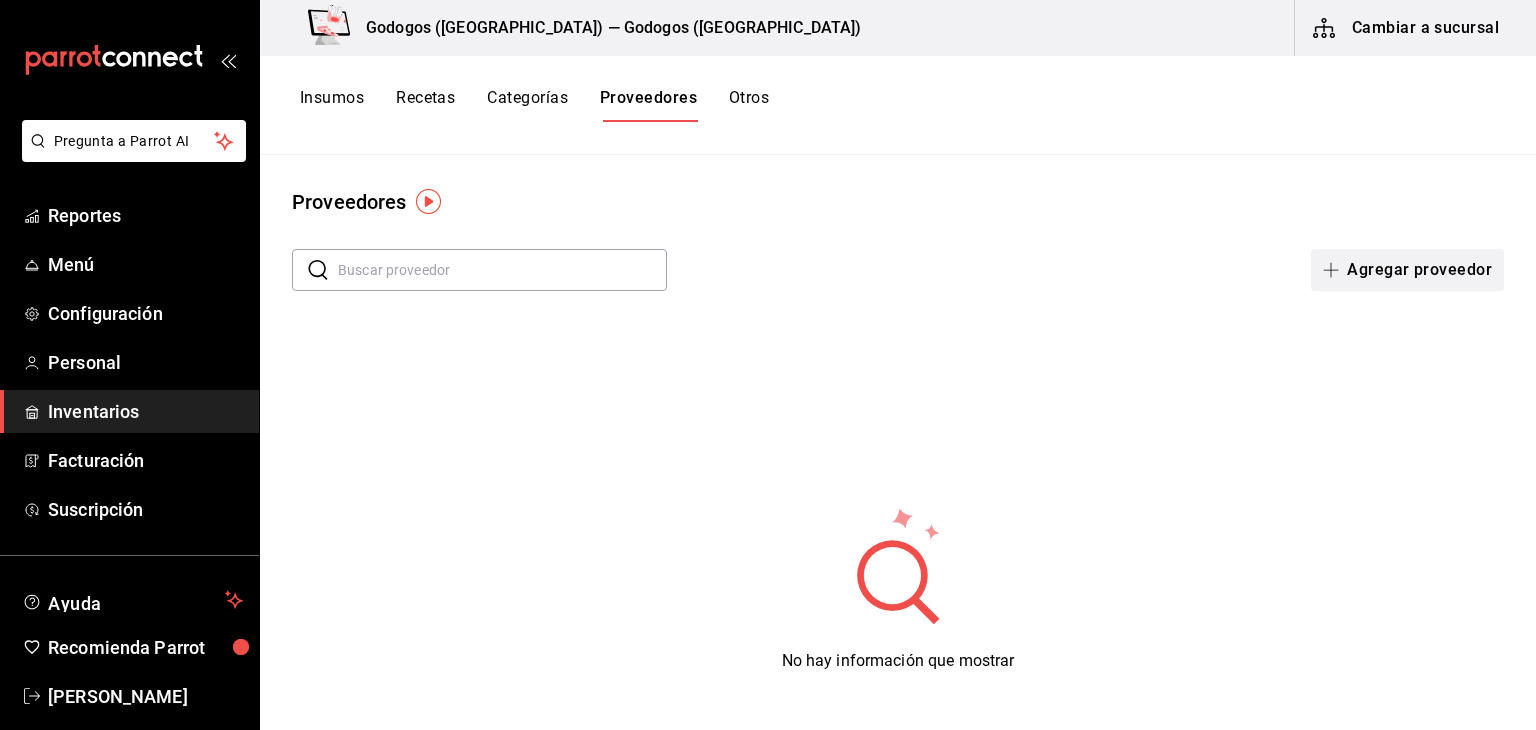 click on "Agregar proveedor" at bounding box center (1407, 270) 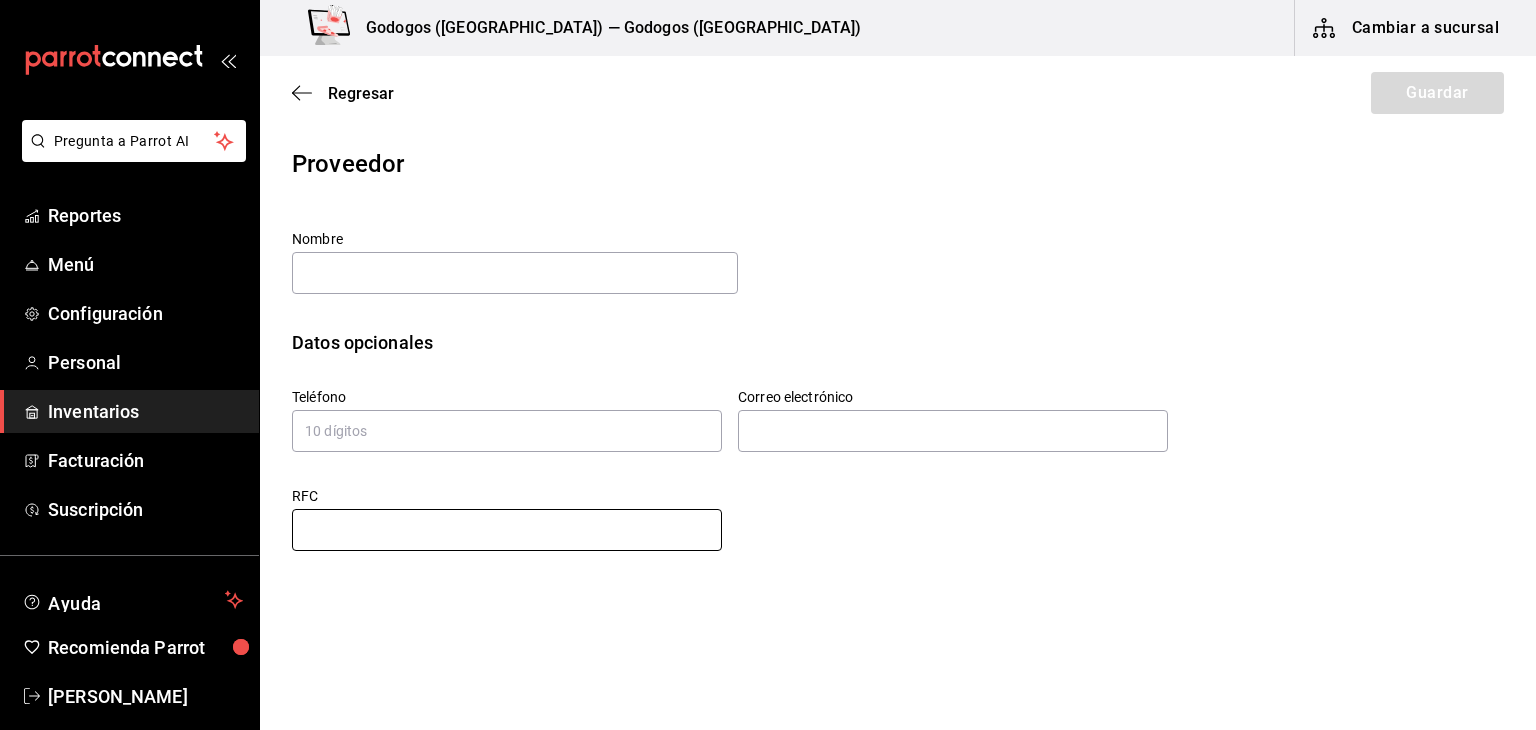 click at bounding box center (507, 530) 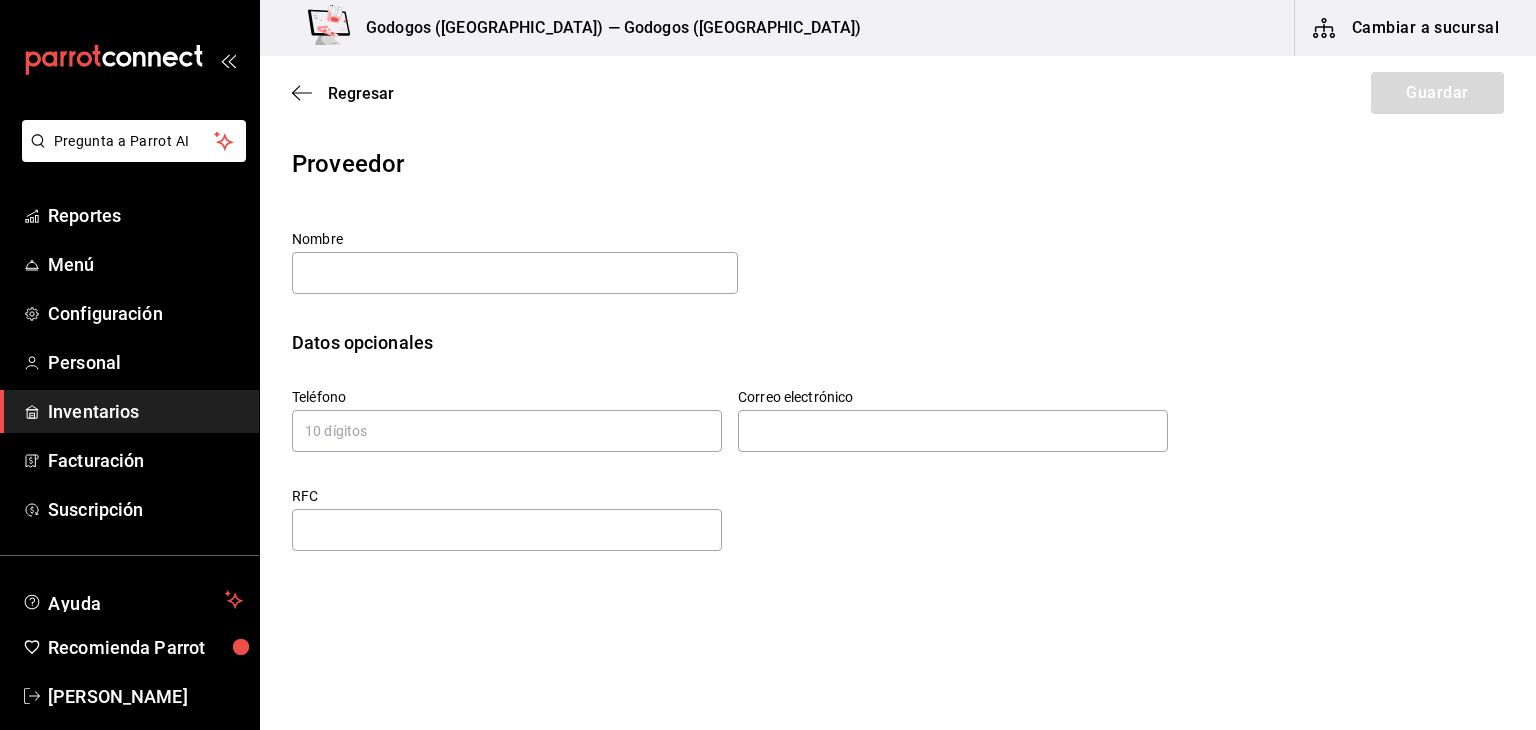 click on "Datos opcionales" at bounding box center (898, 342) 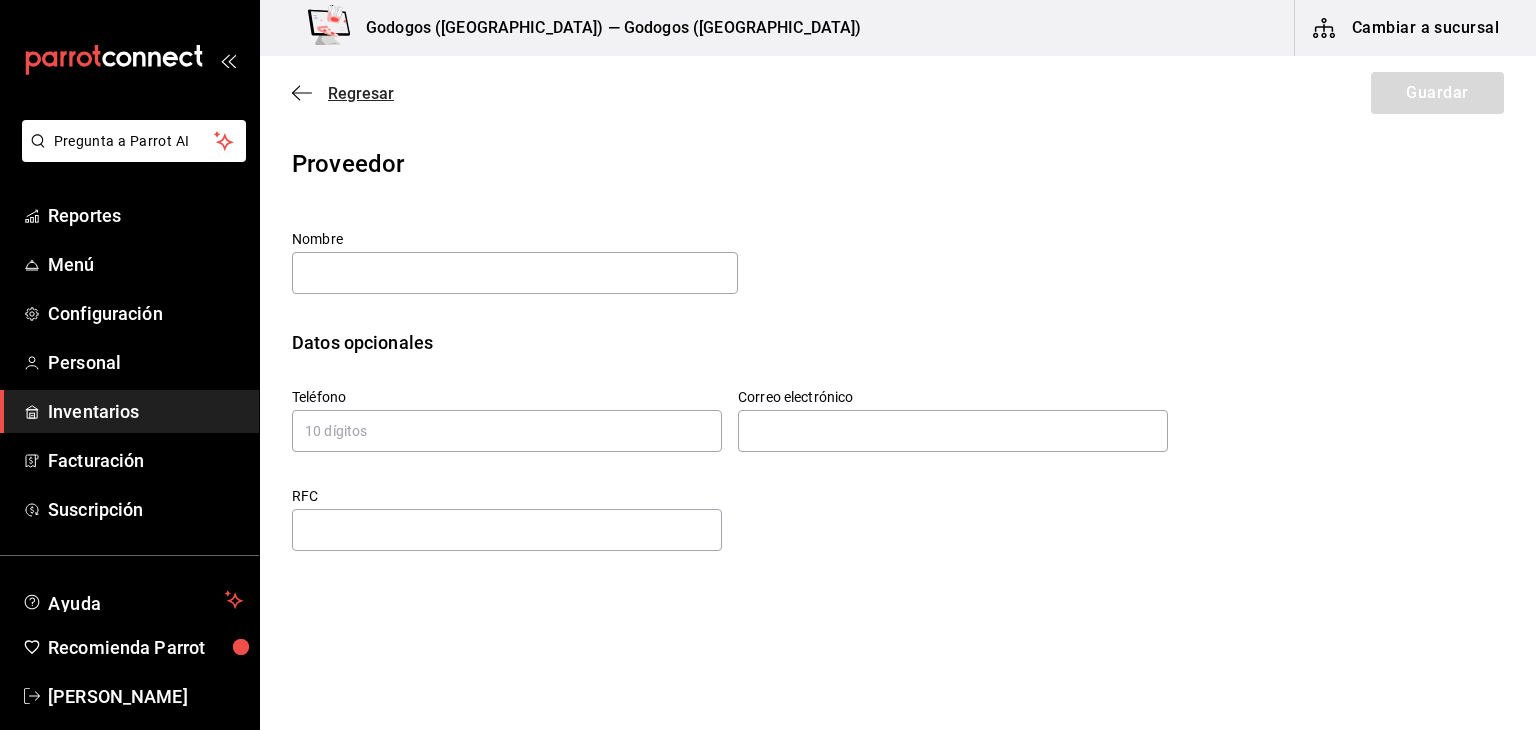 click on "Regresar" at bounding box center (361, 93) 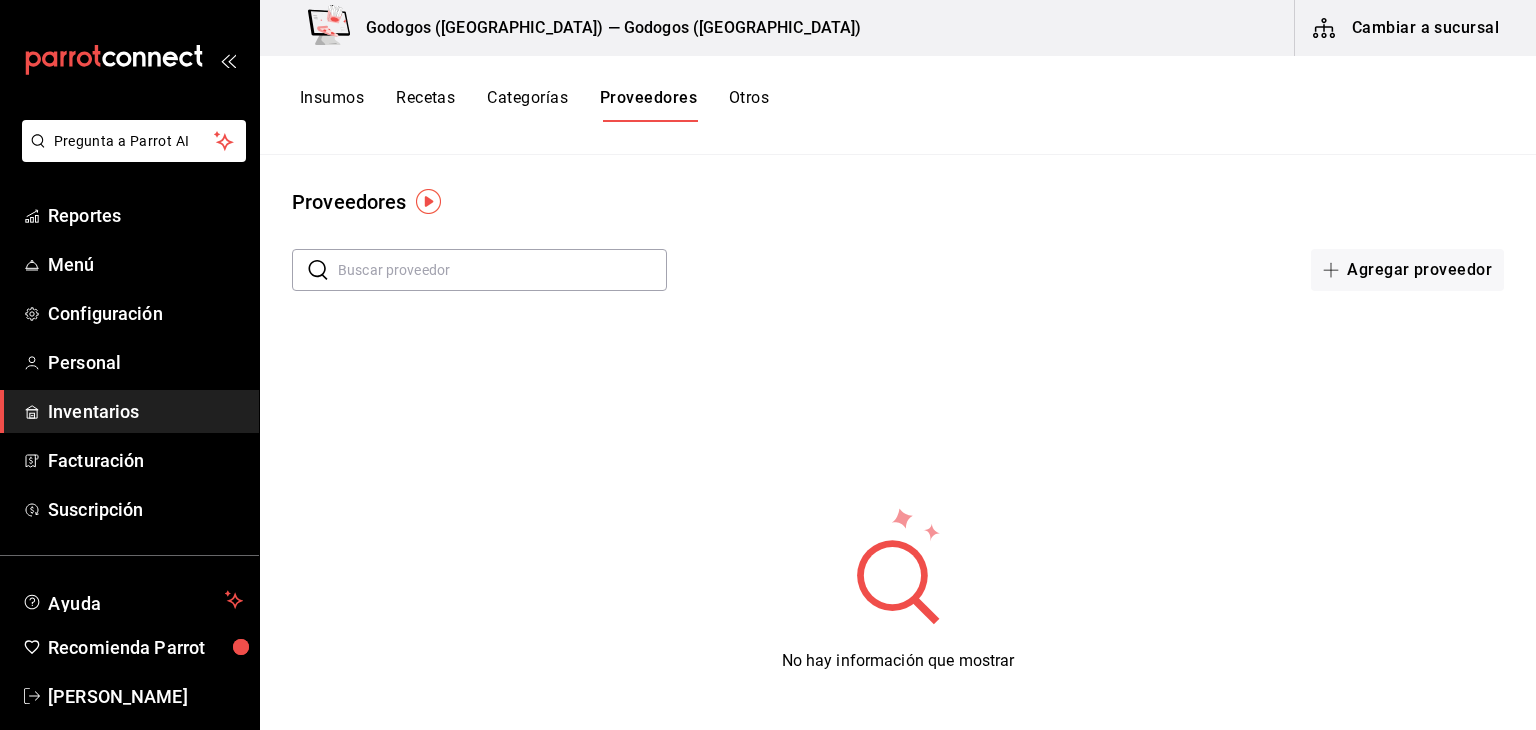 click on "Insumos Recetas Categorías Proveedores Otros" at bounding box center [898, 105] 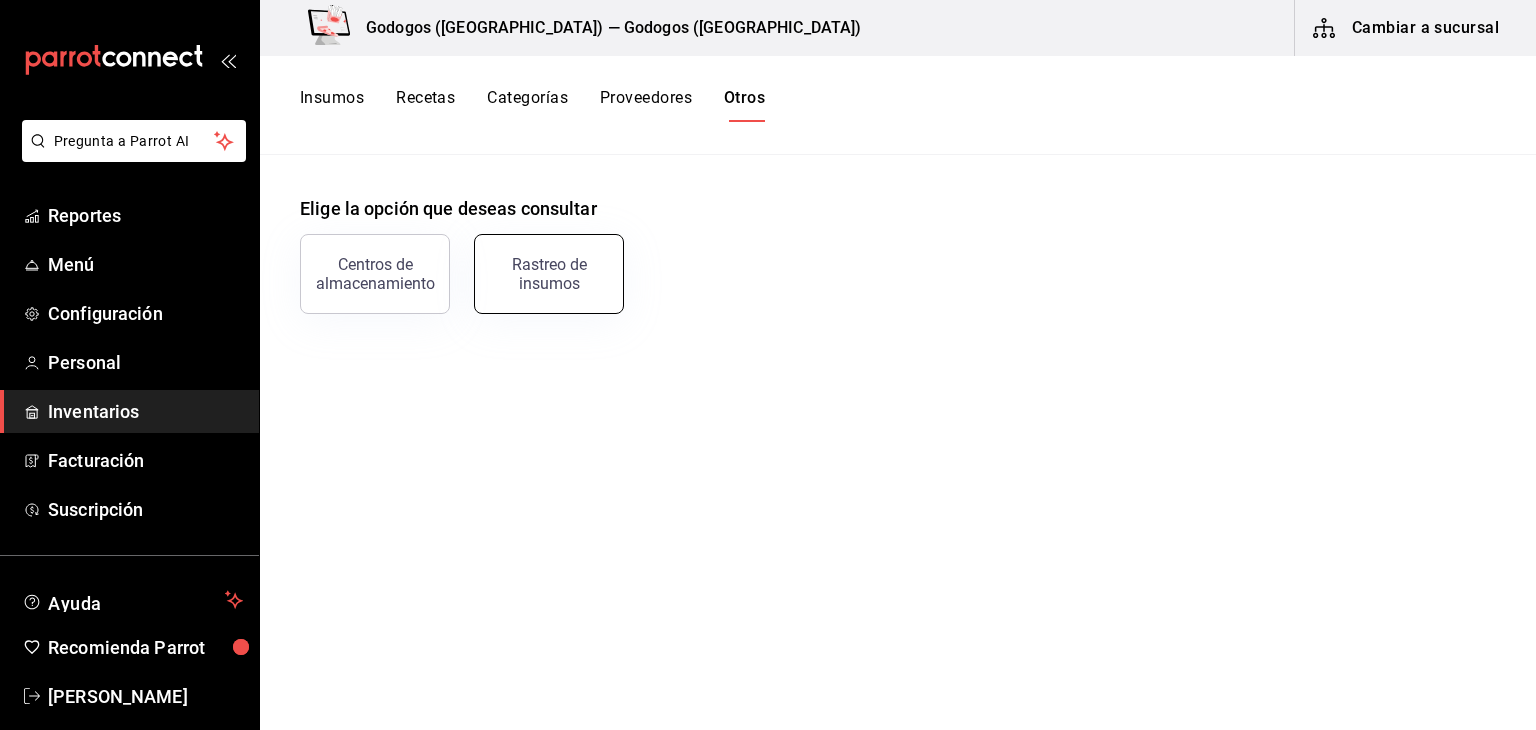 click on "Rastreo de insumos" at bounding box center (549, 274) 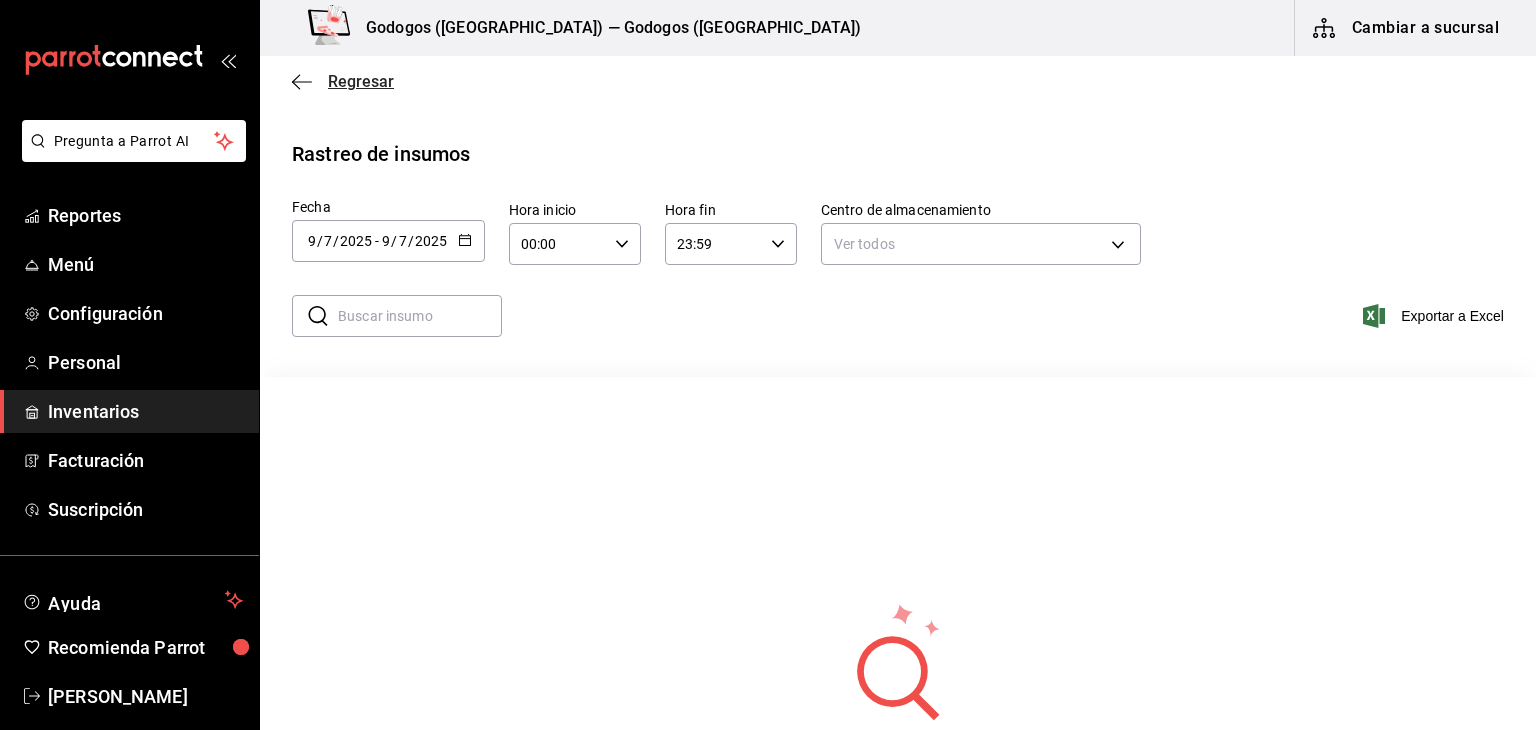 click on "Regresar" at bounding box center (361, 81) 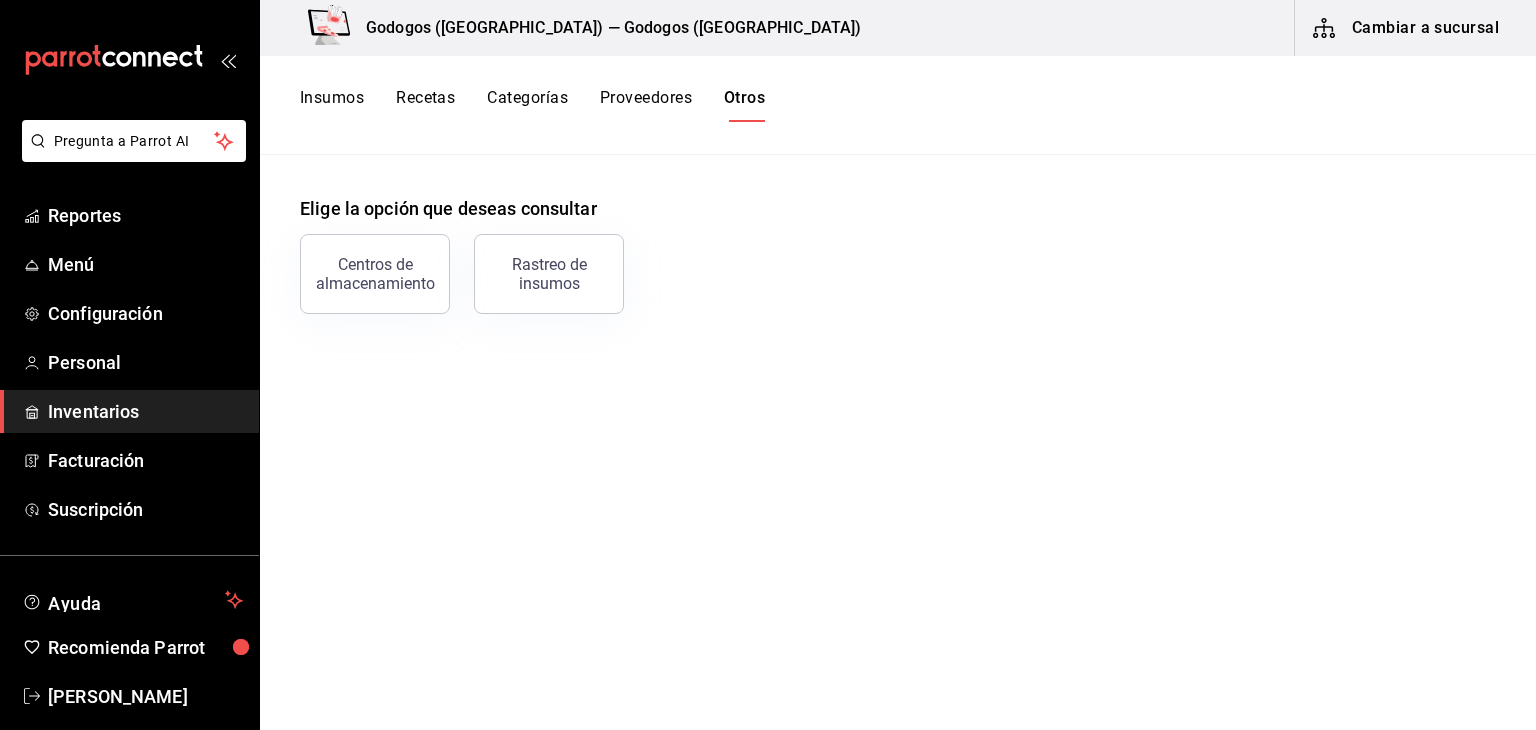 click on "Categorías" at bounding box center (527, 105) 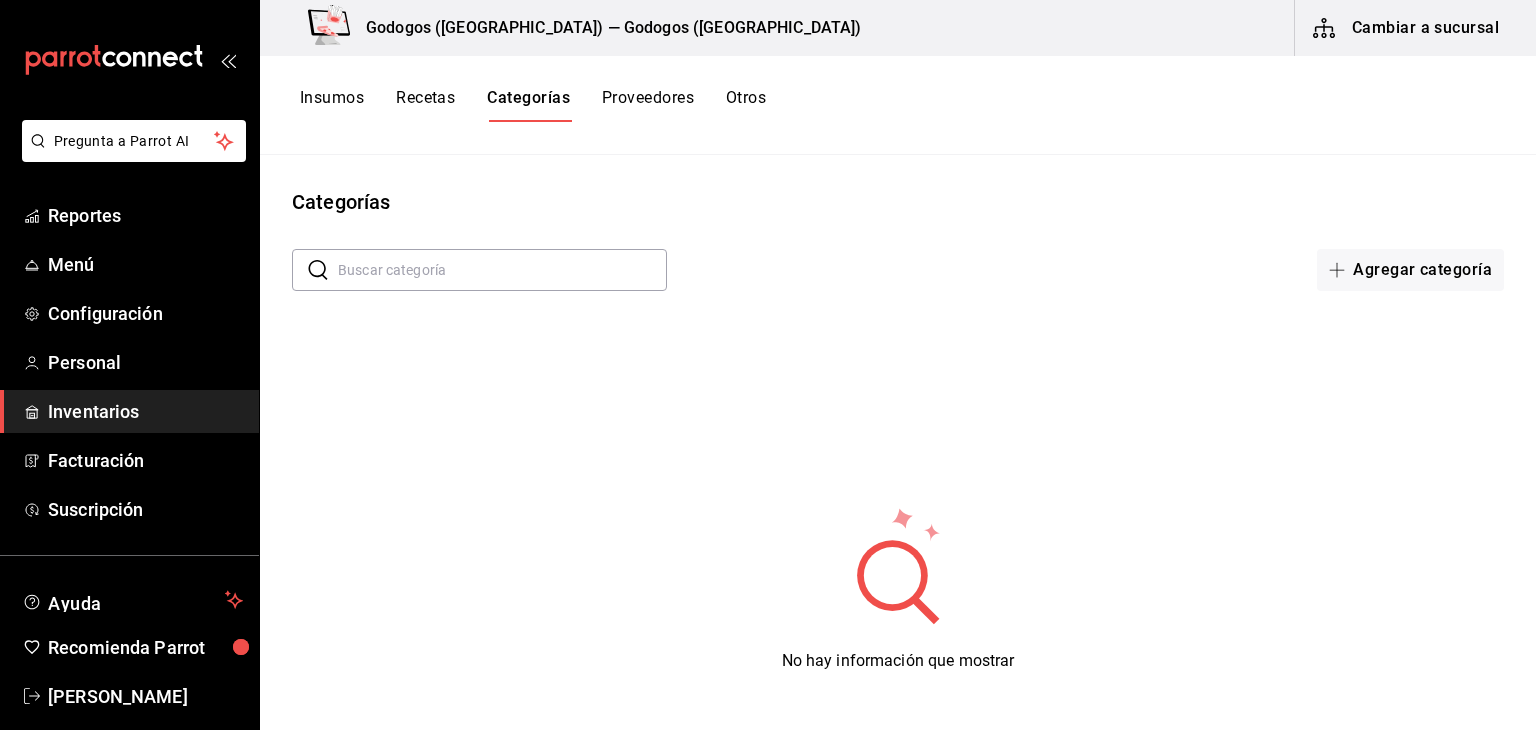 click on "Recetas" at bounding box center (425, 105) 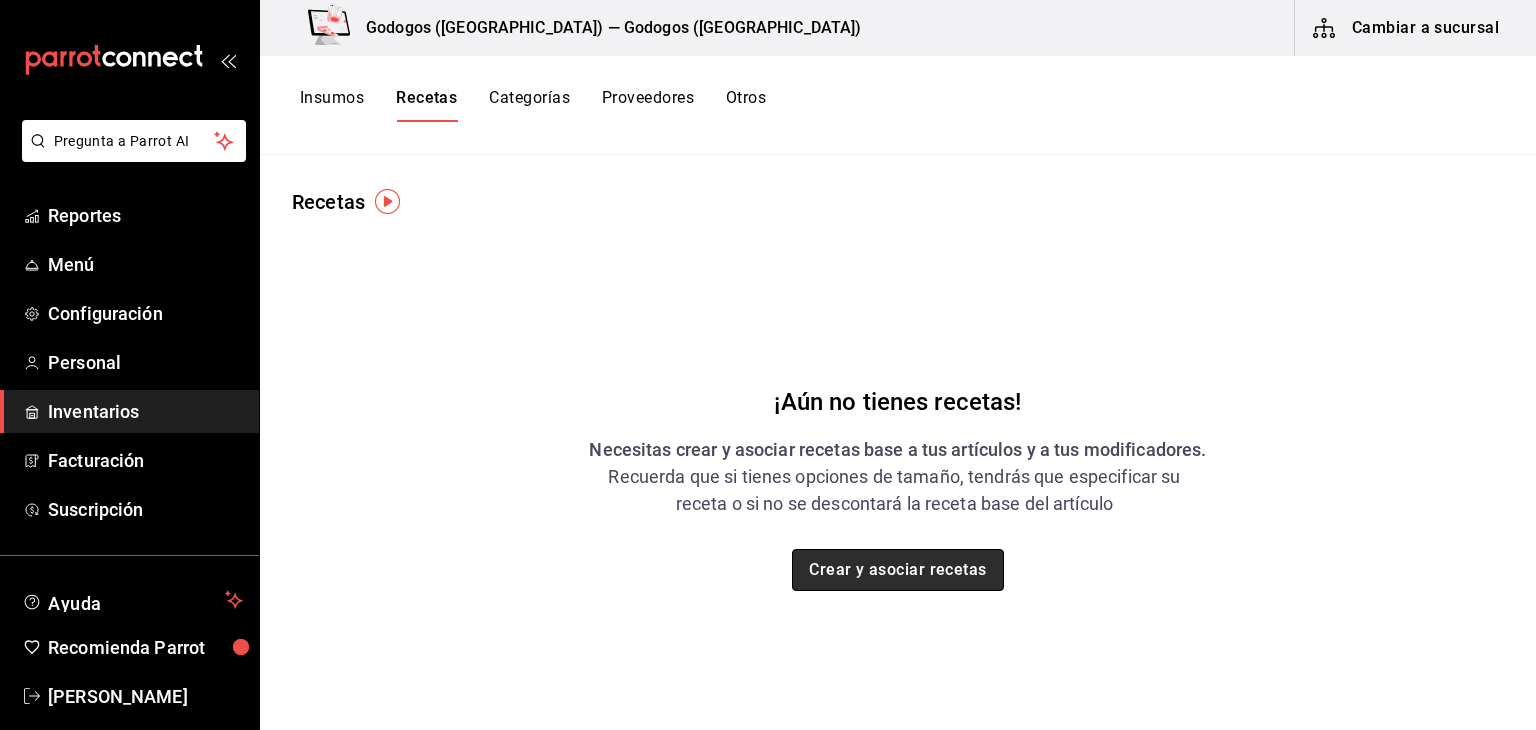 click on "Crear y asociar recetas" at bounding box center [898, 570] 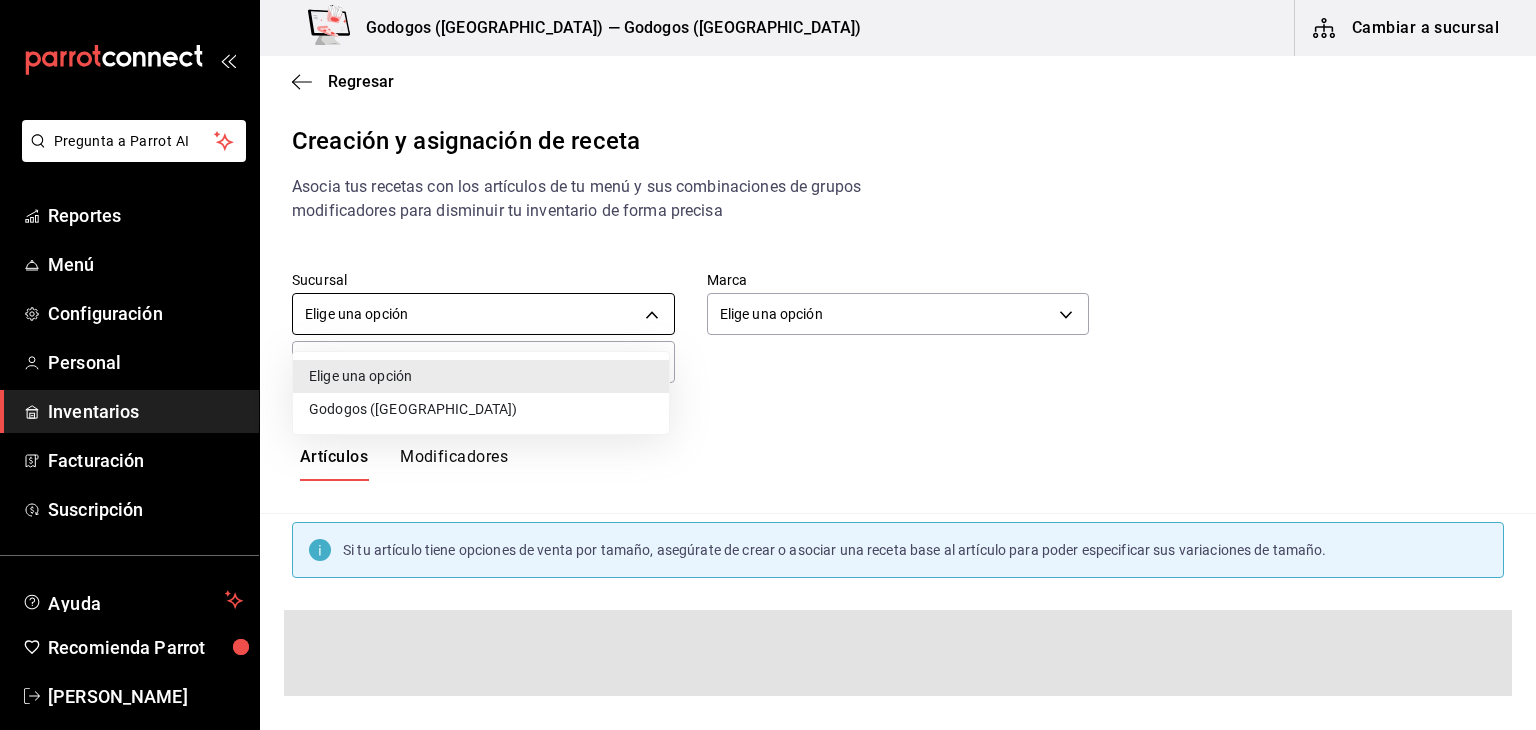 click on "Pregunta a Parrot AI Reportes   Menú   Configuración   Personal   Inventarios   Facturación   Suscripción   Ayuda Recomienda Parrot   Carlos Alberto Hernandez   Sugerir nueva función   Godogos (Monterrey) — Godogos (Monterrey) Cambiar a sucursal Regresar Creación y asignación de receta Asocia tus recetas con los artículos de tu menú y sus combinaciones de grupos modificadores para disminuir tu inventario de forma precisa Sucursal Elige una opción default Marca Elige una opción default ​ ​ Artículos Modificadores Si tu artículo tiene opciones de venta por tamaño, asegúrate de crear o asociar una receta base al artículo para poder especificar sus variaciones de tamaño. Guardar Receta de artículo GANA 1 MES GRATIS EN TU SUSCRIPCIÓN AQUÍ Pregunta a Parrot AI Reportes   Menú   Configuración   Personal   Inventarios   Facturación   Suscripción   Ayuda Recomienda Parrot   Carlos Alberto Hernandez   Sugerir nueva función   Elige una opción Godogos (Monterrey) Visitar centro de ayuda" at bounding box center [768, 348] 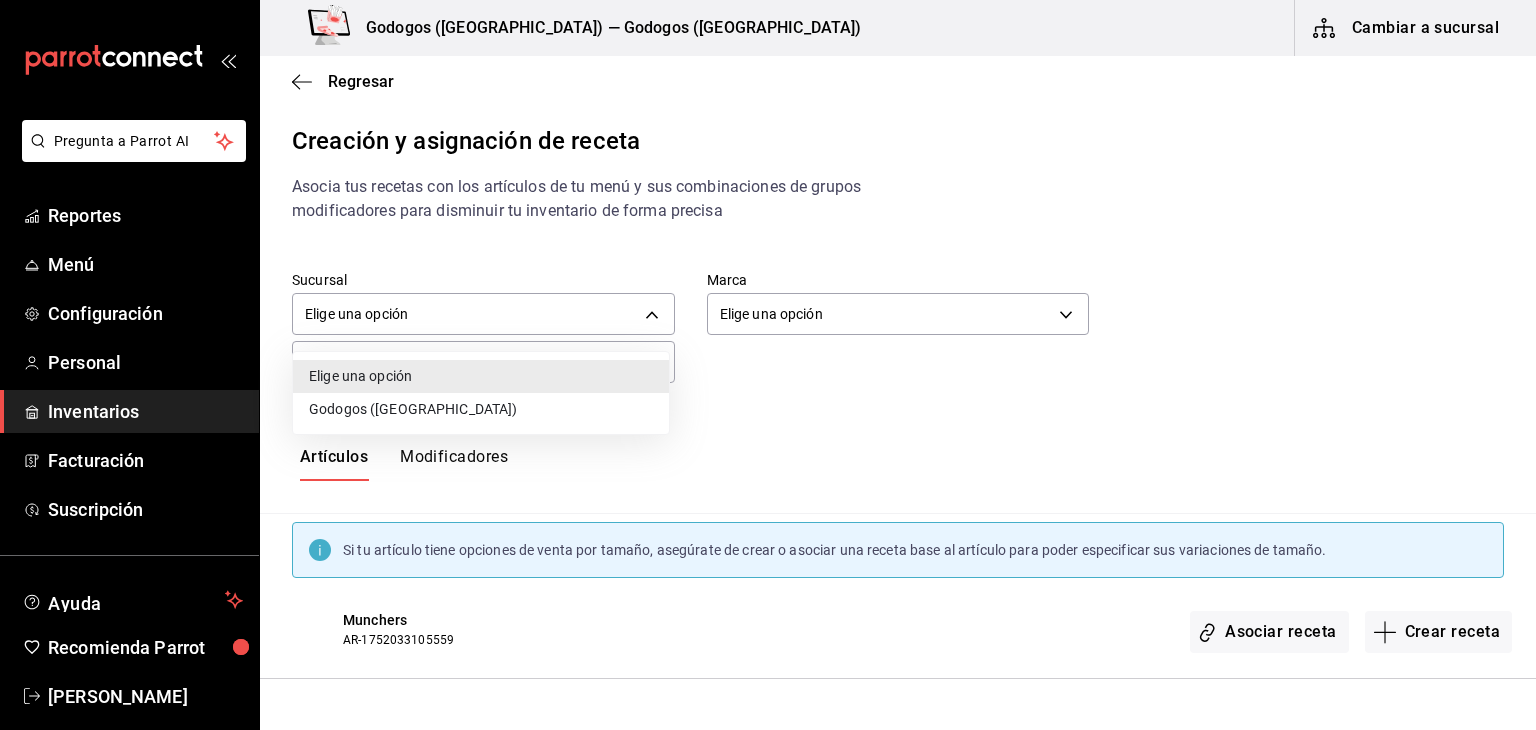 click on "Elige una opción Godogos (Monterrey)" at bounding box center [481, 393] 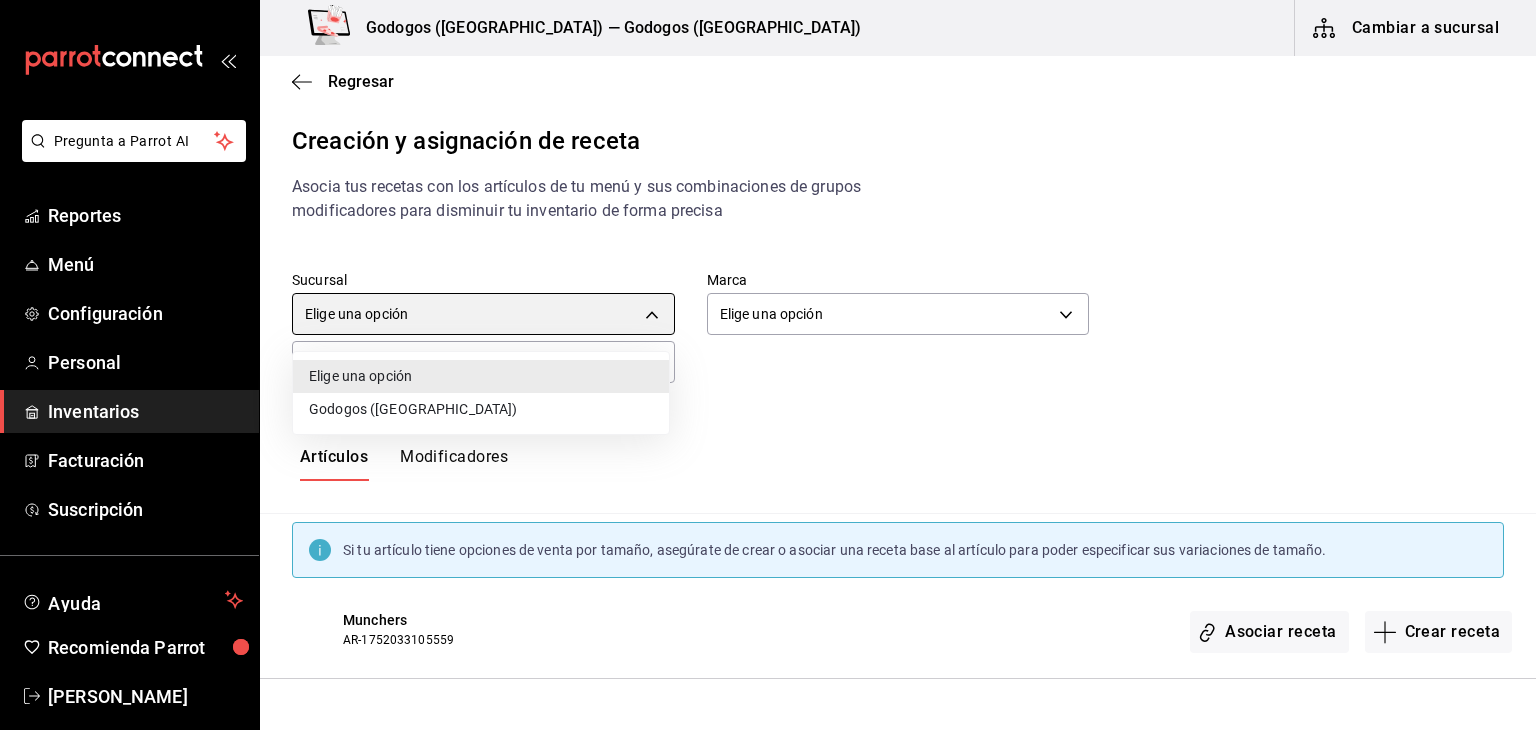 type on "80f6dd23-4706-42d8-ace8-606431049b03" 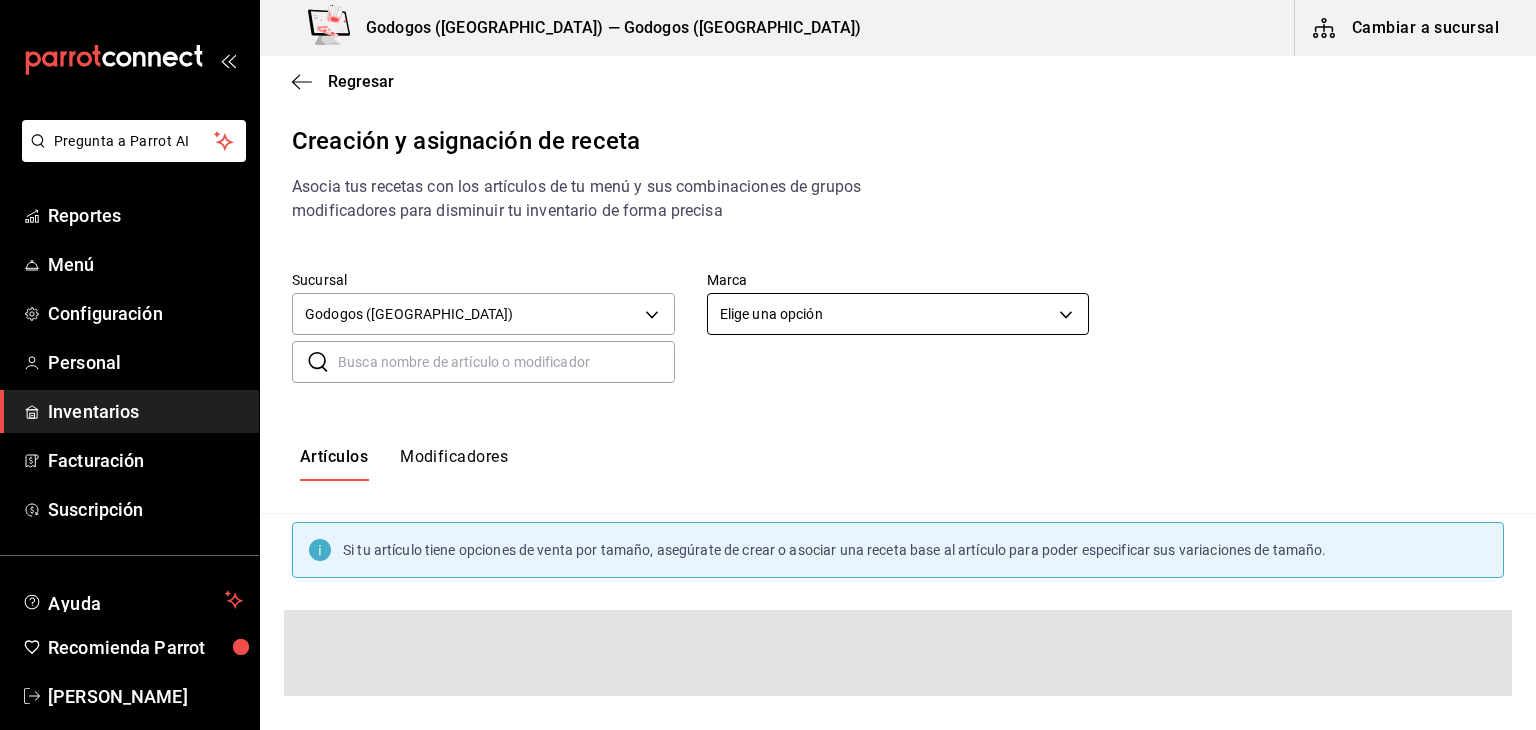 click on "Pregunta a Parrot AI Reportes   Menú   Configuración   Personal   Inventarios   Facturación   Suscripción   Ayuda Recomienda Parrot   Carlos Alberto Hernandez   Sugerir nueva función   Godogos (Monterrey) — Godogos (Monterrey) Cambiar a sucursal Regresar Creación y asignación de receta Asocia tus recetas con los artículos de tu menú y sus combinaciones de grupos modificadores para disminuir tu inventario de forma precisa Sucursal Godogos (Monterrey) 80f6dd23-4706-42d8-ace8-606431049b03 Marca Elige una opción default ​ ​ Artículos Modificadores Si tu artículo tiene opciones de venta por tamaño, asegúrate de crear o asociar una receta base al artículo para poder especificar sus variaciones de tamaño. Guardar Receta de artículo GANA 1 MES GRATIS EN TU SUSCRIPCIÓN AQUÍ Pregunta a Parrot AI Reportes   Menú   Configuración   Personal   Inventarios   Facturación   Suscripción   Ayuda Recomienda Parrot   Carlos Alberto Hernandez   Sugerir nueva función   Visitar centro de ayuda" at bounding box center [768, 348] 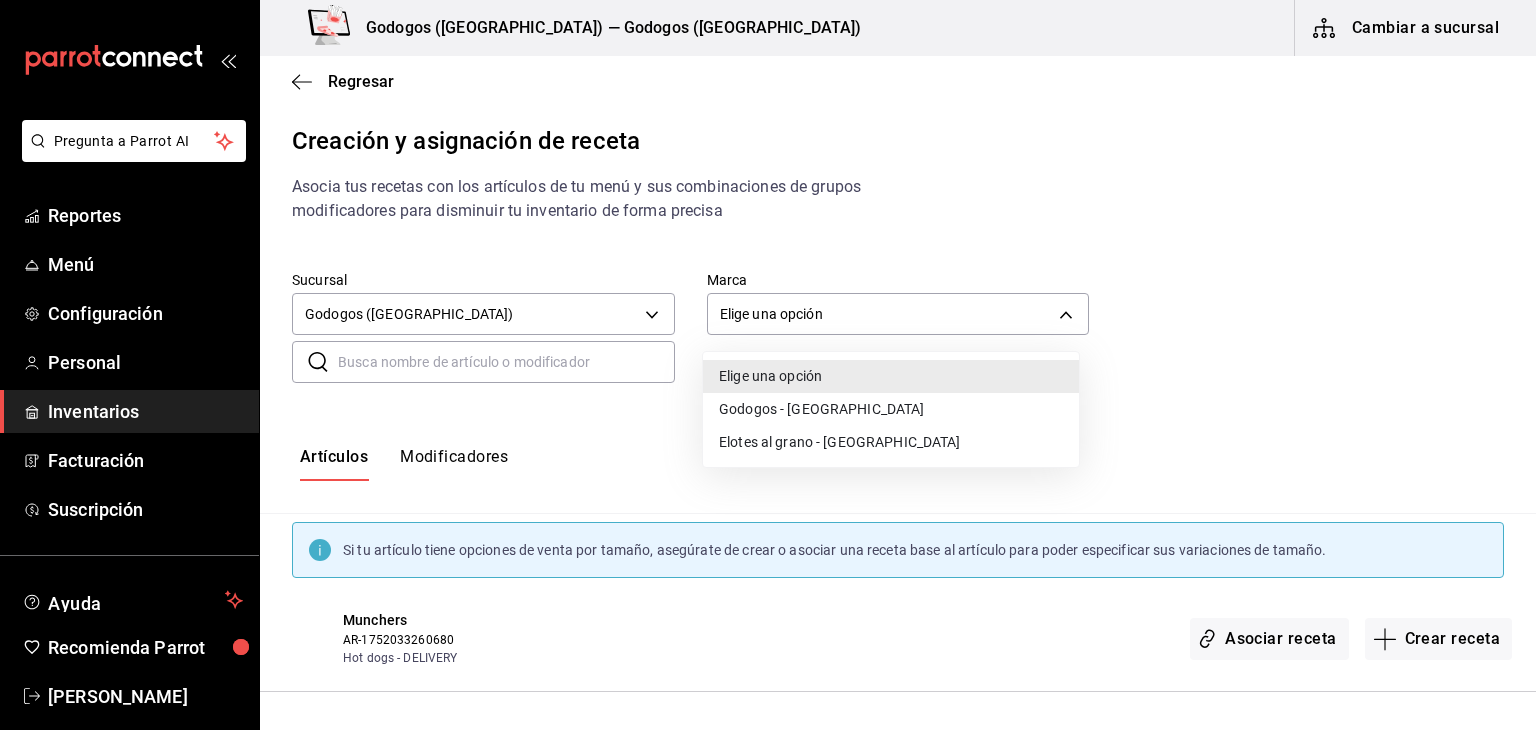 click on "Godogos - [GEOGRAPHIC_DATA]" at bounding box center (891, 409) 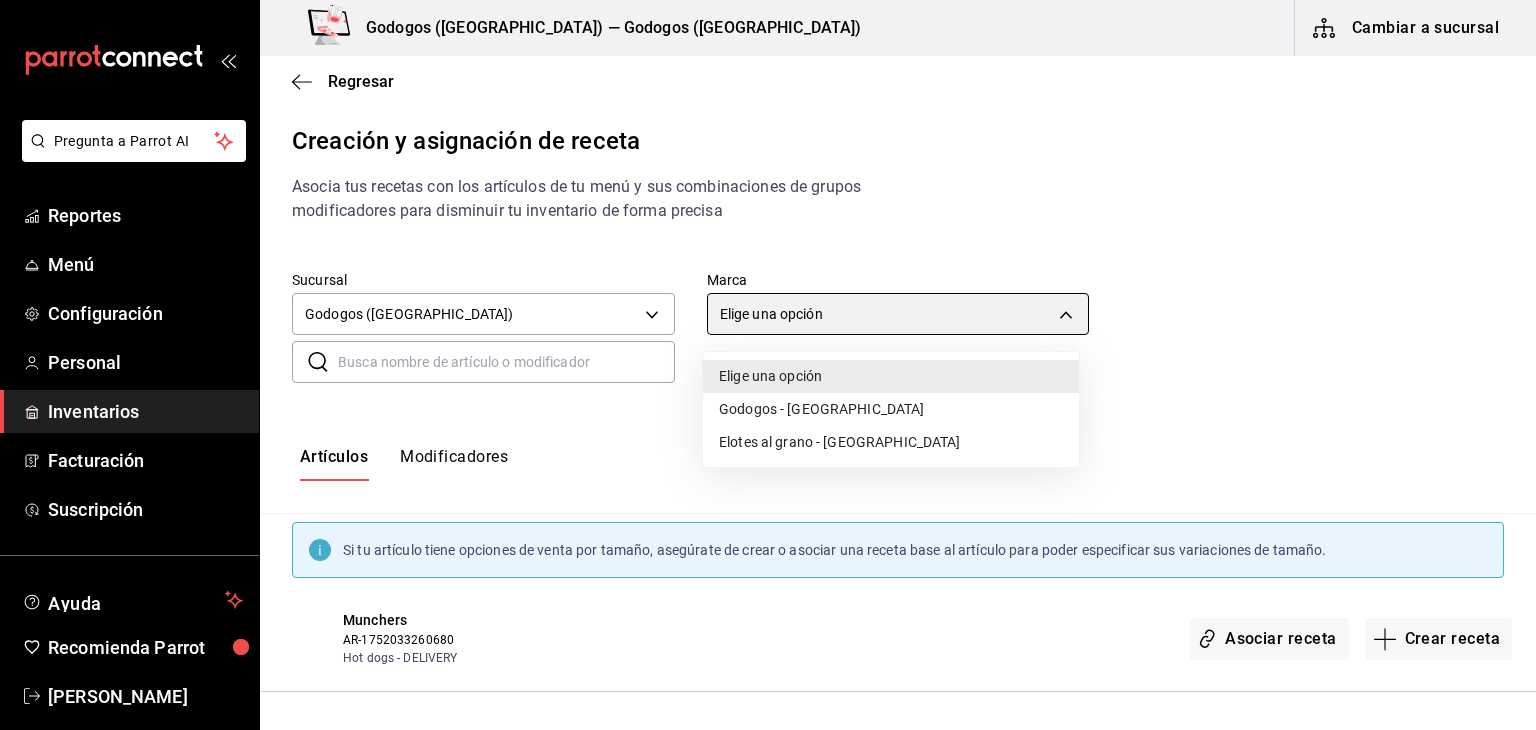 type on "f88750bd-a363-4eea-a372-f4e82ed3d2a9" 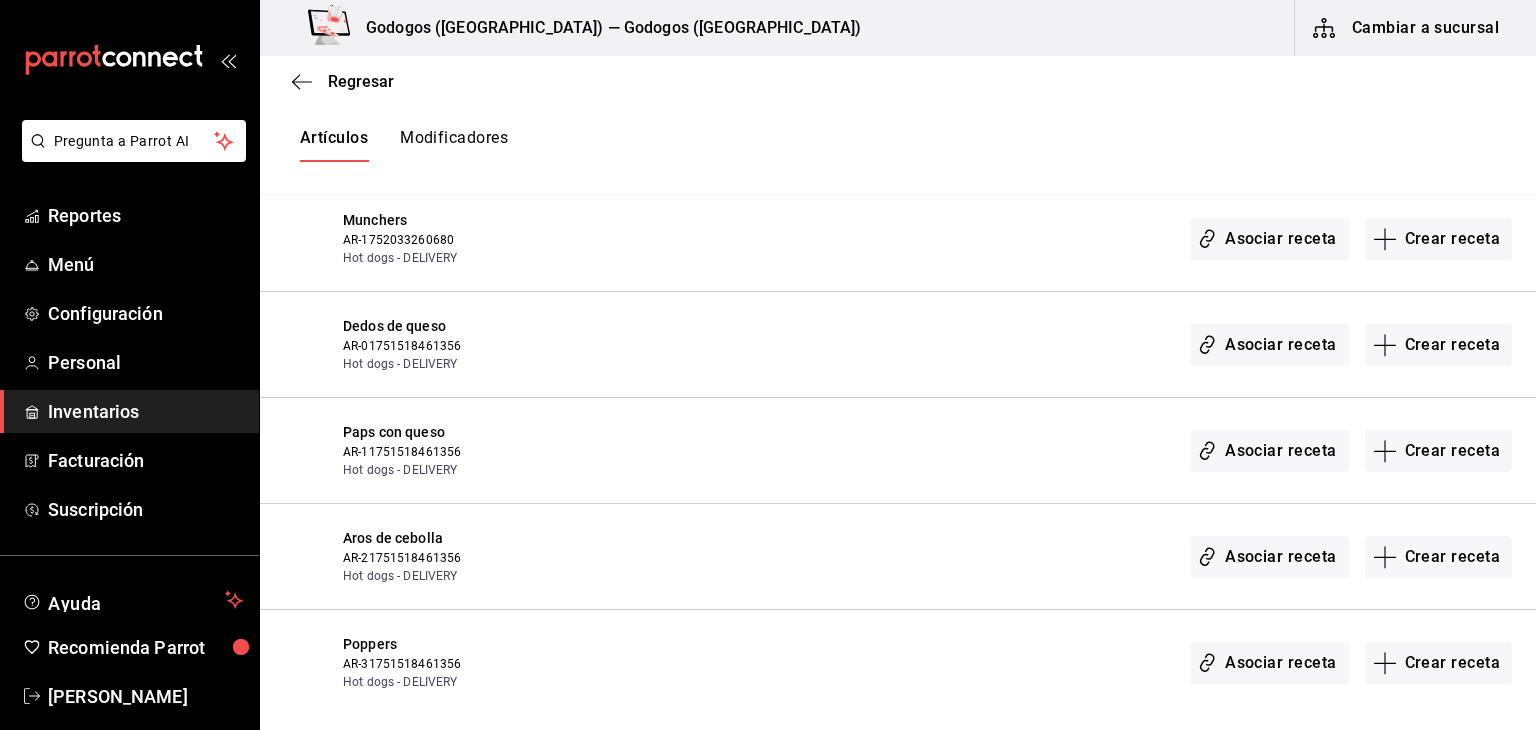 scroll, scrollTop: 300, scrollLeft: 0, axis: vertical 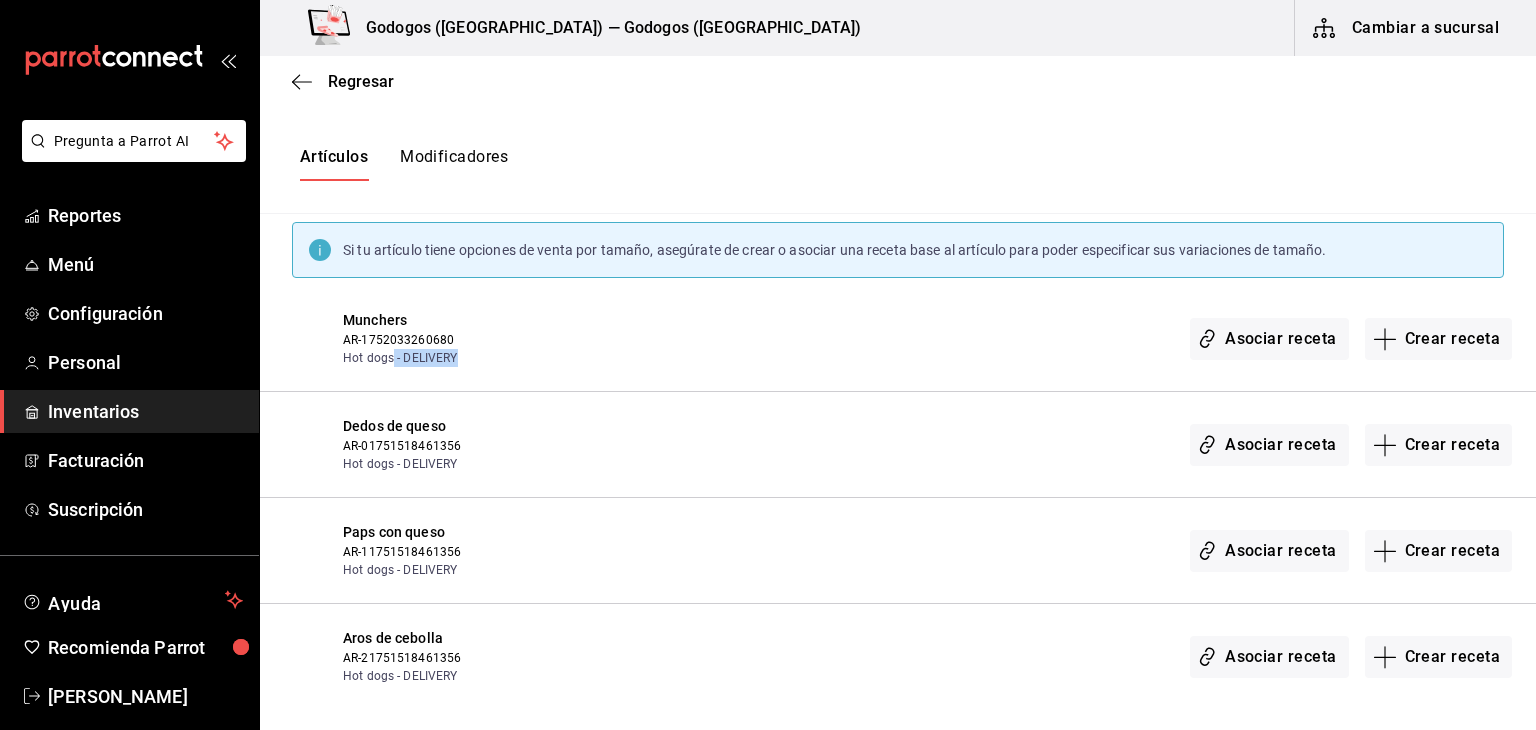 drag, startPoint x: 404, startPoint y: 359, endPoint x: 455, endPoint y: 359, distance: 51 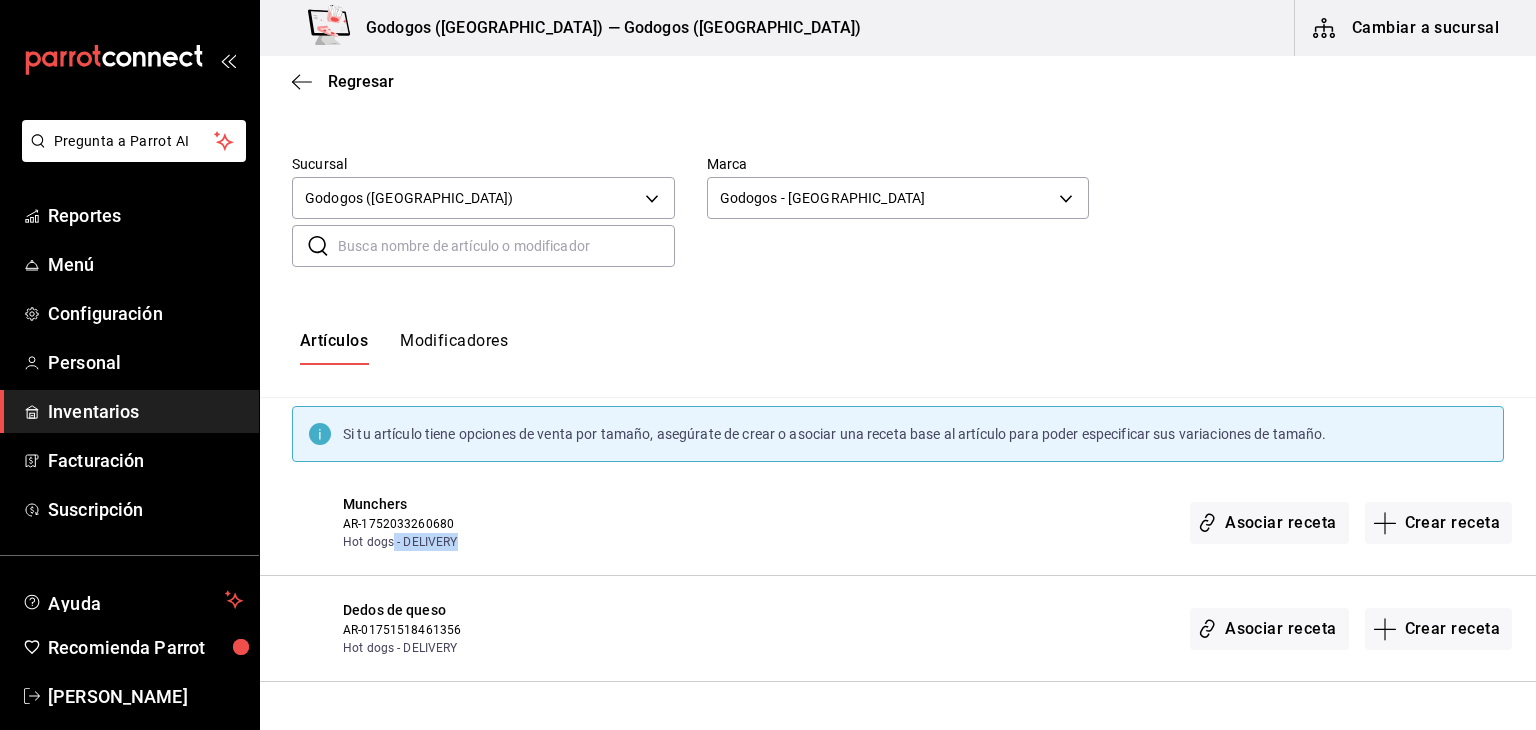 scroll, scrollTop: 100, scrollLeft: 0, axis: vertical 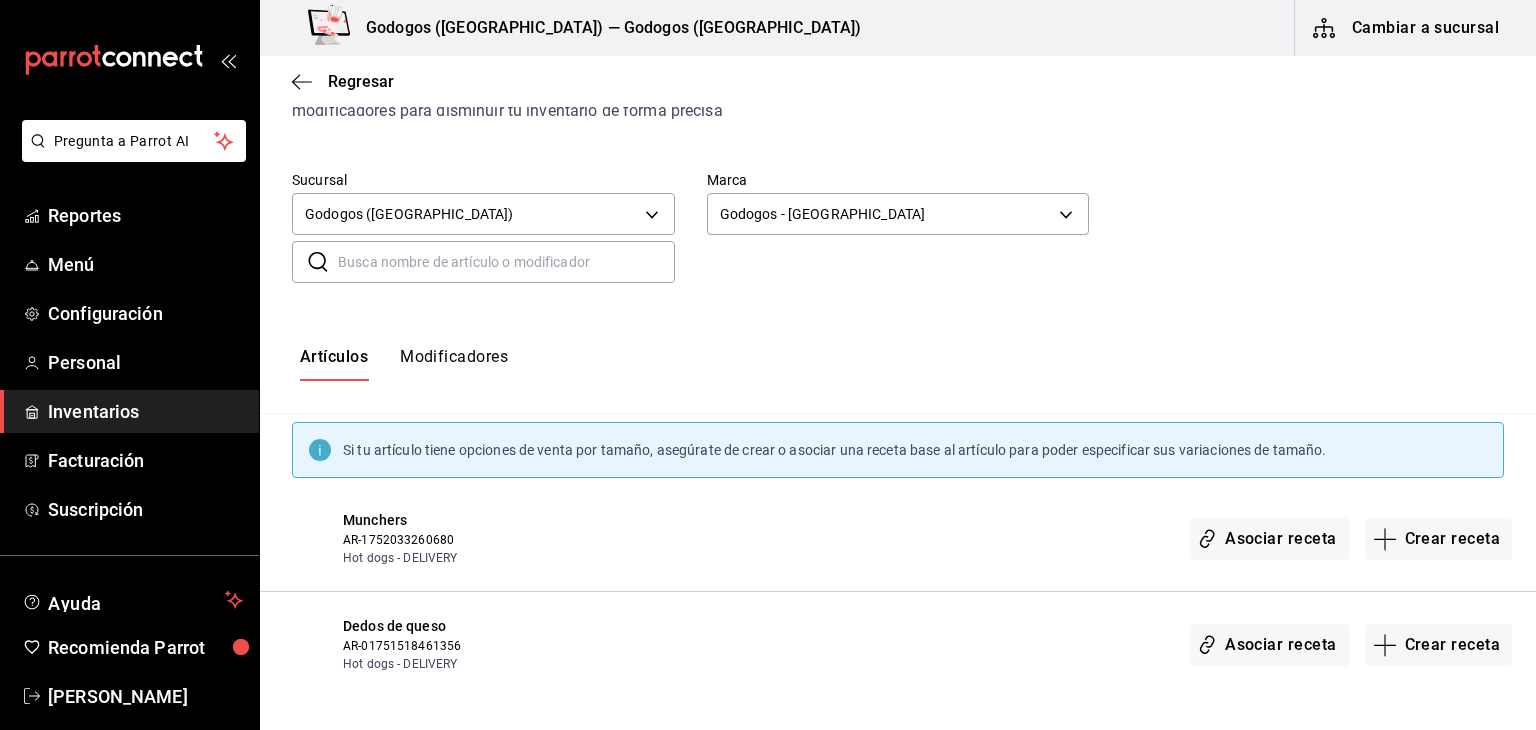 click at bounding box center [506, 262] 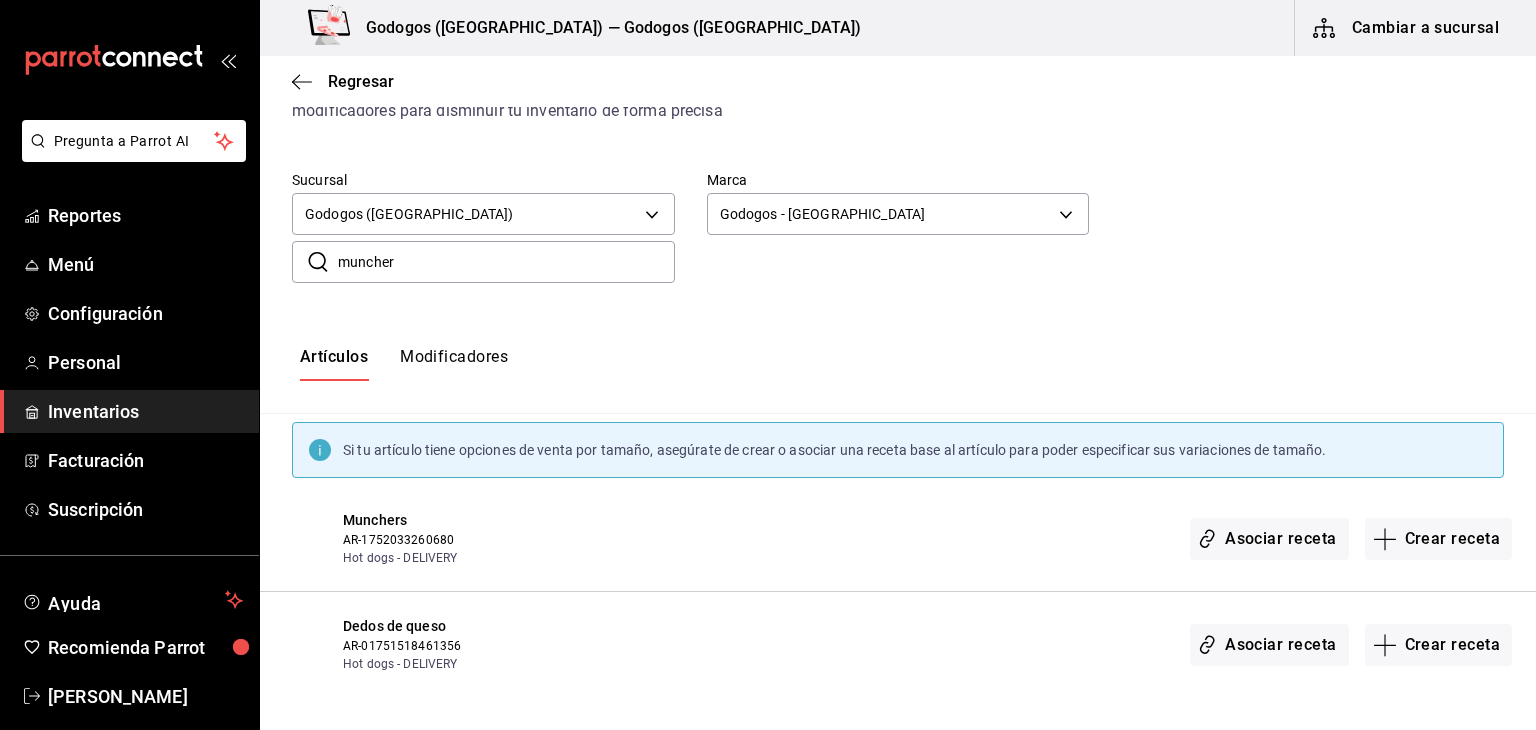 scroll, scrollTop: 0, scrollLeft: 0, axis: both 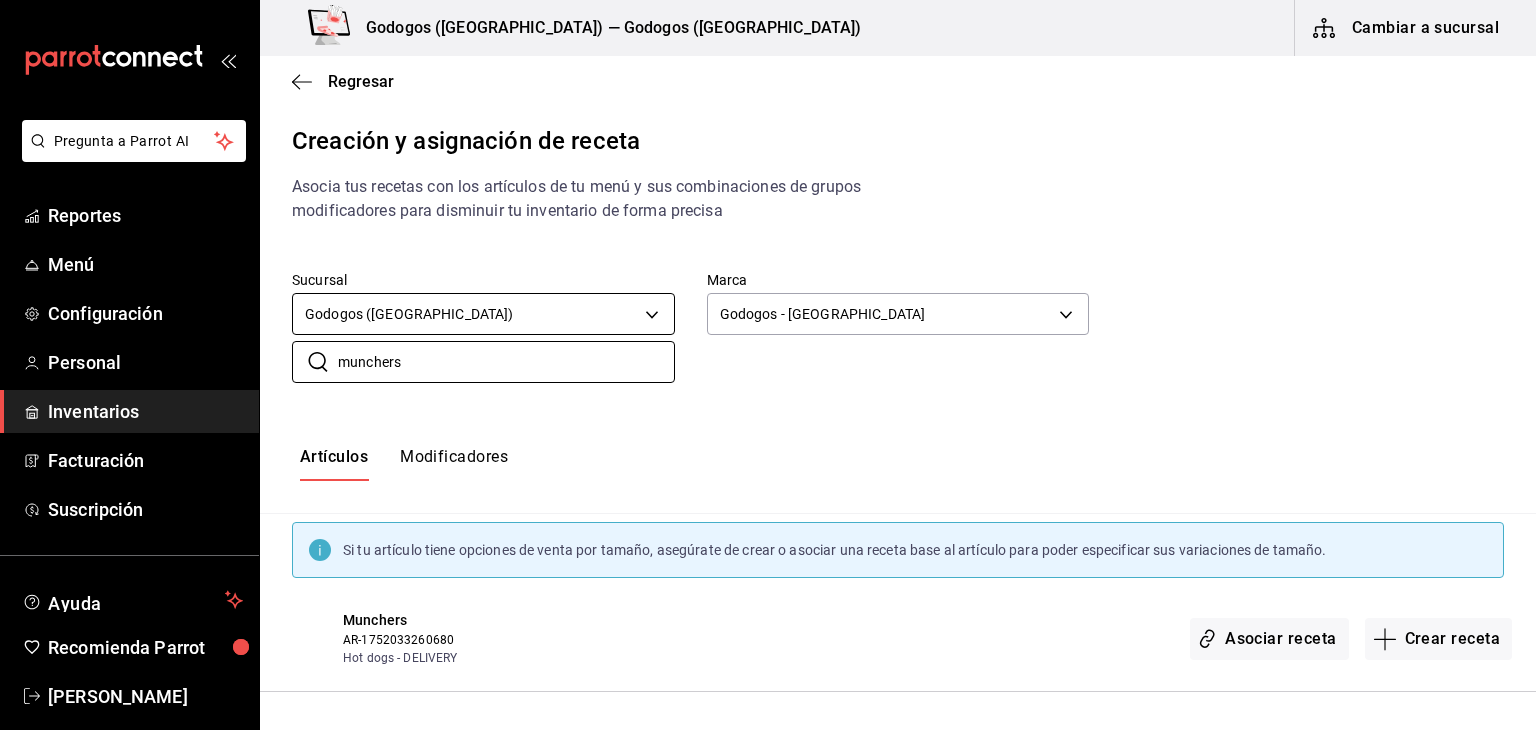 type on "munchers" 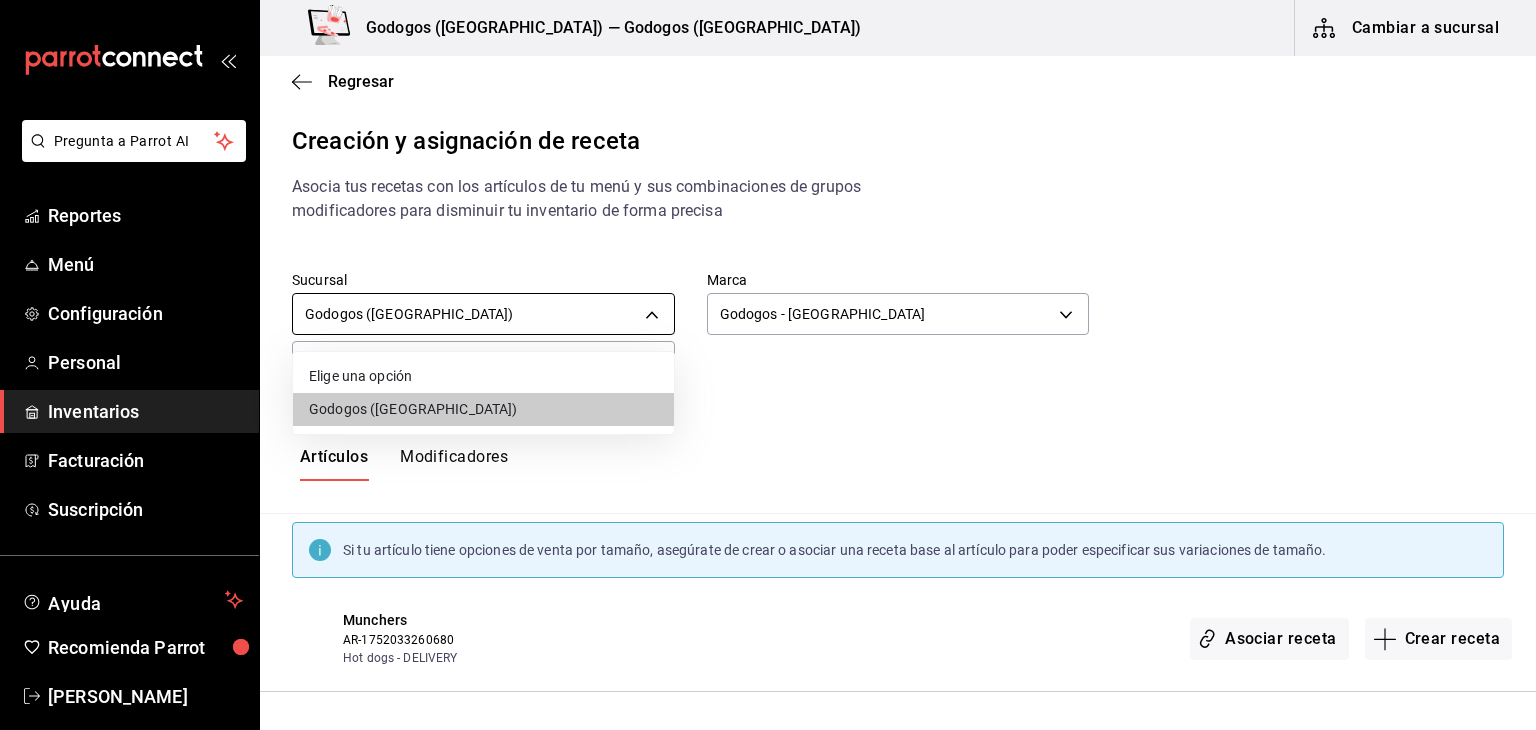 click at bounding box center (768, 365) 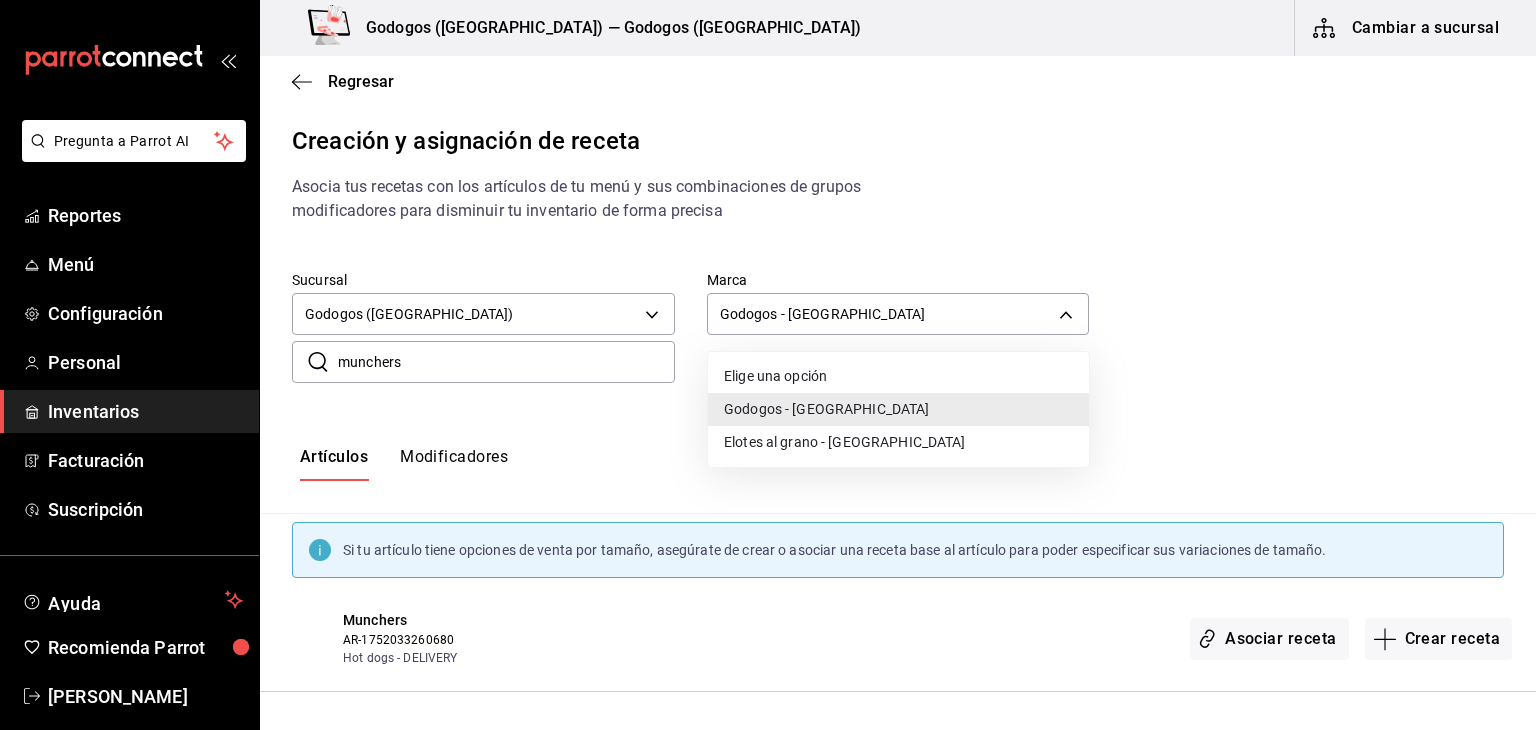 click on "Pregunta a Parrot AI Reportes   Menú   Configuración   Personal   Inventarios   Facturación   Suscripción   Ayuda Recomienda Parrot   Carlos Alberto Hernandez   Sugerir nueva función   Godogos (Monterrey) — Godogos (Monterrey) Cambiar a sucursal Regresar Creación y asignación de receta Asocia tus recetas con los artículos de tu menú y sus combinaciones de grupos modificadores para disminuir tu inventario de forma precisa Sucursal Godogos (Monterrey) 80f6dd23-4706-42d8-ace8-606431049b03 Marca Godogos - Monterrey f88750bd-a363-4eea-a372-f4e82ed3d2a9 ​ munchers ​ Artículos Modificadores Si tu artículo tiene opciones de venta por tamaño, asegúrate de crear o asociar una receta base al artículo para poder especificar sus variaciones de tamaño. Munchers AR-1752033260680 Hot dogs - DELIVERY Asociar receta Crear receta Guardar Receta de artículo GANA 1 MES GRATIS EN TU SUSCRIPCIÓN AQUÍ Pregunta a Parrot AI Reportes   Menú   Configuración   Personal   Inventarios   Facturación   Suscripción" at bounding box center (768, 348) 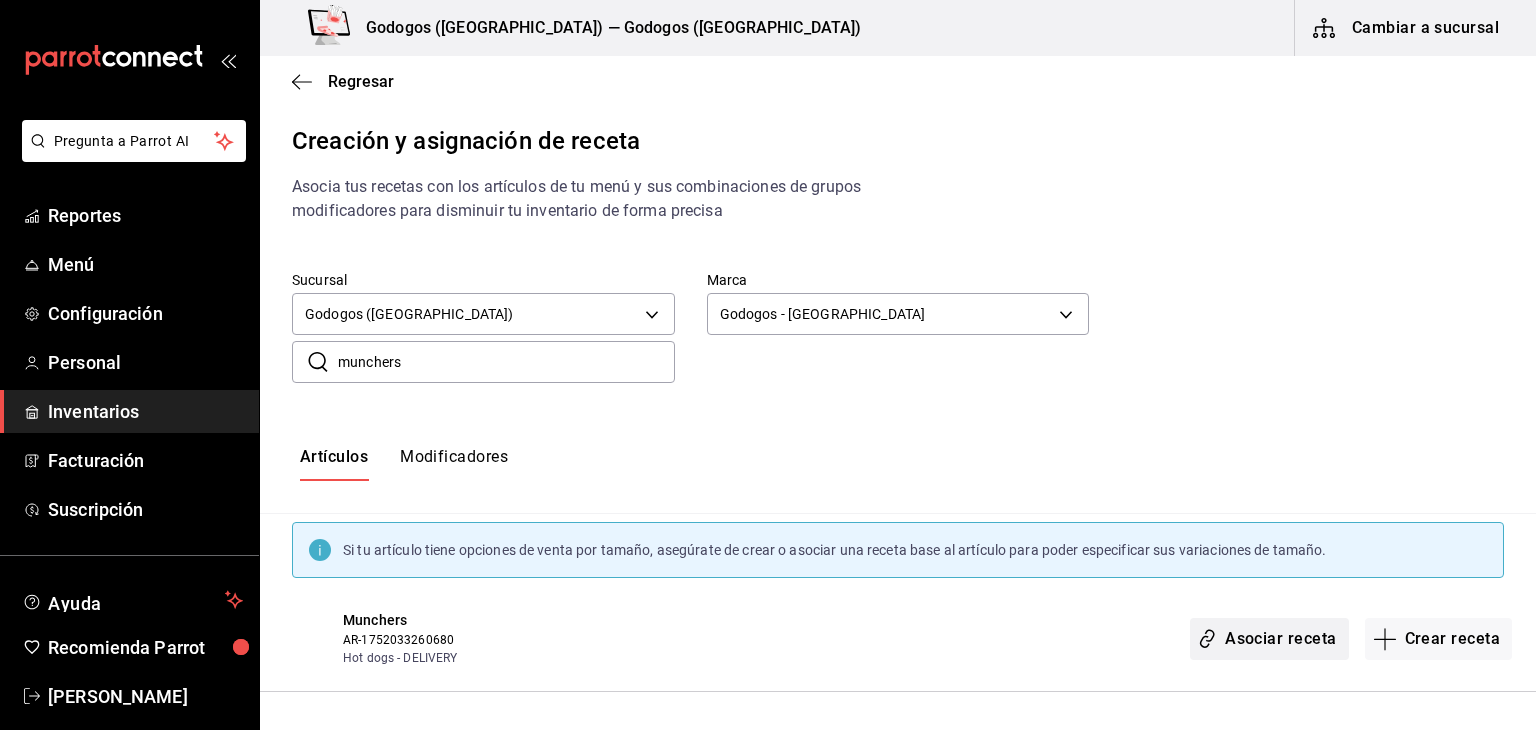 click on "Asociar receta" at bounding box center [1269, 639] 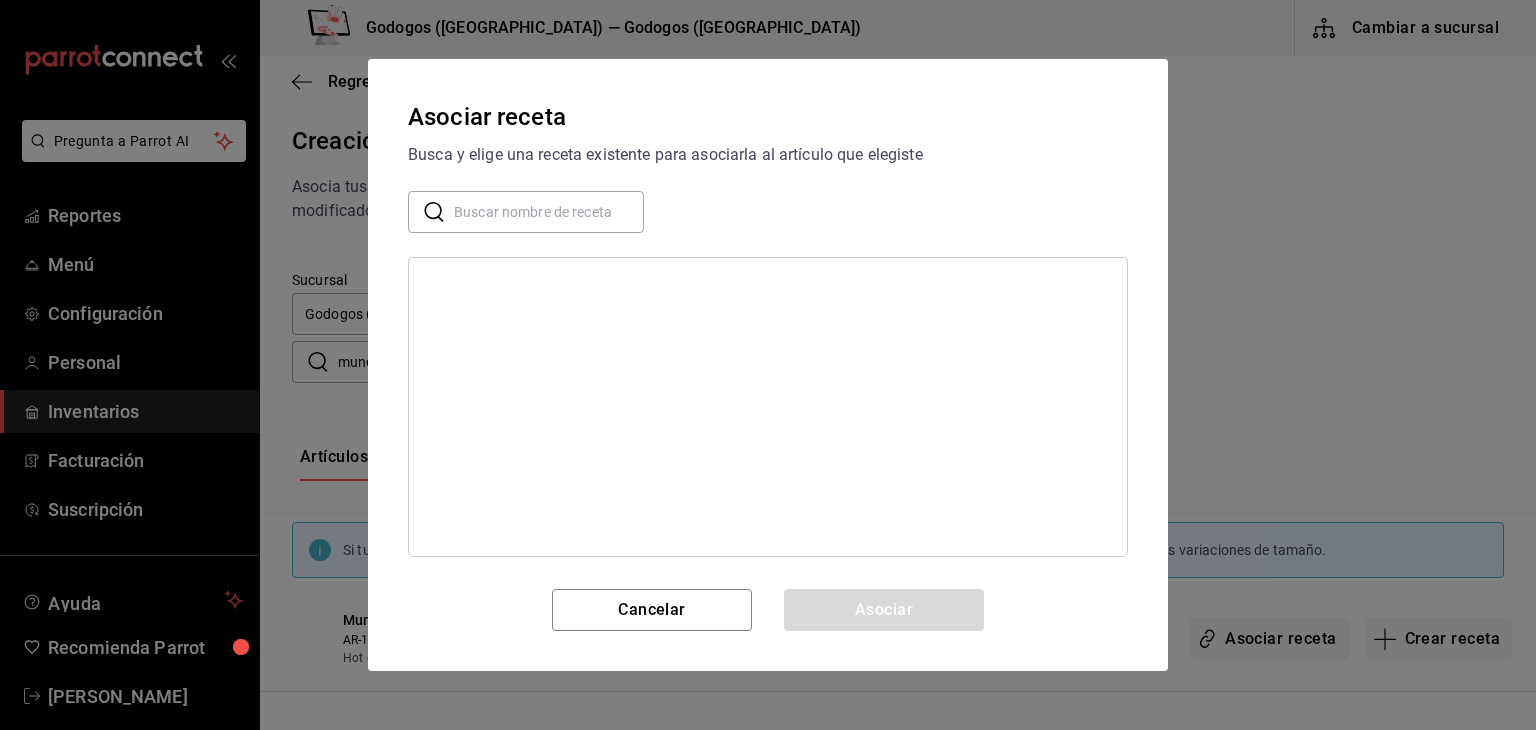 click at bounding box center [549, 212] 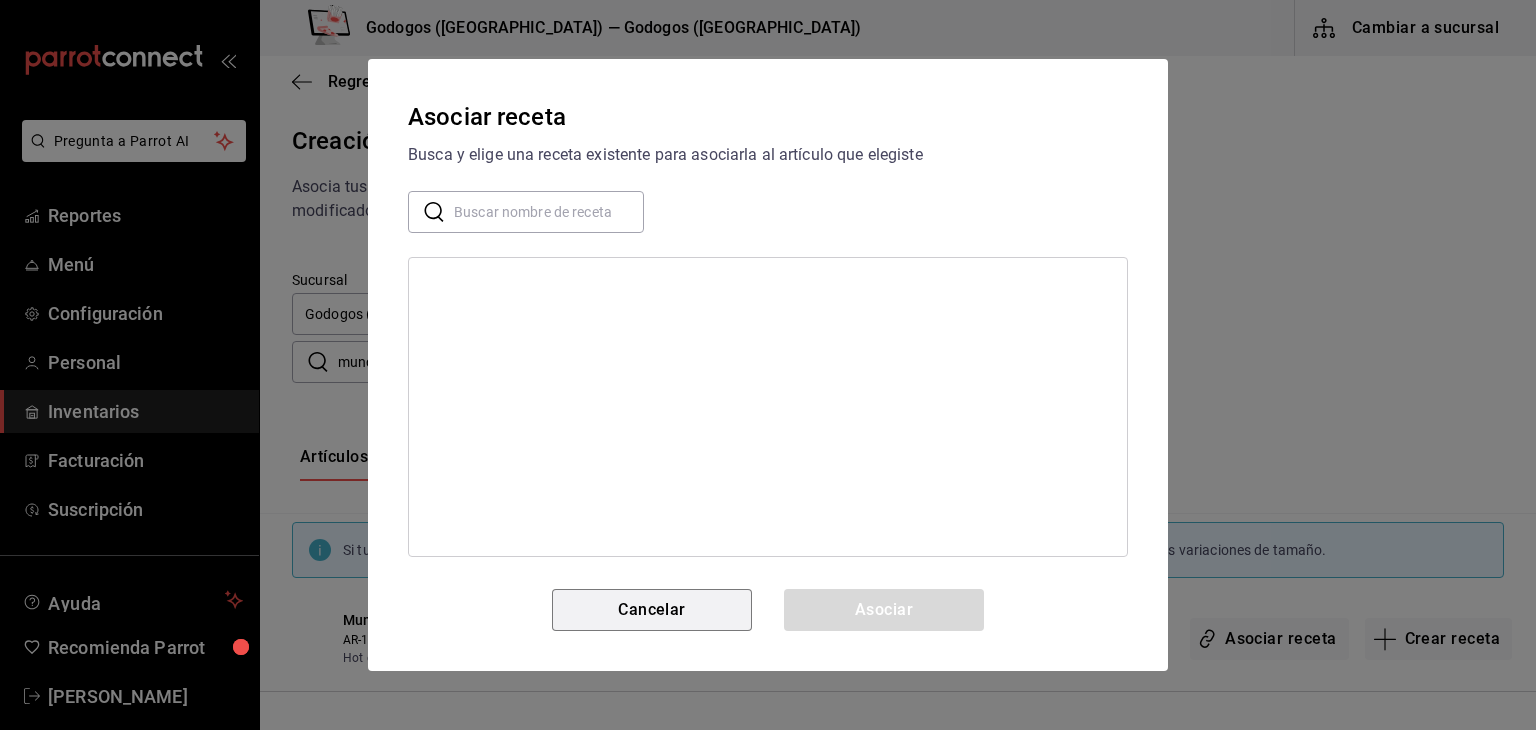 drag, startPoint x: 701, startPoint y: 613, endPoint x: 880, endPoint y: 621, distance: 179.17868 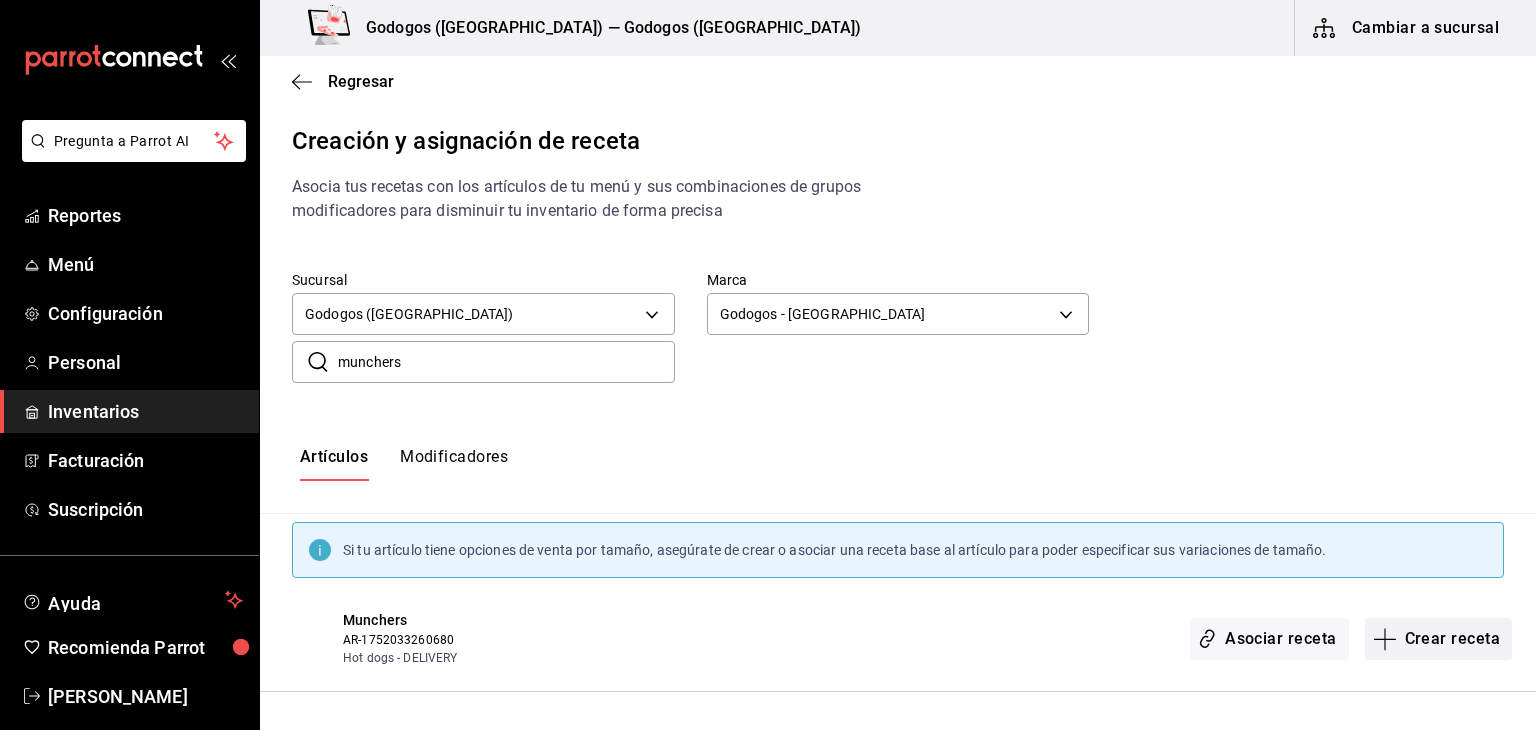 click on "Crear receta" at bounding box center (1439, 639) 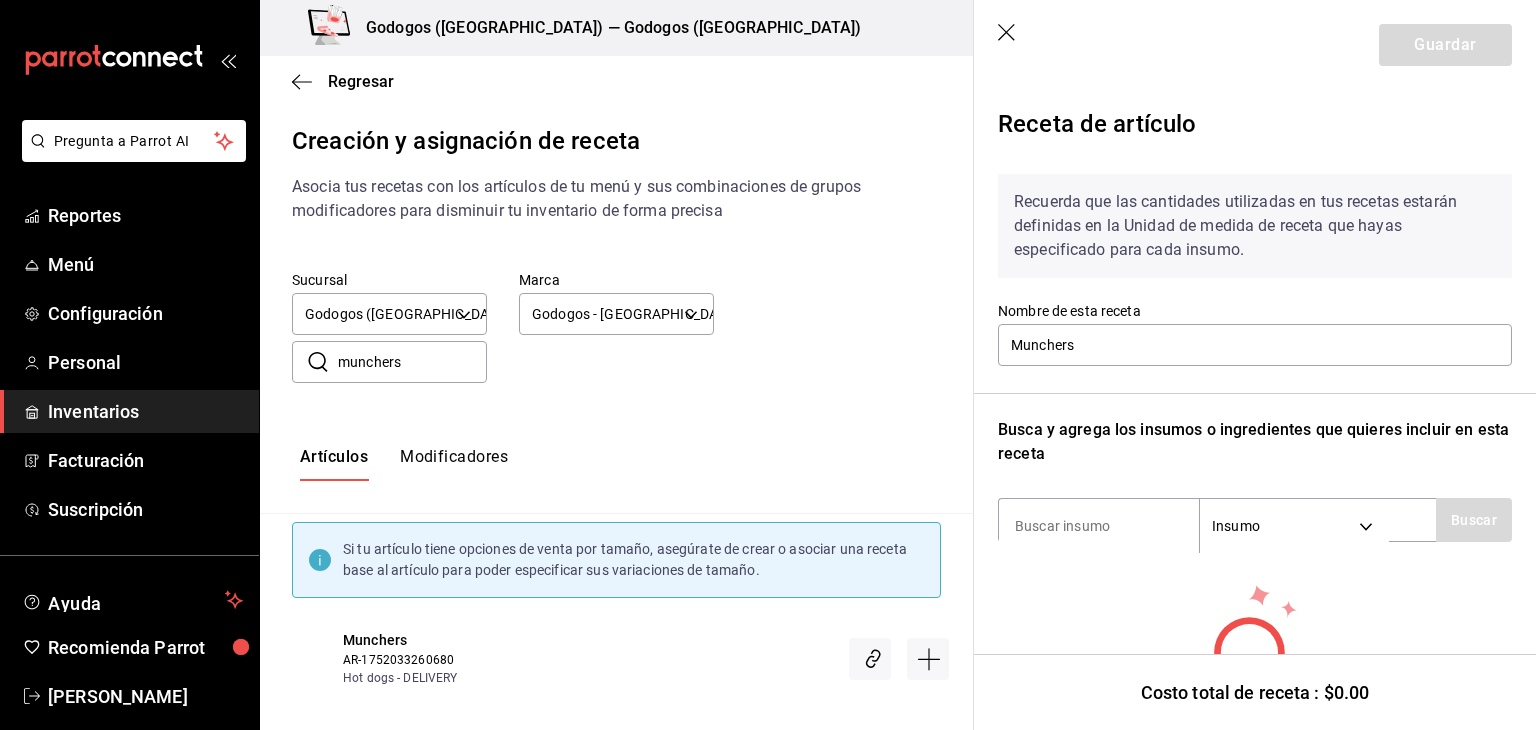 scroll, scrollTop: 124, scrollLeft: 0, axis: vertical 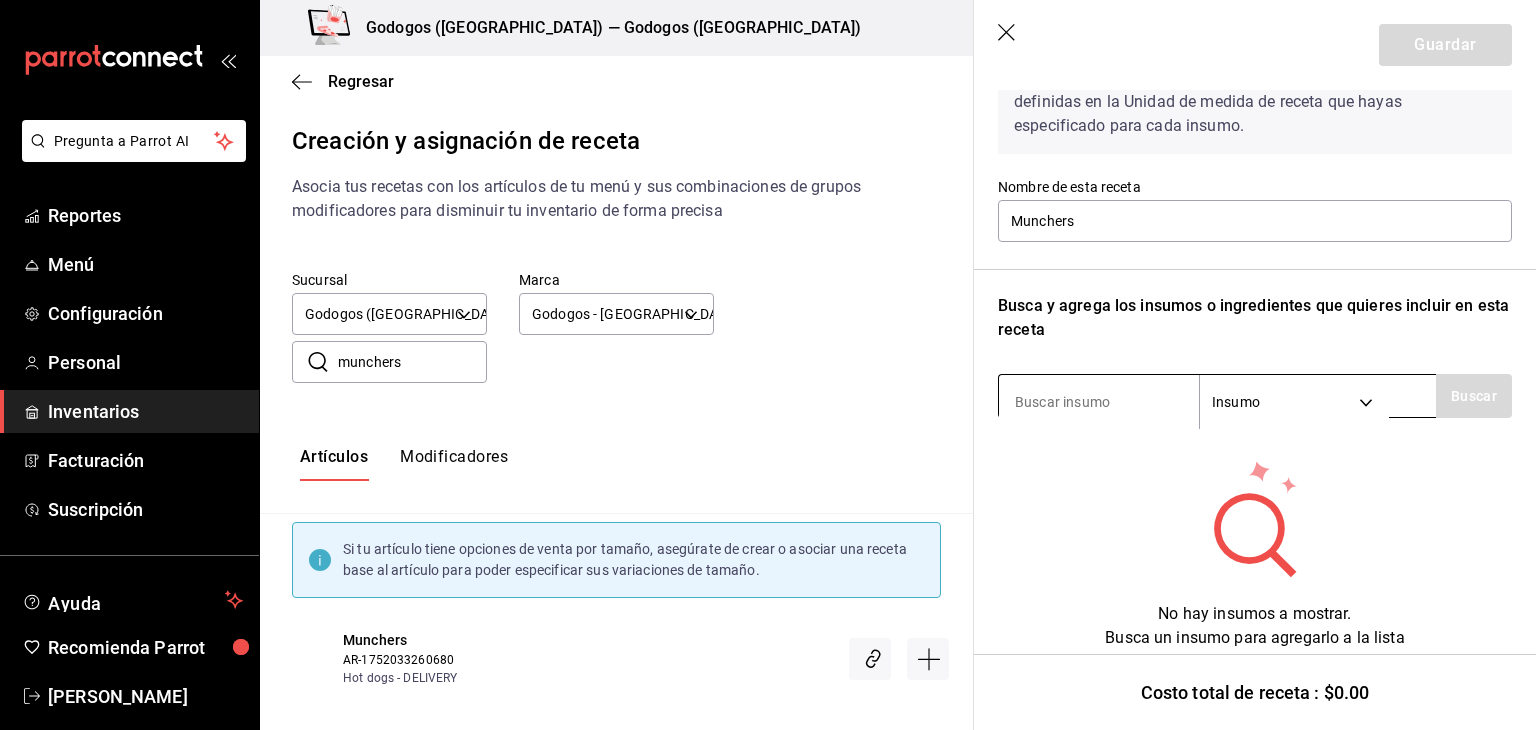 click at bounding box center (1099, 402) 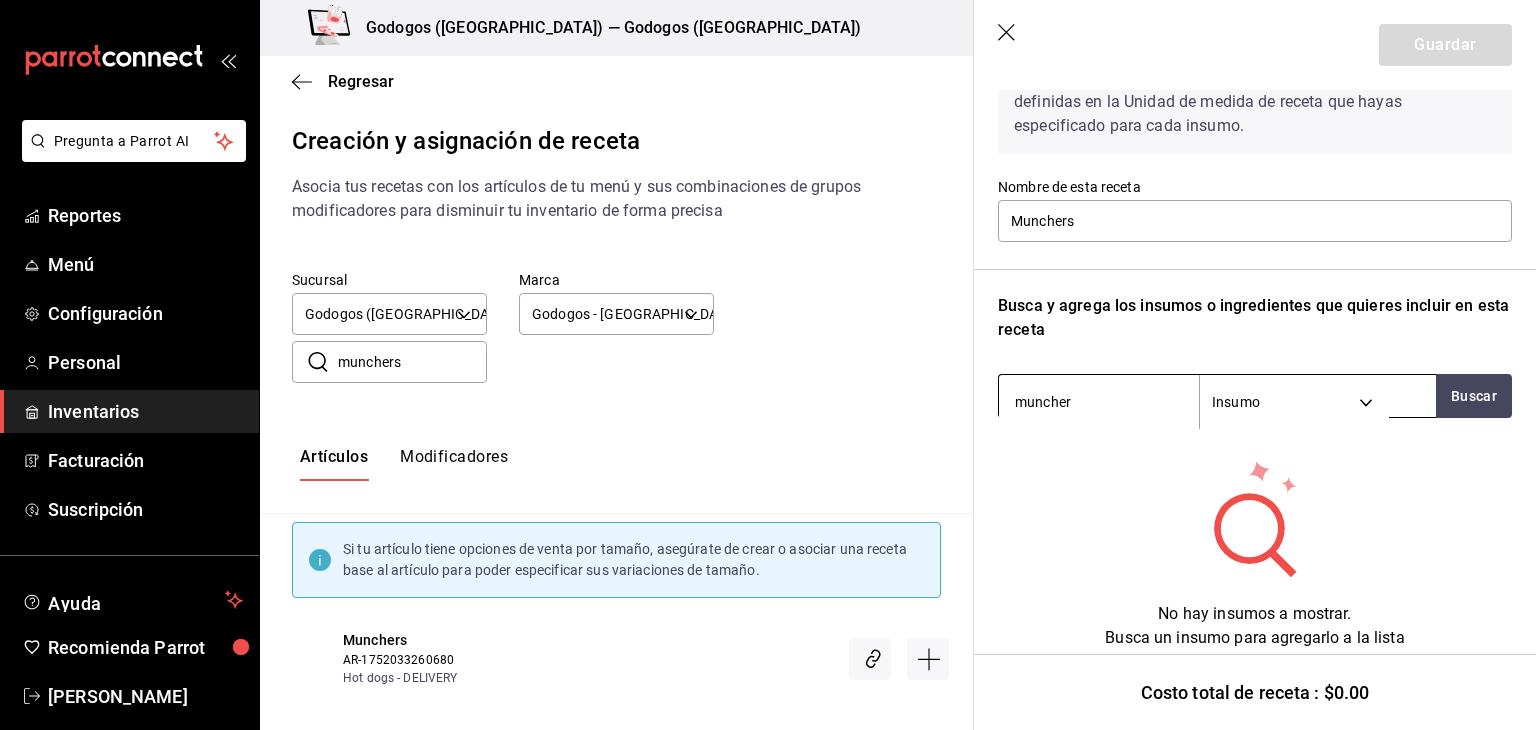 type on "muncher" 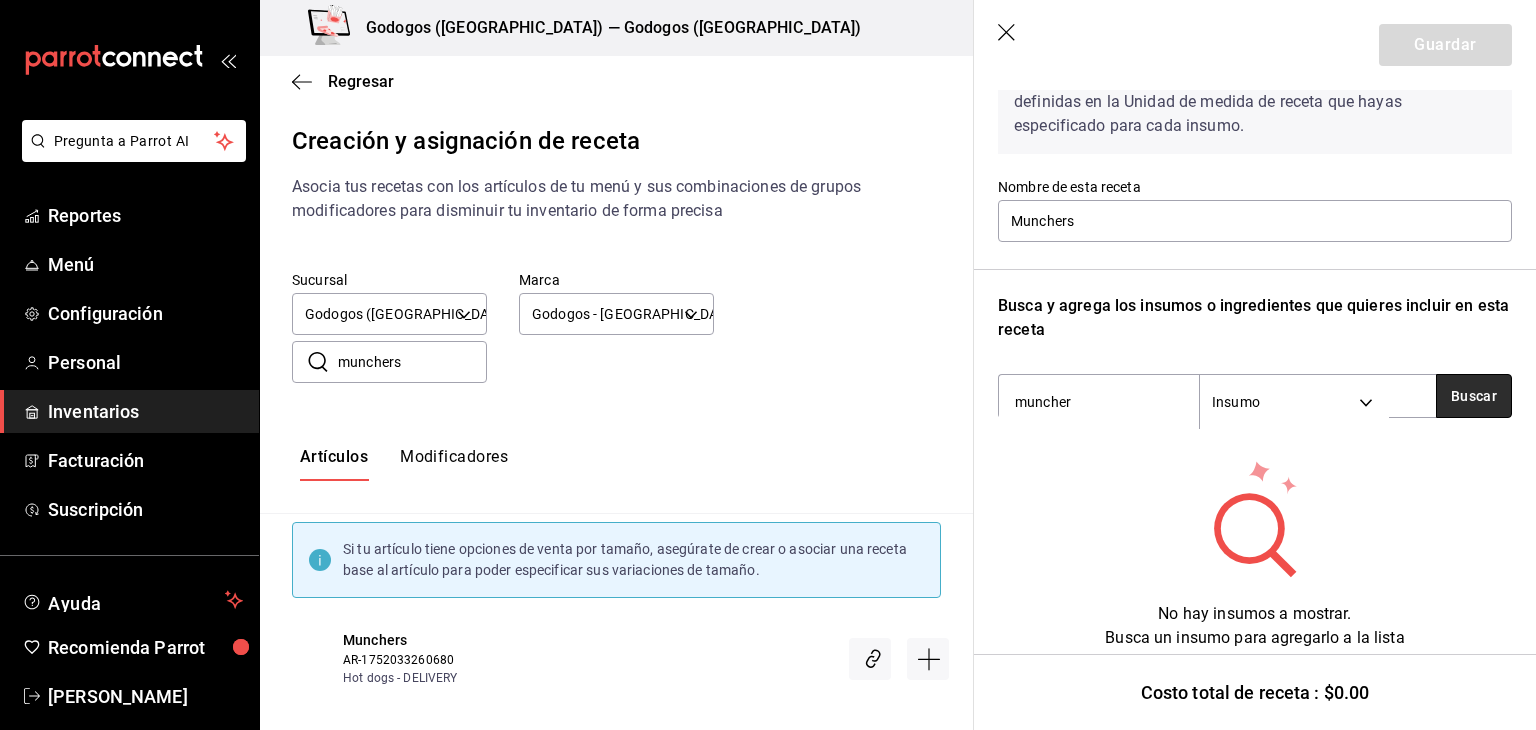 click on "Buscar" at bounding box center (1474, 396) 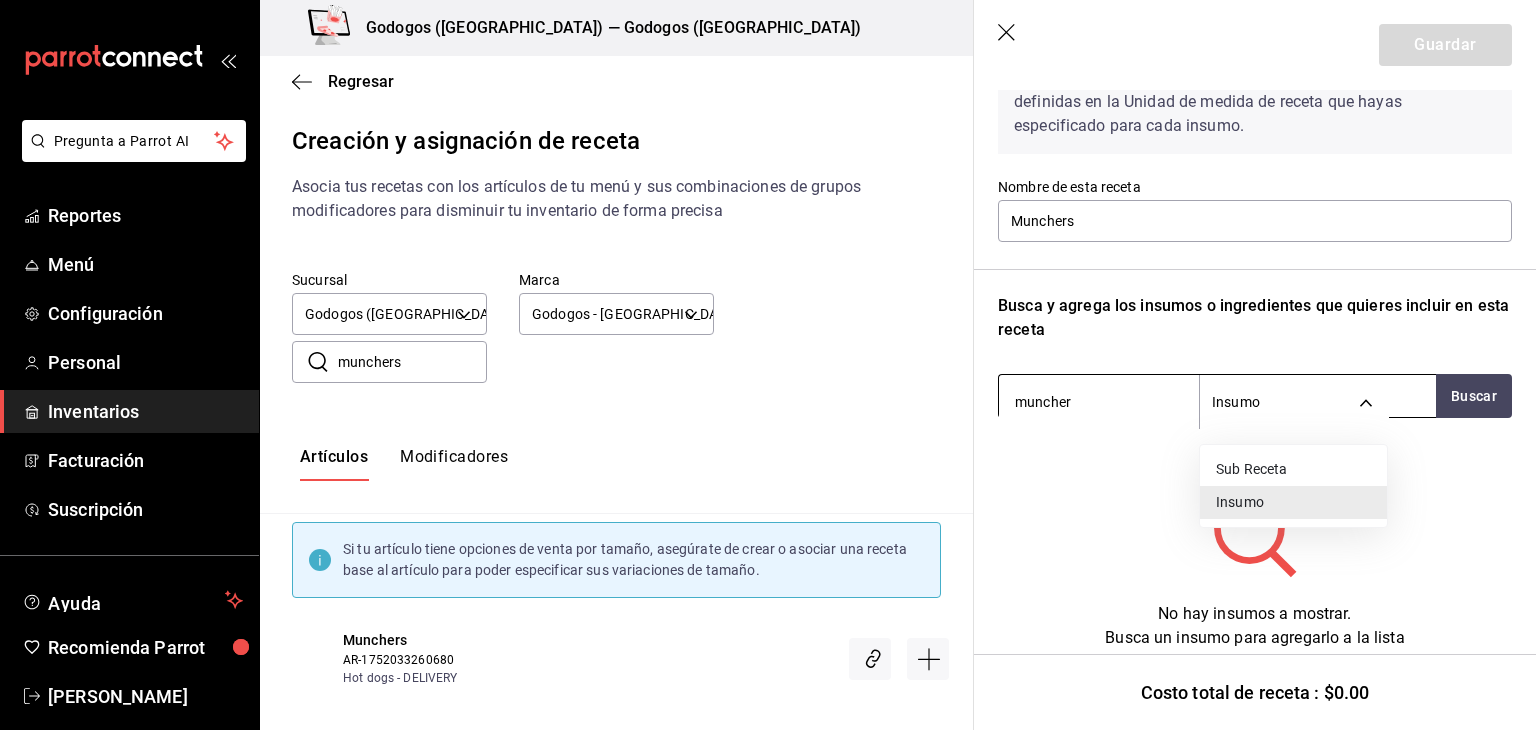click on "Pregunta a Parrot AI Reportes   Menú   Configuración   Personal   Inventarios   Facturación   Suscripción   Ayuda Recomienda Parrot   Carlos Alberto Hernandez   Sugerir nueva función   Godogos (Monterrey) — Godogos (Monterrey) Cambiar a sucursal Regresar Creación y asignación de receta Asocia tus recetas con los artículos de tu menú y sus combinaciones de grupos modificadores para disminuir tu inventario de forma precisa Sucursal Godogos (Monterrey) 80f6dd23-4706-42d8-ace8-606431049b03 Marca Godogos - Monterrey f88750bd-a363-4eea-a372-f4e82ed3d2a9 ​ munchers ​ Artículos Modificadores Si tu artículo tiene opciones de venta por tamaño, asegúrate de crear o asociar una receta base al artículo para poder especificar sus variaciones de tamaño. Munchers AR-1752033260680 Hot dogs - DELIVERY Guardar Receta de artículo  Recuerda que las cantidades utilizadas en tus recetas estarán definidas en la Unidad de medida de receta que hayas especificado para cada insumo. Nombre de esta receta Munchers" at bounding box center (768, 348) 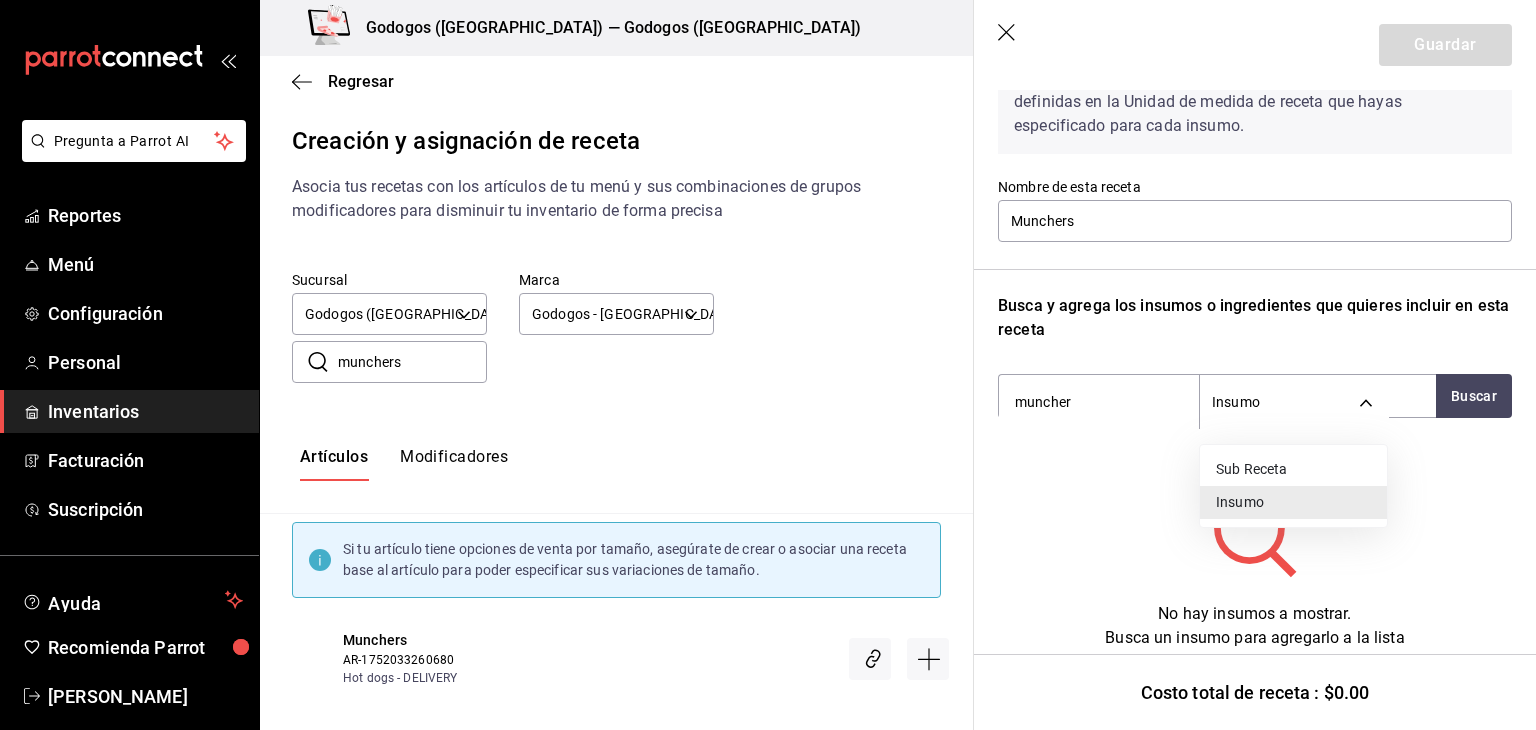 click on "Sub Receta" at bounding box center [1293, 469] 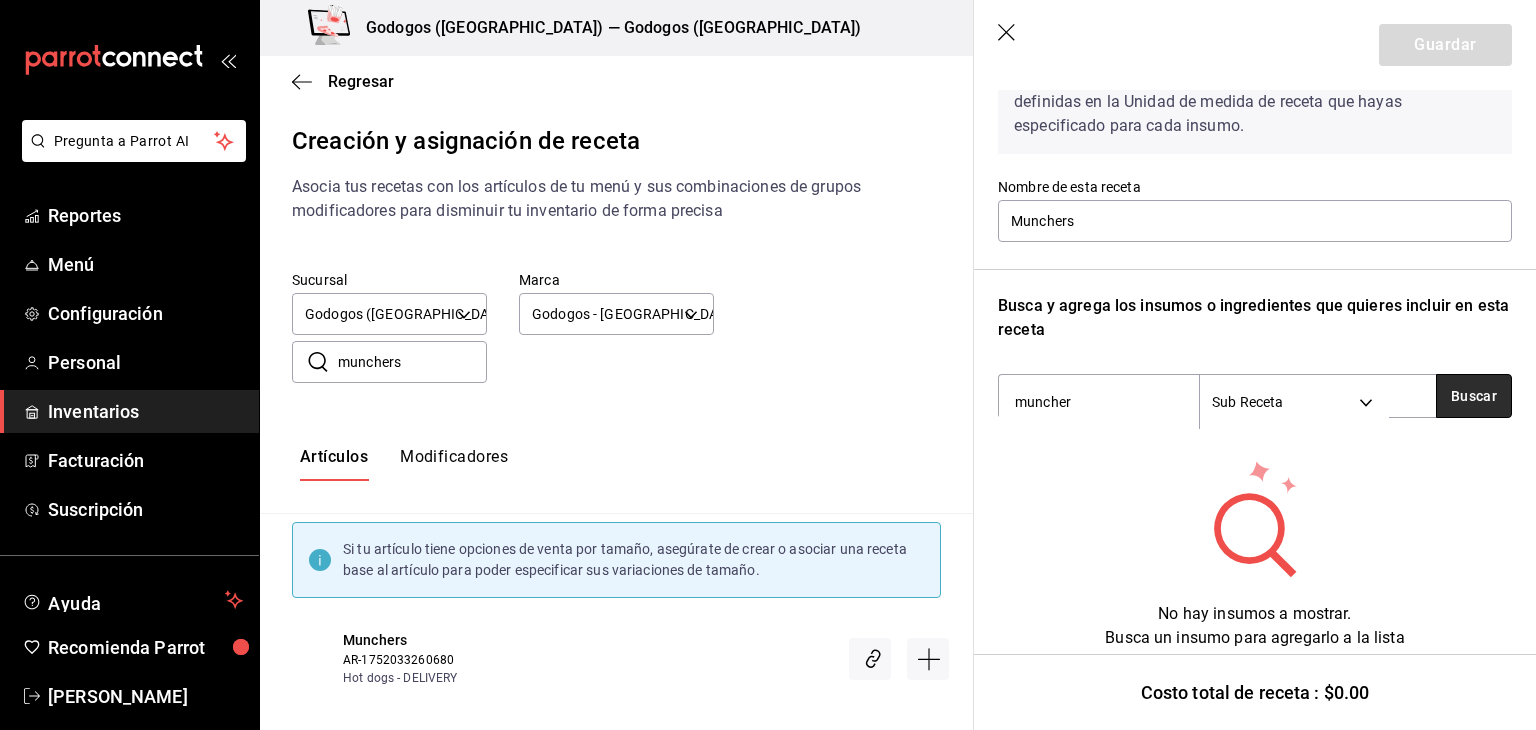 click on "Buscar" at bounding box center (1474, 396) 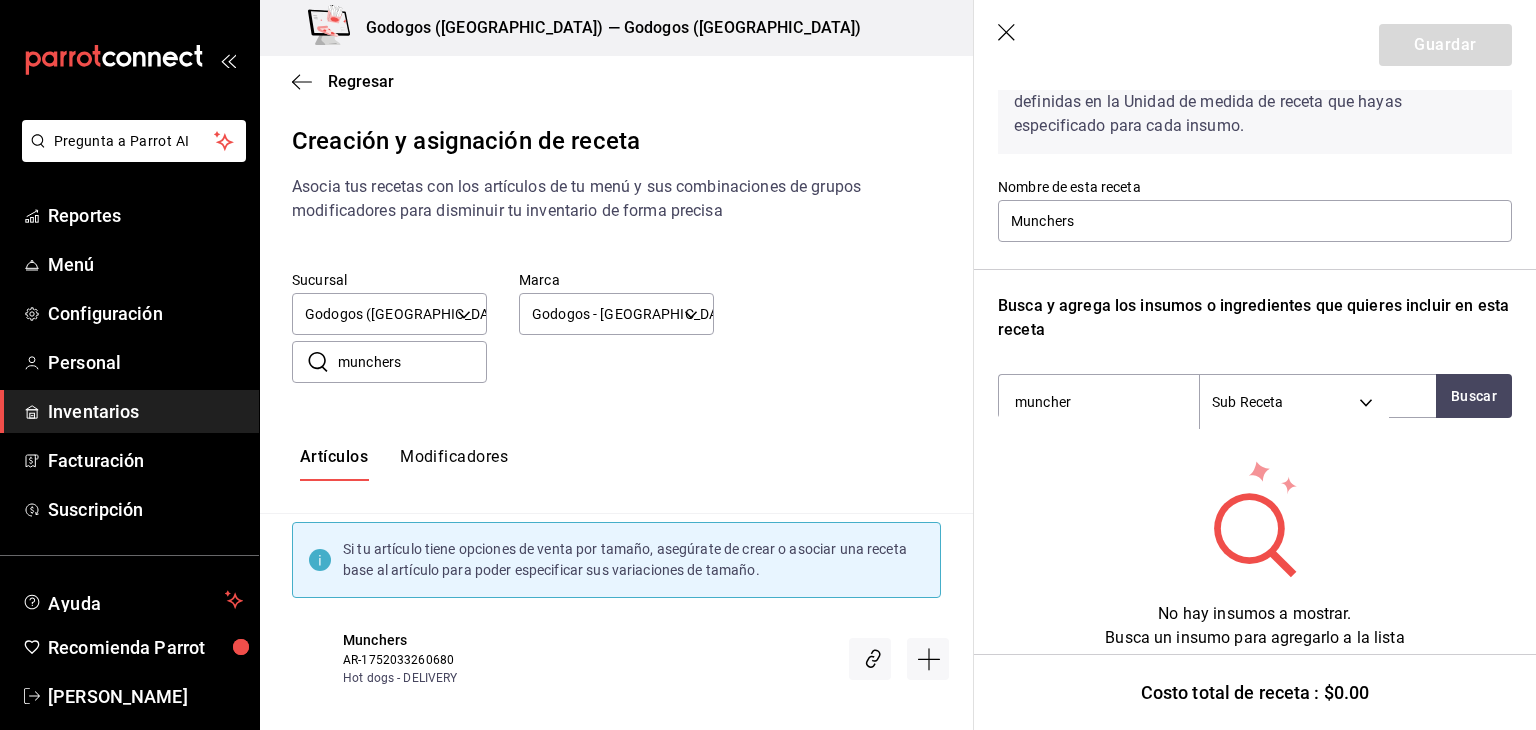 drag, startPoint x: 1126, startPoint y: 401, endPoint x: 987, endPoint y: 401, distance: 139 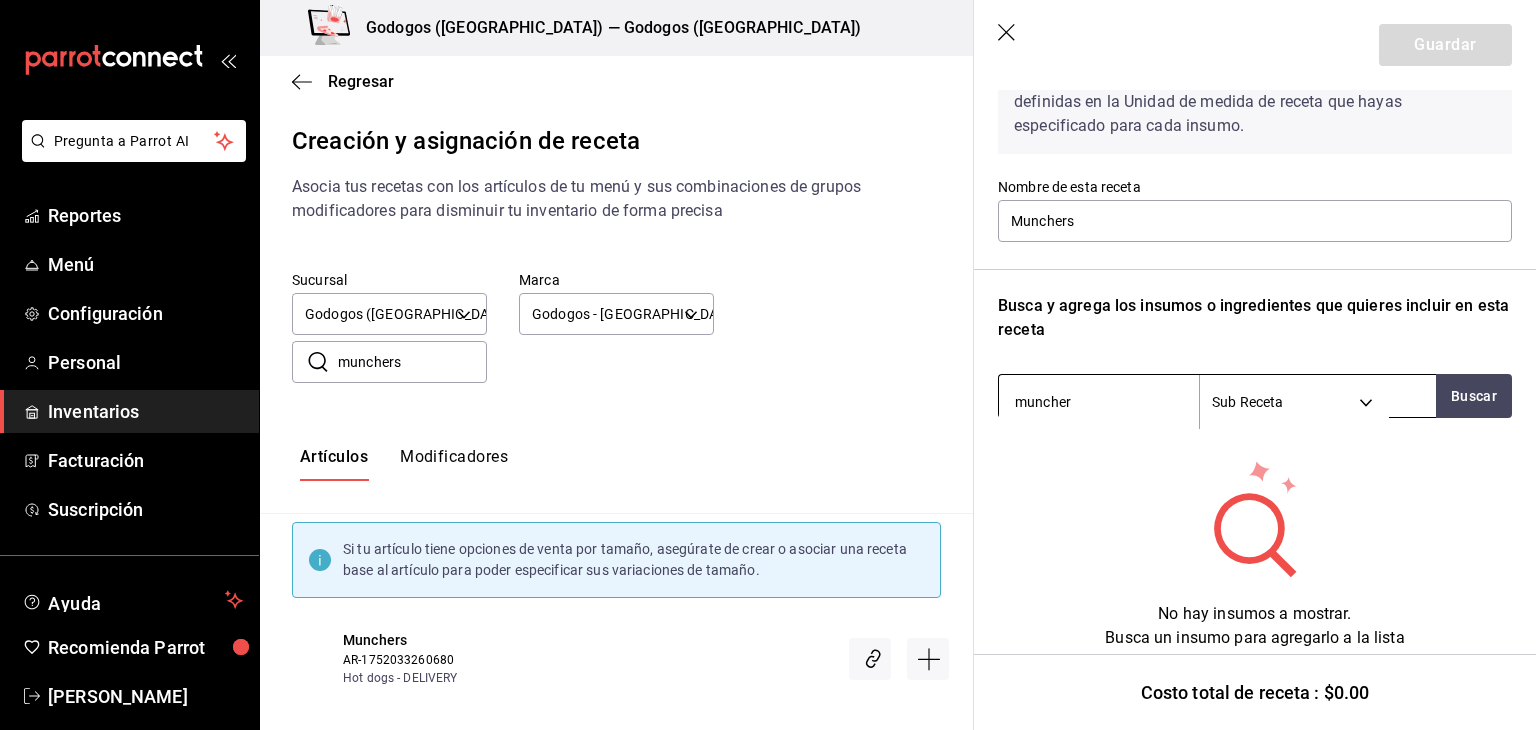 click on "Pregunta a Parrot AI Reportes   Menú   Configuración   Personal   Inventarios   Facturación   Suscripción   Ayuda Recomienda Parrot   Carlos Alberto Hernandez   Sugerir nueva función   Godogos (Monterrey) — Godogos (Monterrey) Cambiar a sucursal Regresar Creación y asignación de receta Asocia tus recetas con los artículos de tu menú y sus combinaciones de grupos modificadores para disminuir tu inventario de forma precisa Sucursal Godogos (Monterrey) 80f6dd23-4706-42d8-ace8-606431049b03 Marca Godogos - Monterrey f88750bd-a363-4eea-a372-f4e82ed3d2a9 ​ munchers ​ Artículos Modificadores Si tu artículo tiene opciones de venta por tamaño, asegúrate de crear o asociar una receta base al artículo para poder especificar sus variaciones de tamaño. Munchers AR-1752033260680 Hot dogs - DELIVERY Guardar Receta de artículo  Recuerda que las cantidades utilizadas en tus recetas estarán definidas en la Unidad de medida de receta que hayas especificado para cada insumo. Nombre de esta receta Munchers" at bounding box center (768, 348) 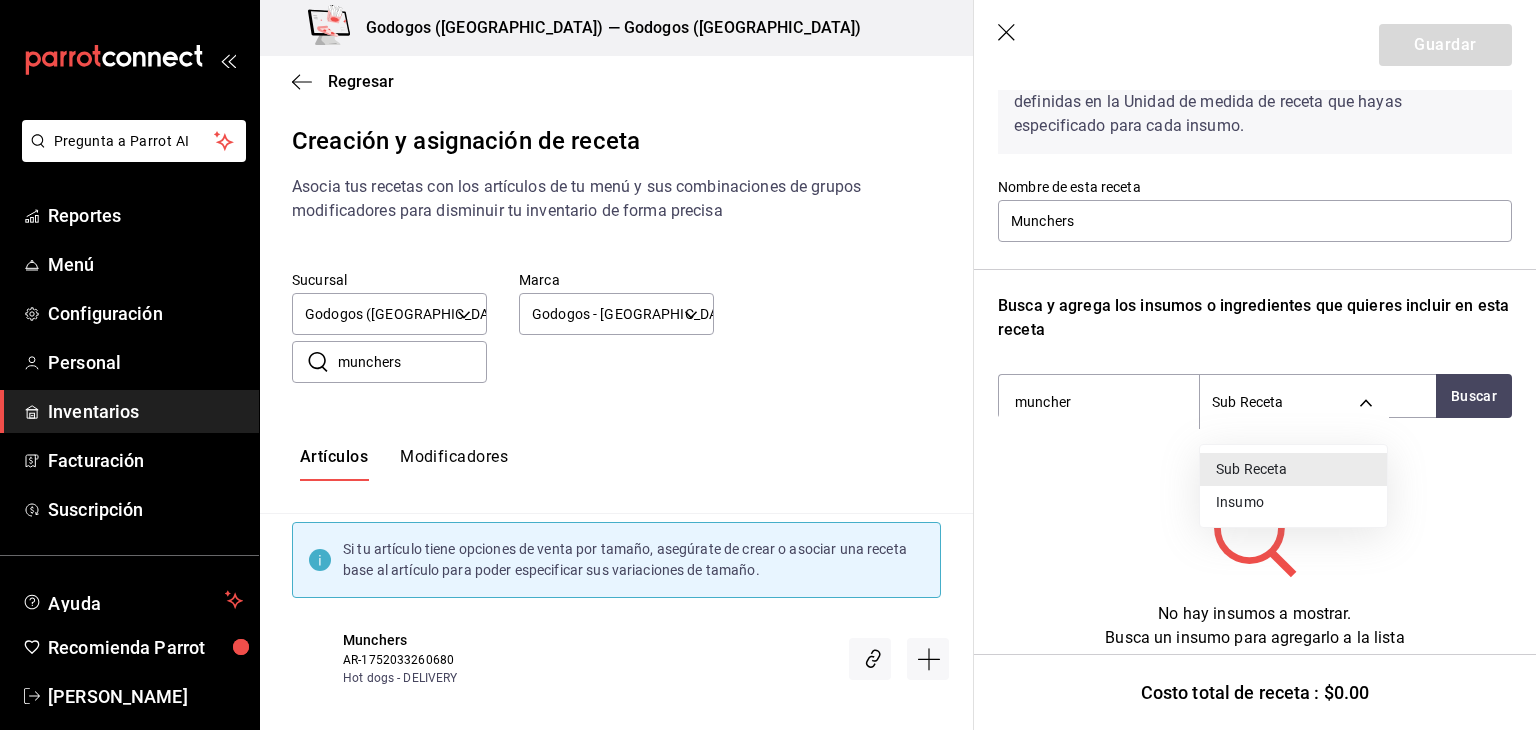 click on "Insumo" at bounding box center (1293, 502) 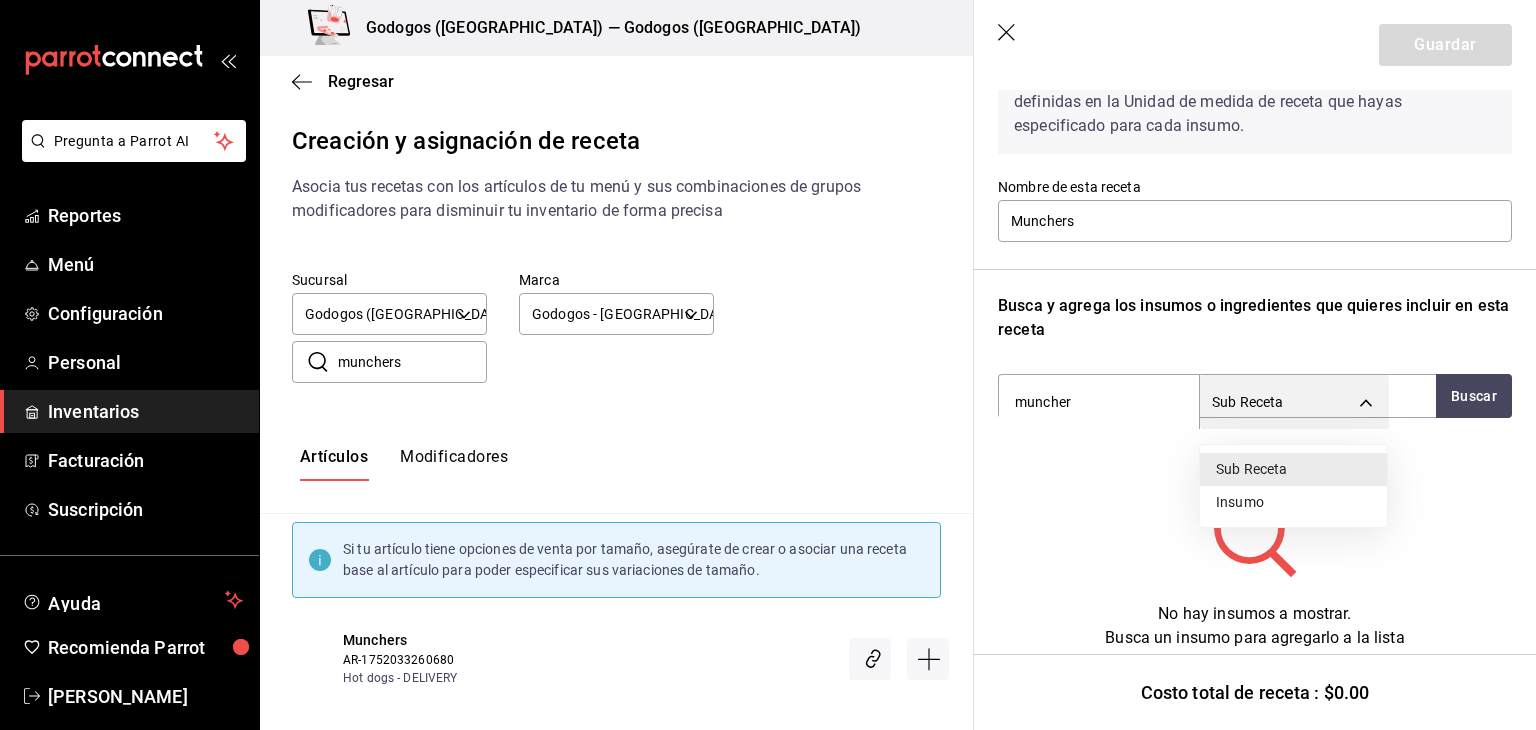 type on "SUPPLY" 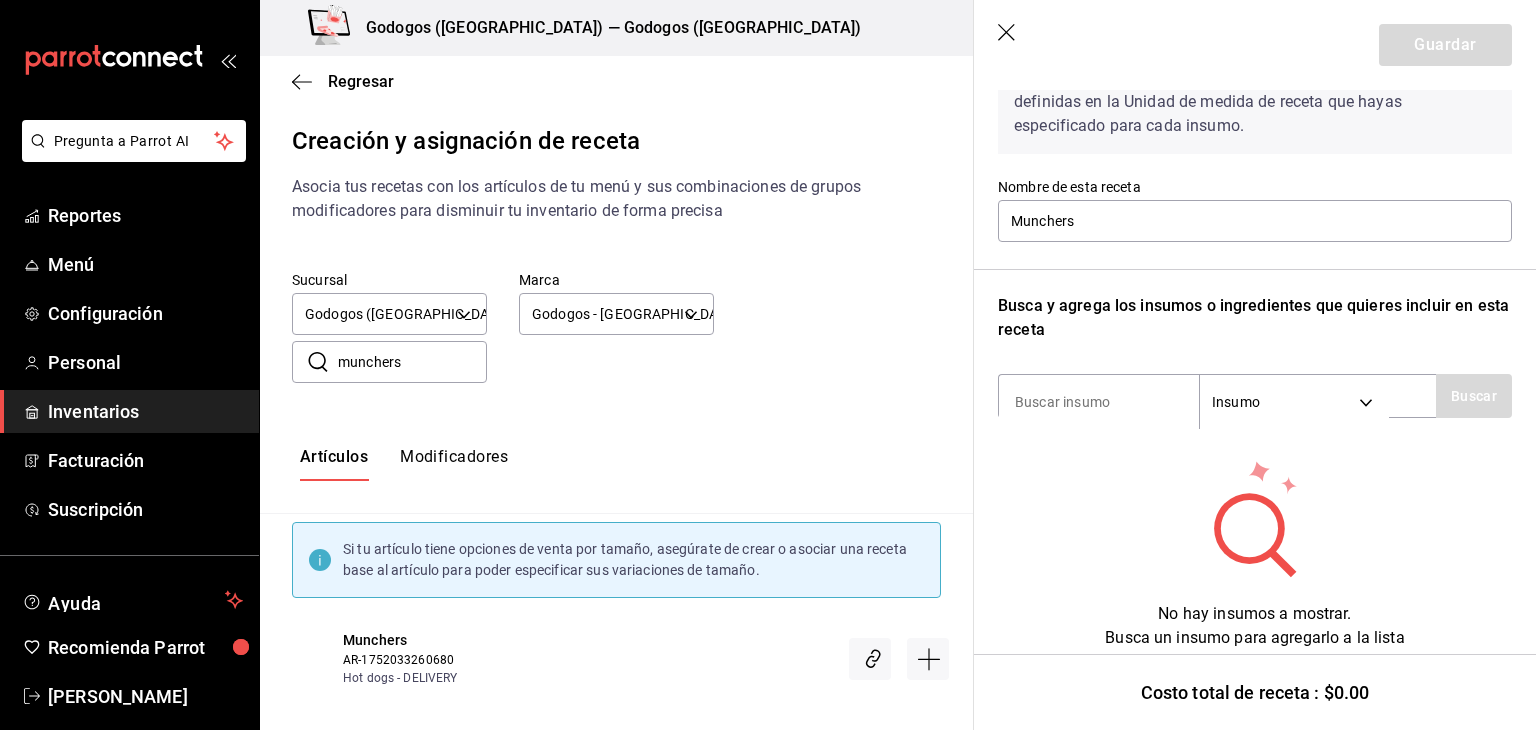 type 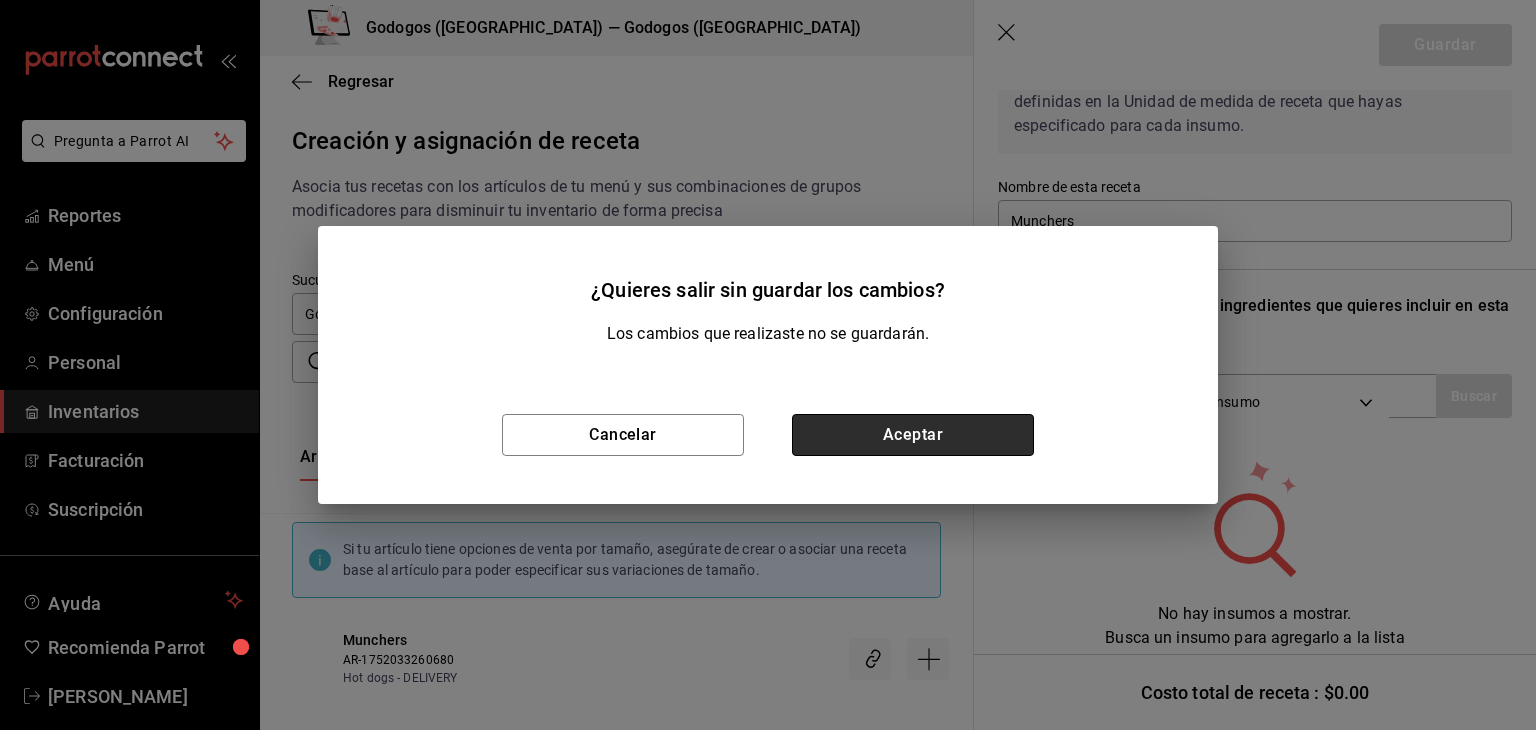 click on "Aceptar" at bounding box center (913, 435) 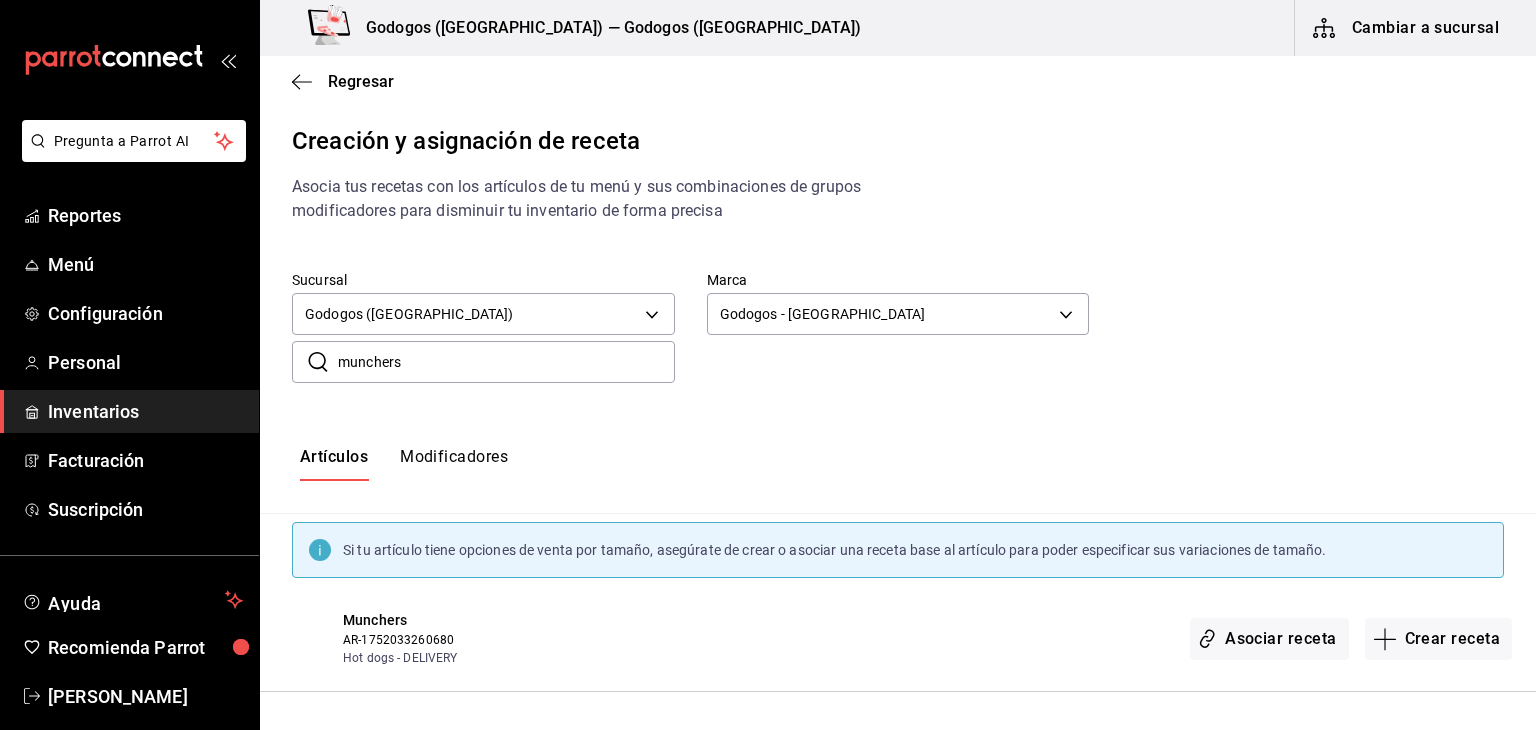 scroll, scrollTop: 0, scrollLeft: 0, axis: both 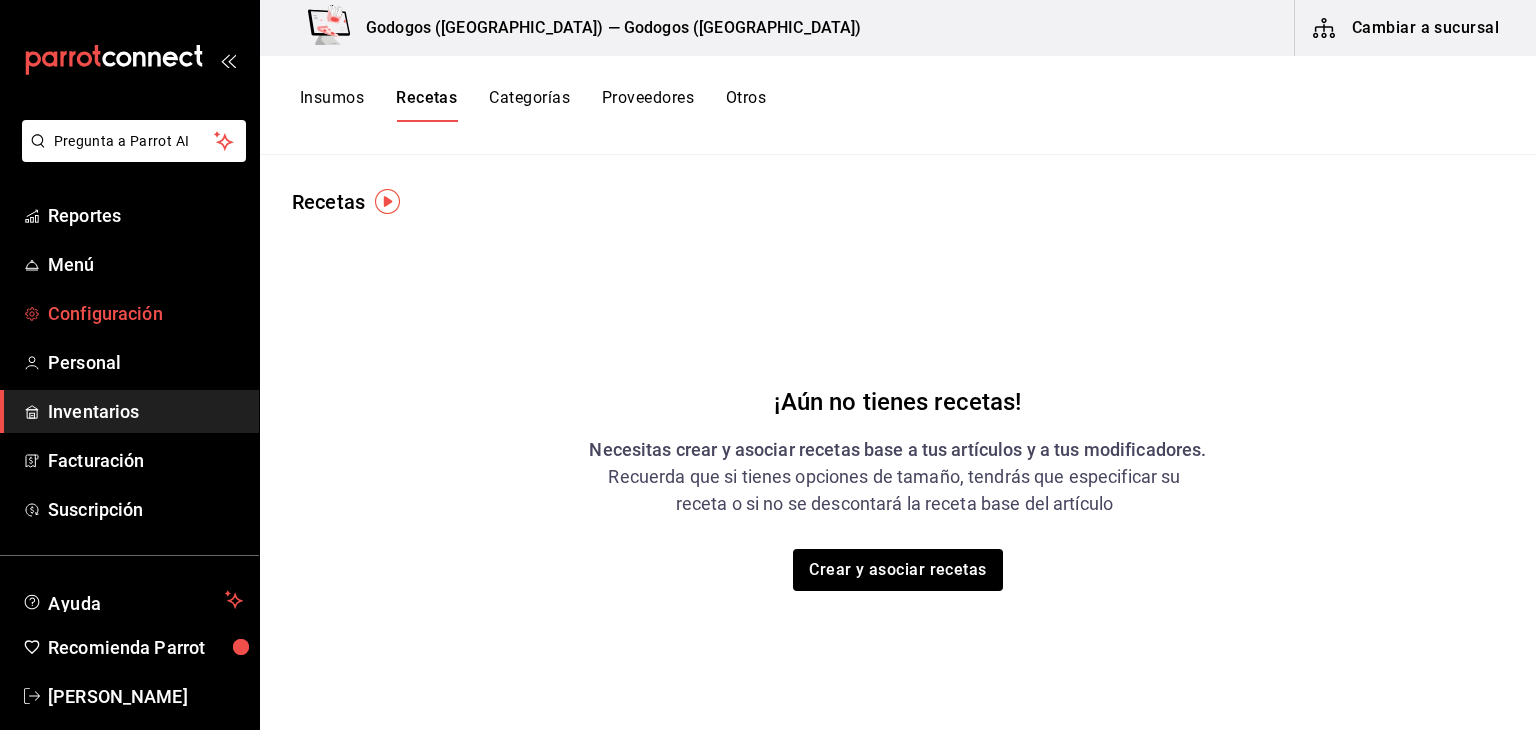 click on "Configuración" at bounding box center [145, 313] 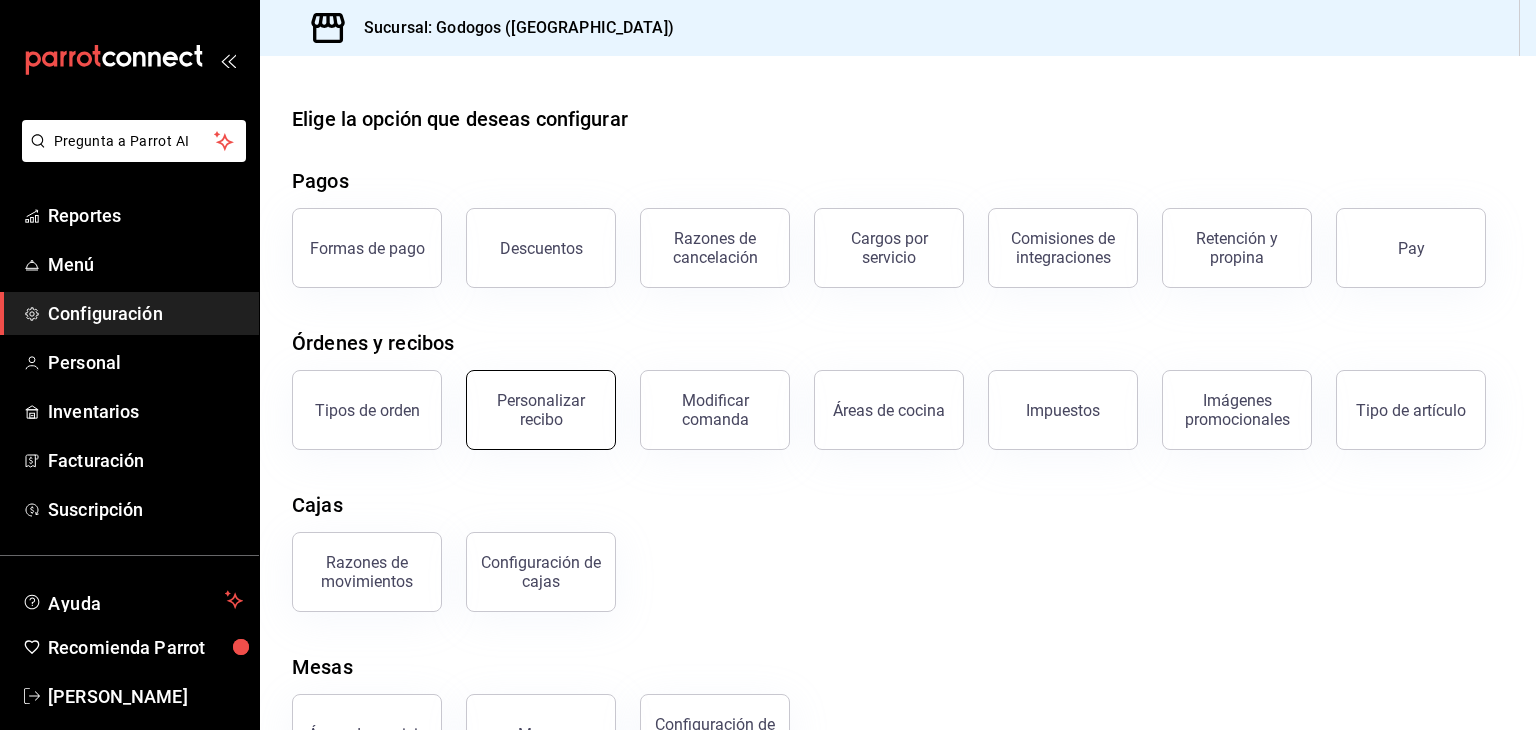 click on "Personalizar recibo" at bounding box center [541, 410] 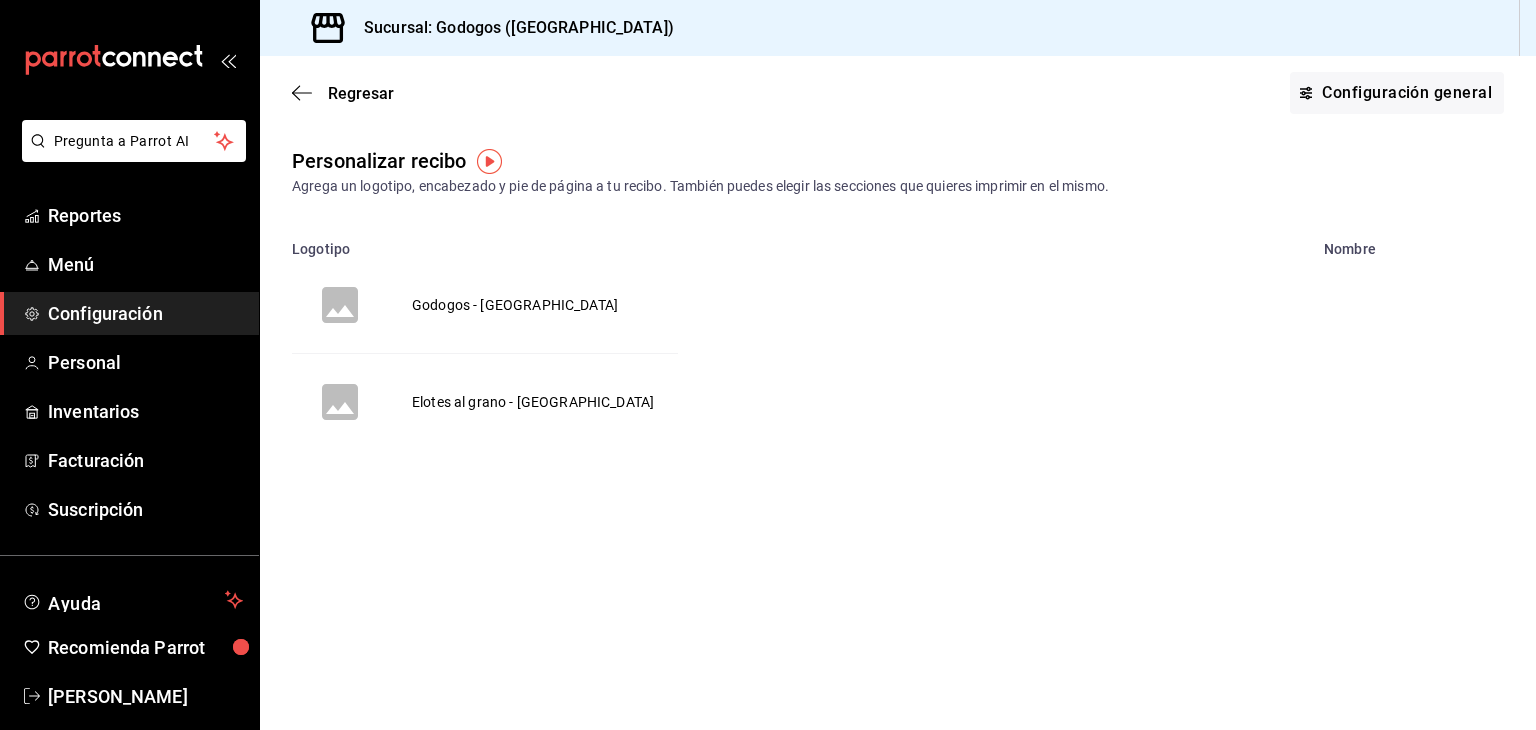 click on "Godogos - [GEOGRAPHIC_DATA]" at bounding box center (515, 305) 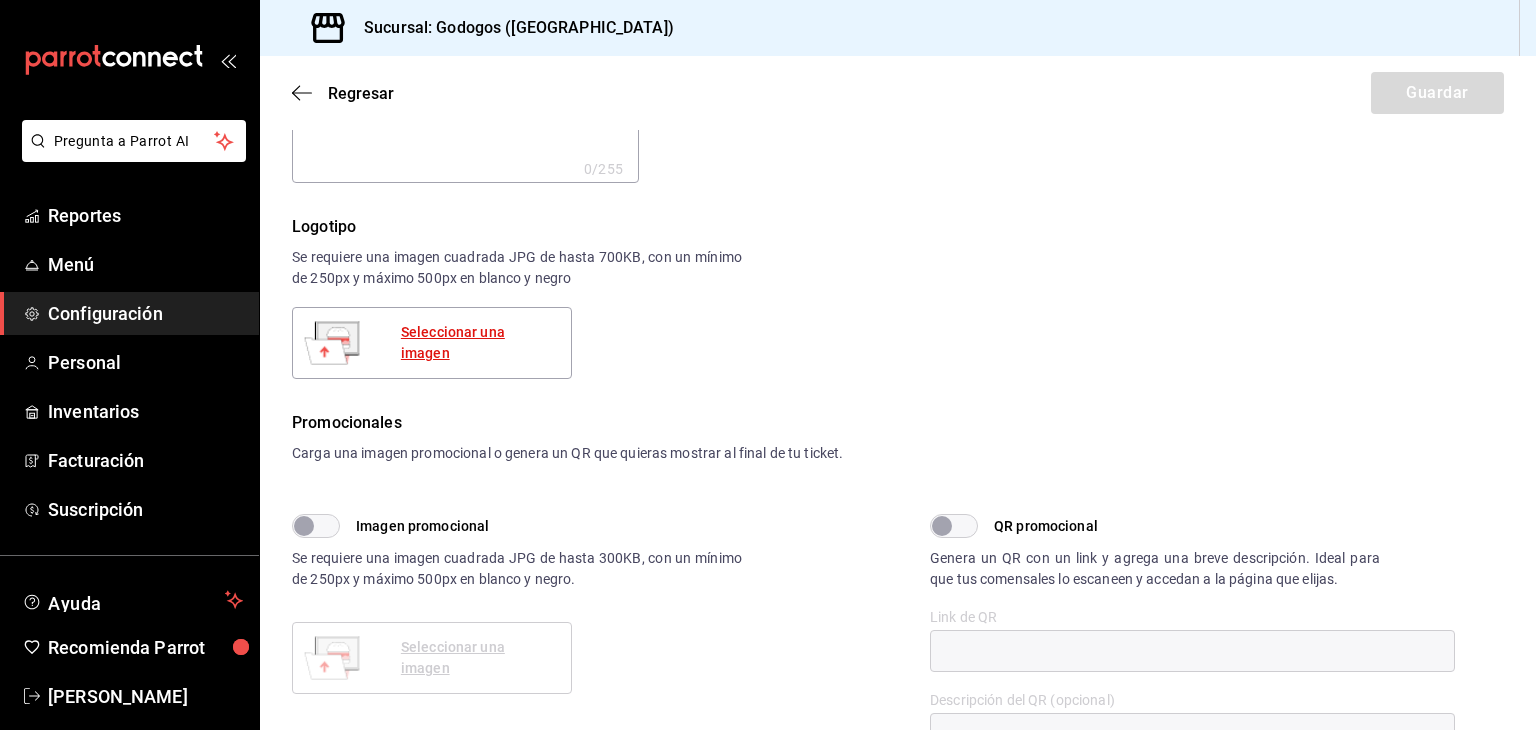 scroll, scrollTop: 300, scrollLeft: 0, axis: vertical 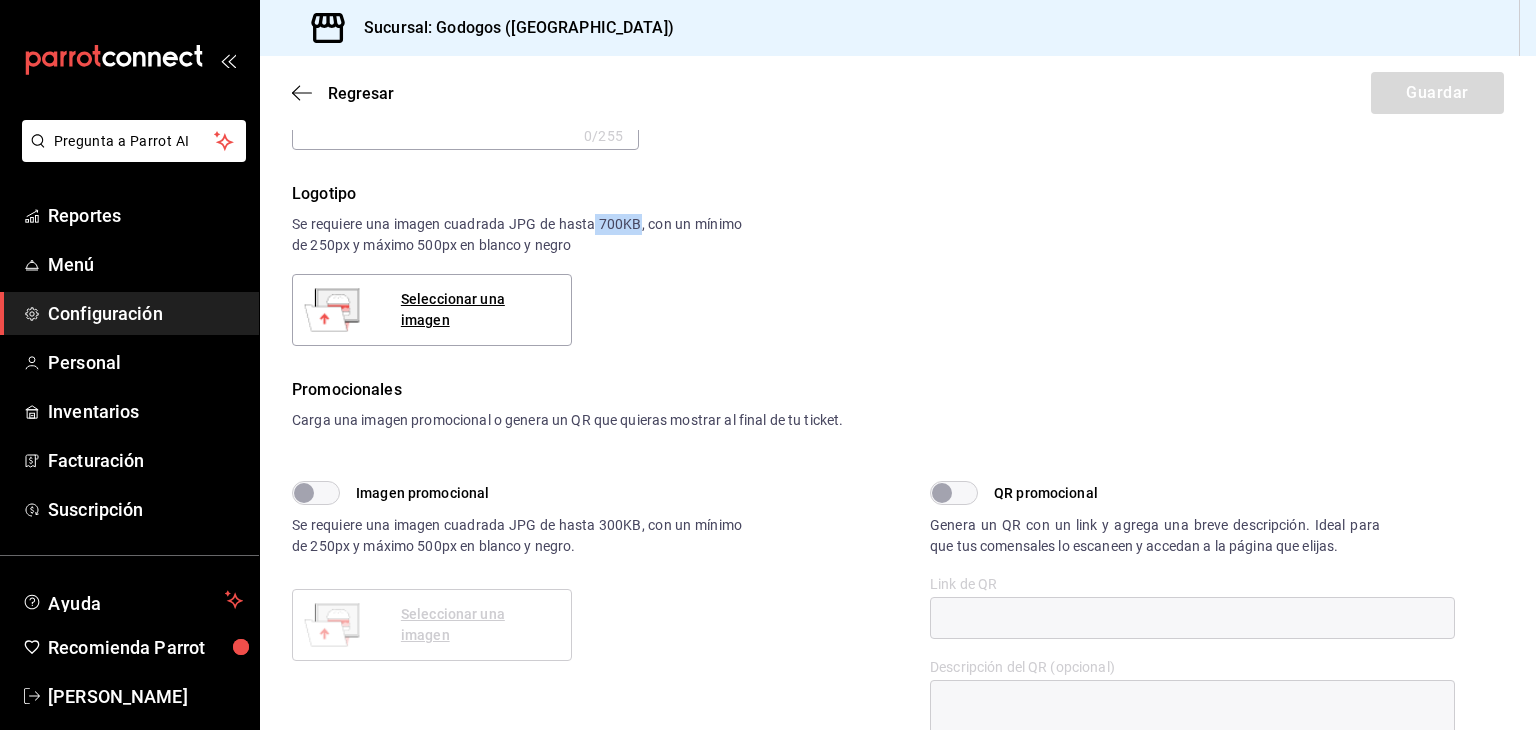drag, startPoint x: 593, startPoint y: 222, endPoint x: 638, endPoint y: 229, distance: 45.54119 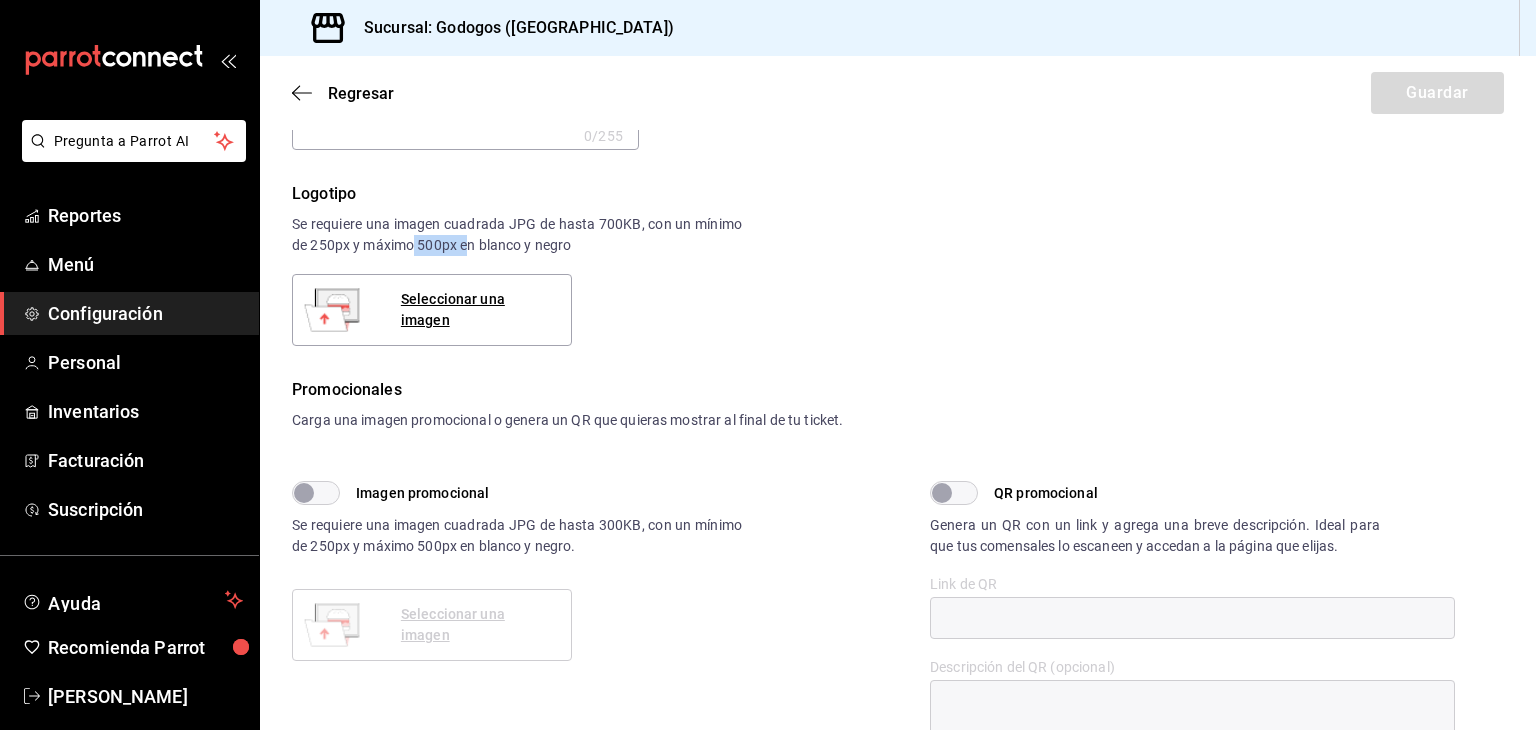 drag, startPoint x: 424, startPoint y: 247, endPoint x: 471, endPoint y: 246, distance: 47.010635 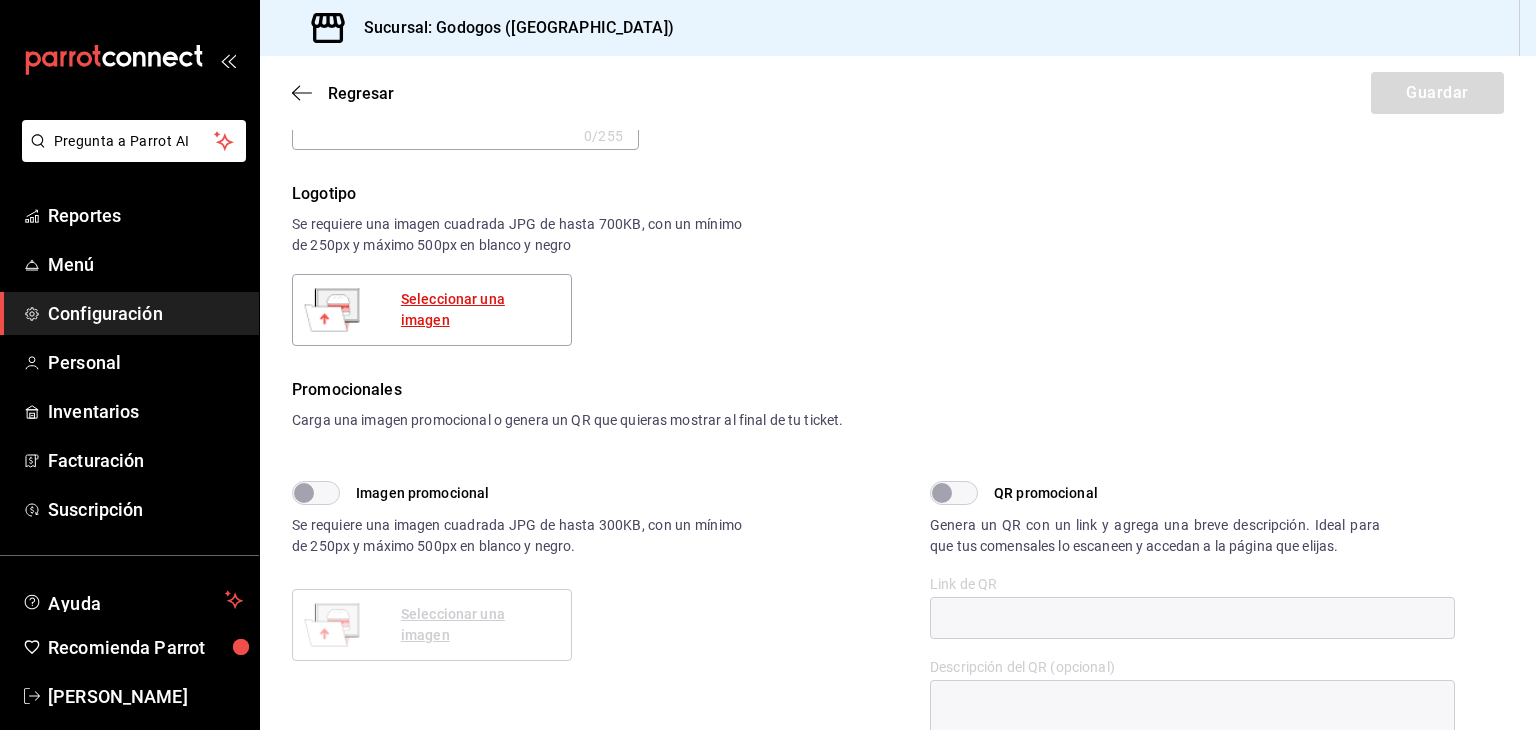 click on "Seleccionar una imagen" at bounding box center [478, 310] 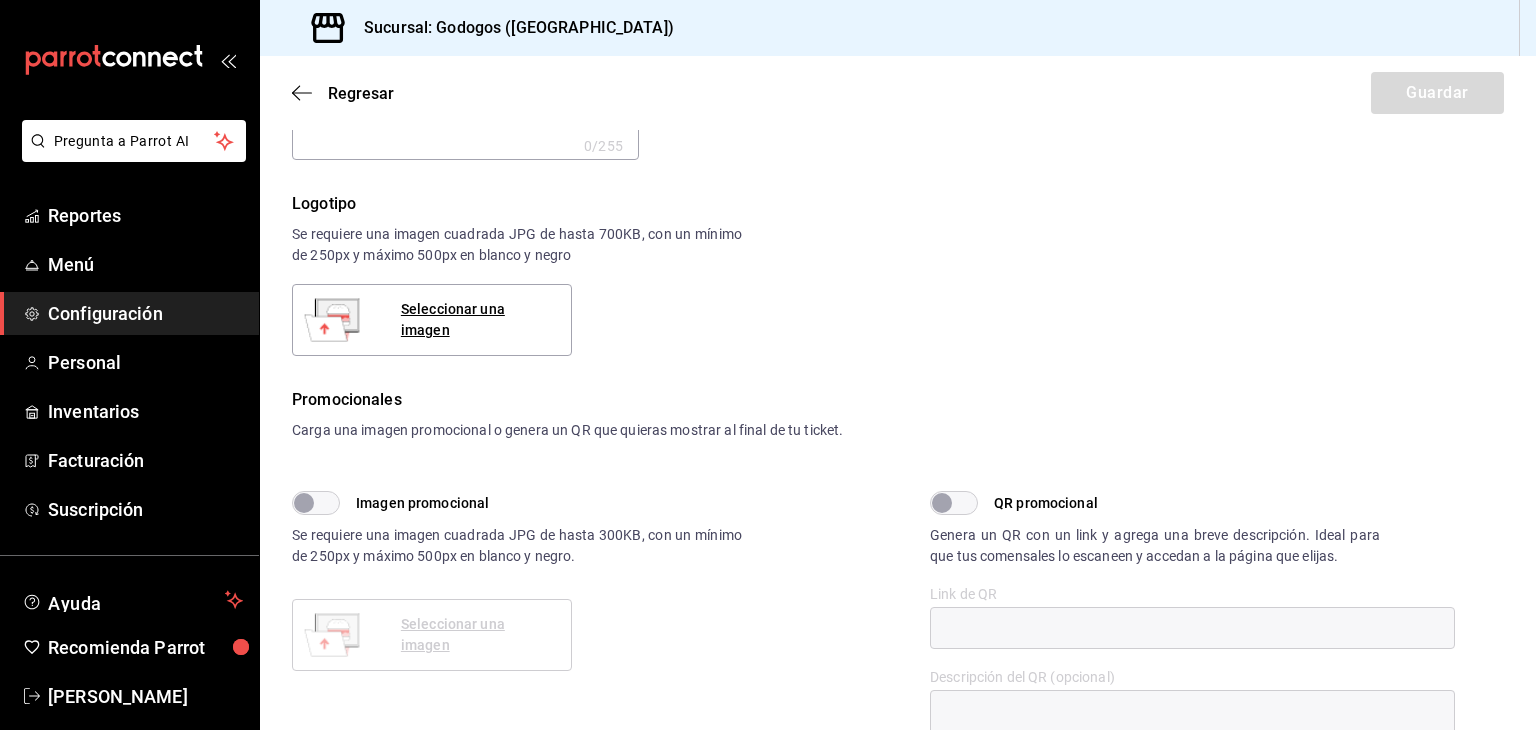 scroll, scrollTop: 300, scrollLeft: 0, axis: vertical 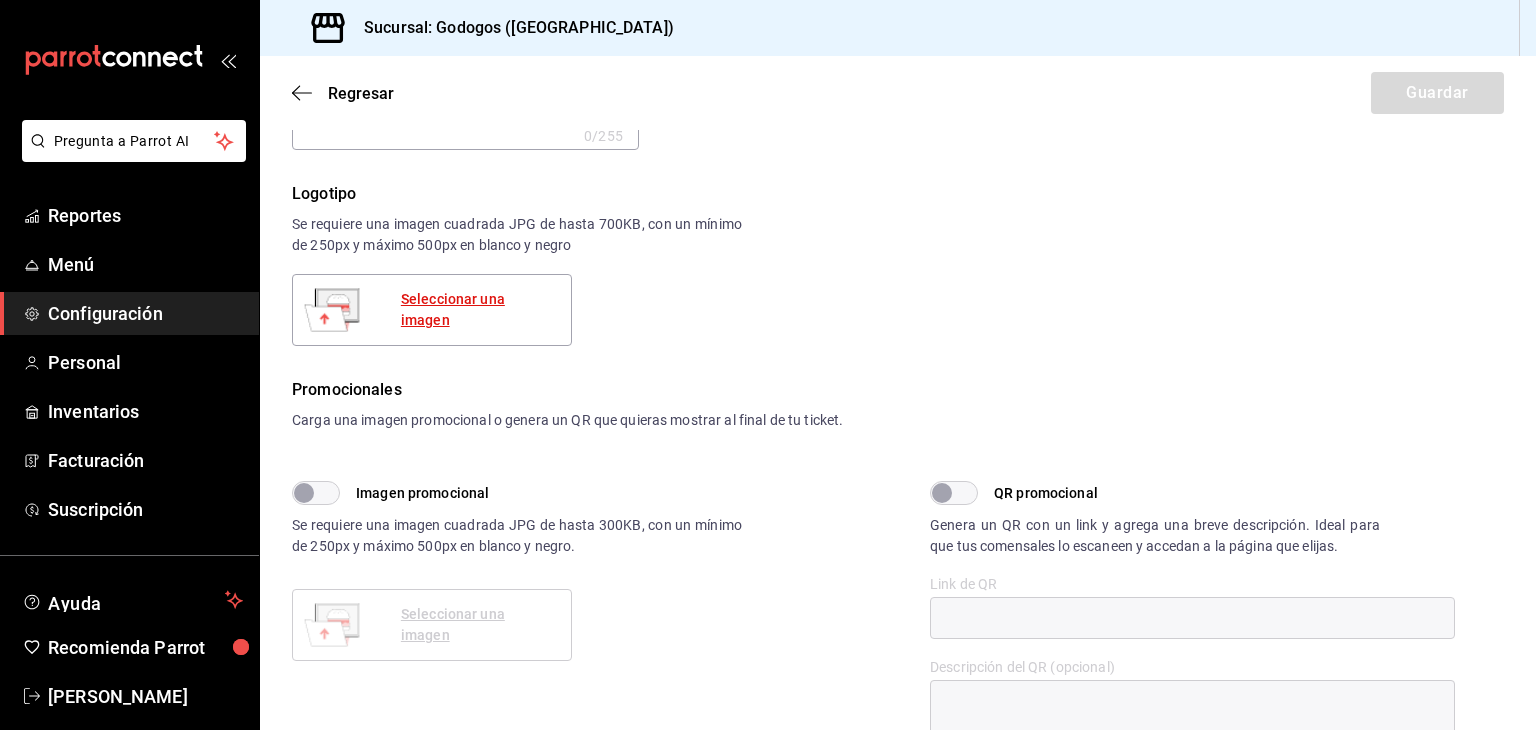 click on "Seleccionar una imagen" at bounding box center [478, 310] 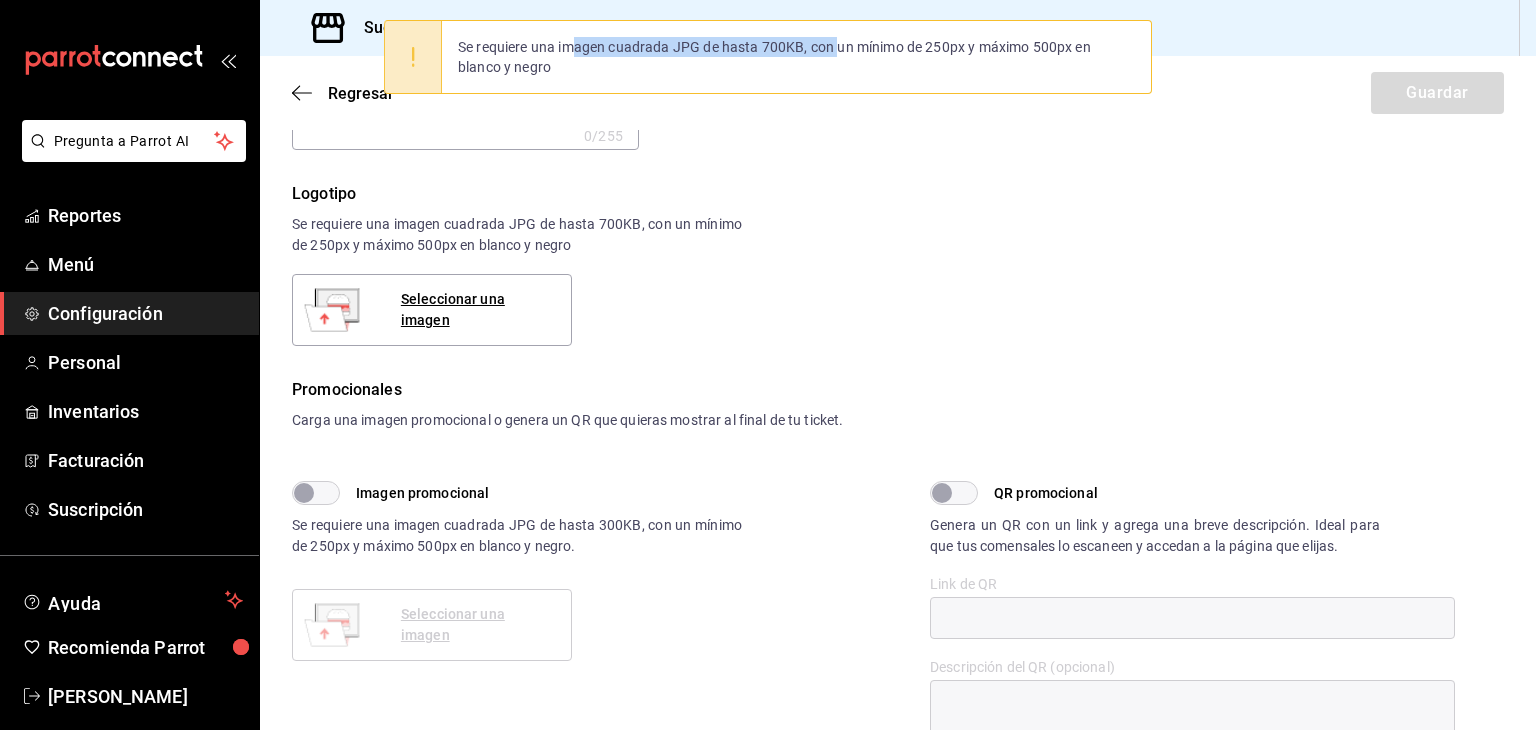 drag, startPoint x: 576, startPoint y: 44, endPoint x: 839, endPoint y: 44, distance: 263 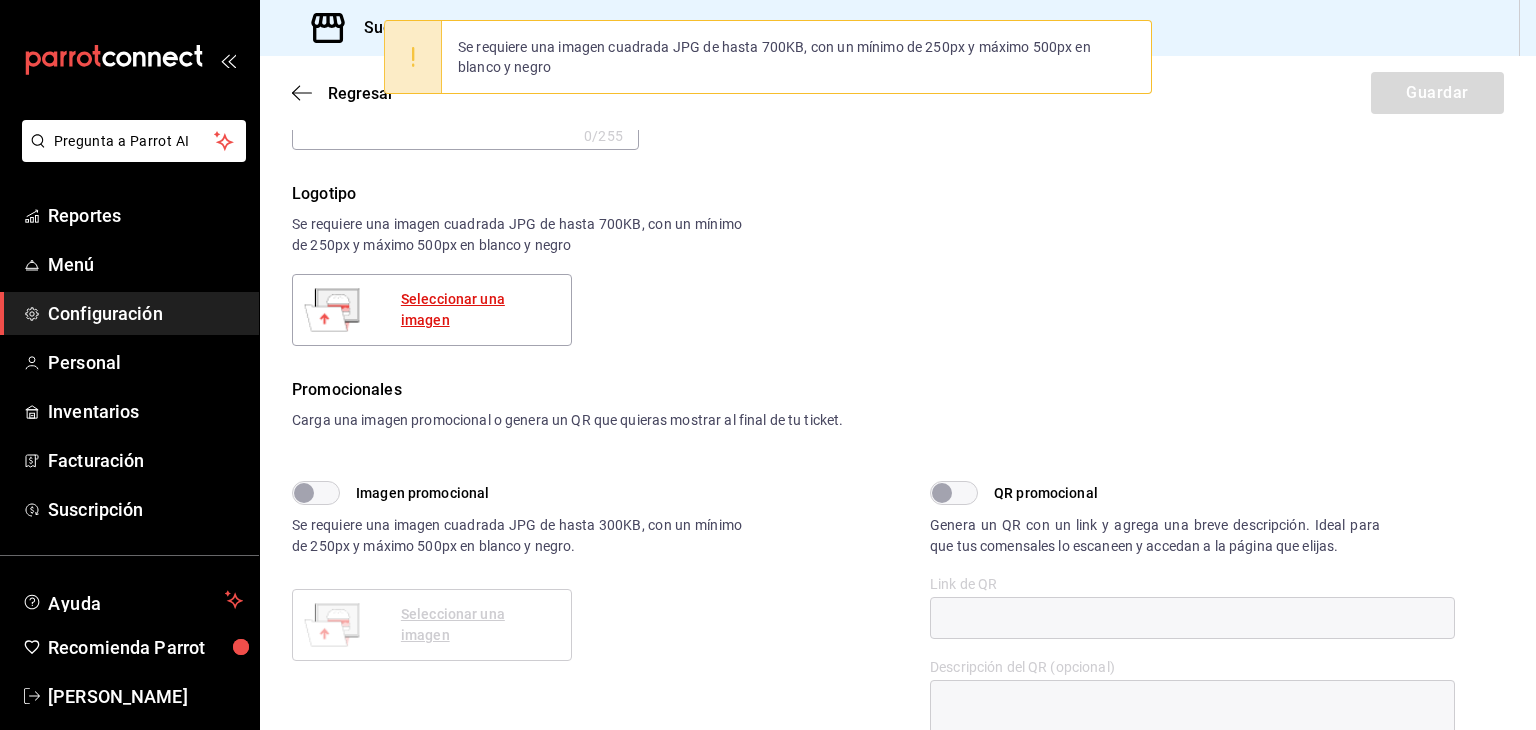 click on "Seleccionar una imagen" at bounding box center [478, 310] 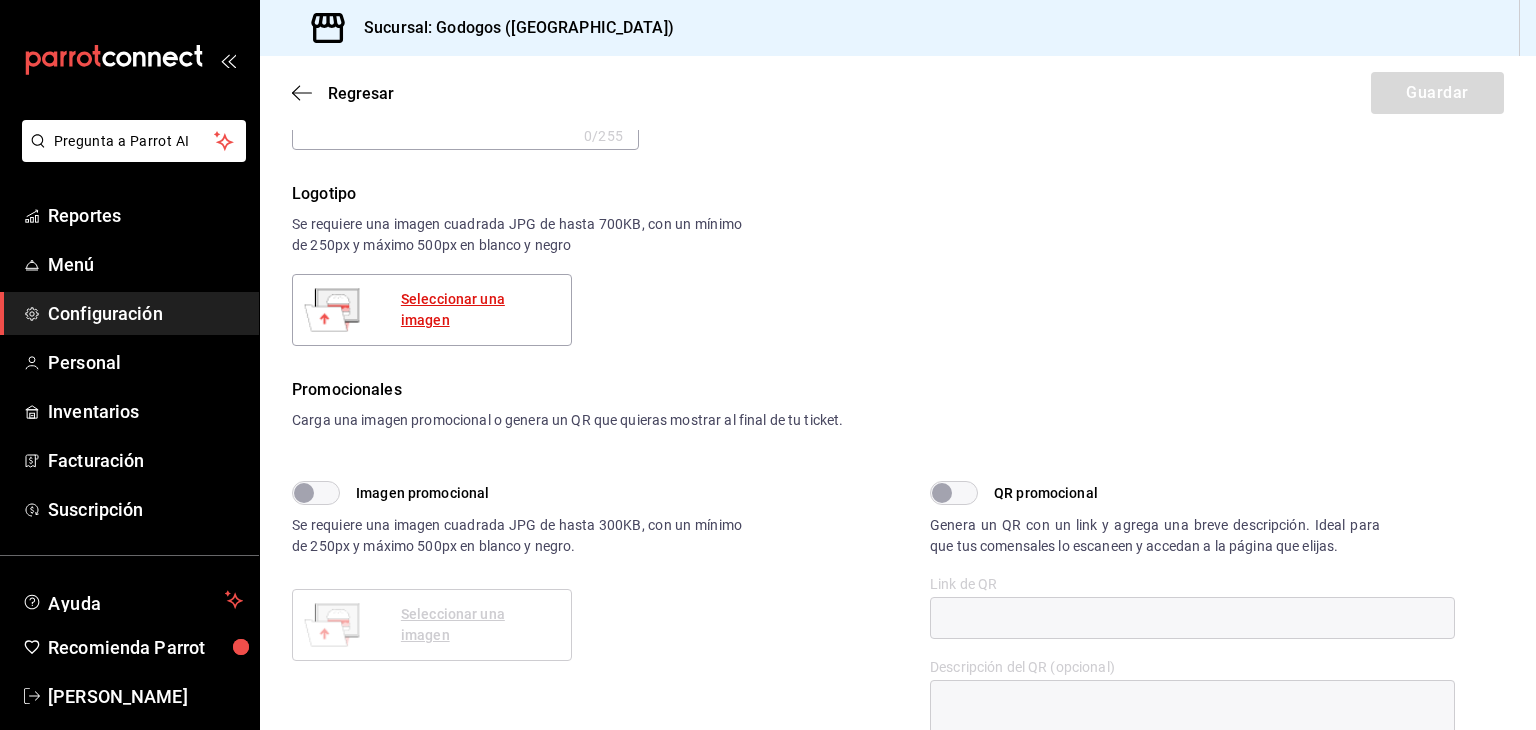 click on "Seleccionar una imagen" at bounding box center (478, 310) 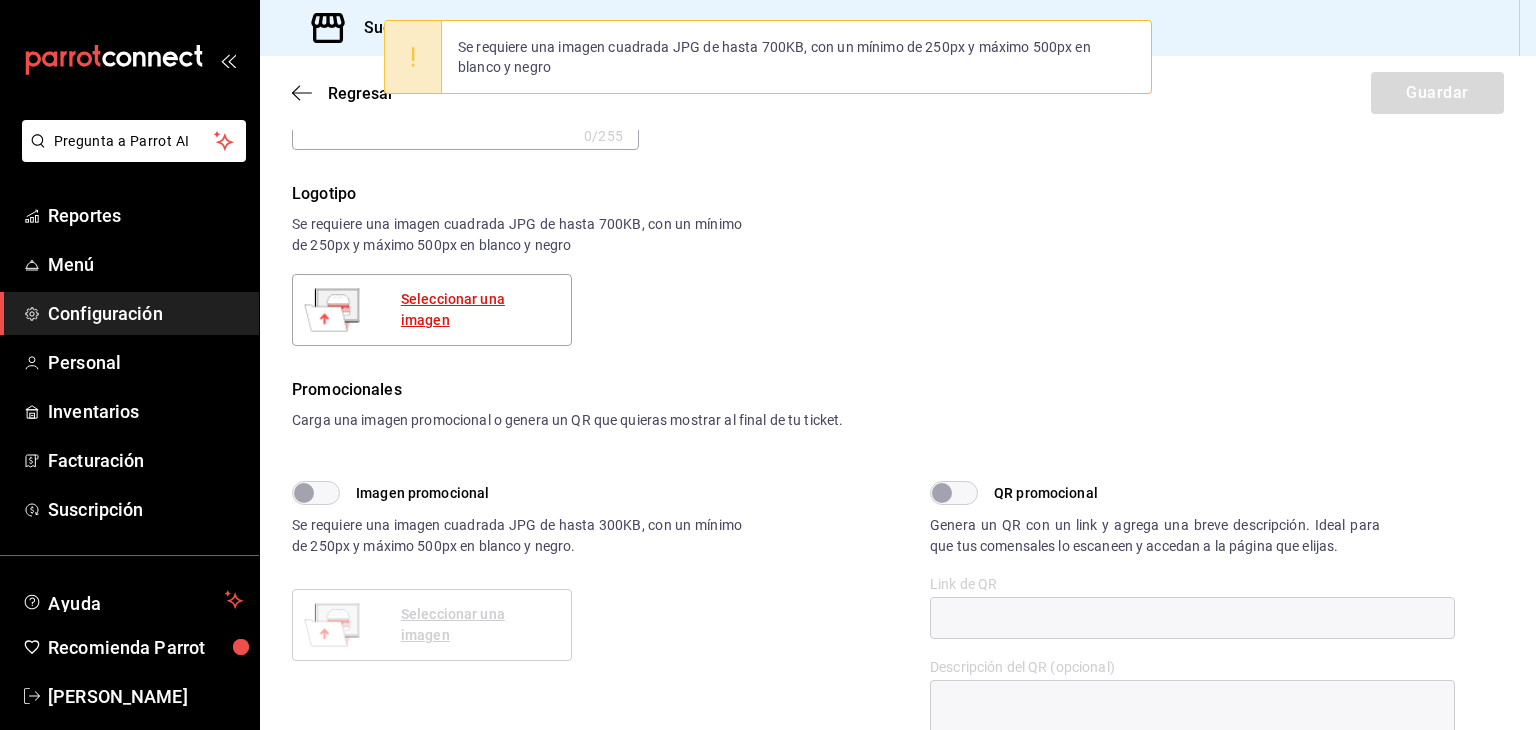 click on "Seleccionar una imagen" at bounding box center [478, 310] 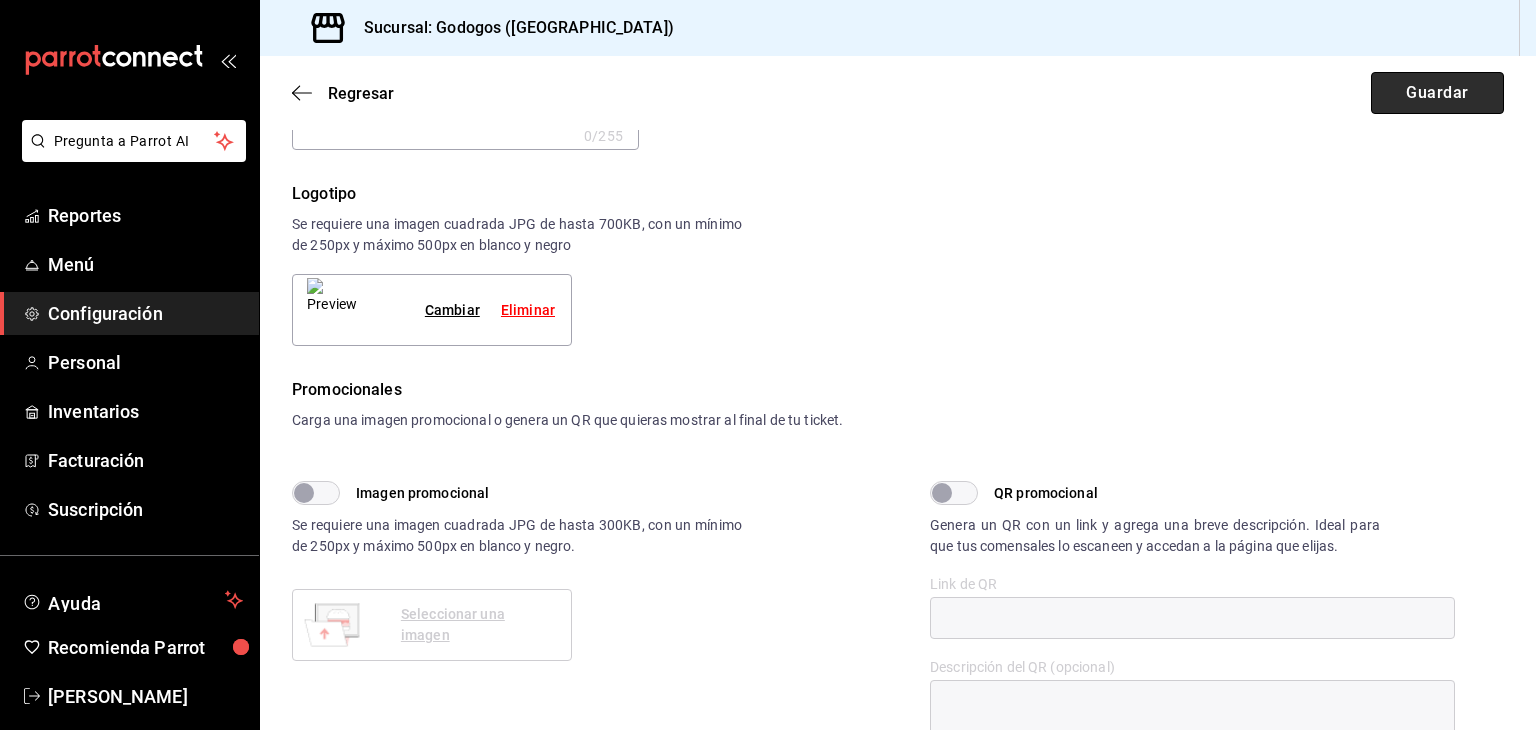 click on "Guardar" at bounding box center (1437, 93) 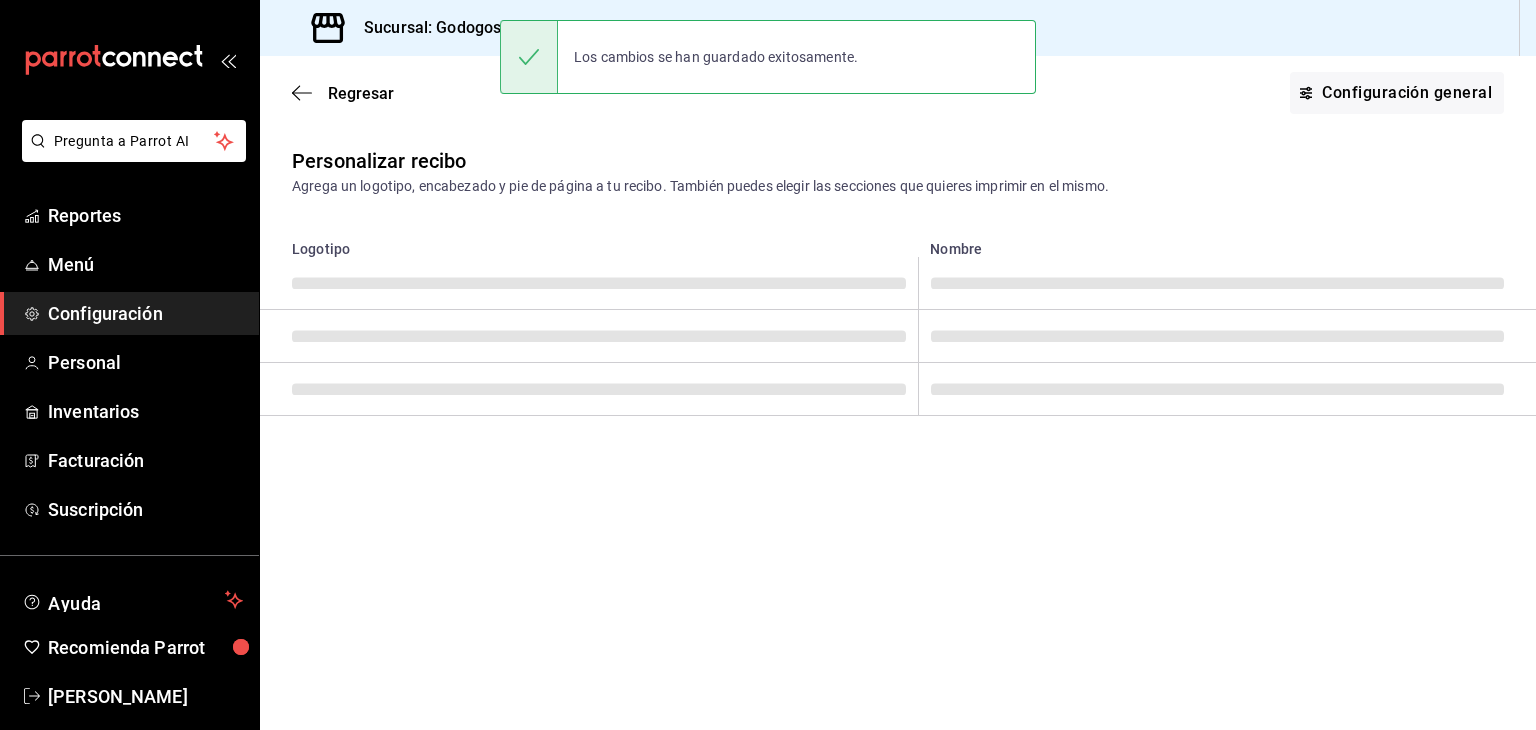 scroll, scrollTop: 0, scrollLeft: 0, axis: both 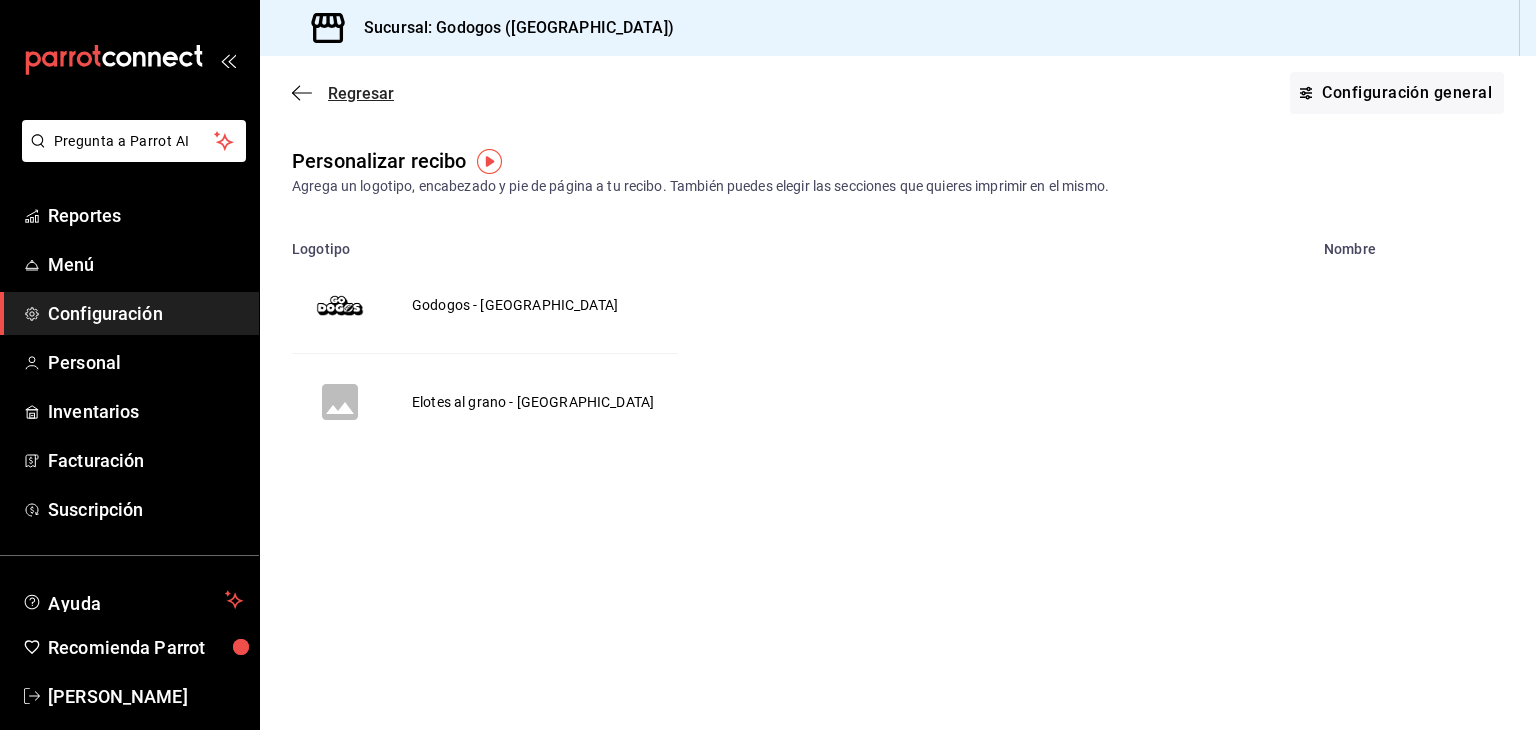click on "Regresar" at bounding box center (361, 93) 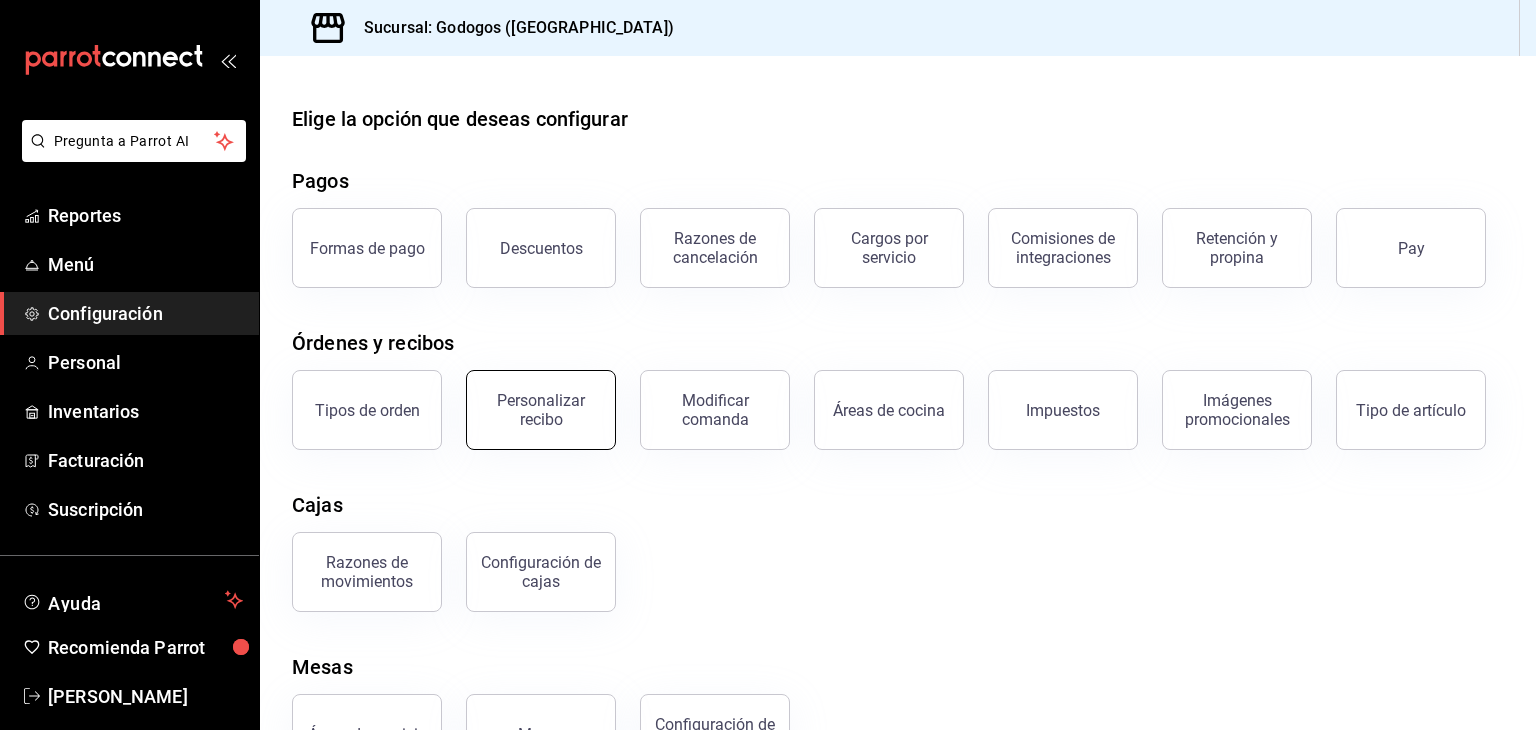 click on "Personalizar recibo" at bounding box center (541, 410) 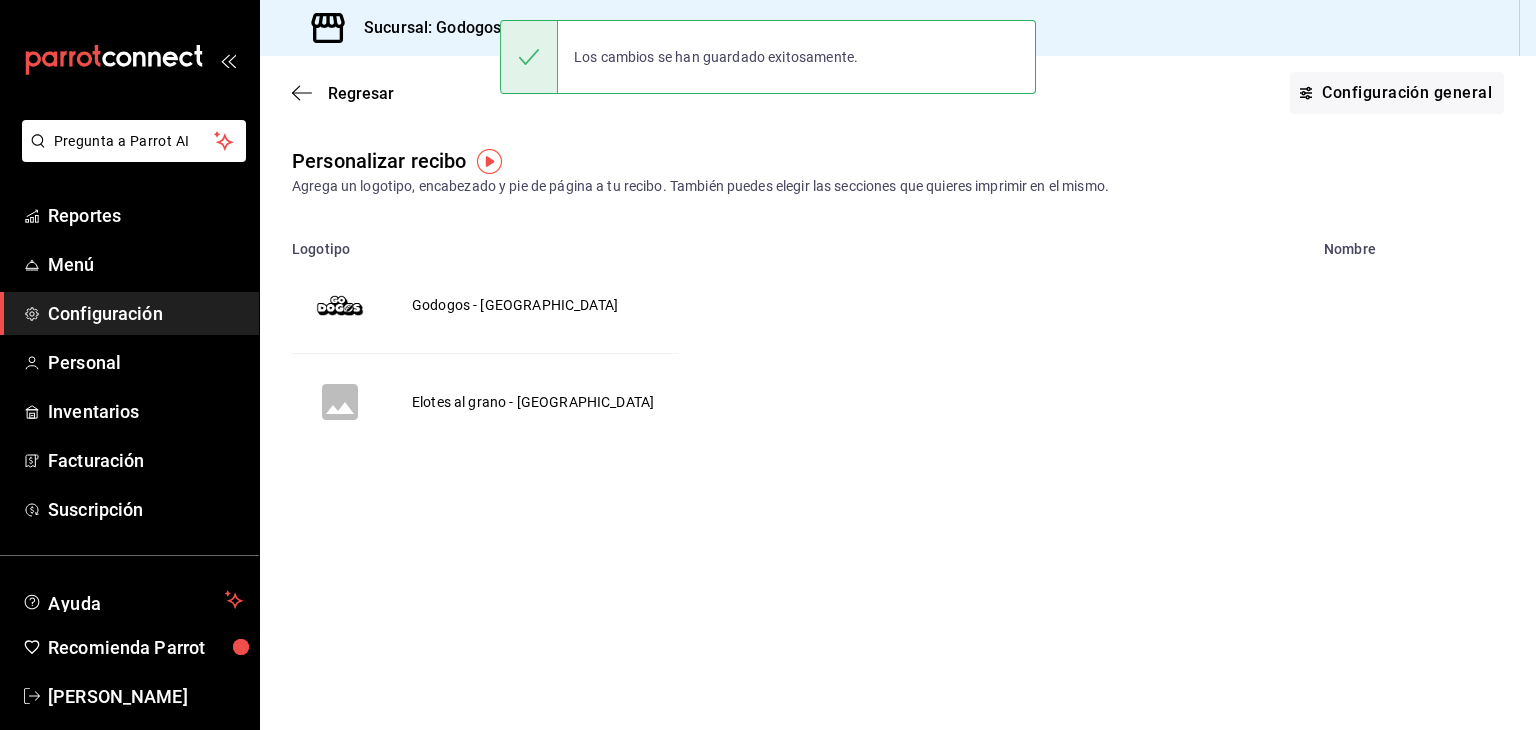 click on "Elotes [PERSON_NAME] - [GEOGRAPHIC_DATA]" at bounding box center [533, 402] 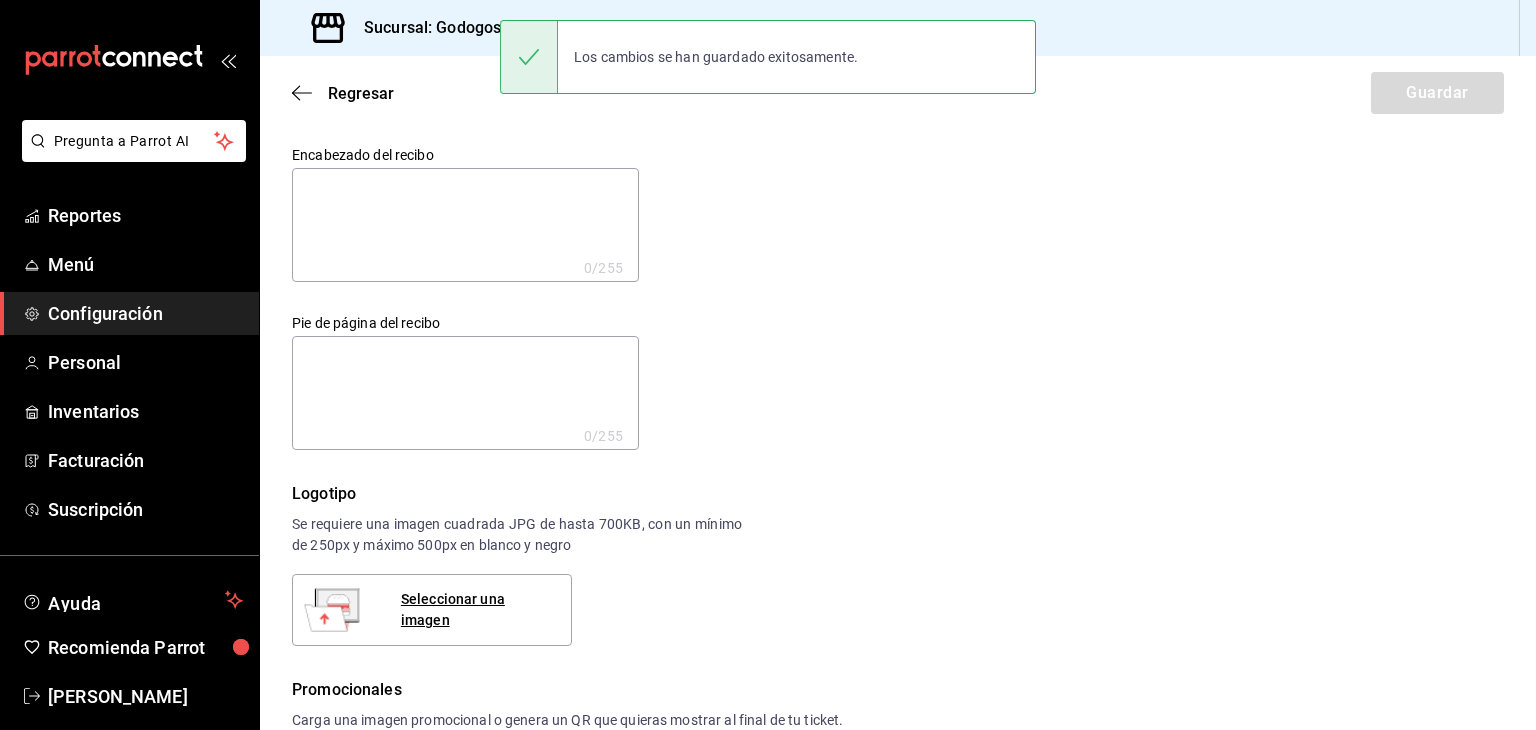 scroll, scrollTop: 200, scrollLeft: 0, axis: vertical 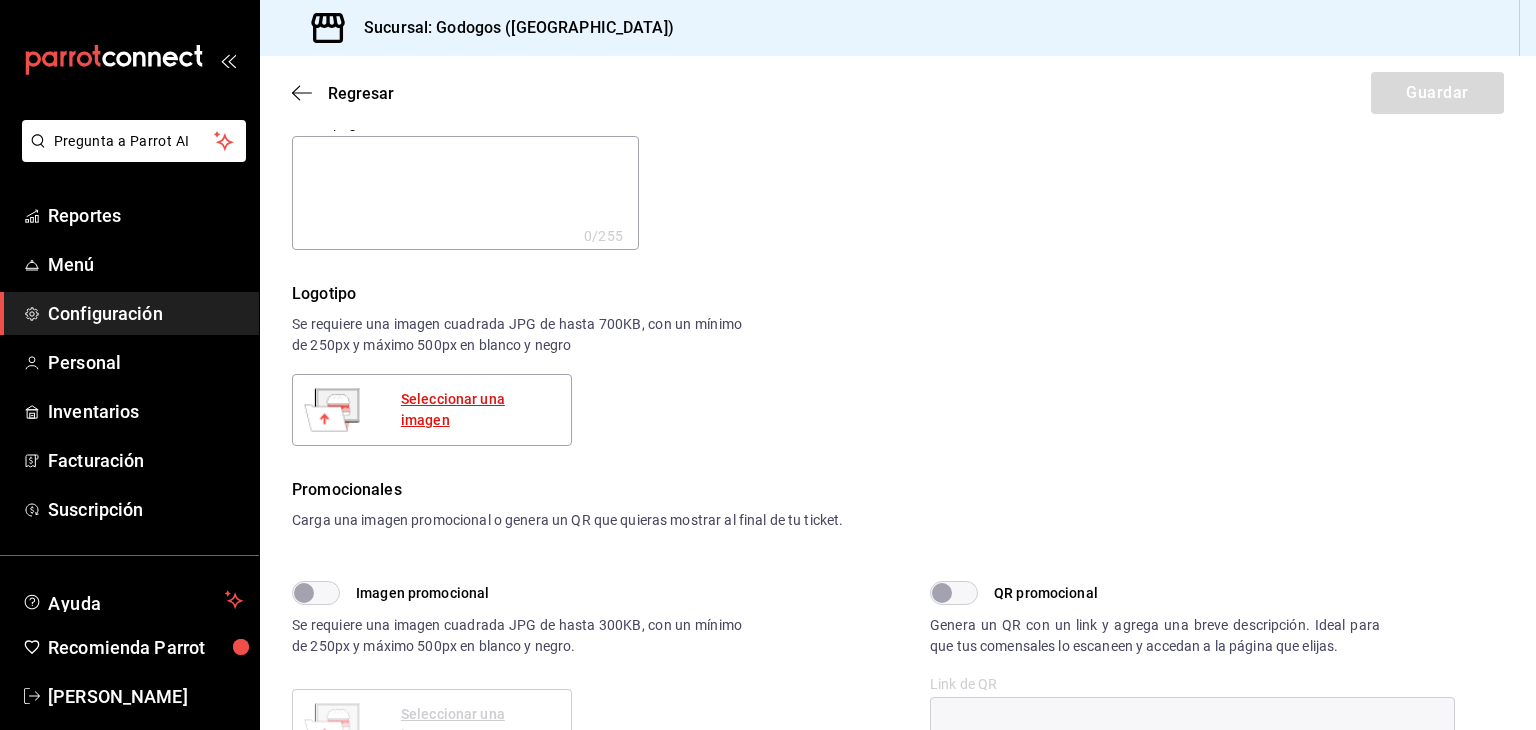 click on "Seleccionar una imagen" at bounding box center (478, 410) 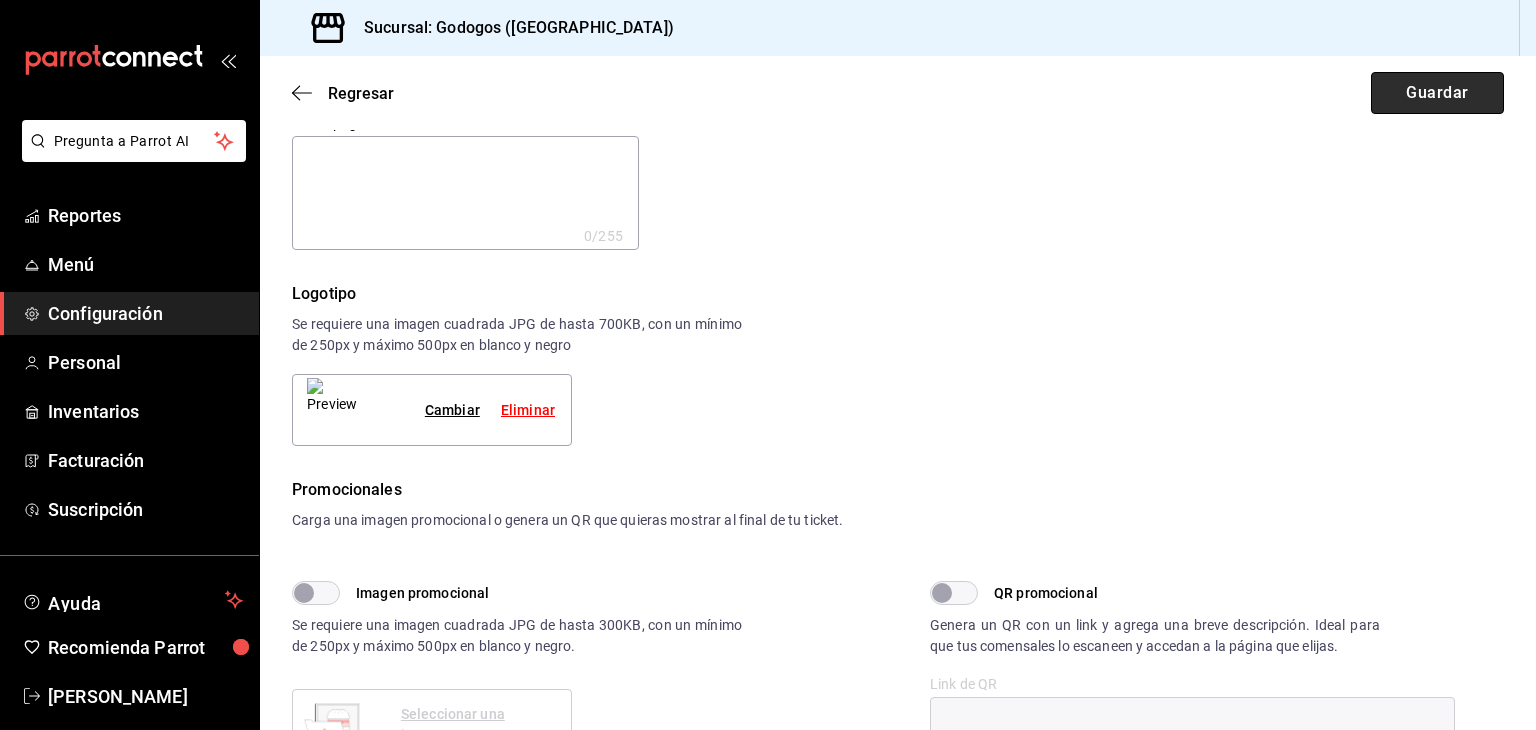 click on "Guardar" at bounding box center (1437, 93) 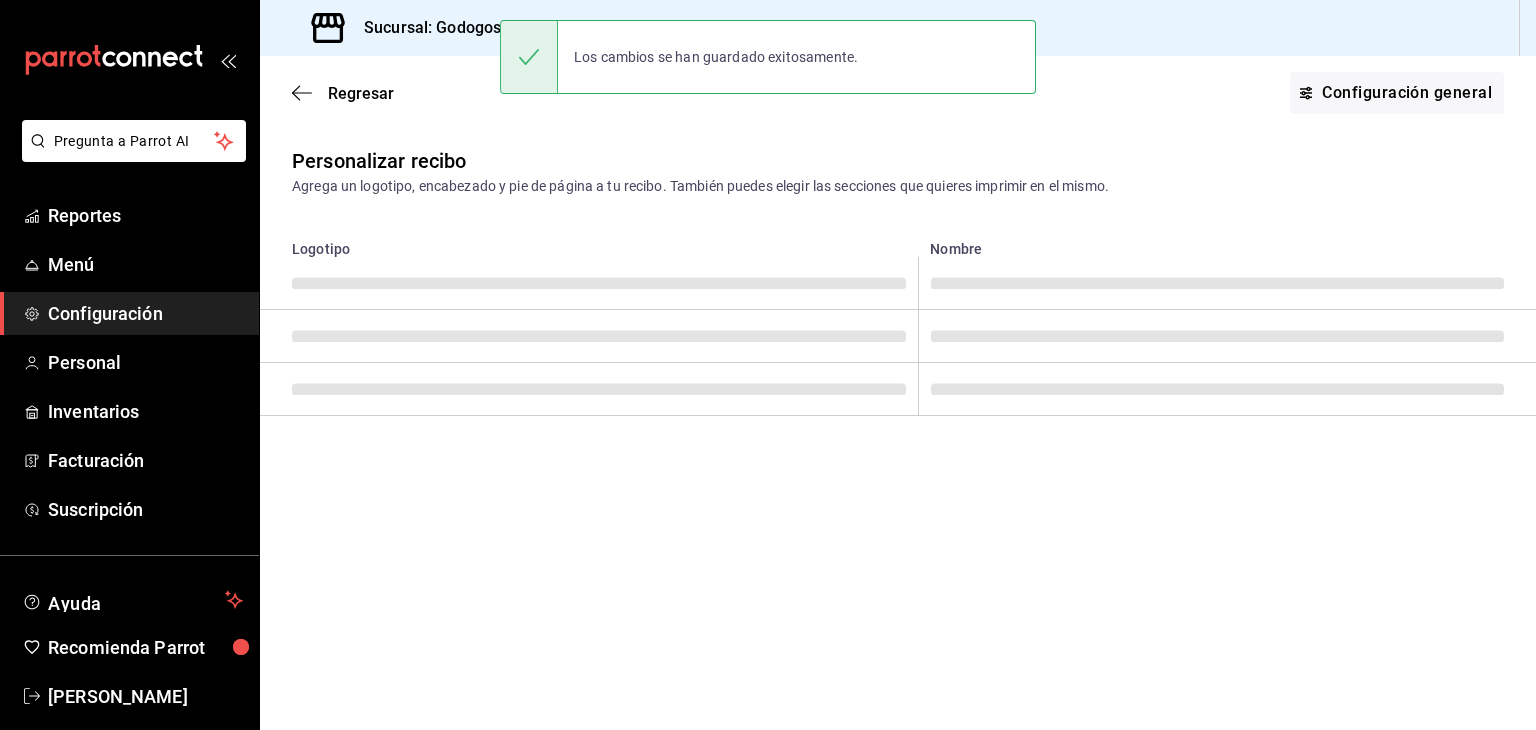 scroll, scrollTop: 0, scrollLeft: 0, axis: both 